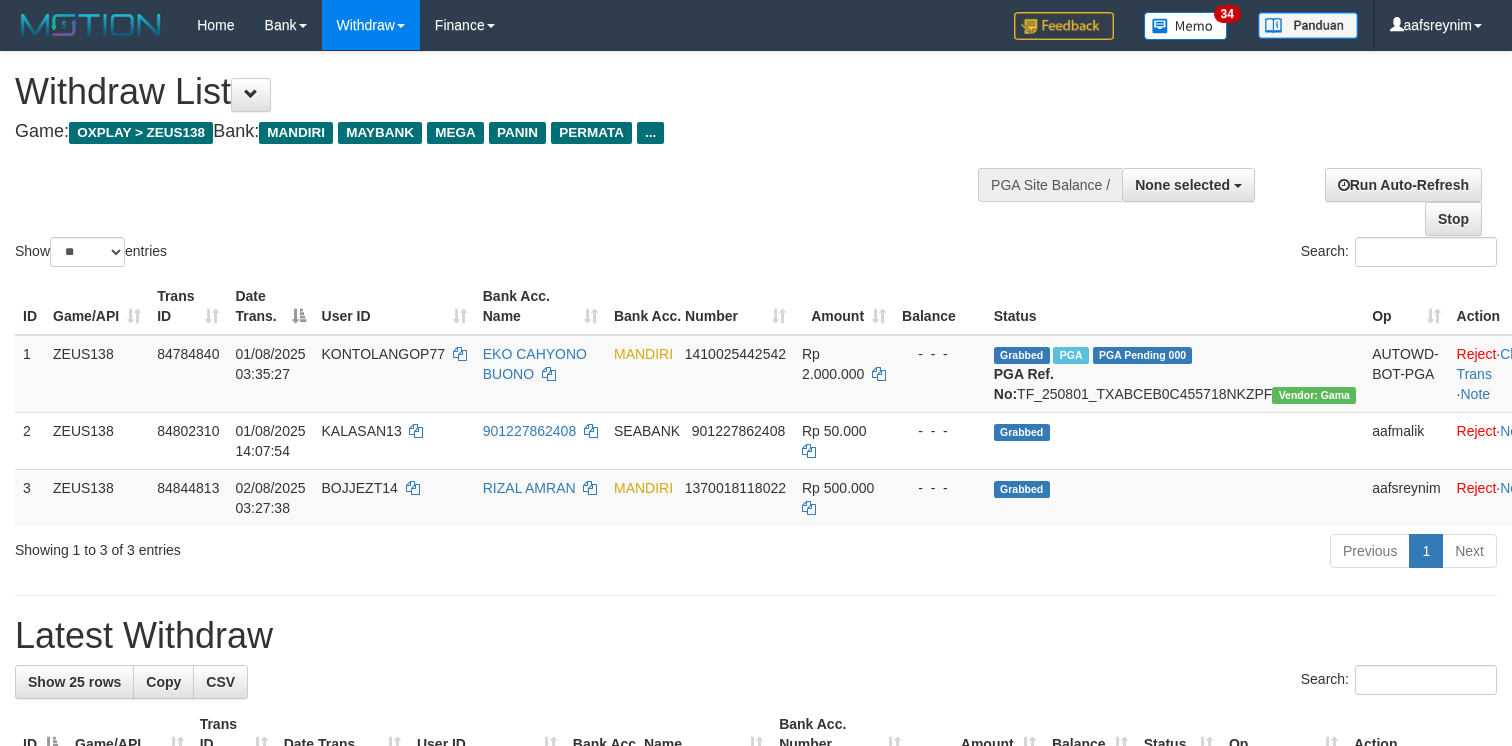 select 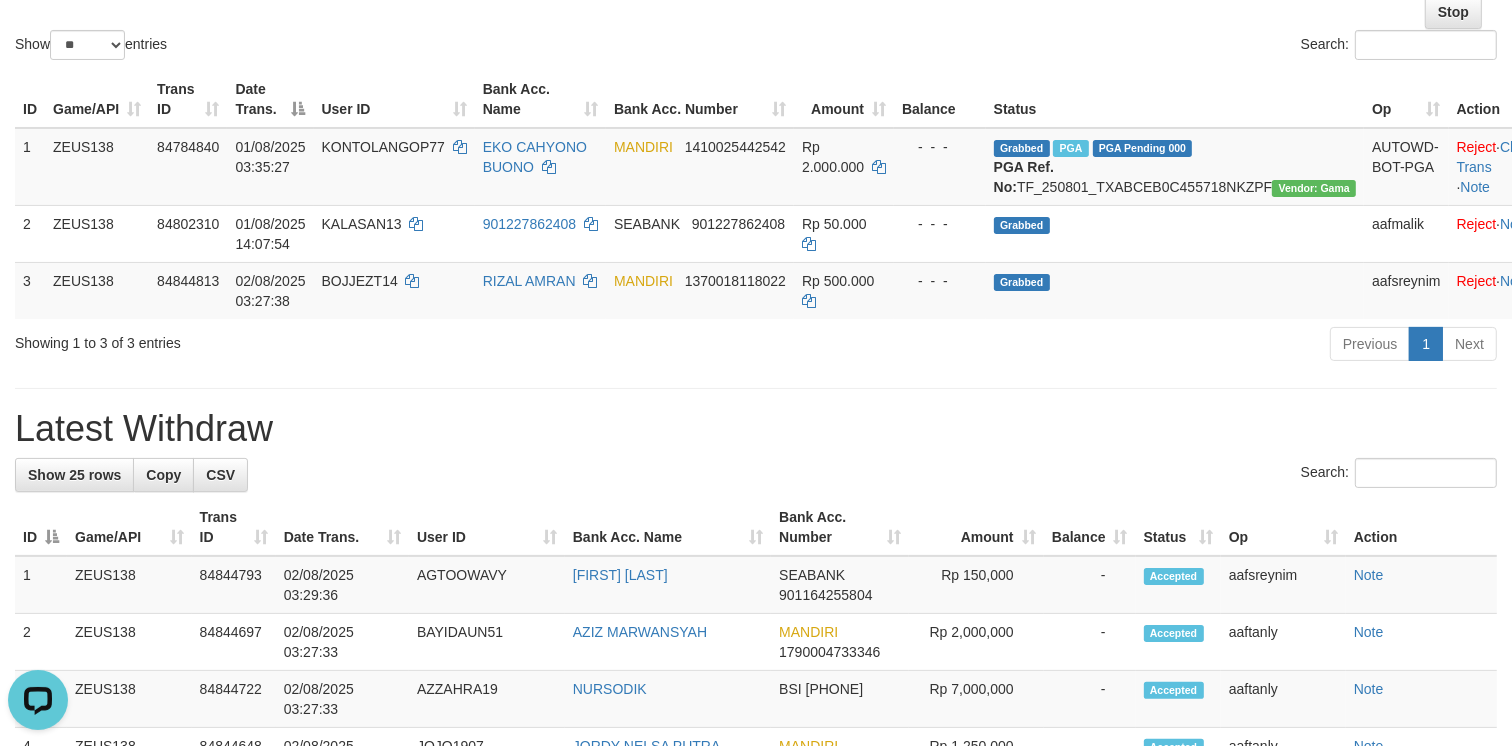 scroll, scrollTop: 0, scrollLeft: 0, axis: both 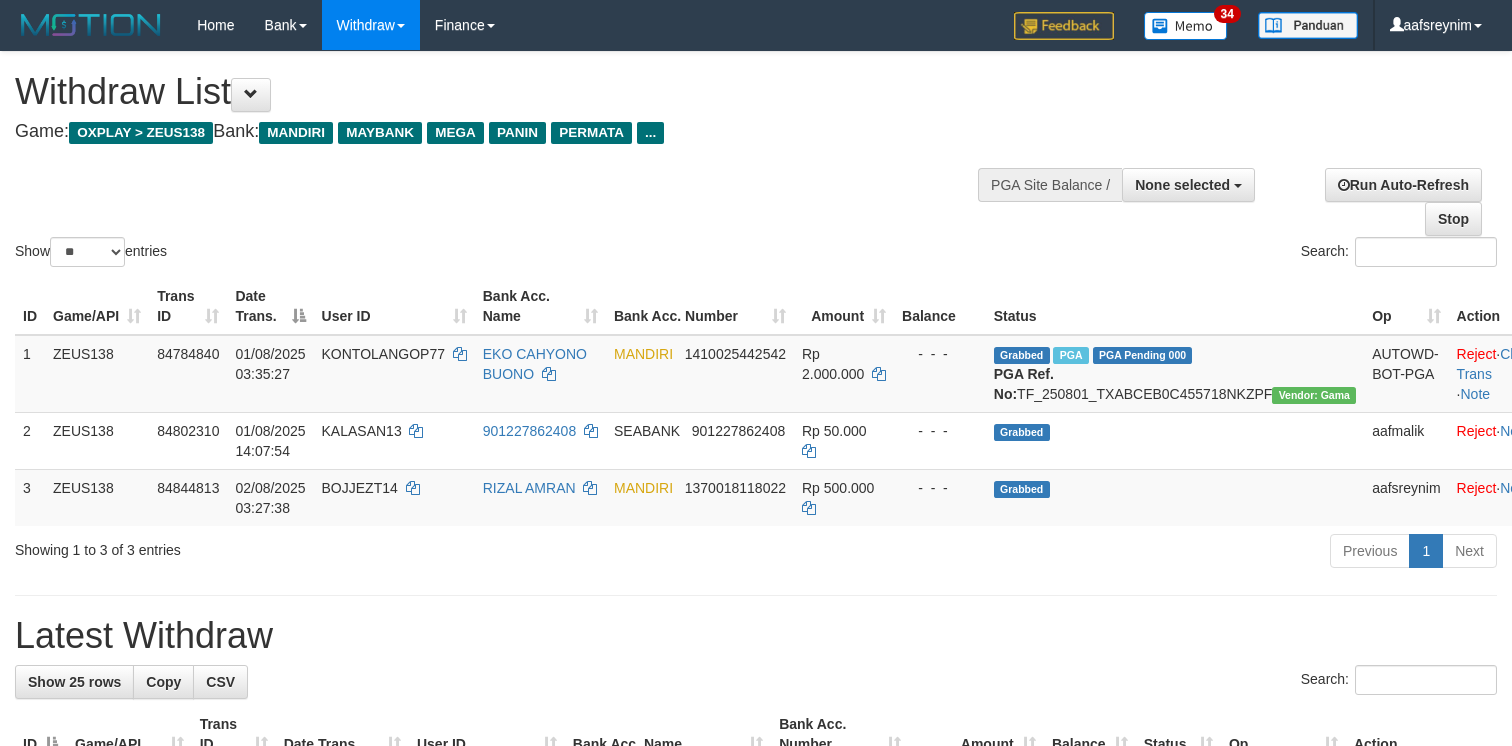 select 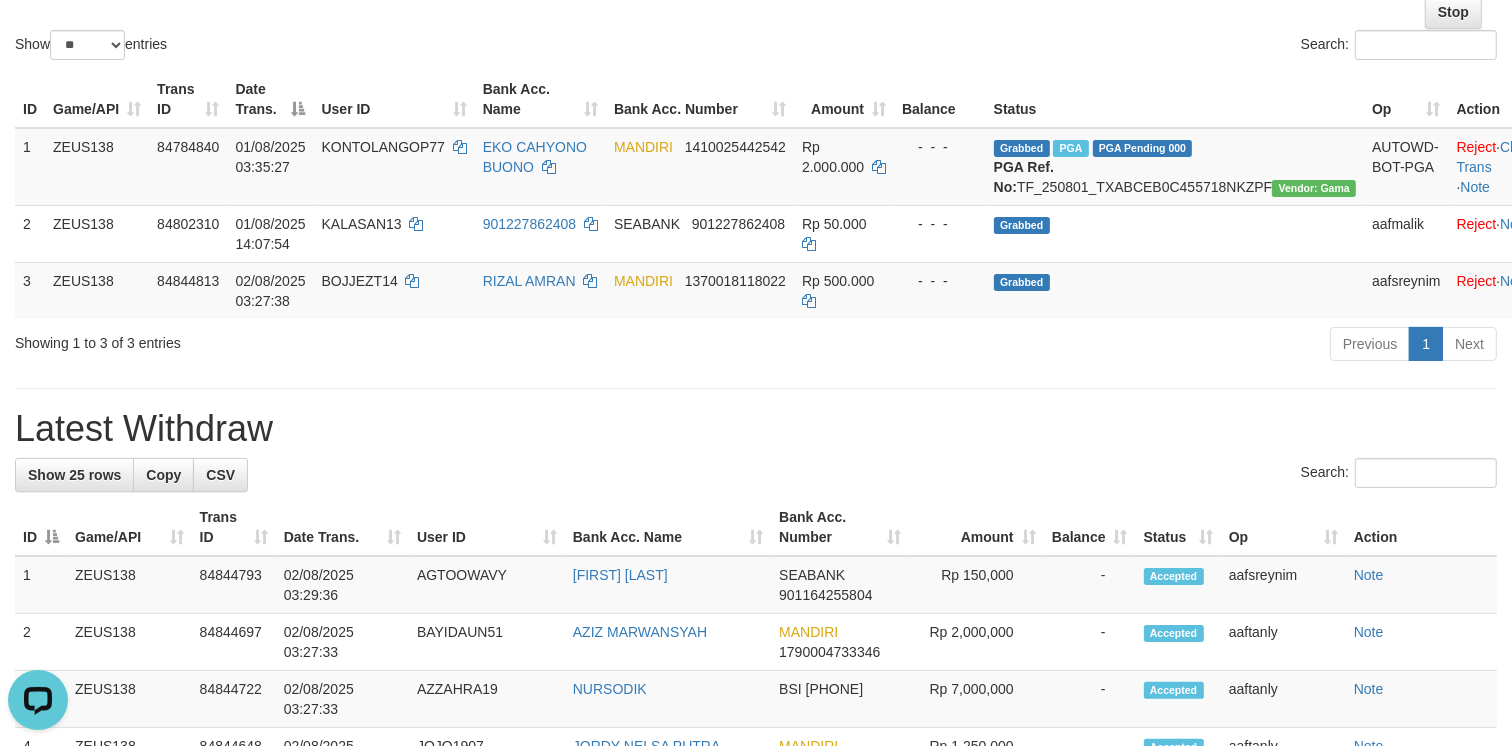 scroll, scrollTop: 0, scrollLeft: 0, axis: both 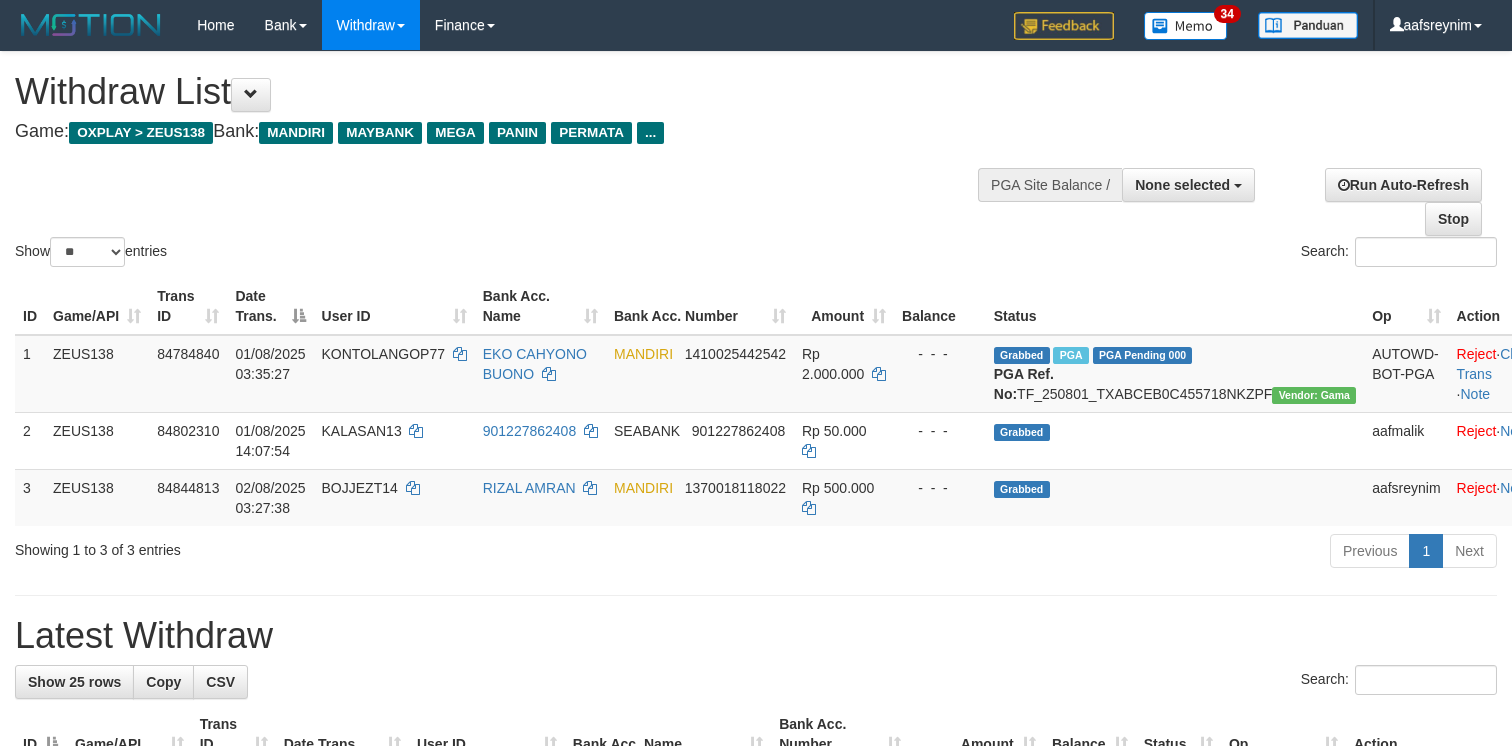 select 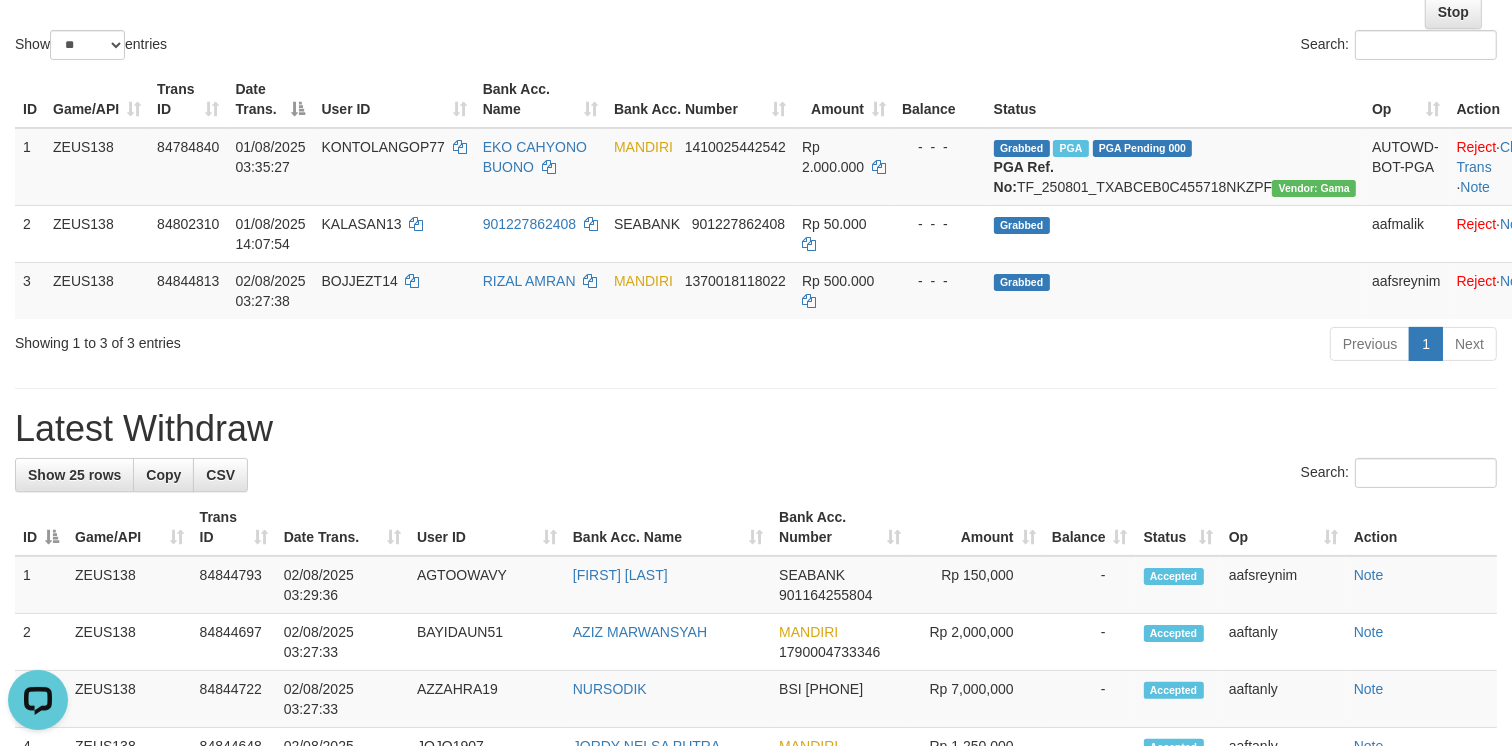 scroll, scrollTop: 0, scrollLeft: 0, axis: both 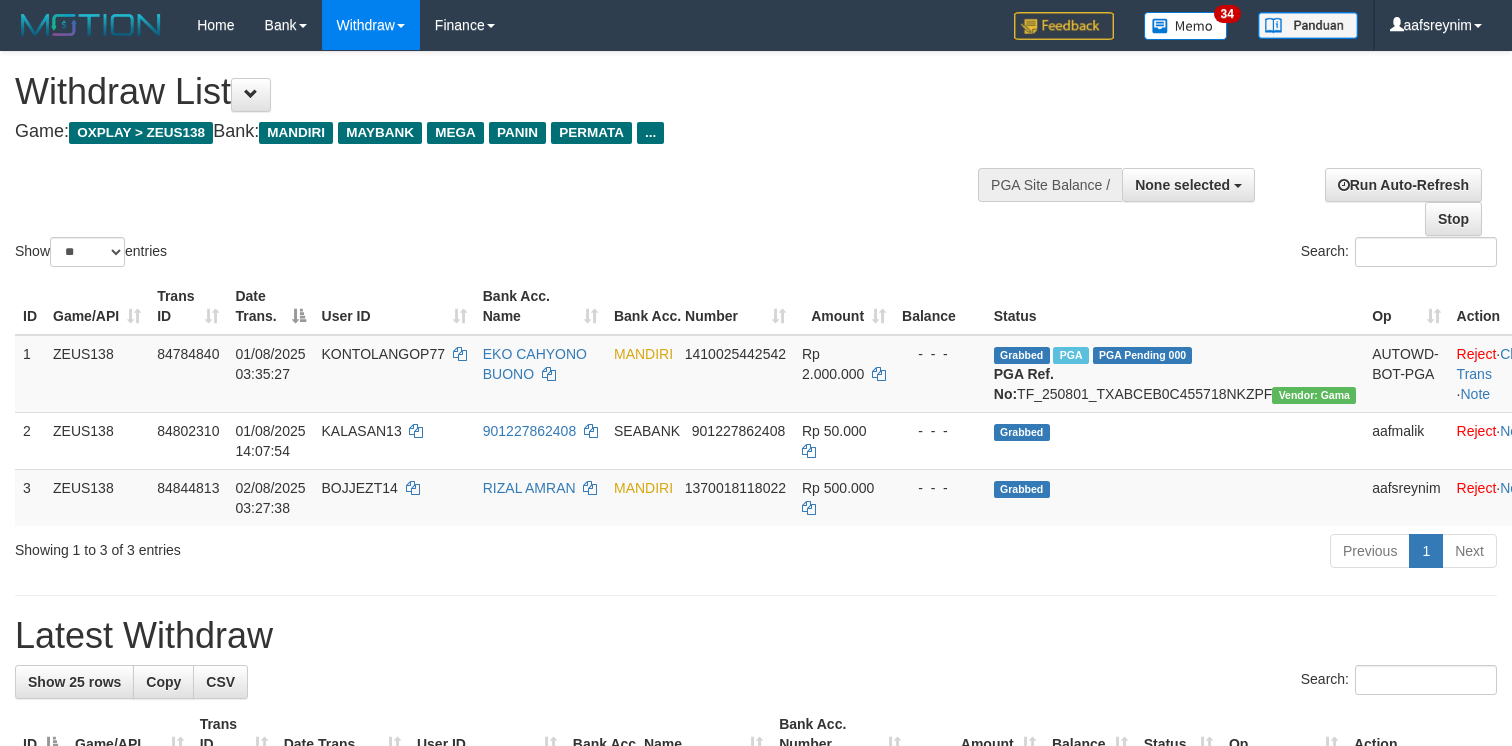 select 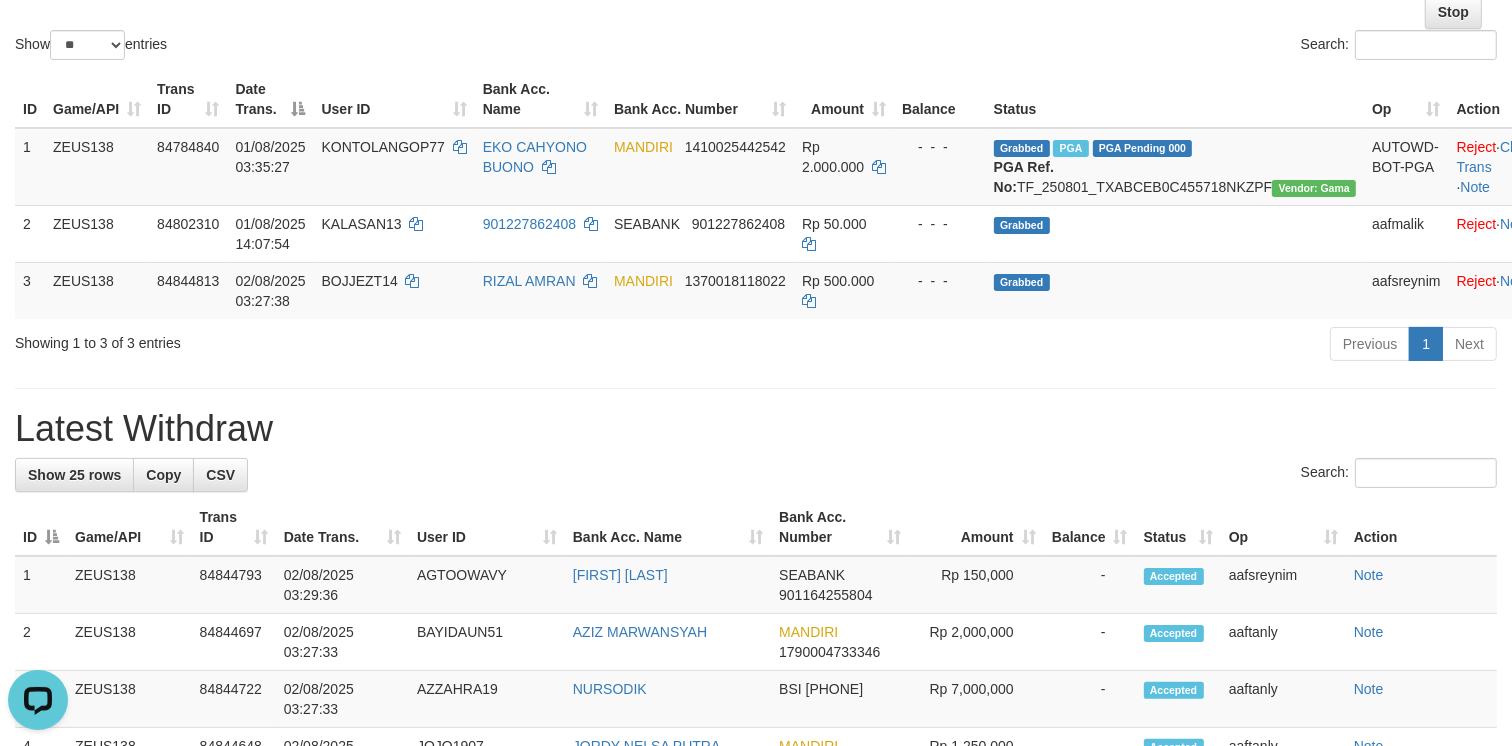 scroll, scrollTop: 0, scrollLeft: 0, axis: both 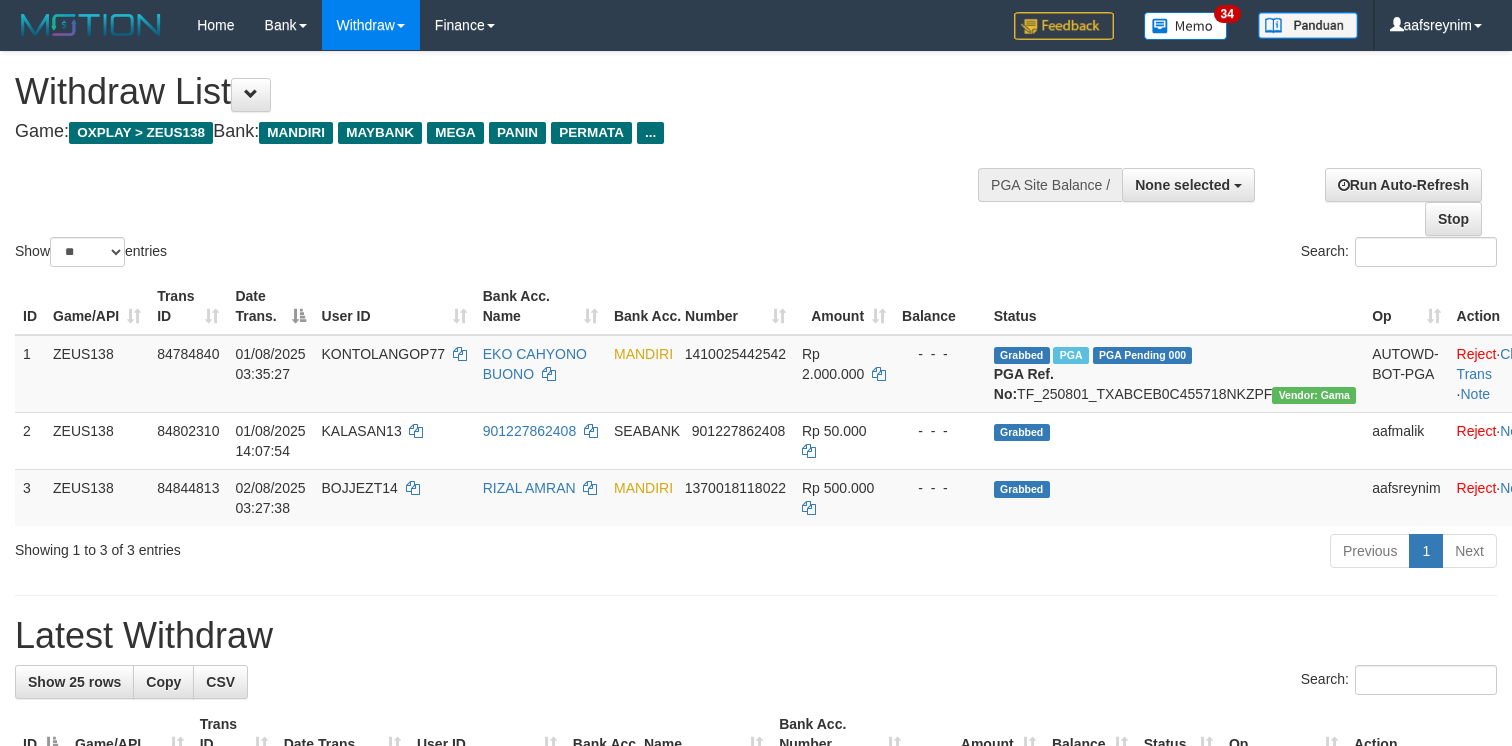 select 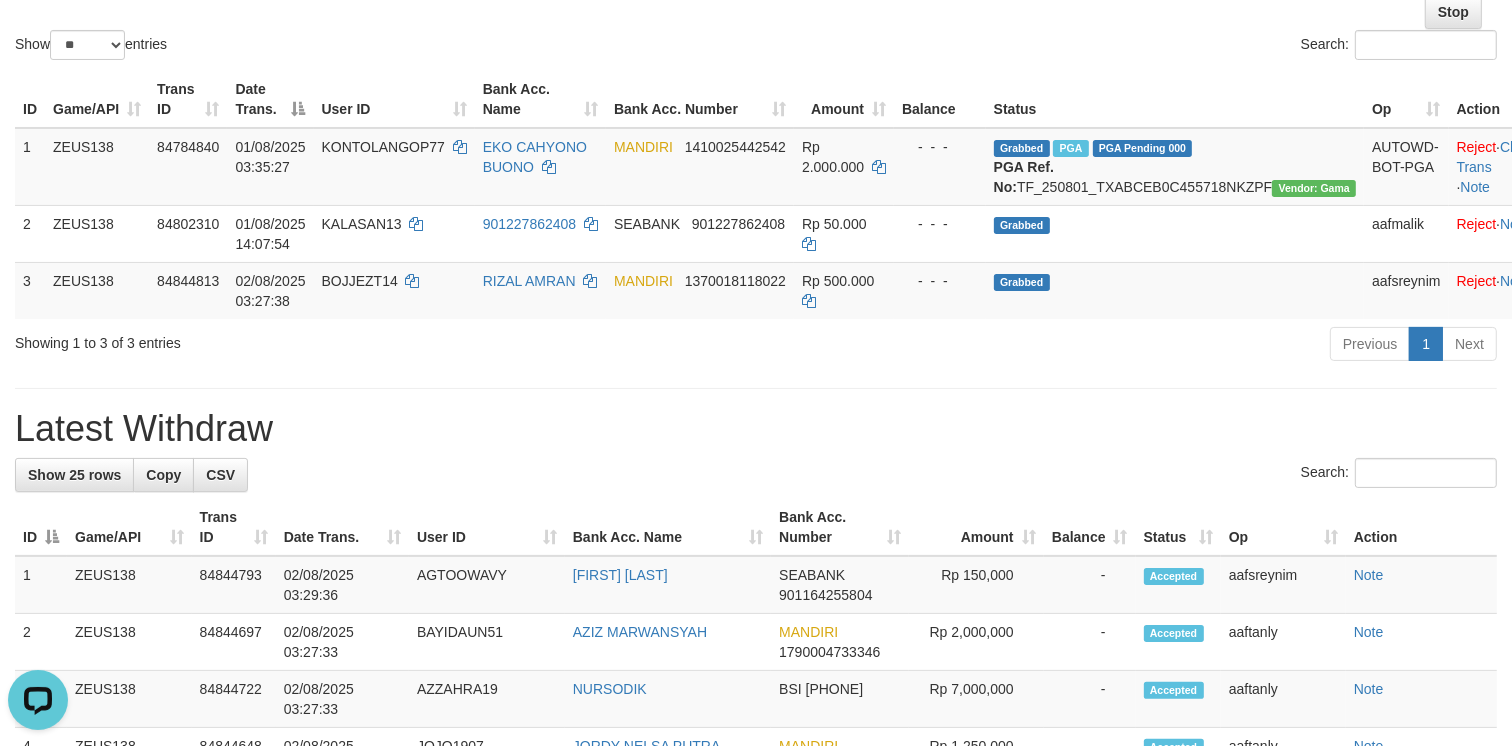 scroll, scrollTop: 0, scrollLeft: 0, axis: both 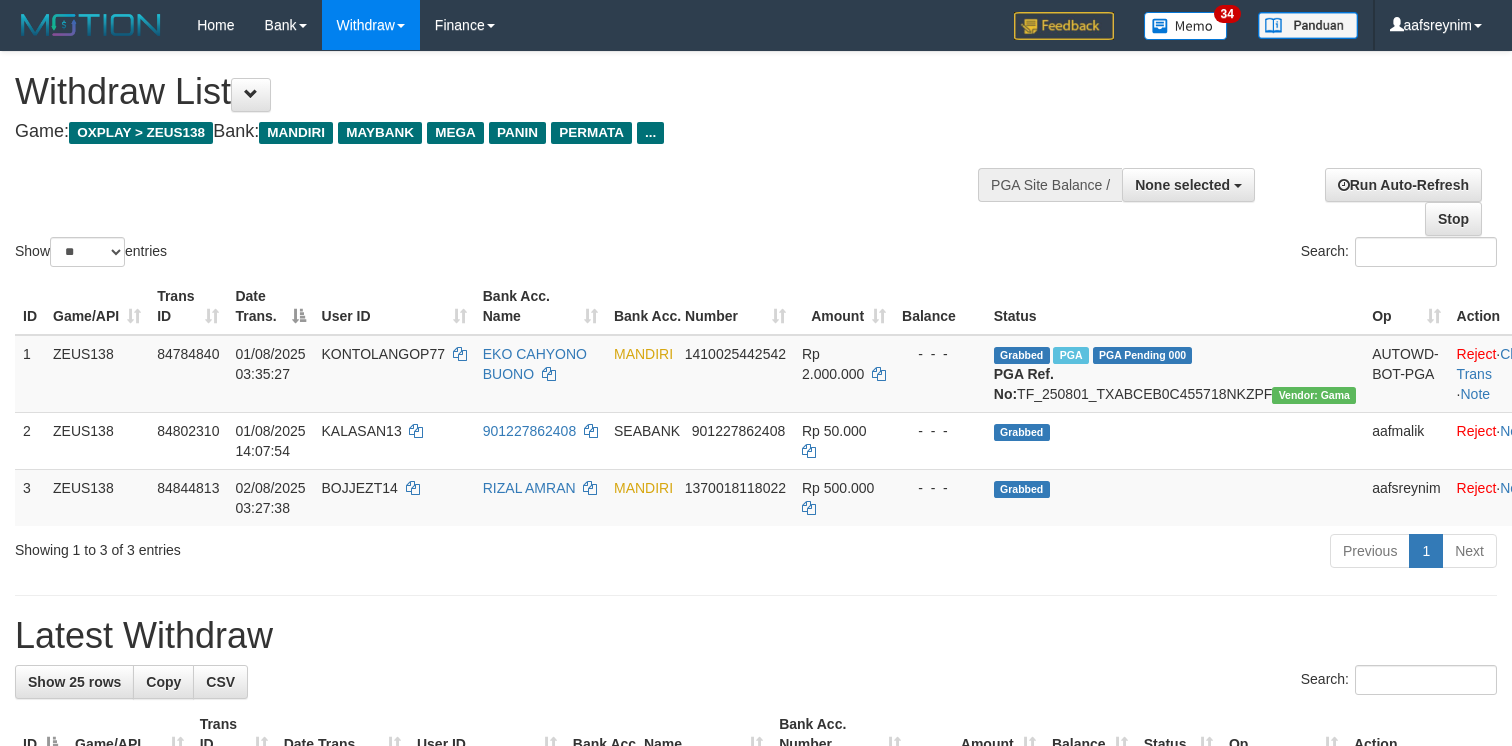 select 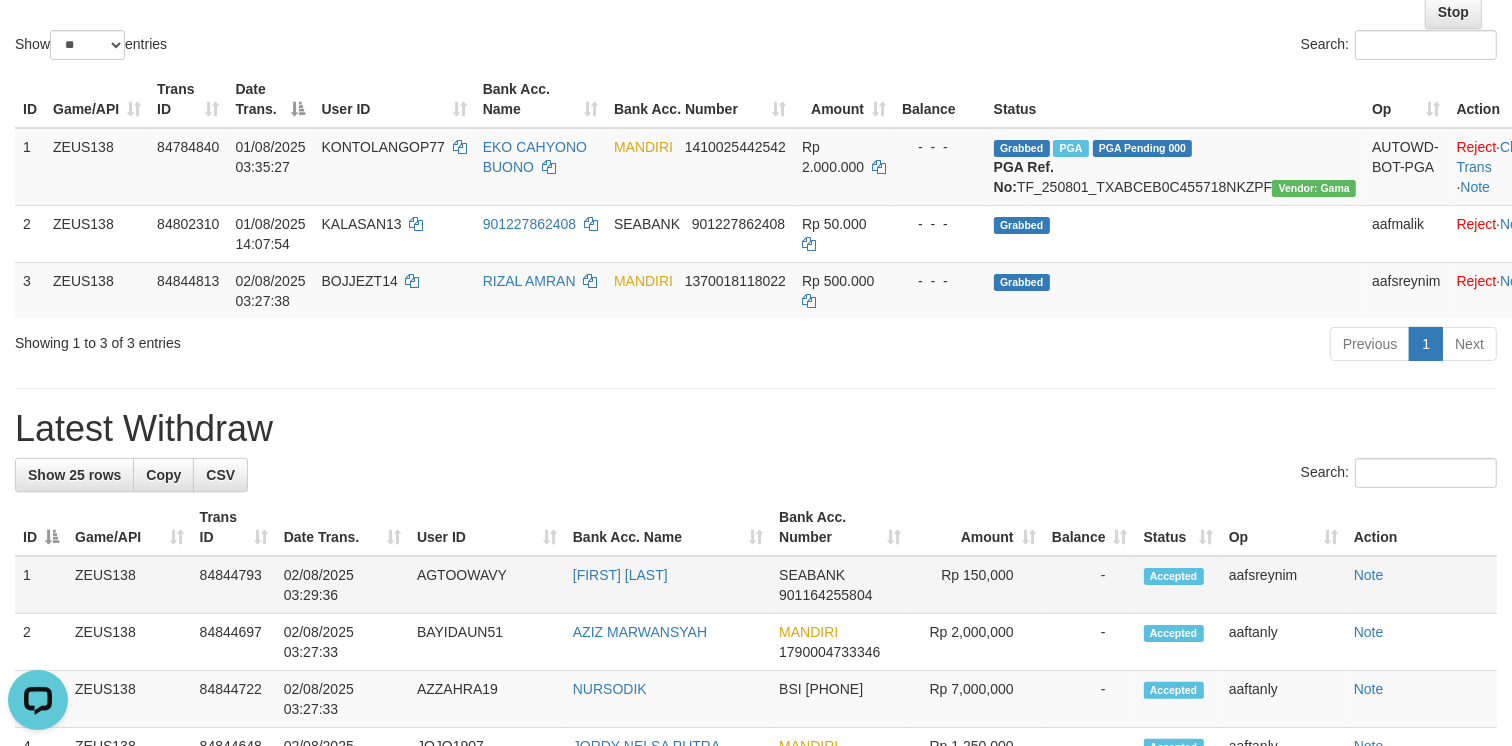scroll, scrollTop: 0, scrollLeft: 0, axis: both 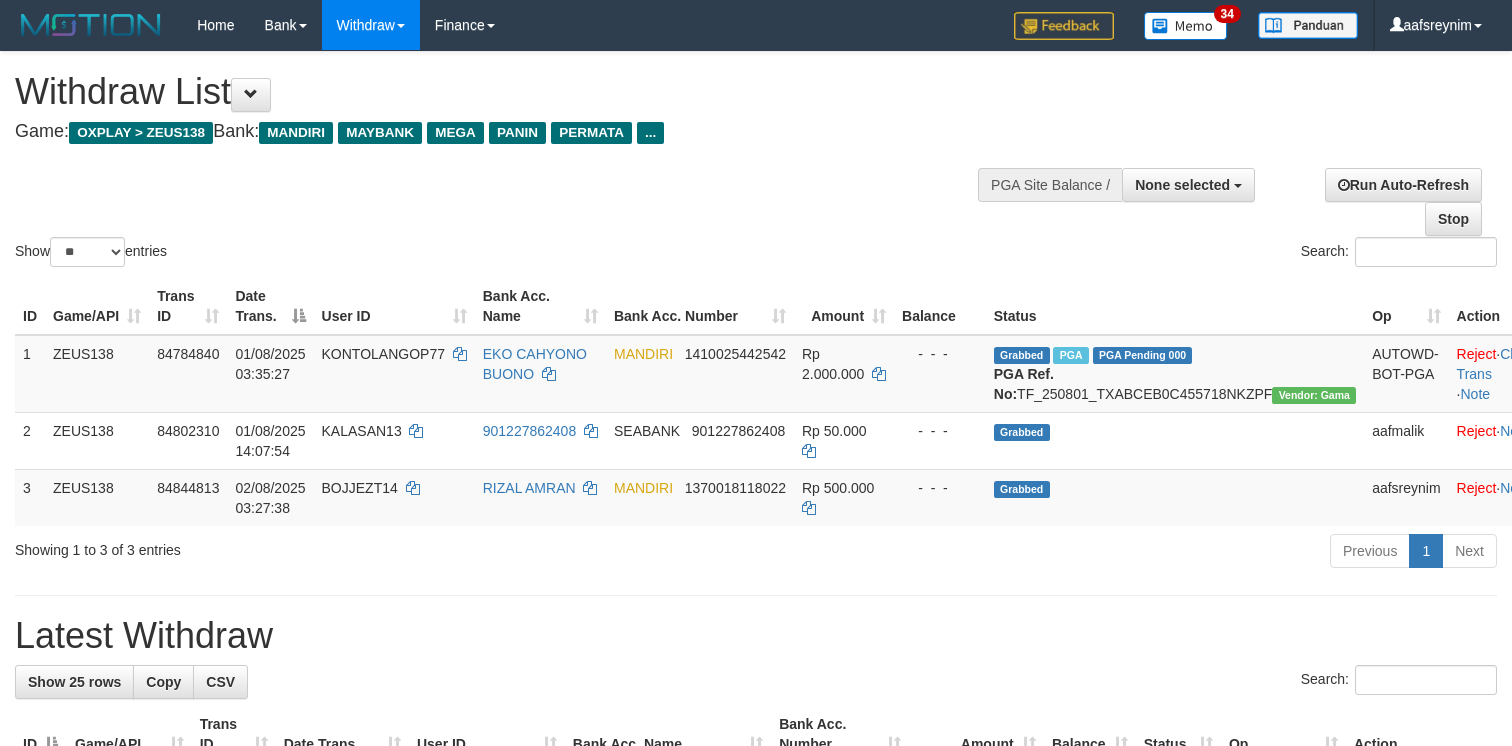 select 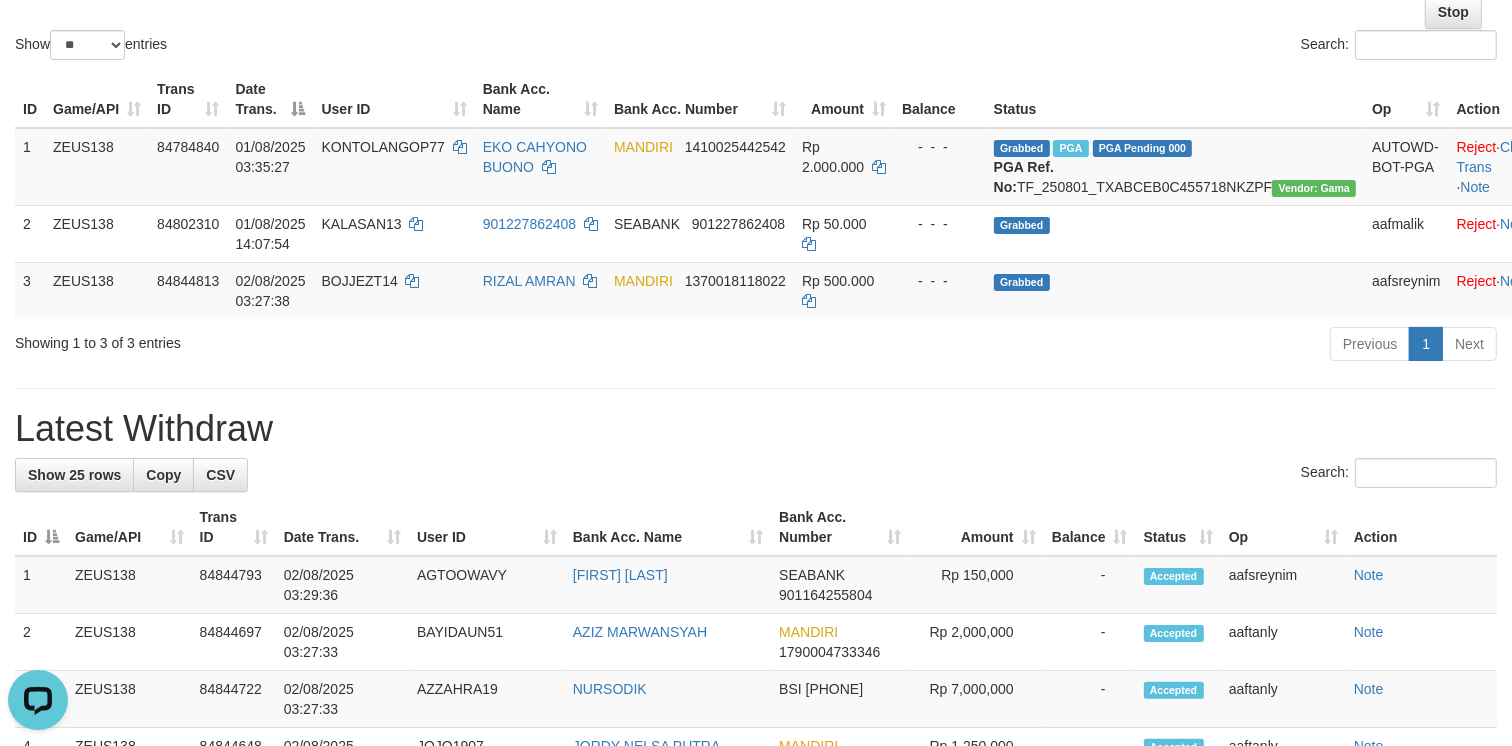 scroll, scrollTop: 0, scrollLeft: 0, axis: both 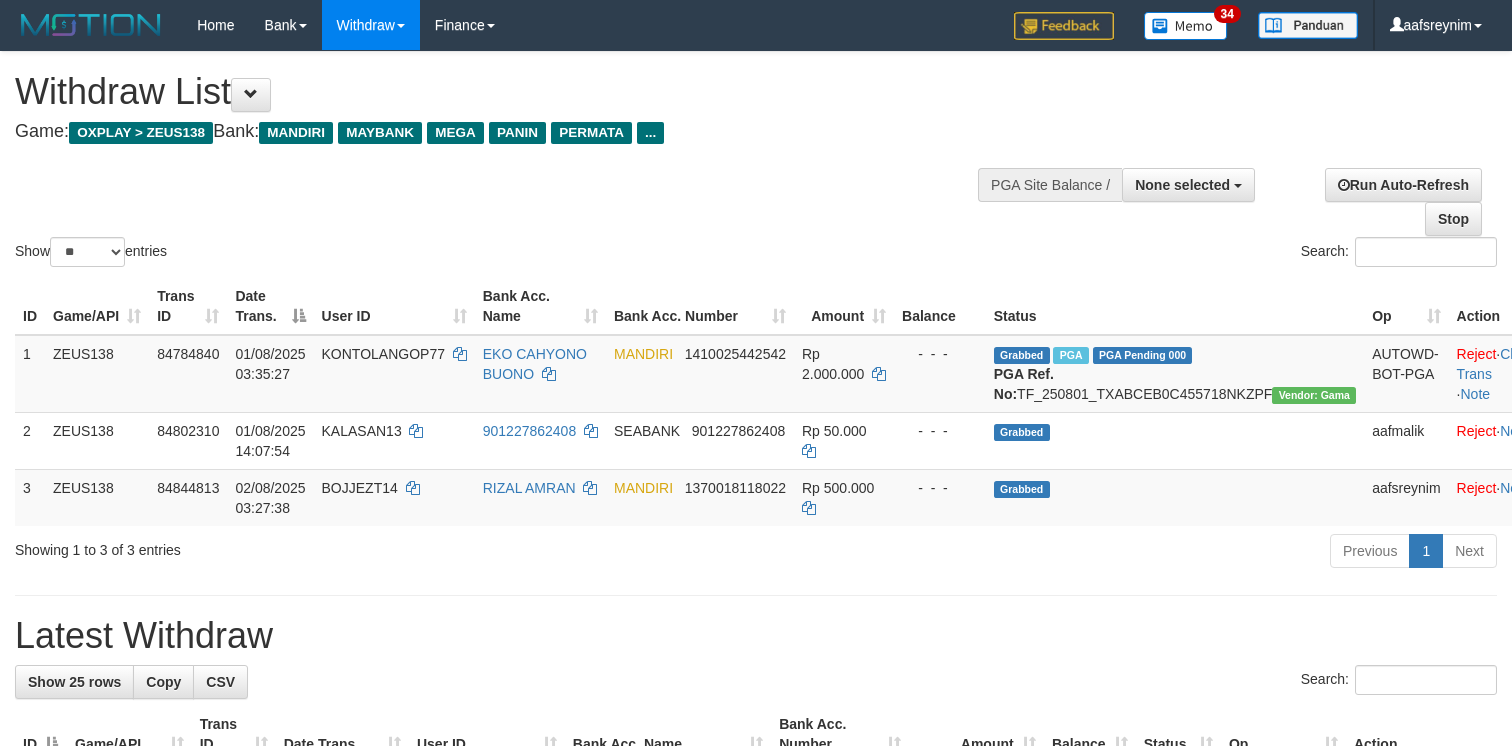 select 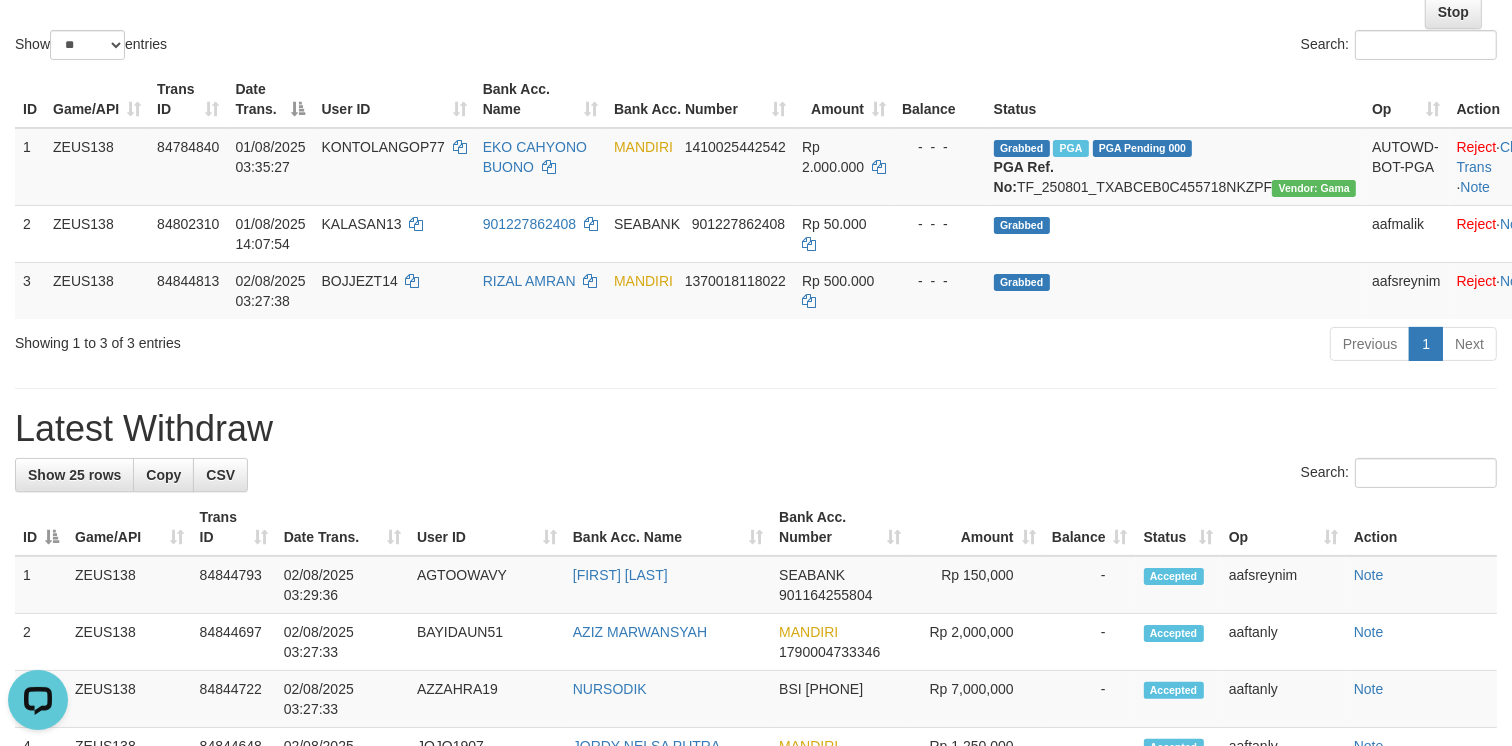 scroll, scrollTop: 0, scrollLeft: 0, axis: both 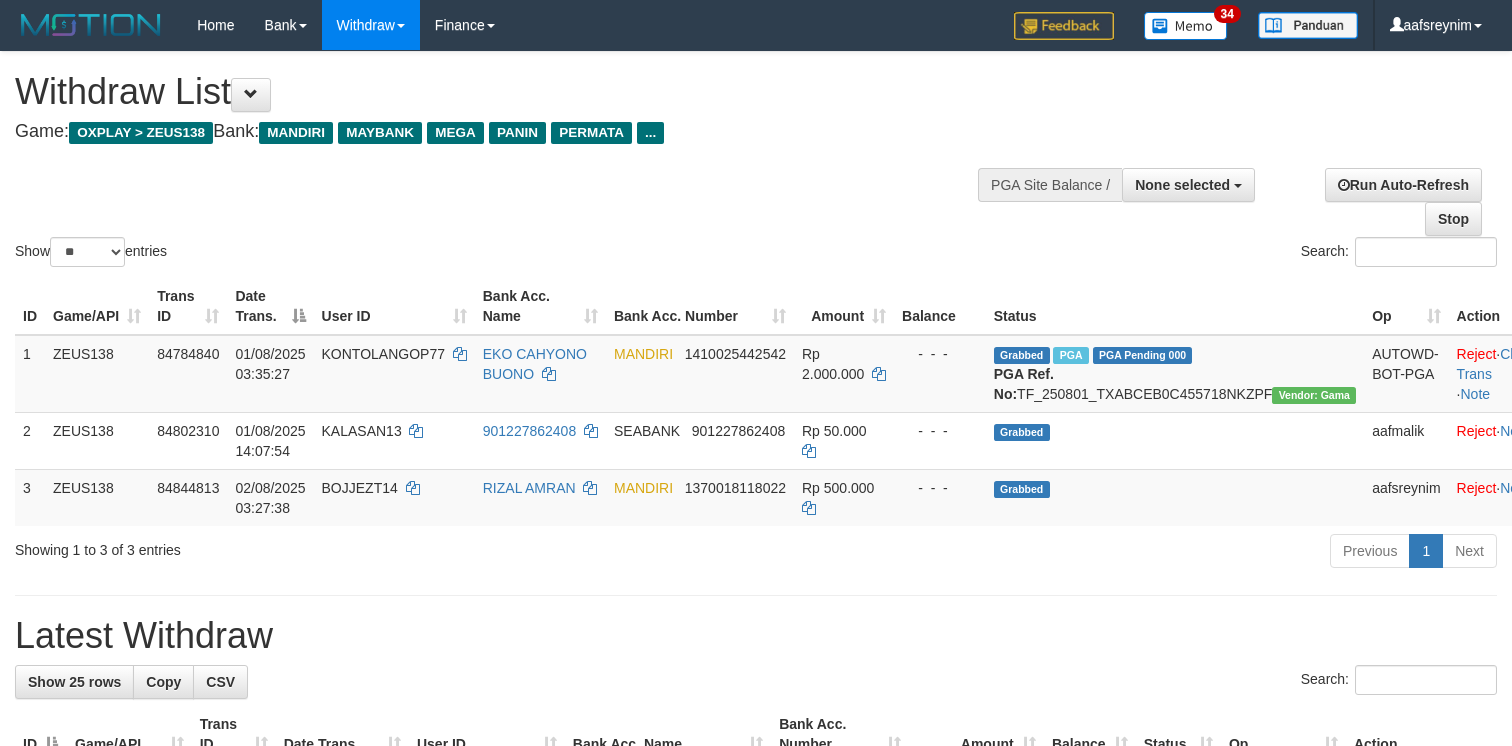 select 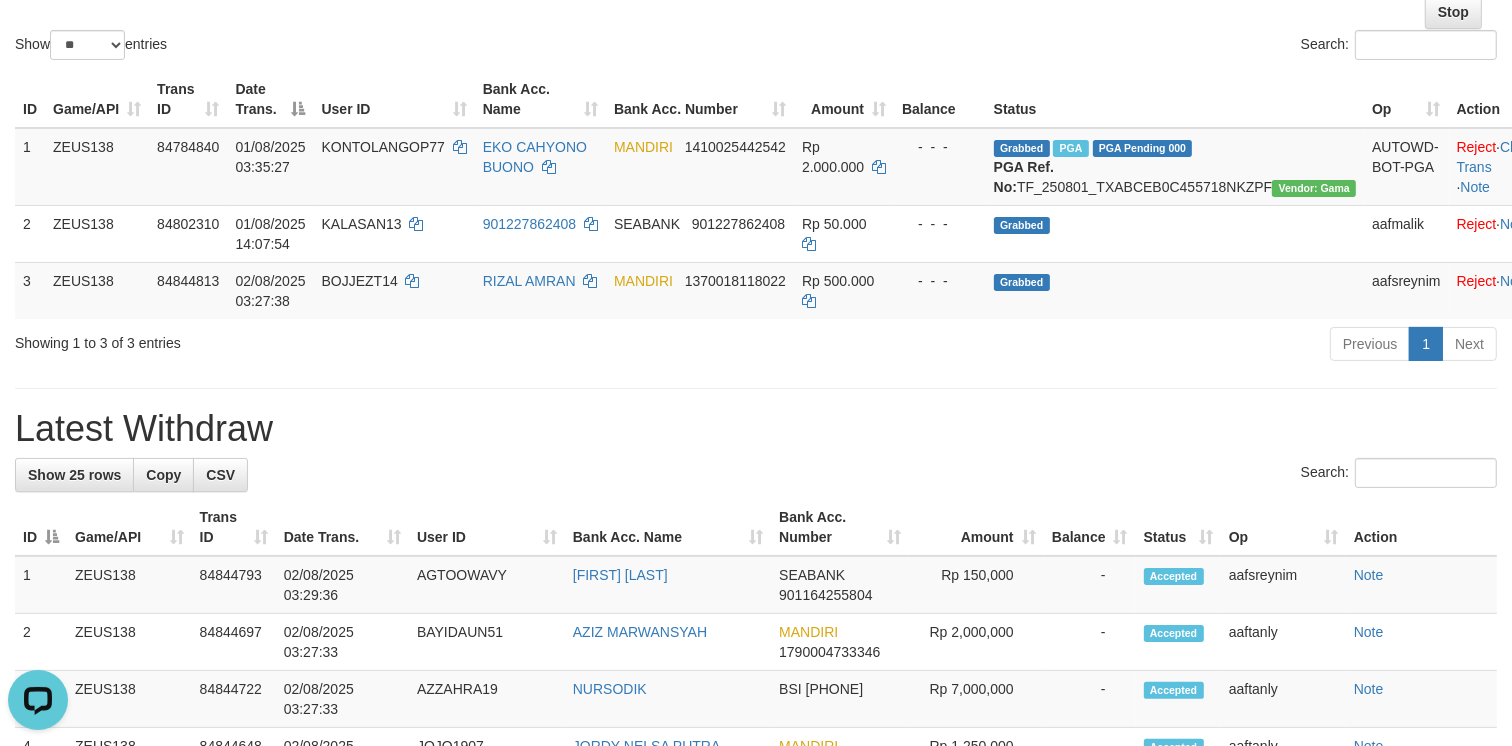 scroll, scrollTop: 0, scrollLeft: 0, axis: both 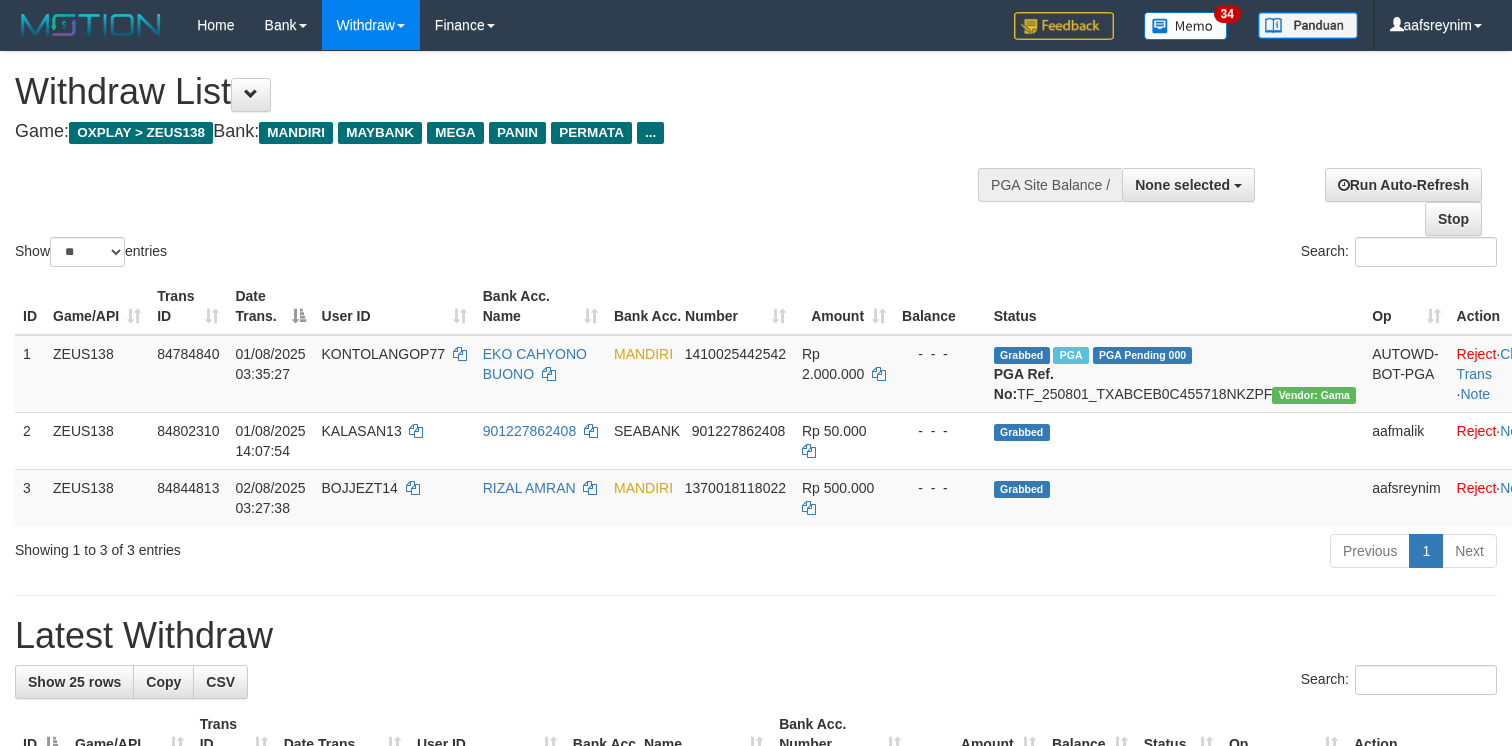 select 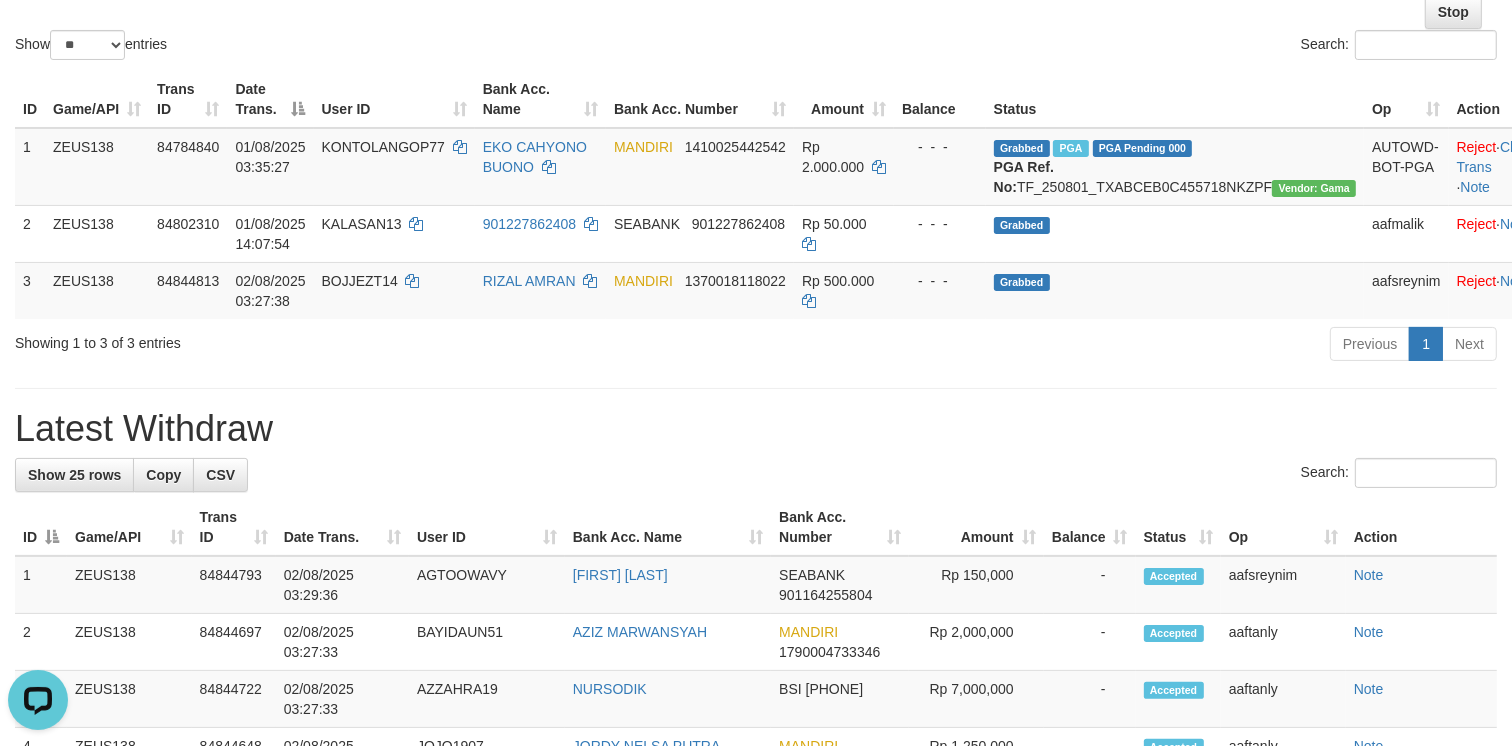 scroll, scrollTop: 0, scrollLeft: 0, axis: both 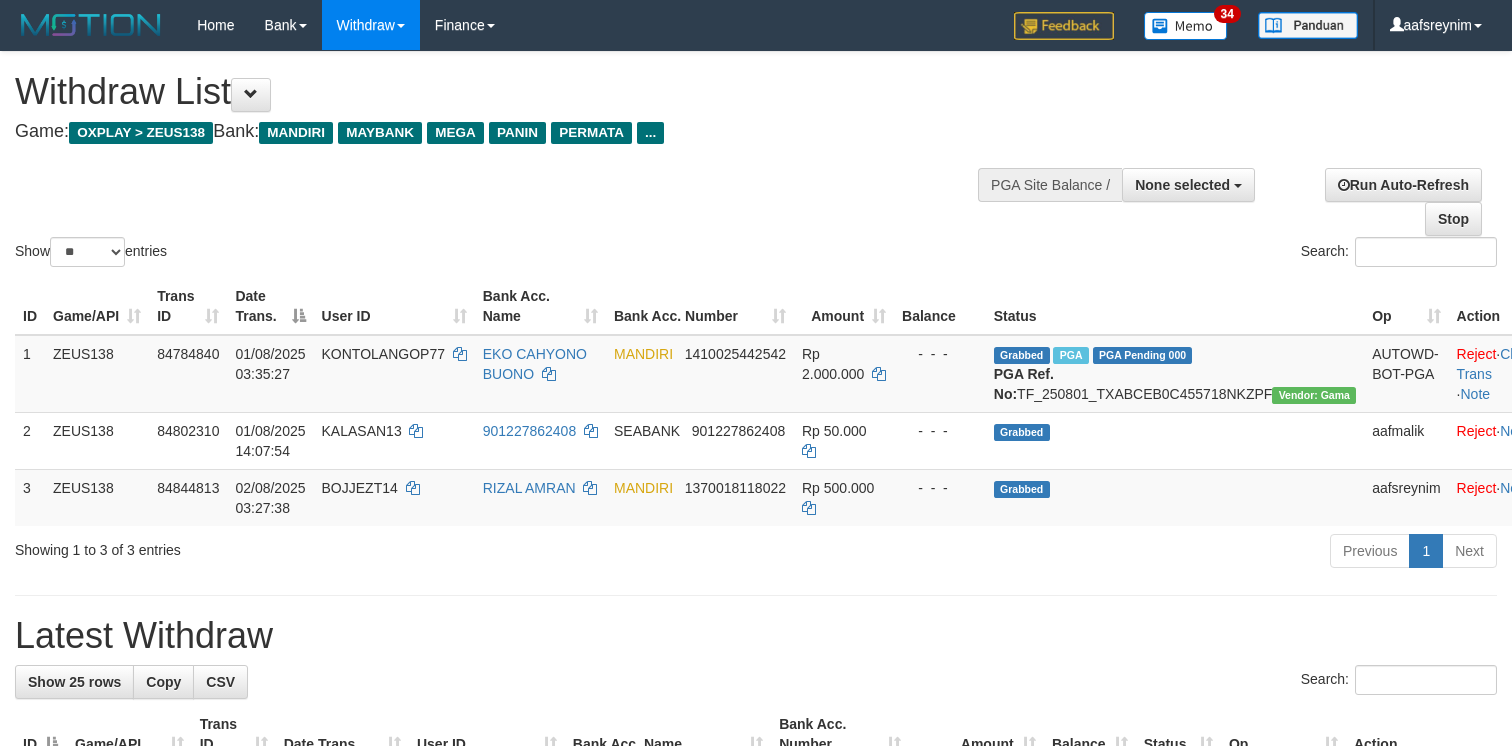 select 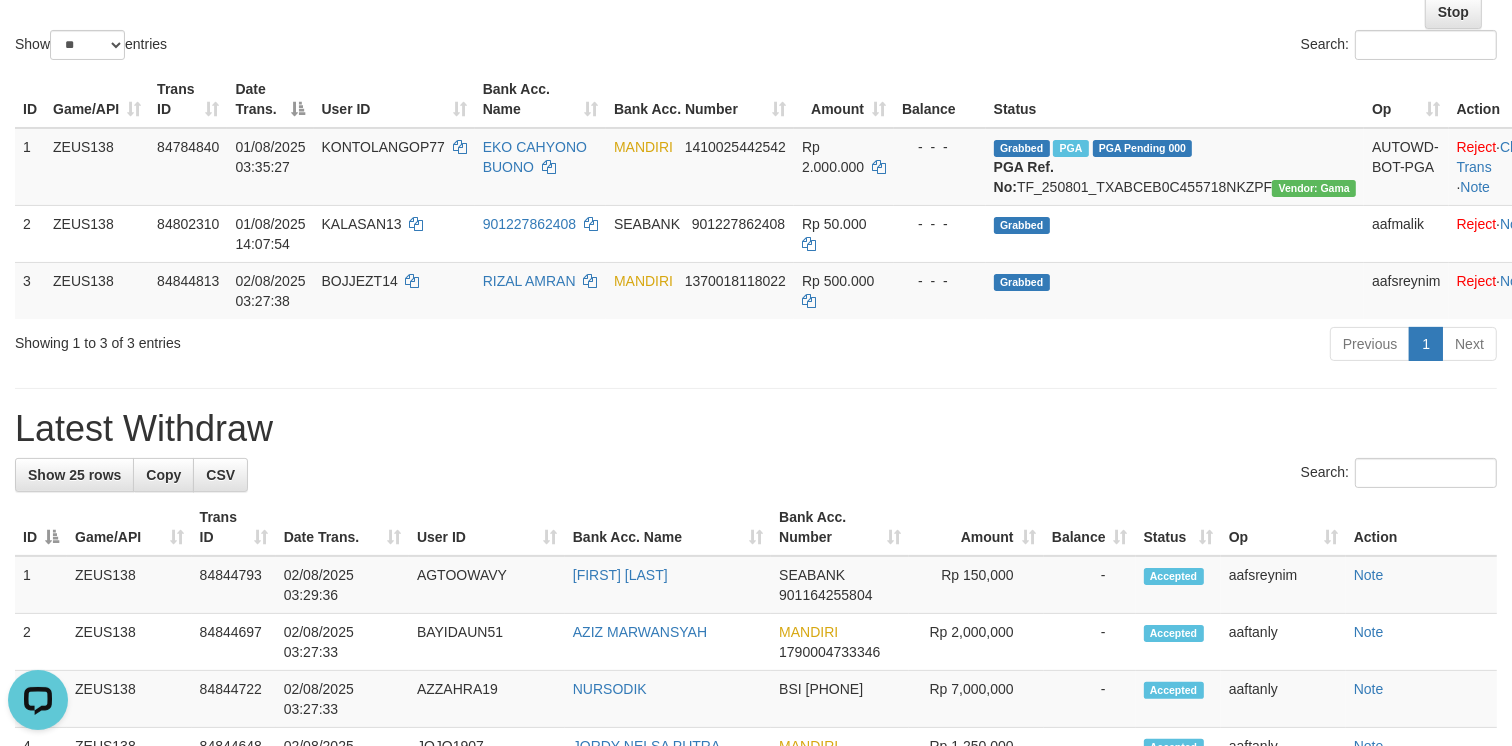 scroll, scrollTop: 0, scrollLeft: 0, axis: both 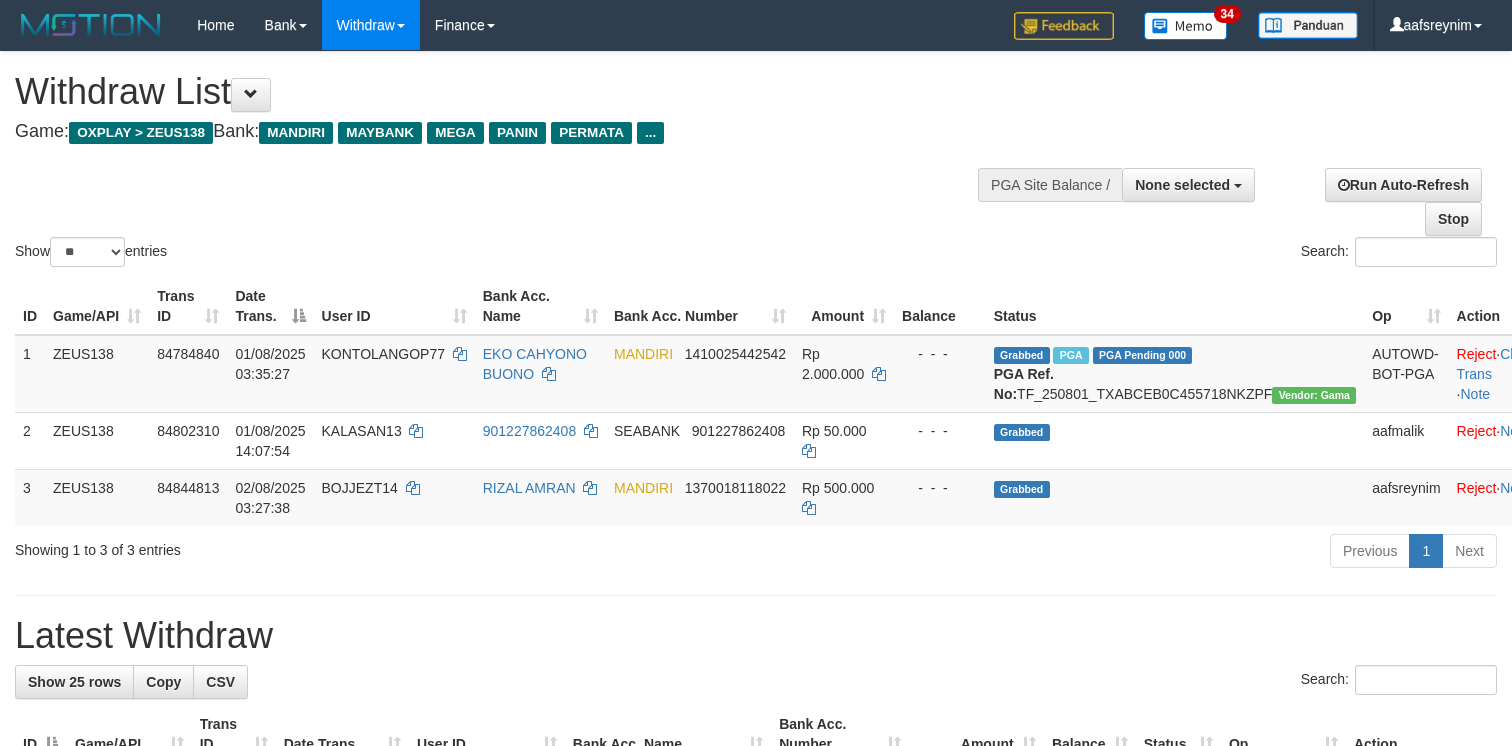select 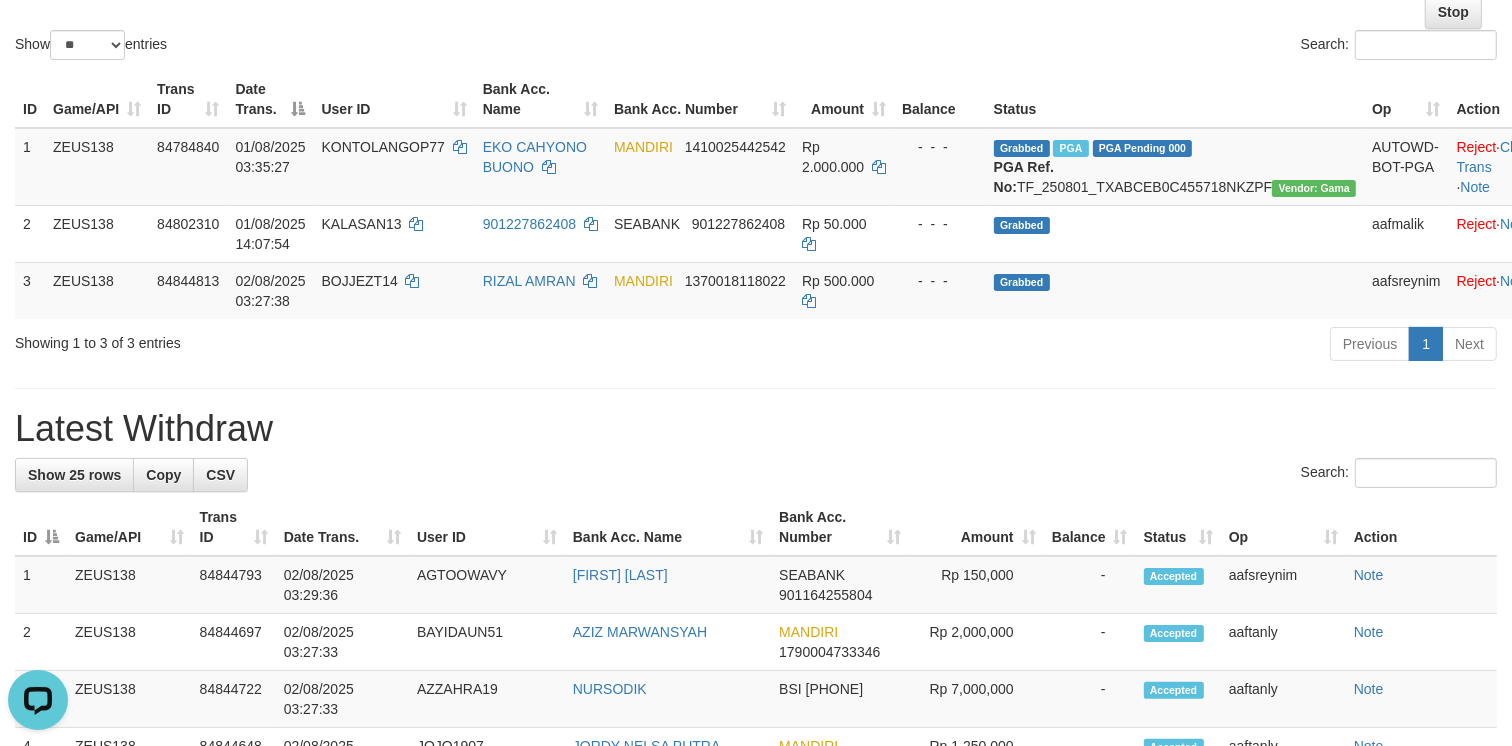 scroll, scrollTop: 0, scrollLeft: 0, axis: both 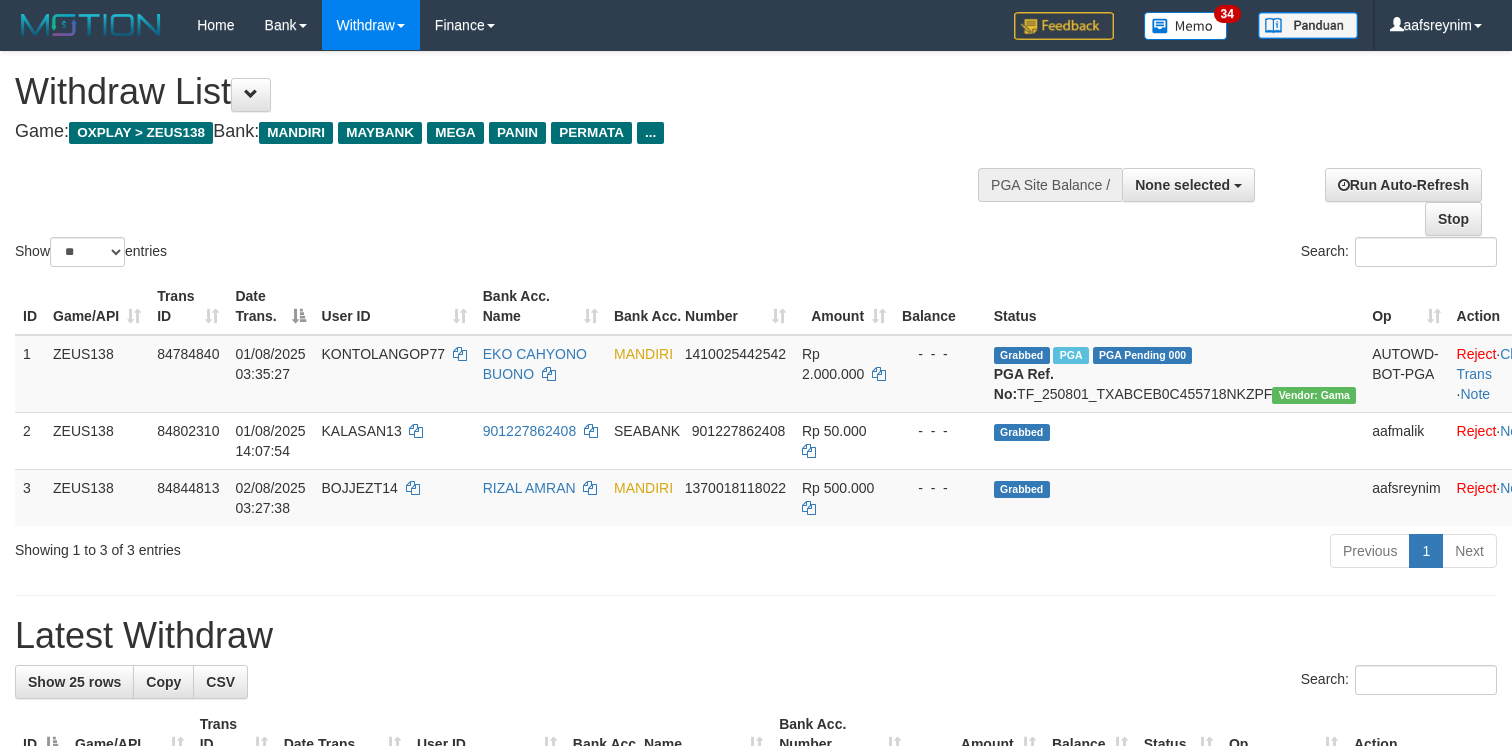 select 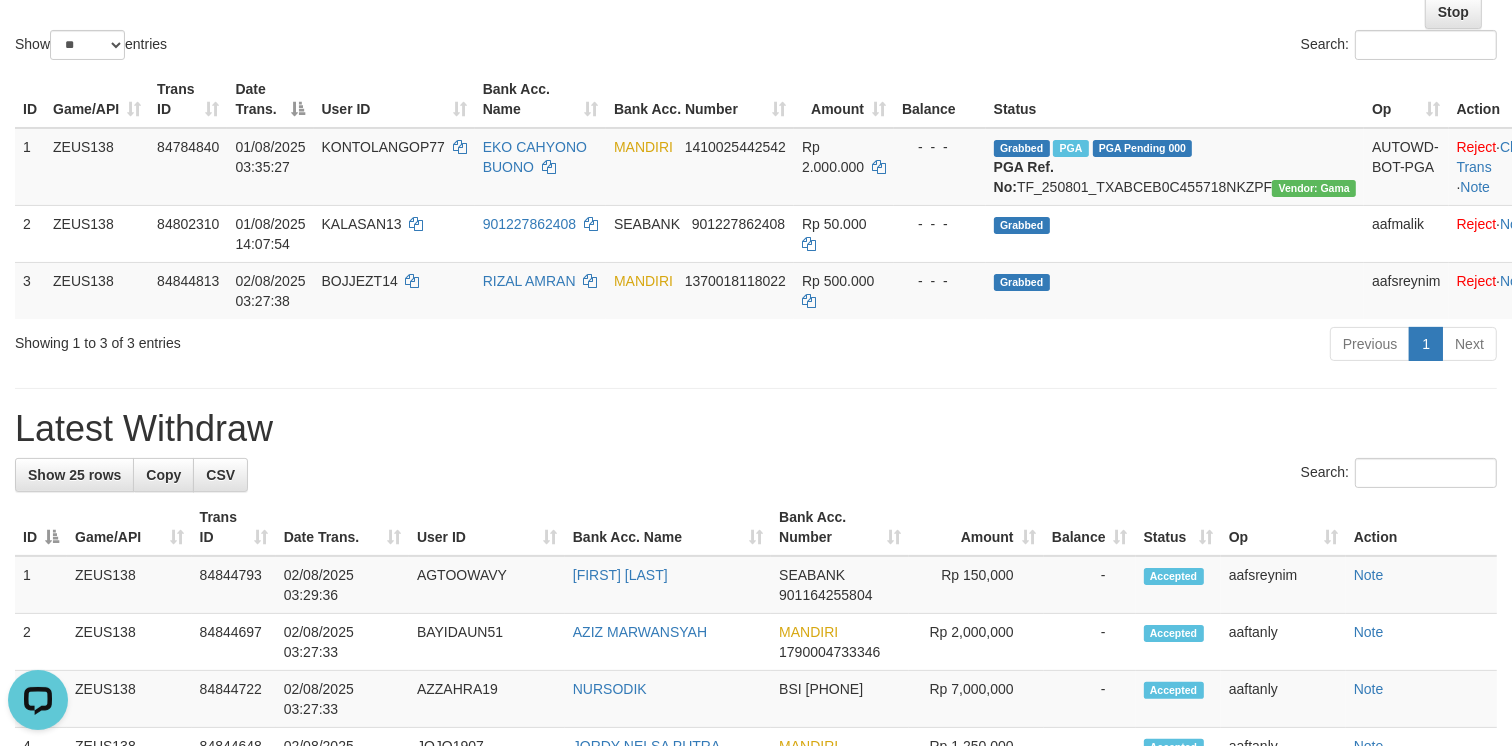 scroll, scrollTop: 0, scrollLeft: 0, axis: both 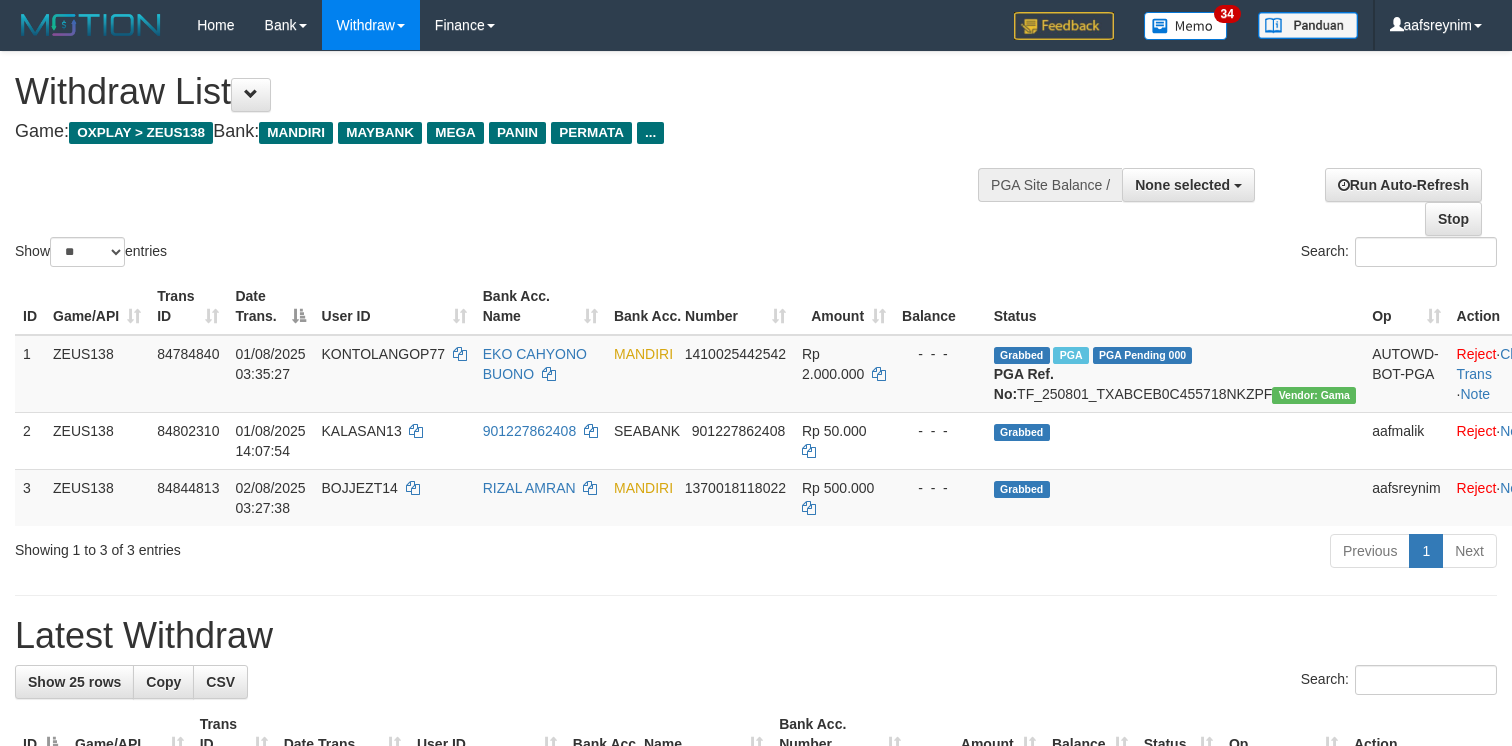 select 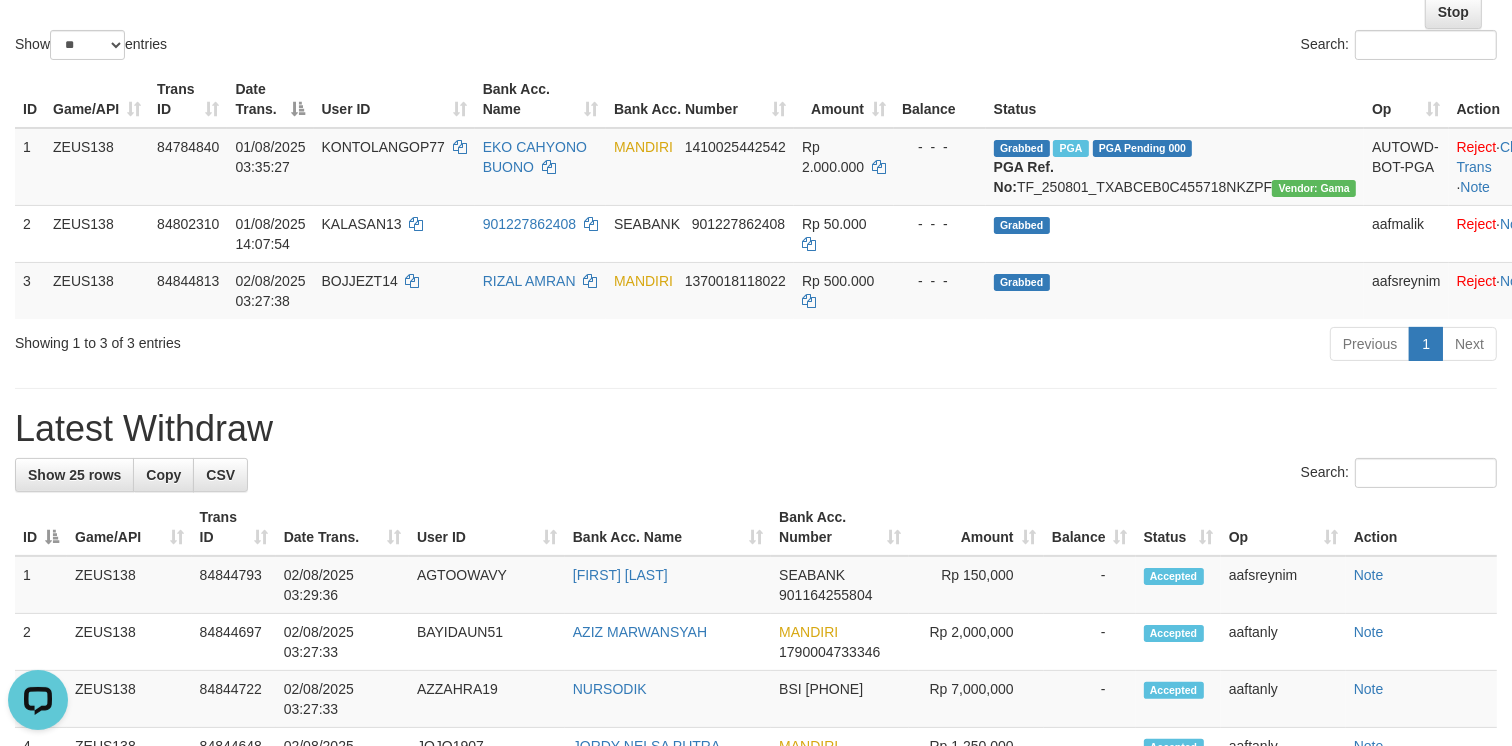 scroll, scrollTop: 0, scrollLeft: 0, axis: both 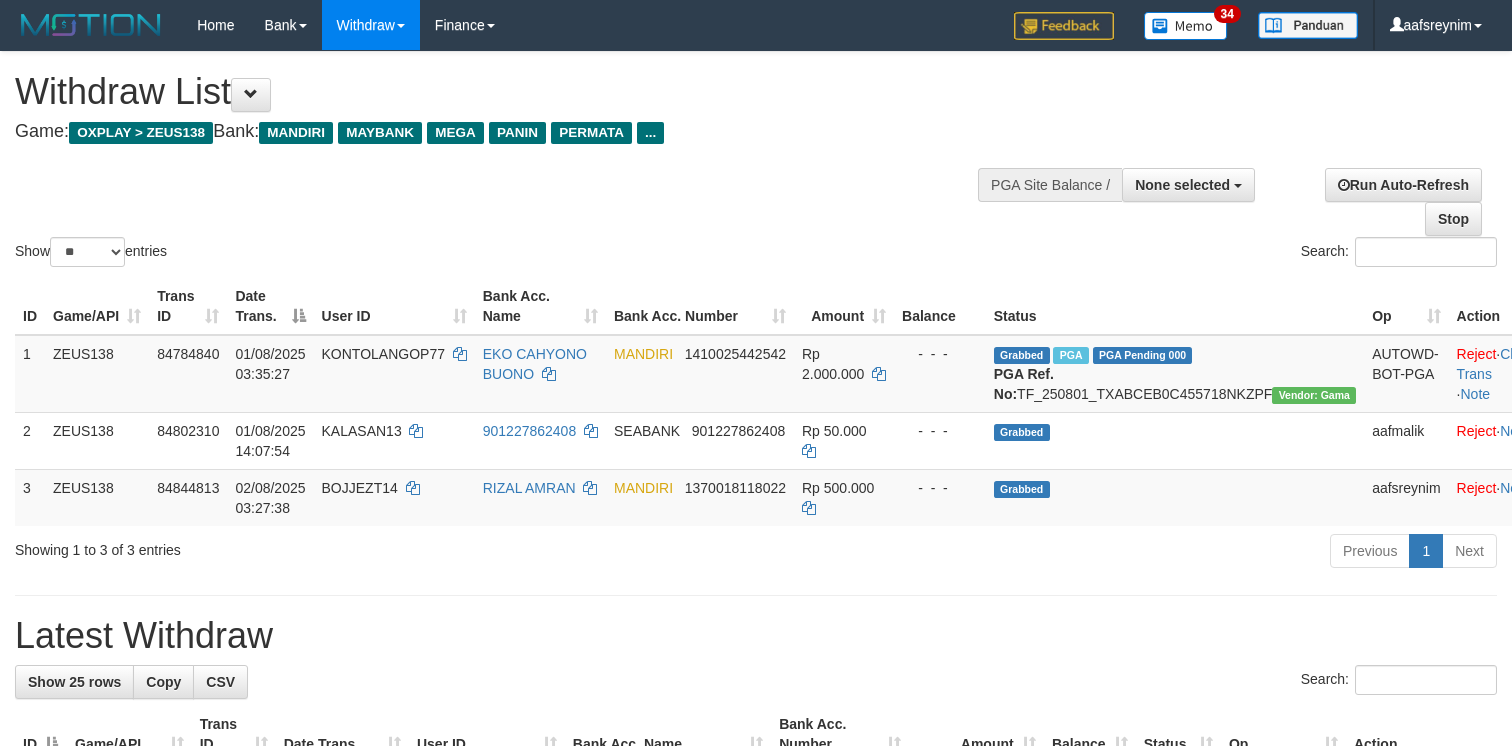 select 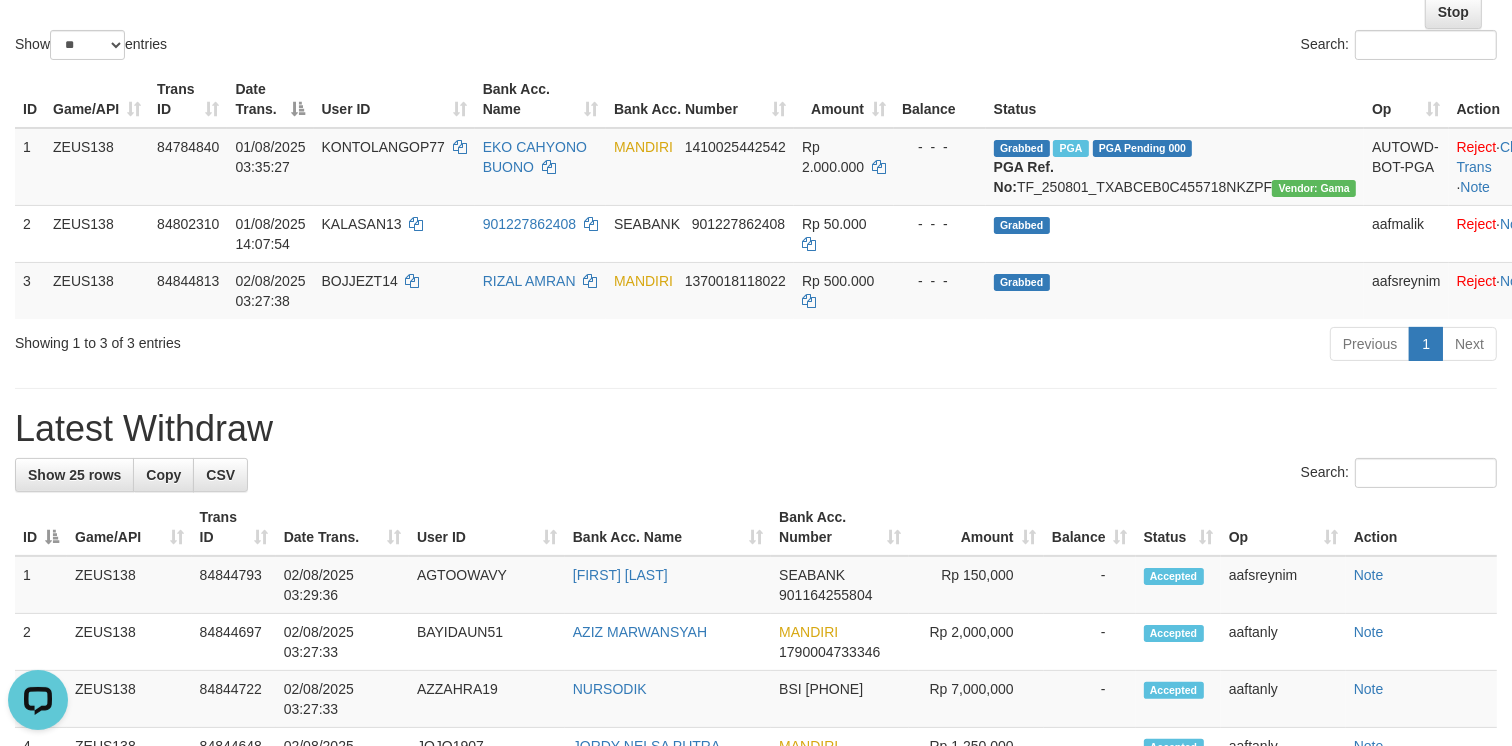 scroll, scrollTop: 0, scrollLeft: 0, axis: both 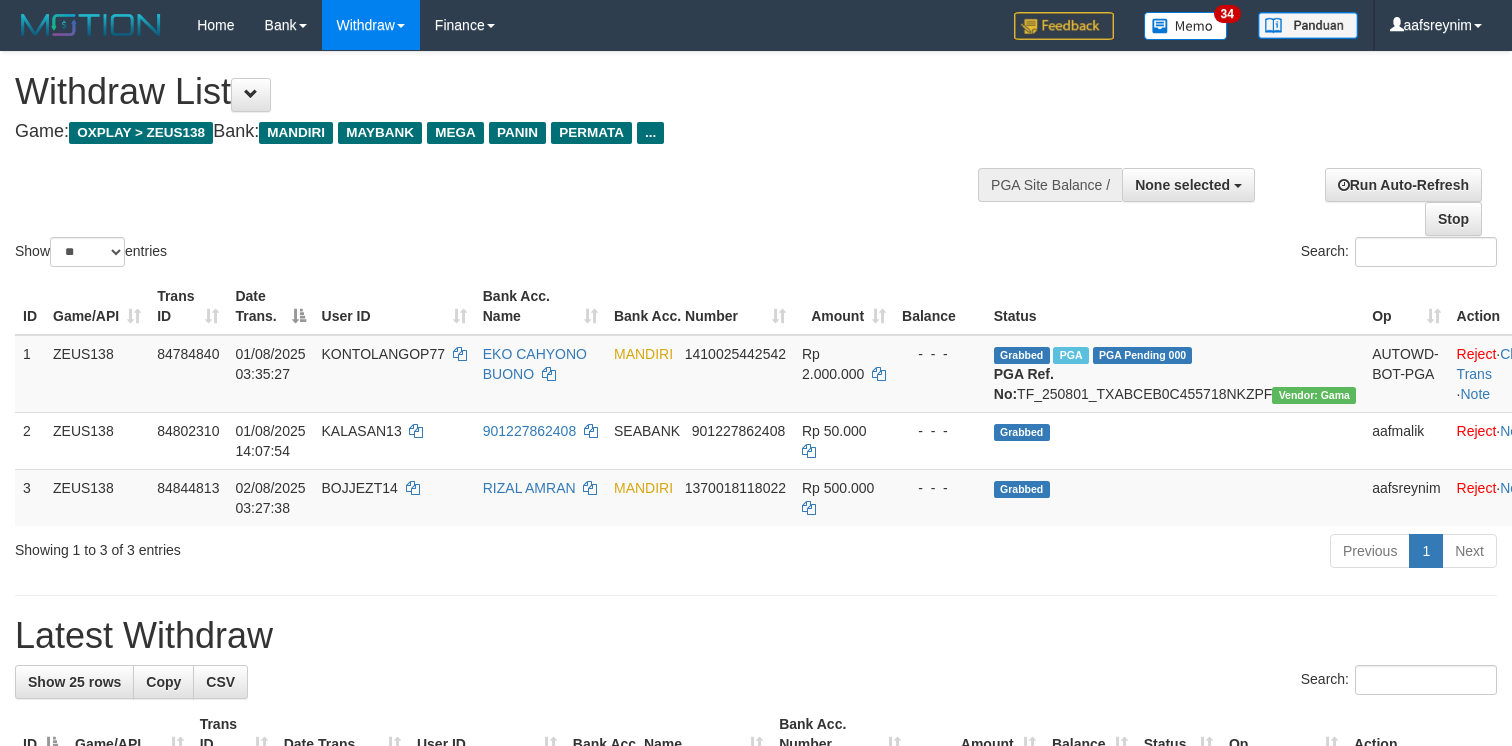 select 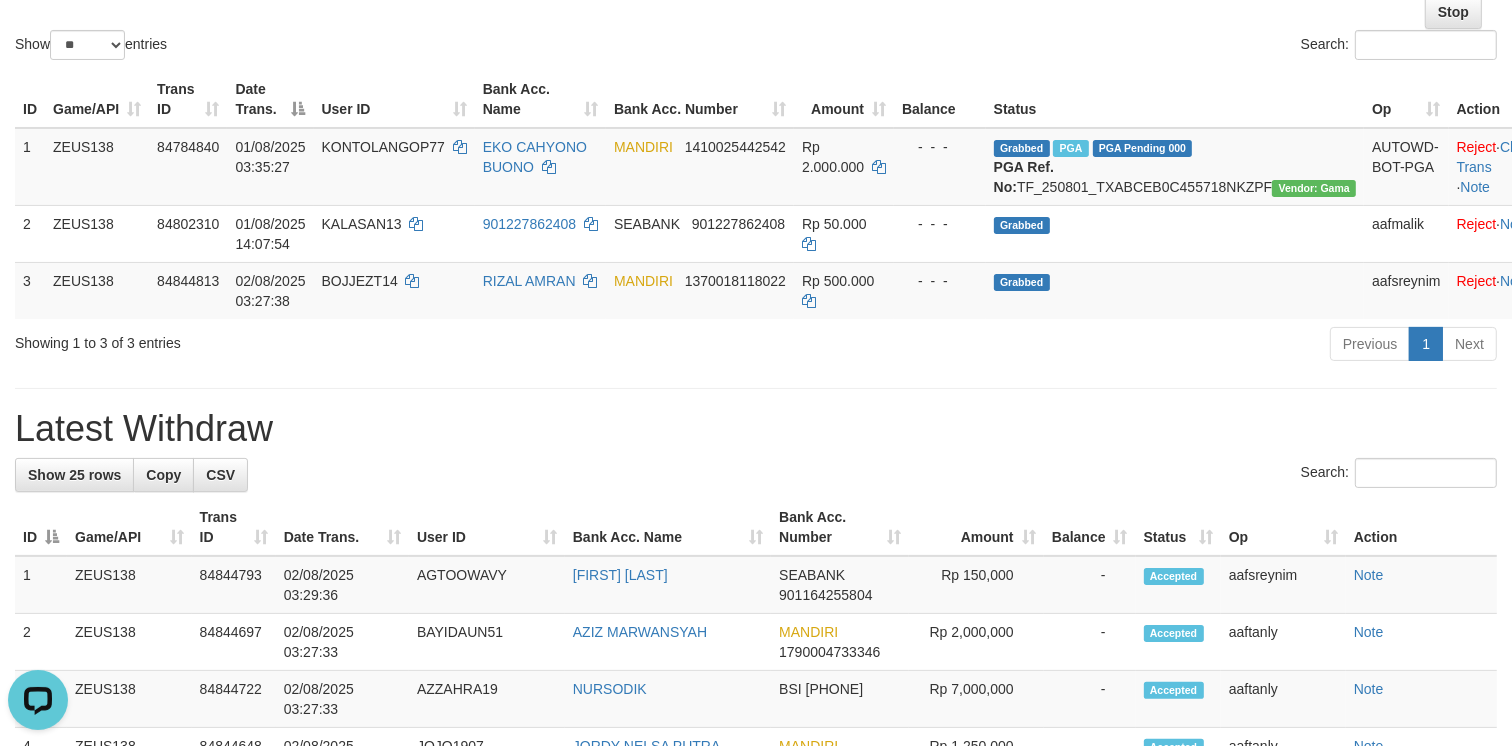 scroll, scrollTop: 0, scrollLeft: 0, axis: both 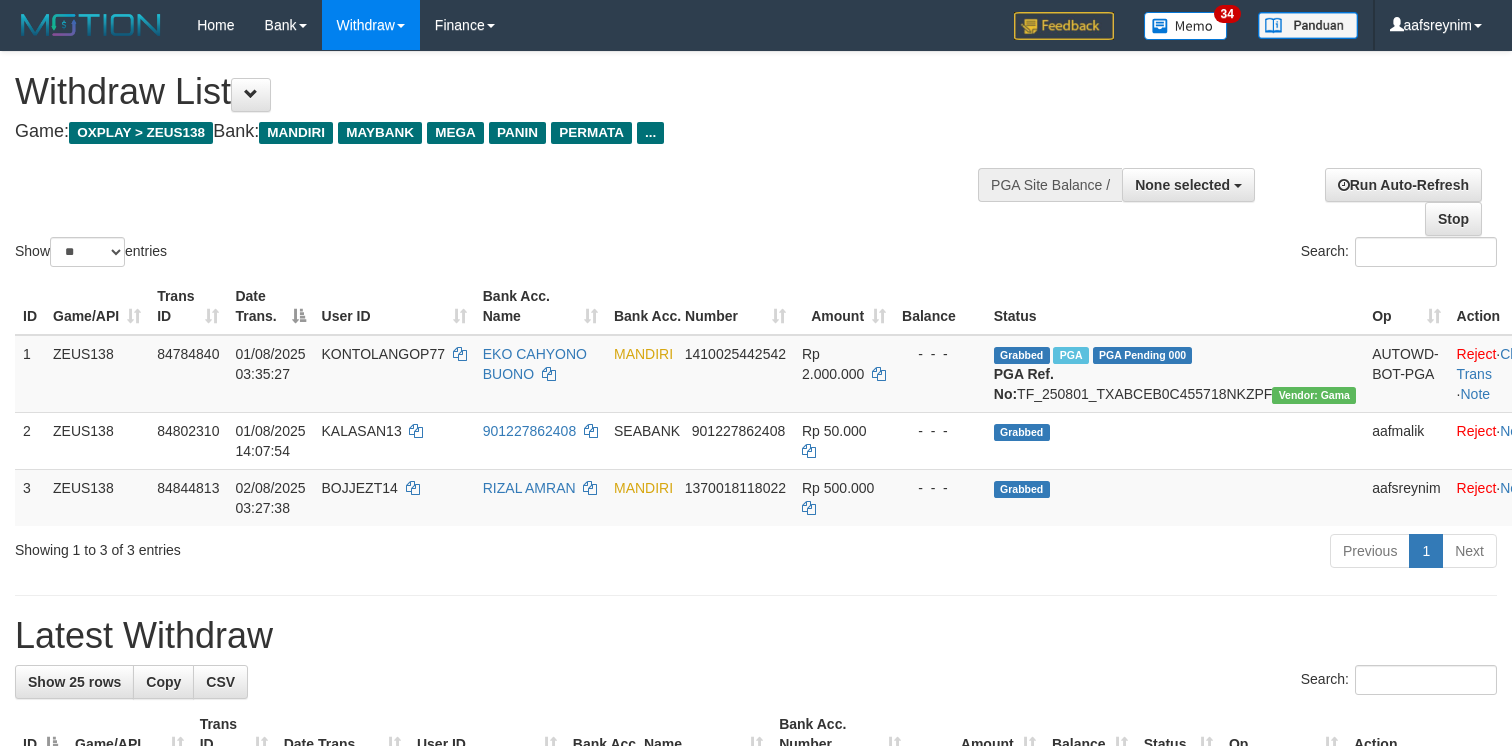 select 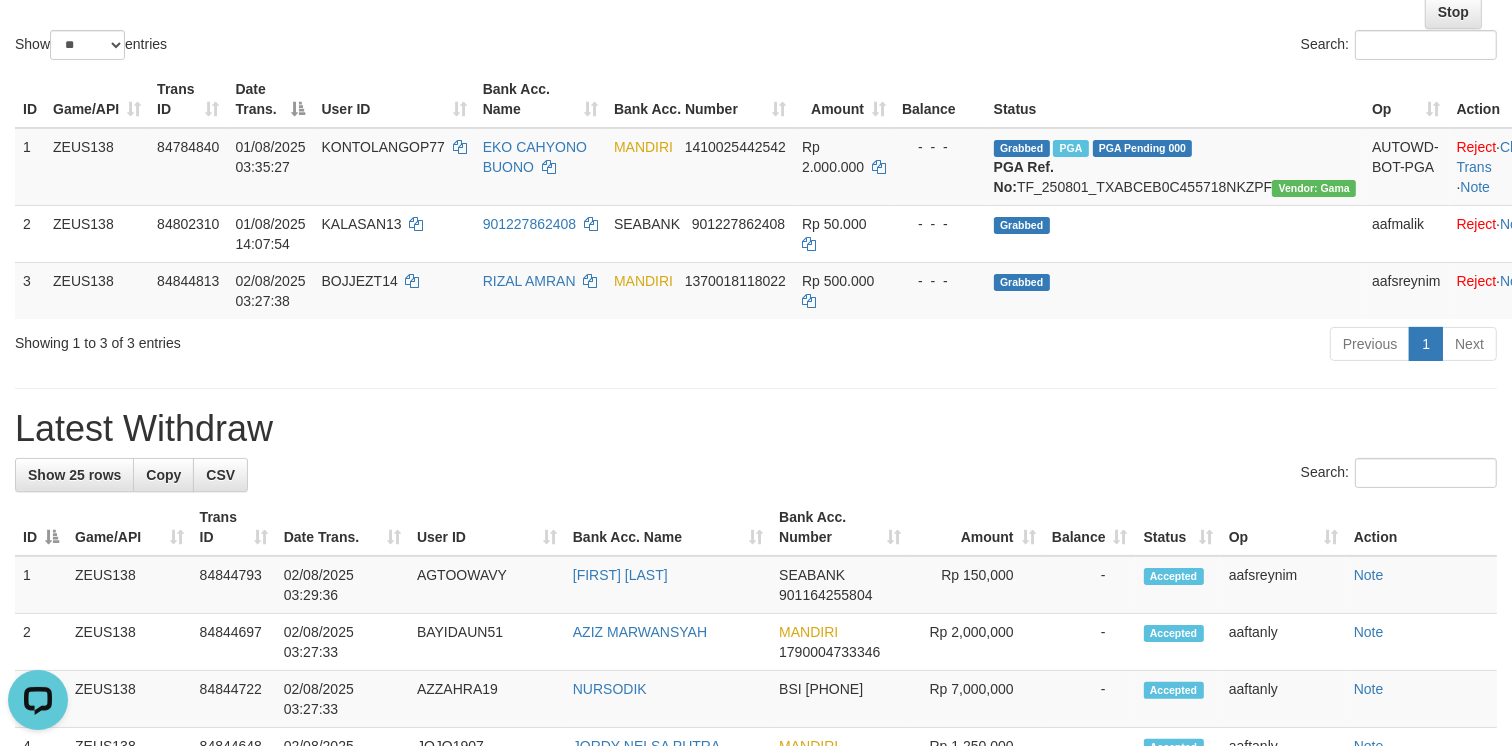 scroll, scrollTop: 0, scrollLeft: 0, axis: both 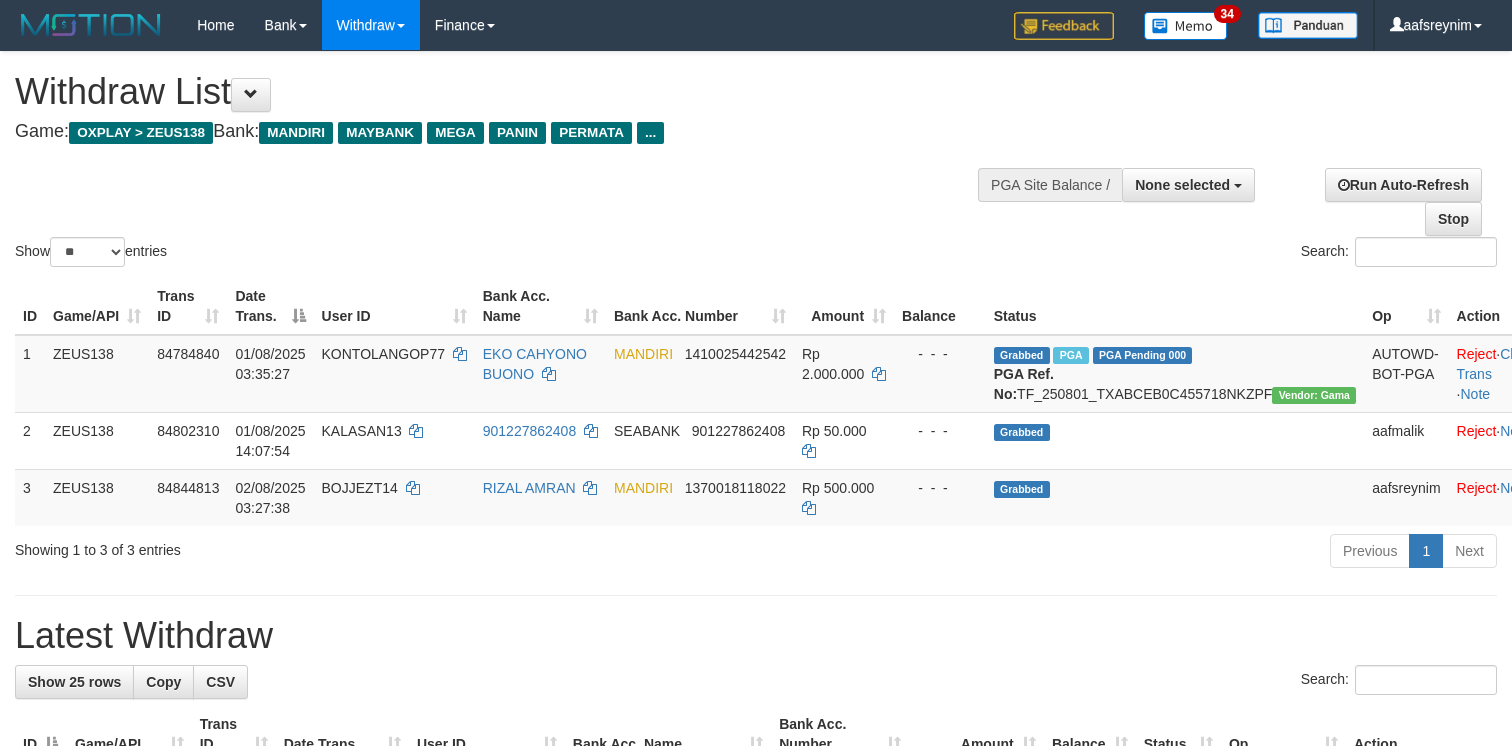 select 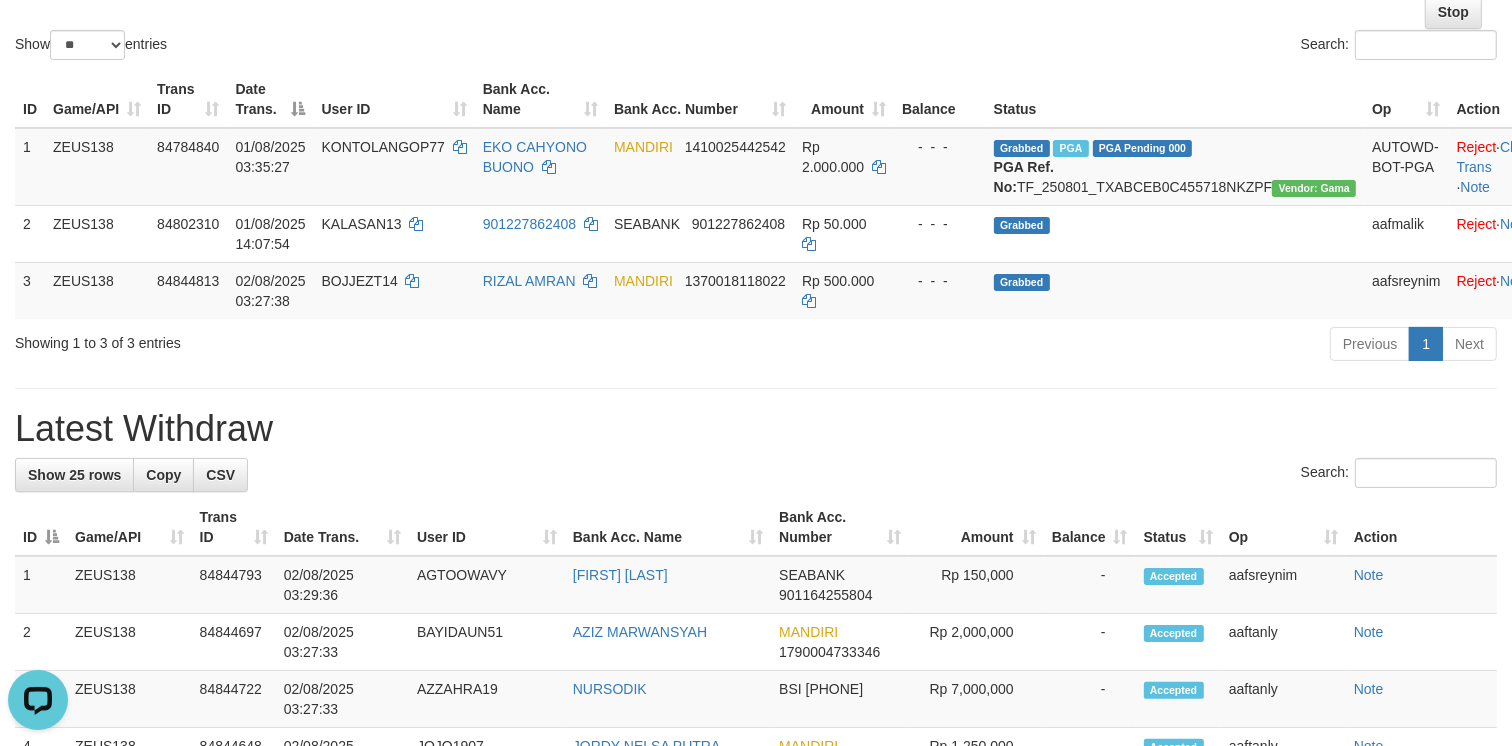 scroll, scrollTop: 0, scrollLeft: 0, axis: both 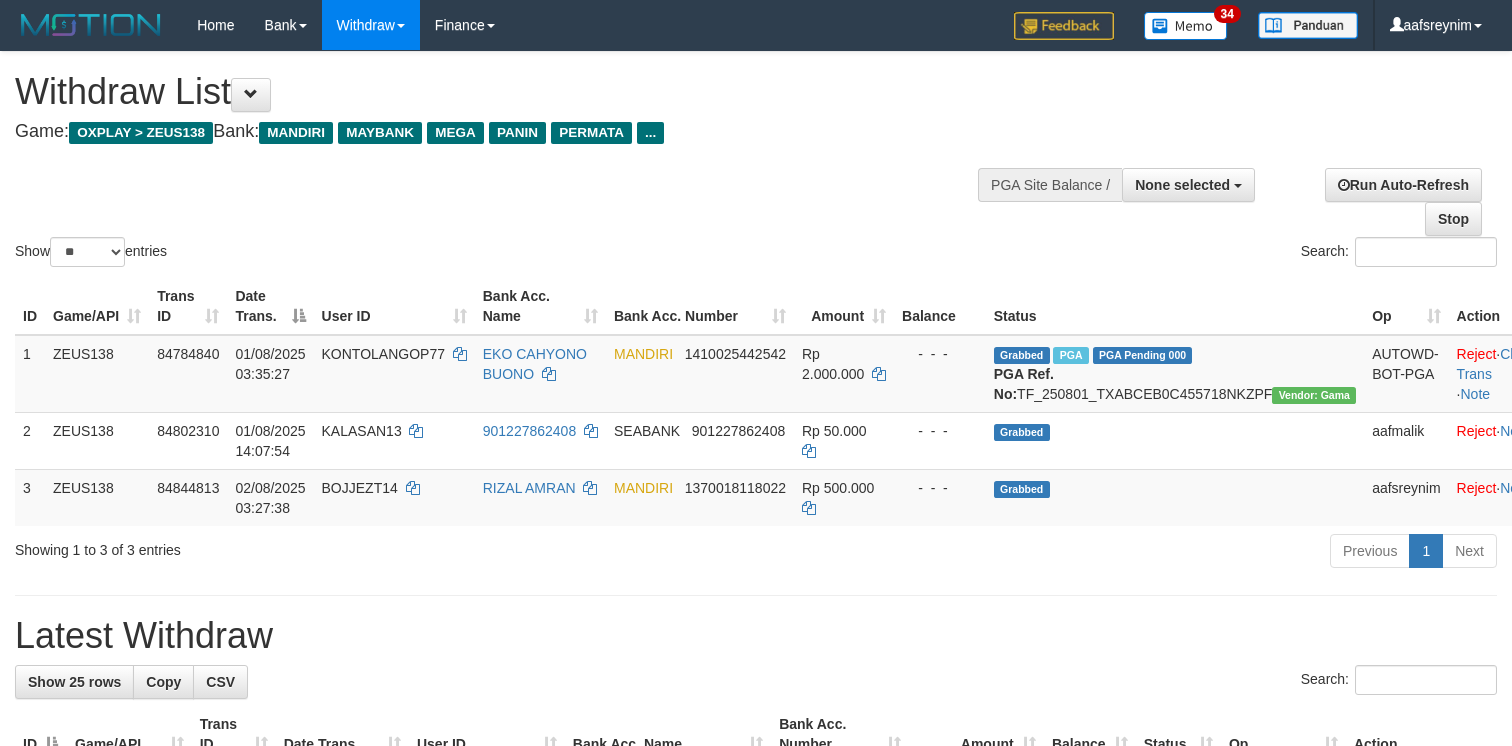 select 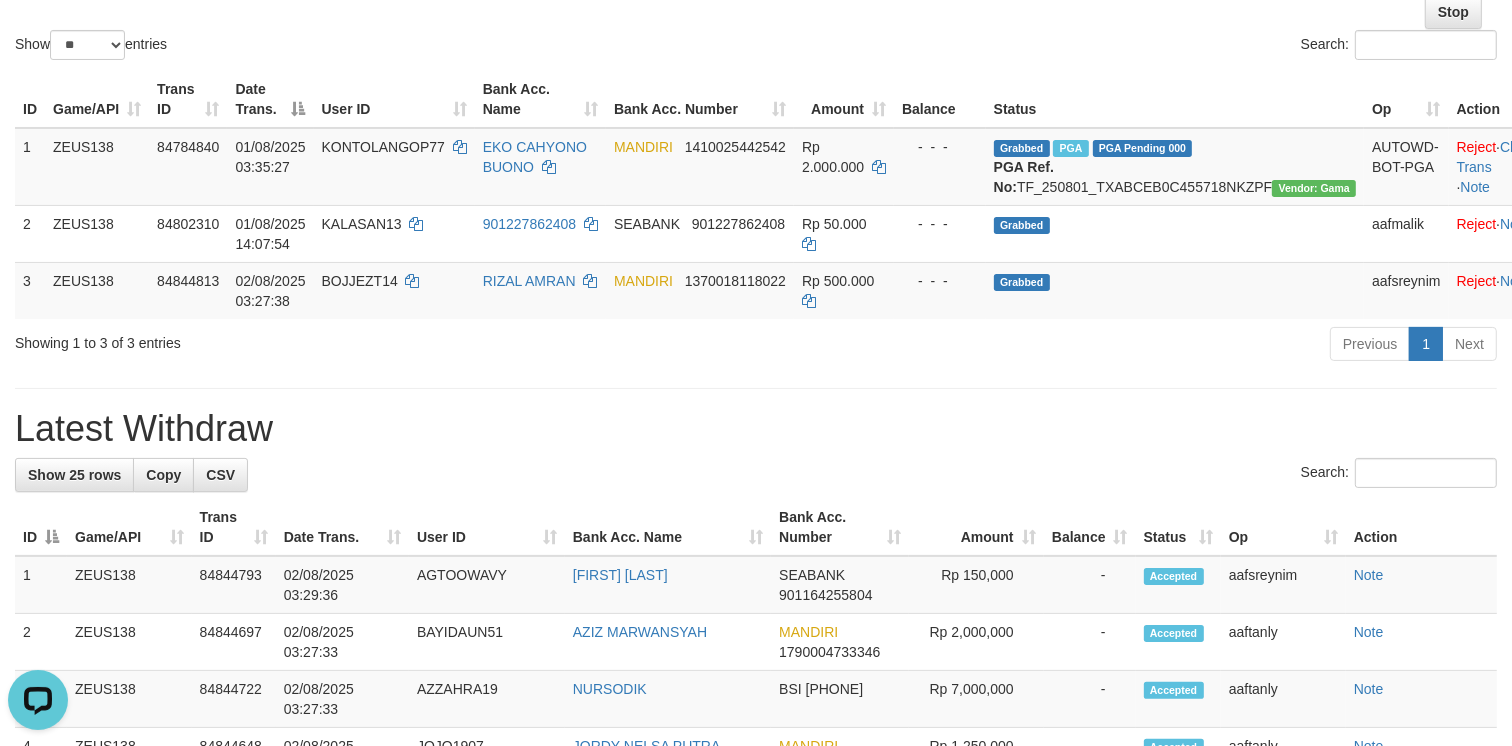 scroll, scrollTop: 0, scrollLeft: 0, axis: both 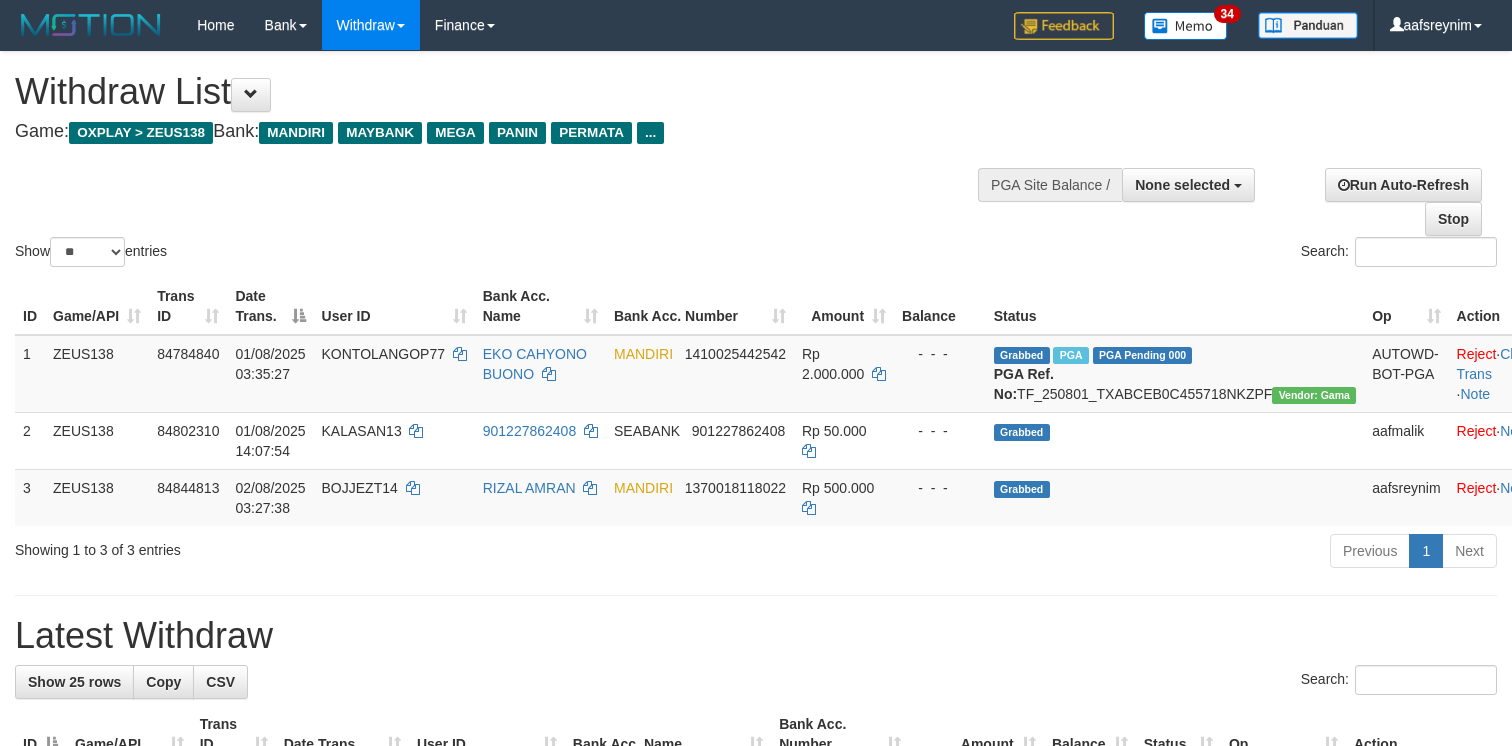 select 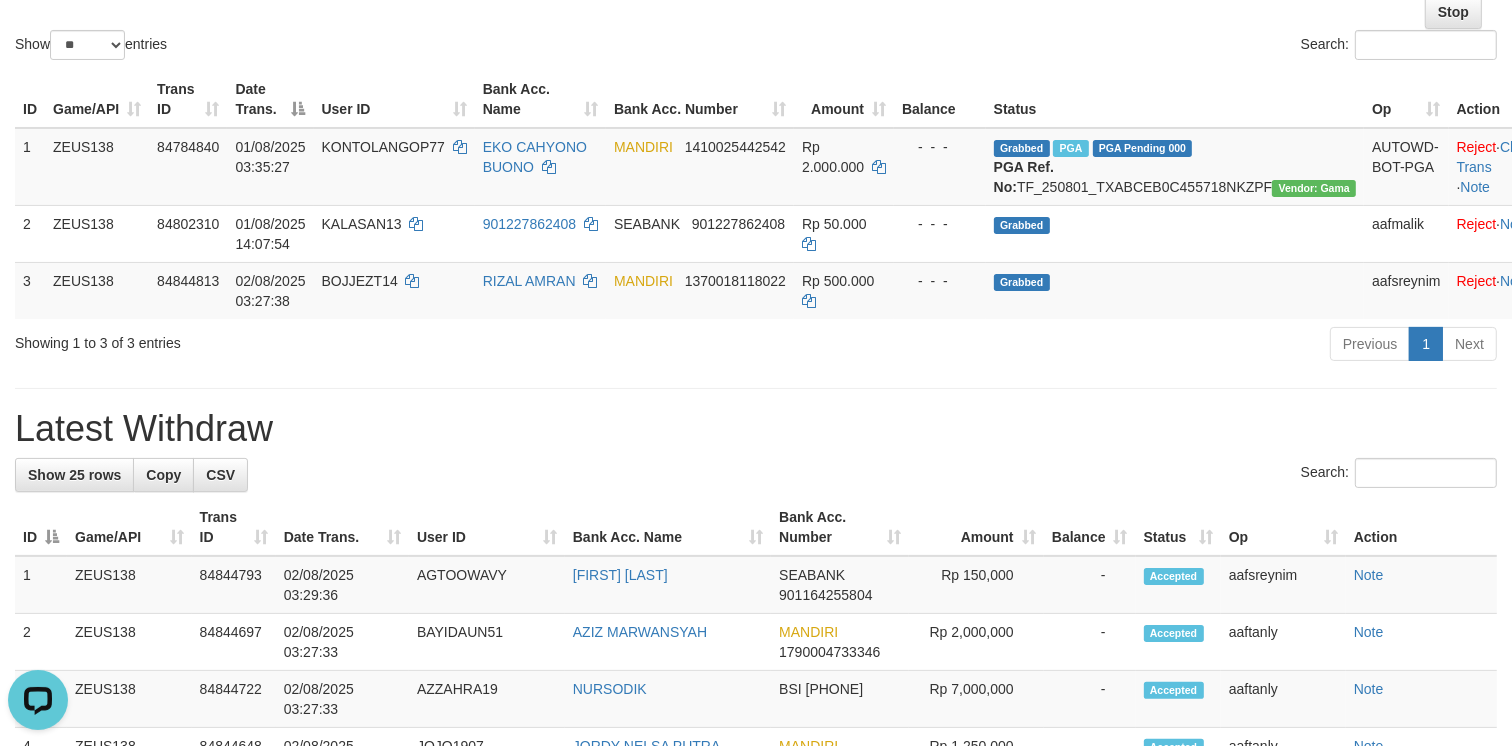 scroll, scrollTop: 0, scrollLeft: 0, axis: both 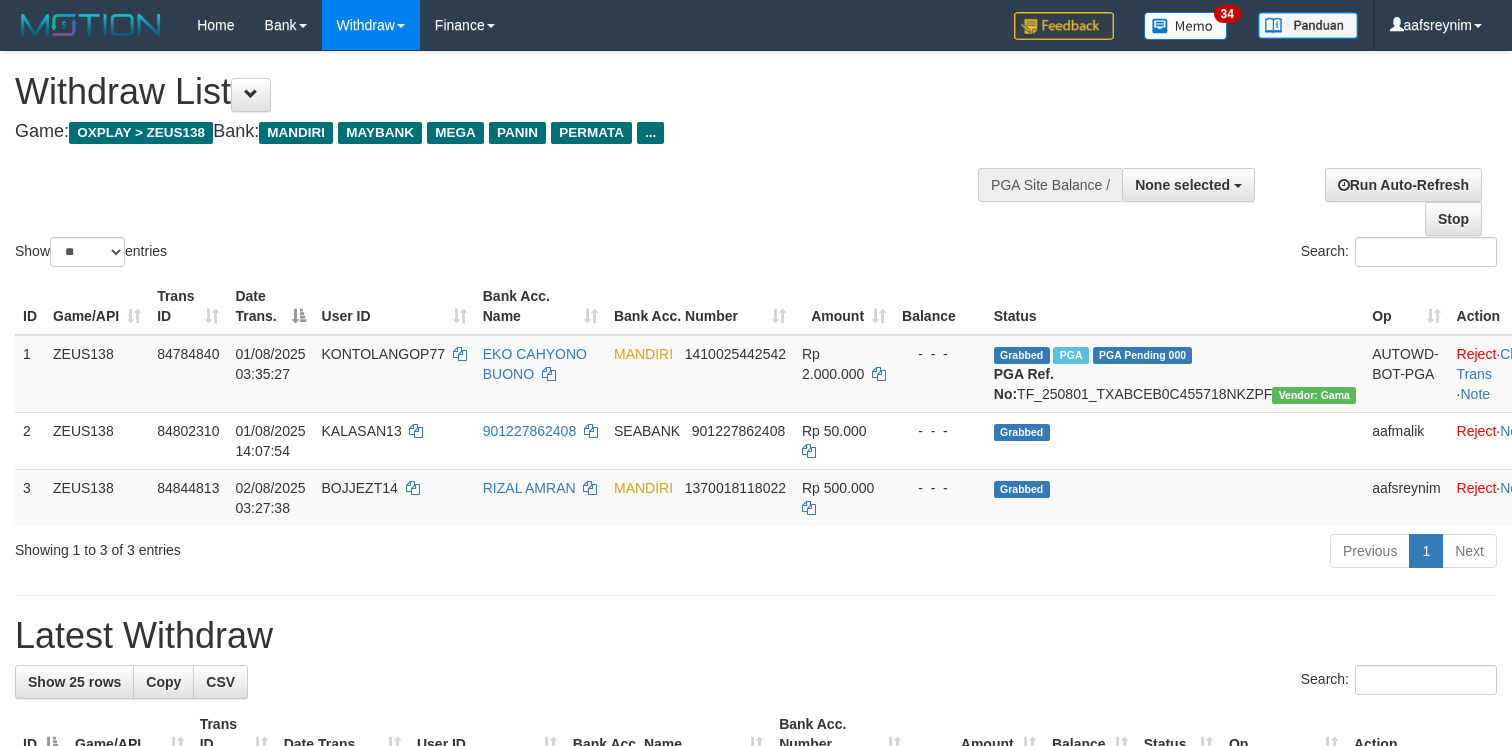 select 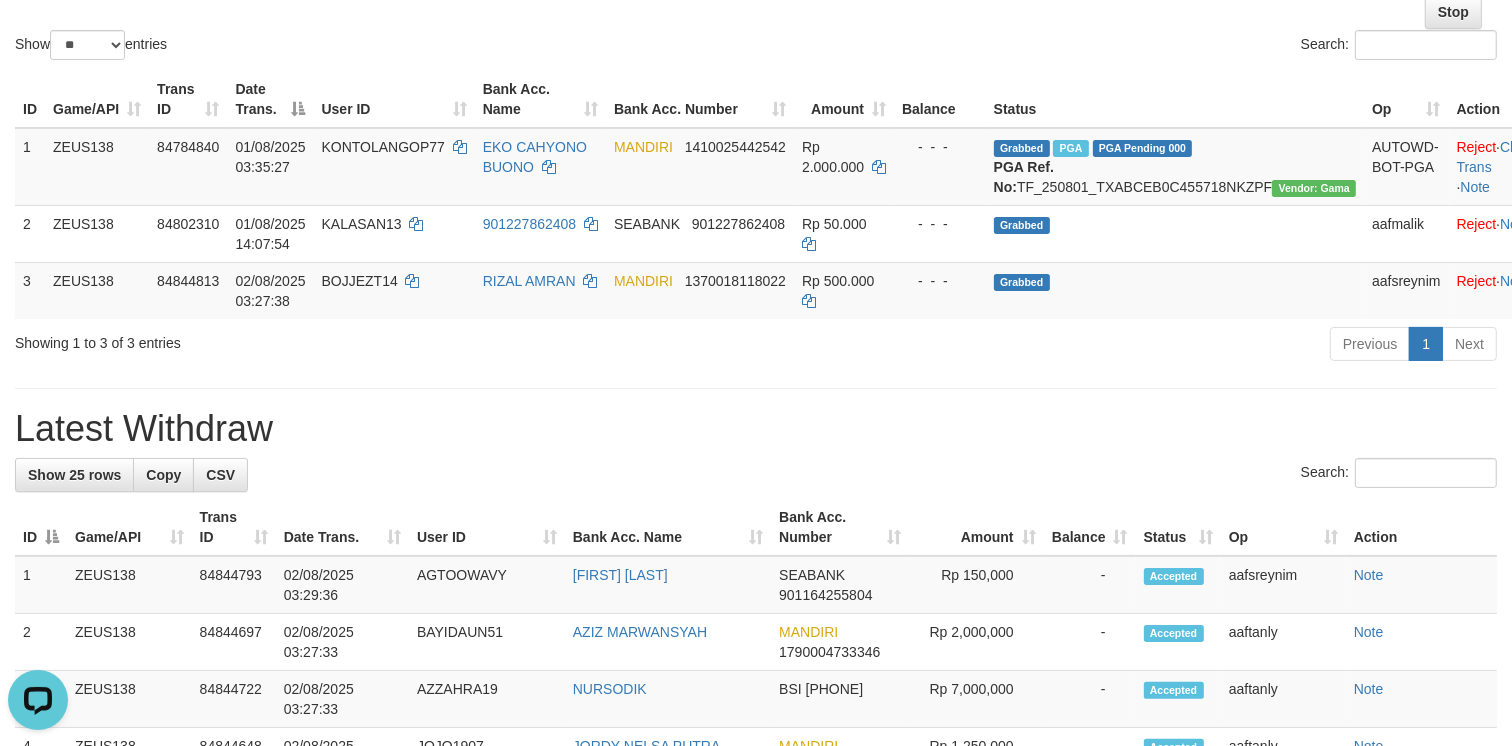 scroll, scrollTop: 0, scrollLeft: 0, axis: both 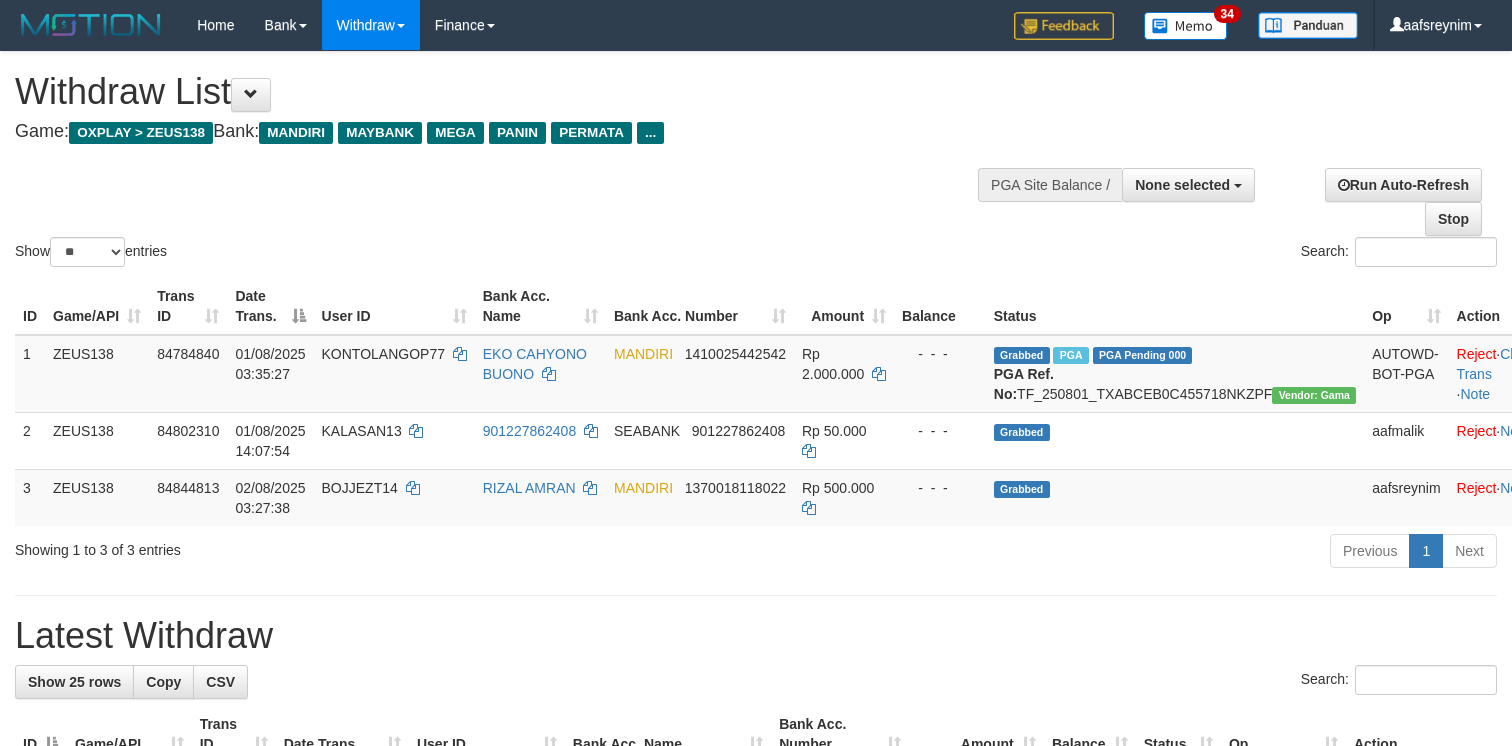 select 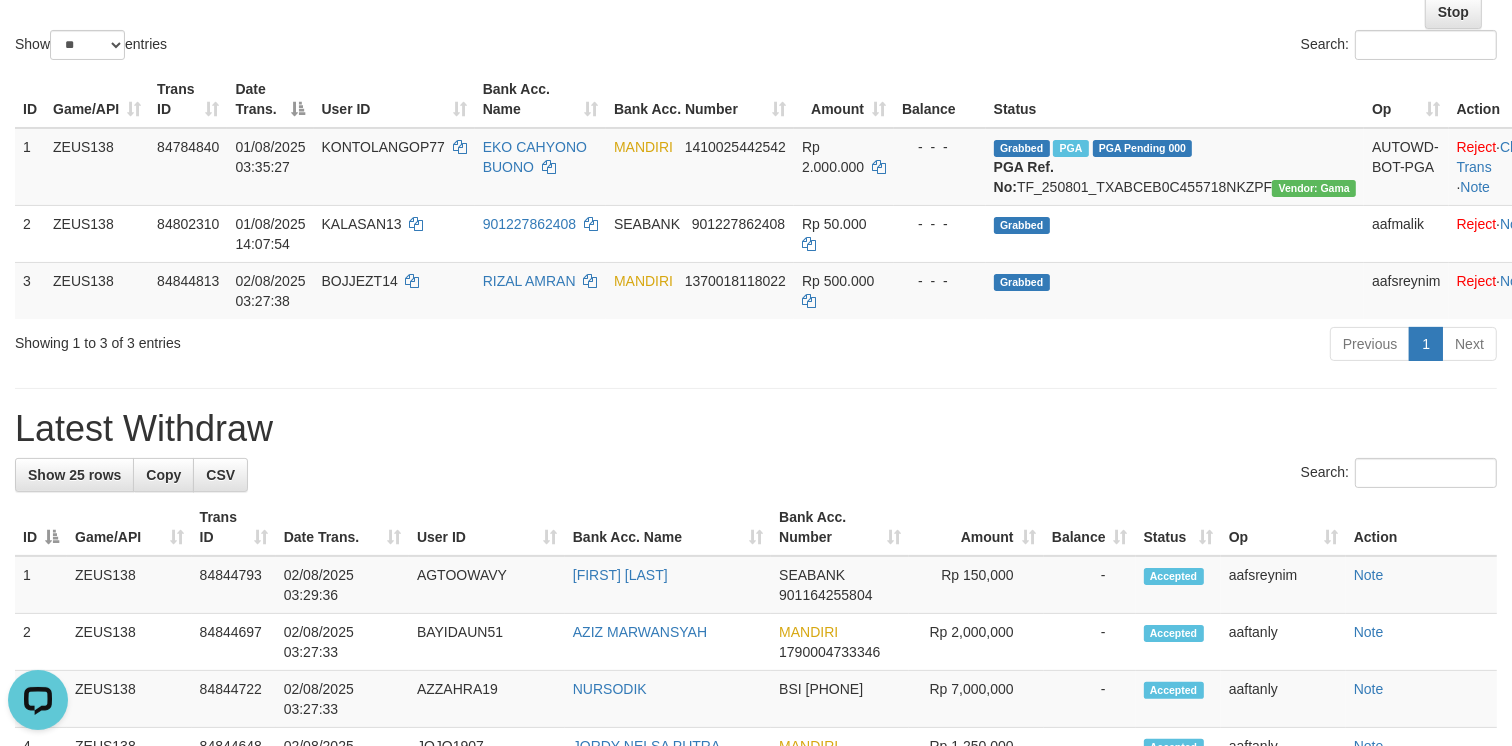 scroll, scrollTop: 0, scrollLeft: 0, axis: both 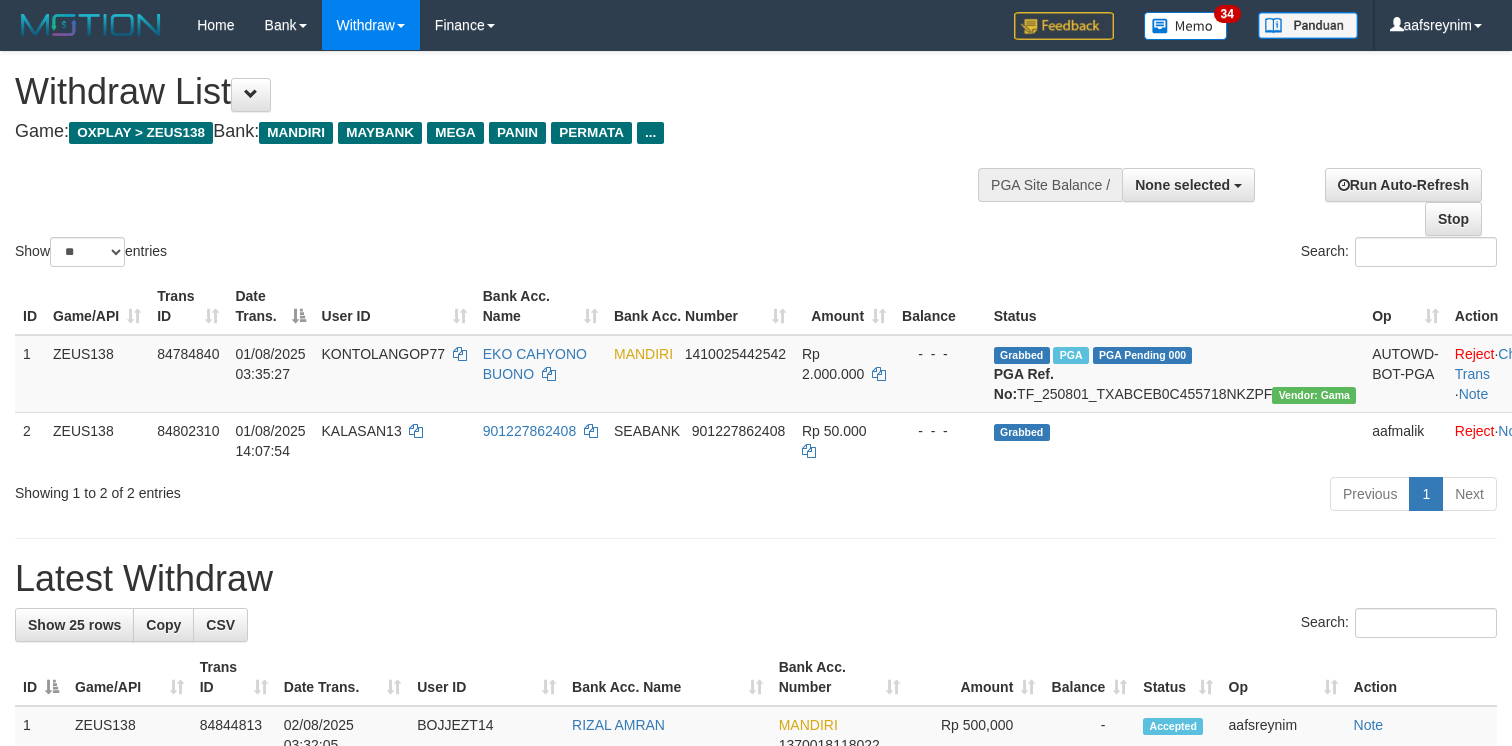select 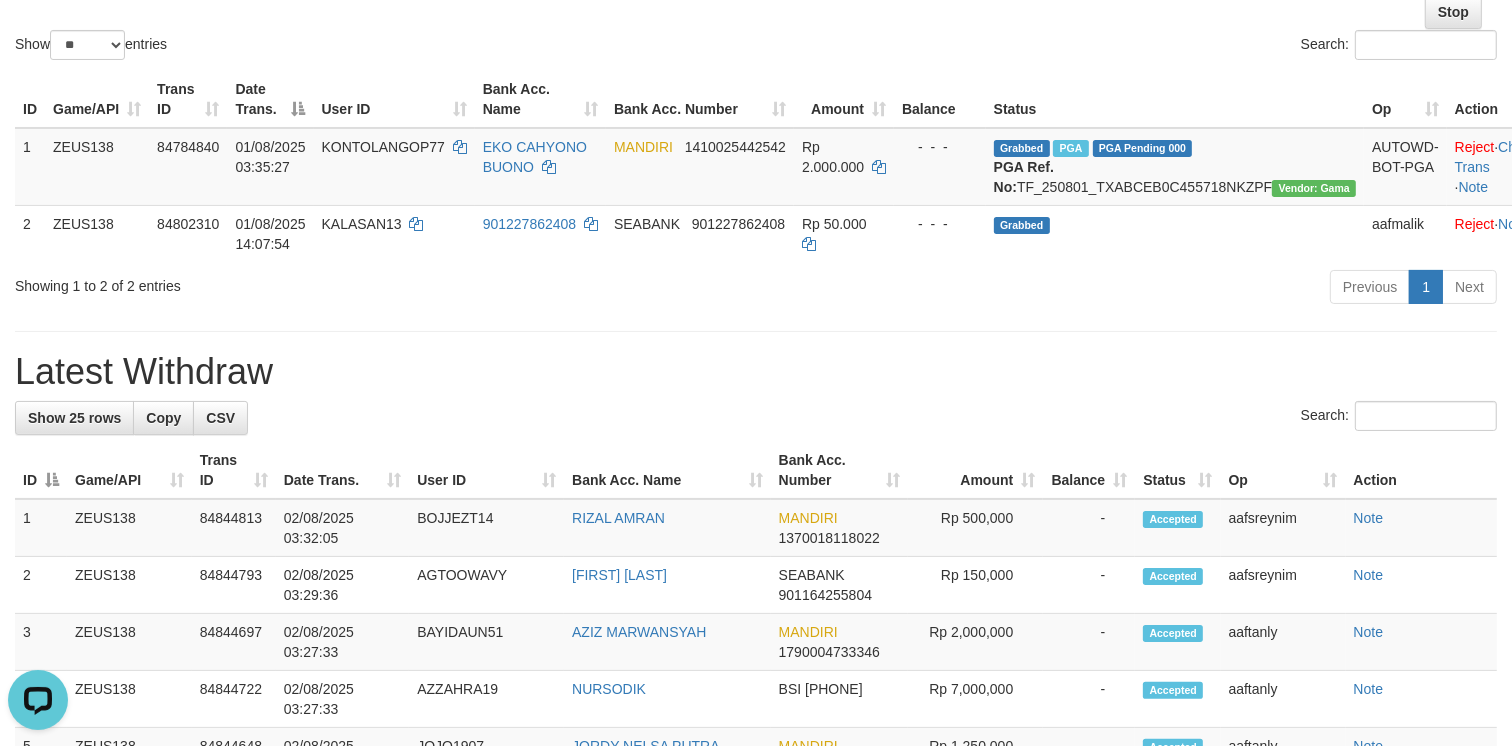 scroll, scrollTop: 0, scrollLeft: 0, axis: both 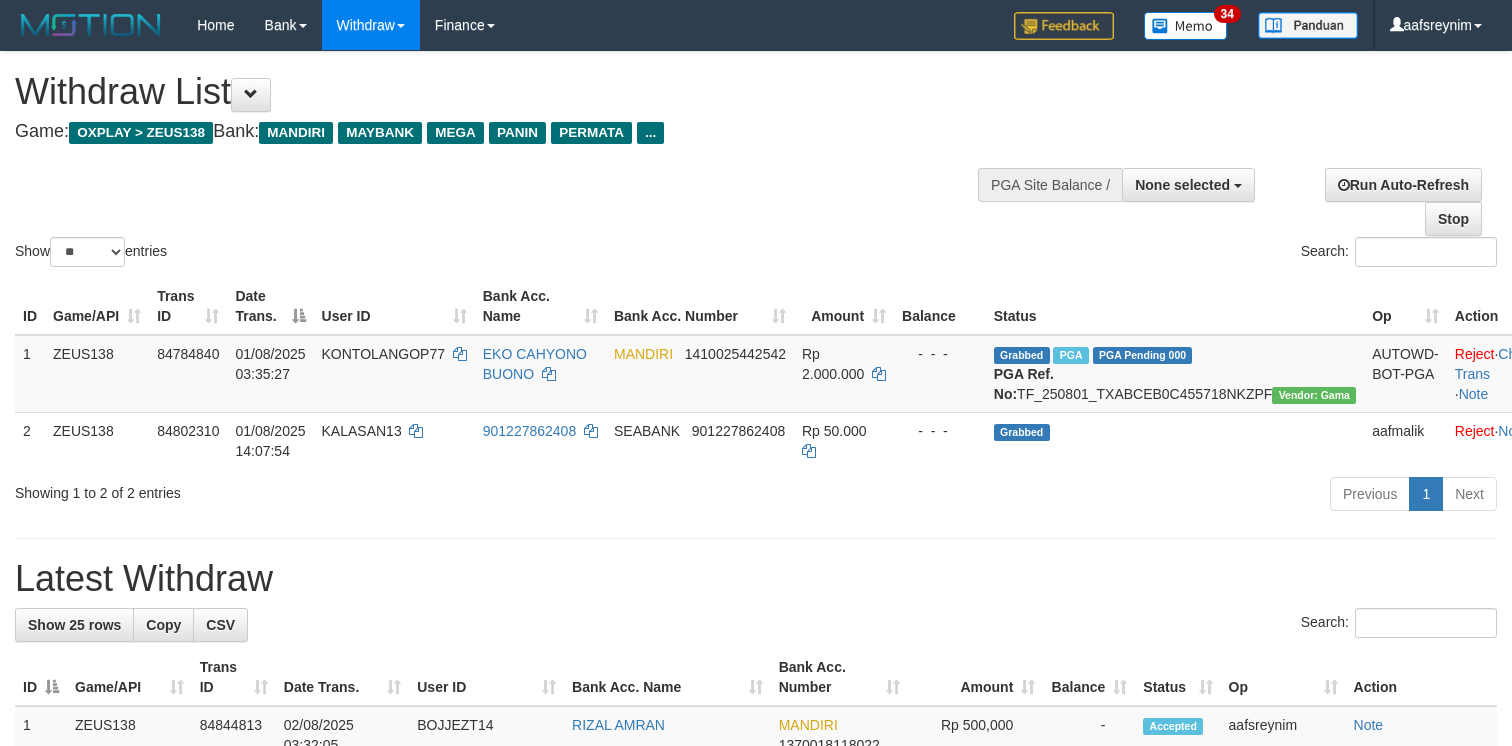 select 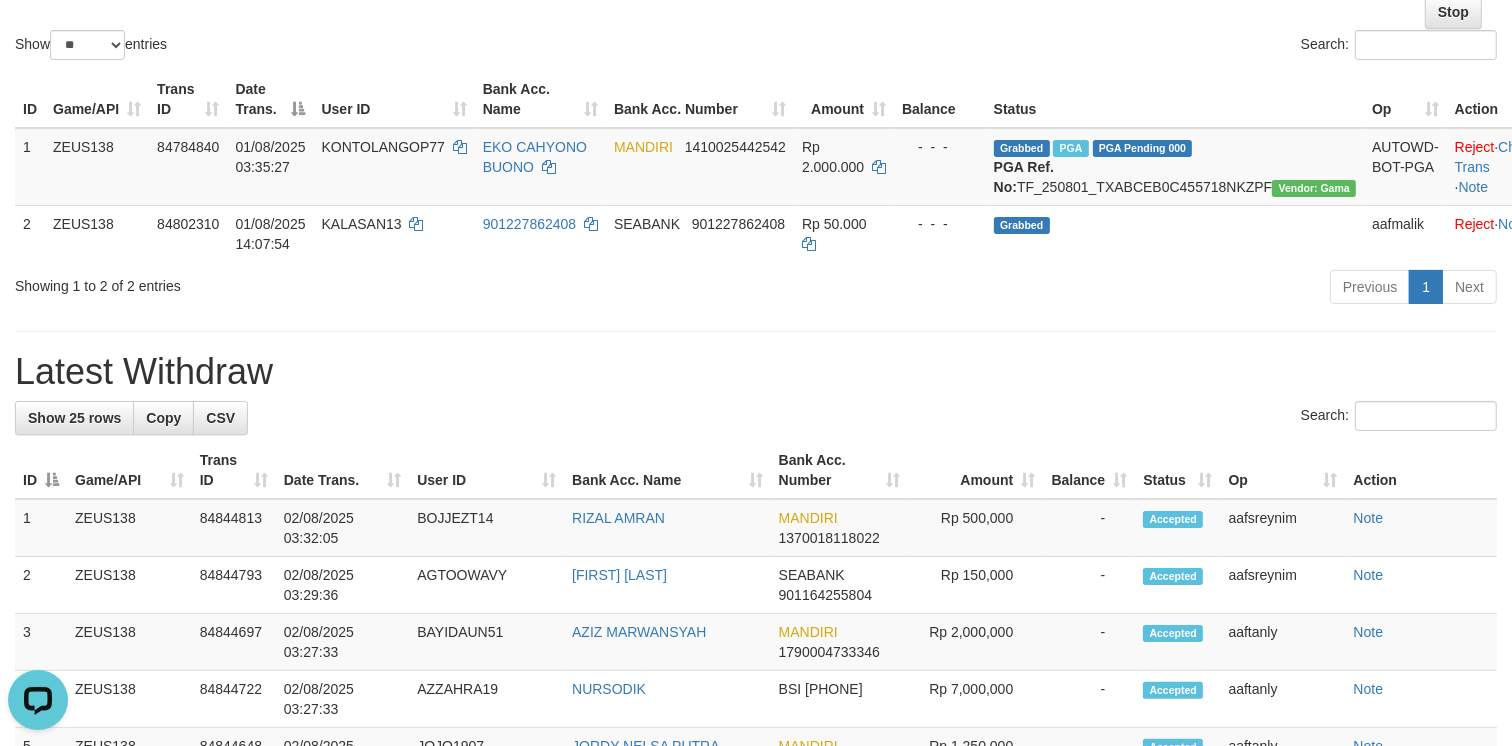 scroll, scrollTop: 0, scrollLeft: 0, axis: both 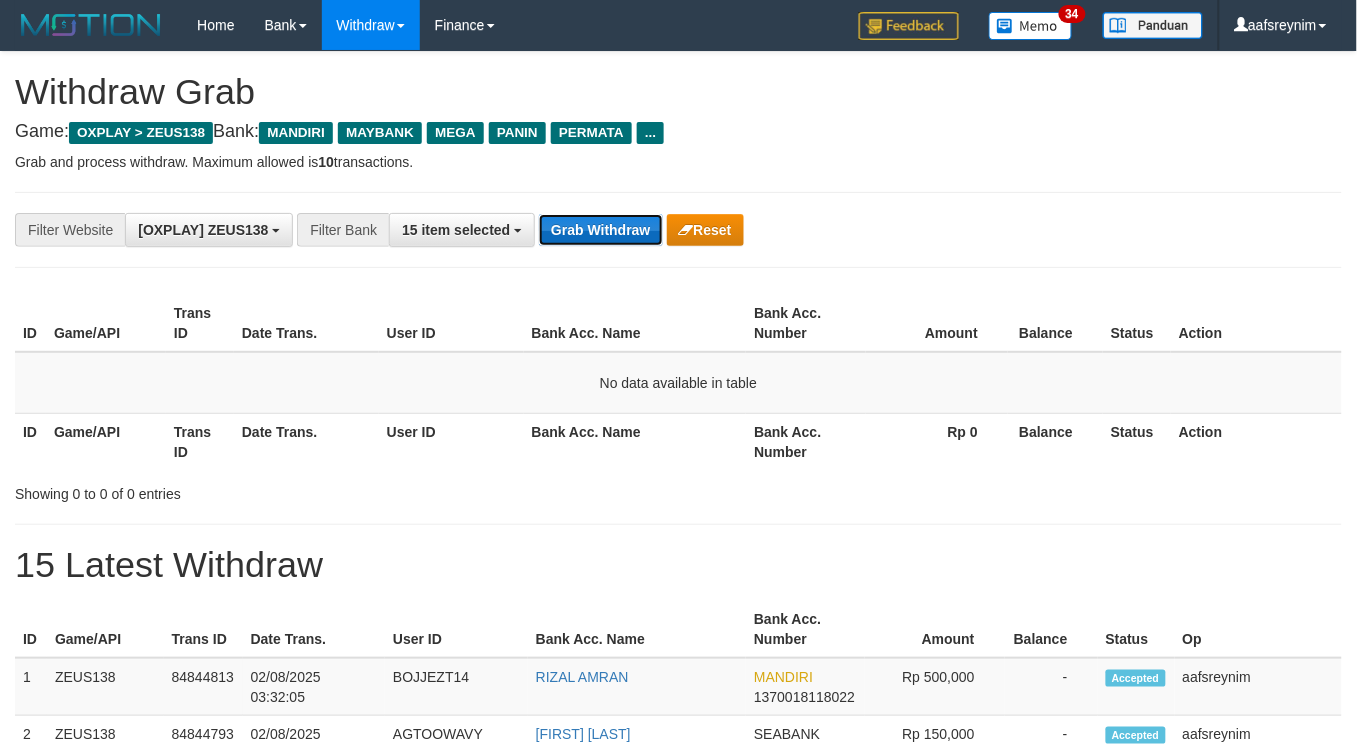 click on "Grab Withdraw" at bounding box center [600, 230] 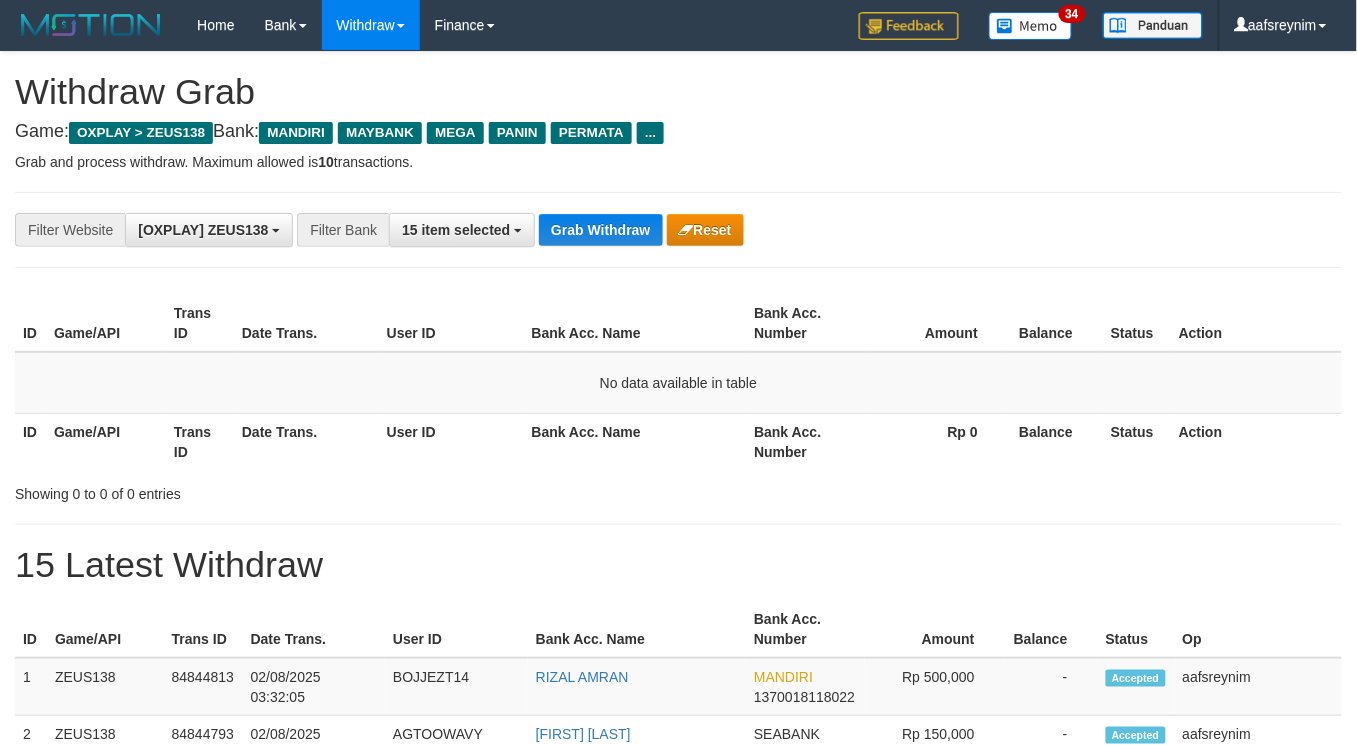 click on "**********" at bounding box center (678, 230) 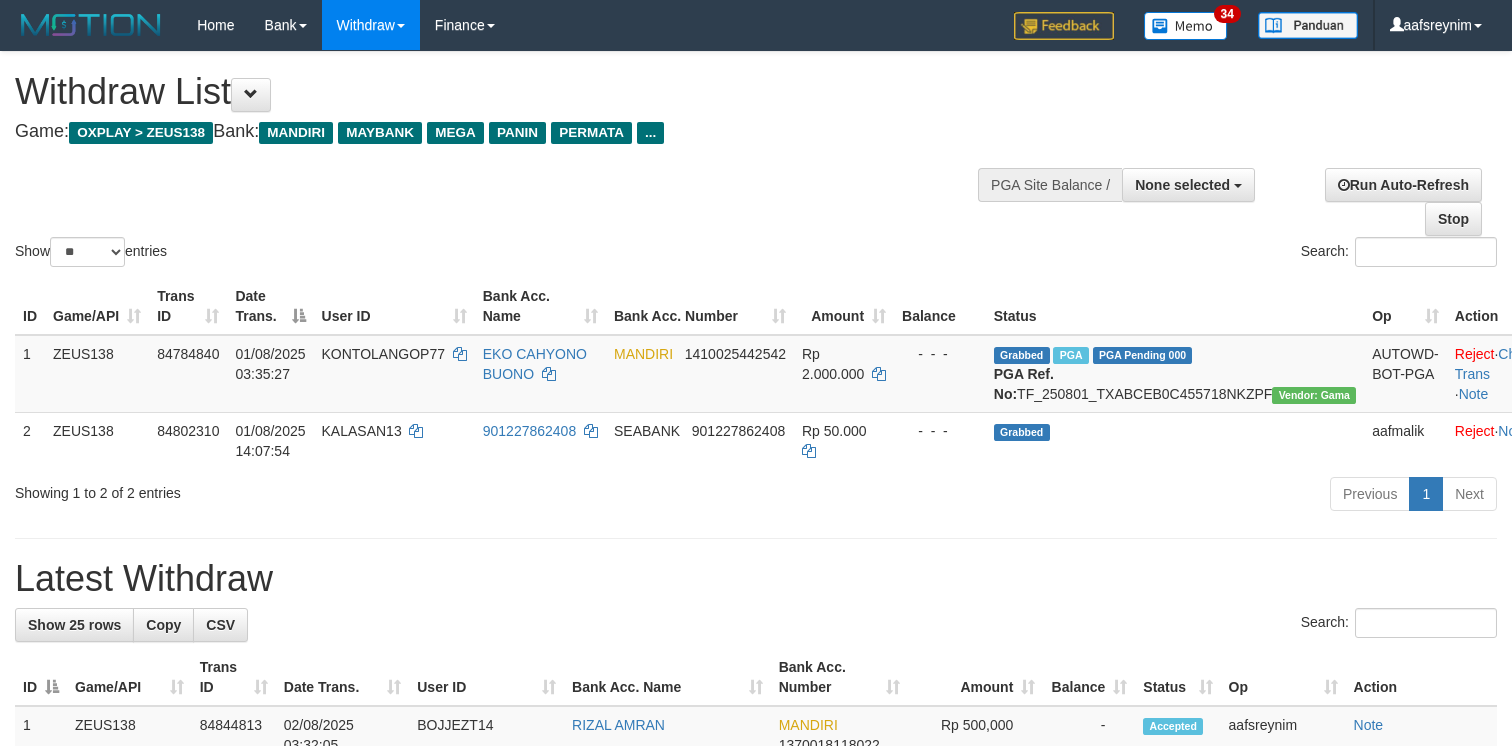 select 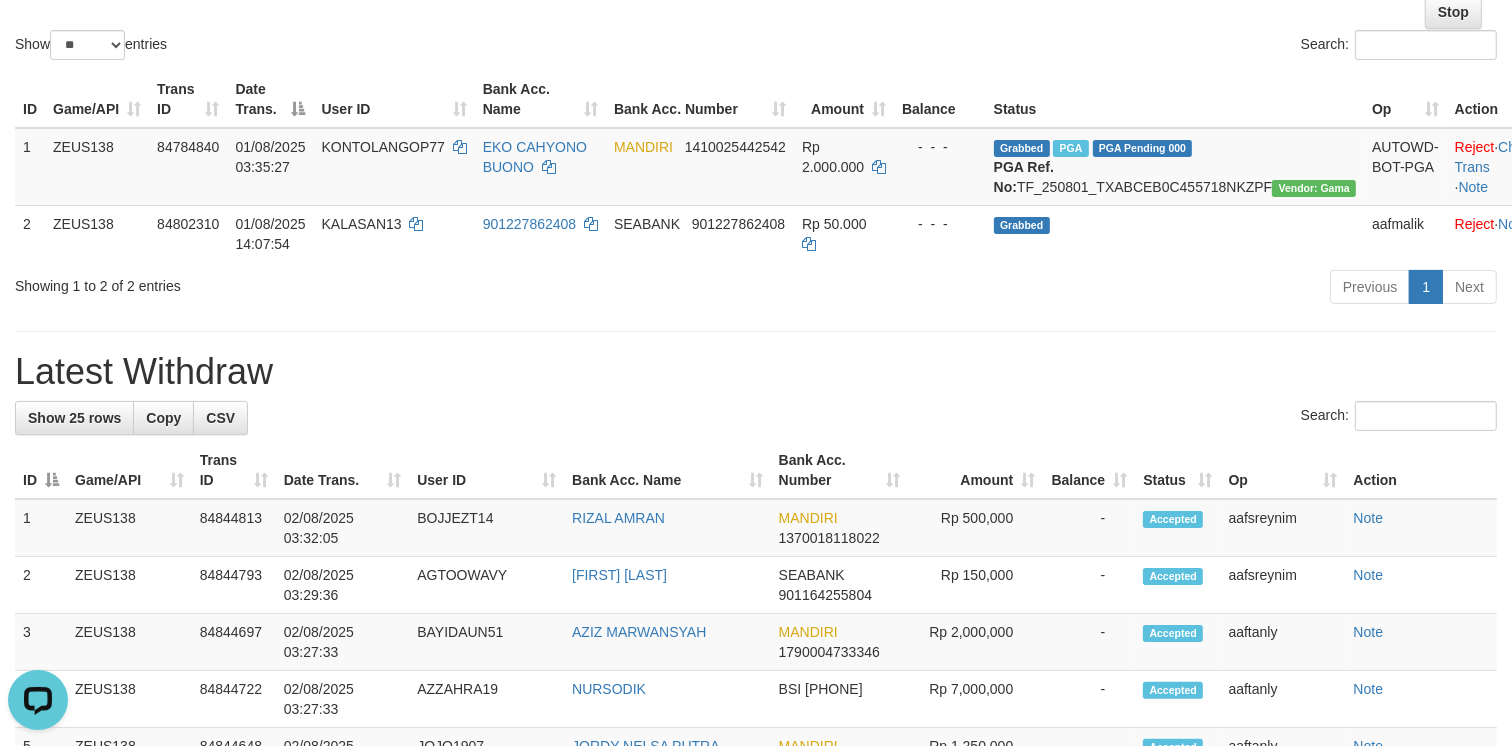 scroll, scrollTop: 0, scrollLeft: 0, axis: both 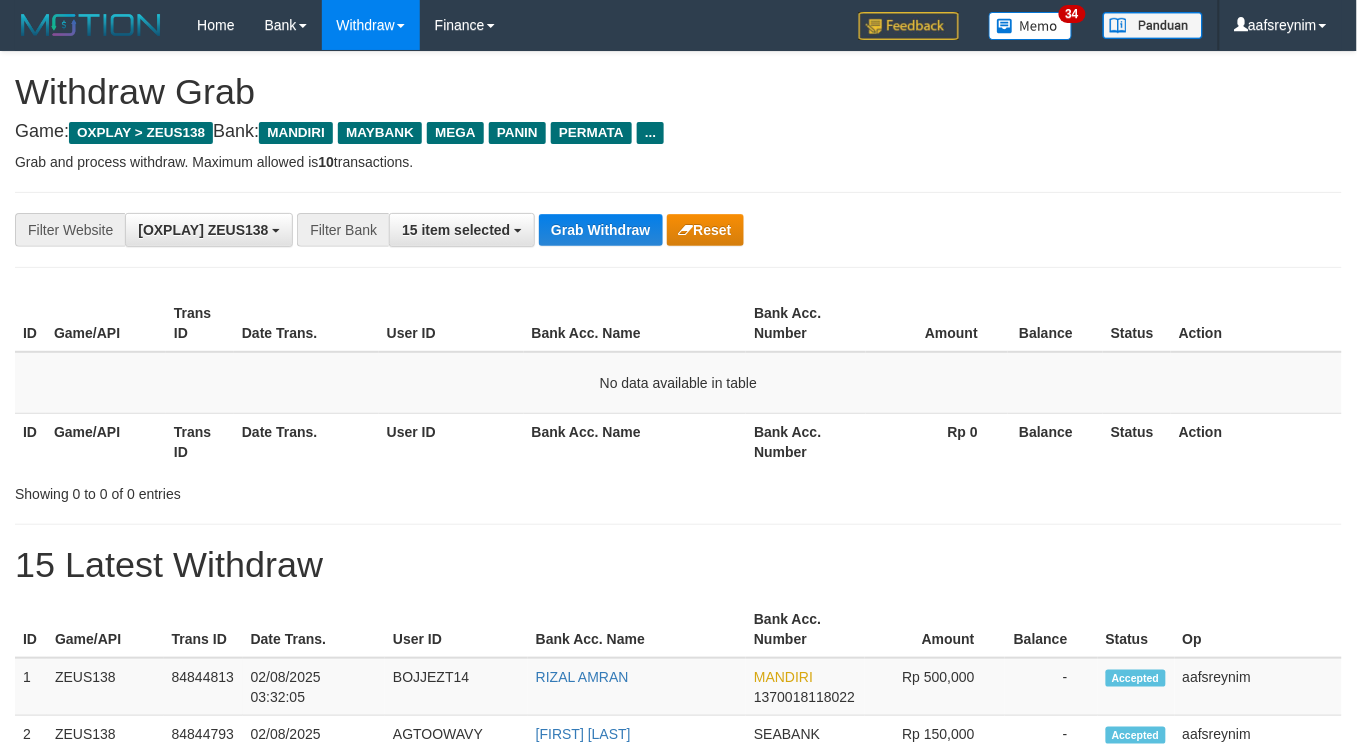 click on "Grab Withdraw" at bounding box center (600, 230) 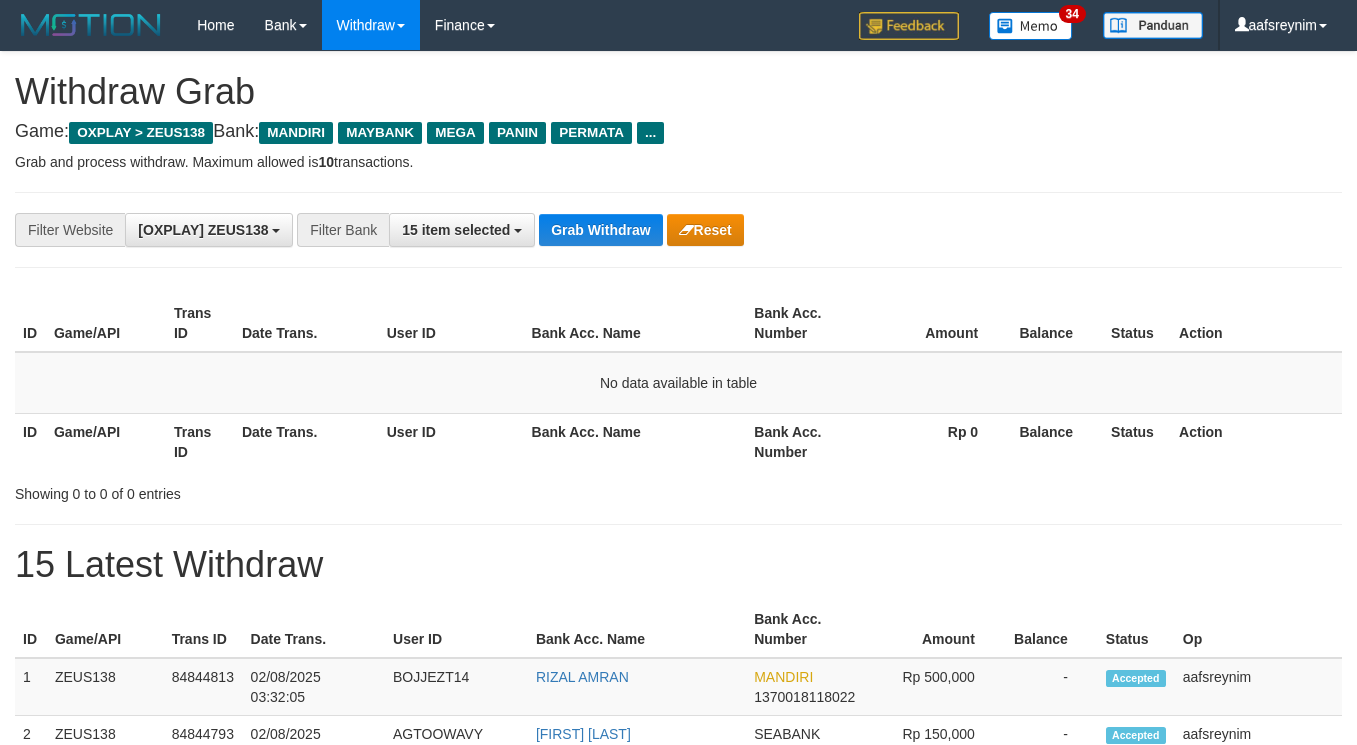 scroll, scrollTop: 0, scrollLeft: 0, axis: both 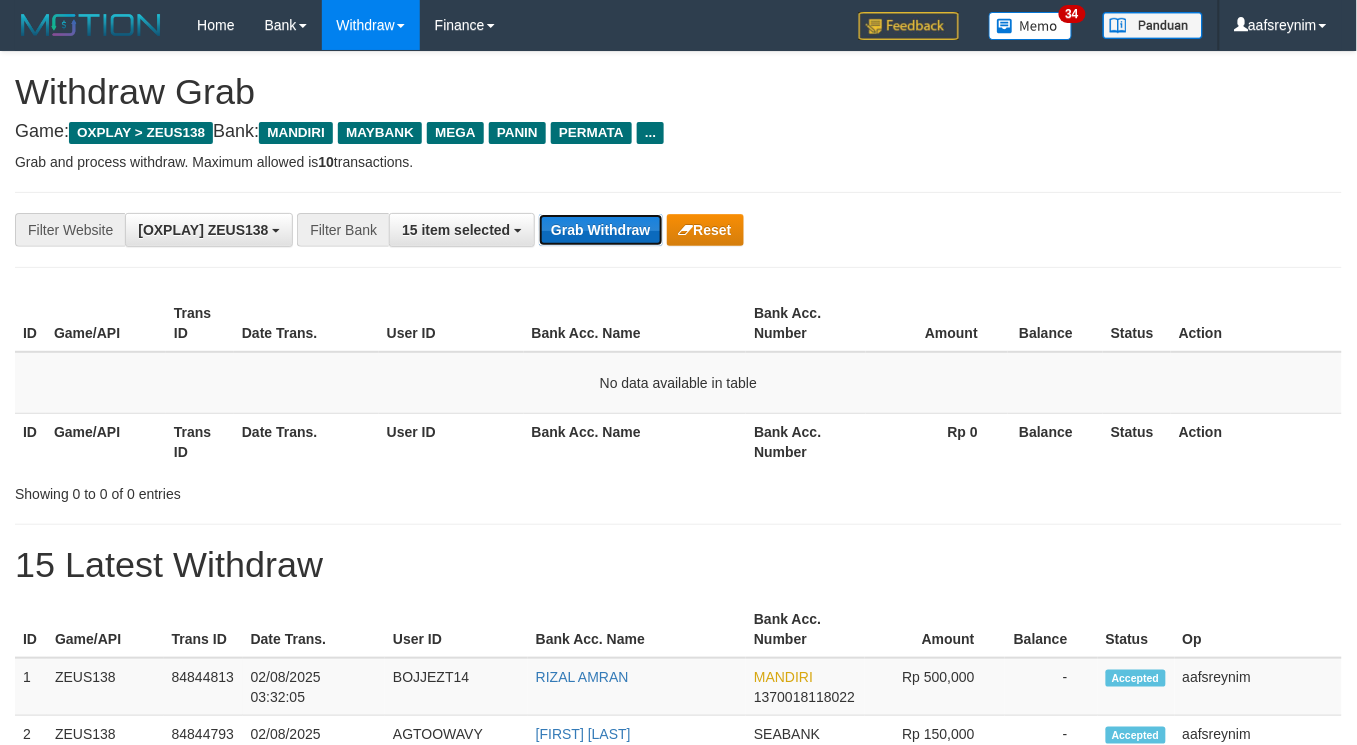 click on "Grab Withdraw" at bounding box center [600, 230] 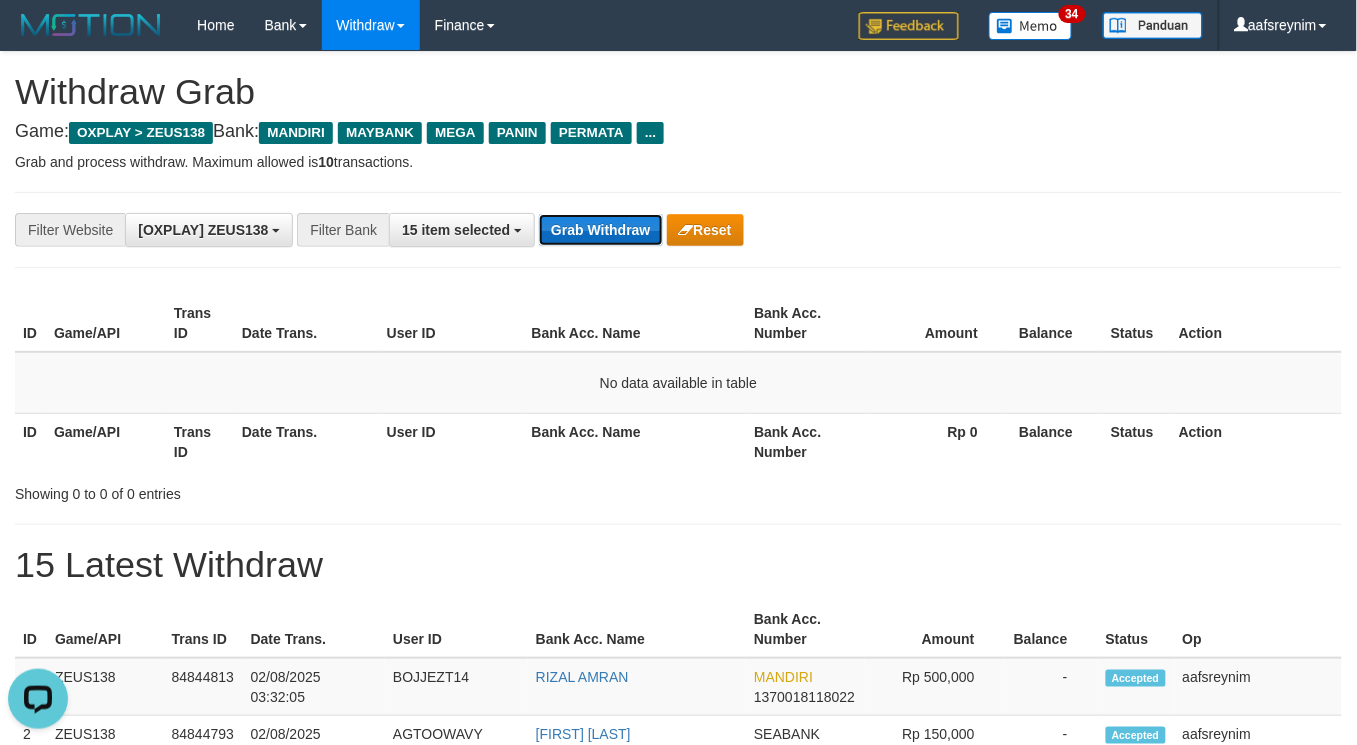 scroll, scrollTop: 0, scrollLeft: 0, axis: both 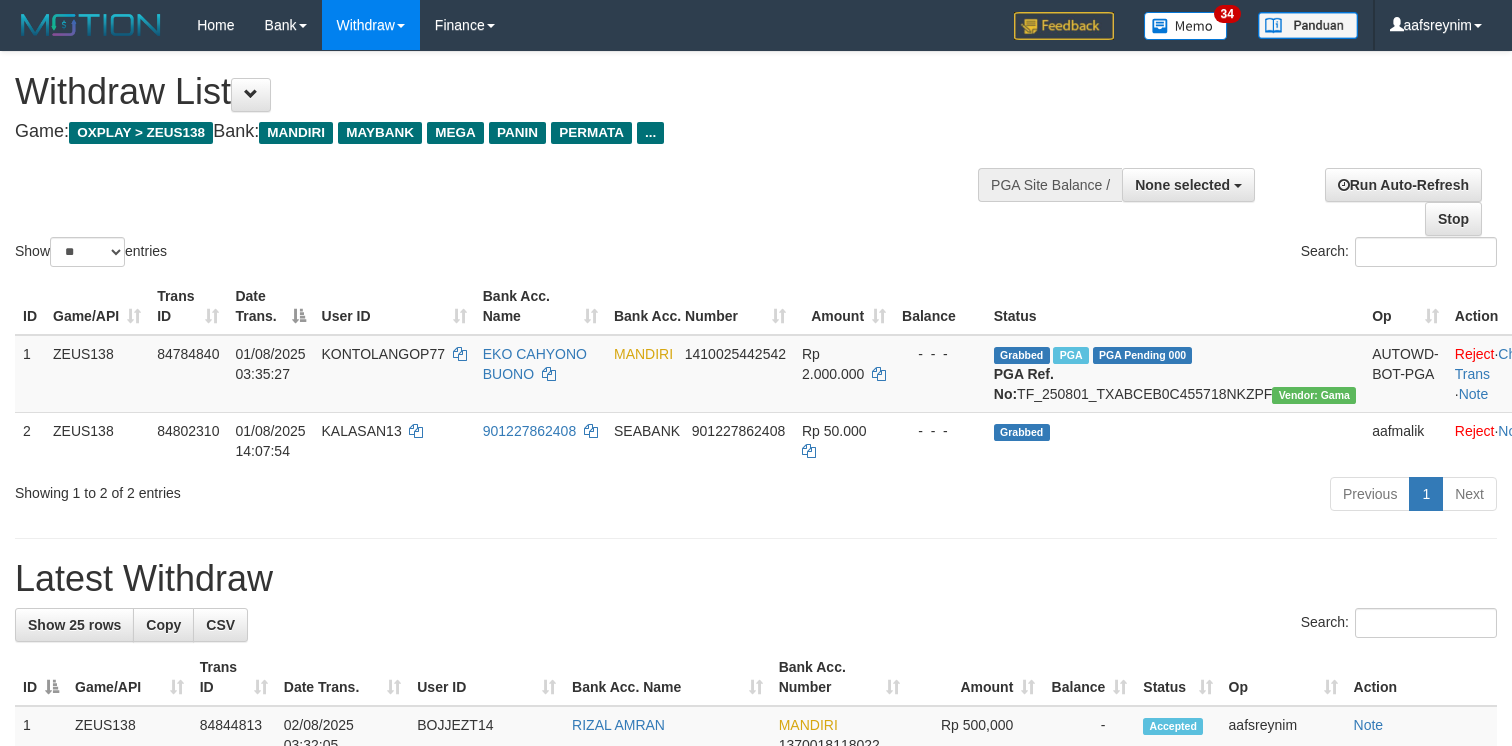 select 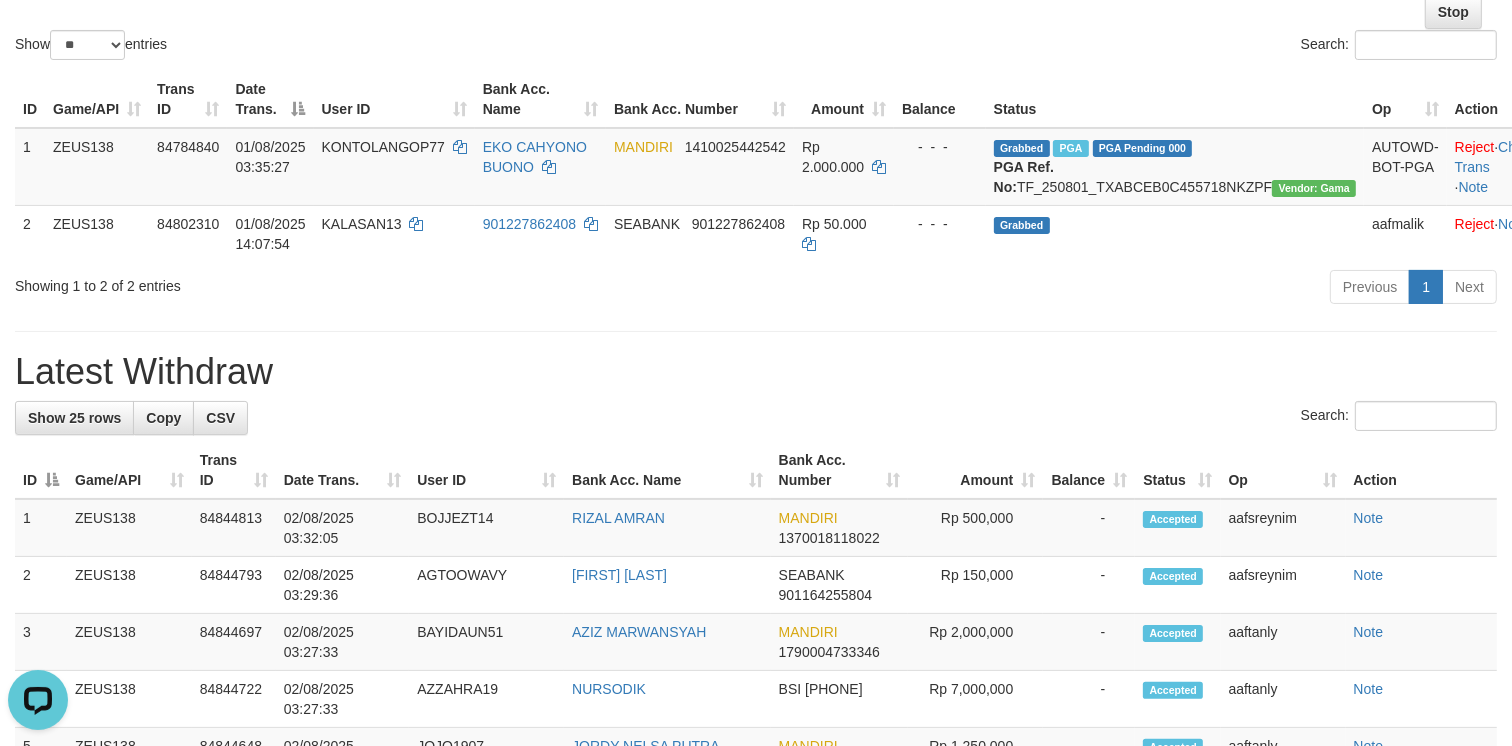 scroll, scrollTop: 0, scrollLeft: 0, axis: both 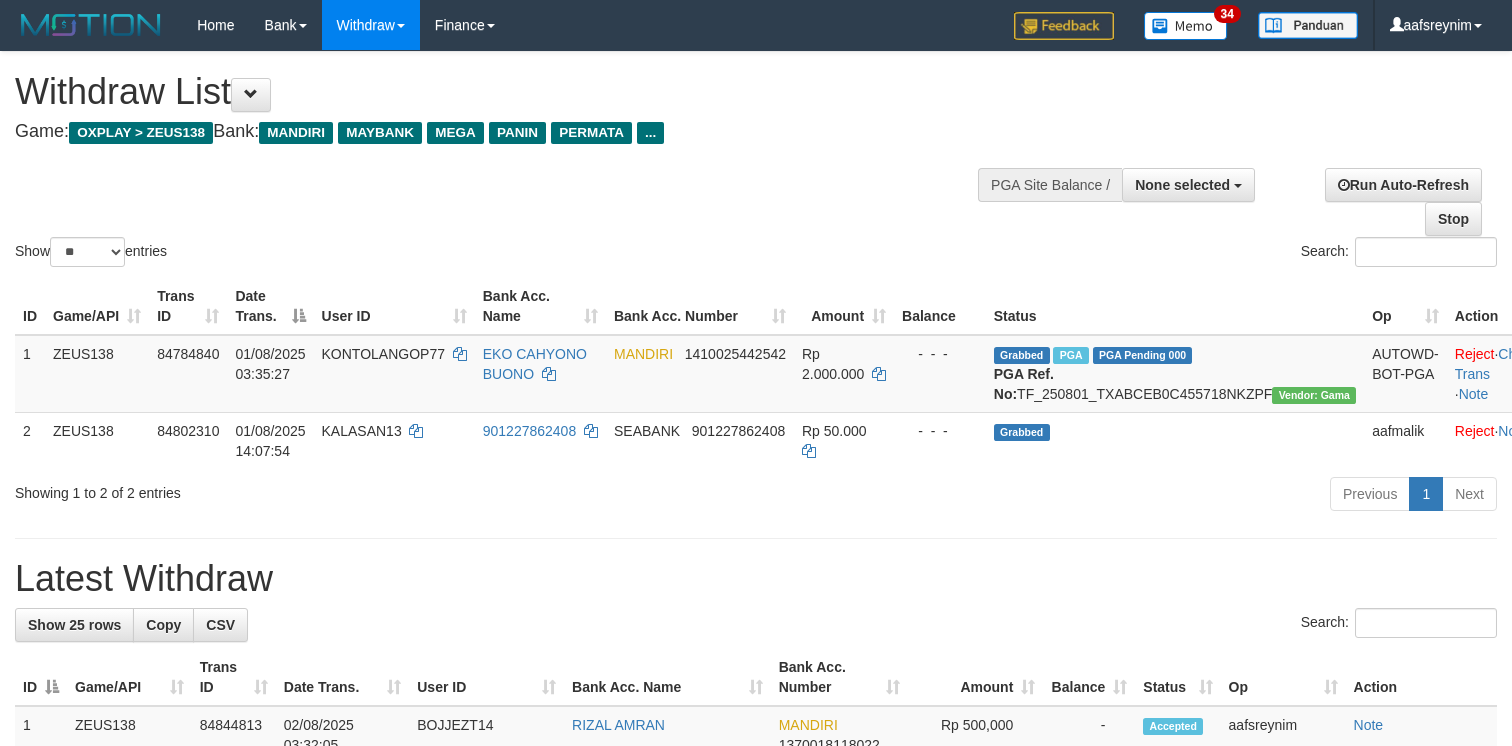 select 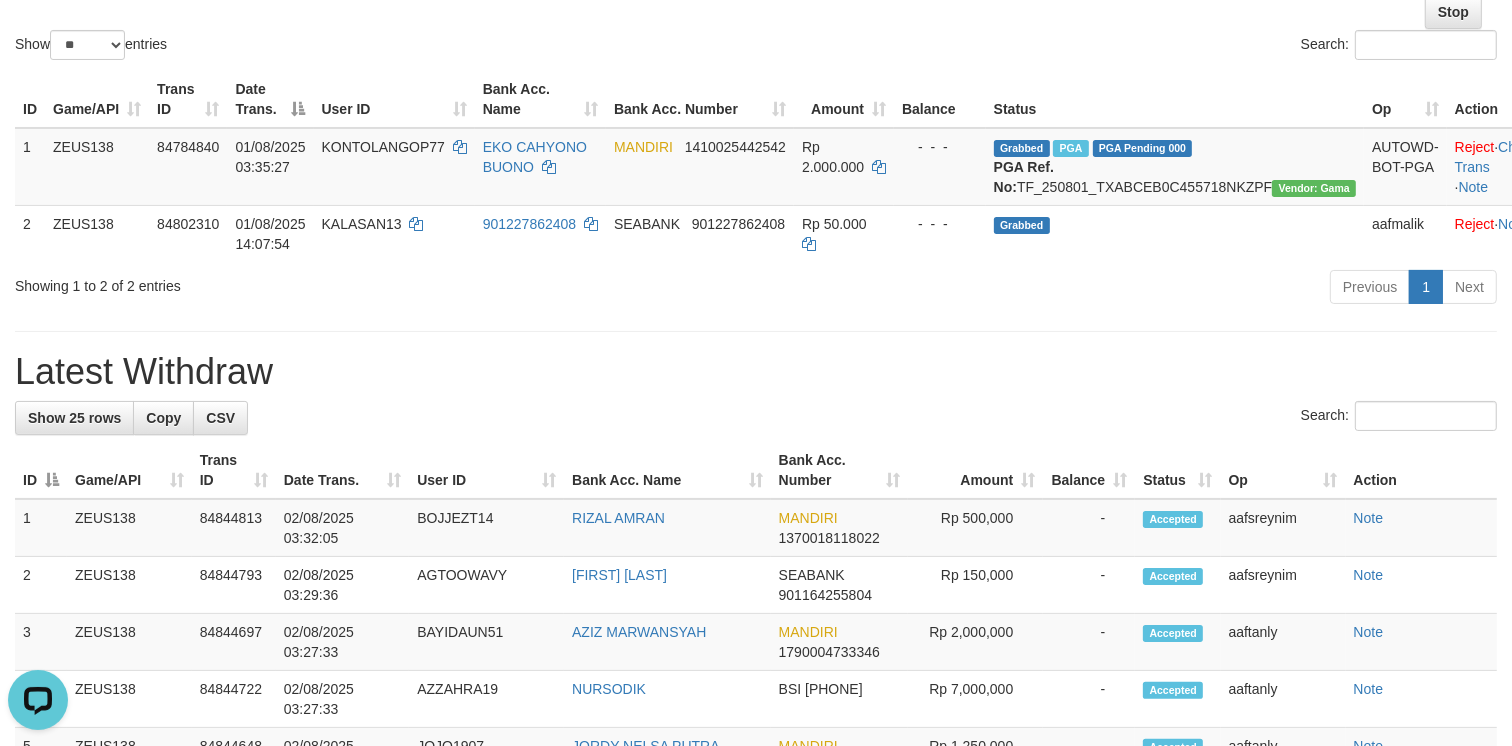scroll, scrollTop: 0, scrollLeft: 0, axis: both 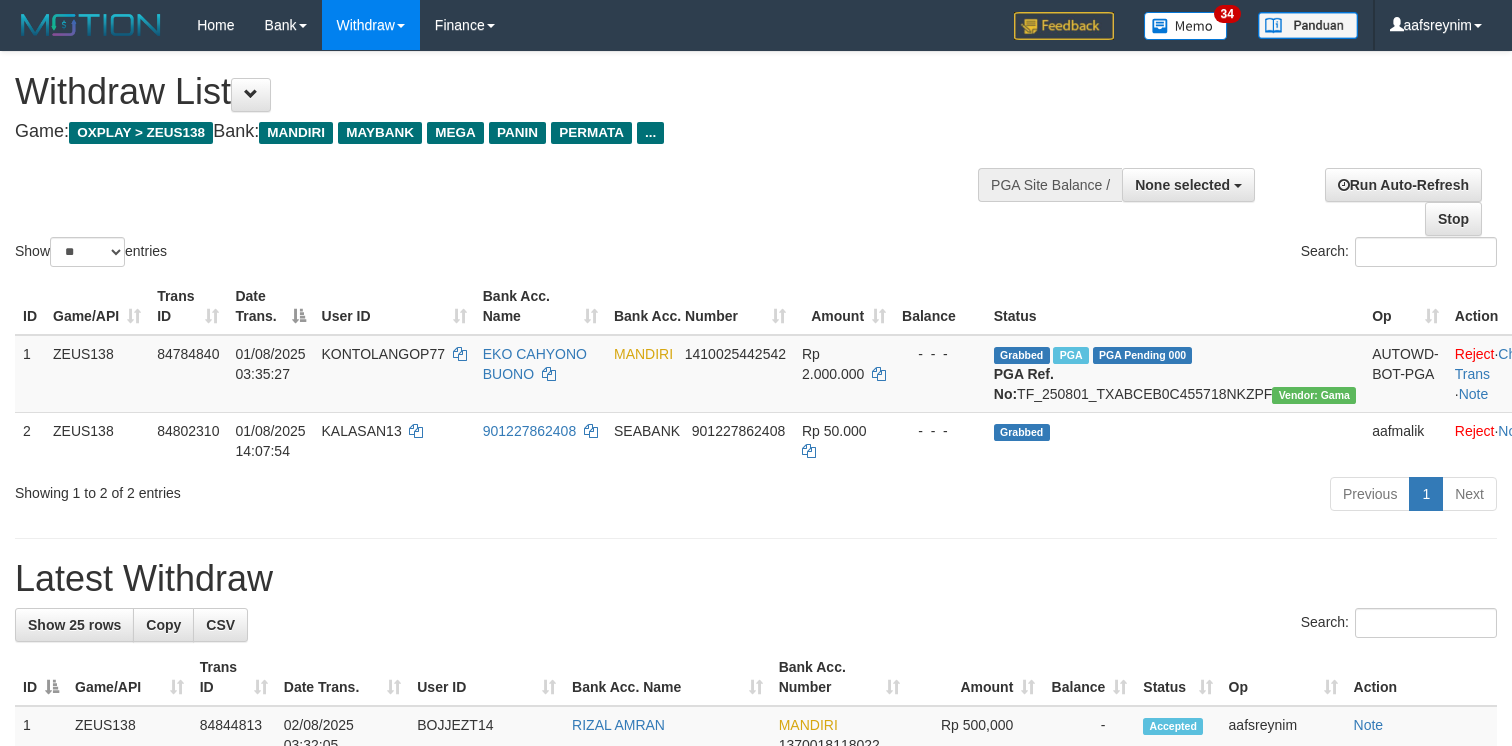 select 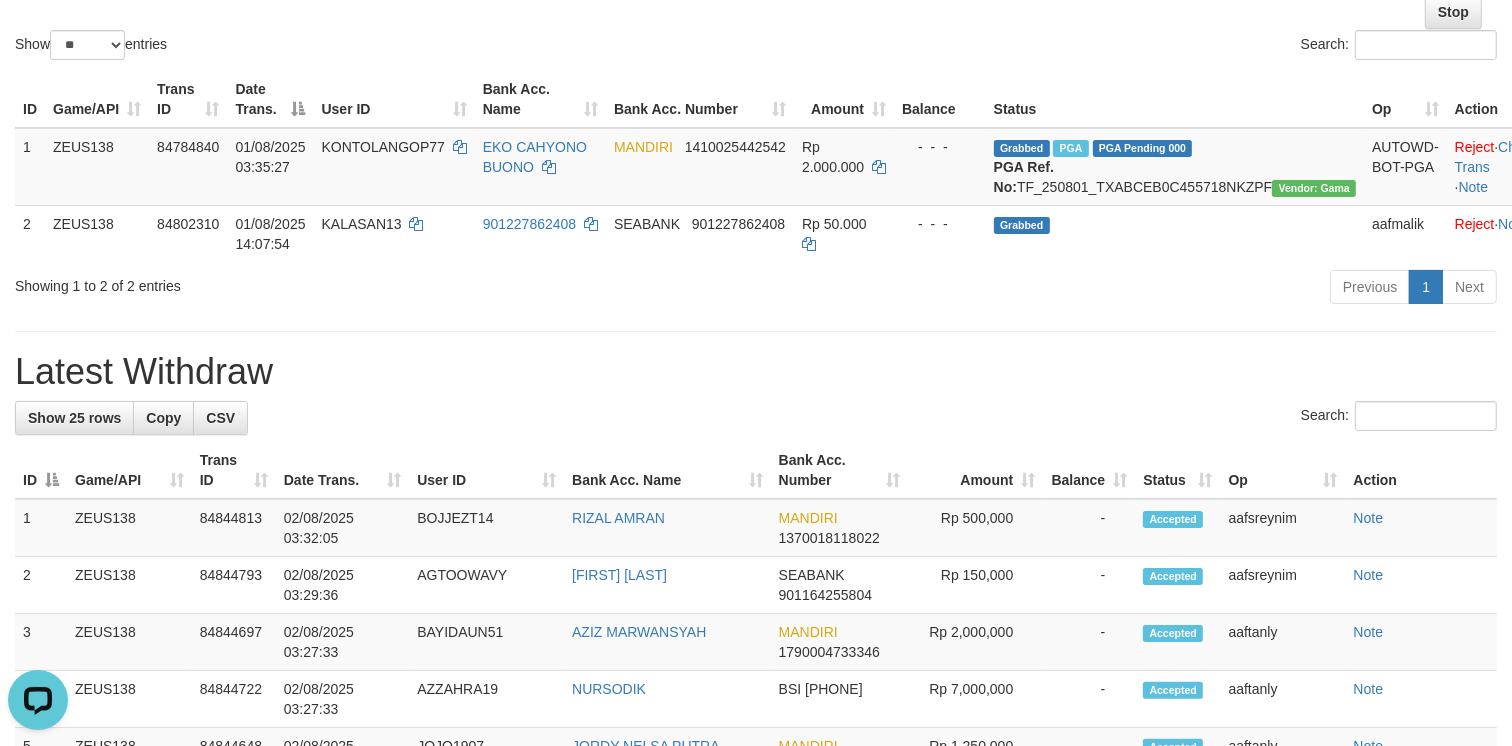 scroll, scrollTop: 0, scrollLeft: 0, axis: both 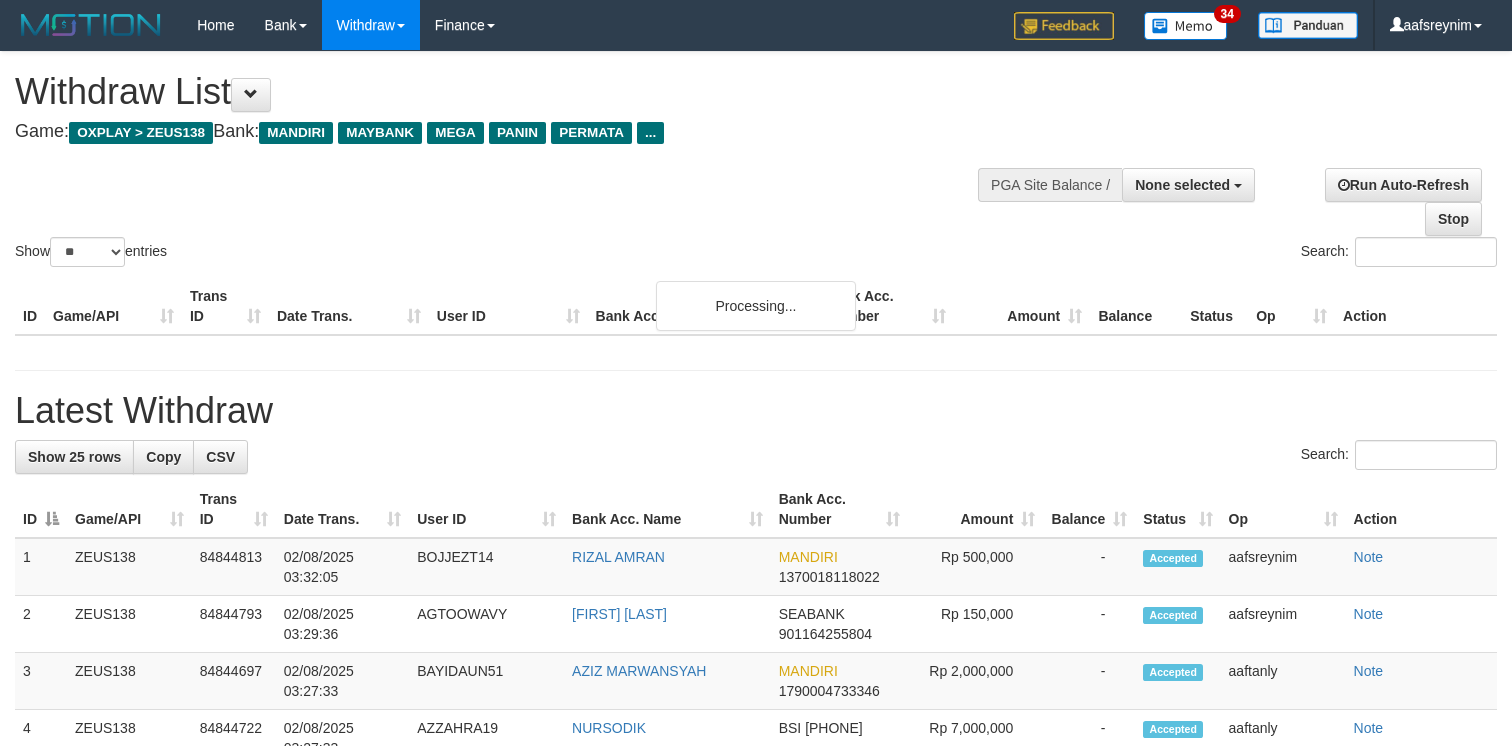 select 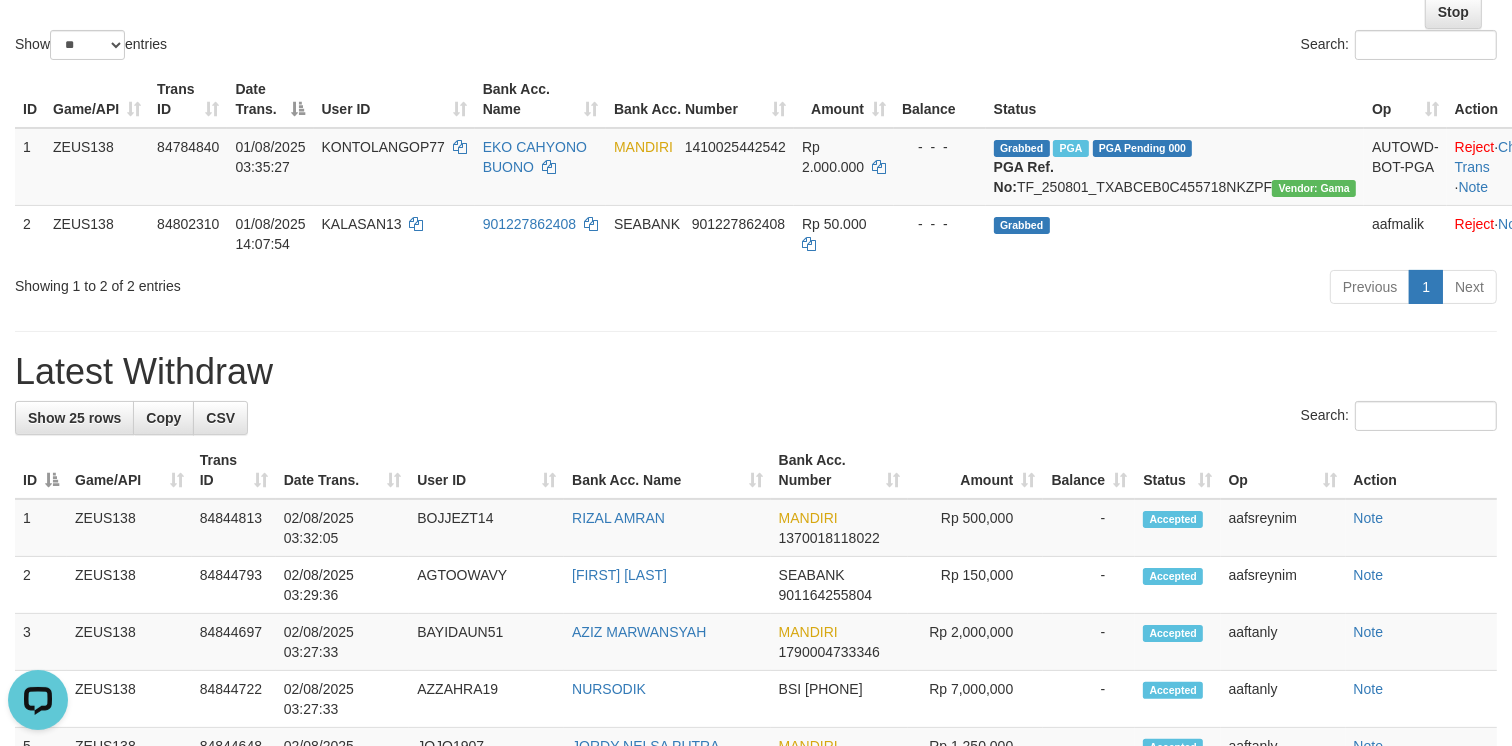 scroll, scrollTop: 0, scrollLeft: 0, axis: both 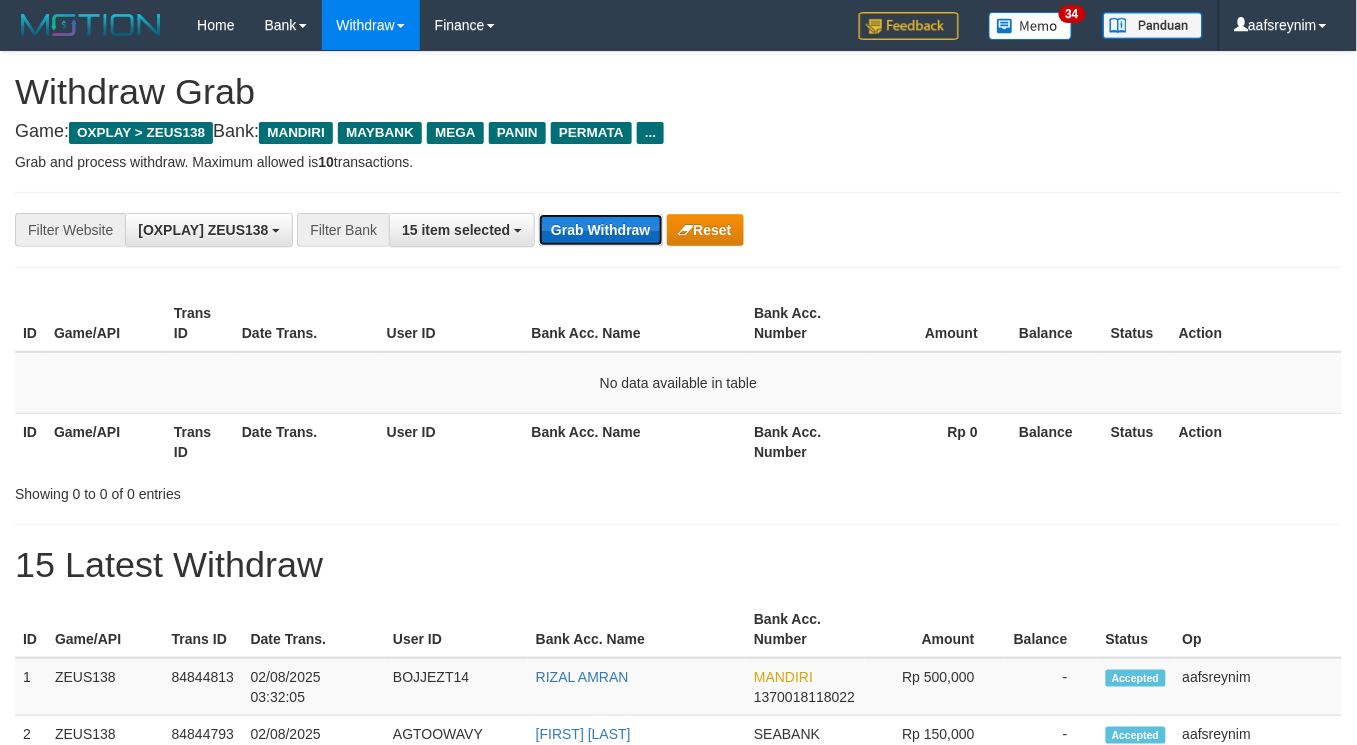 click on "Grab Withdraw" at bounding box center [600, 230] 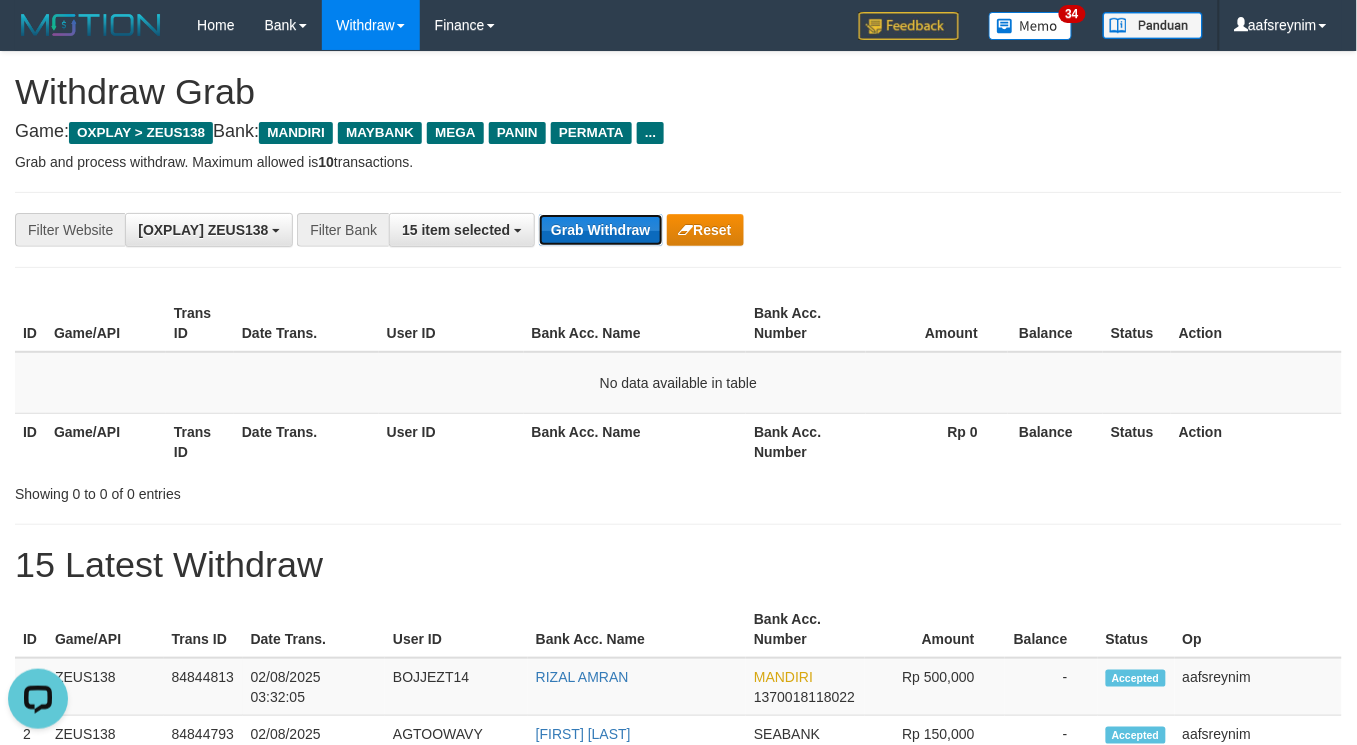 scroll, scrollTop: 0, scrollLeft: 0, axis: both 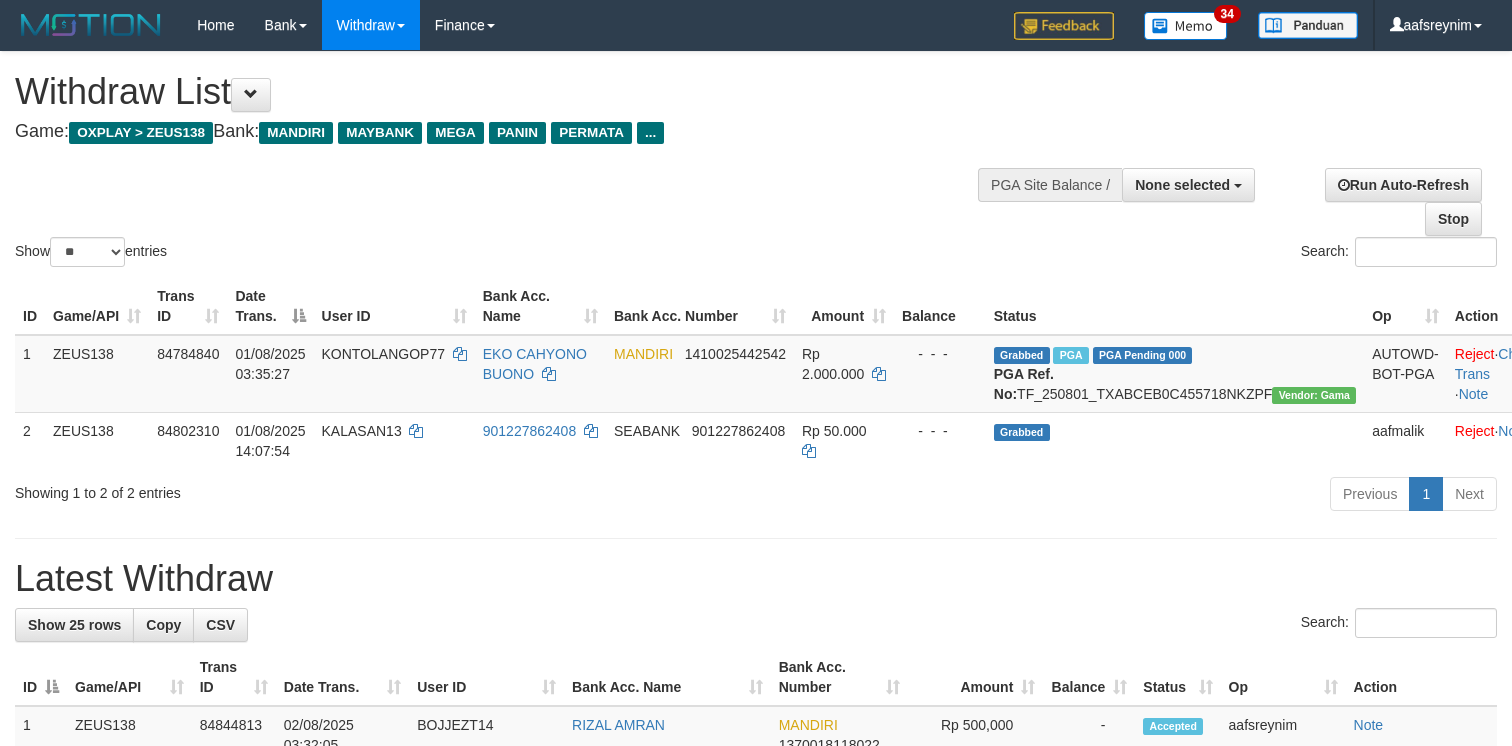 select 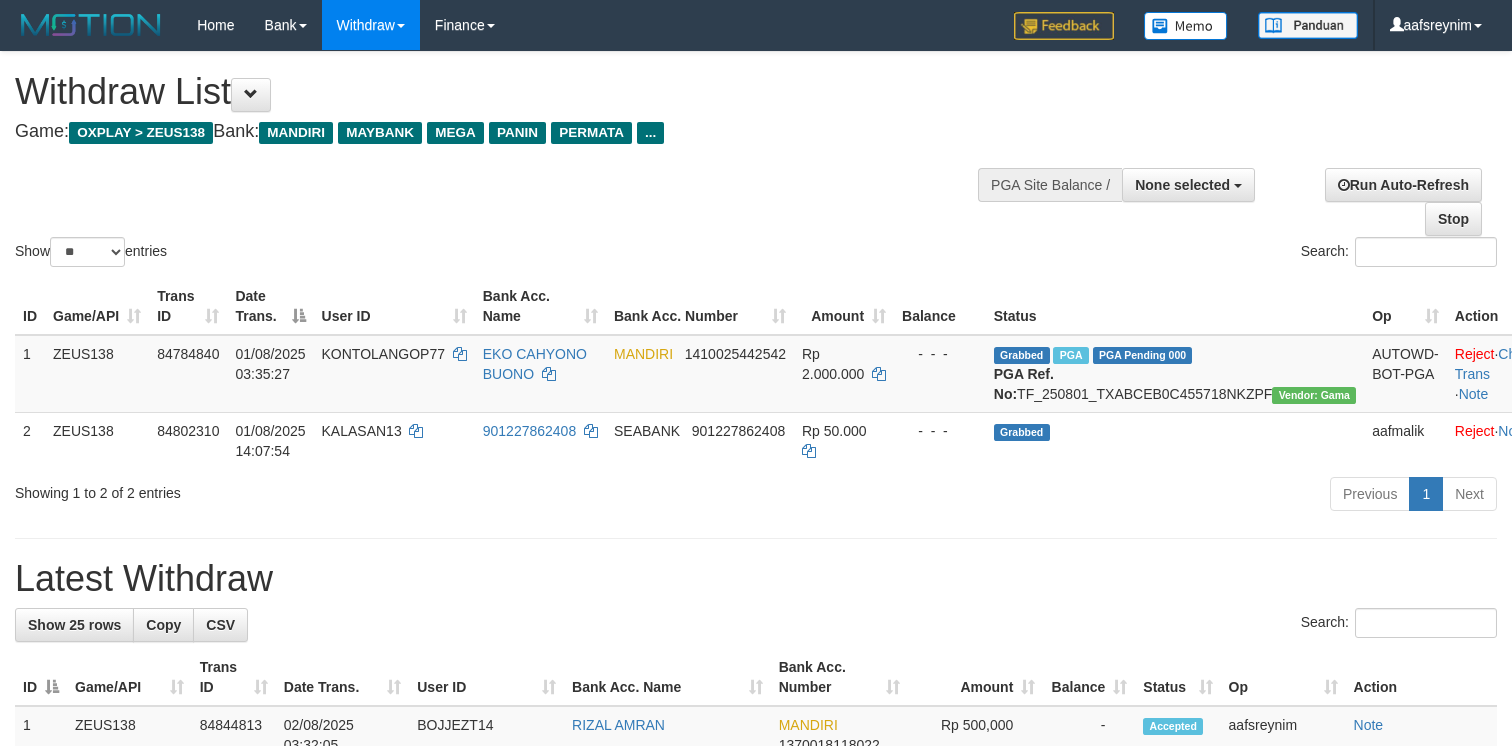 select 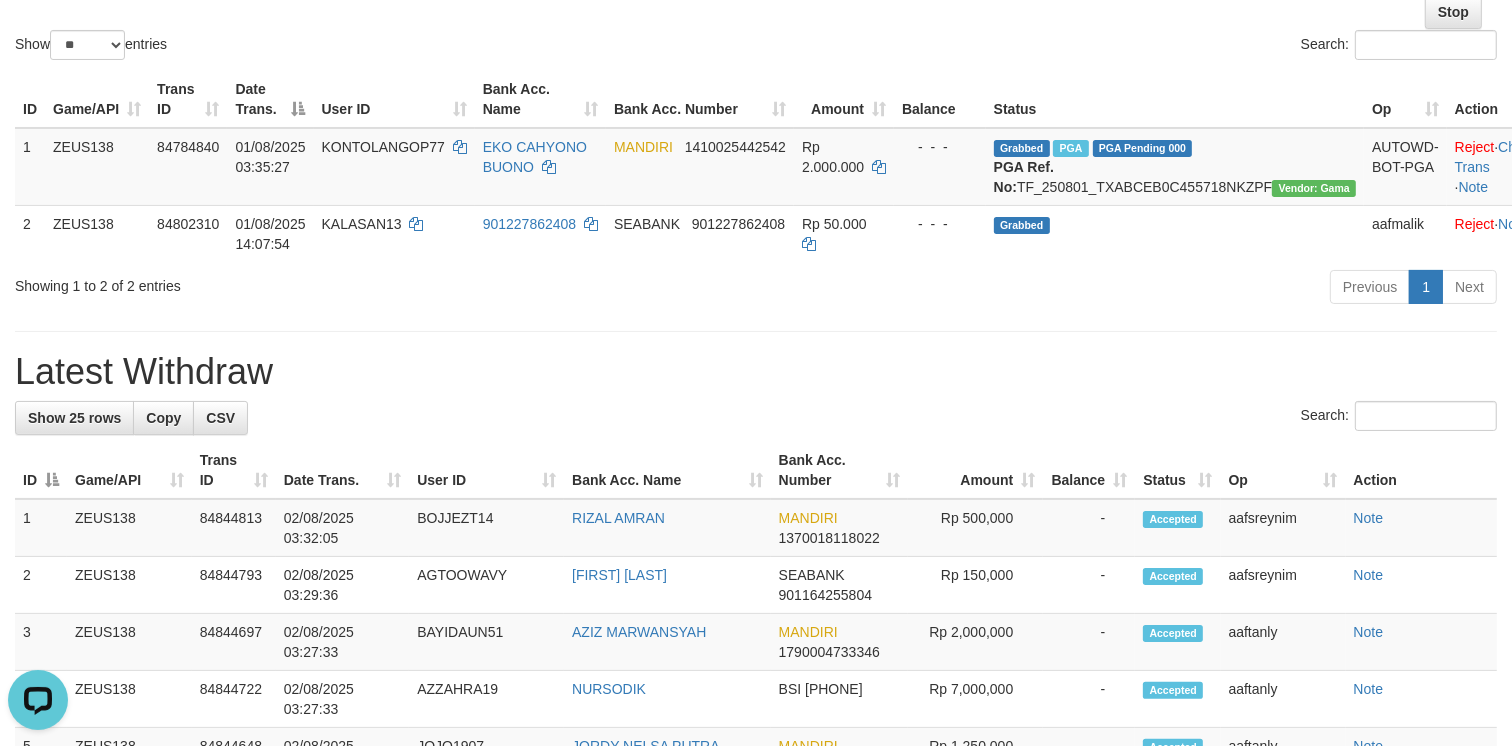 scroll, scrollTop: 0, scrollLeft: 0, axis: both 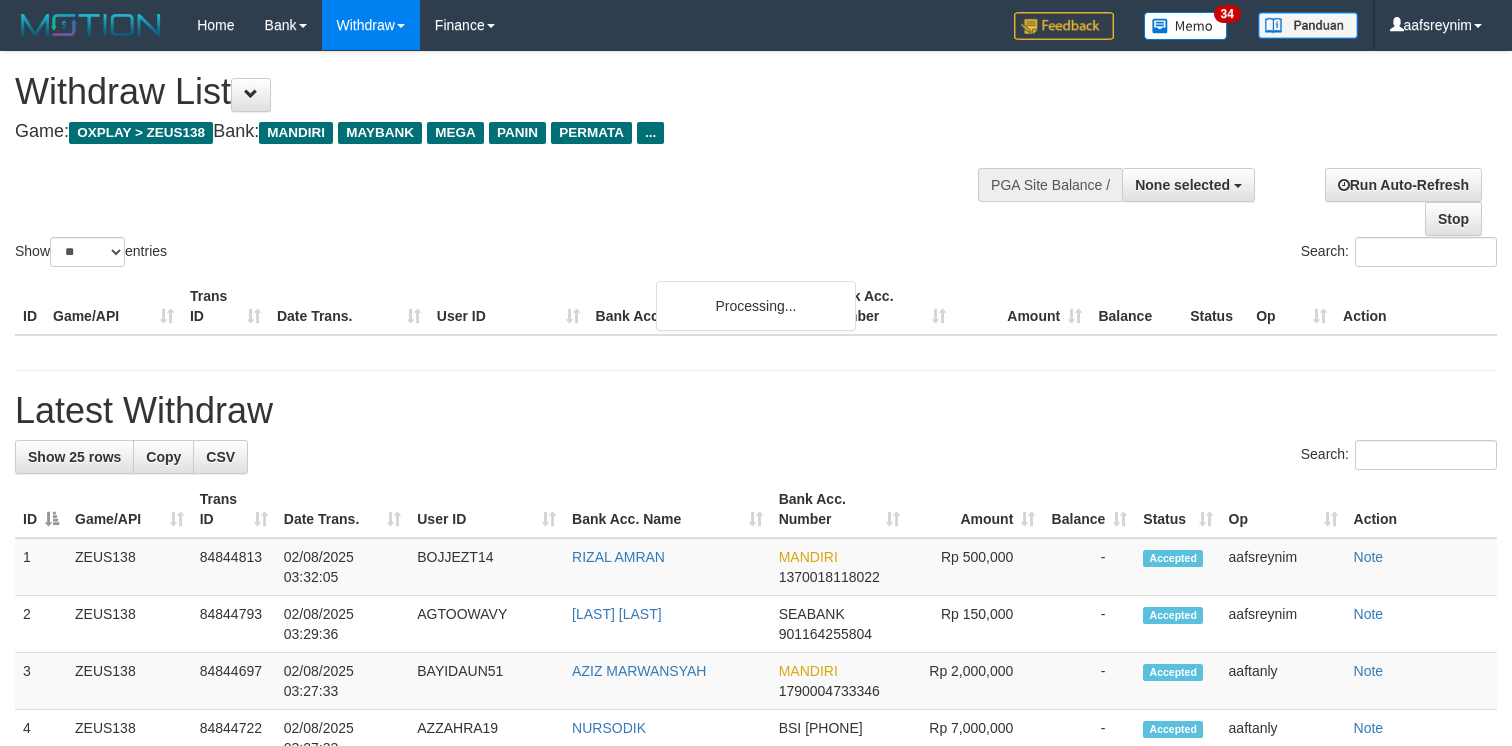 select 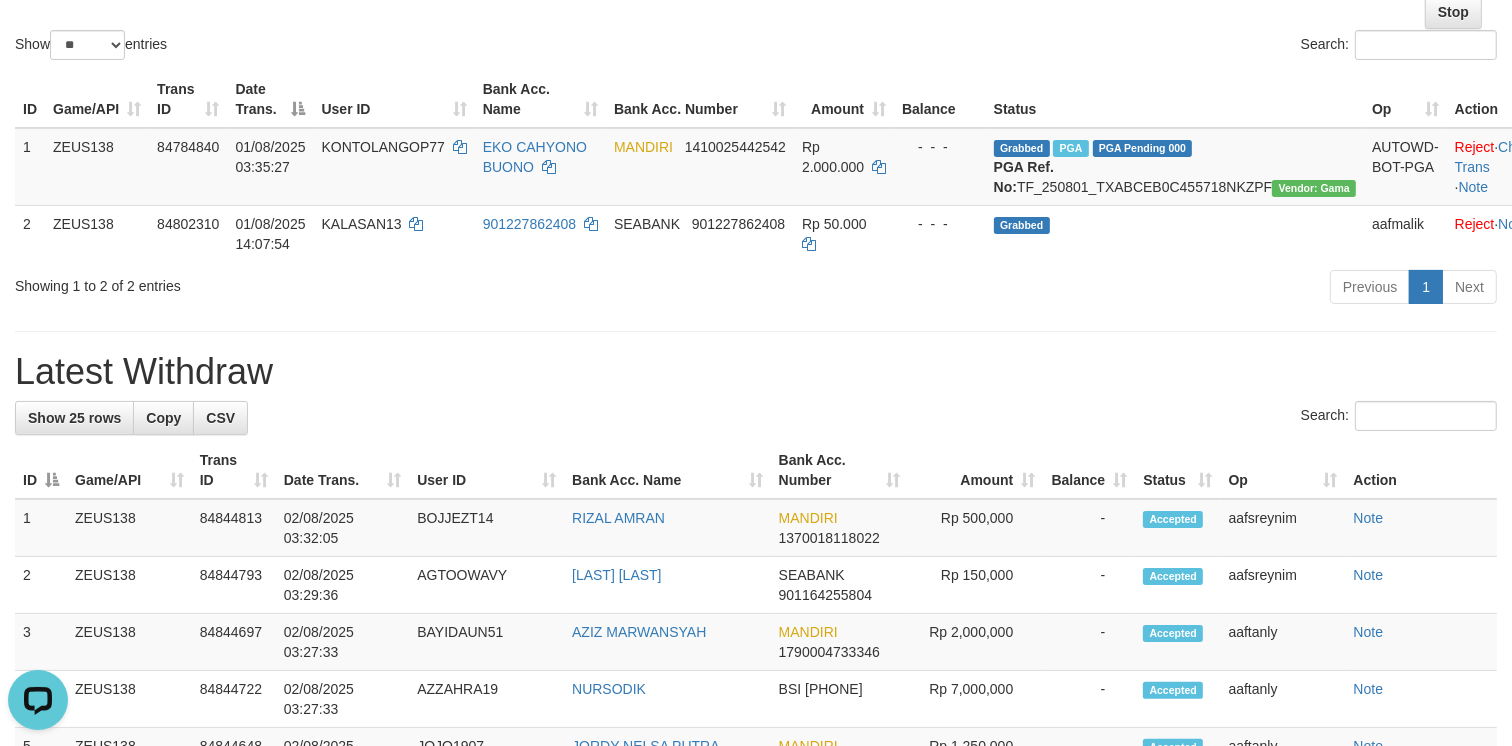 scroll, scrollTop: 0, scrollLeft: 0, axis: both 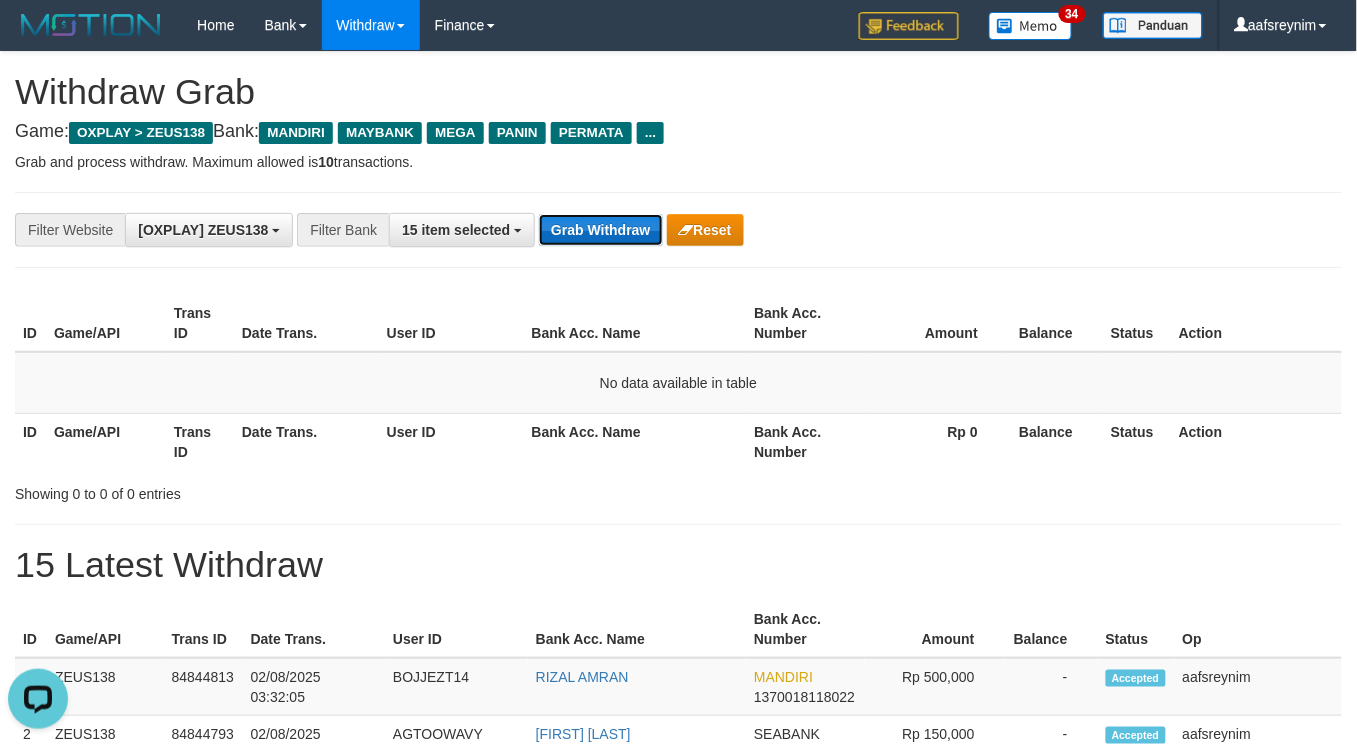 click on "Grab Withdraw" at bounding box center (600, 230) 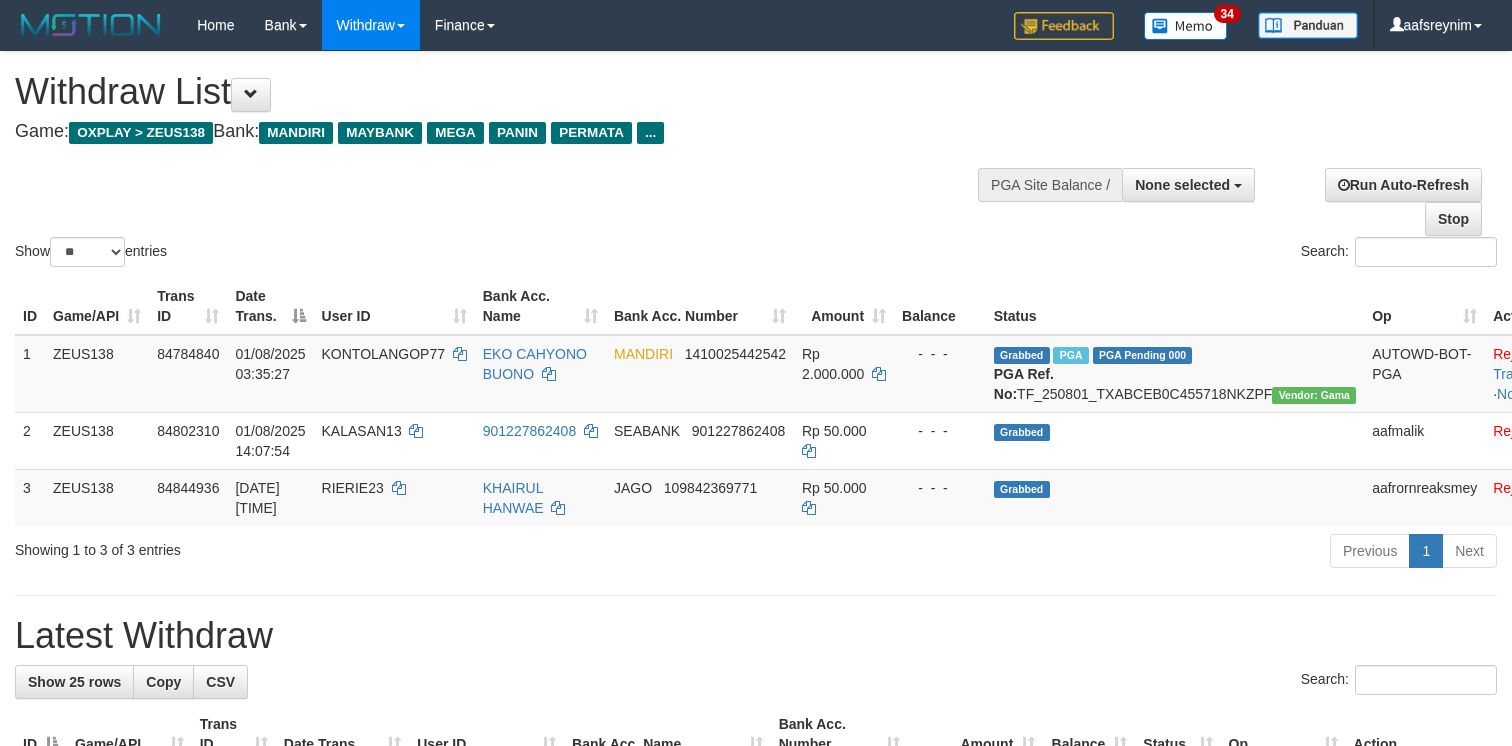 select 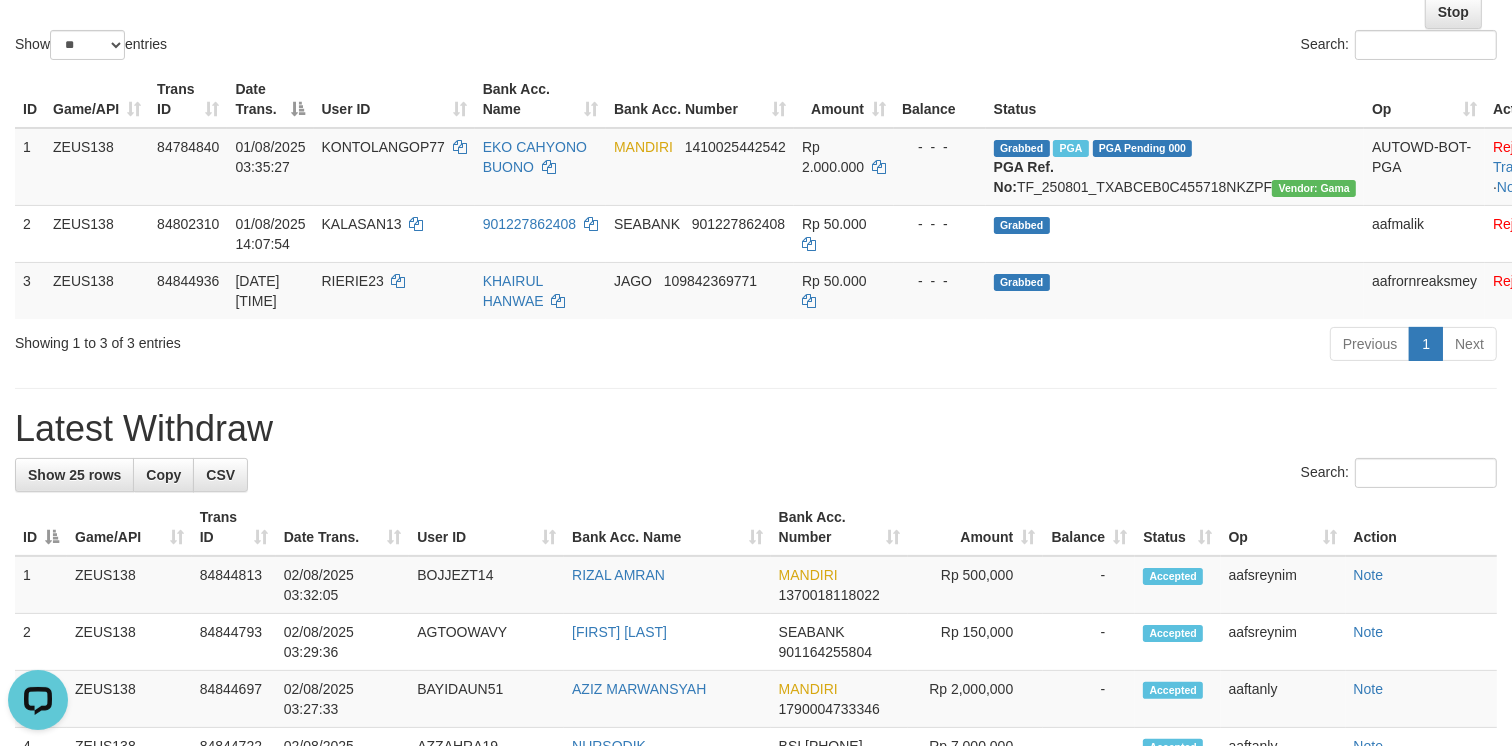 scroll, scrollTop: 0, scrollLeft: 0, axis: both 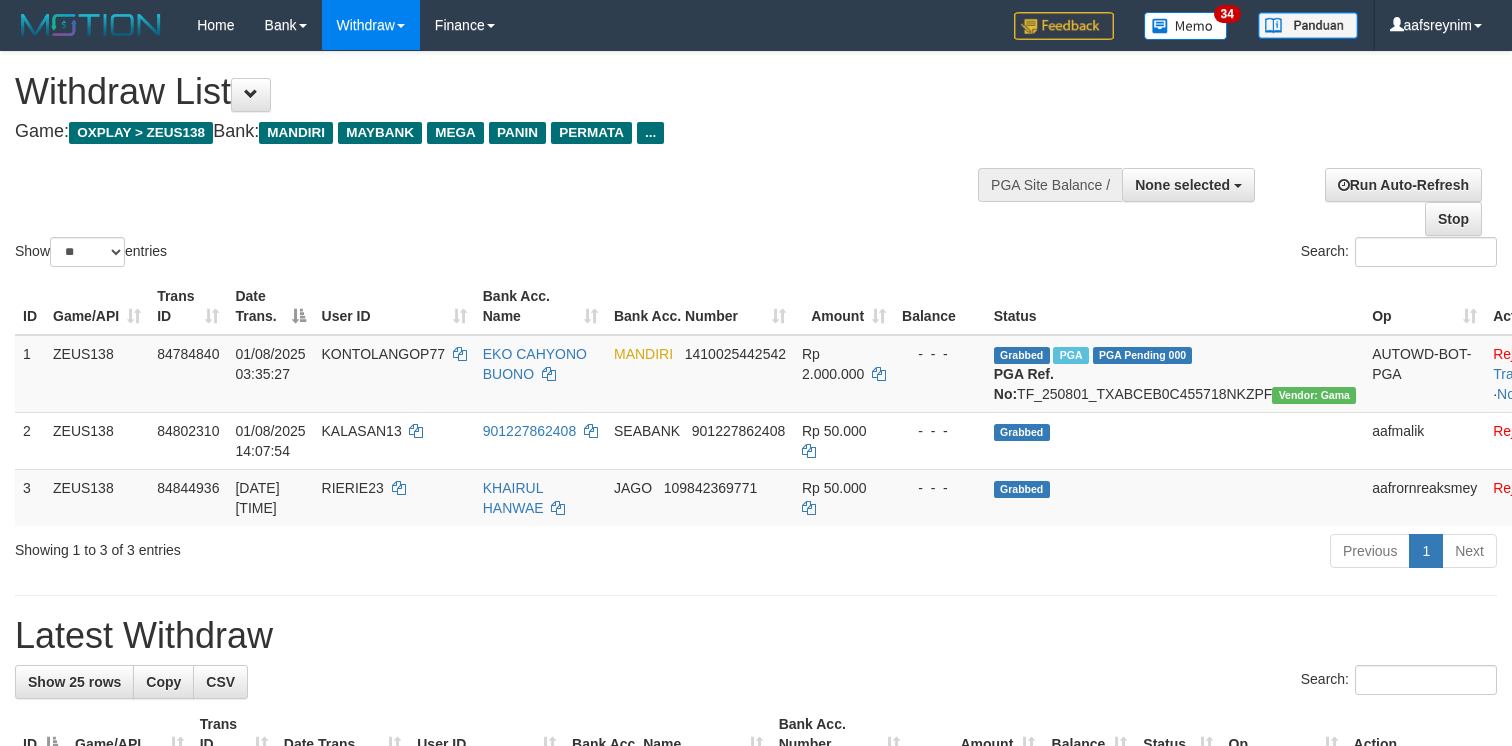 select 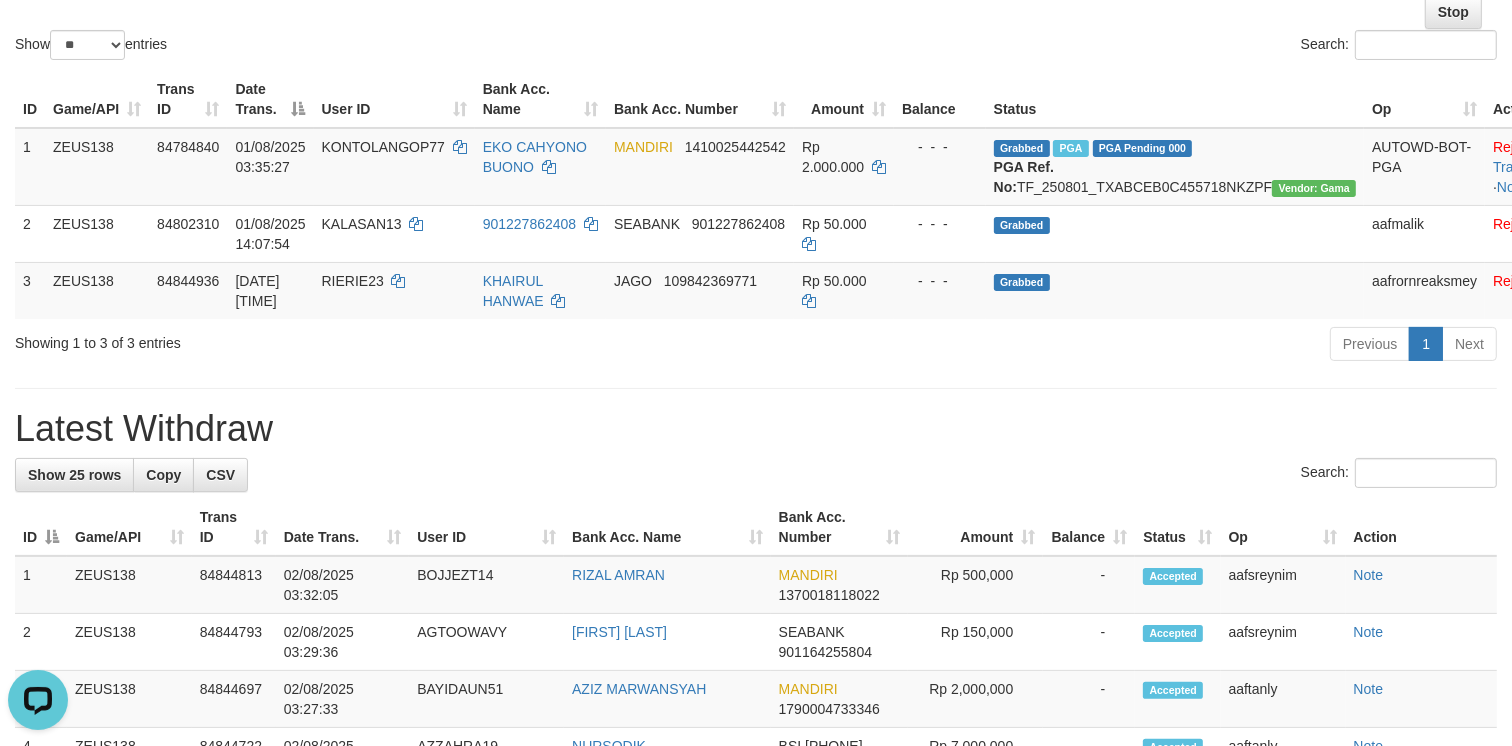 scroll, scrollTop: 0, scrollLeft: 0, axis: both 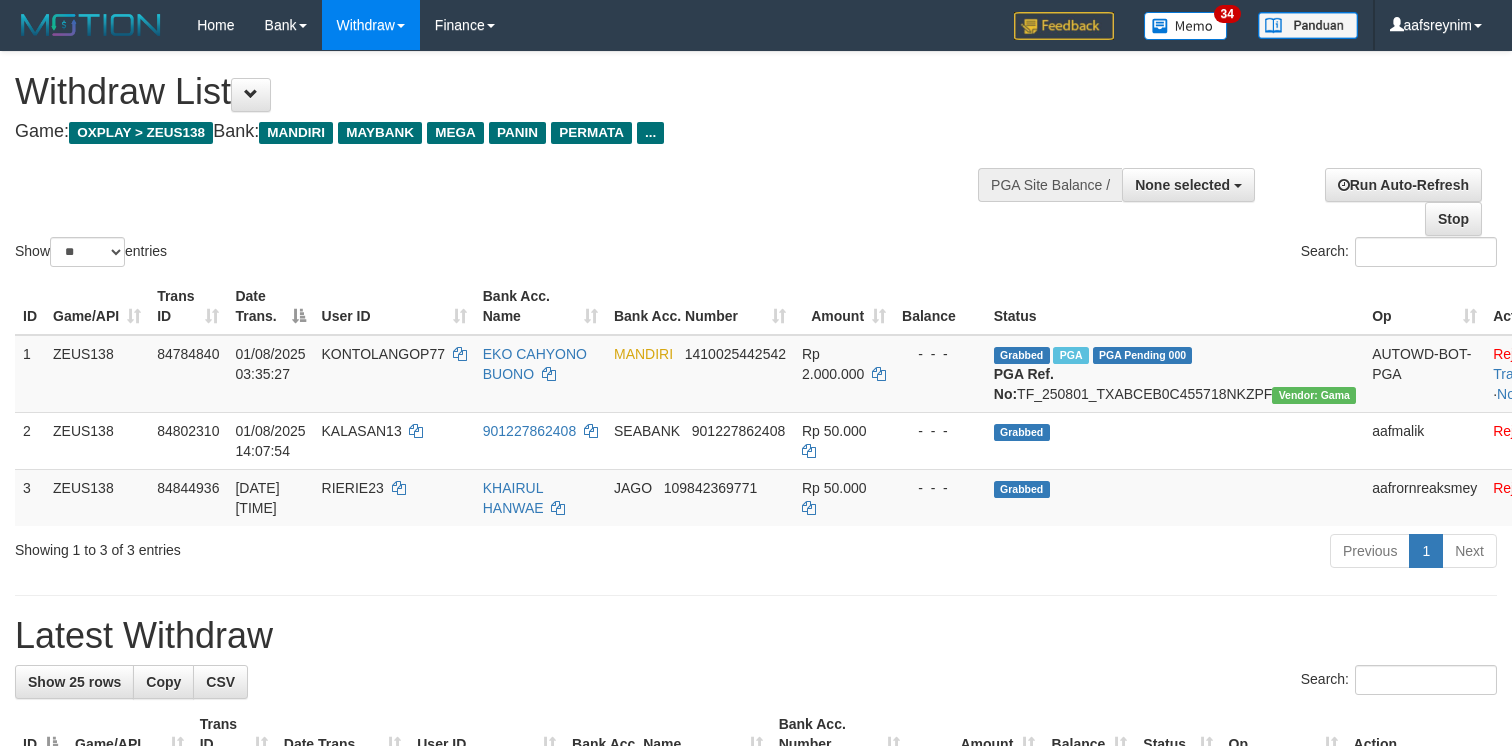 select 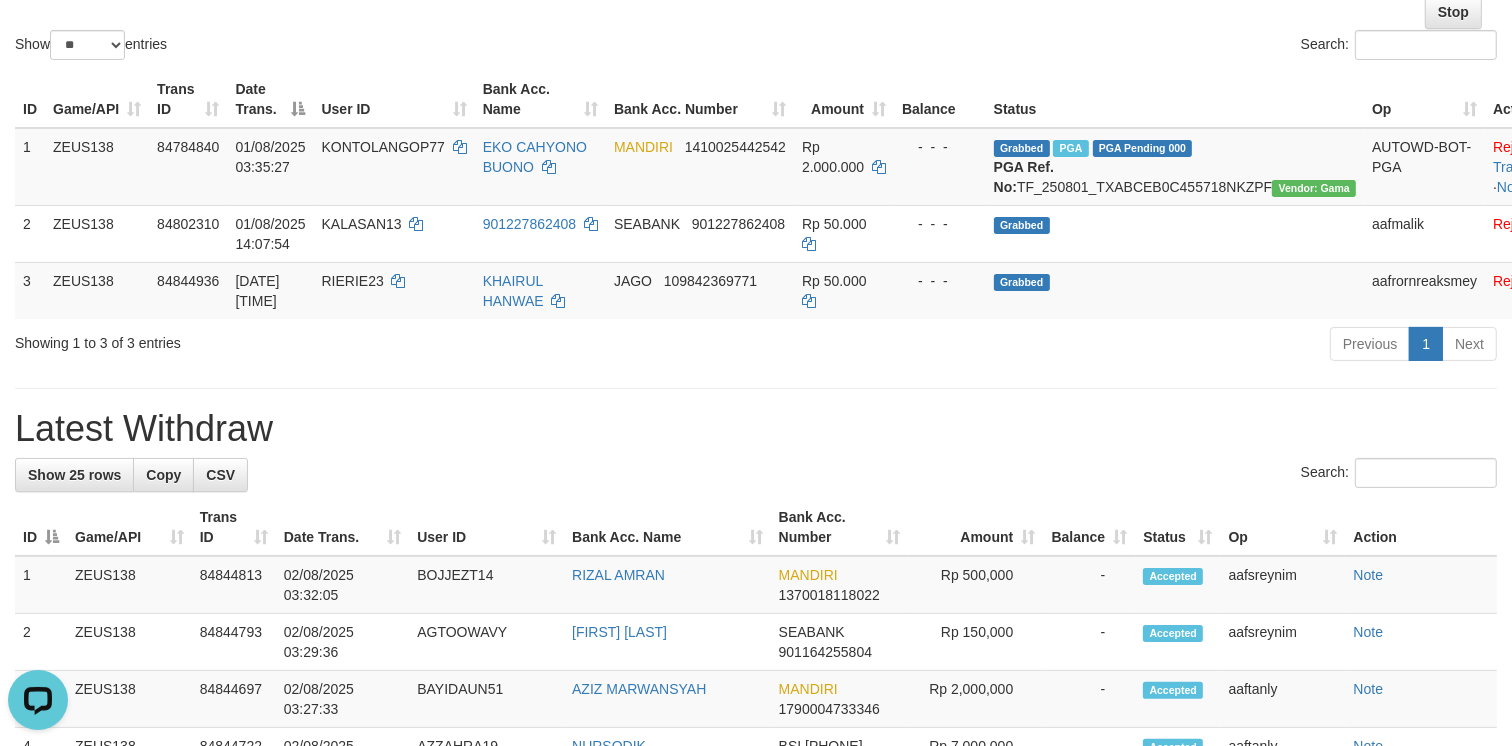 scroll, scrollTop: 0, scrollLeft: 0, axis: both 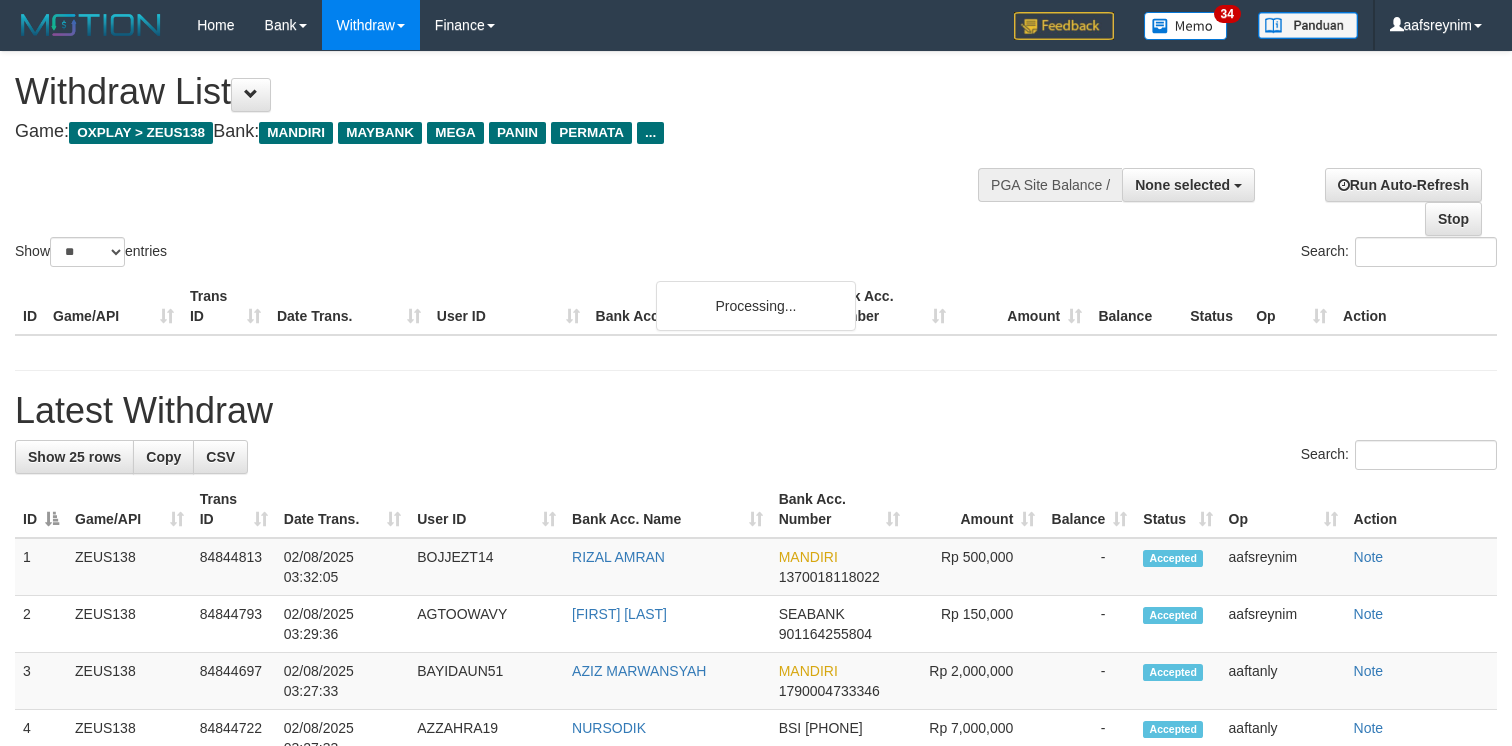 select 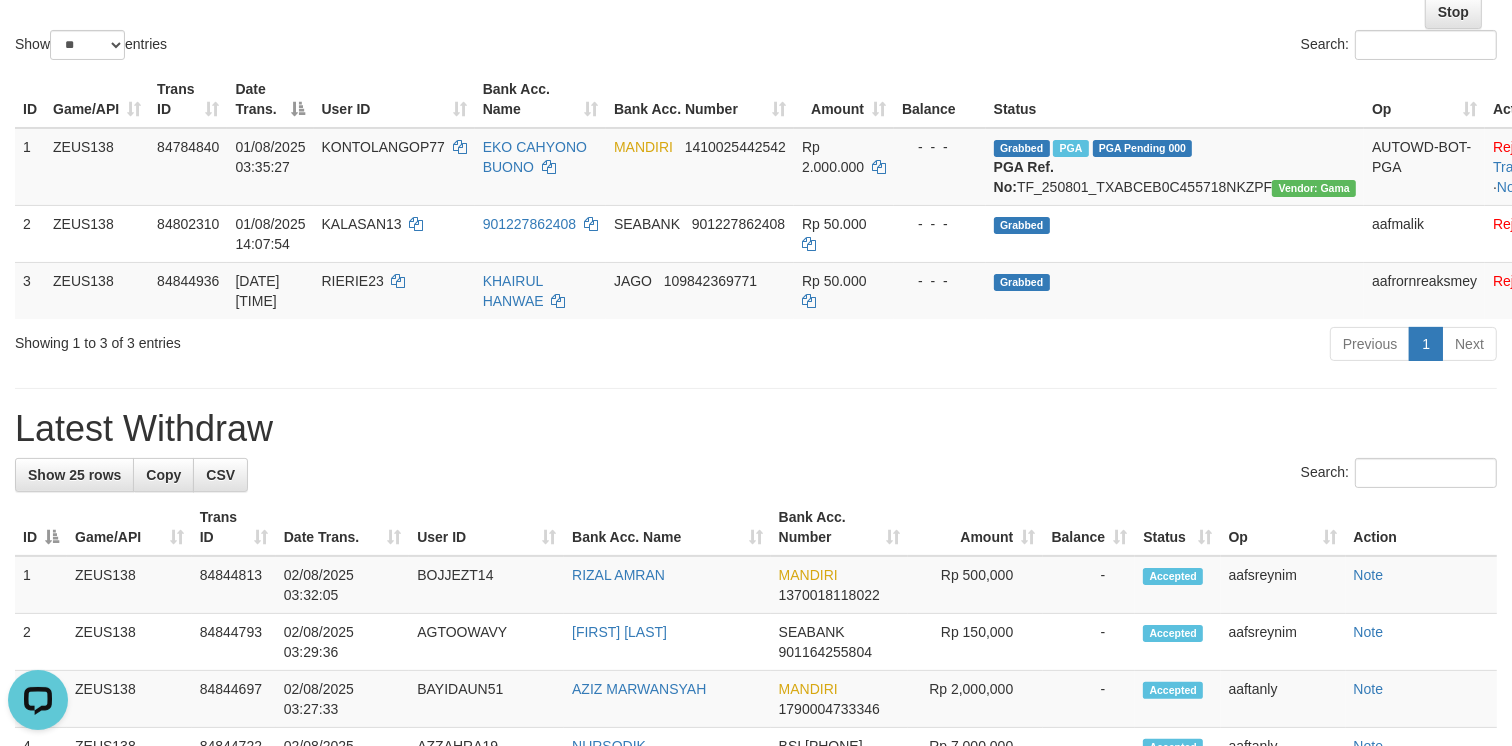 scroll, scrollTop: 0, scrollLeft: 0, axis: both 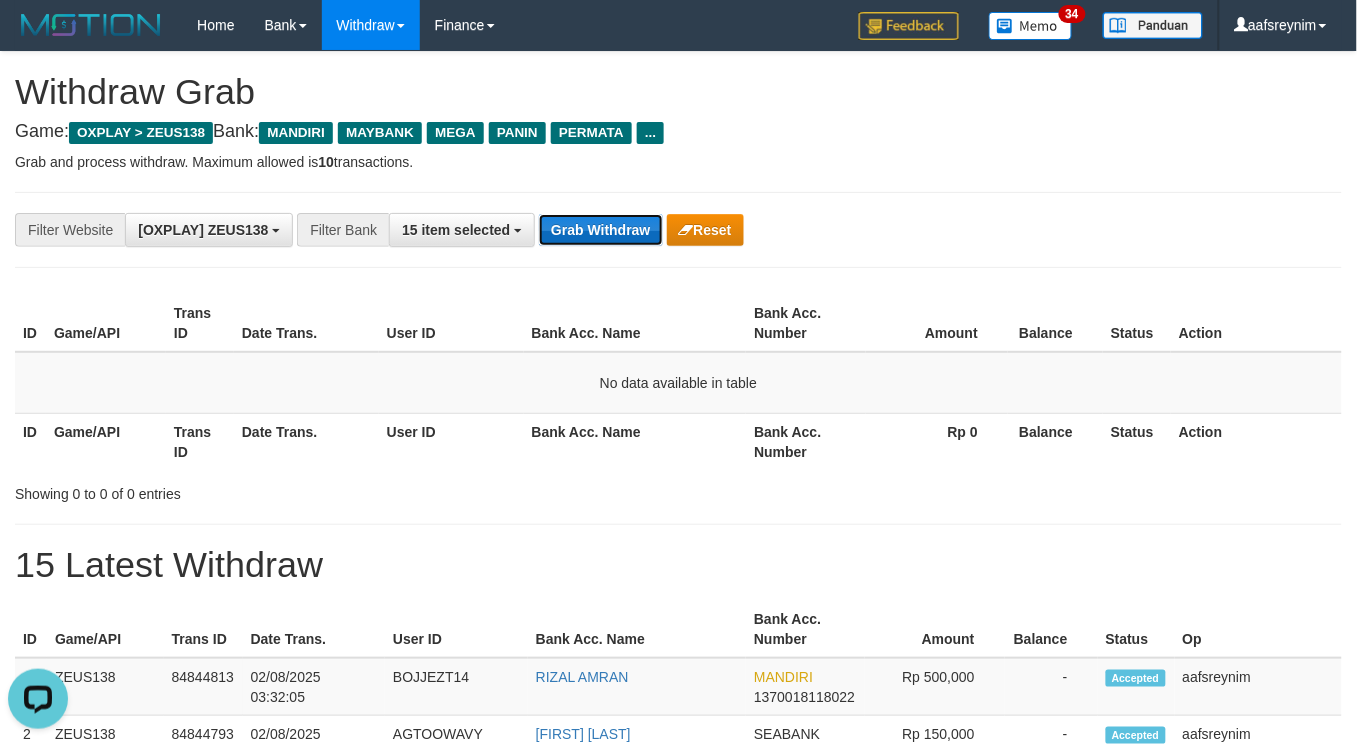 click on "Grab Withdraw" at bounding box center (600, 230) 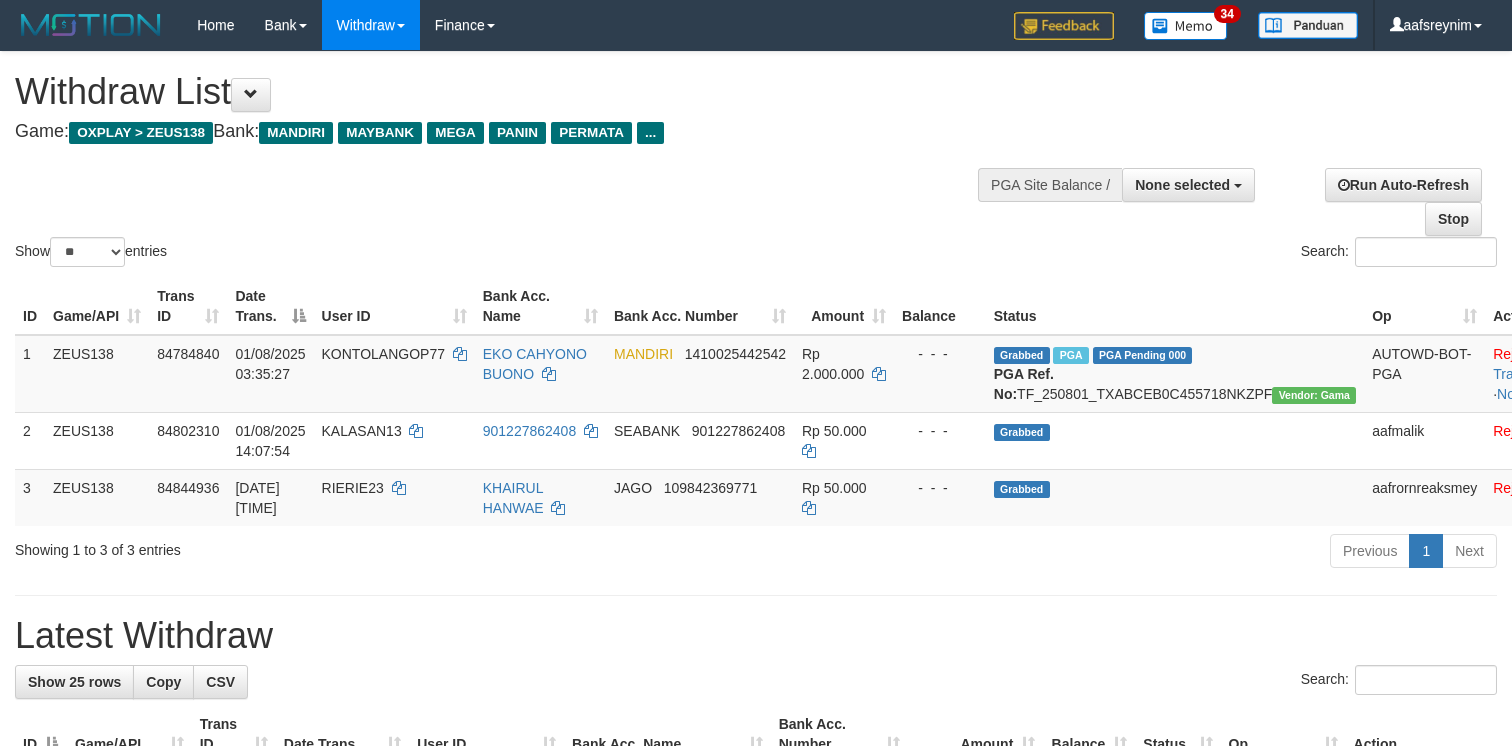 select 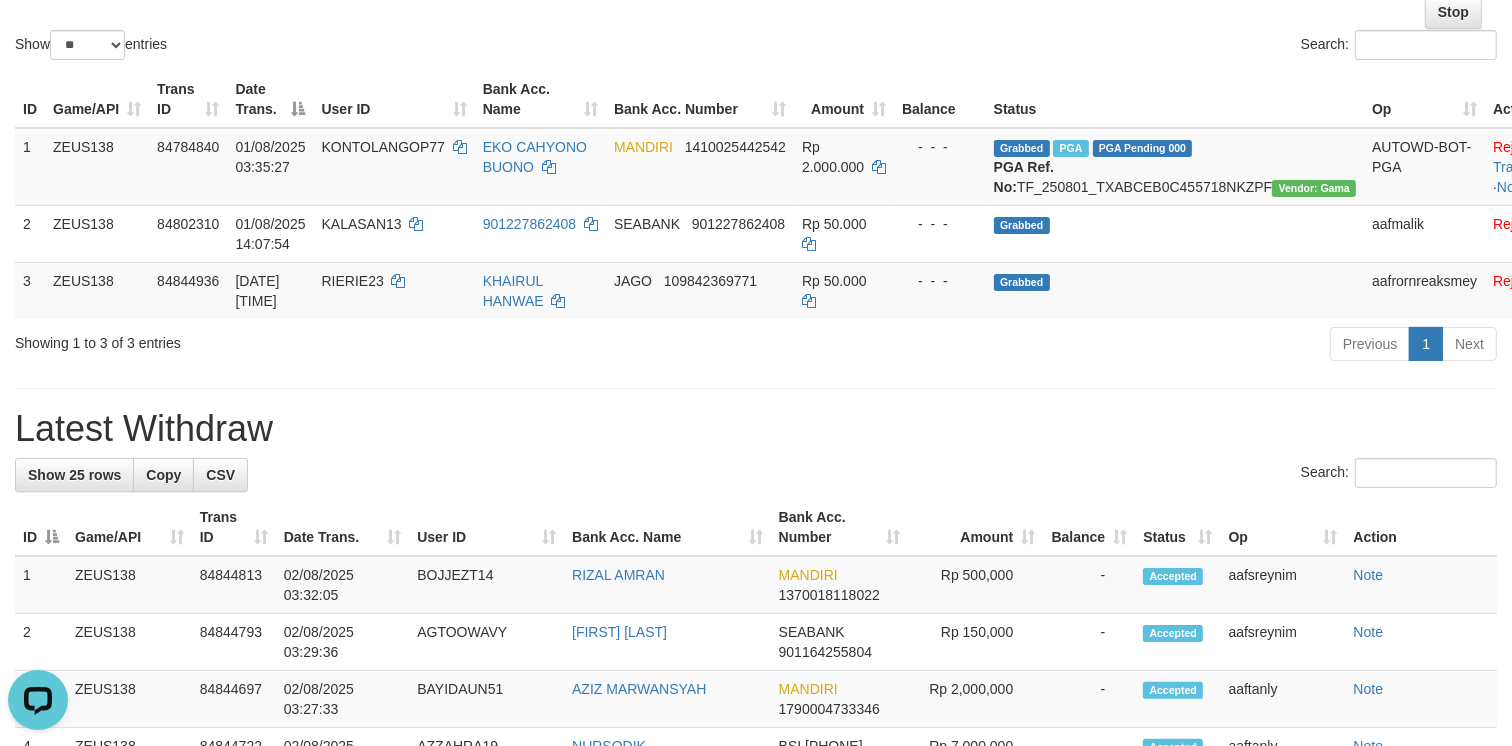 scroll, scrollTop: 0, scrollLeft: 0, axis: both 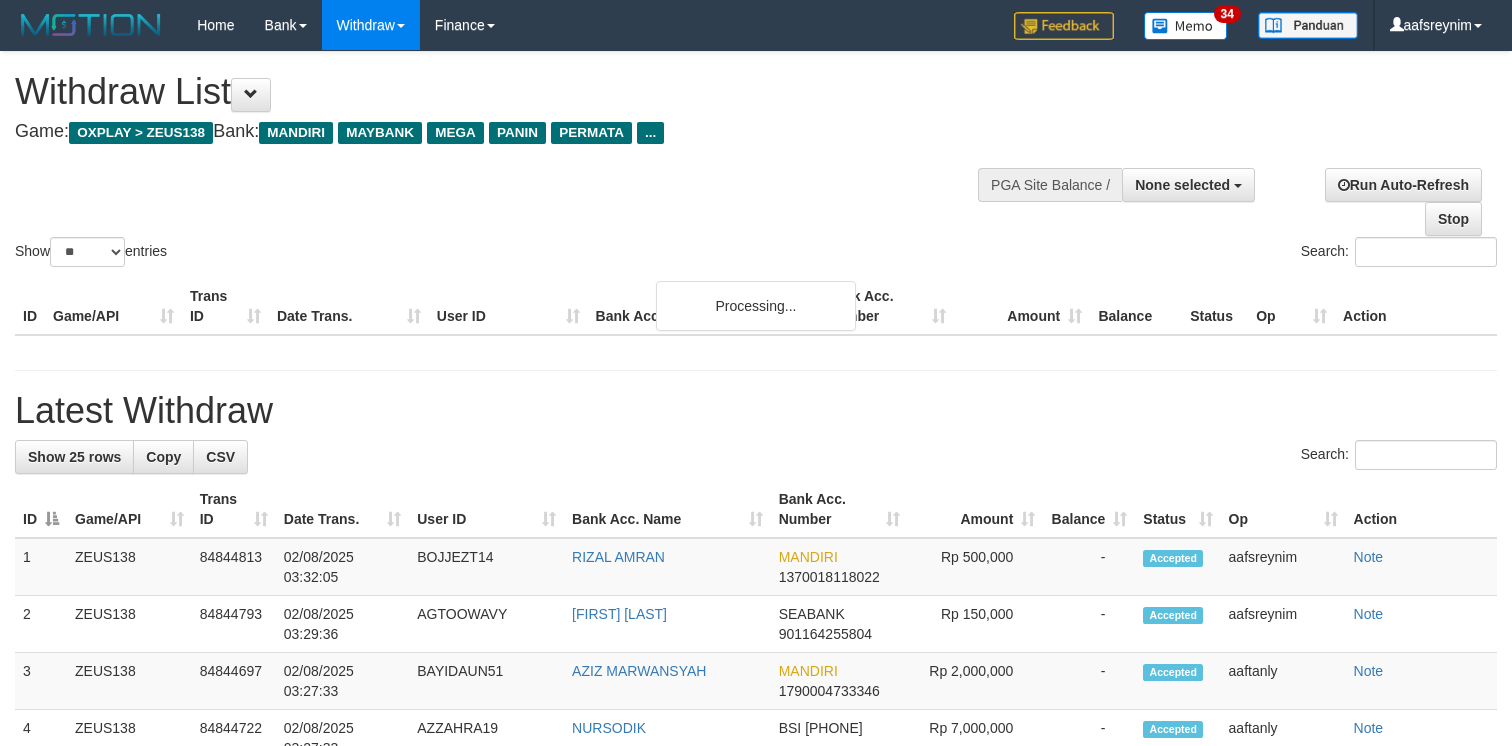 select 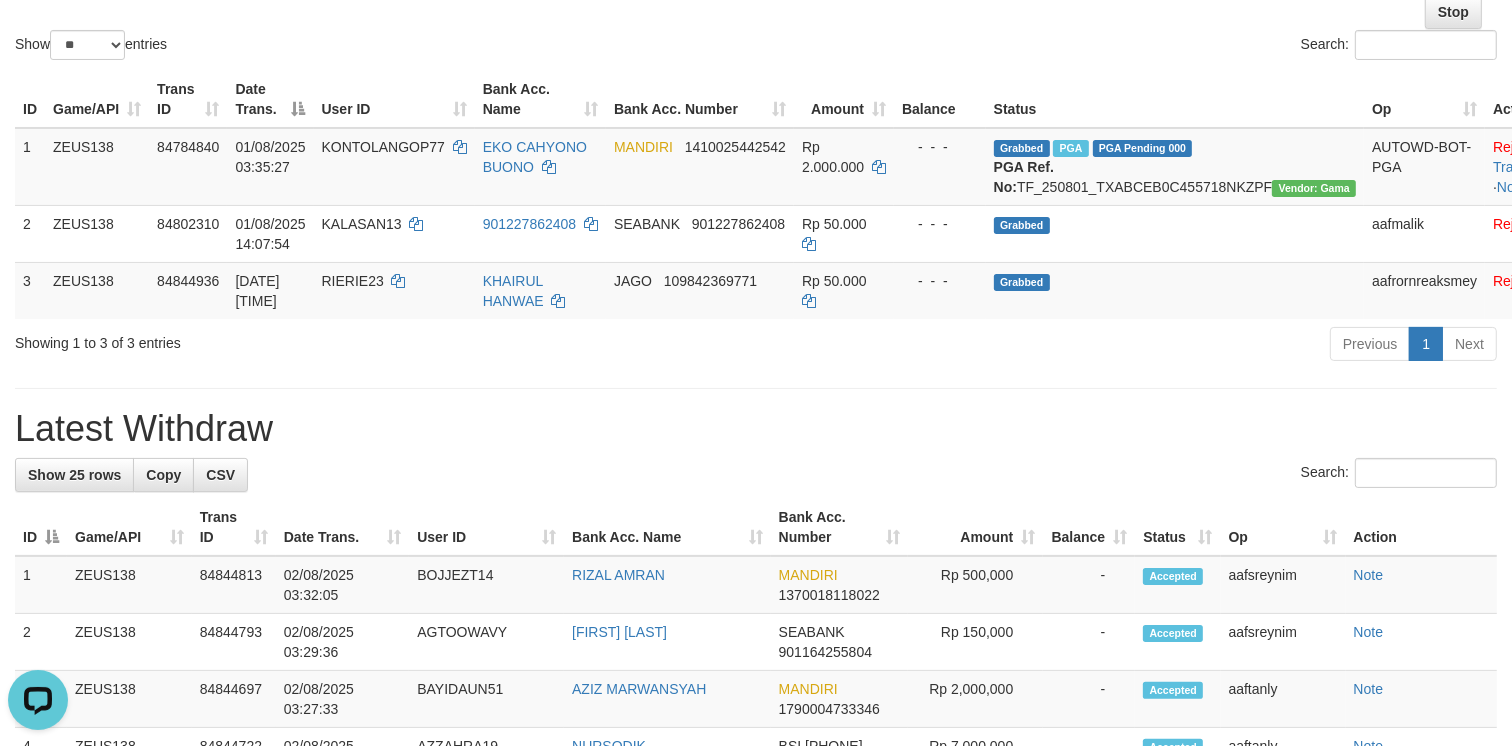 scroll, scrollTop: 0, scrollLeft: 0, axis: both 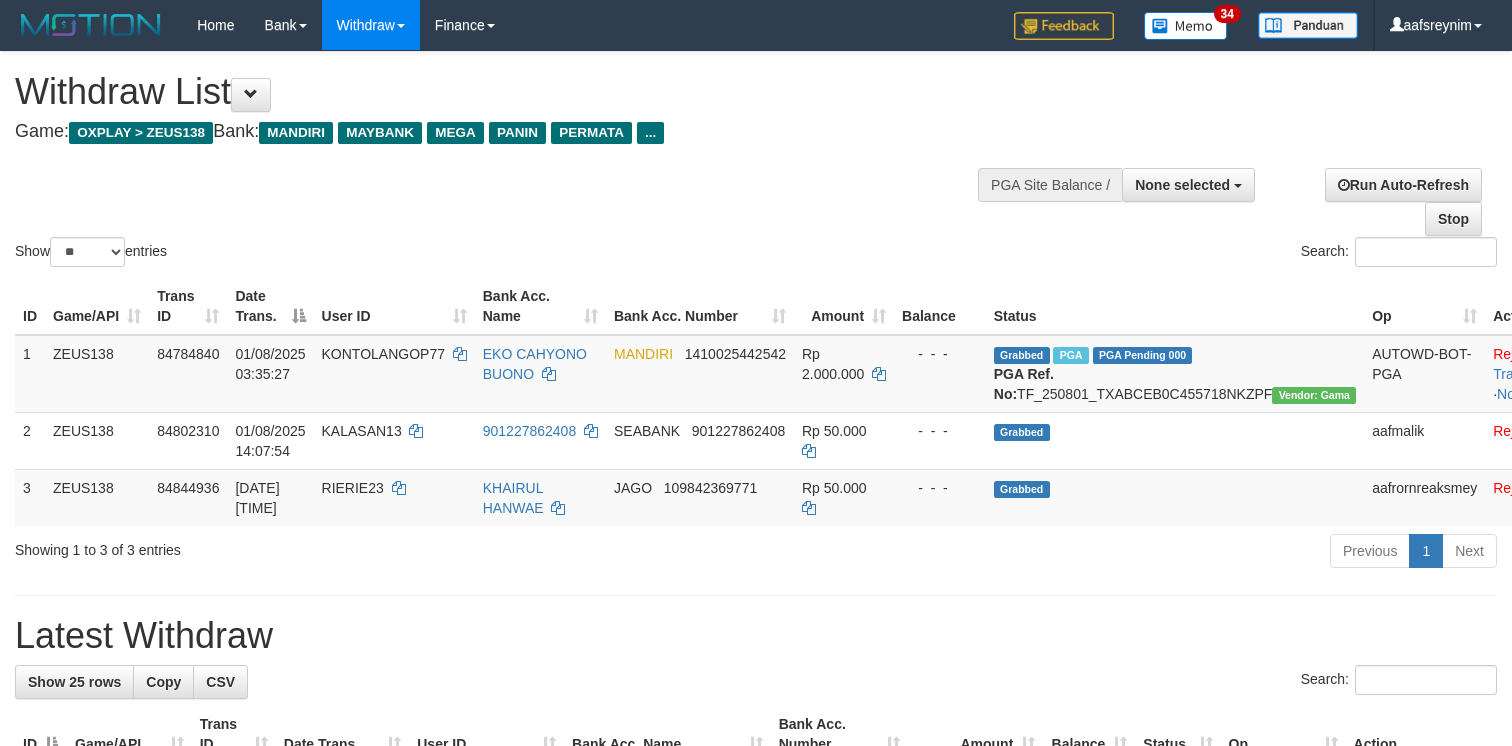 select 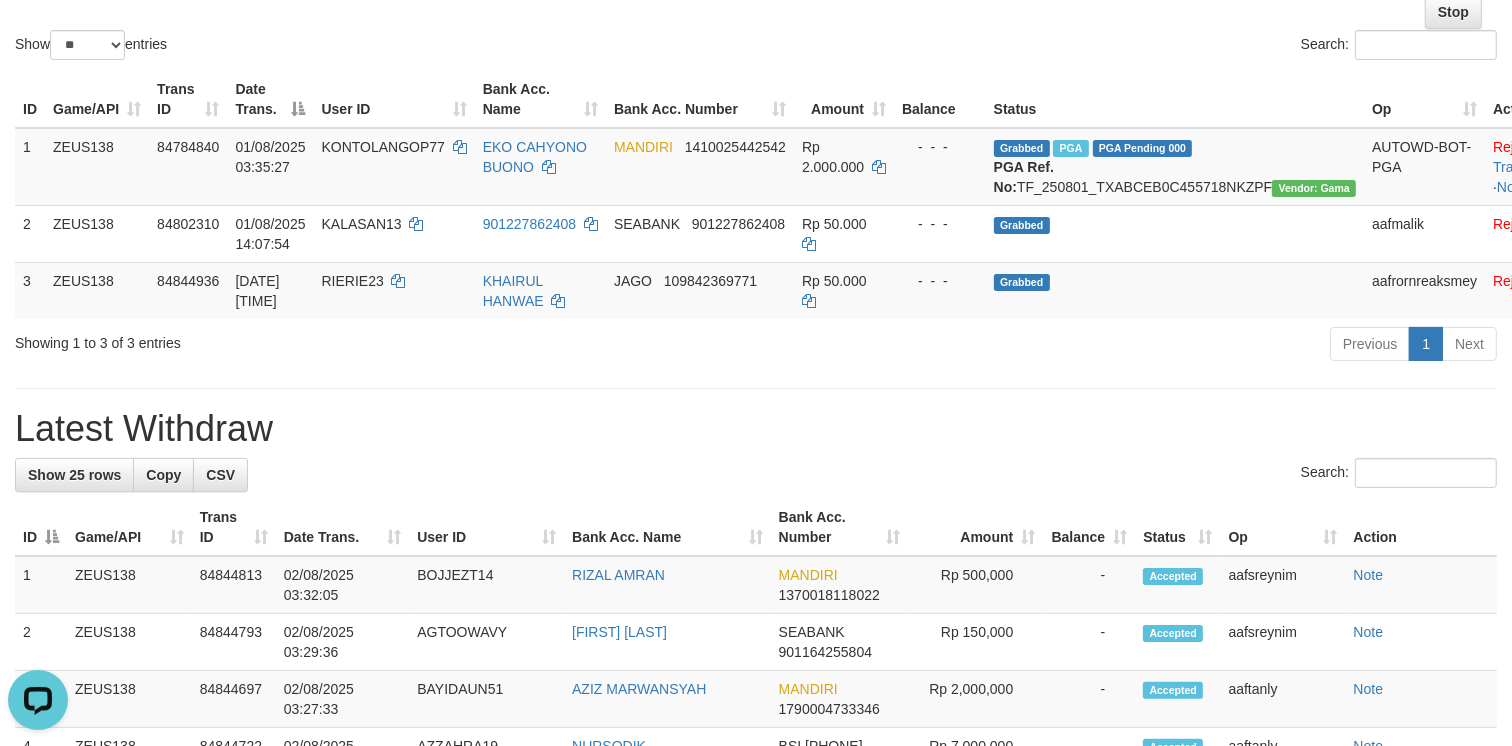 scroll, scrollTop: 0, scrollLeft: 0, axis: both 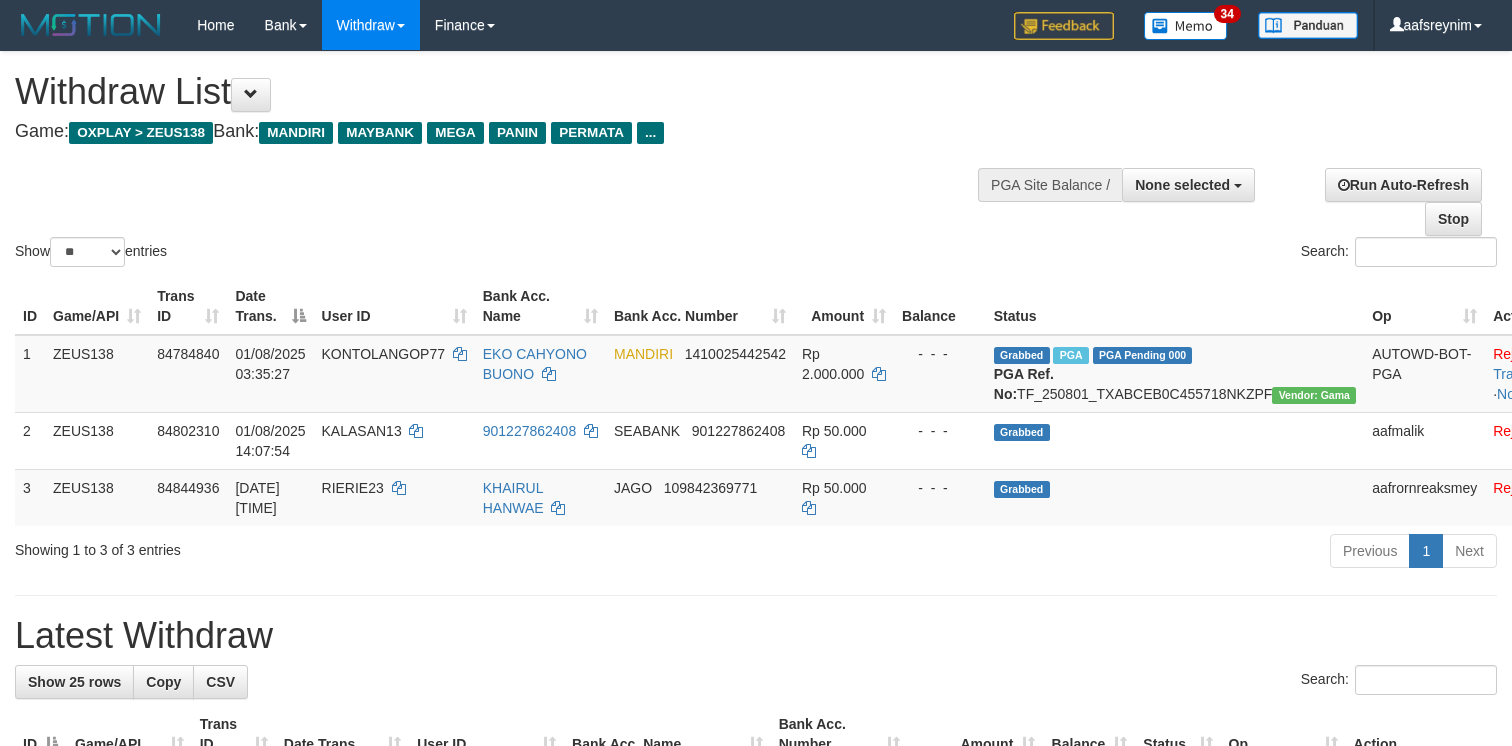 select 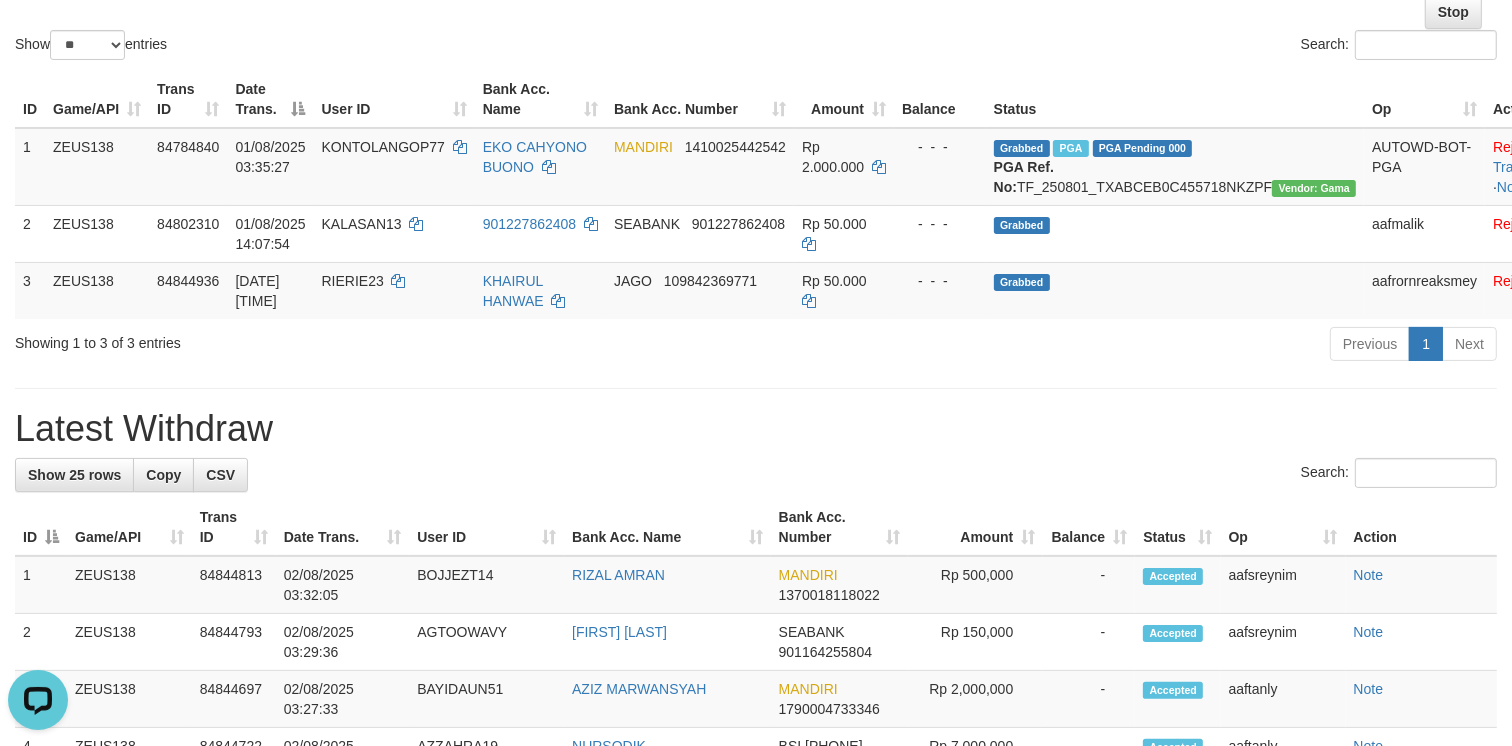 scroll, scrollTop: 0, scrollLeft: 0, axis: both 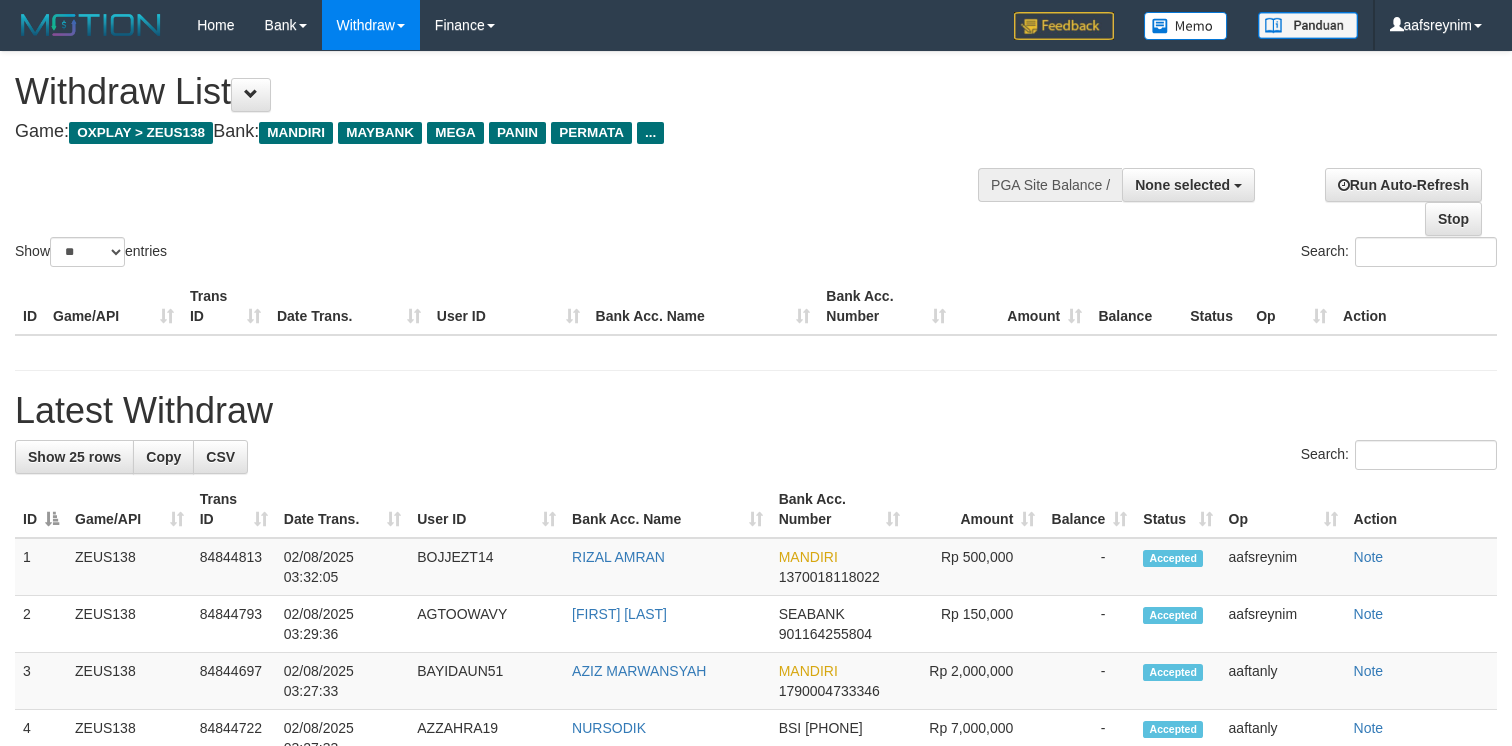 select 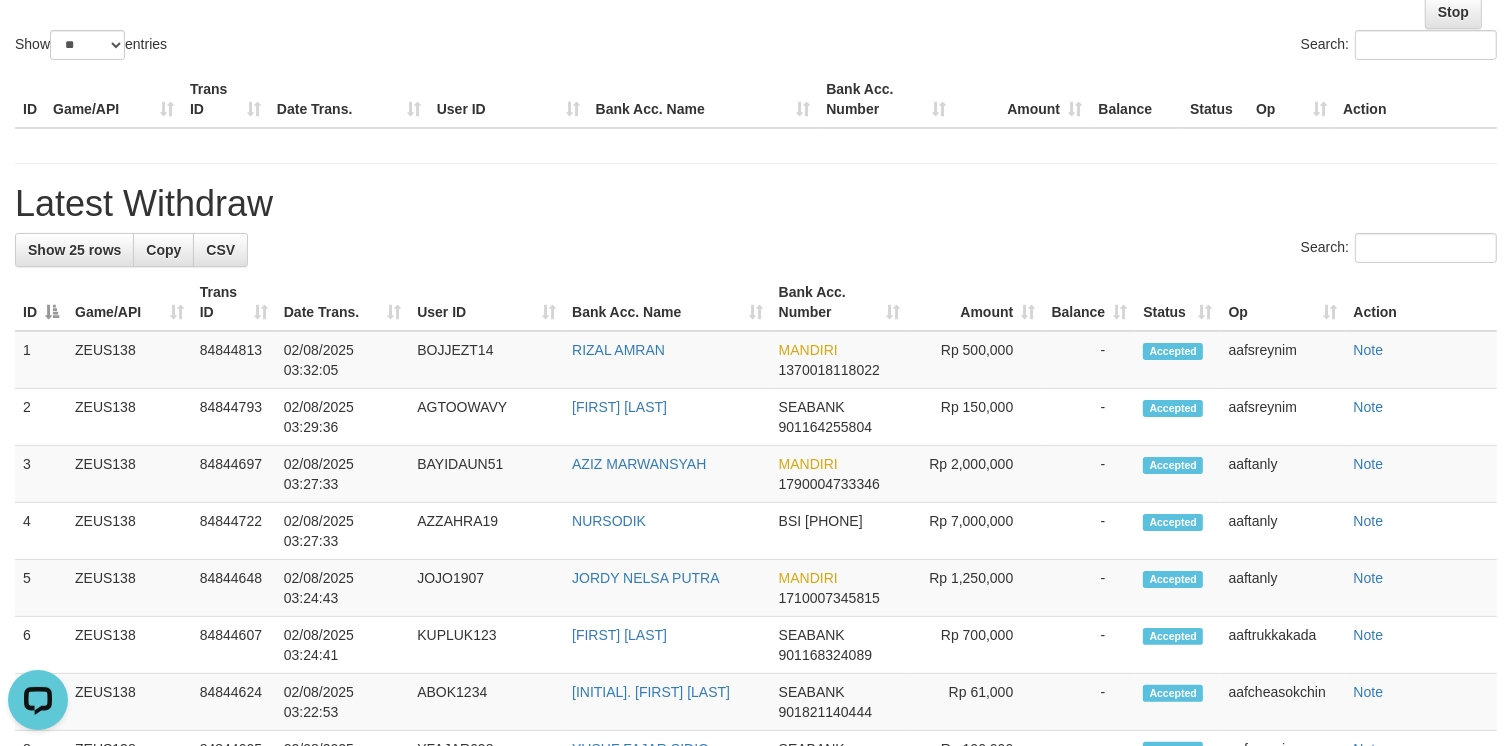 scroll, scrollTop: 0, scrollLeft: 0, axis: both 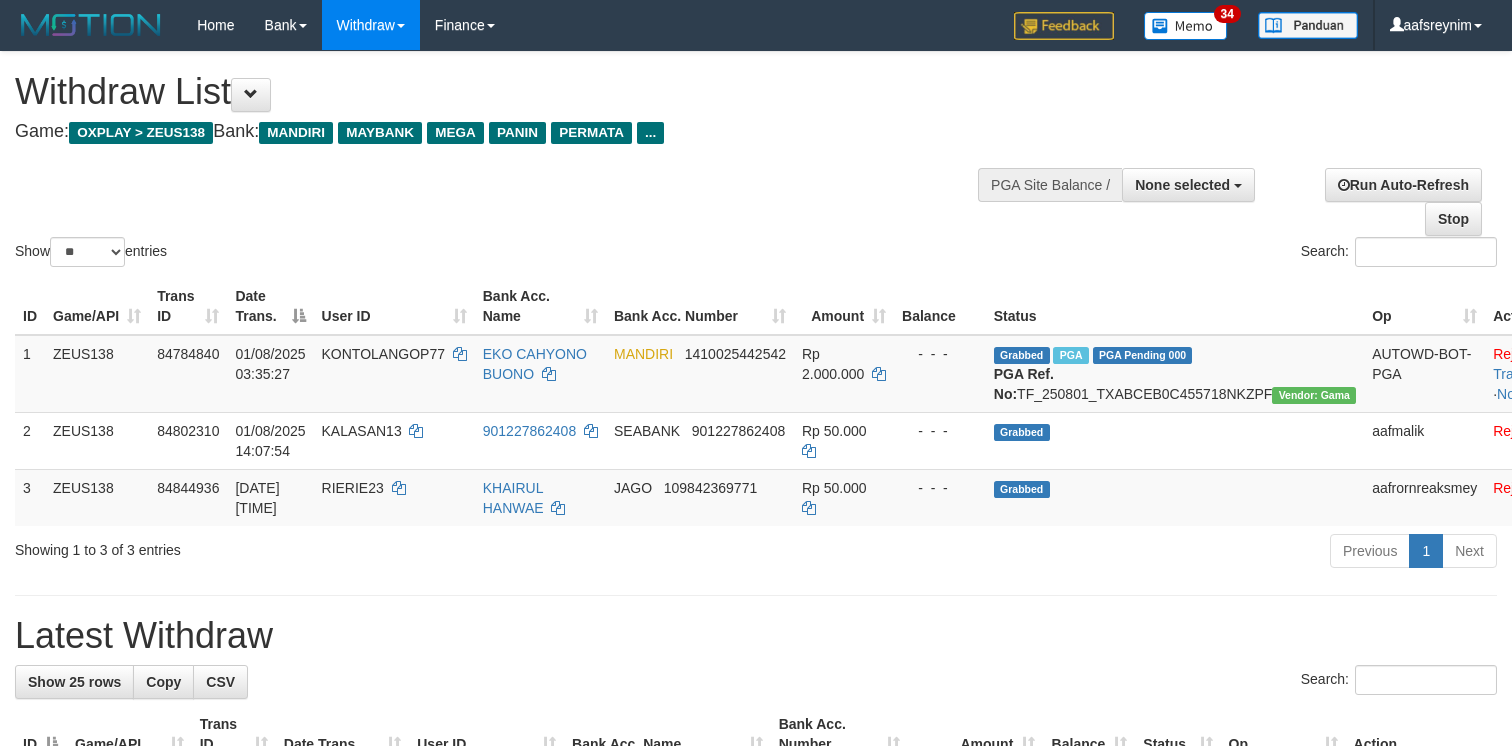 select 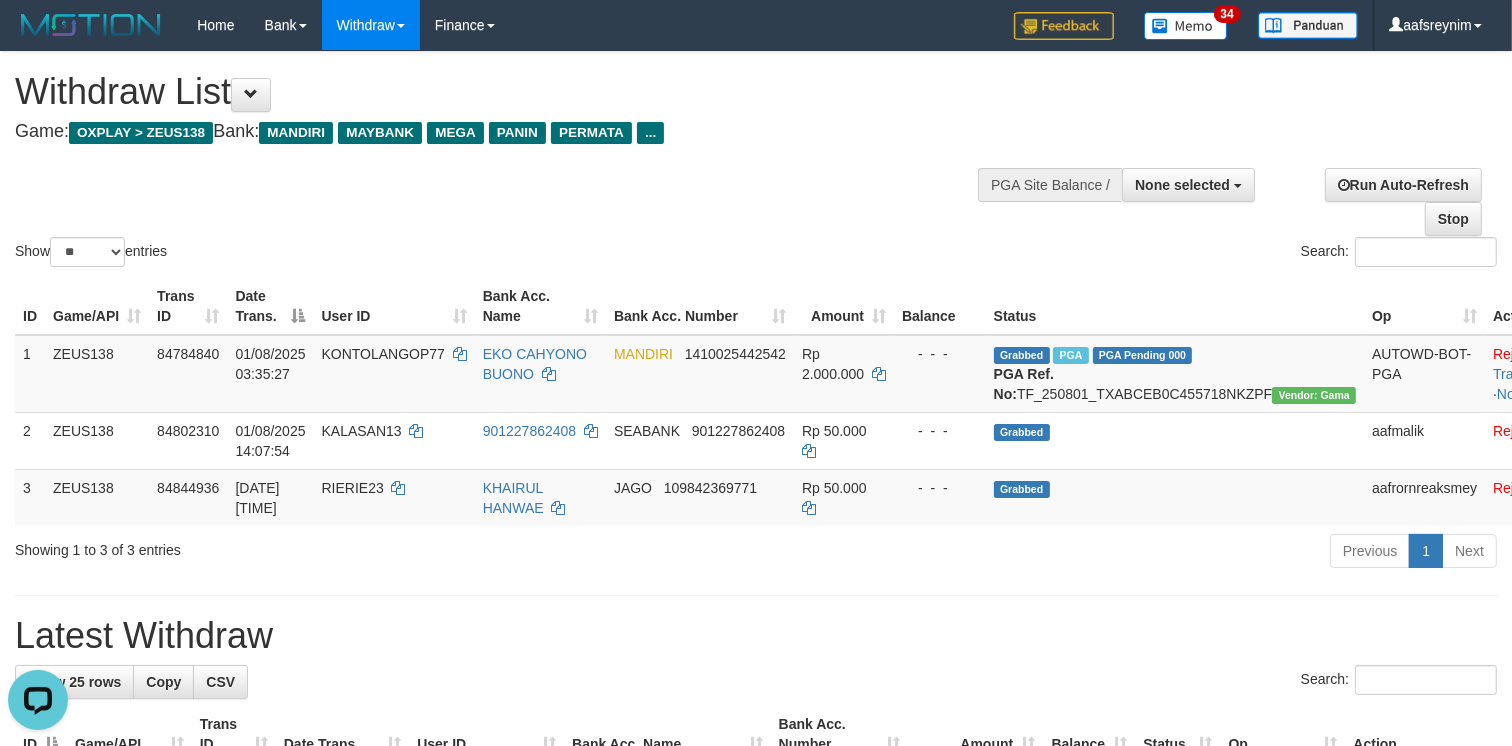 scroll, scrollTop: 0, scrollLeft: 0, axis: both 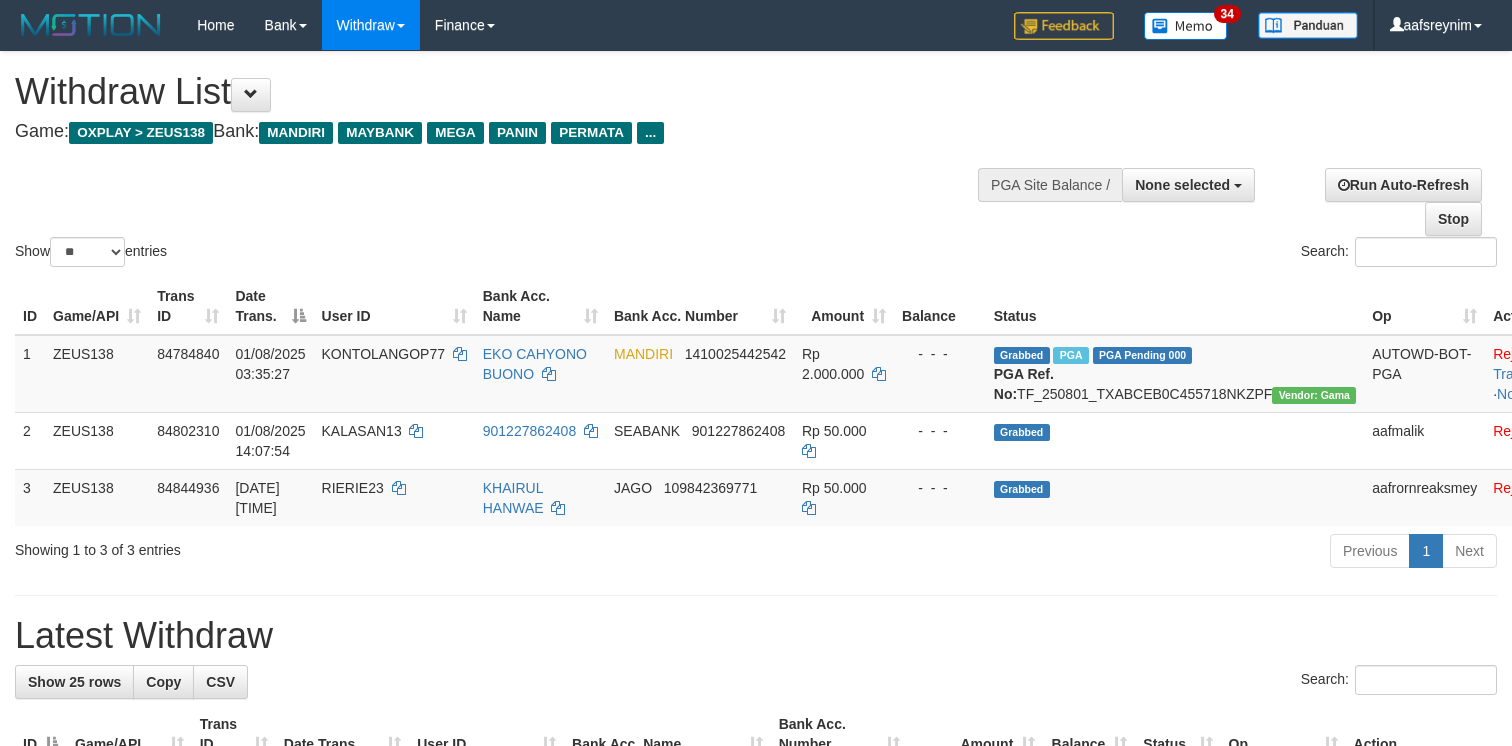 select 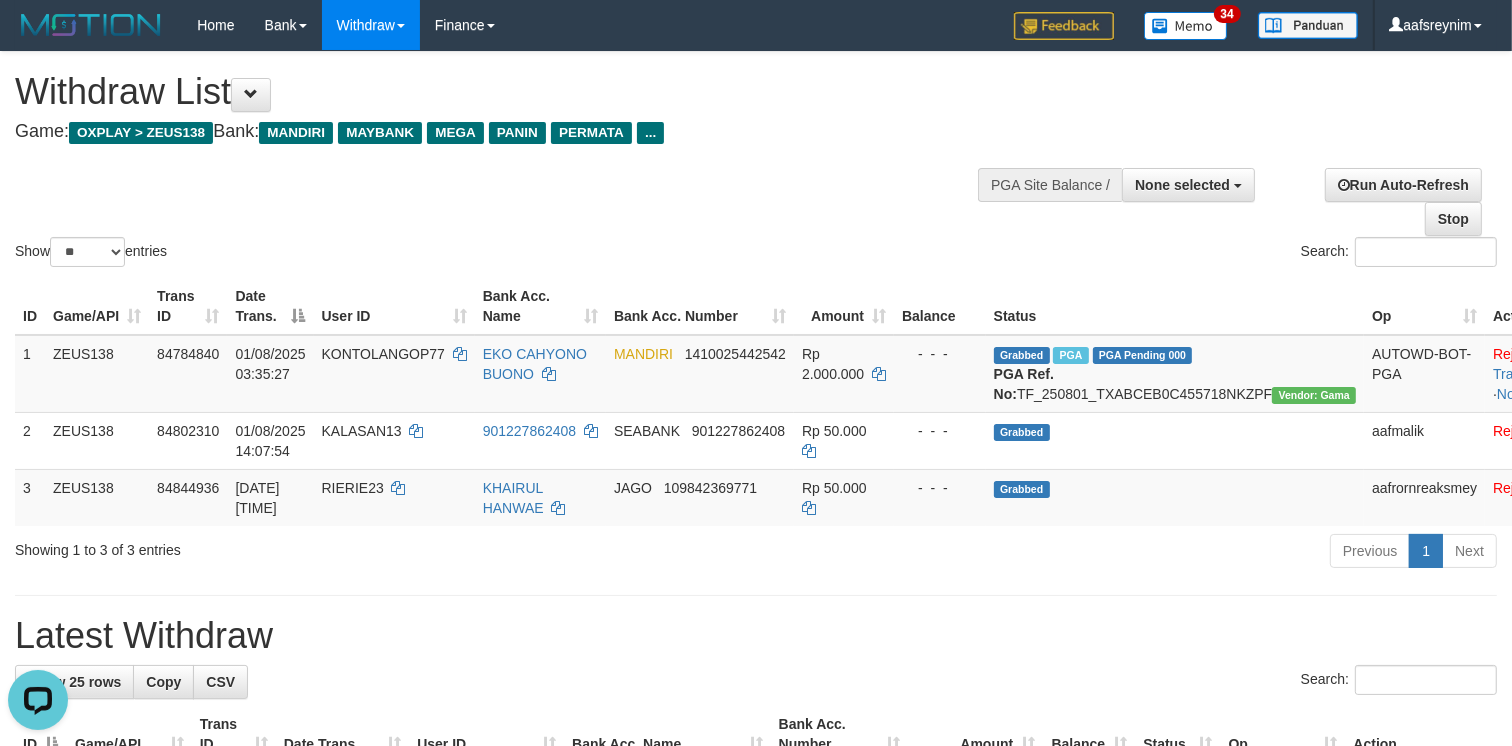 scroll, scrollTop: 0, scrollLeft: 0, axis: both 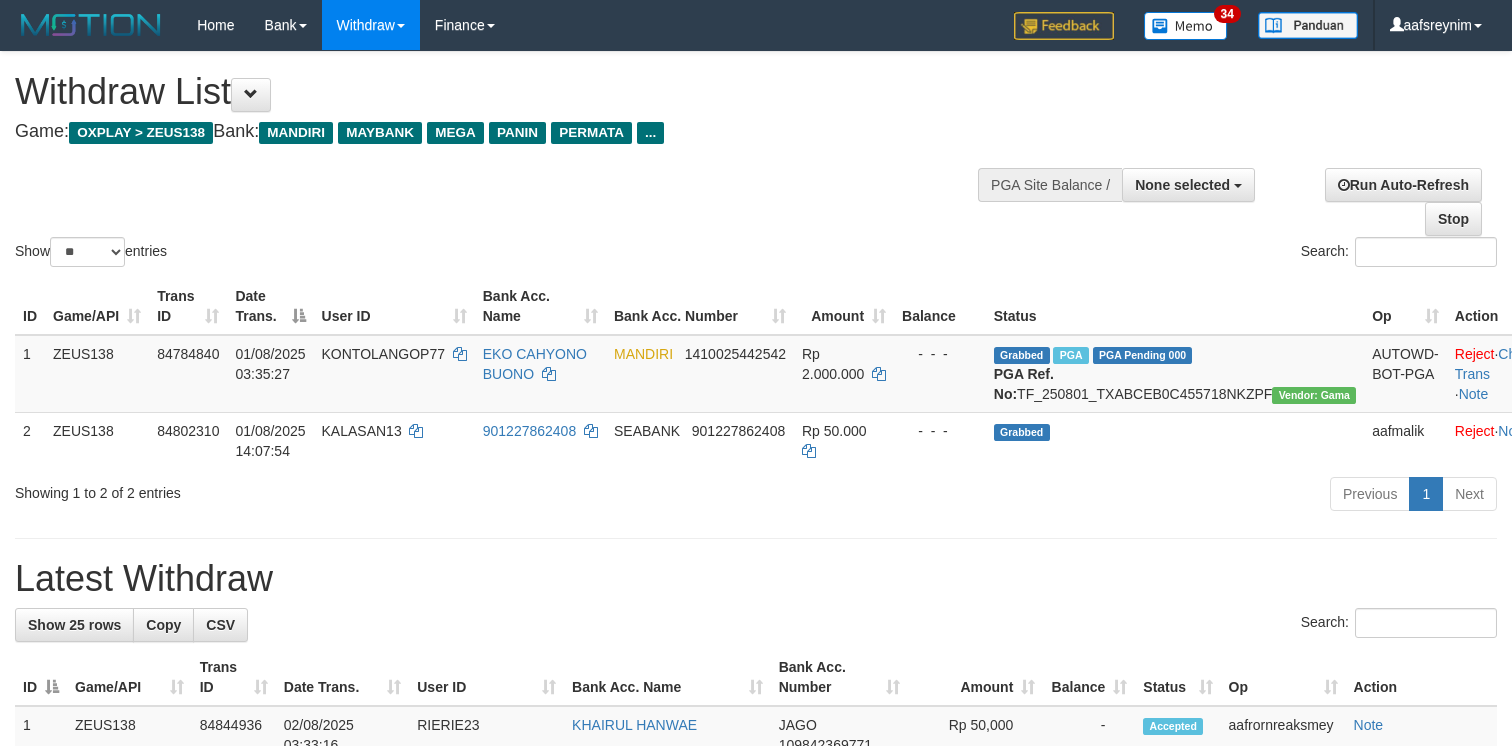 select 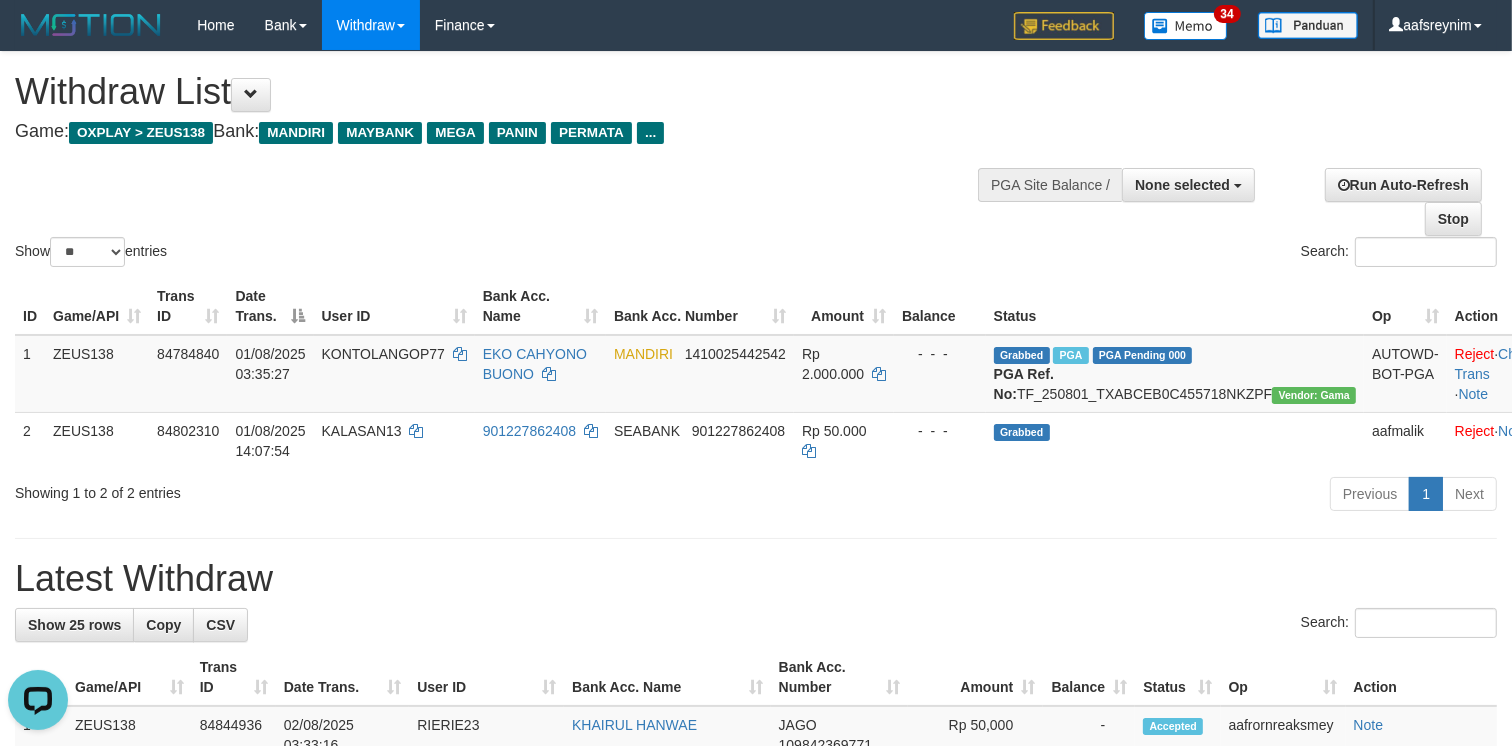 scroll, scrollTop: 0, scrollLeft: 0, axis: both 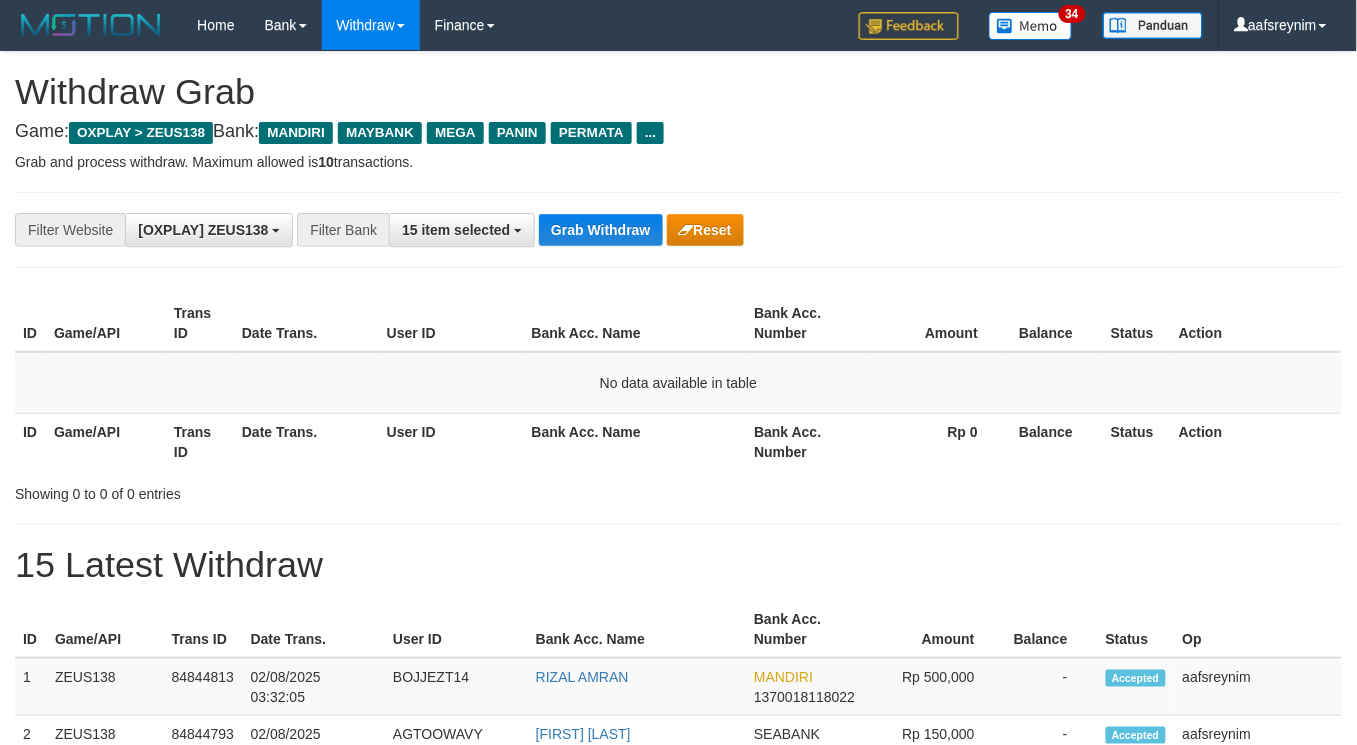 click on "Grab Withdraw" at bounding box center (600, 230) 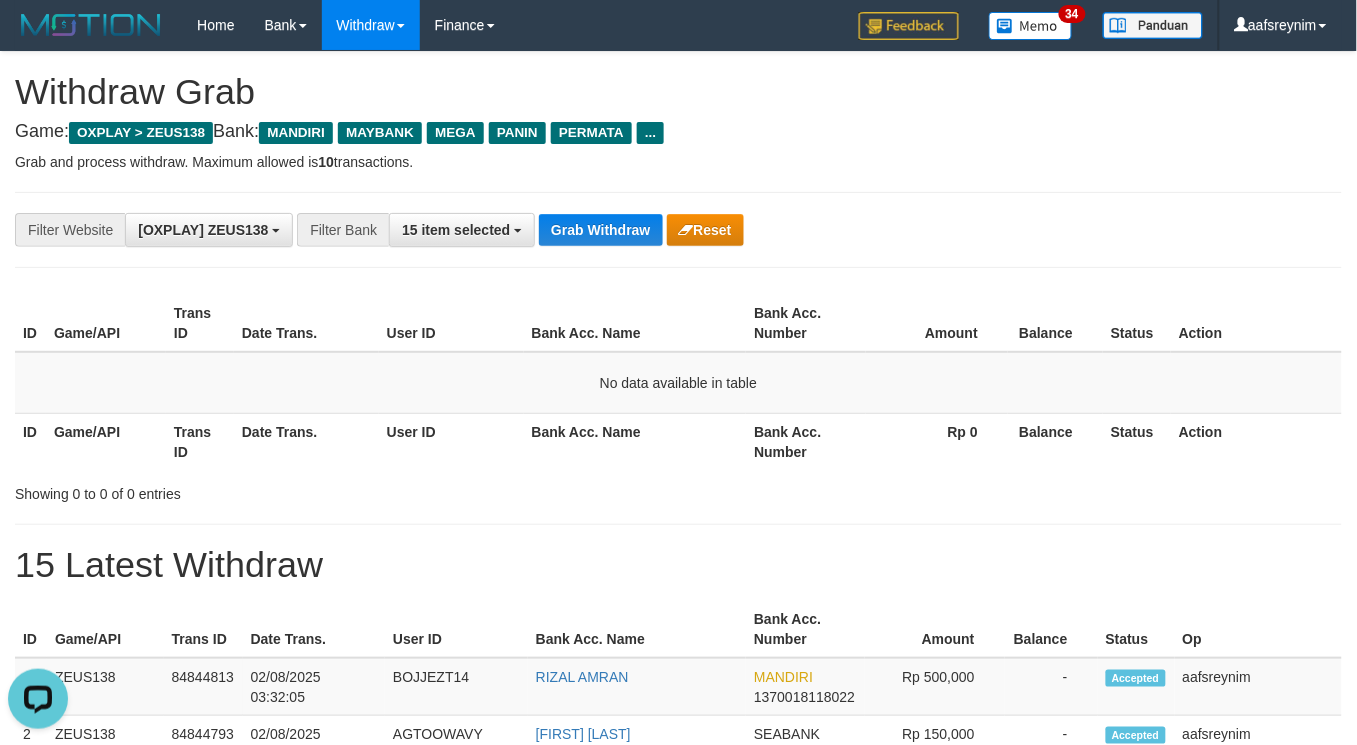 click on "Grab Withdraw" at bounding box center (600, 230) 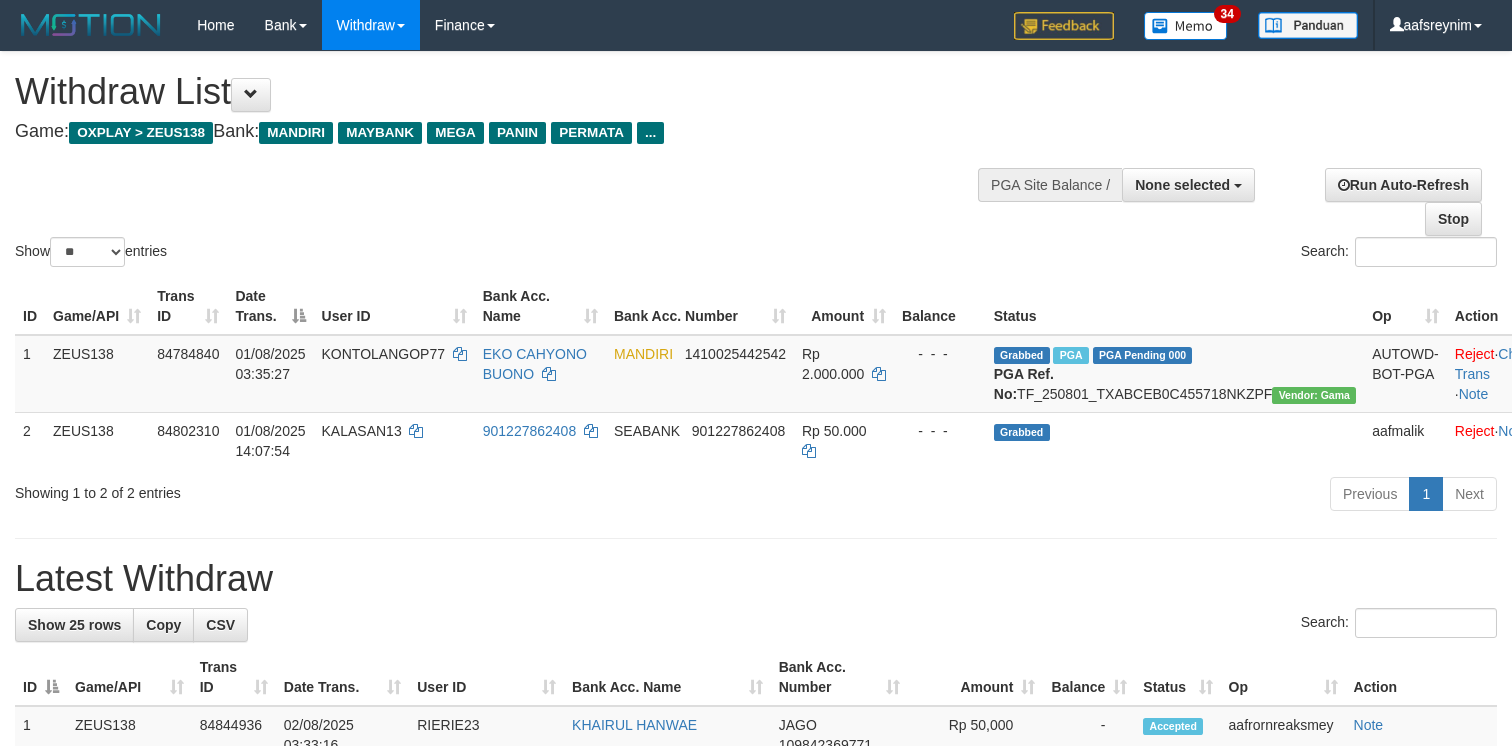 select 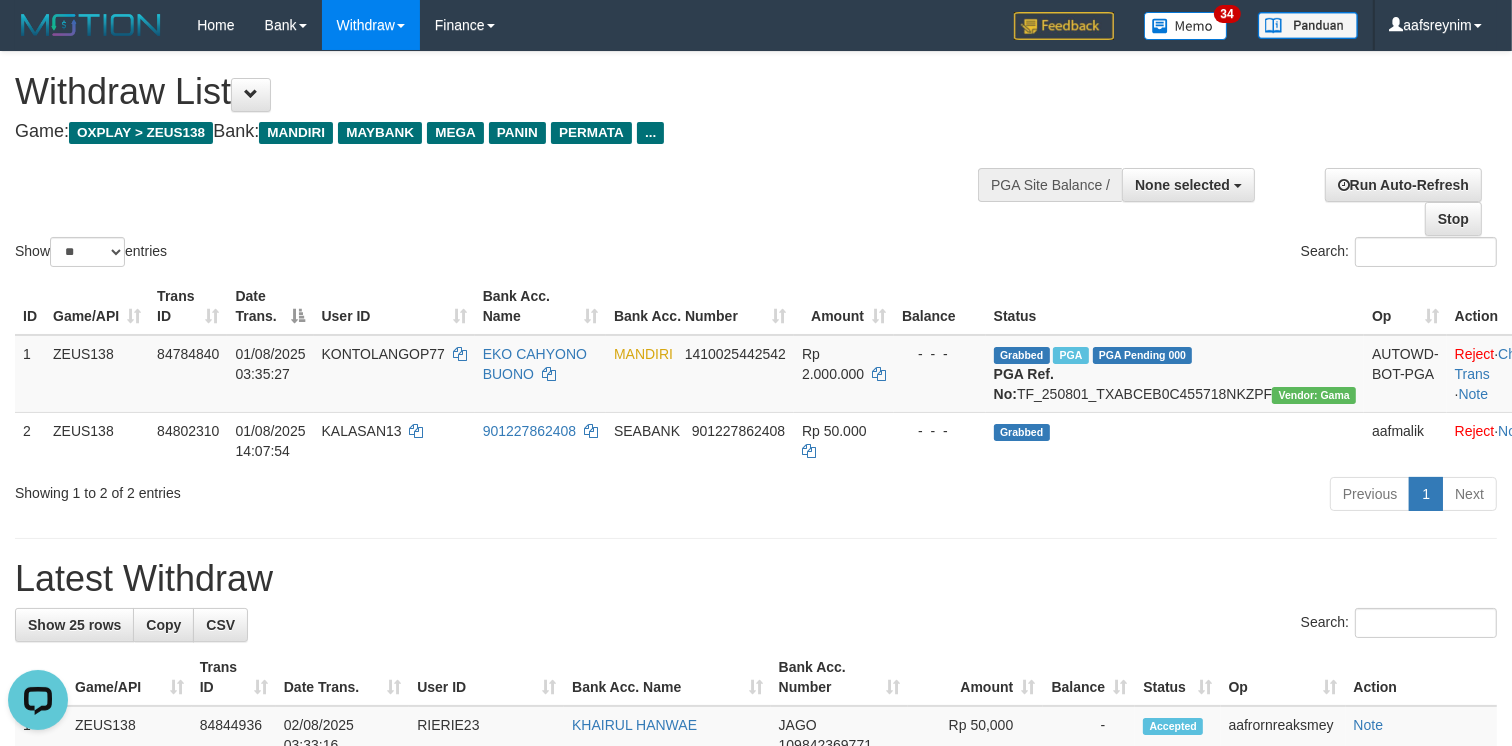 scroll, scrollTop: 0, scrollLeft: 0, axis: both 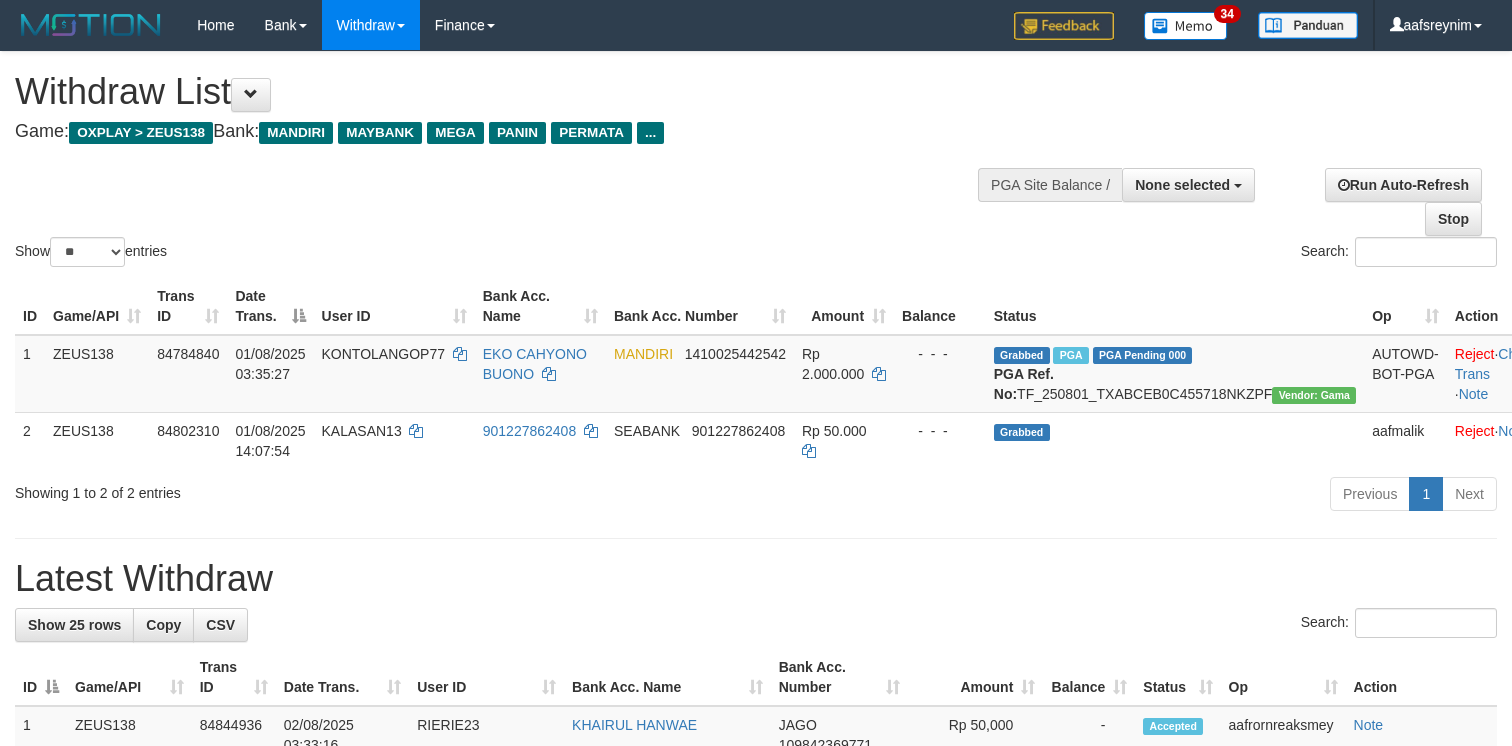 select 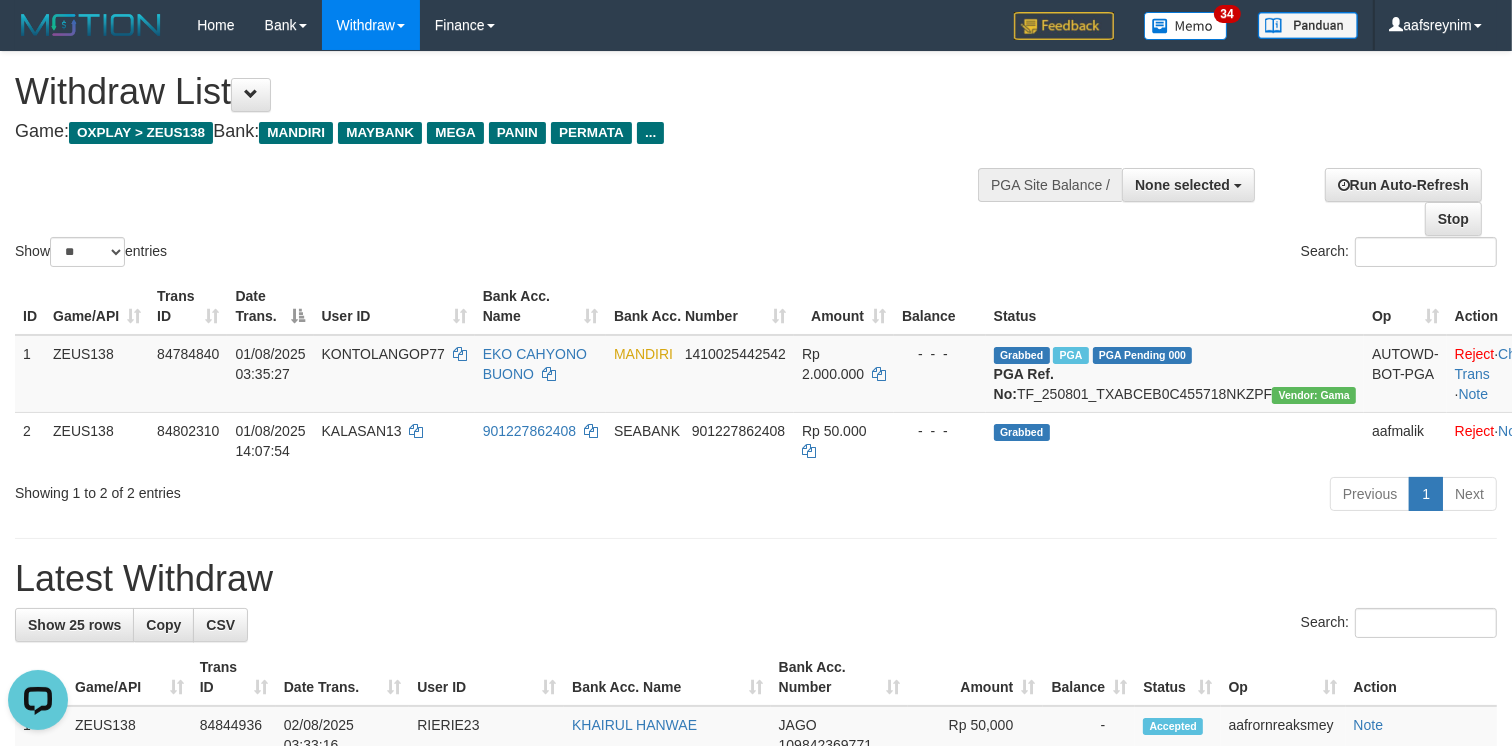 scroll, scrollTop: 0, scrollLeft: 0, axis: both 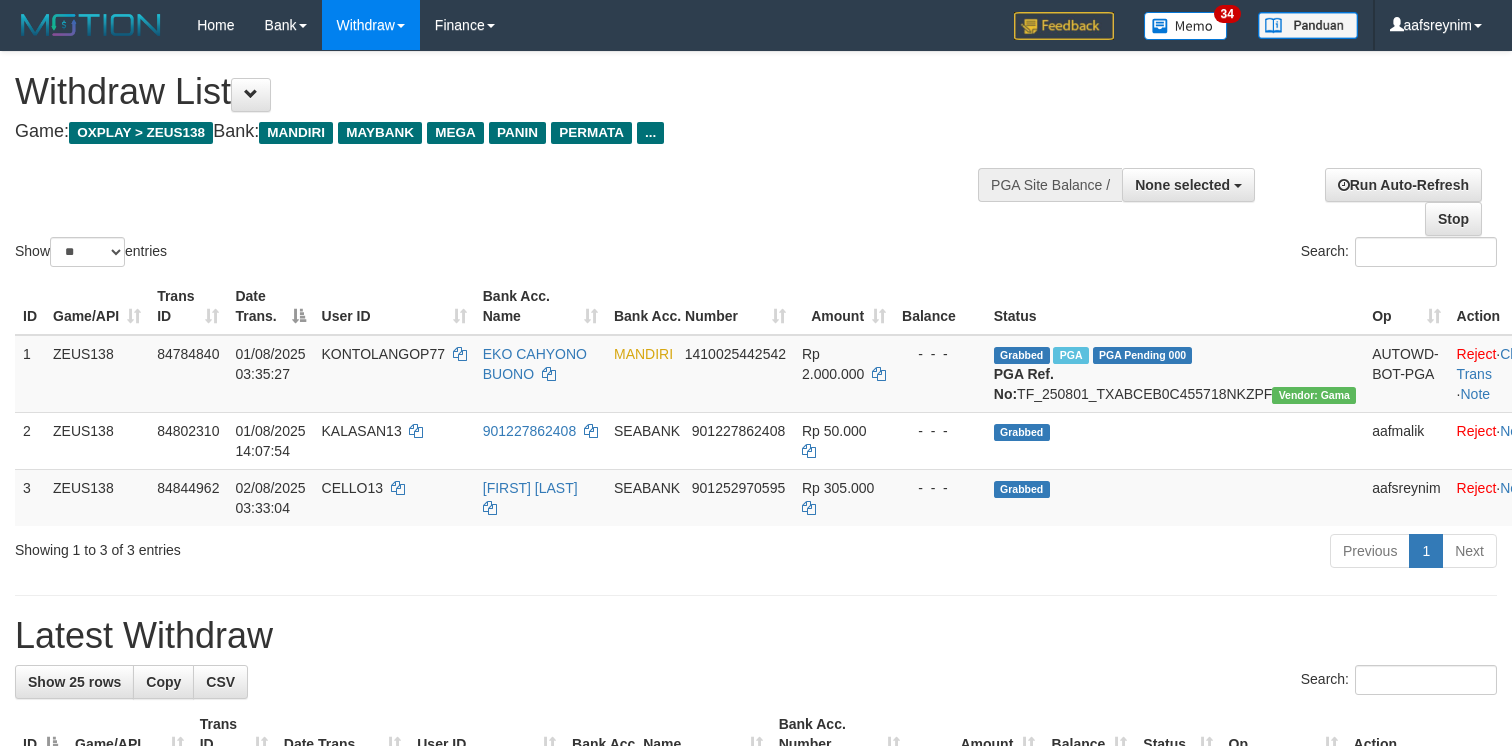 select 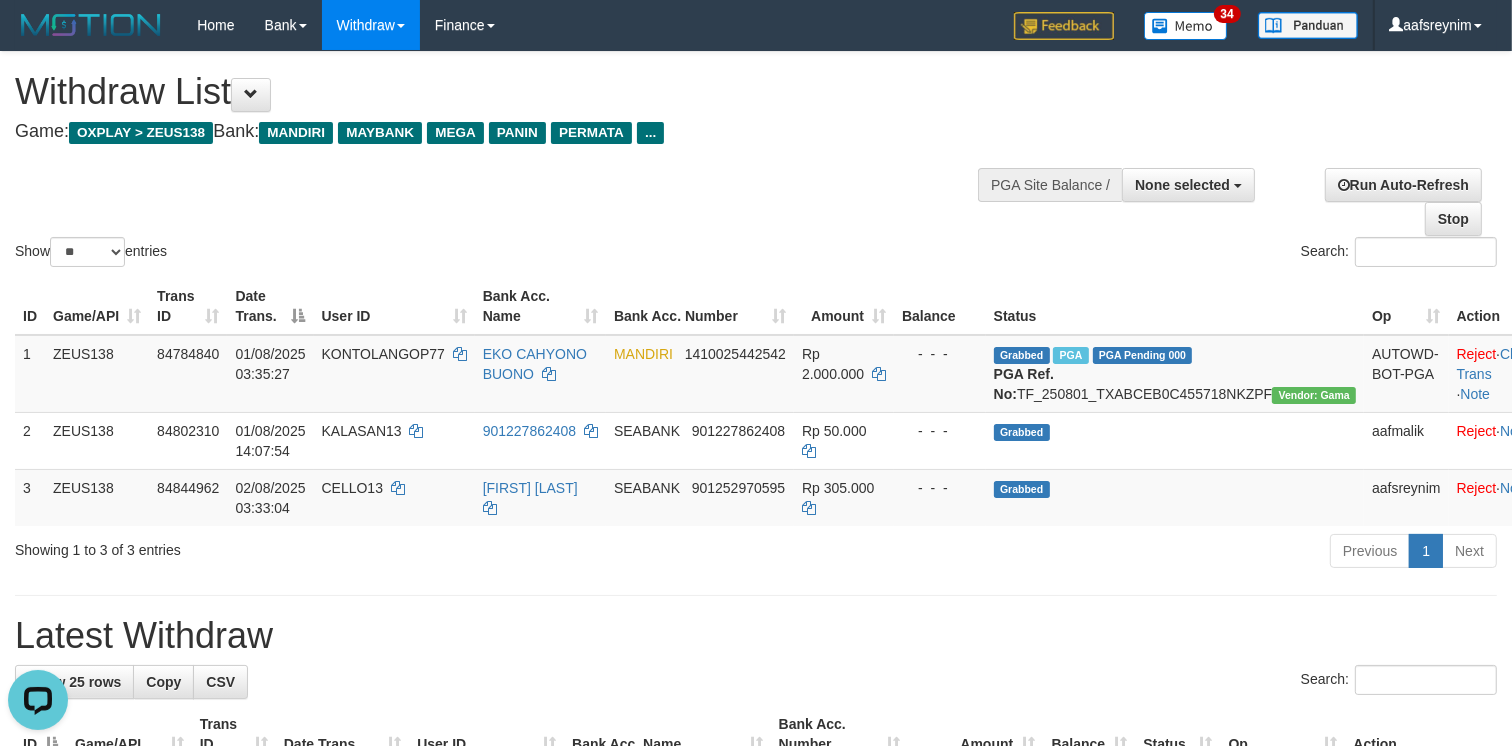 scroll, scrollTop: 0, scrollLeft: 0, axis: both 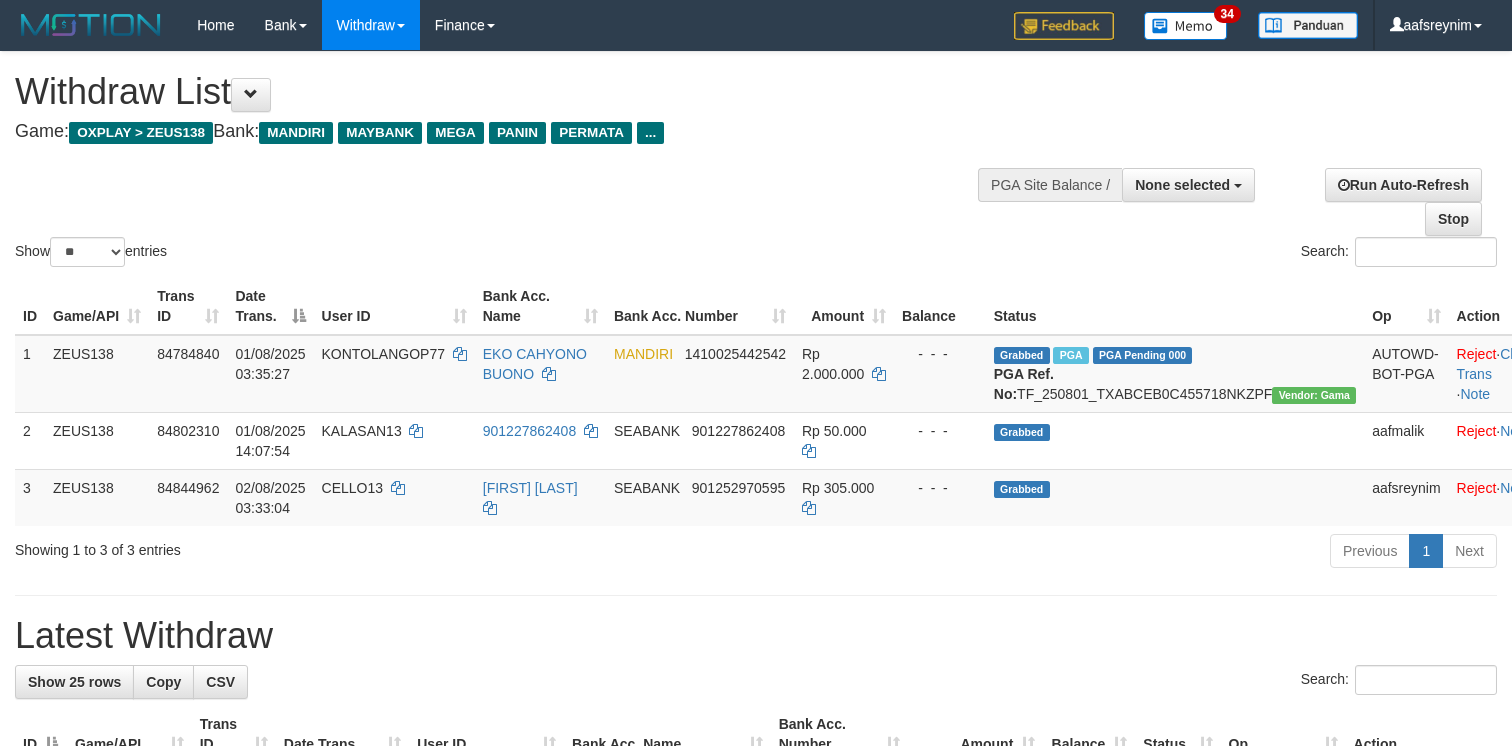 select 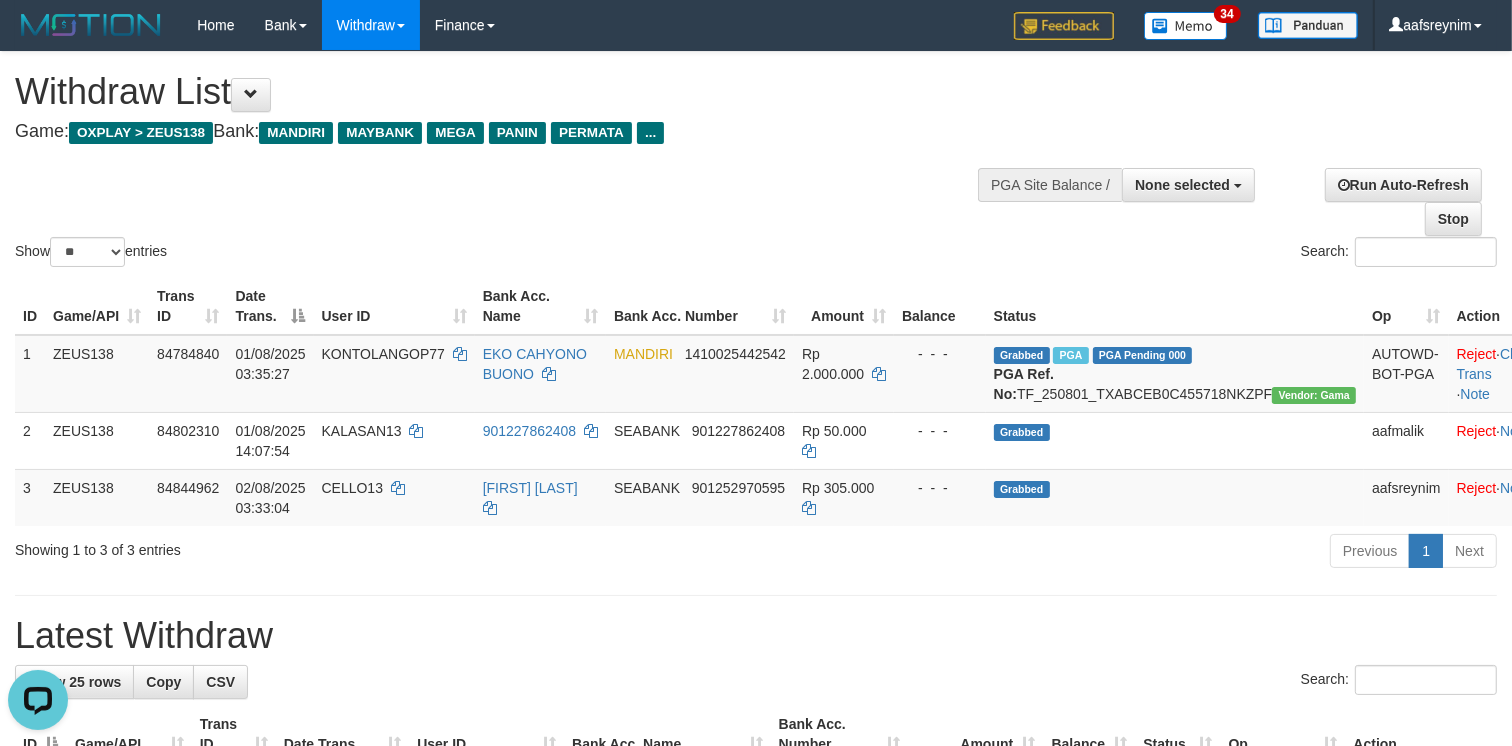 scroll, scrollTop: 0, scrollLeft: 0, axis: both 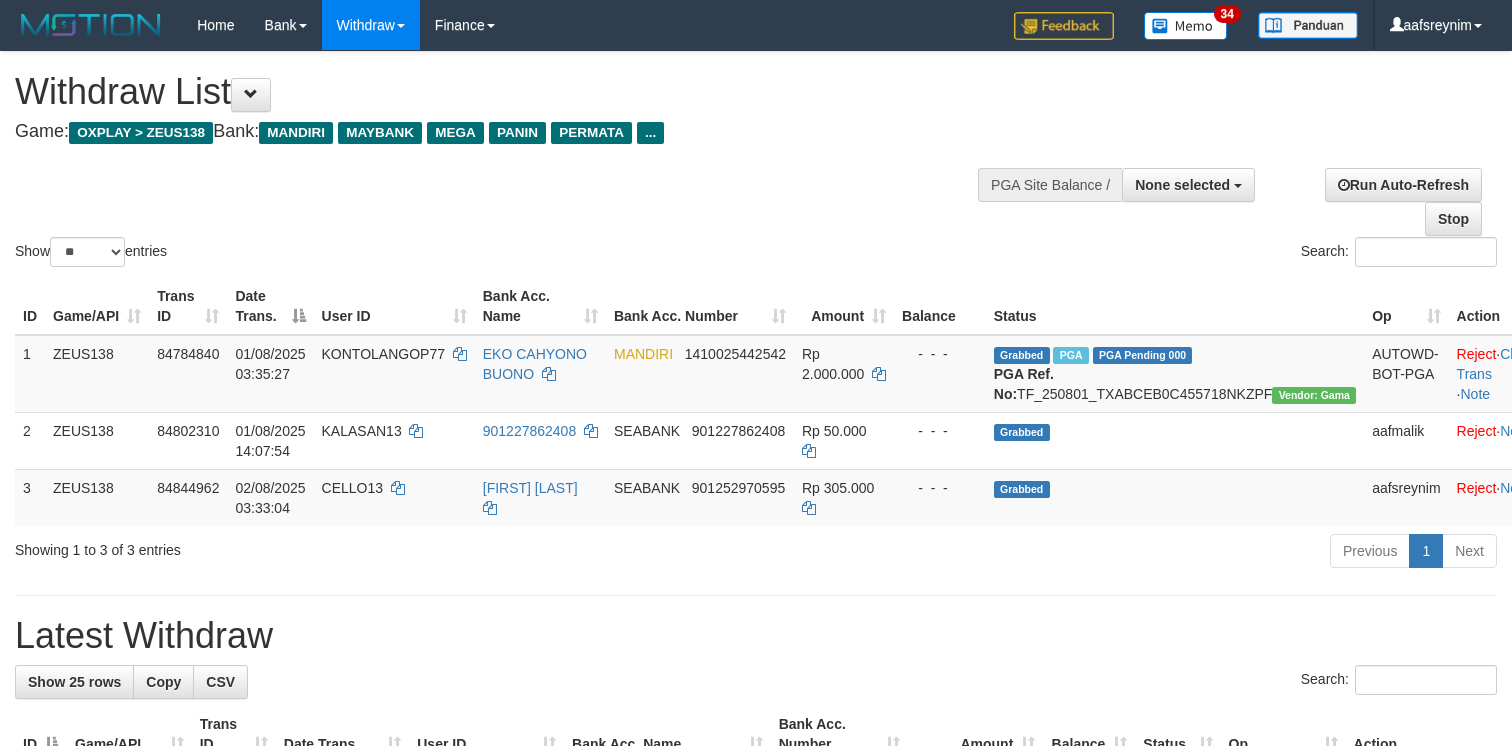 select 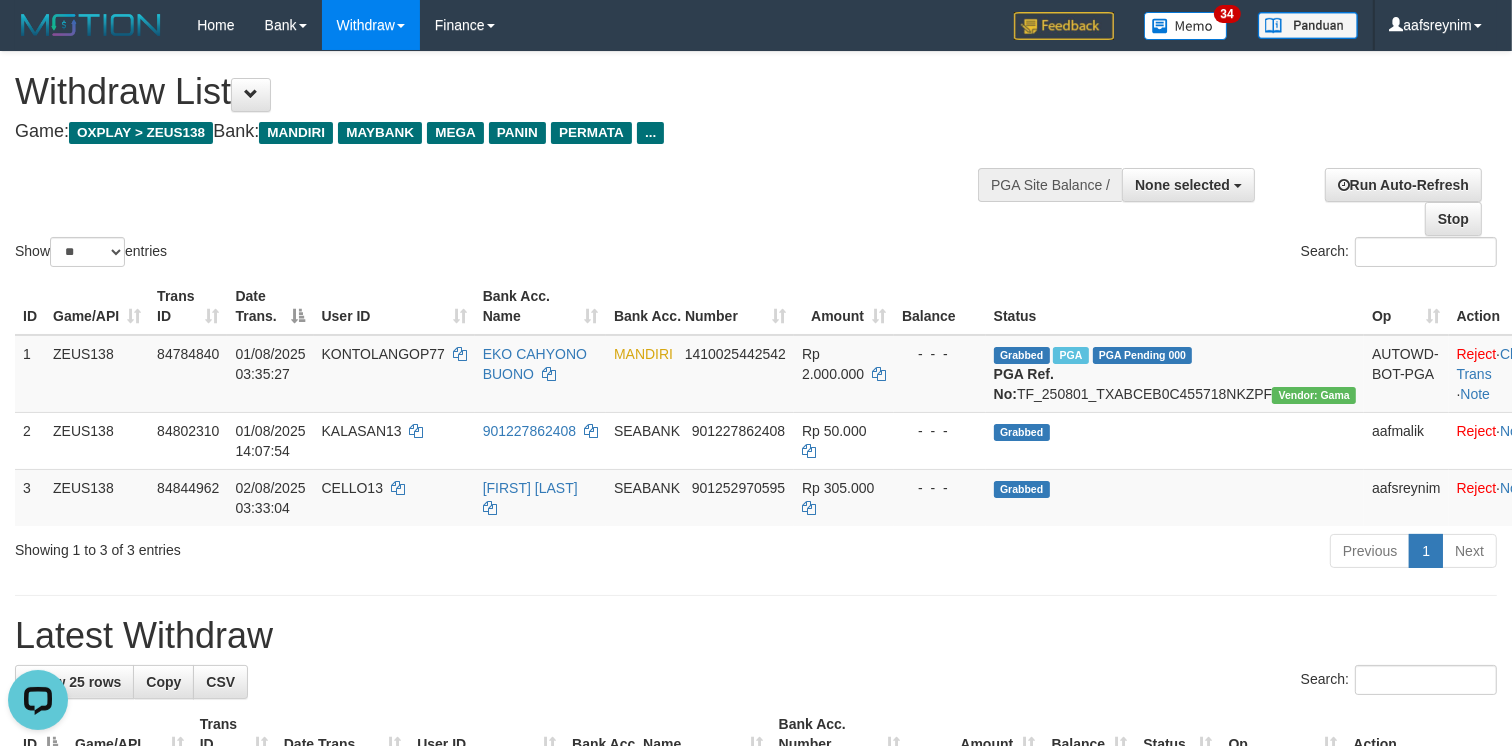 scroll, scrollTop: 0, scrollLeft: 0, axis: both 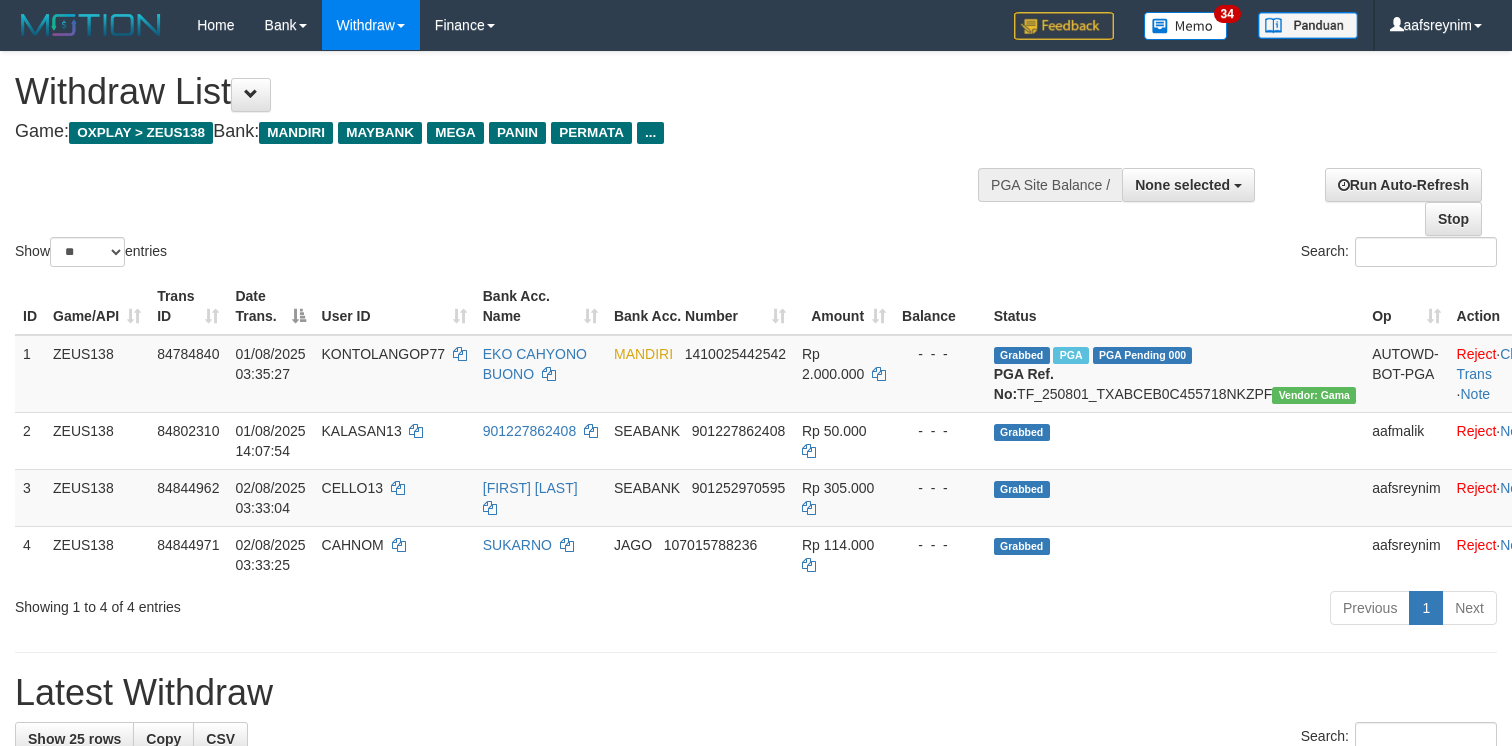 select 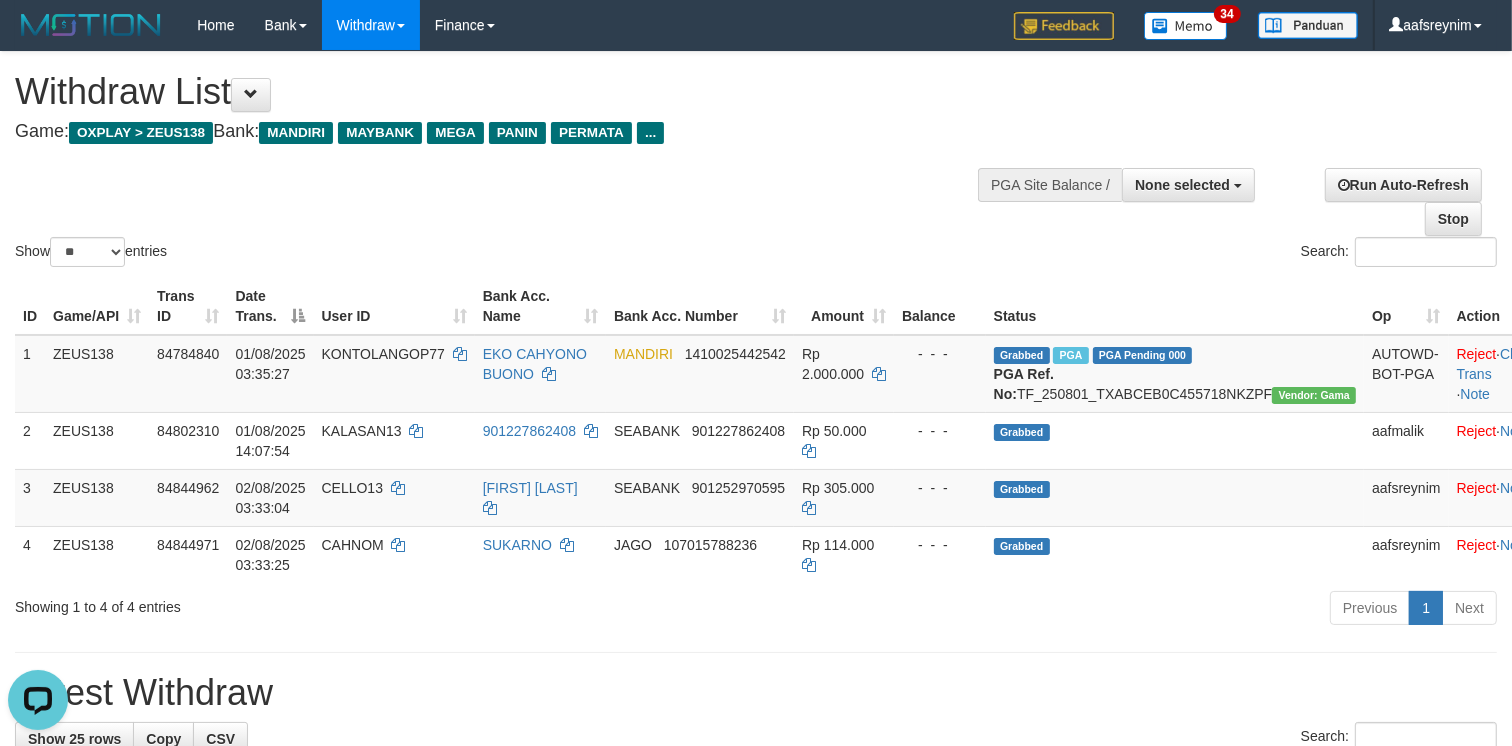 scroll, scrollTop: 0, scrollLeft: 0, axis: both 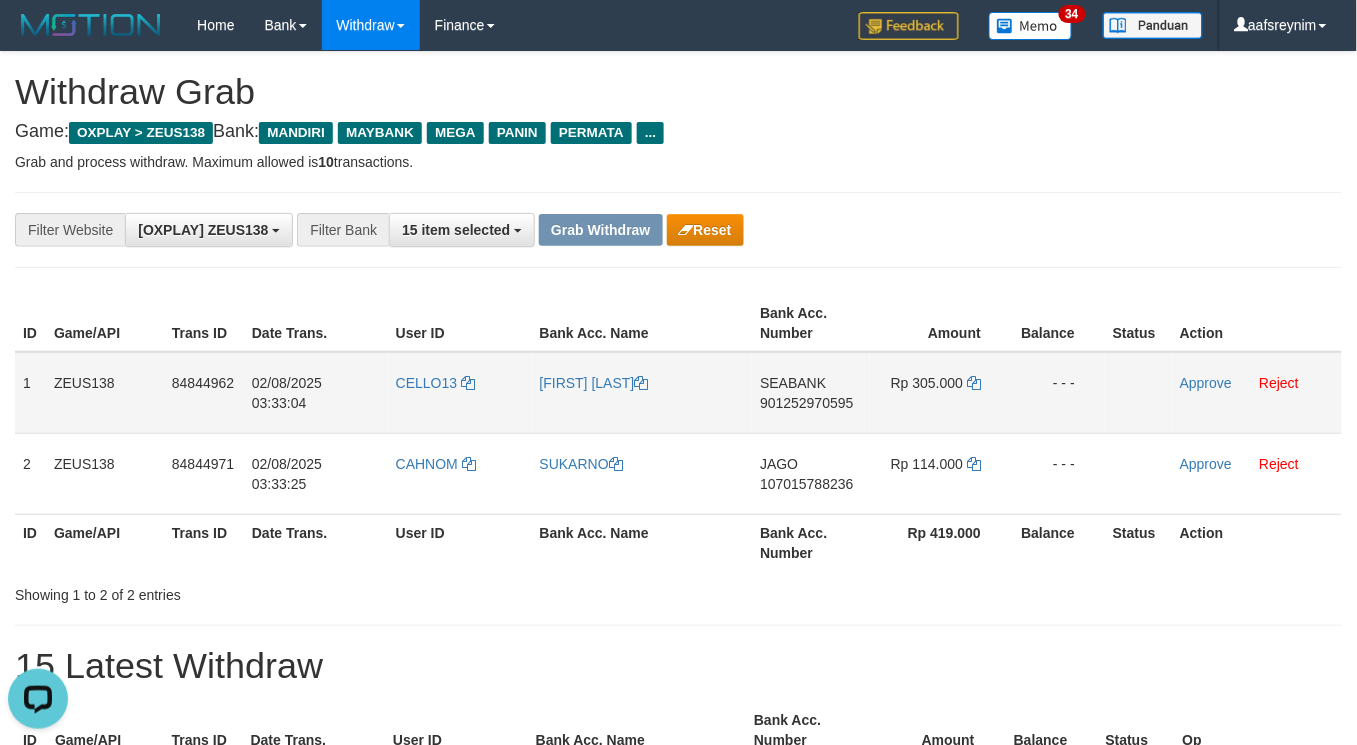 click on "CELLO13" at bounding box center [460, 393] 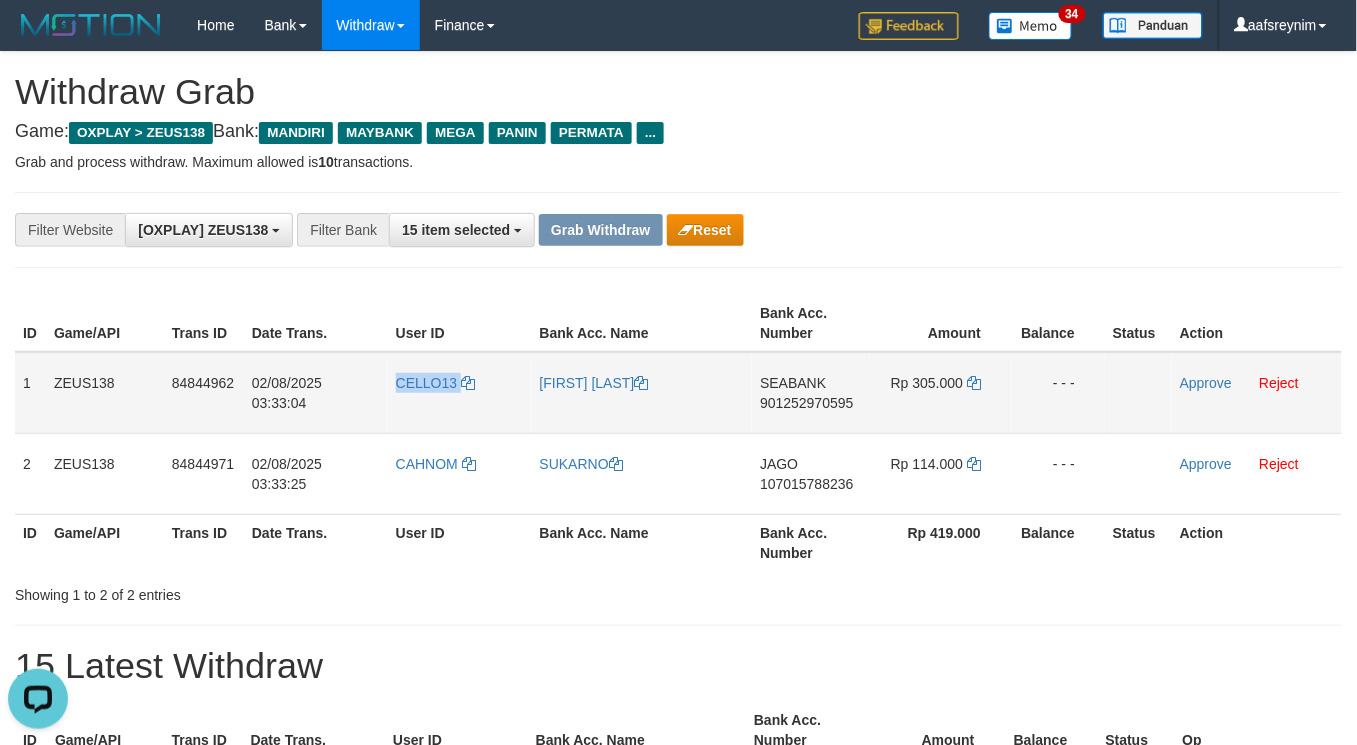 click on "CELLO13" at bounding box center (460, 393) 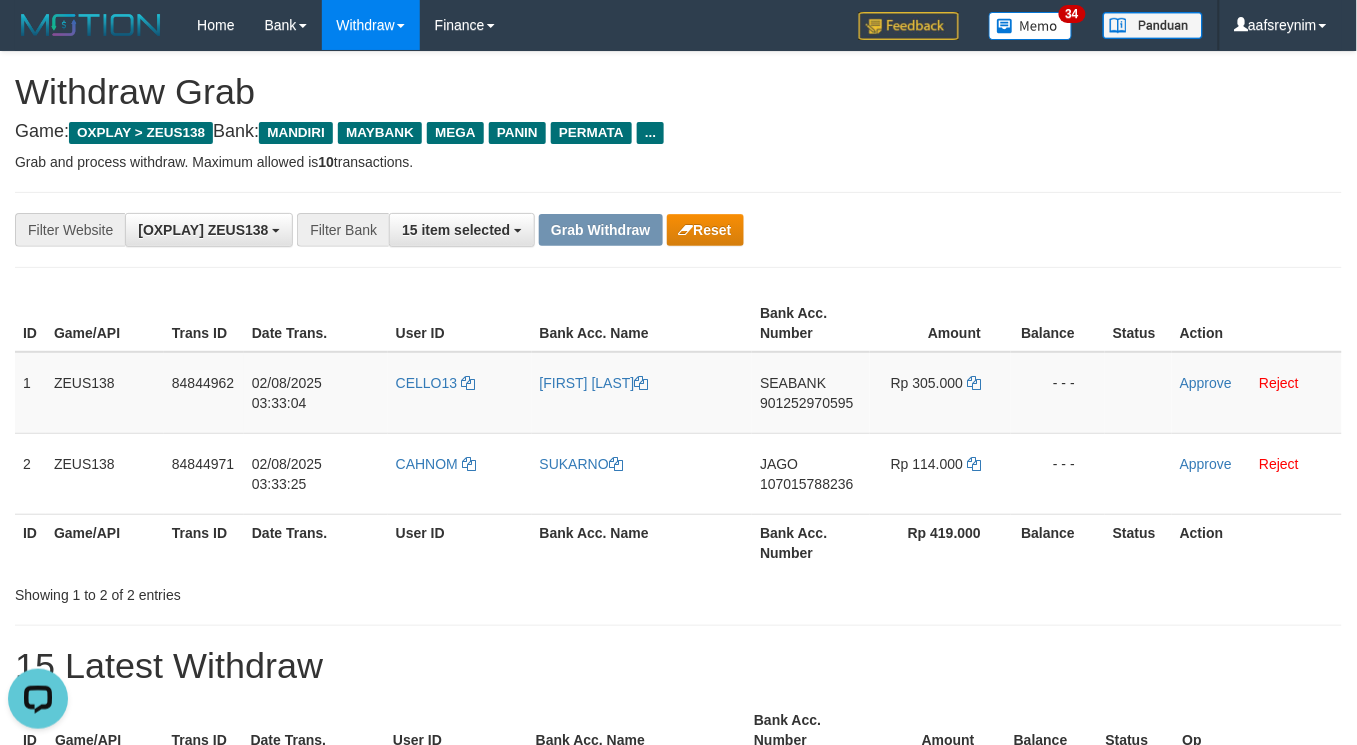 click on "Showing 1 to 2 of 2 entries" at bounding box center (282, 591) 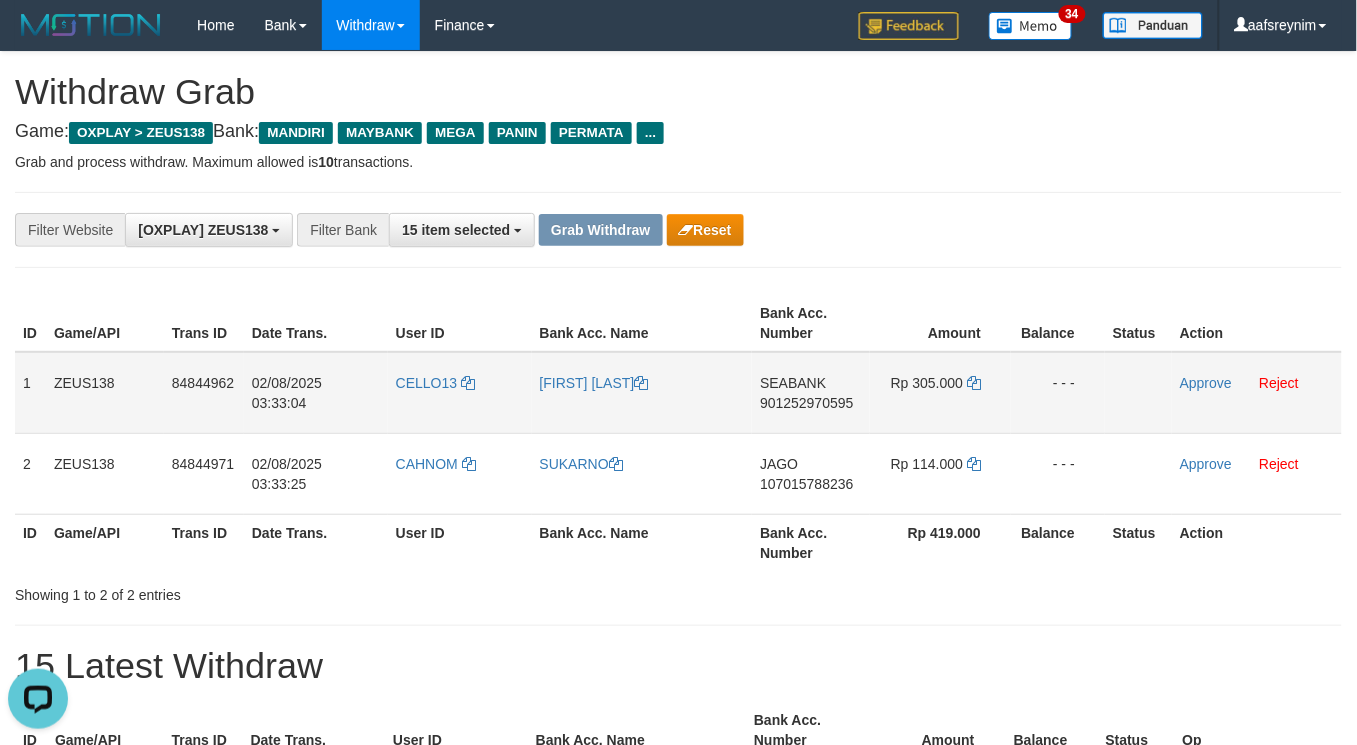 click on "CELLO13" at bounding box center (460, 393) 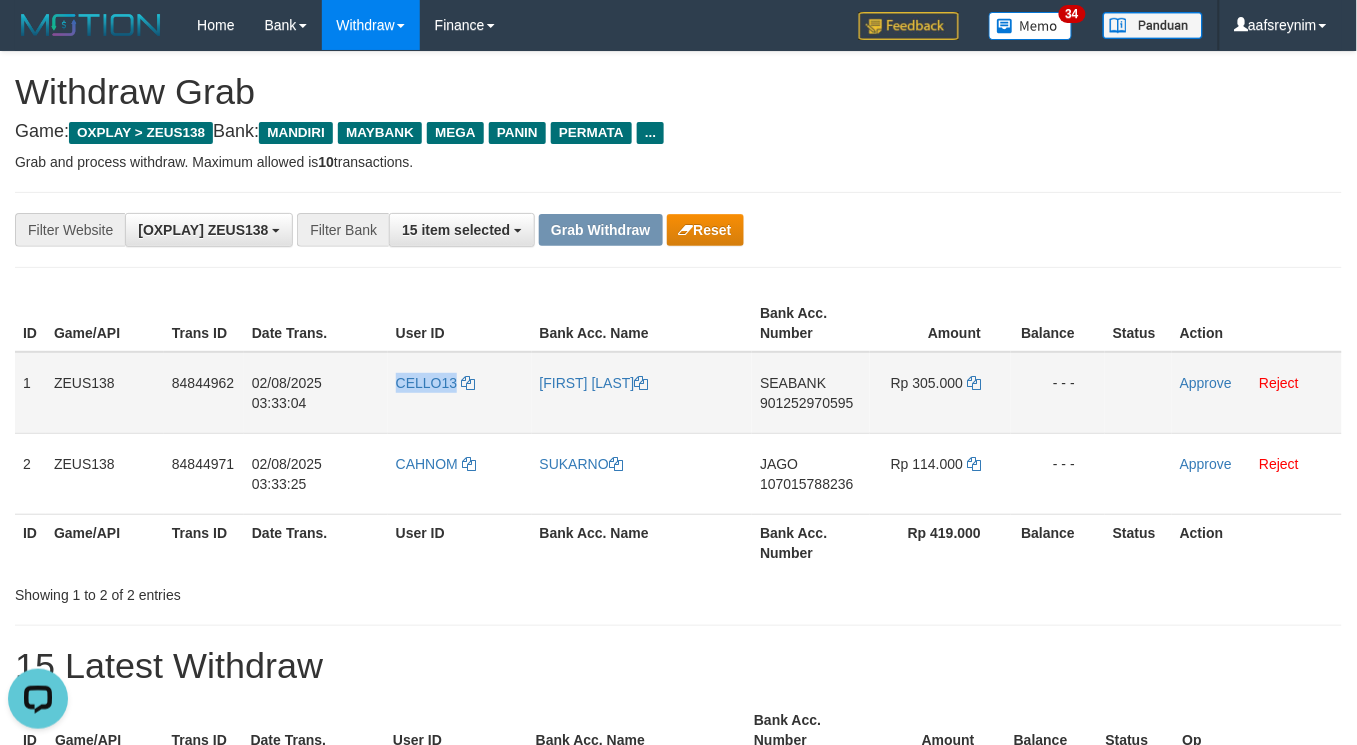 click on "CELLO13" at bounding box center (460, 393) 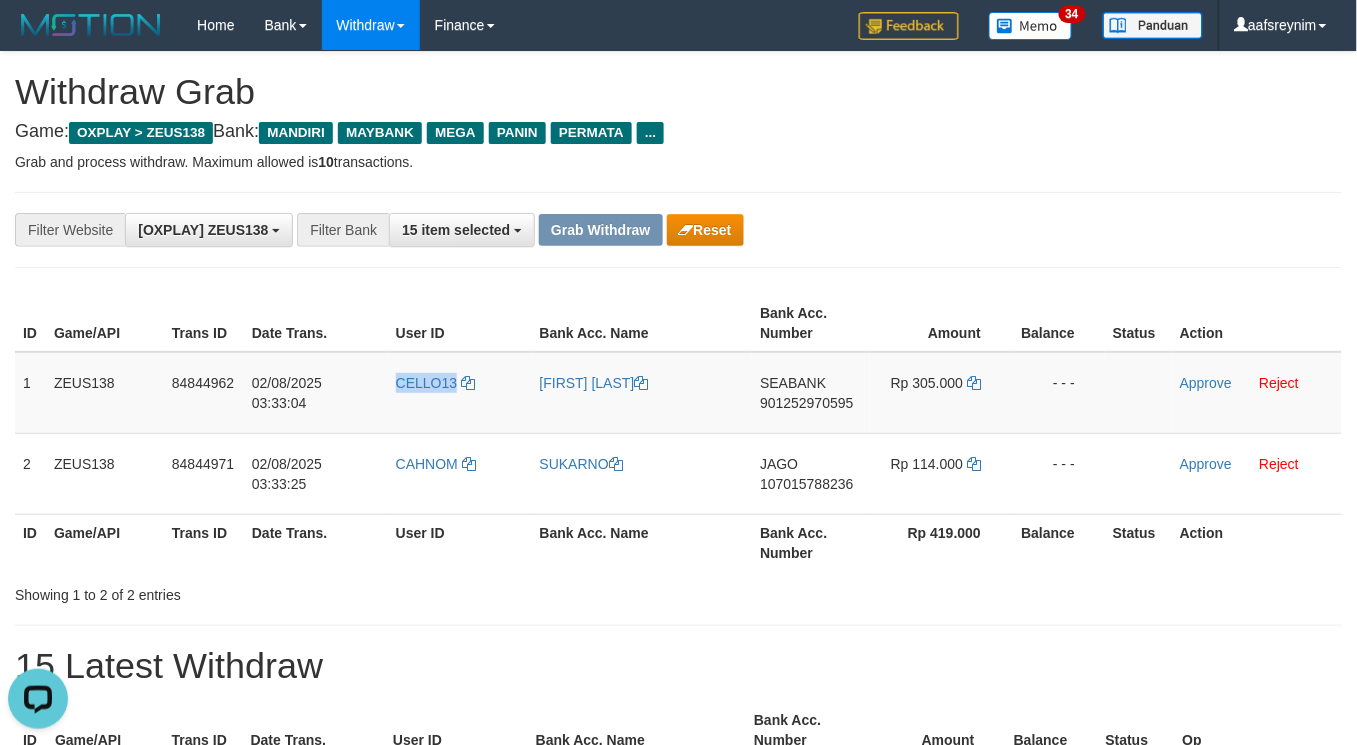 copy on "CELLO13" 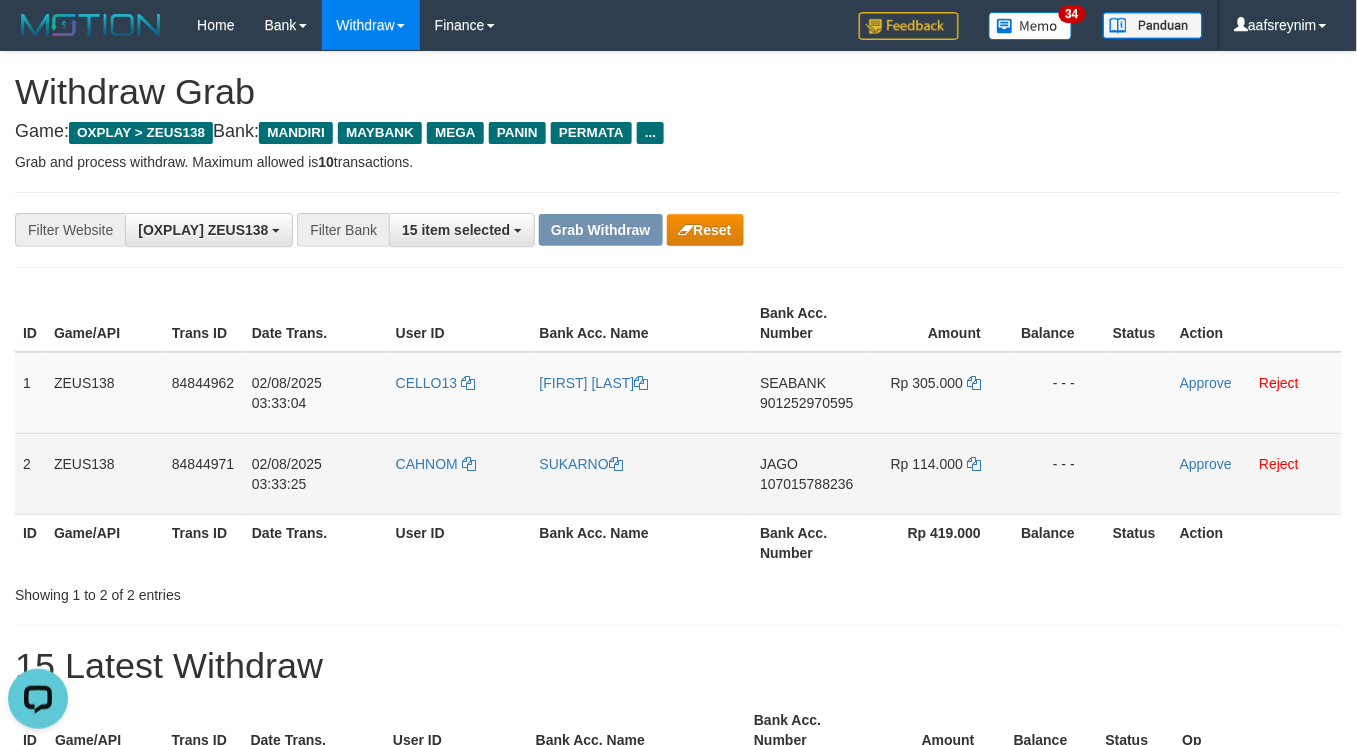 click on "CAHNOM" at bounding box center (460, 473) 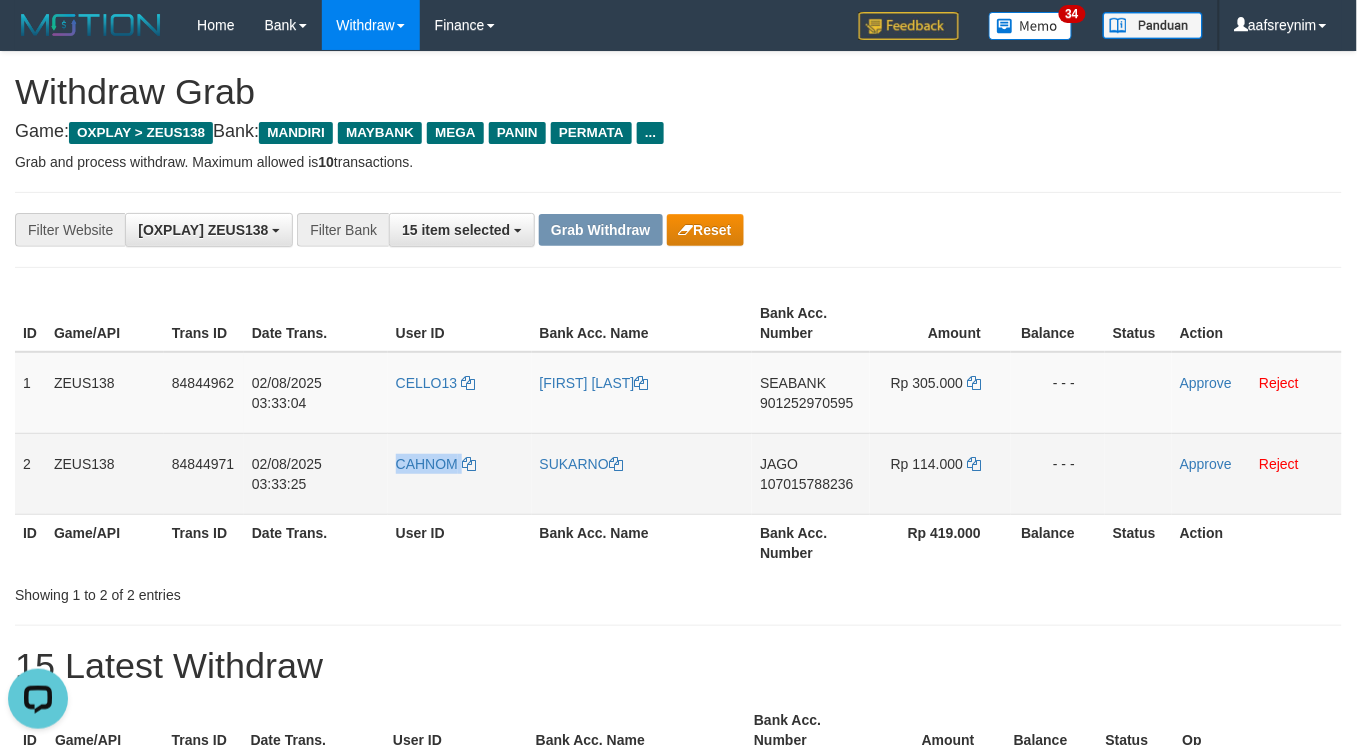 click on "CAHNOM" at bounding box center [460, 473] 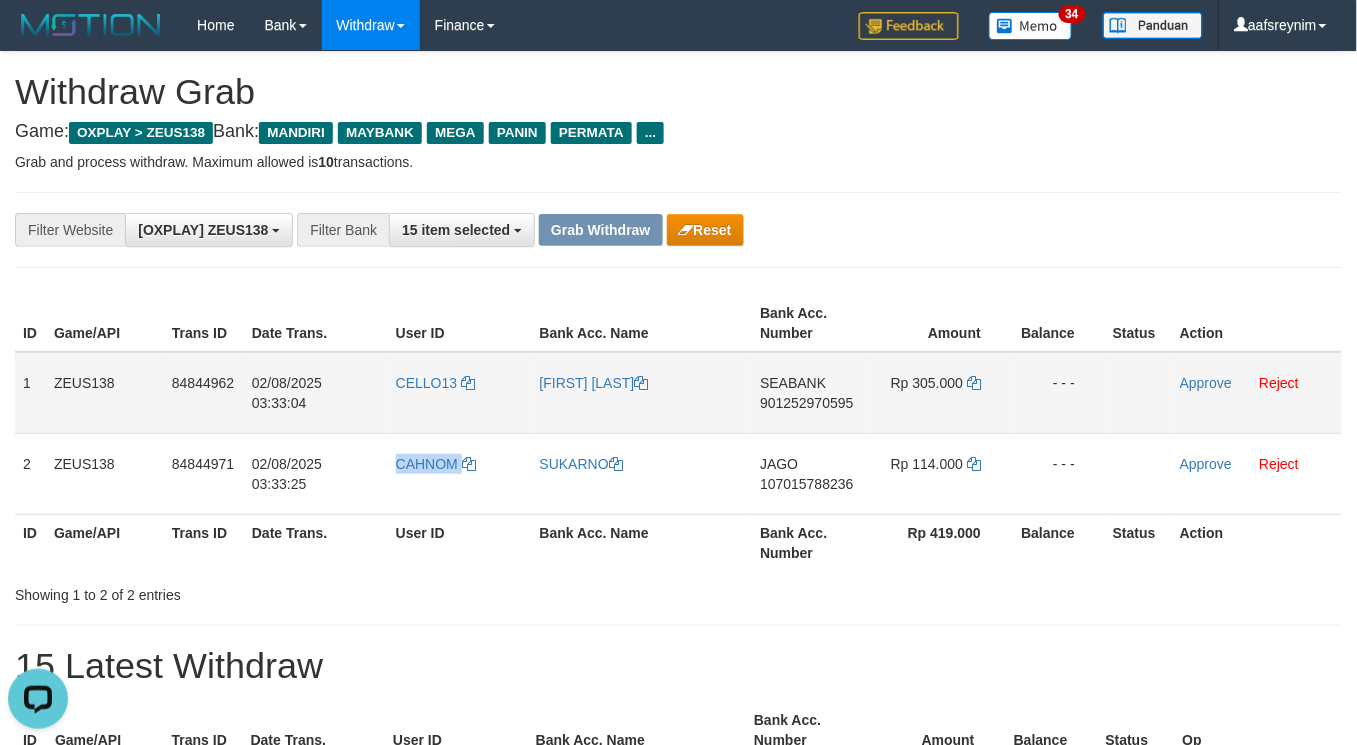 copy on "CAHNOM" 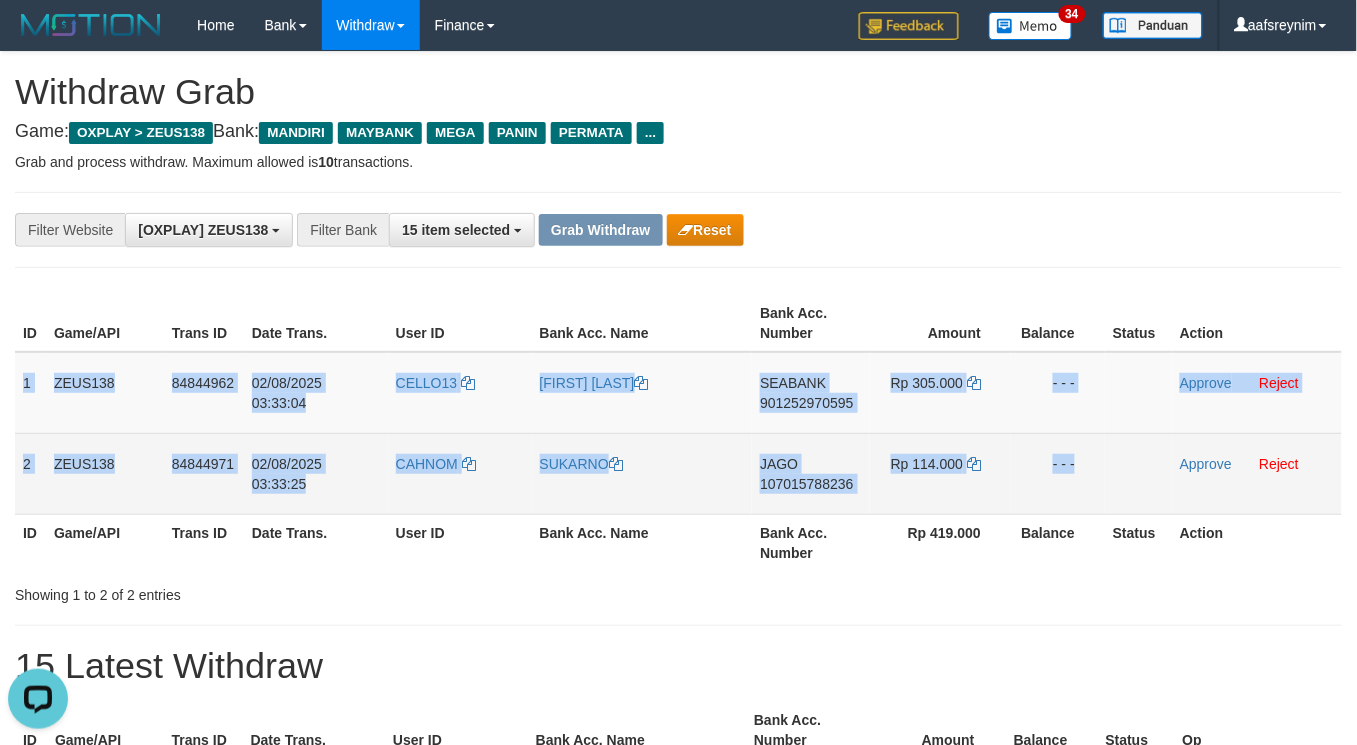 drag, startPoint x: 25, startPoint y: 376, endPoint x: 1110, endPoint y: 470, distance: 1089.0643 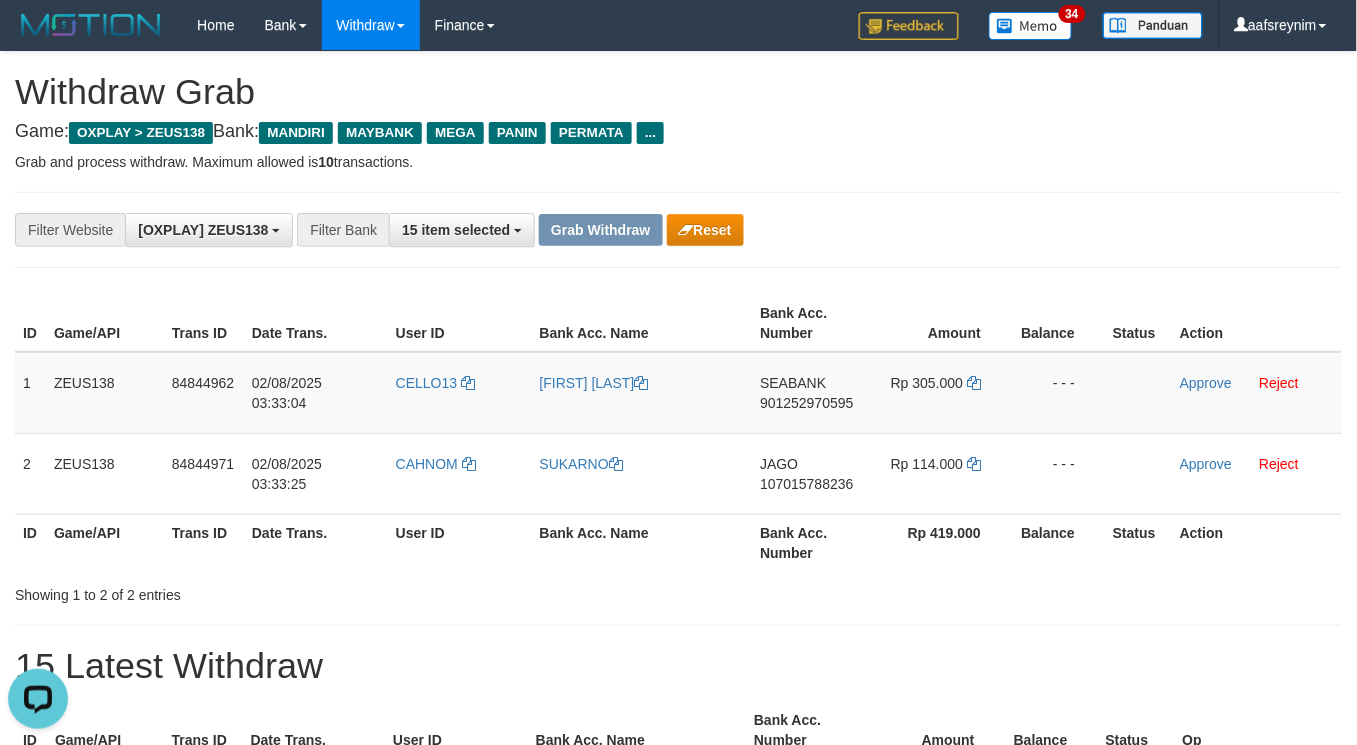 drag, startPoint x: 523, startPoint y: 622, endPoint x: 255, endPoint y: 534, distance: 282.078 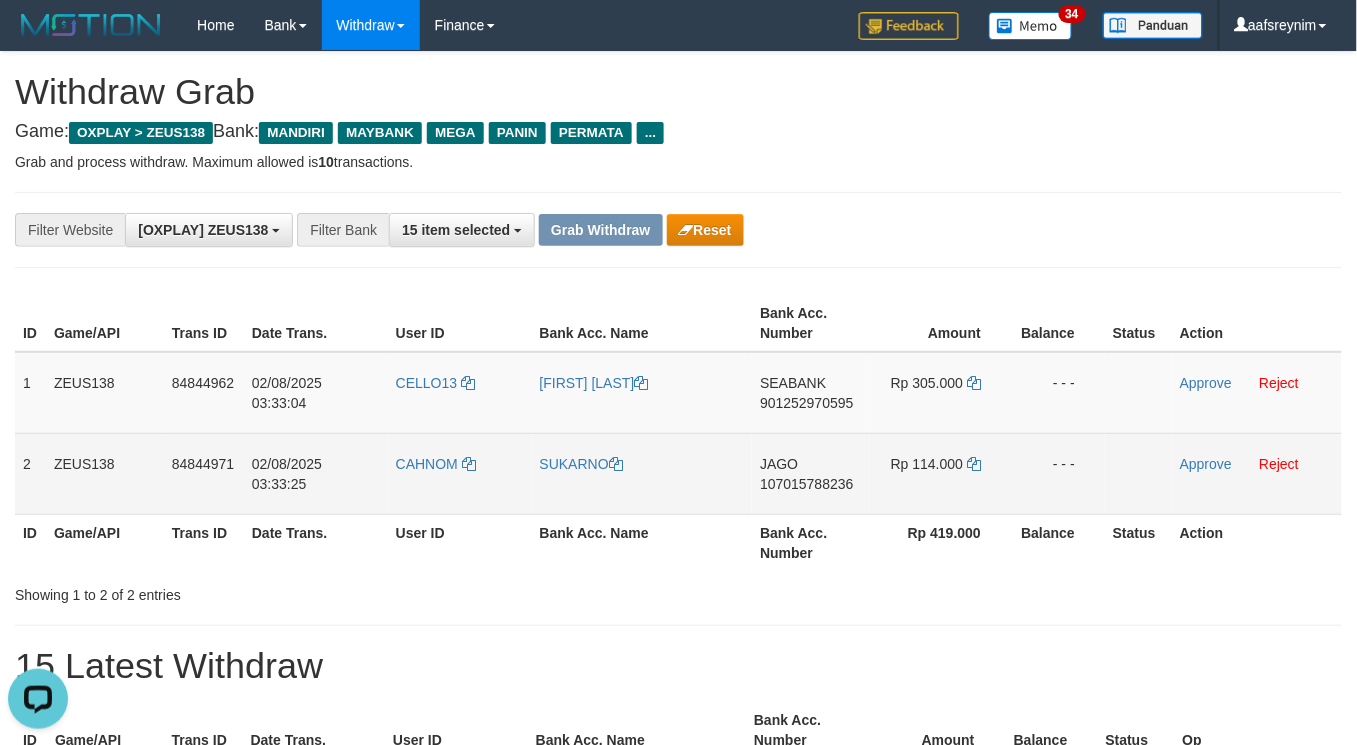 click on "JAGO
107015788236" at bounding box center [811, 473] 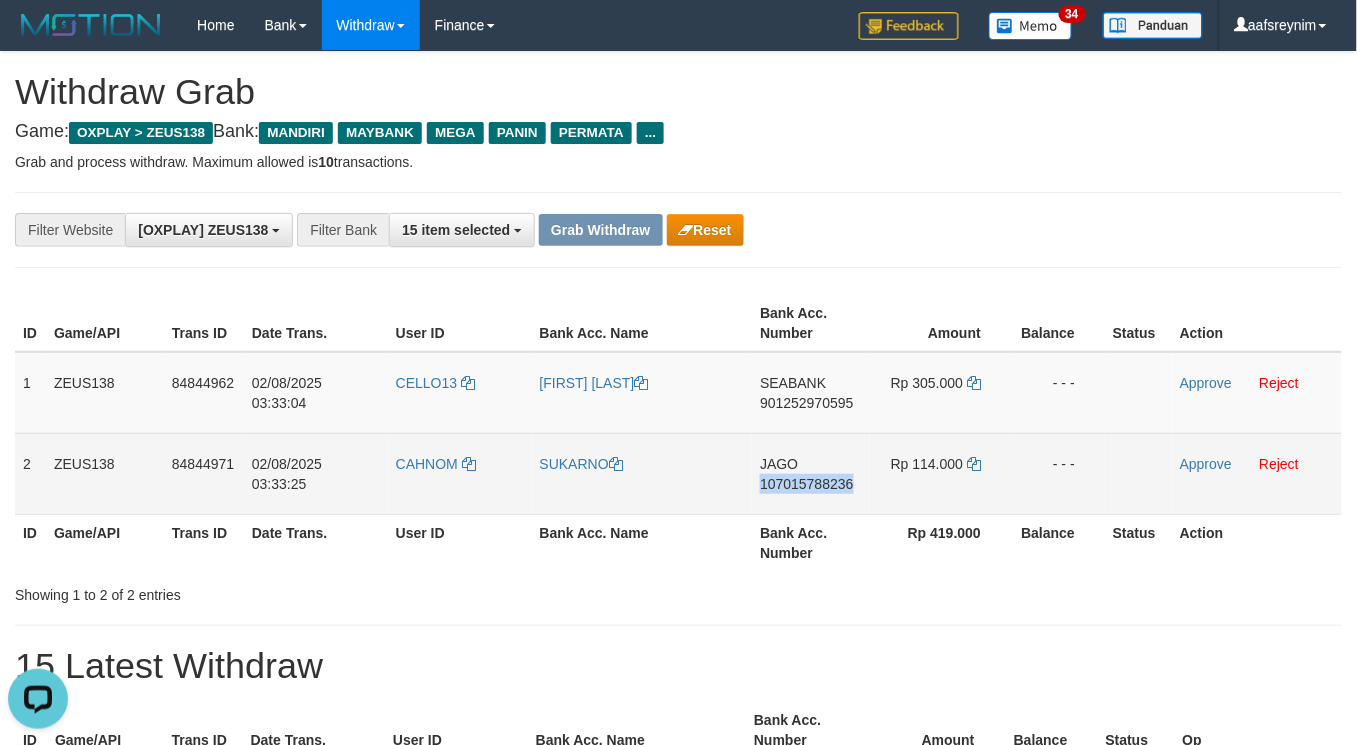 click on "JAGO
107015788236" at bounding box center (811, 473) 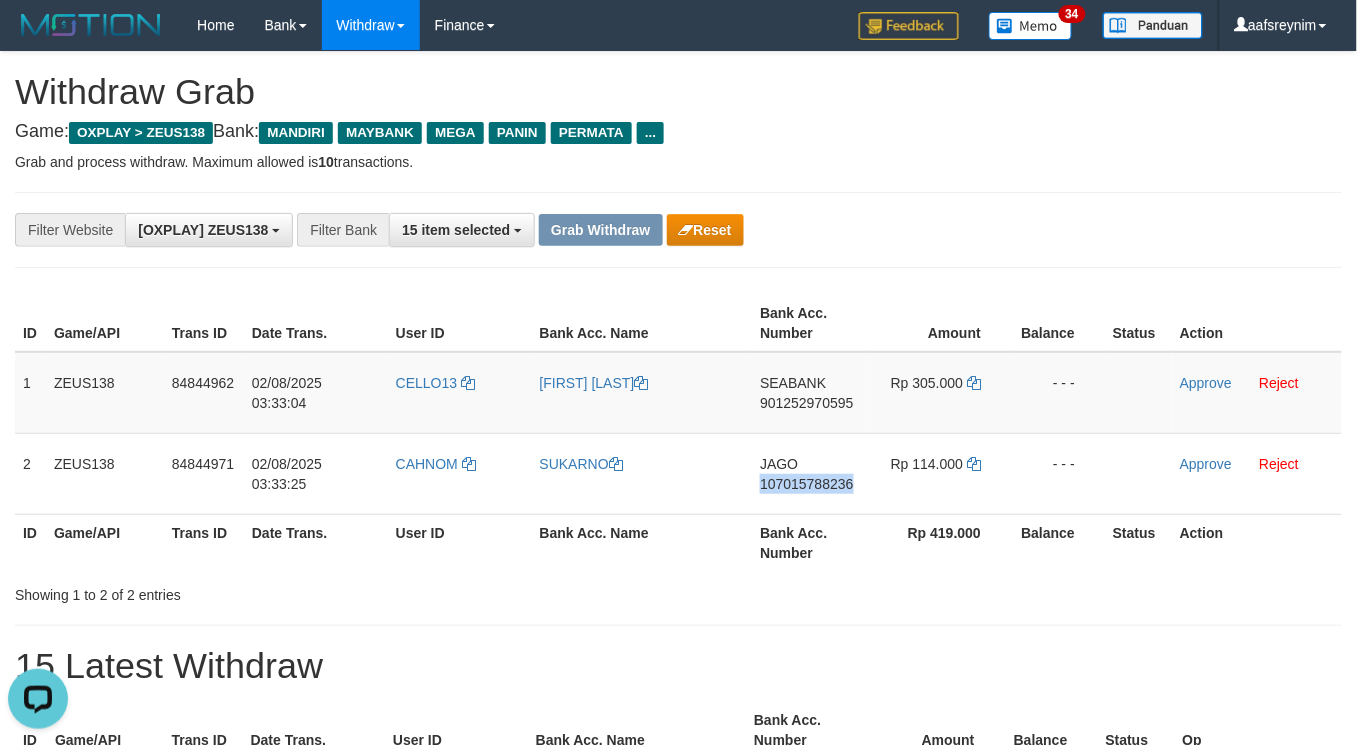 copy on "107015788236" 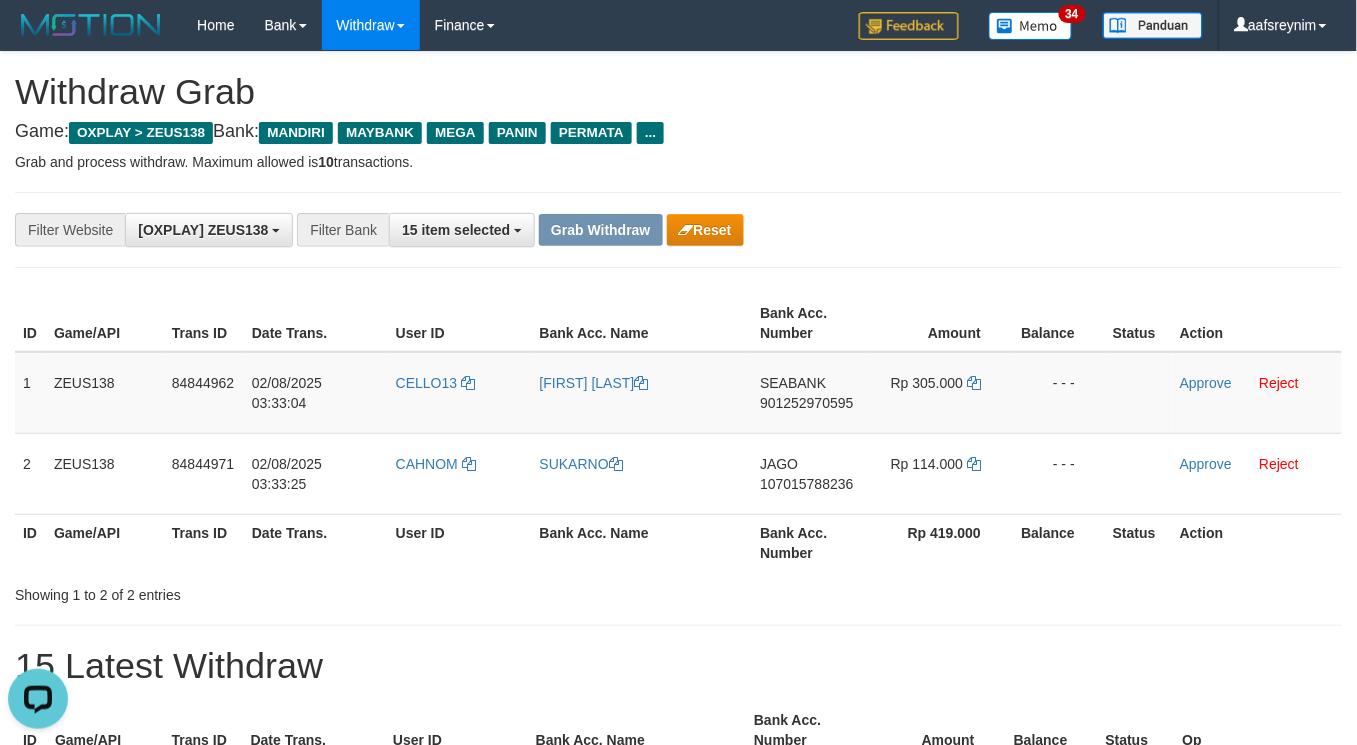 click on "**********" at bounding box center [678, 1163] 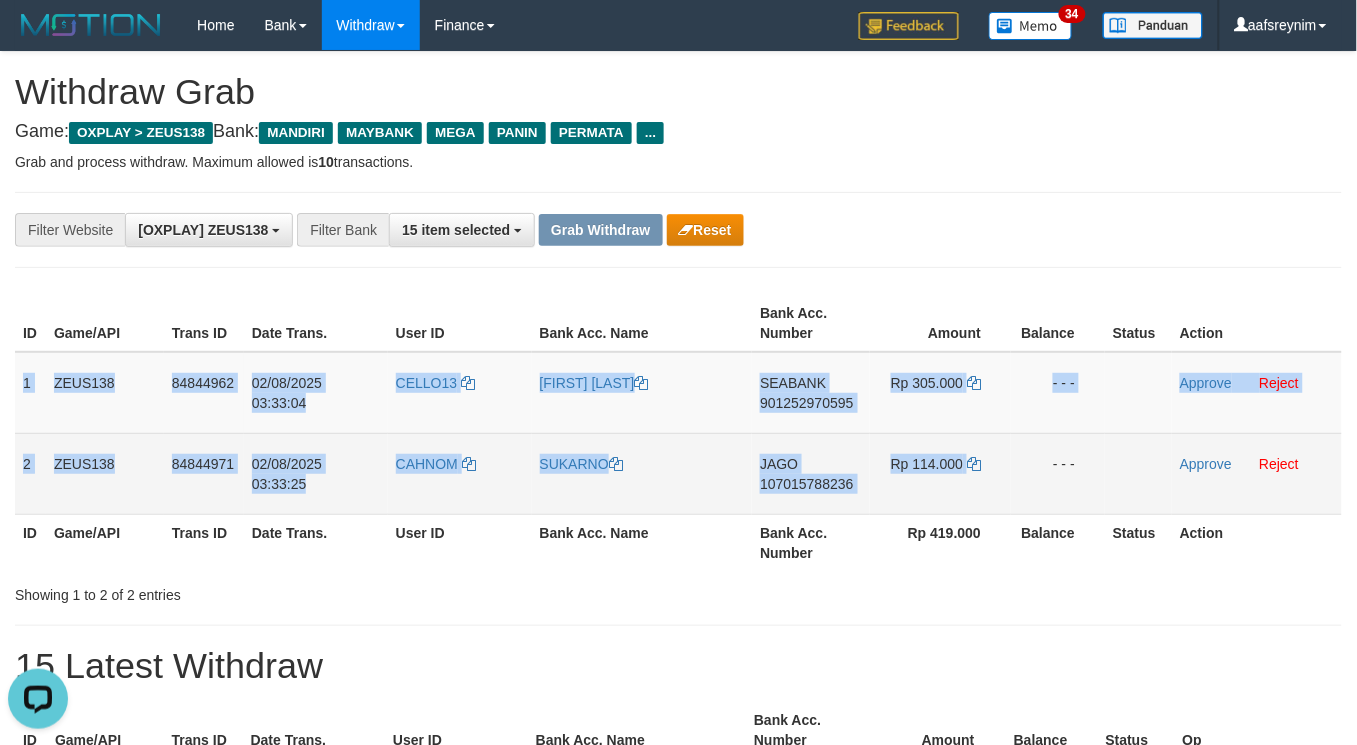 drag, startPoint x: 22, startPoint y: 372, endPoint x: 1084, endPoint y: 482, distance: 1067.6816 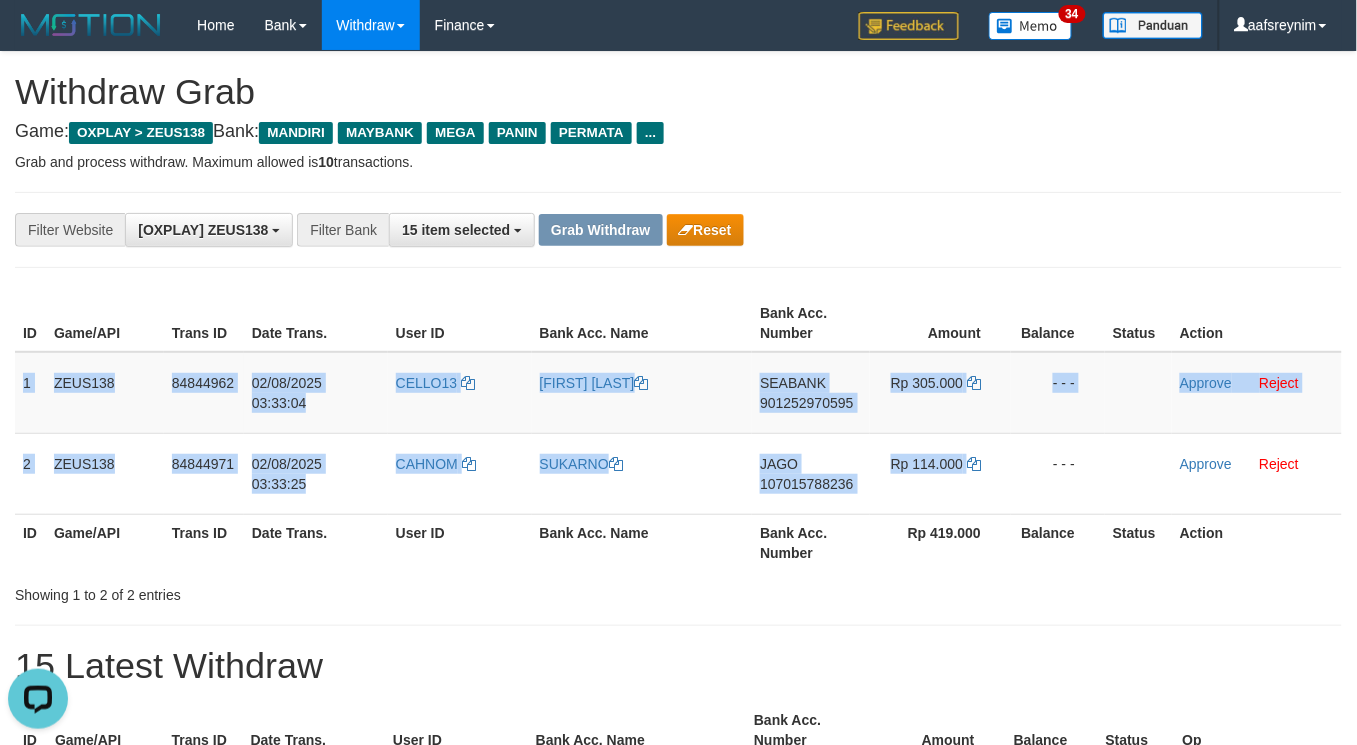 copy on "1
ZEUS138
84844962
02/08/2025 03:33:04
CELLO13
SUPRI PRIBADI
SEABANK
901252970595
Rp 305.000
- - -
Approve
Reject
2
ZEUS138
84844971
02/08/2025 03:33:25
CAHNOM
SUKARNO
JAGO
107015788236
Rp 114.000
- -" 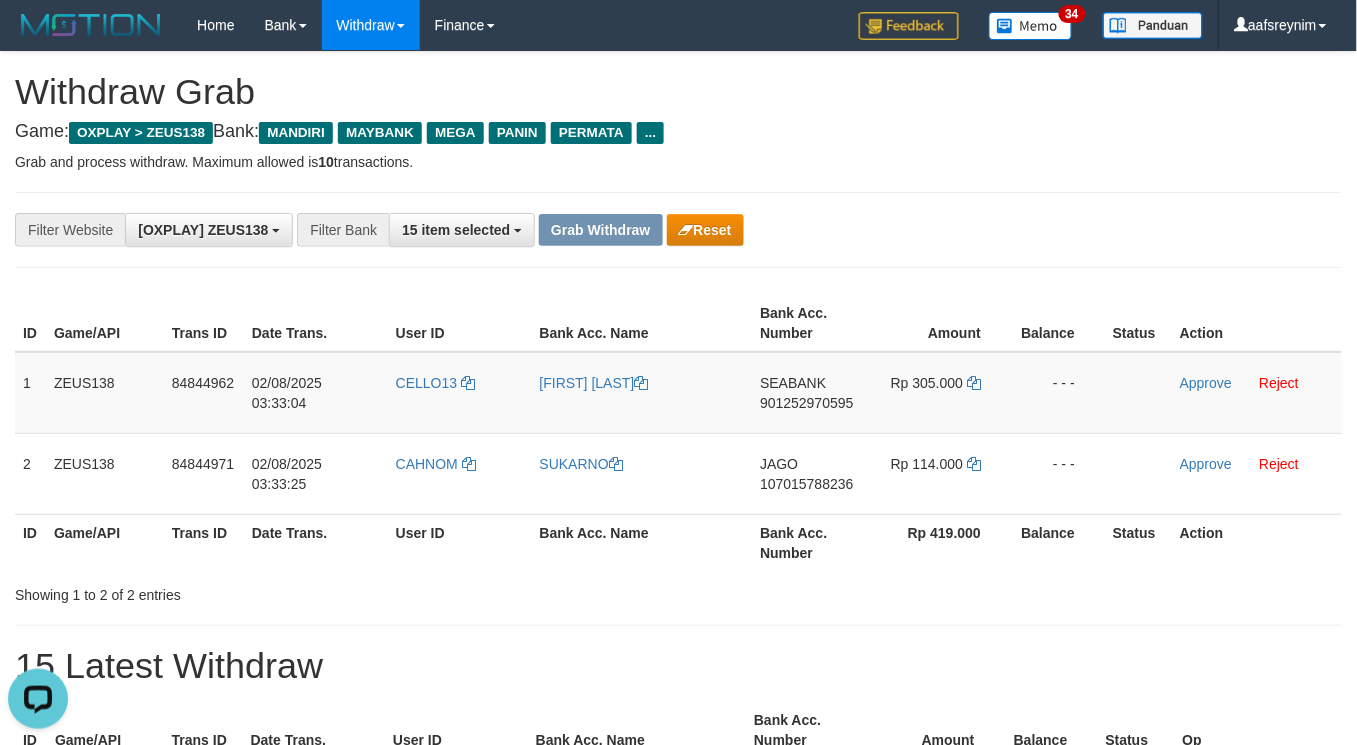 drag, startPoint x: 965, startPoint y: 596, endPoint x: 884, endPoint y: 515, distance: 114.5513 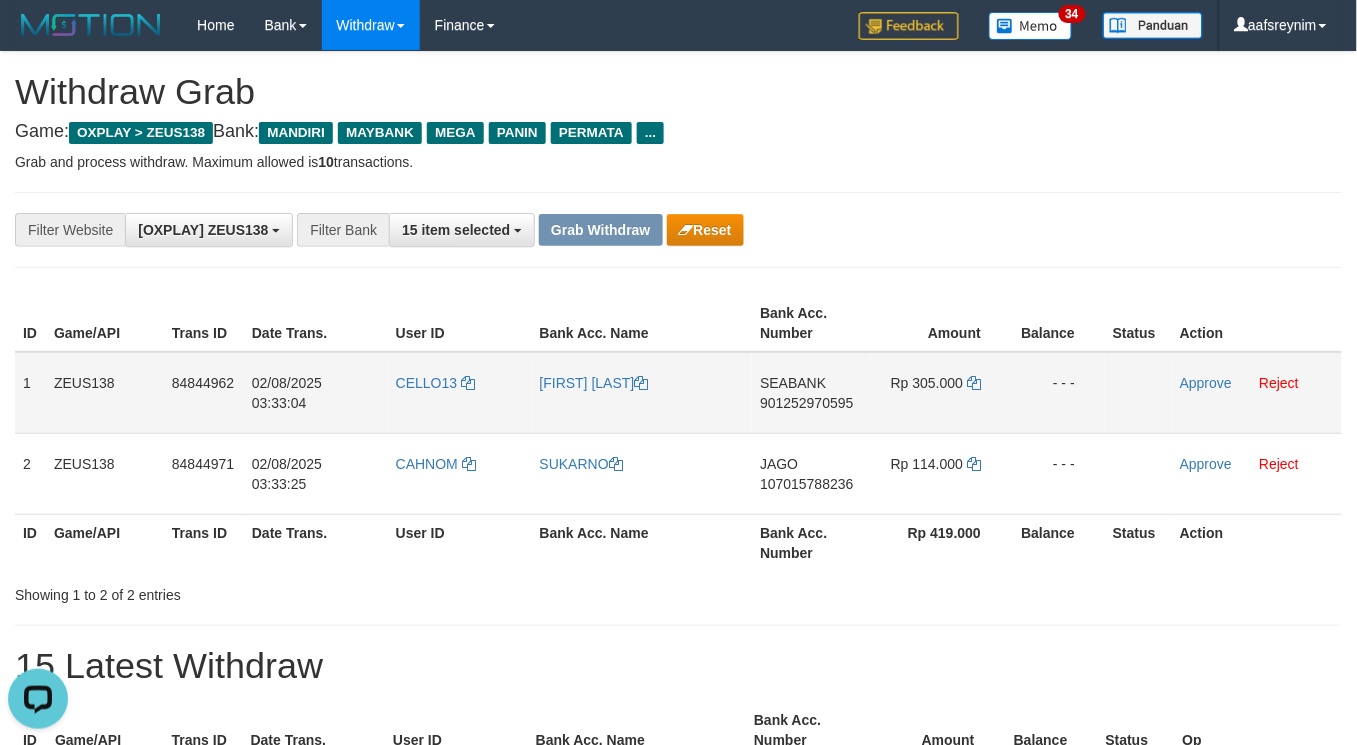 click on "SEABANK
901252970595" at bounding box center [811, 393] 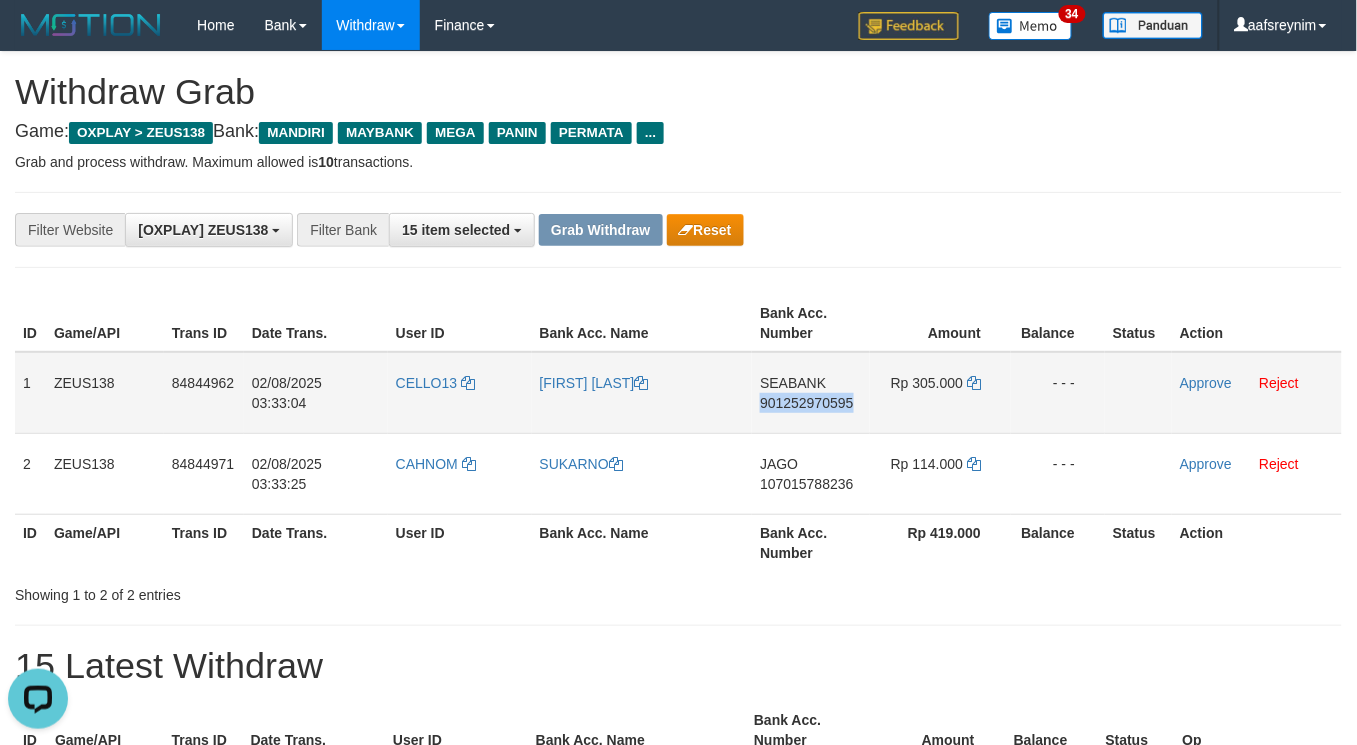 click on "SEABANK
901252970595" at bounding box center [811, 393] 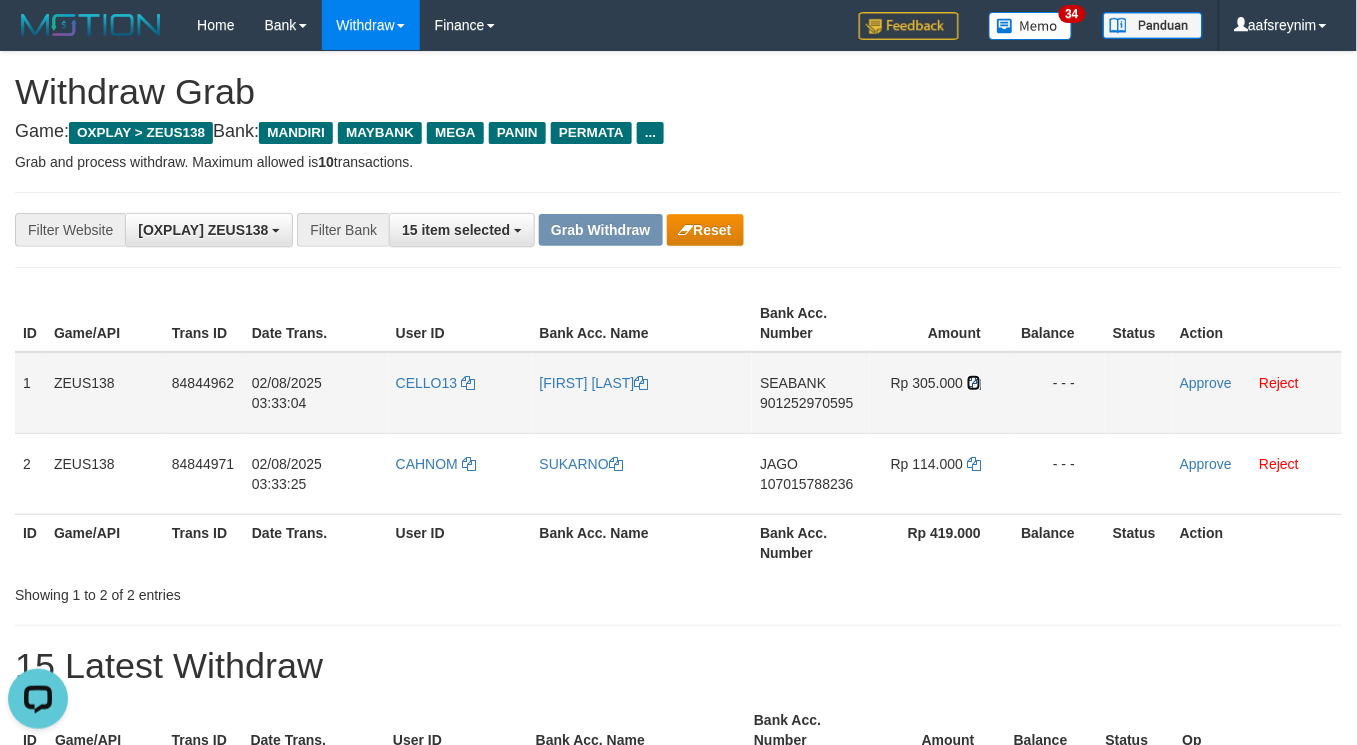 click at bounding box center [974, 383] 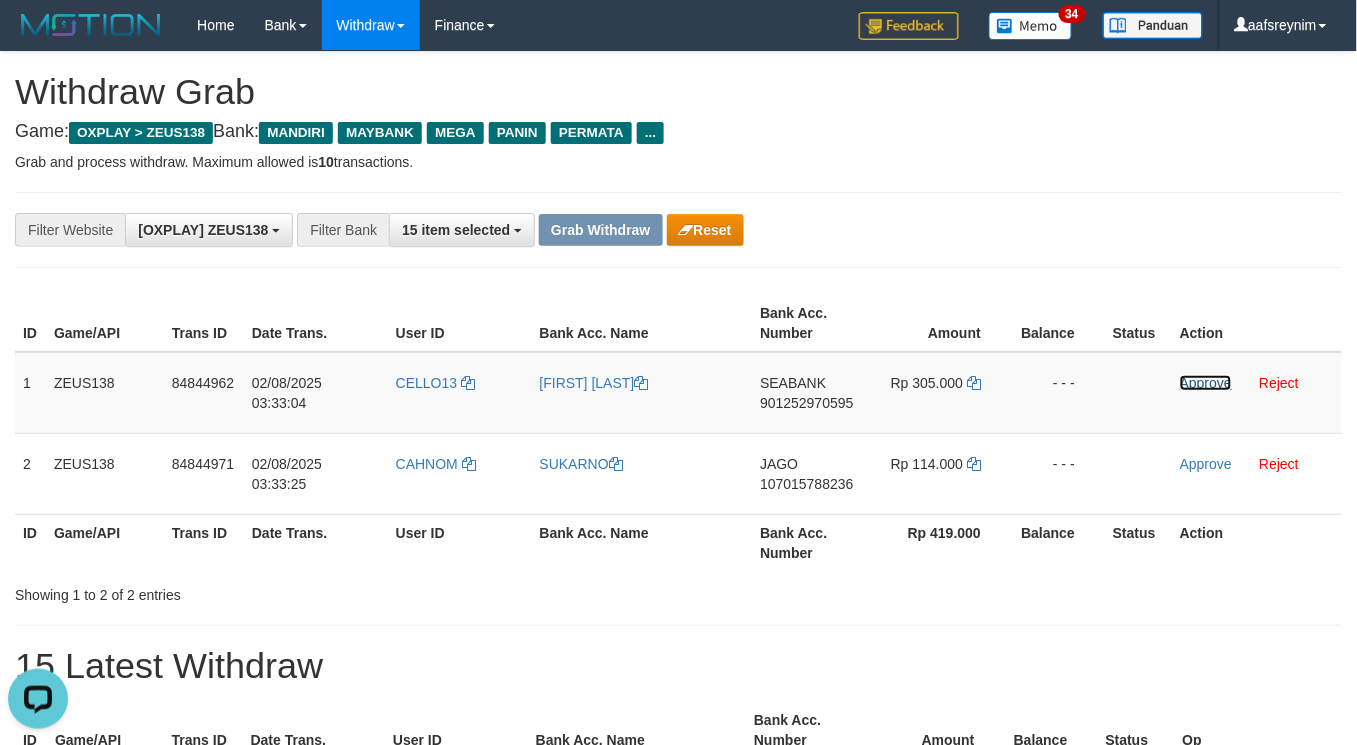 drag, startPoint x: 1207, startPoint y: 381, endPoint x: 762, endPoint y: 233, distance: 468.96588 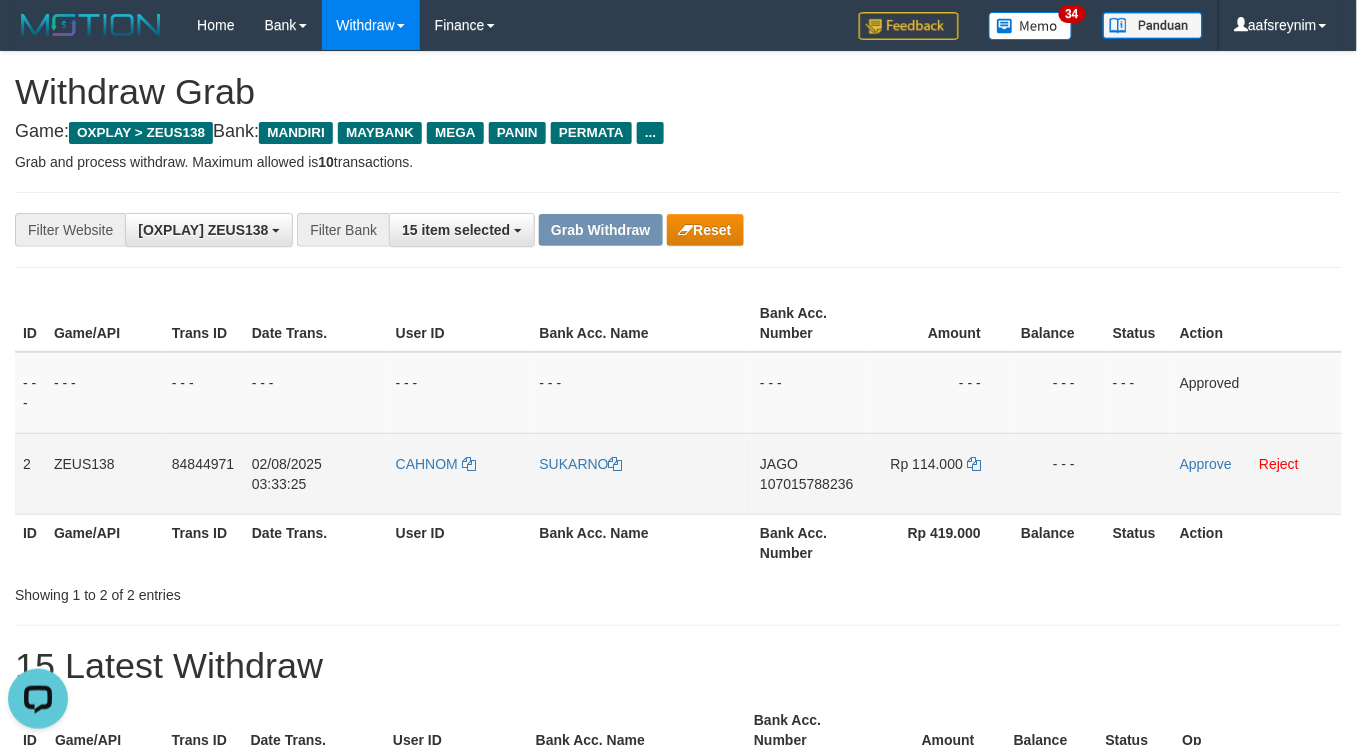 click on "JAGO
107015788236" at bounding box center (811, 473) 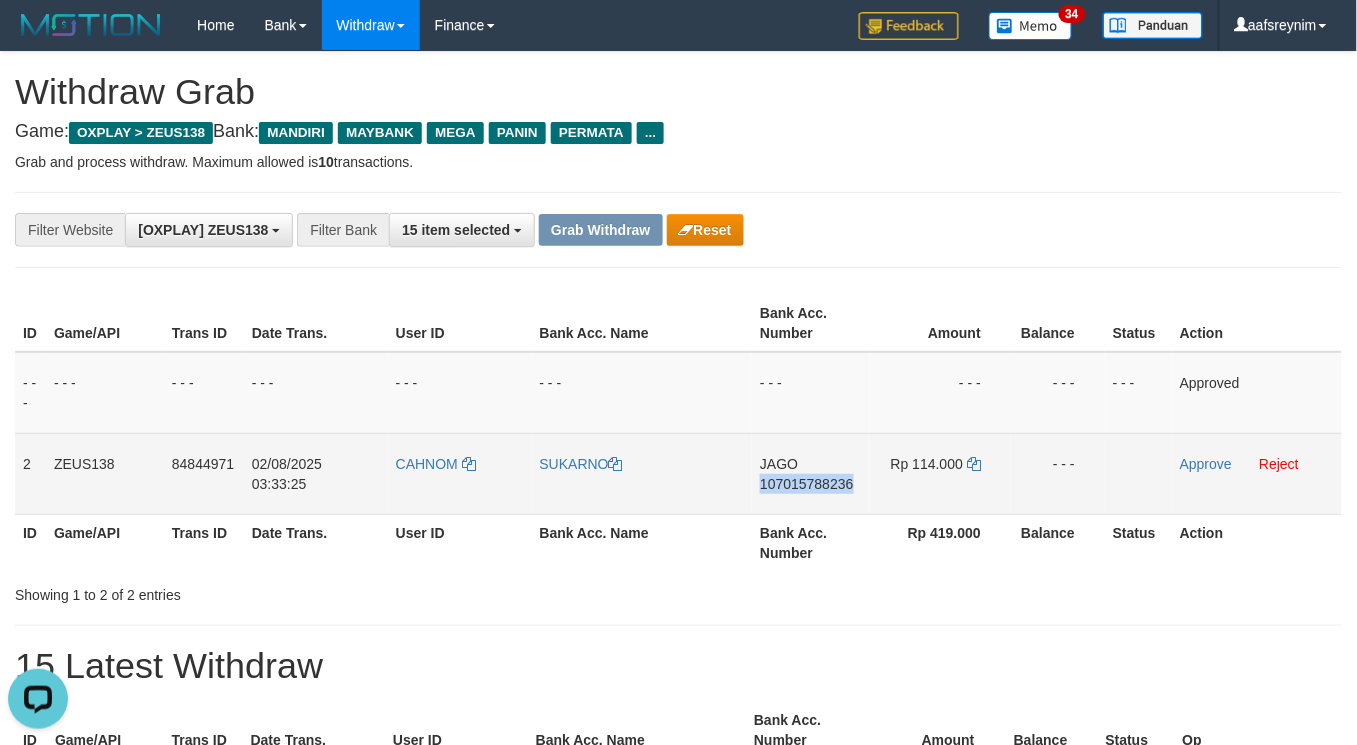 click on "JAGO
107015788236" at bounding box center (811, 473) 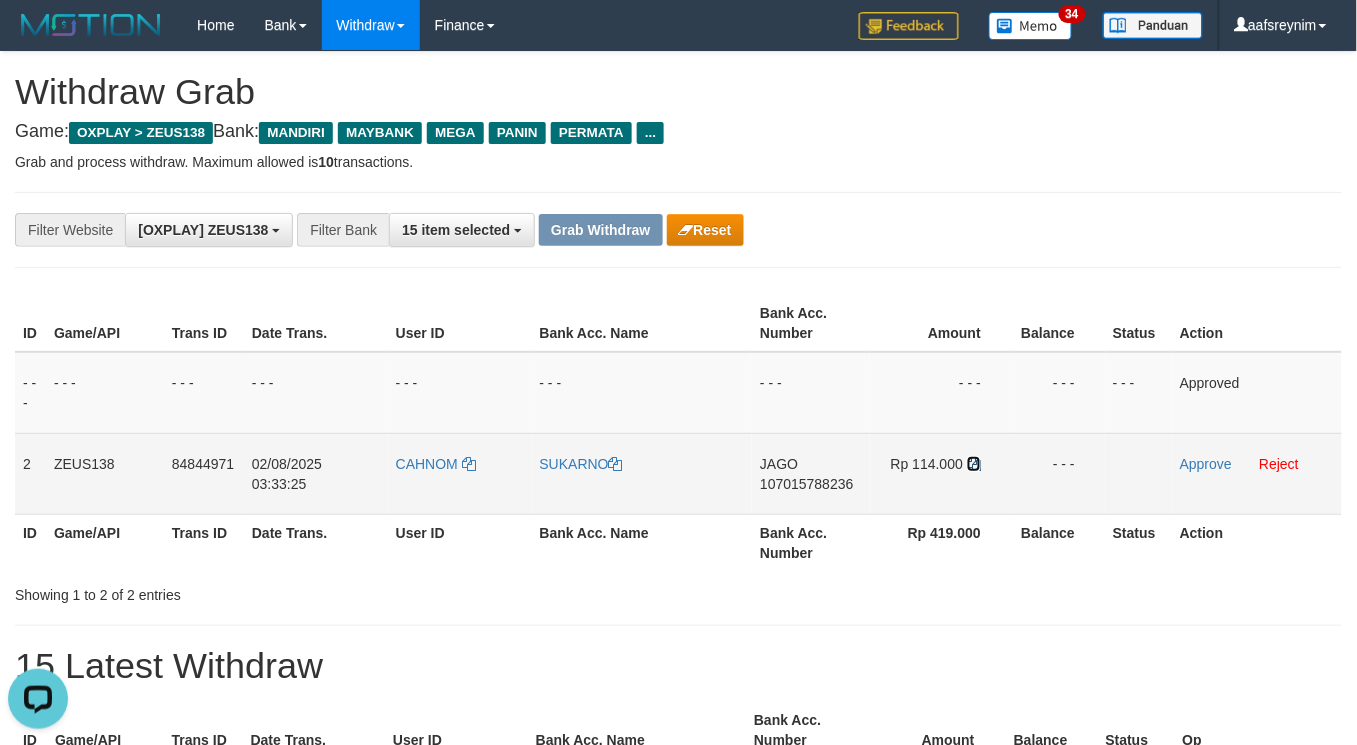 click at bounding box center (974, 464) 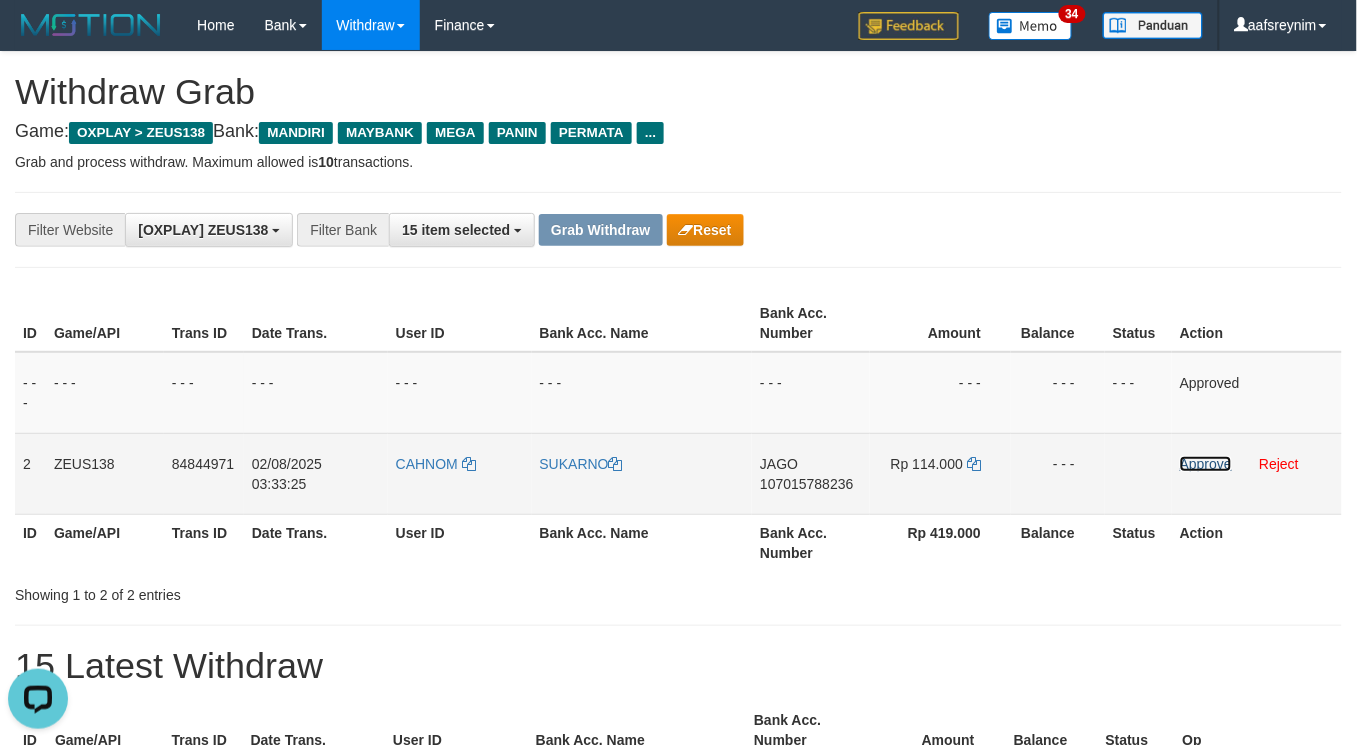 click on "Approve" at bounding box center [1206, 464] 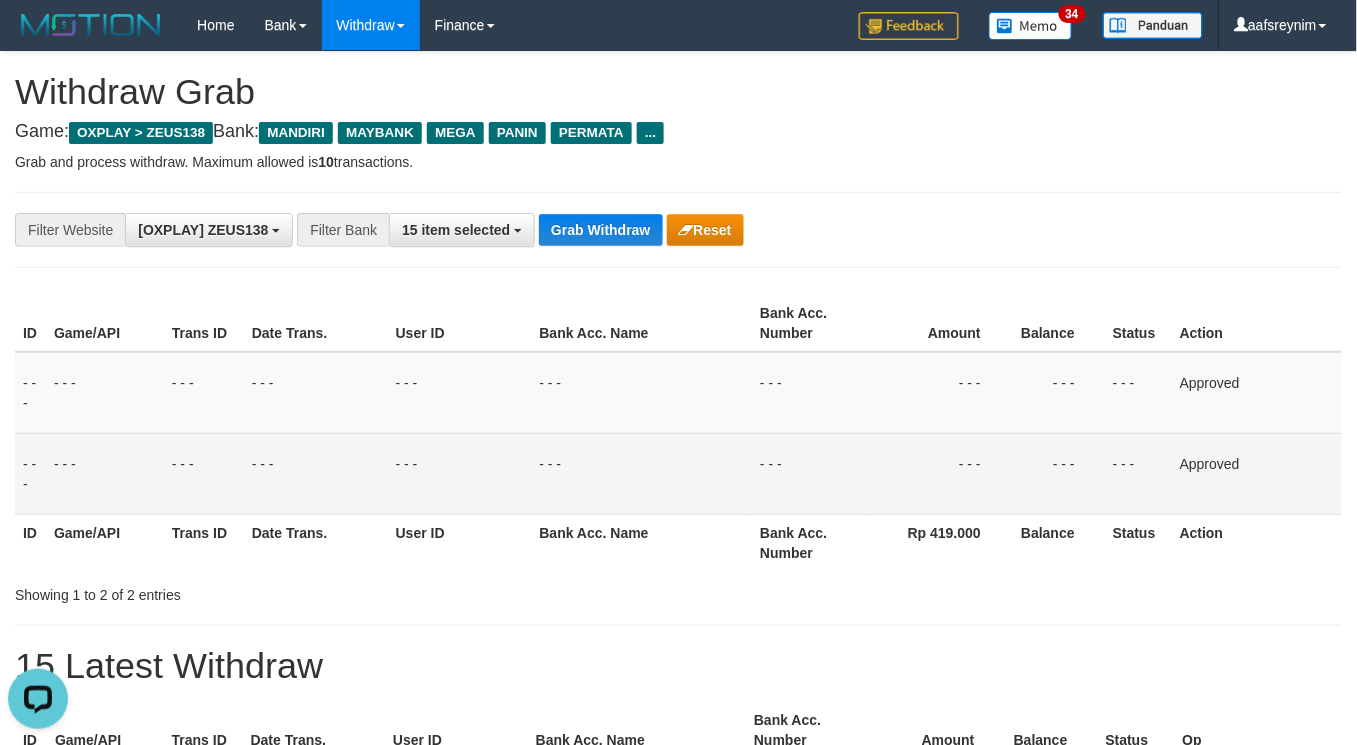 click on "Game:   OXPLAY > ZEUS138    		Bank:   MANDIRI   MAYBANK   MEGA   PANIN   PERMATA   ..." at bounding box center [678, 132] 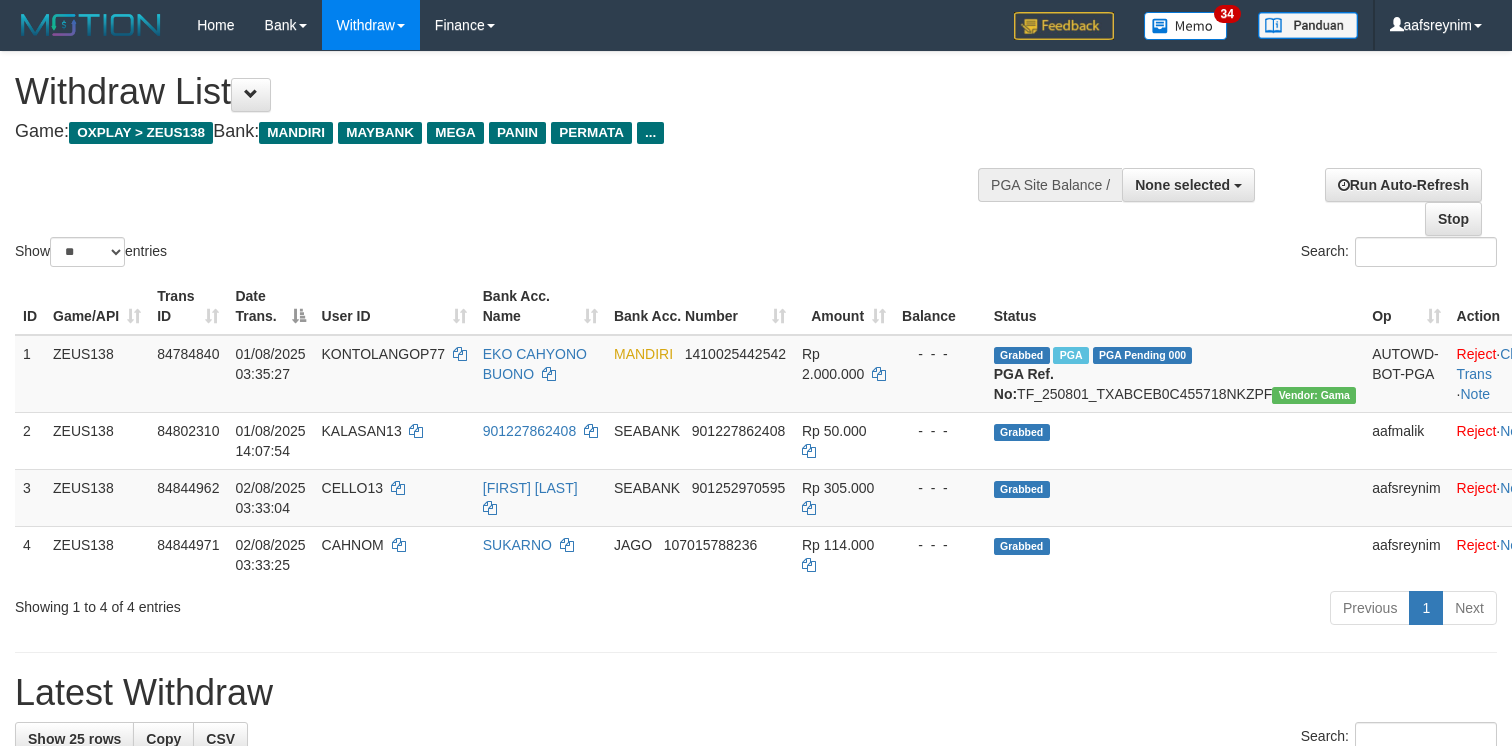 select 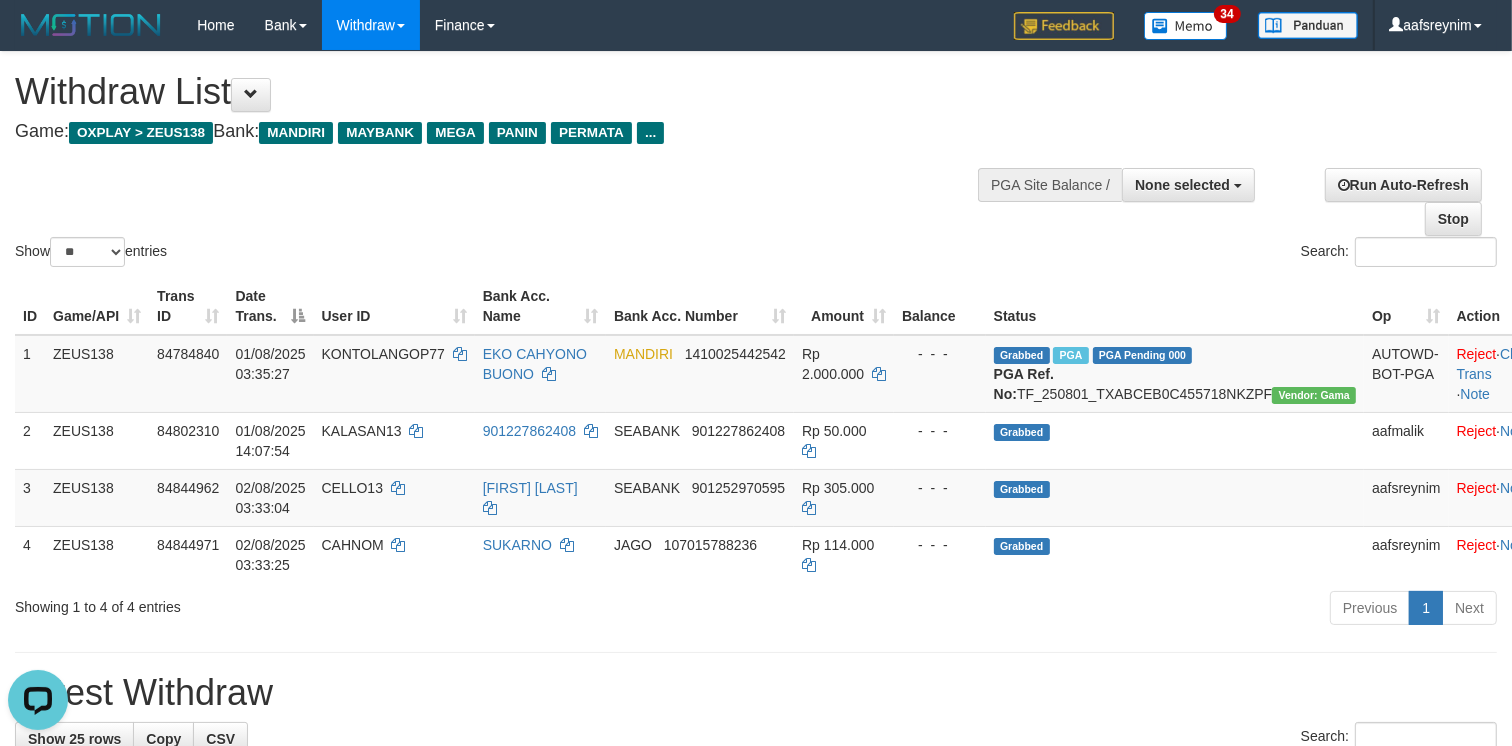 scroll, scrollTop: 0, scrollLeft: 0, axis: both 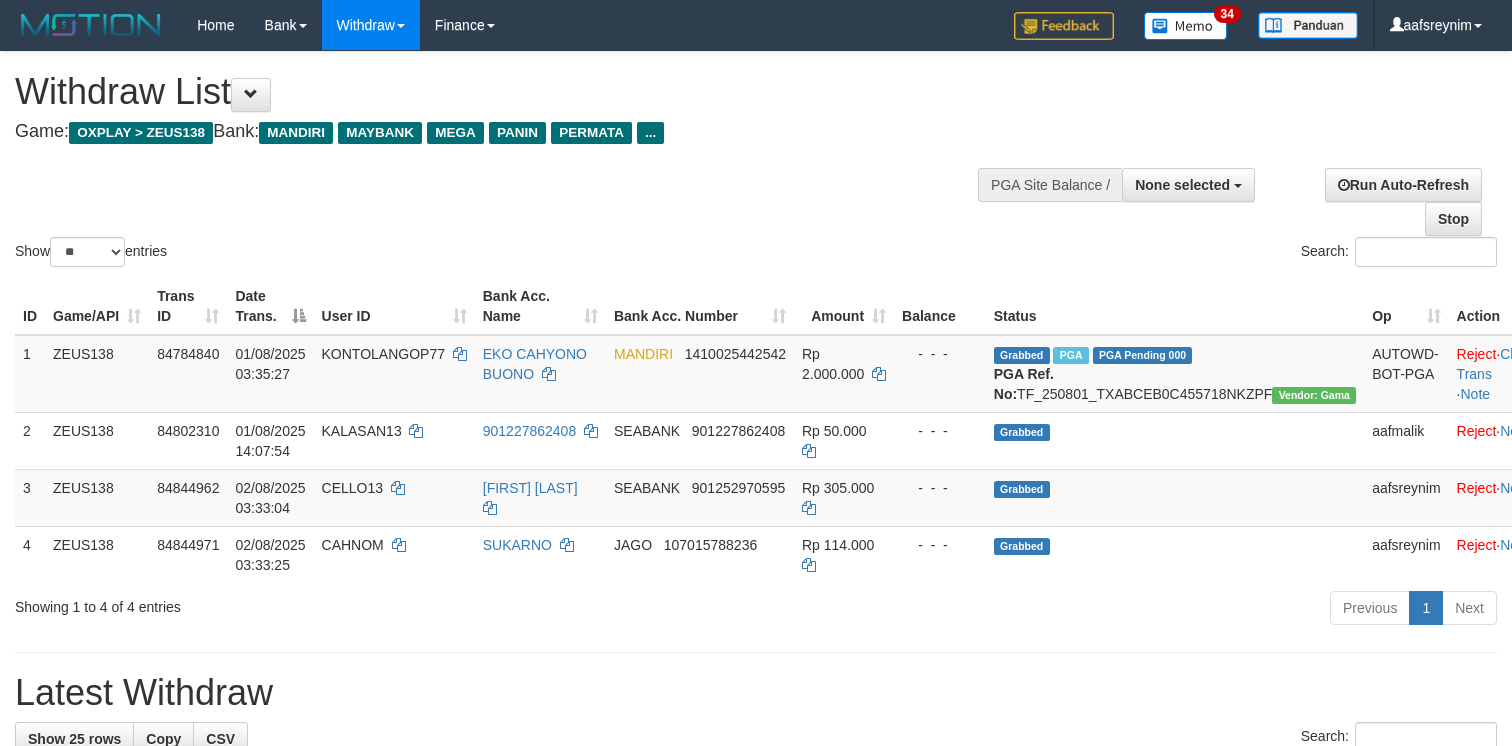 select 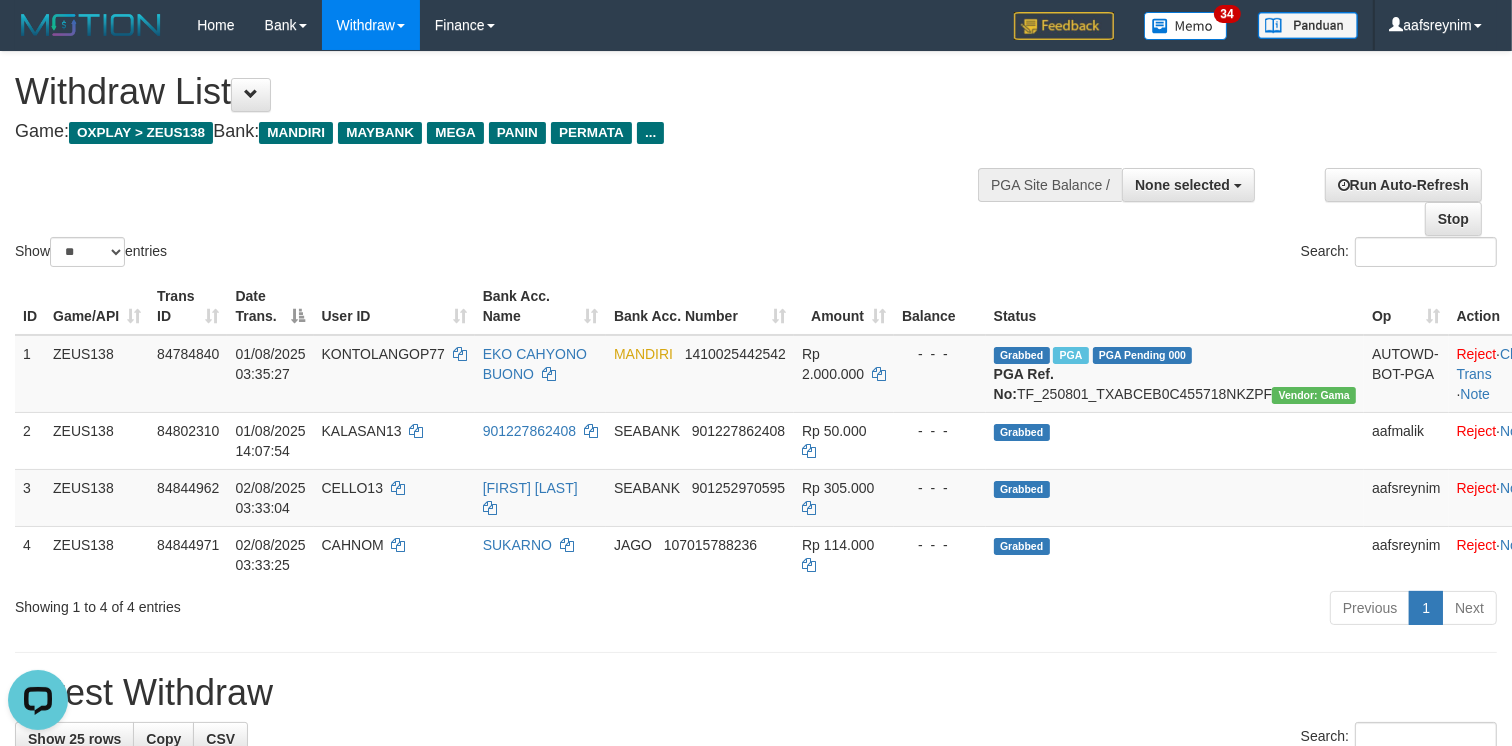 scroll, scrollTop: 0, scrollLeft: 0, axis: both 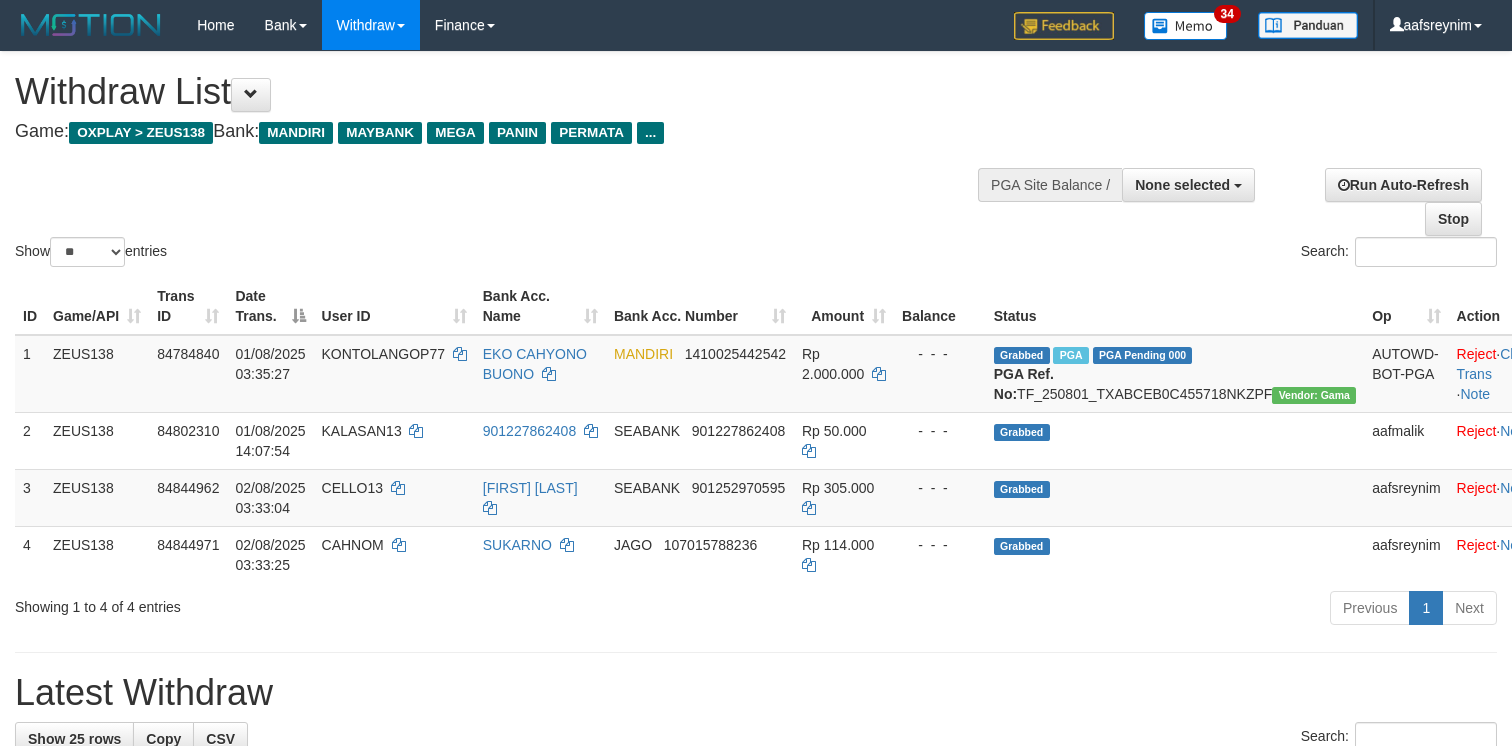select 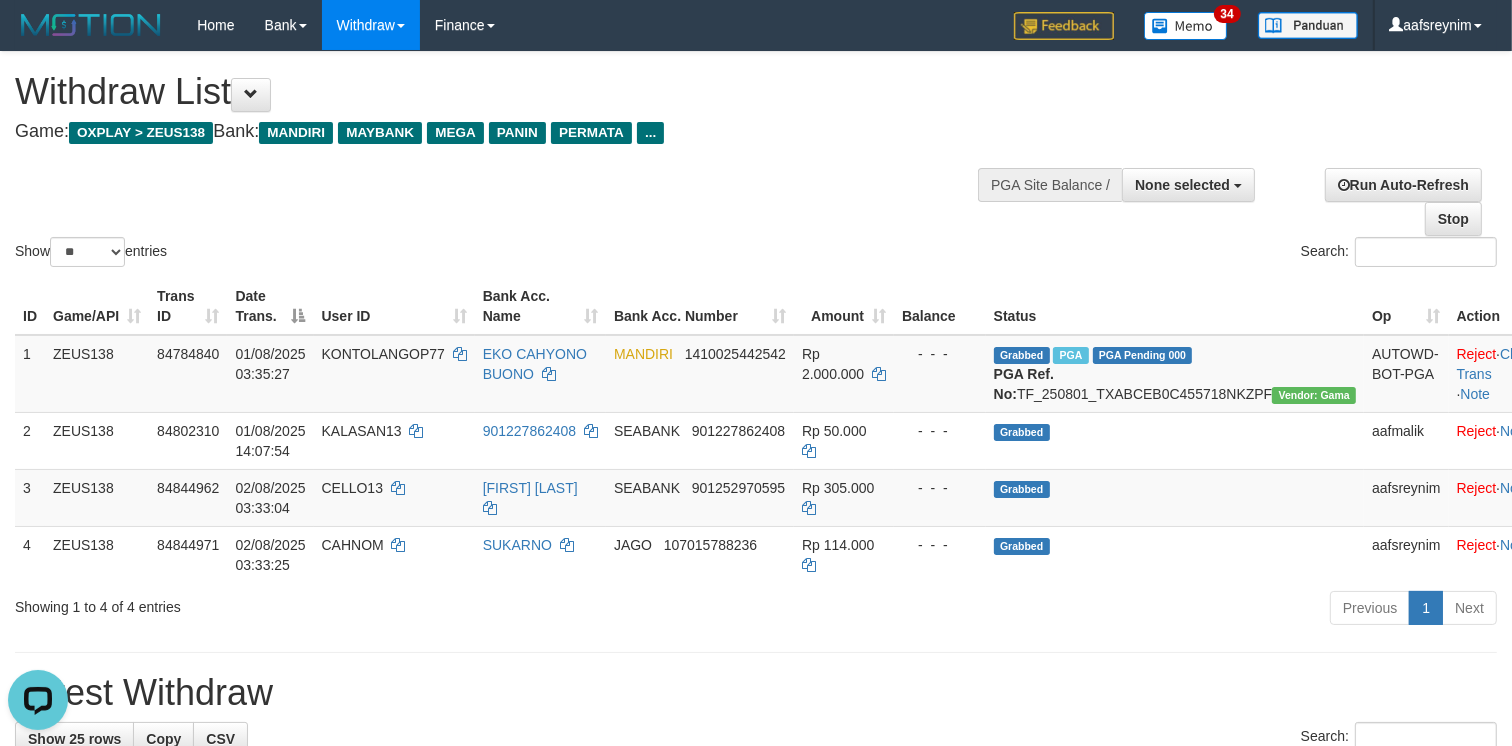scroll, scrollTop: 0, scrollLeft: 0, axis: both 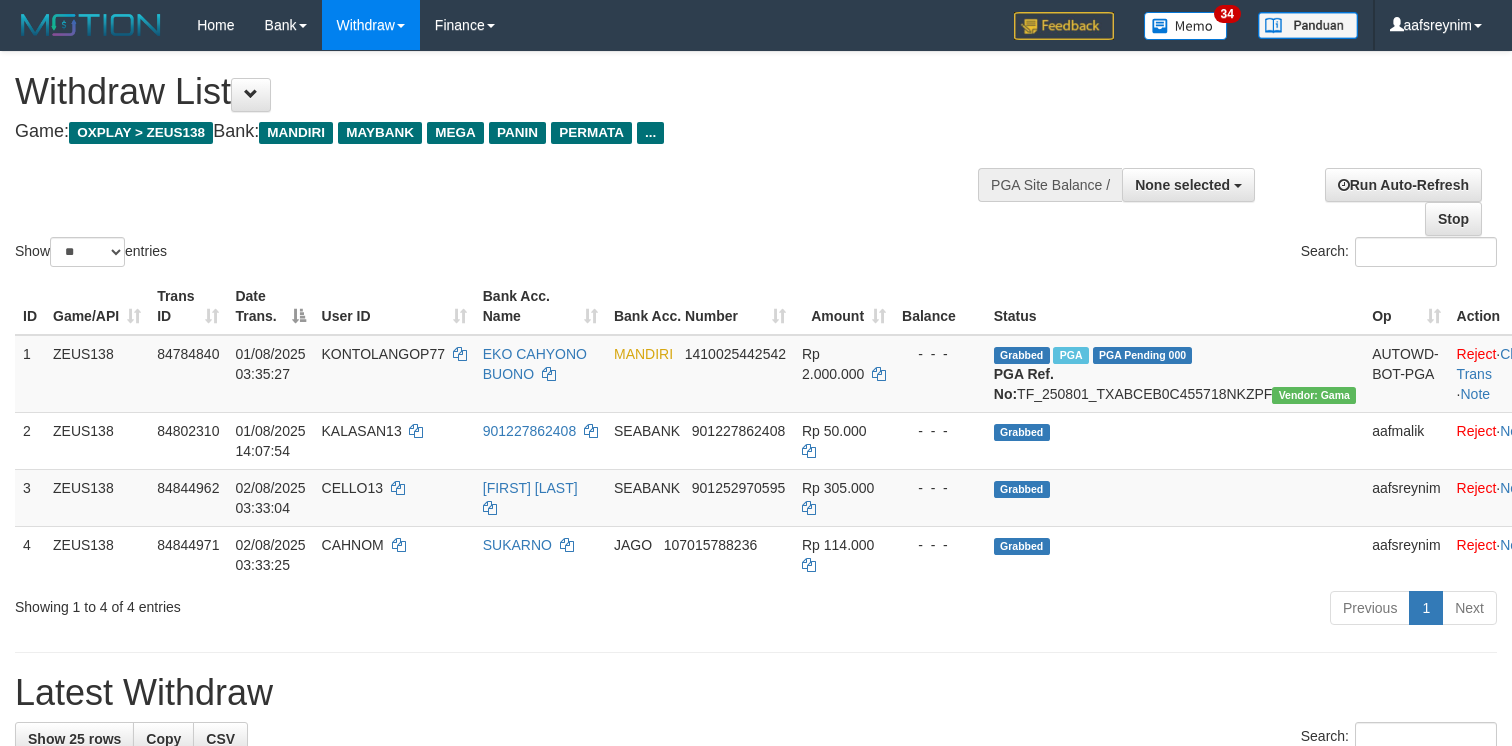 select 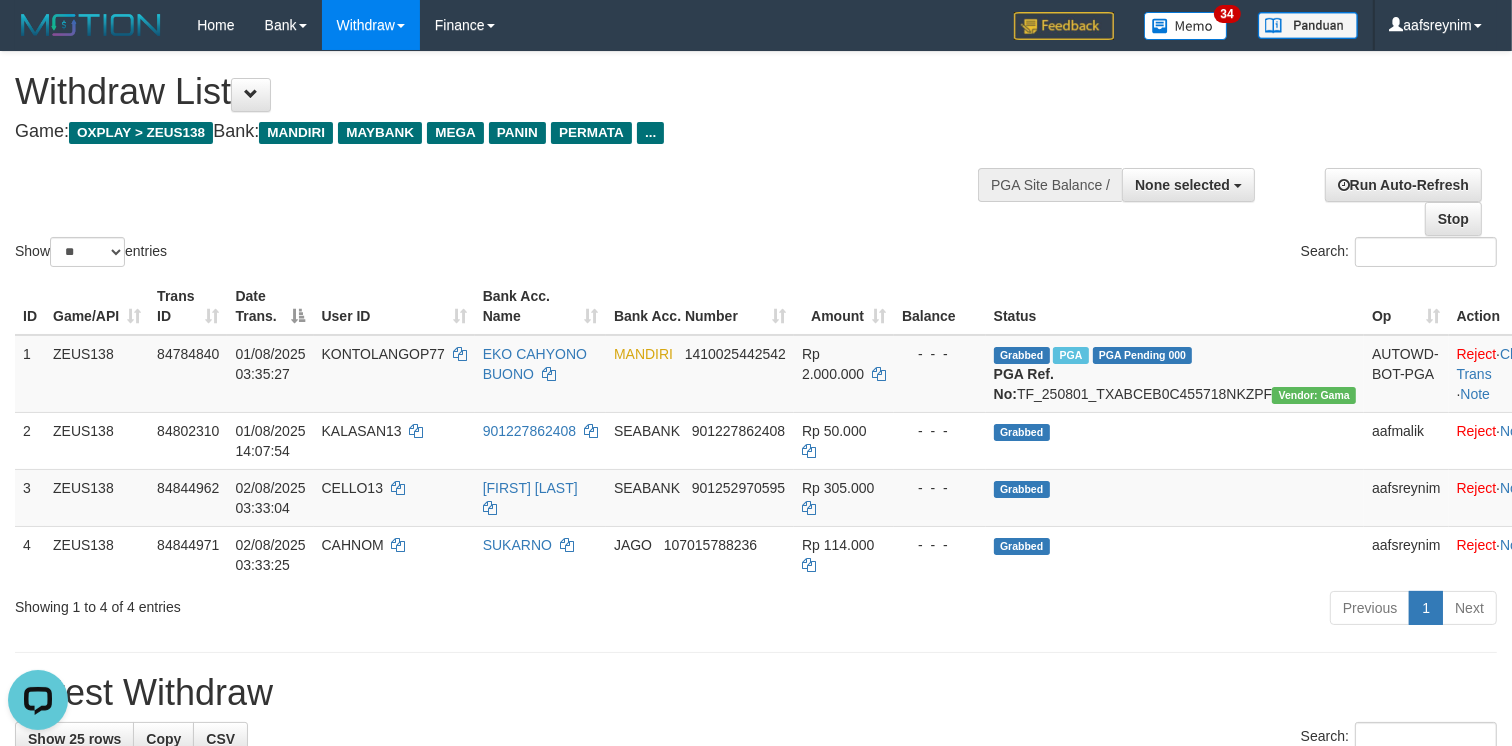 scroll, scrollTop: 0, scrollLeft: 0, axis: both 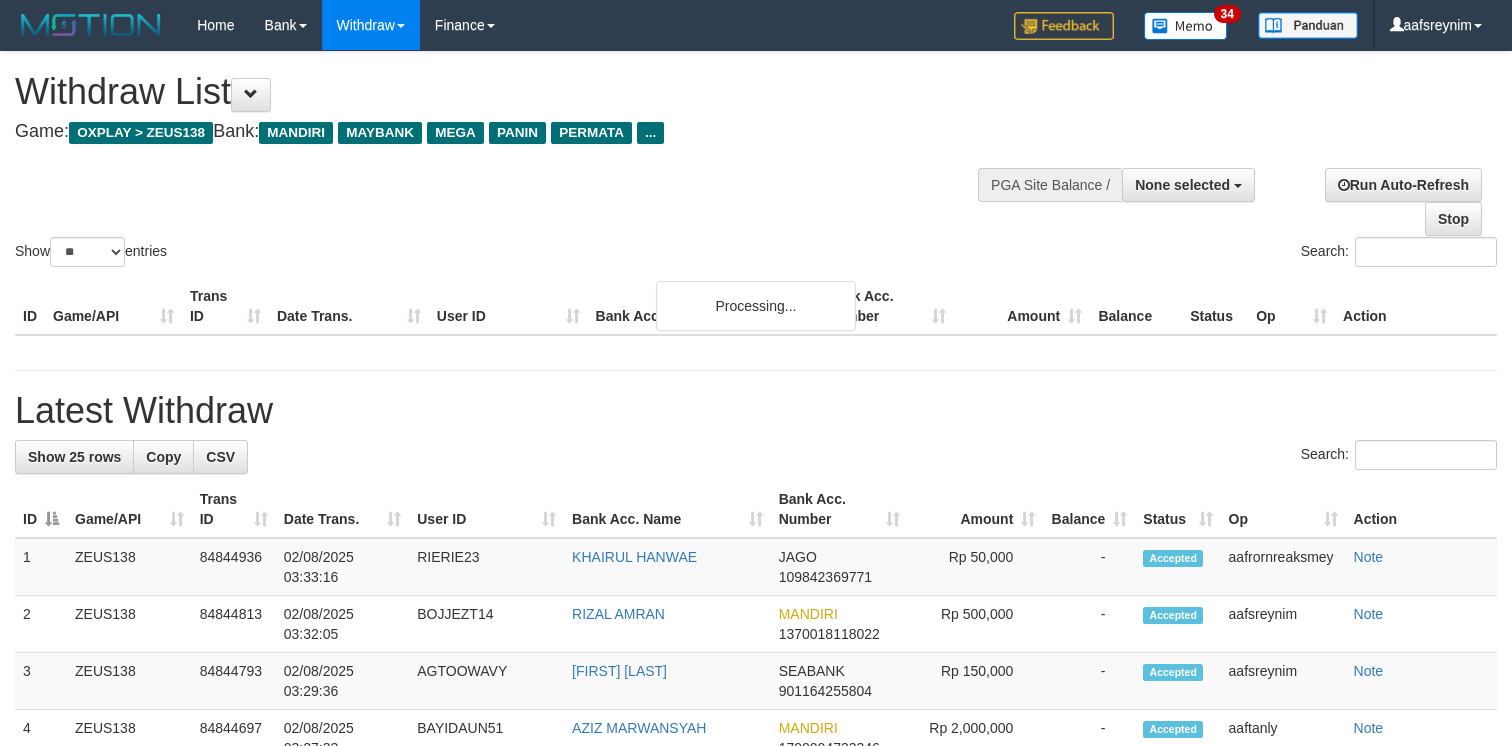 select 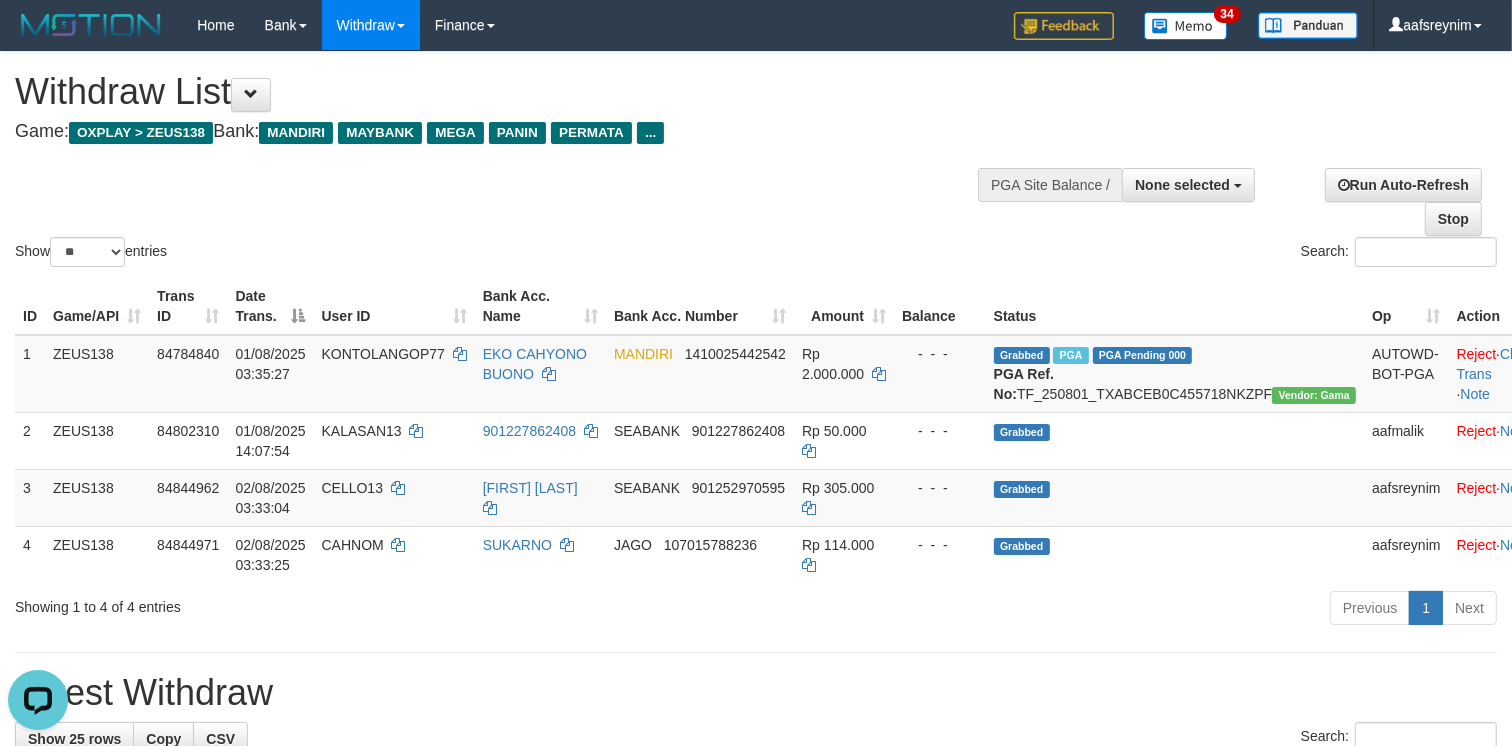 scroll, scrollTop: 0, scrollLeft: 0, axis: both 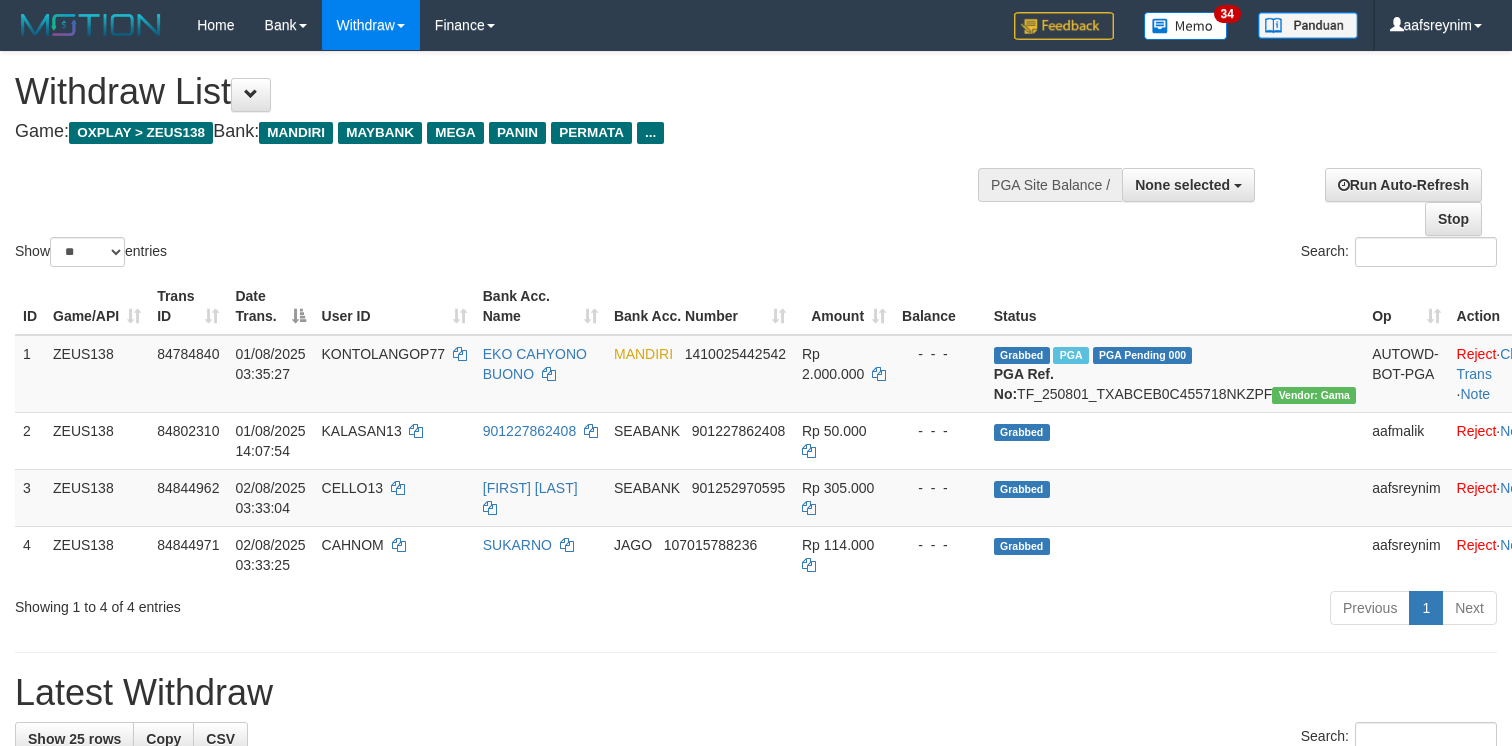 select 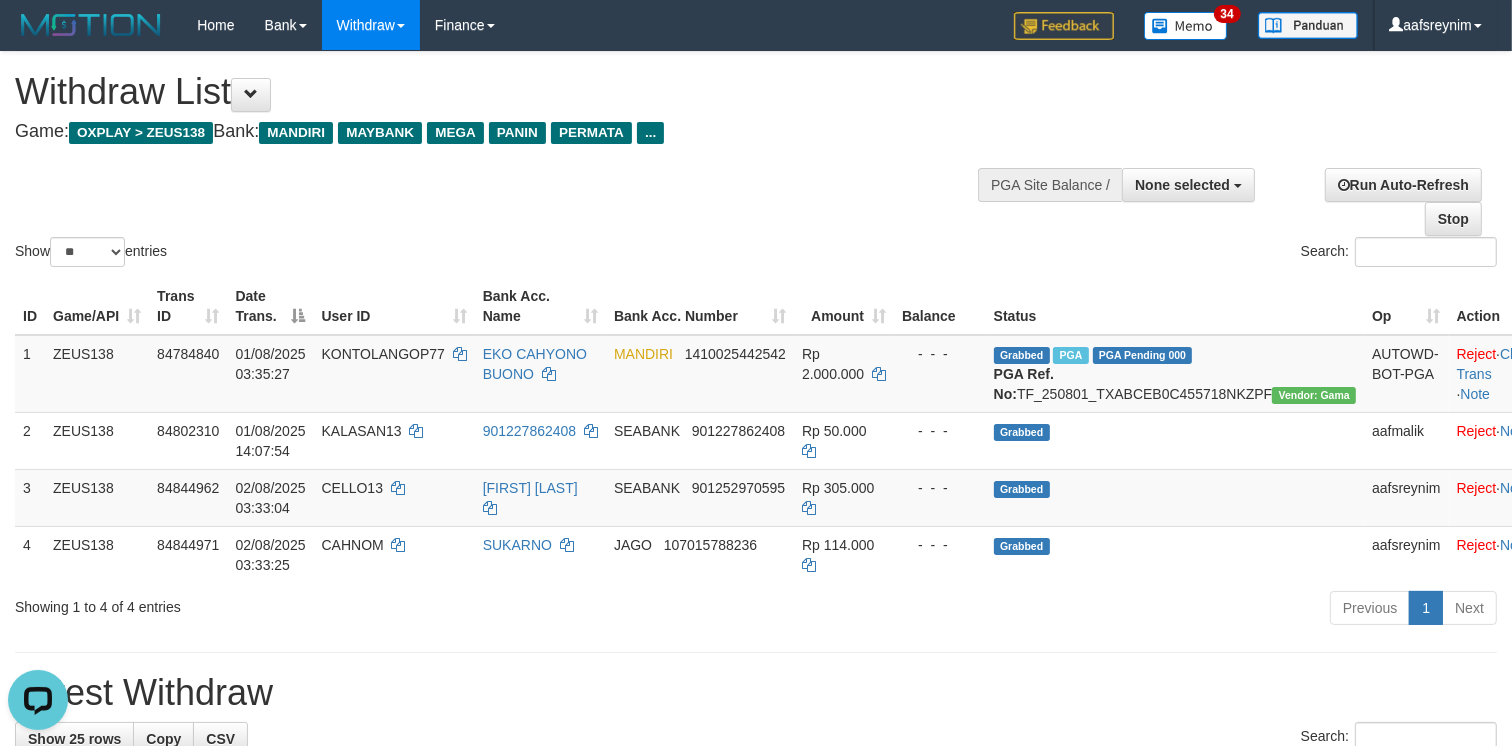 scroll, scrollTop: 0, scrollLeft: 0, axis: both 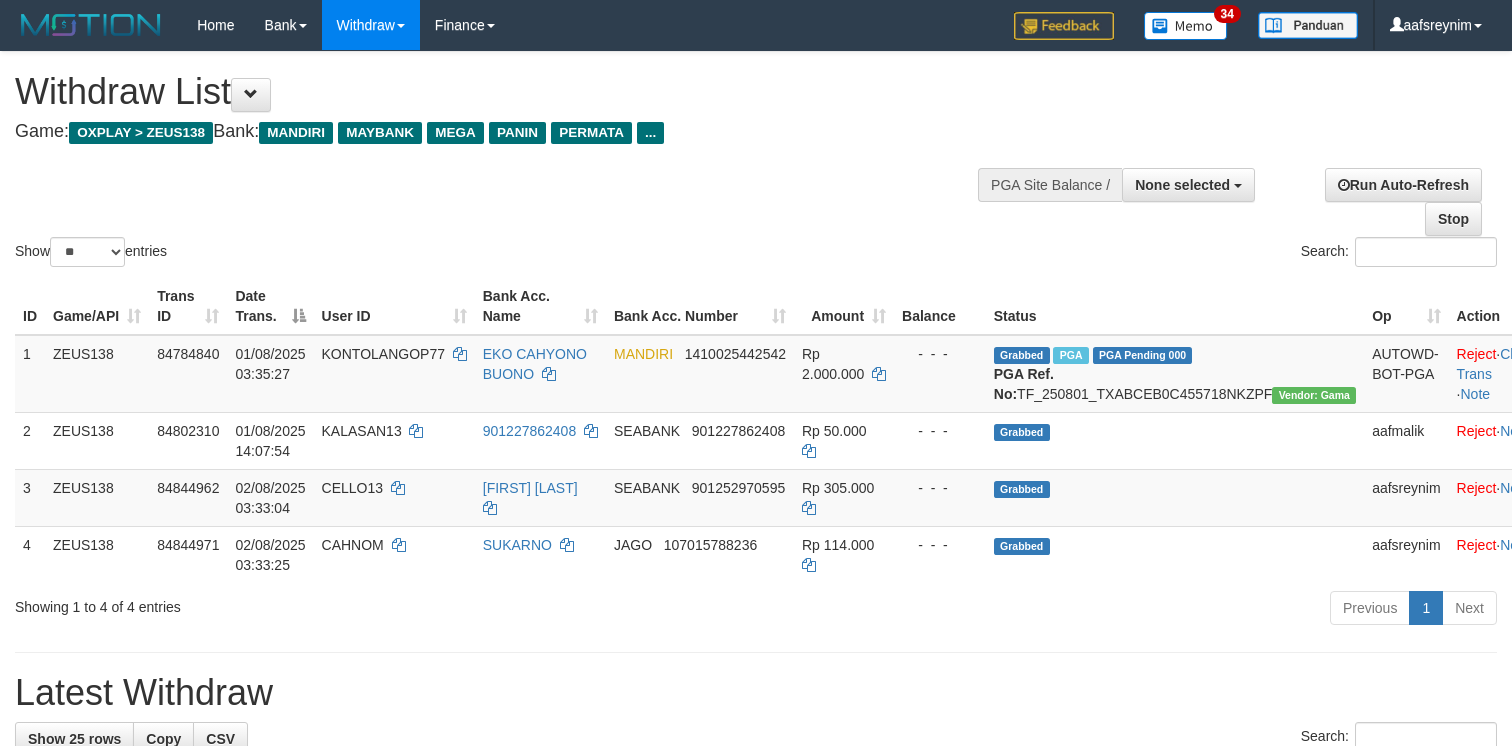 select 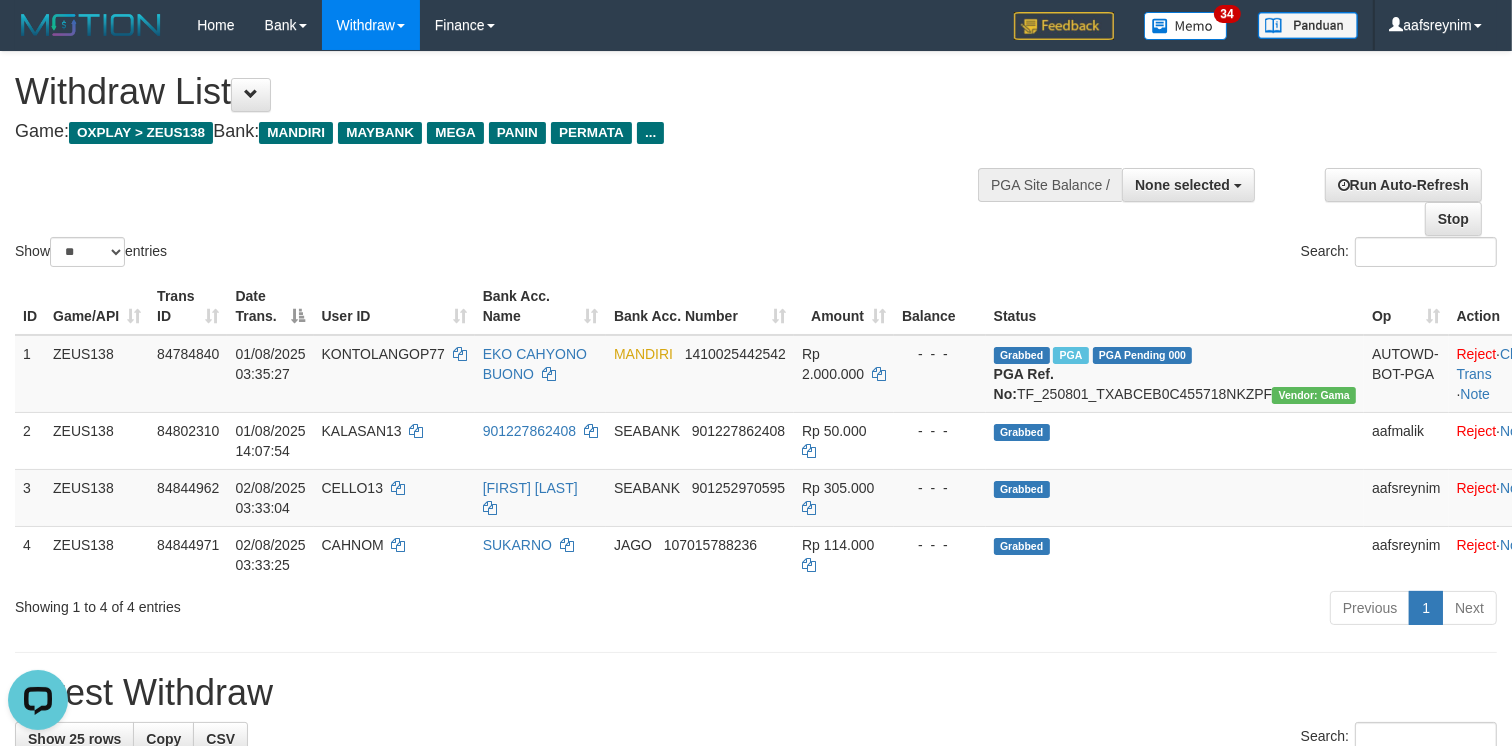 scroll, scrollTop: 0, scrollLeft: 0, axis: both 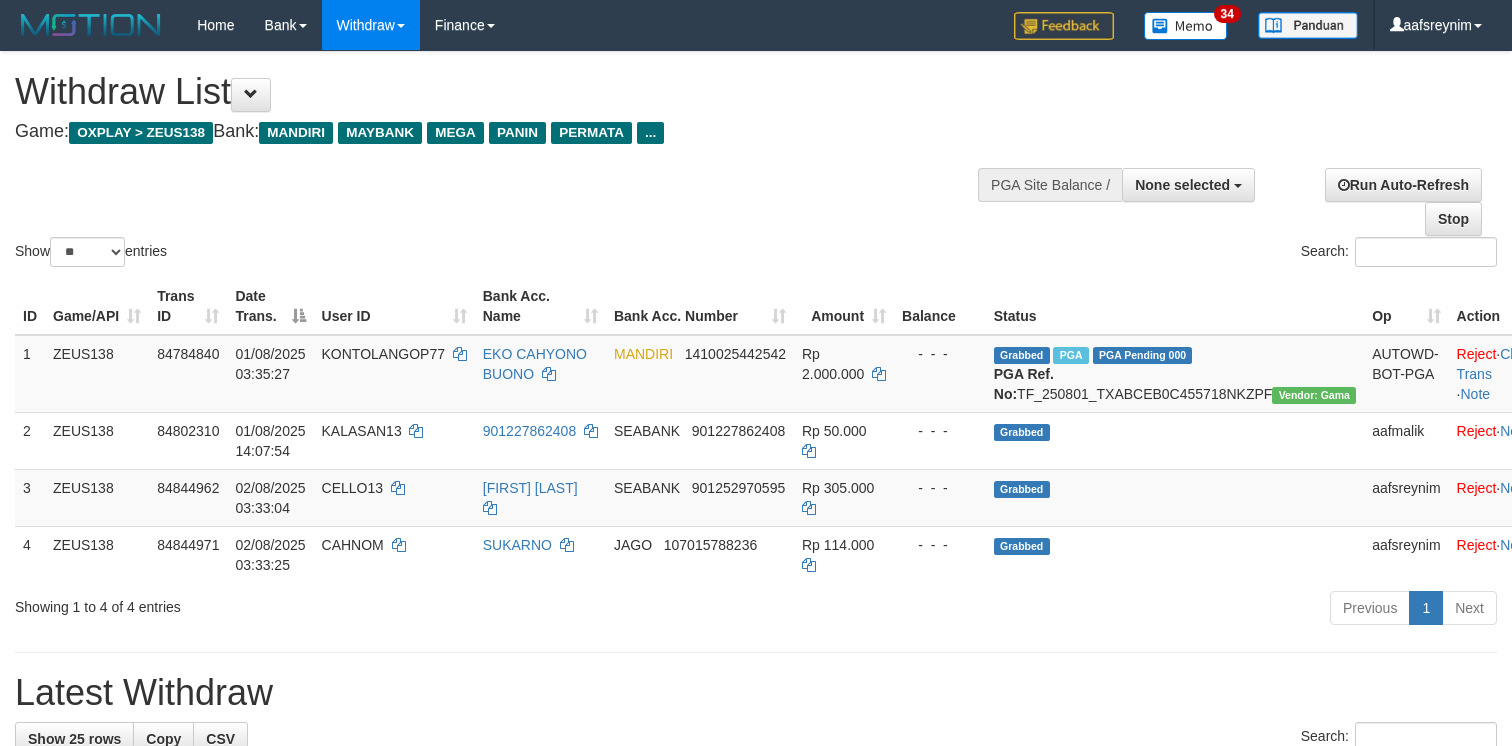 select 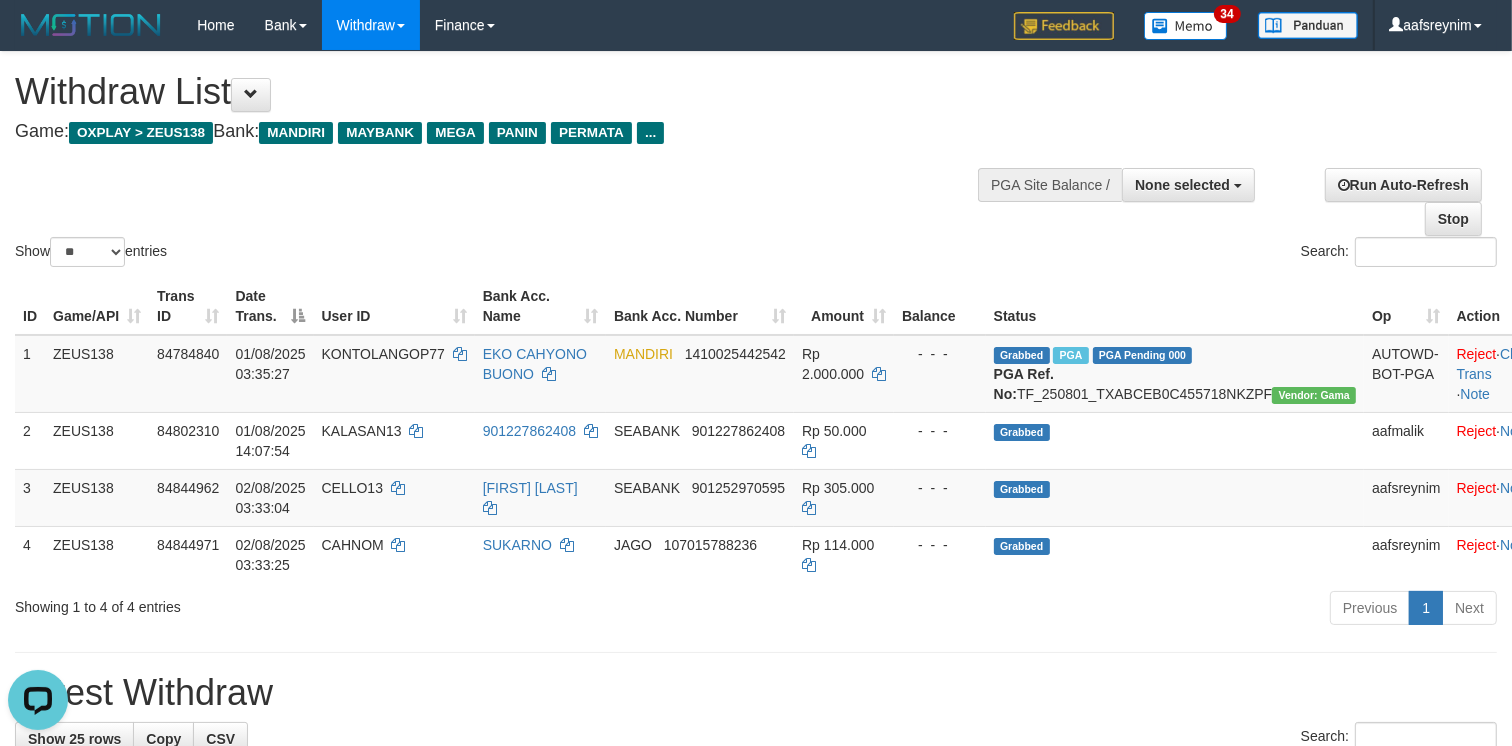 scroll, scrollTop: 0, scrollLeft: 0, axis: both 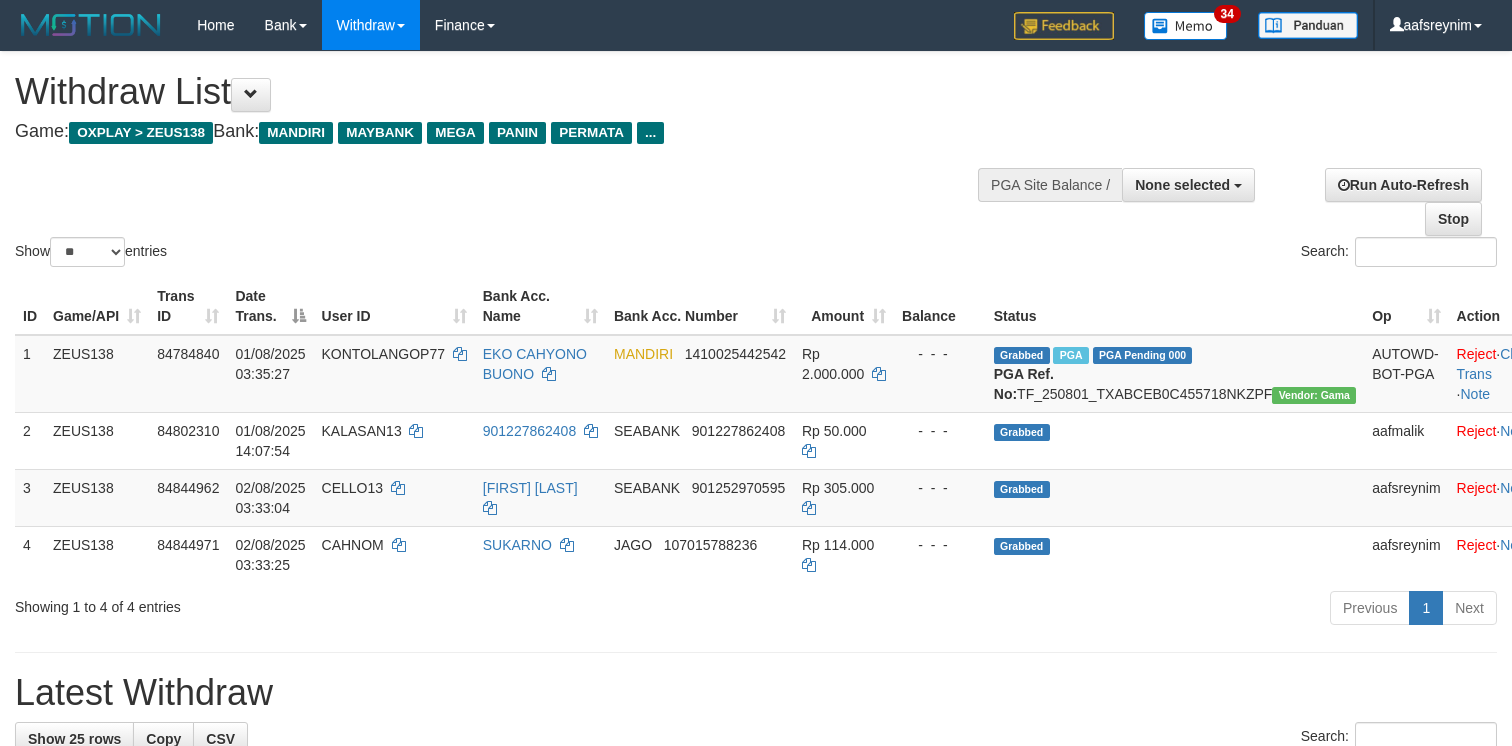 select 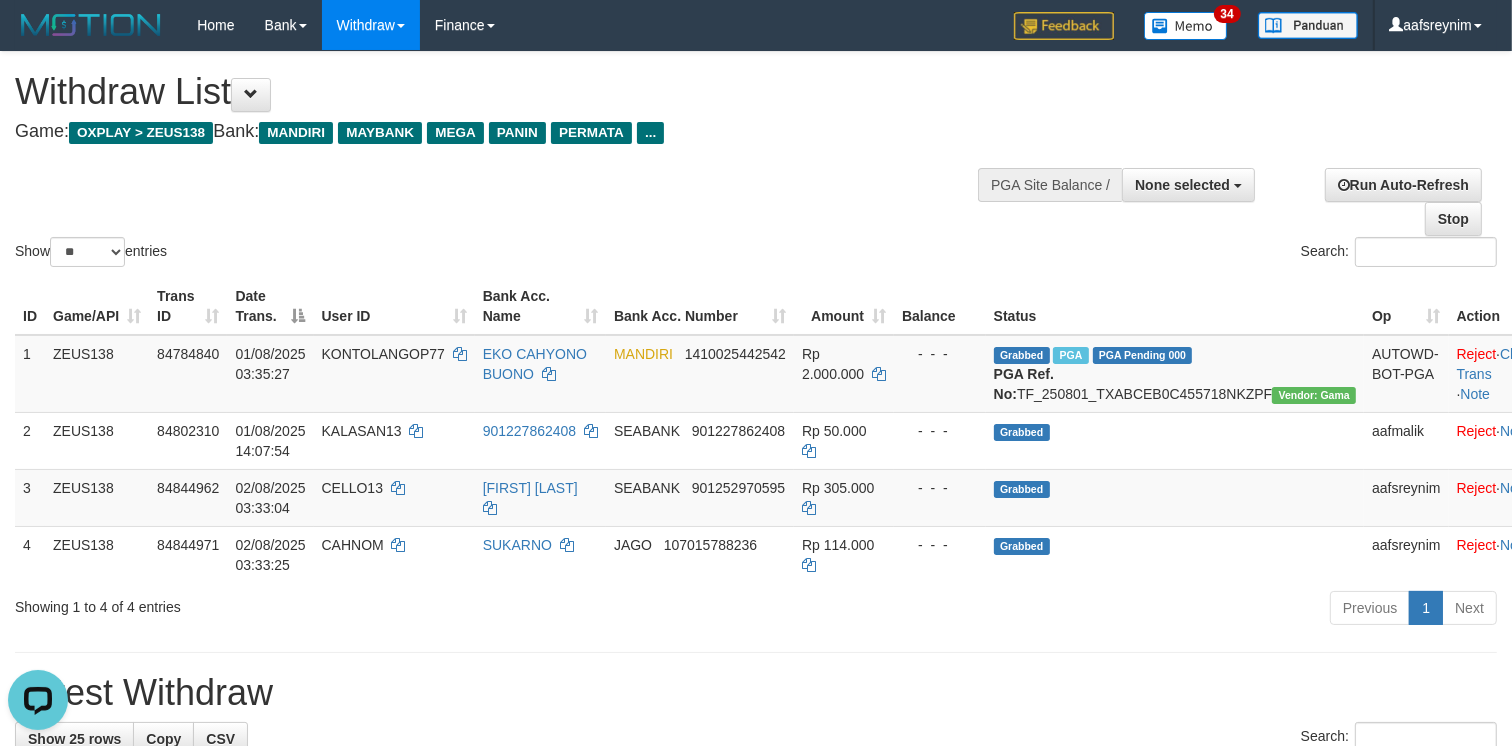scroll, scrollTop: 0, scrollLeft: 0, axis: both 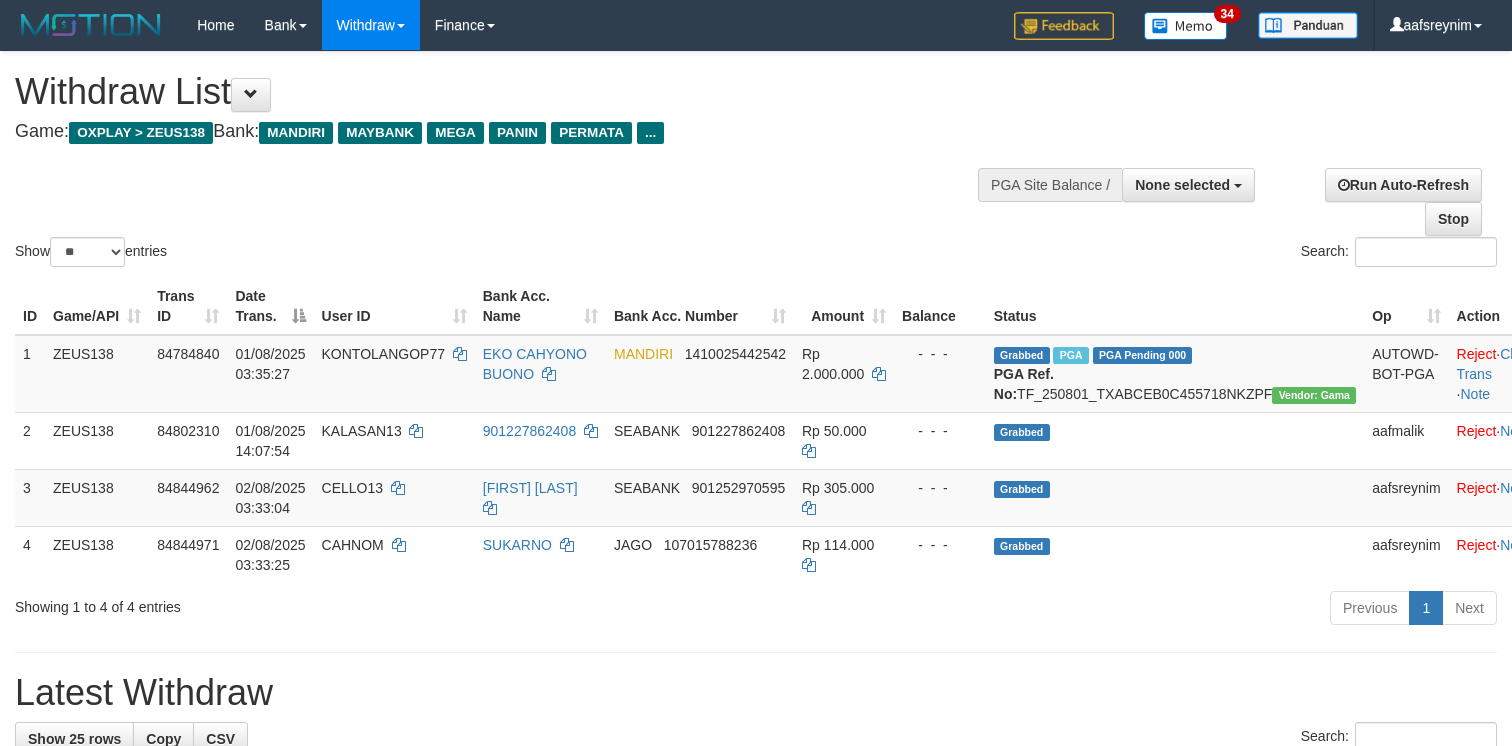 select 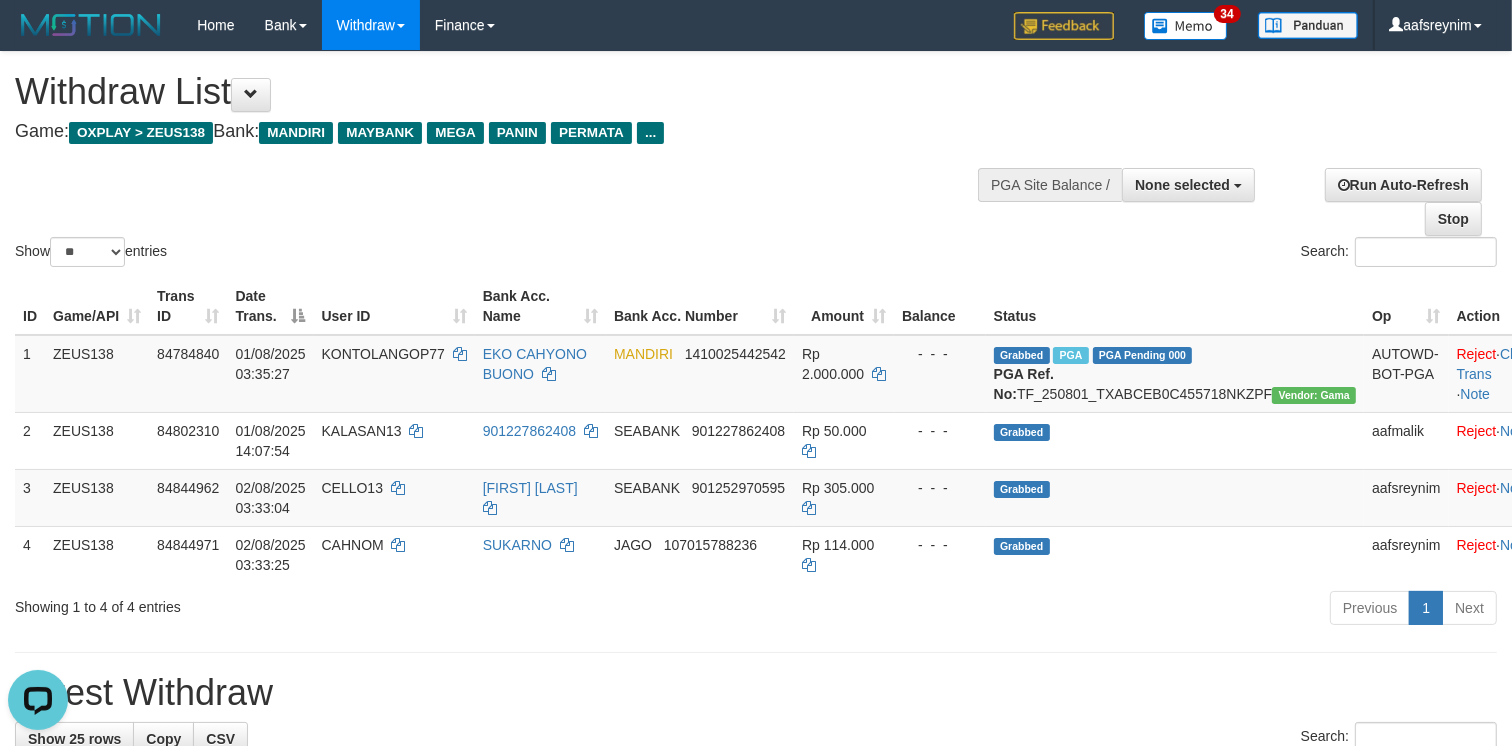 scroll, scrollTop: 0, scrollLeft: 0, axis: both 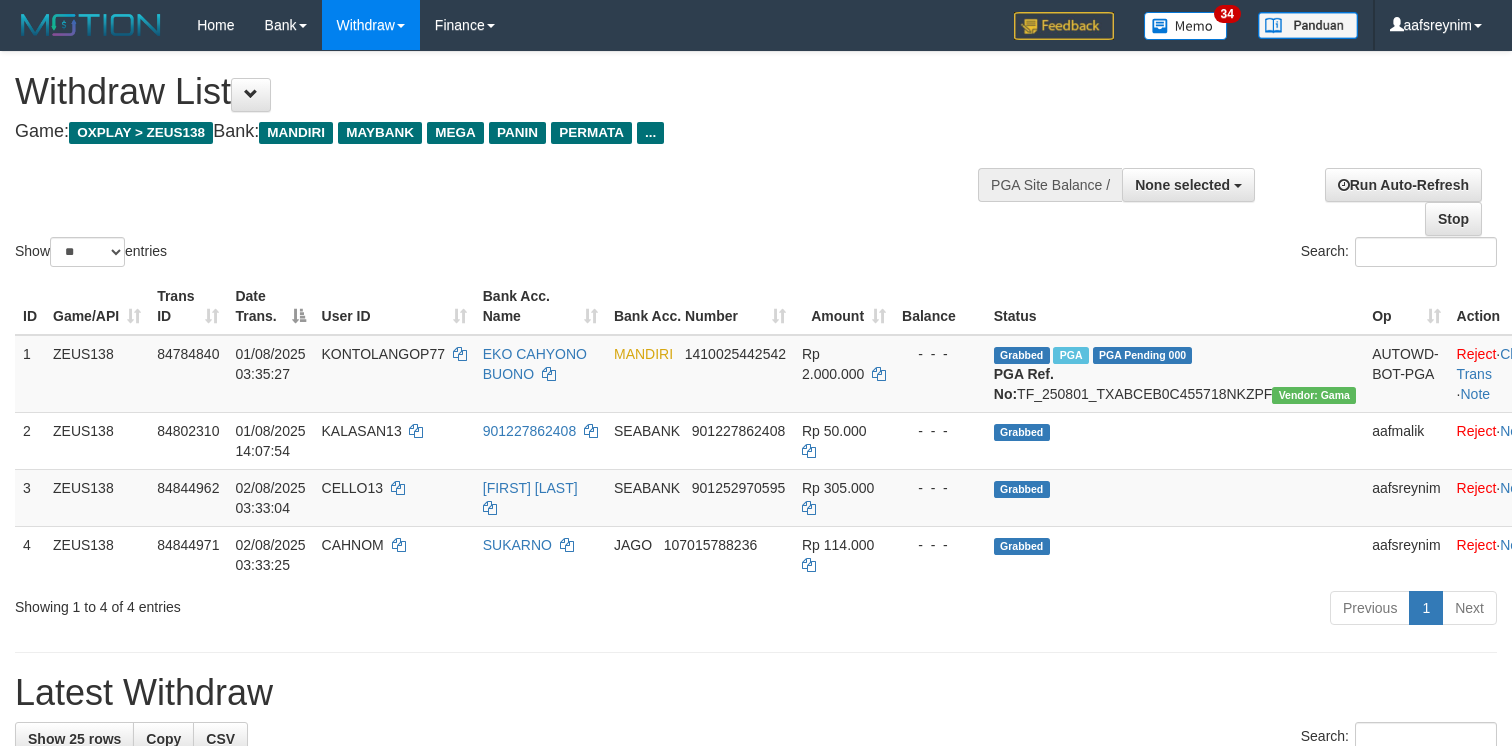 select 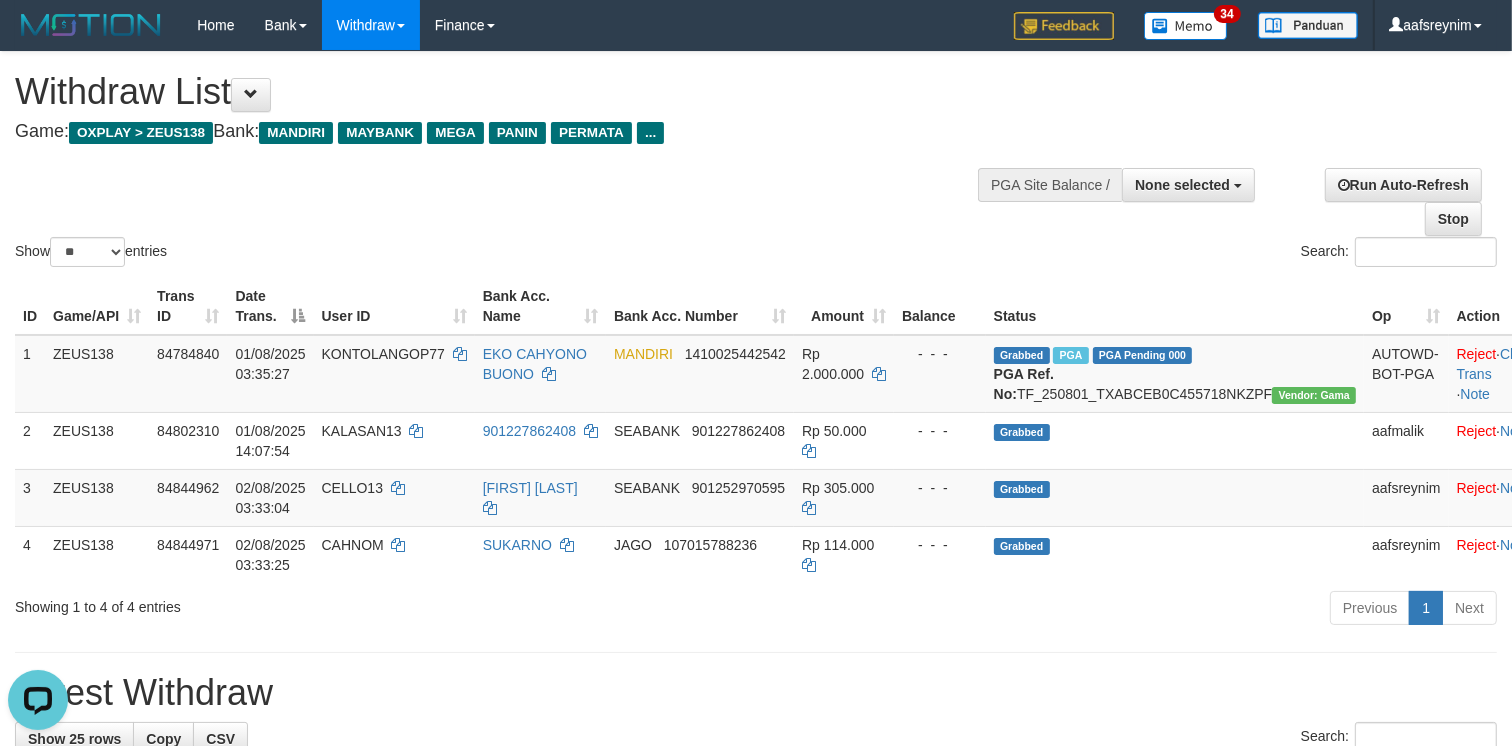 scroll, scrollTop: 0, scrollLeft: 0, axis: both 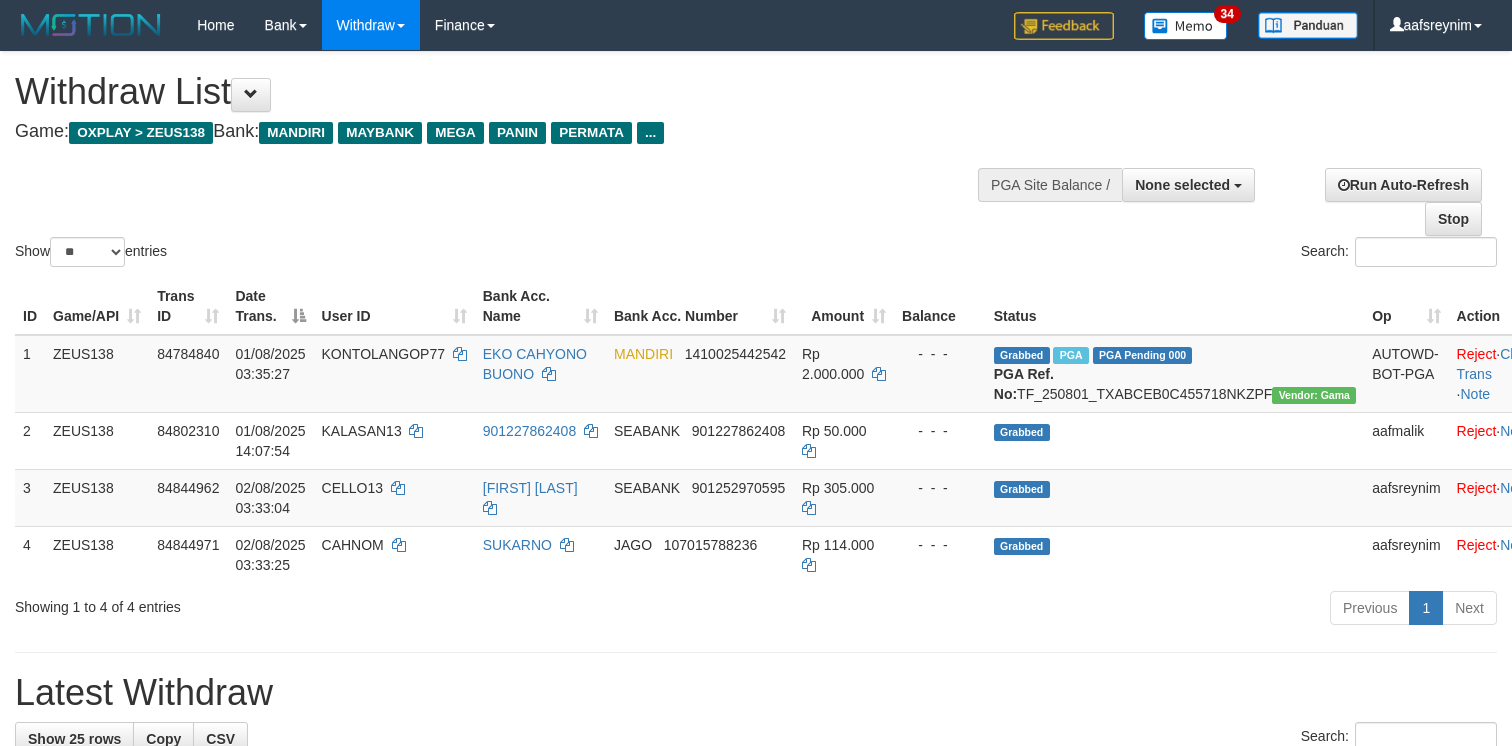 select 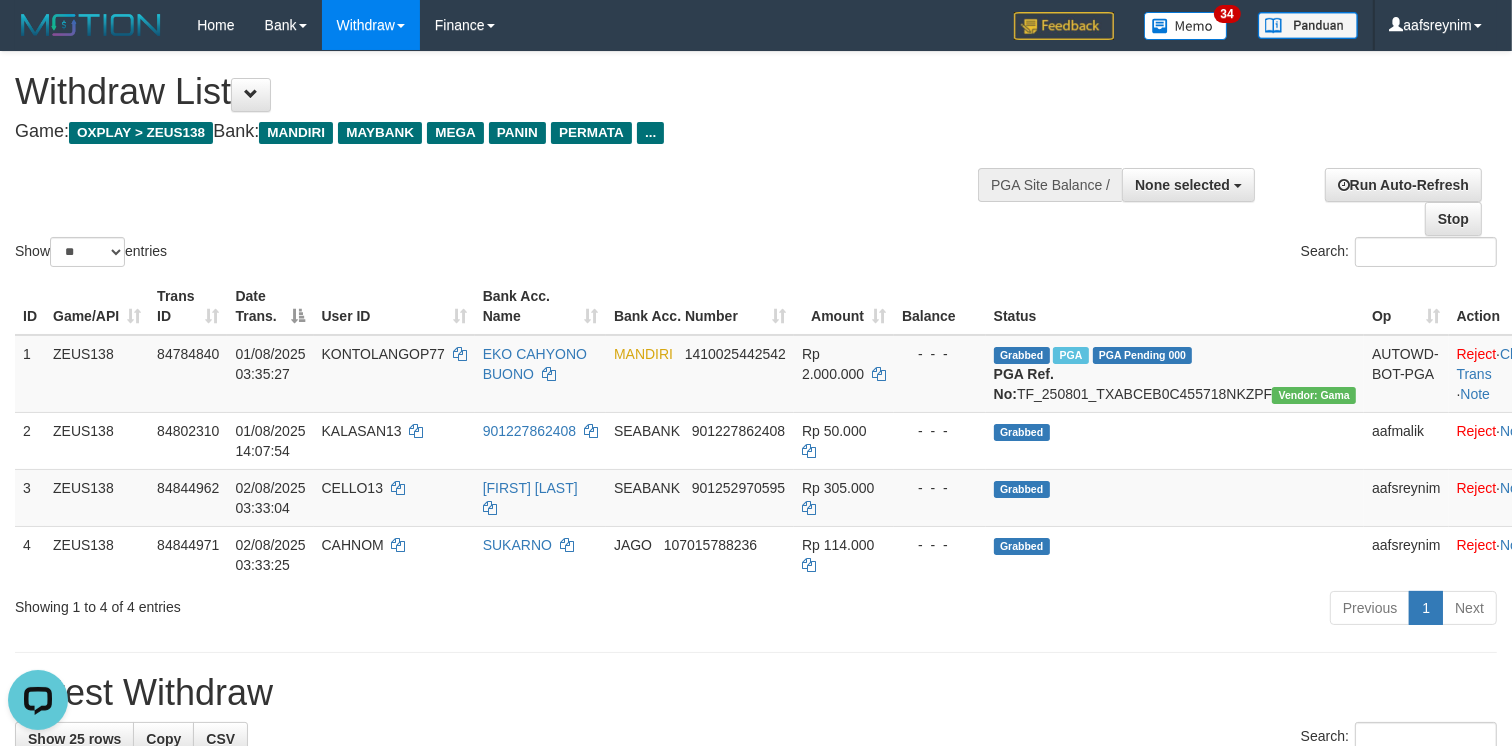 scroll, scrollTop: 0, scrollLeft: 0, axis: both 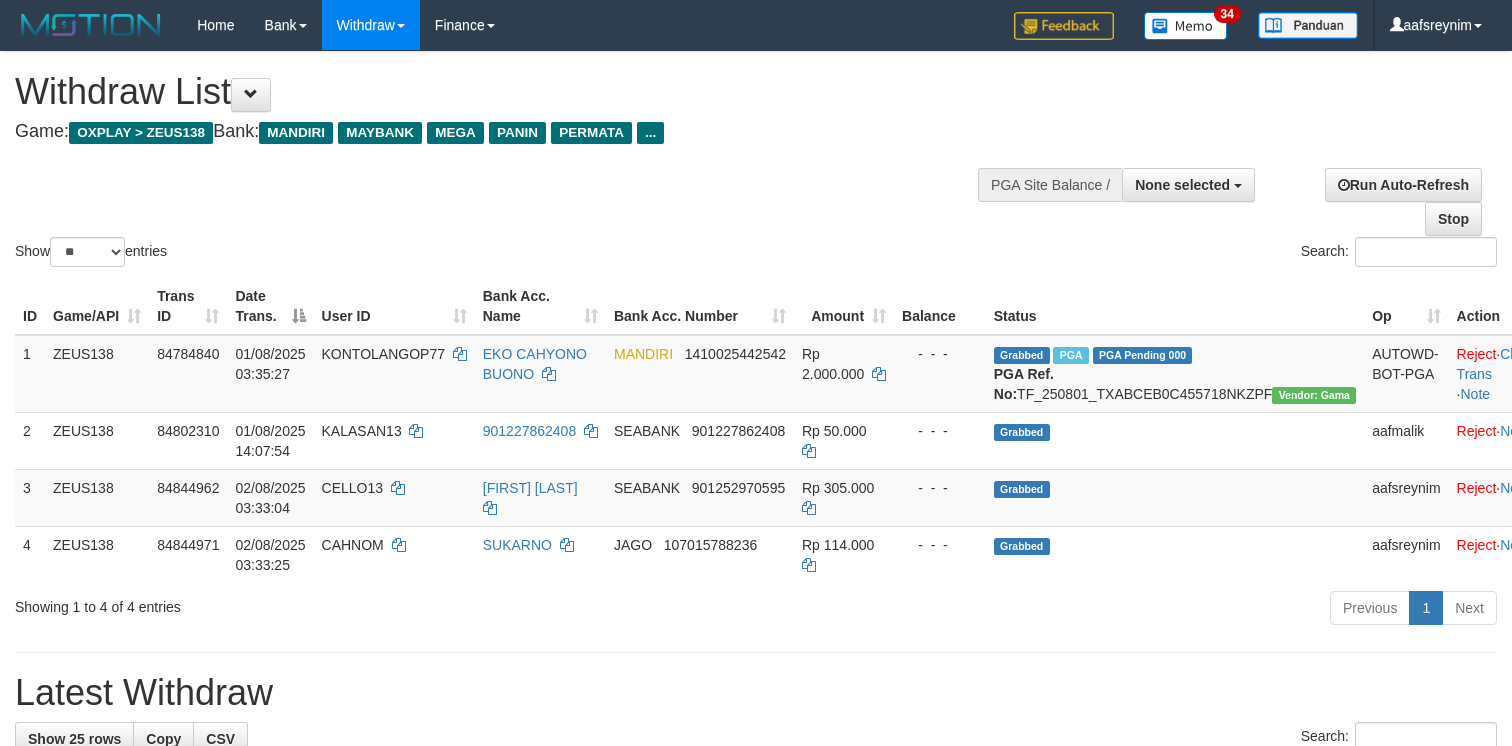 select 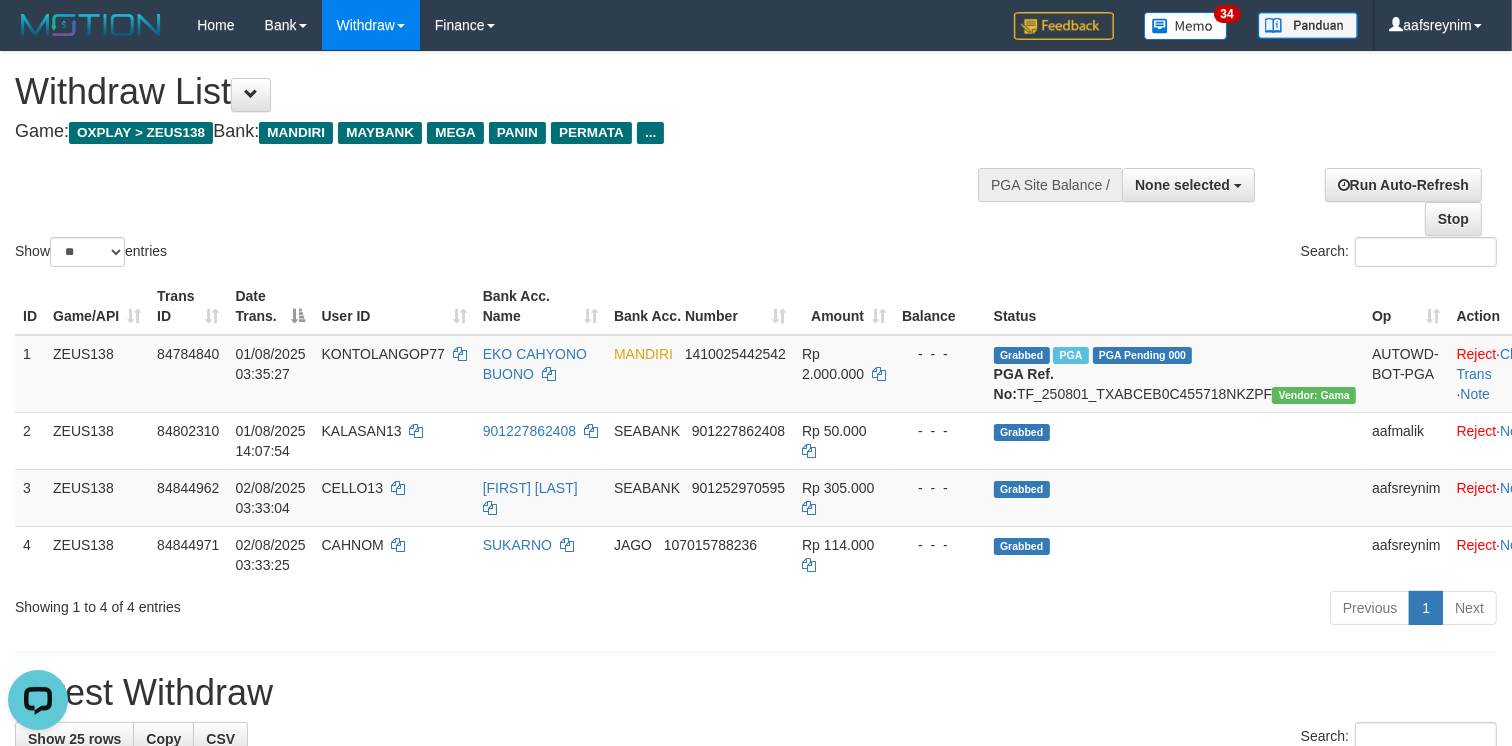 scroll, scrollTop: 0, scrollLeft: 0, axis: both 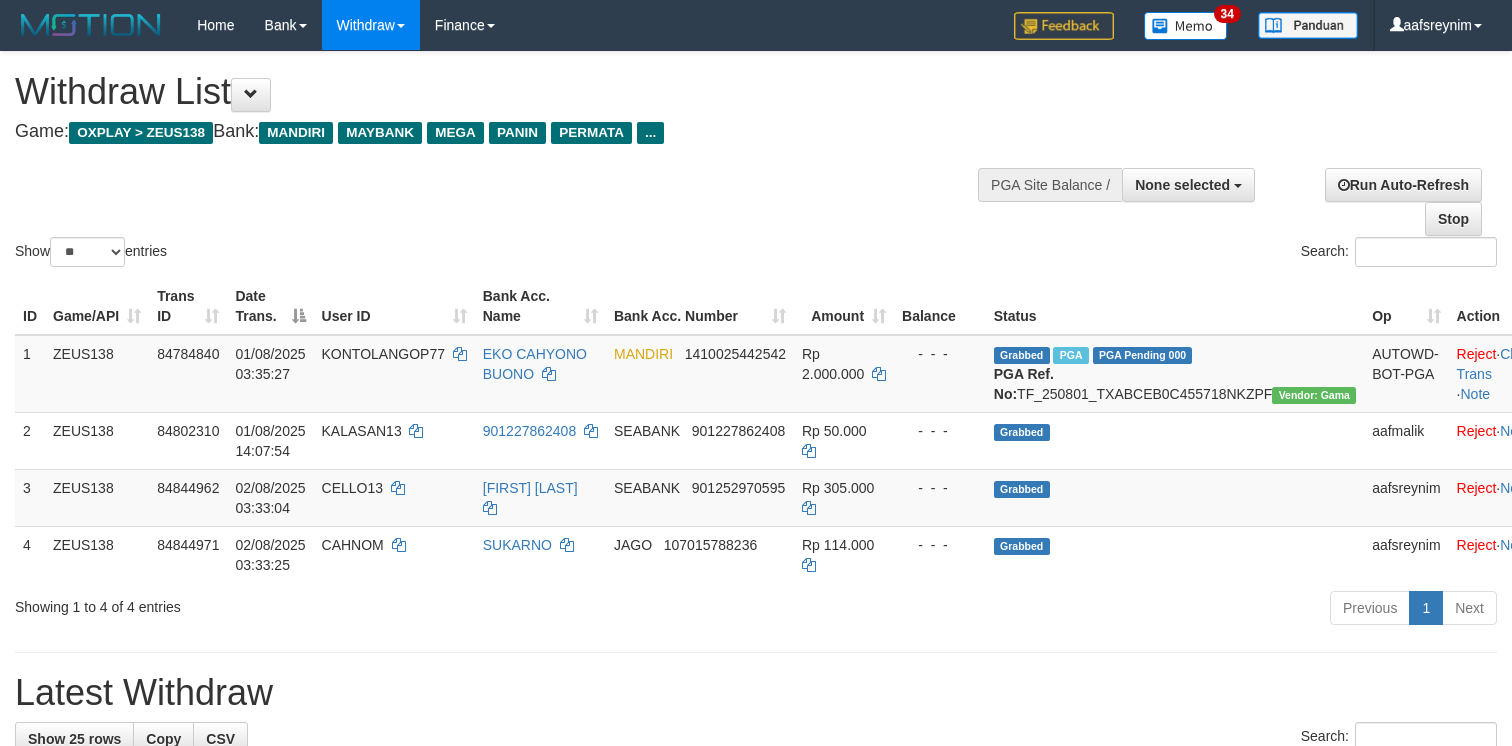 select 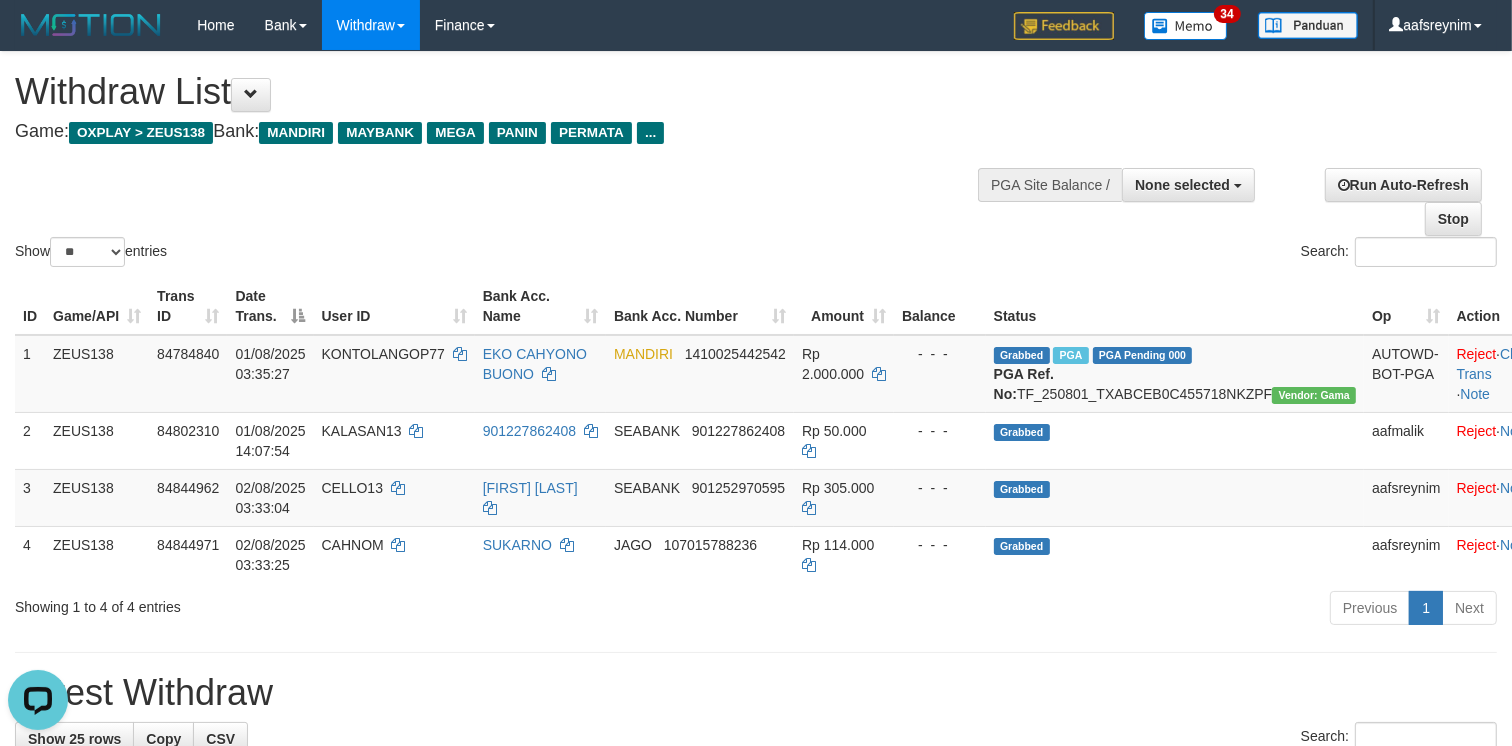 scroll, scrollTop: 0, scrollLeft: 0, axis: both 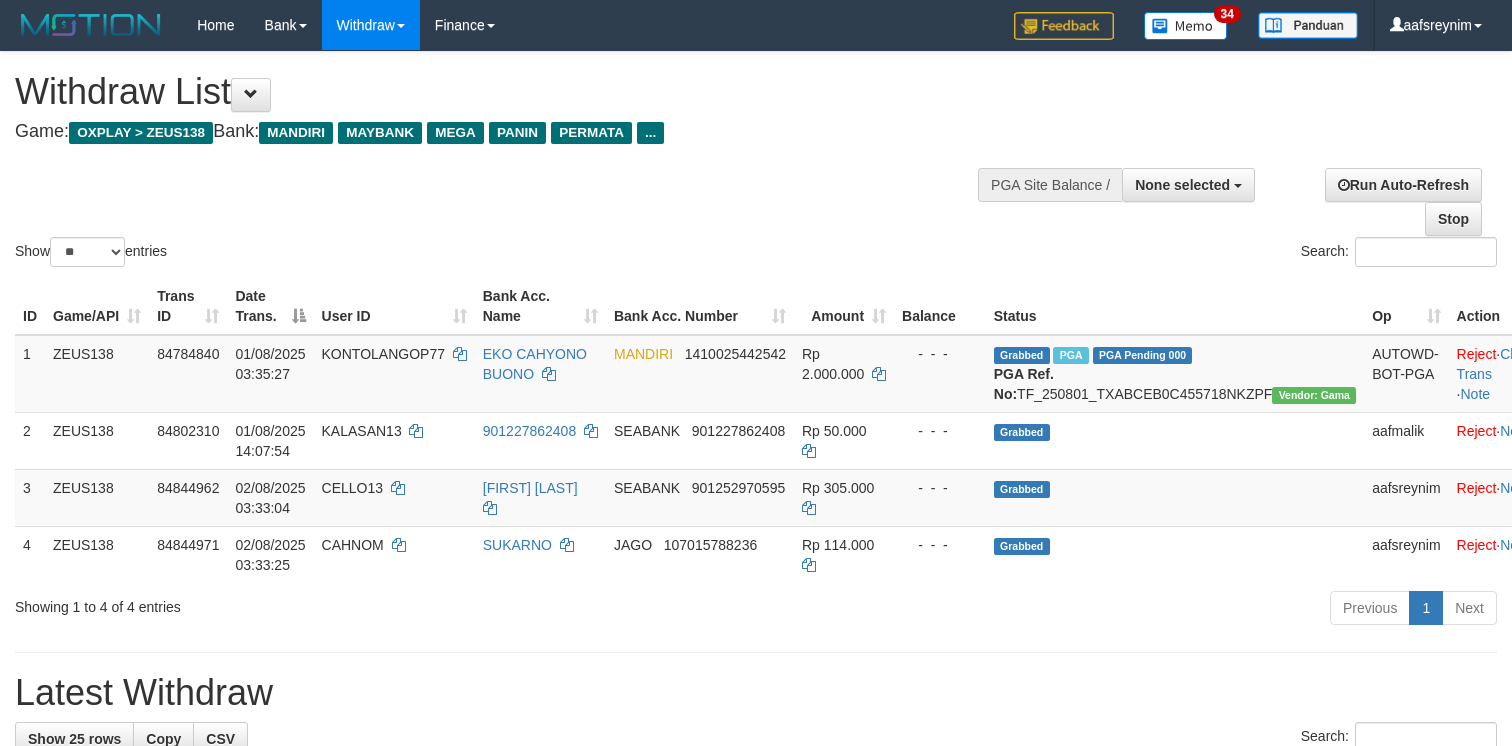 select 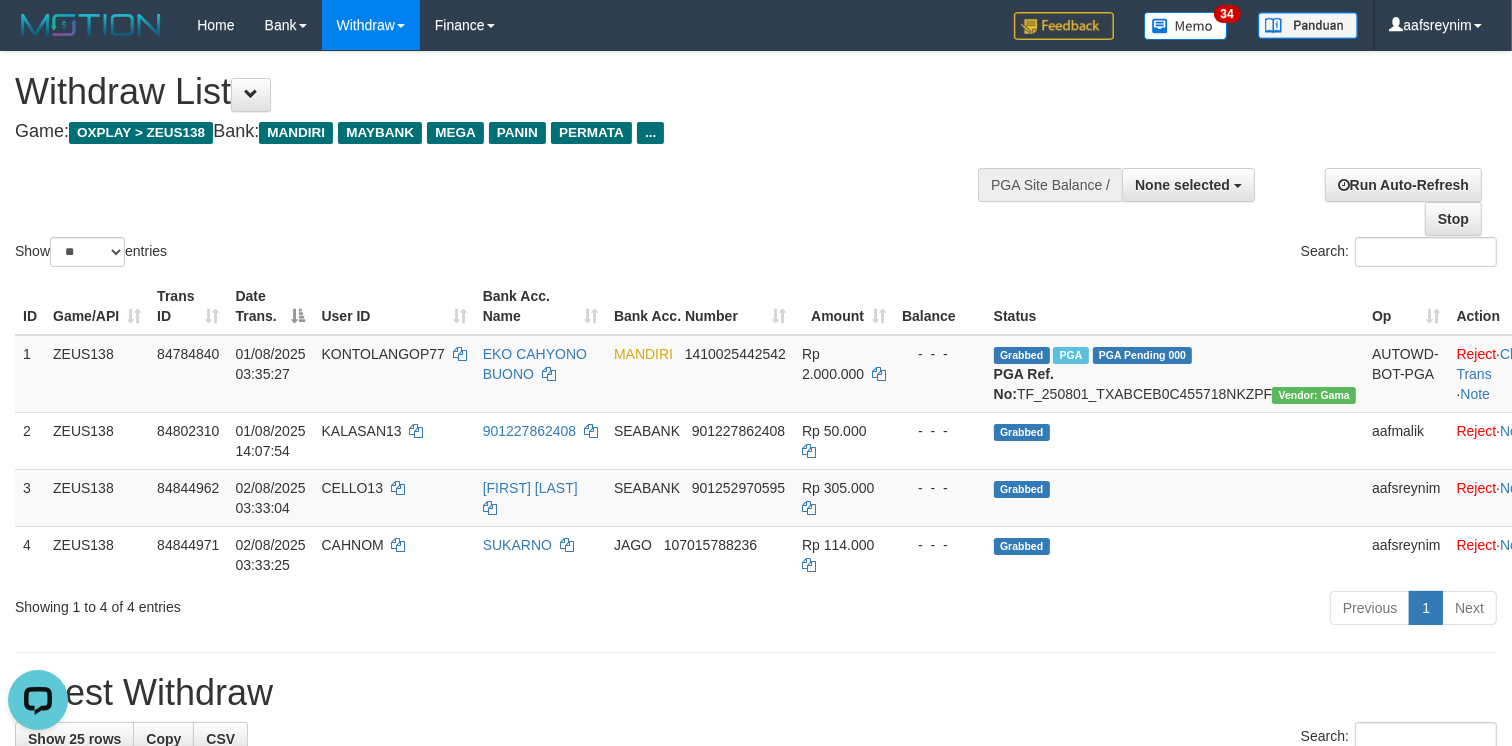 scroll, scrollTop: 0, scrollLeft: 0, axis: both 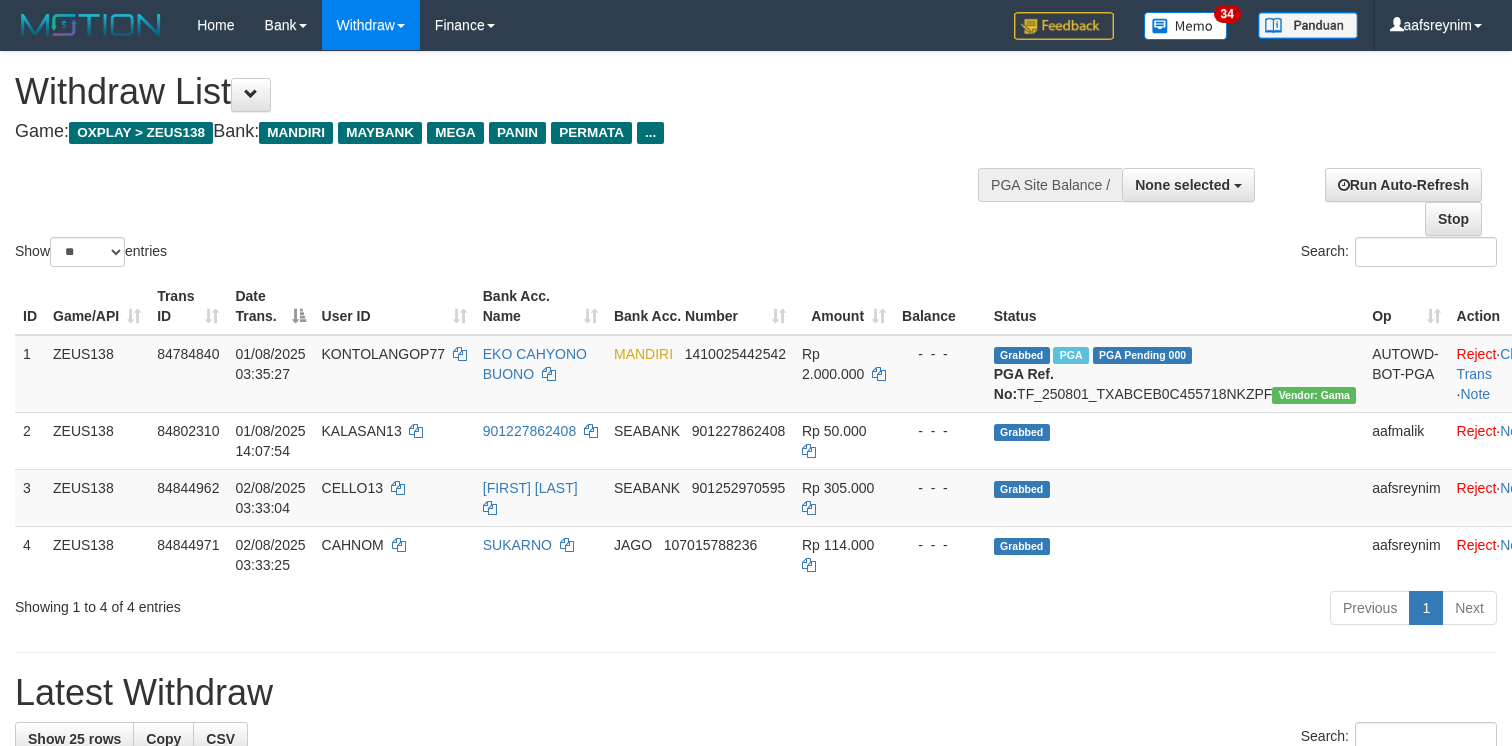 select 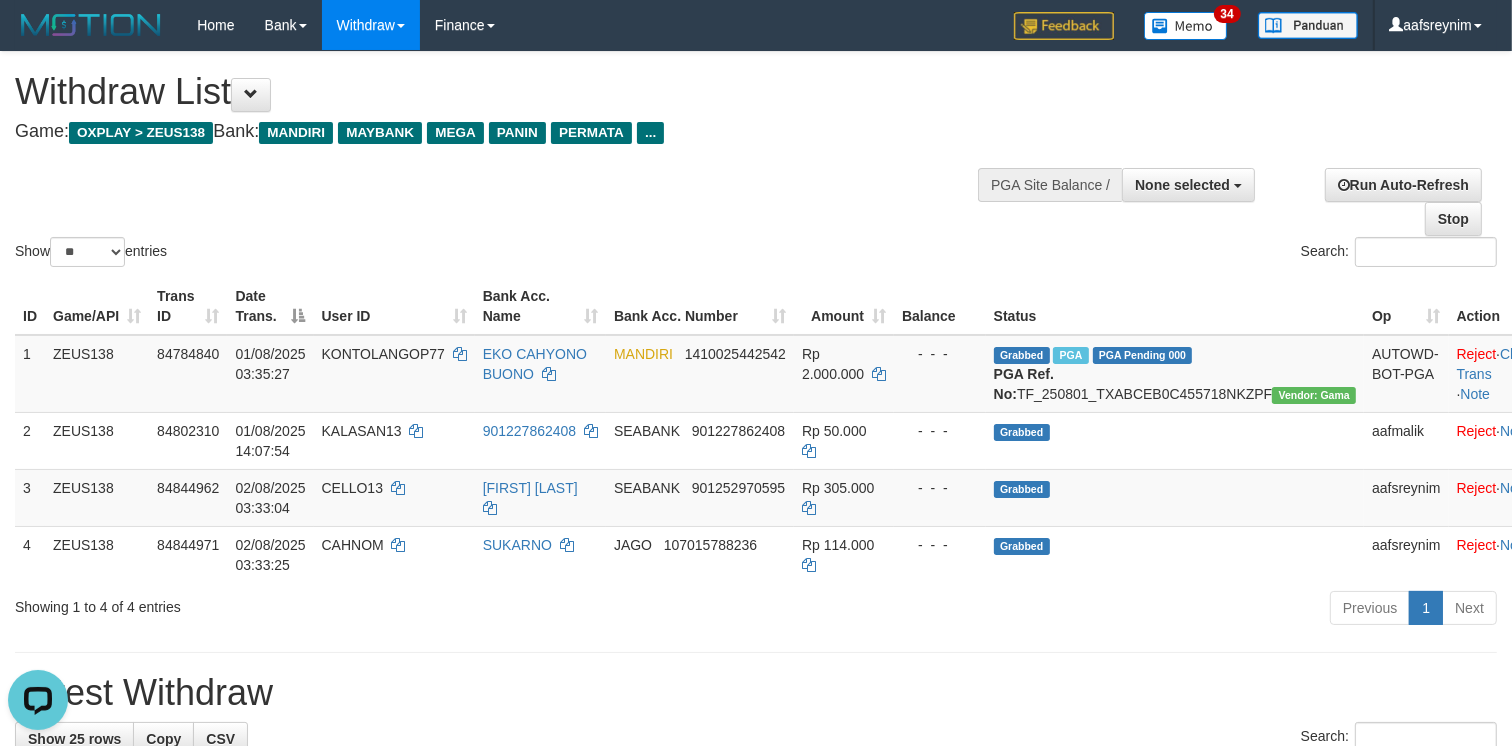 scroll, scrollTop: 0, scrollLeft: 0, axis: both 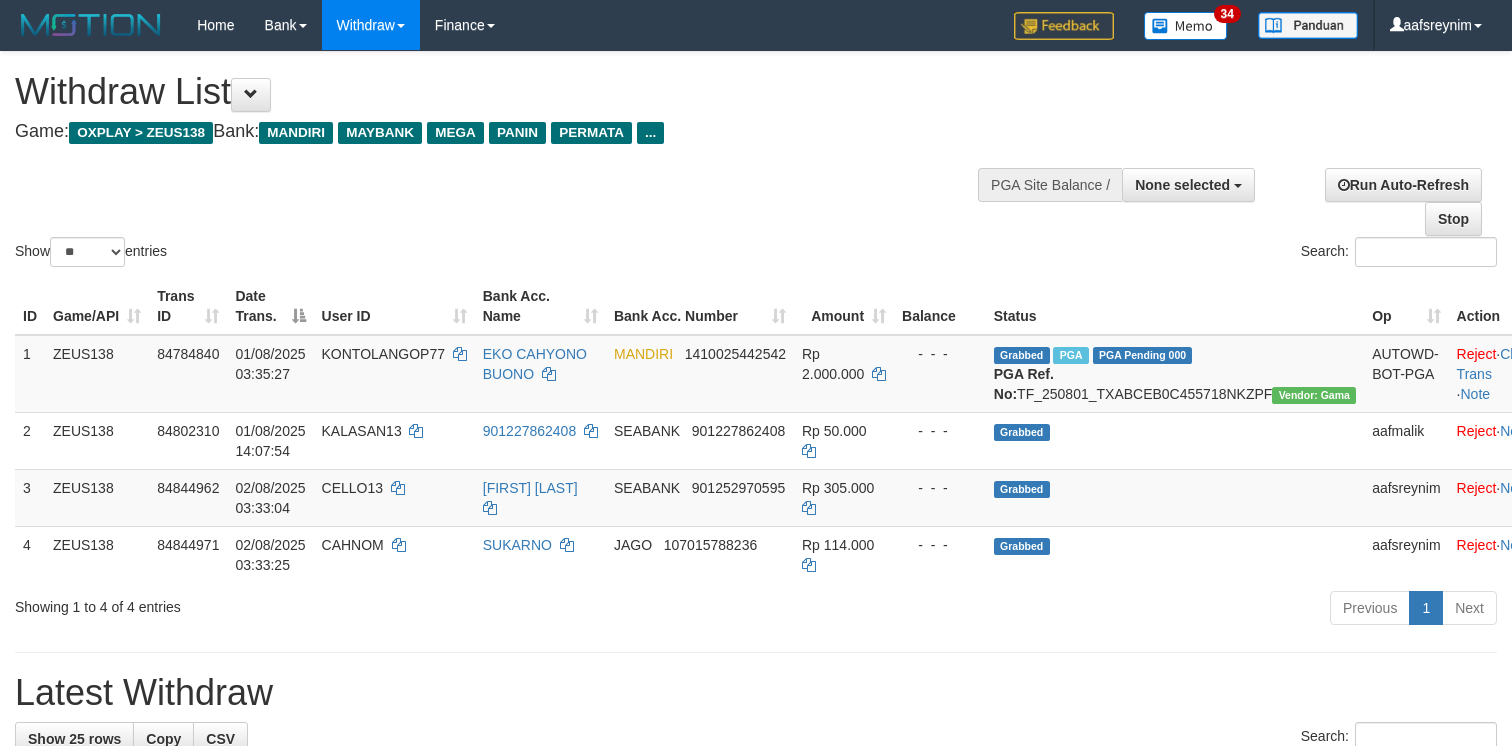 select 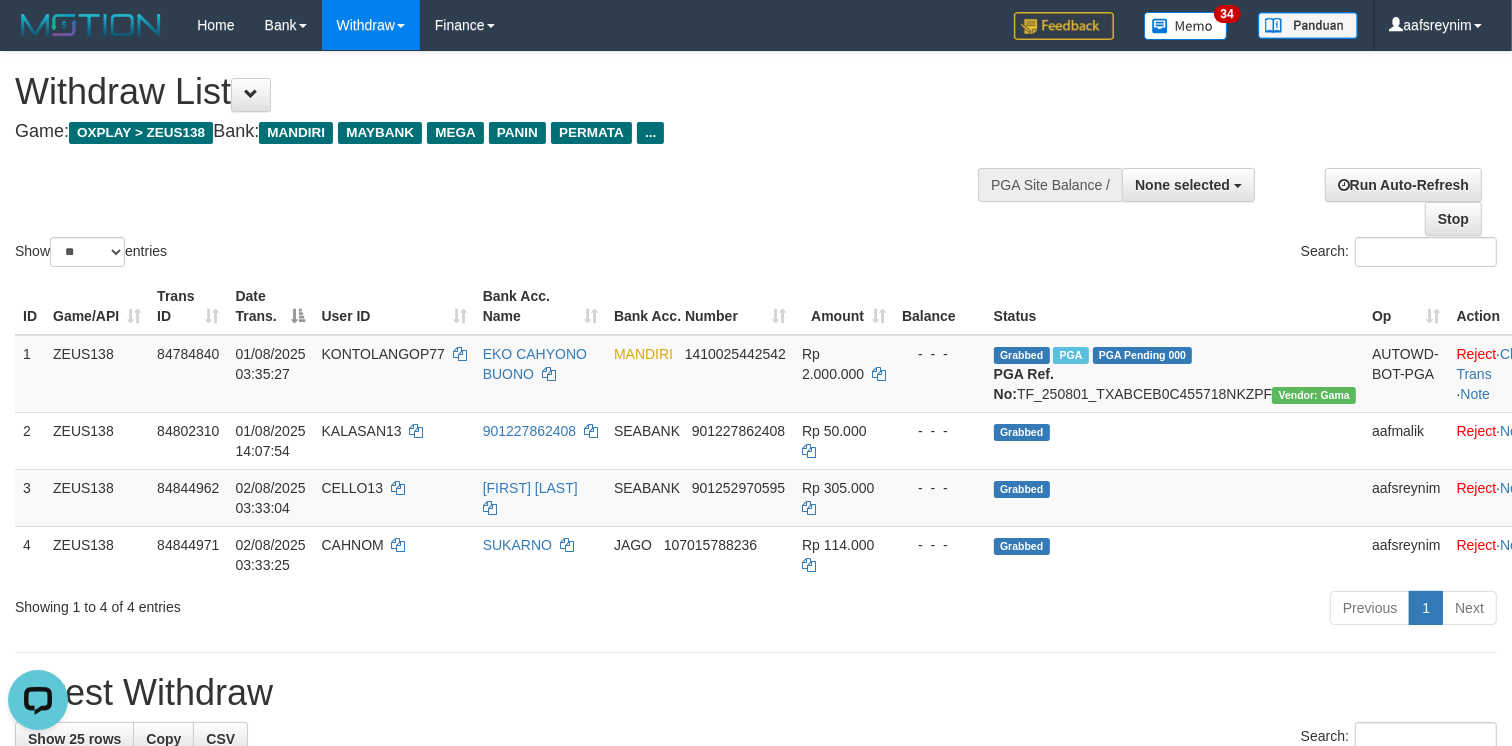 scroll, scrollTop: 0, scrollLeft: 0, axis: both 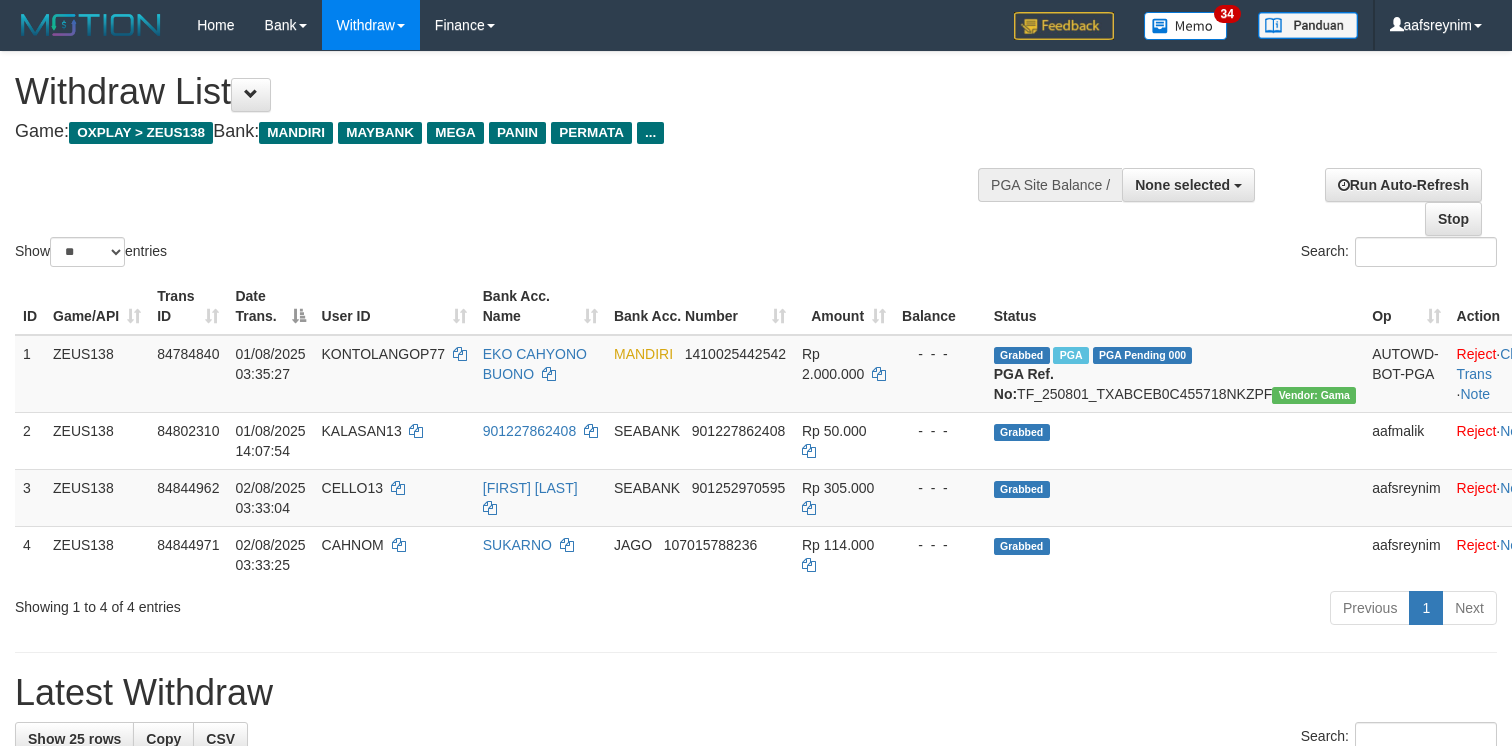 select 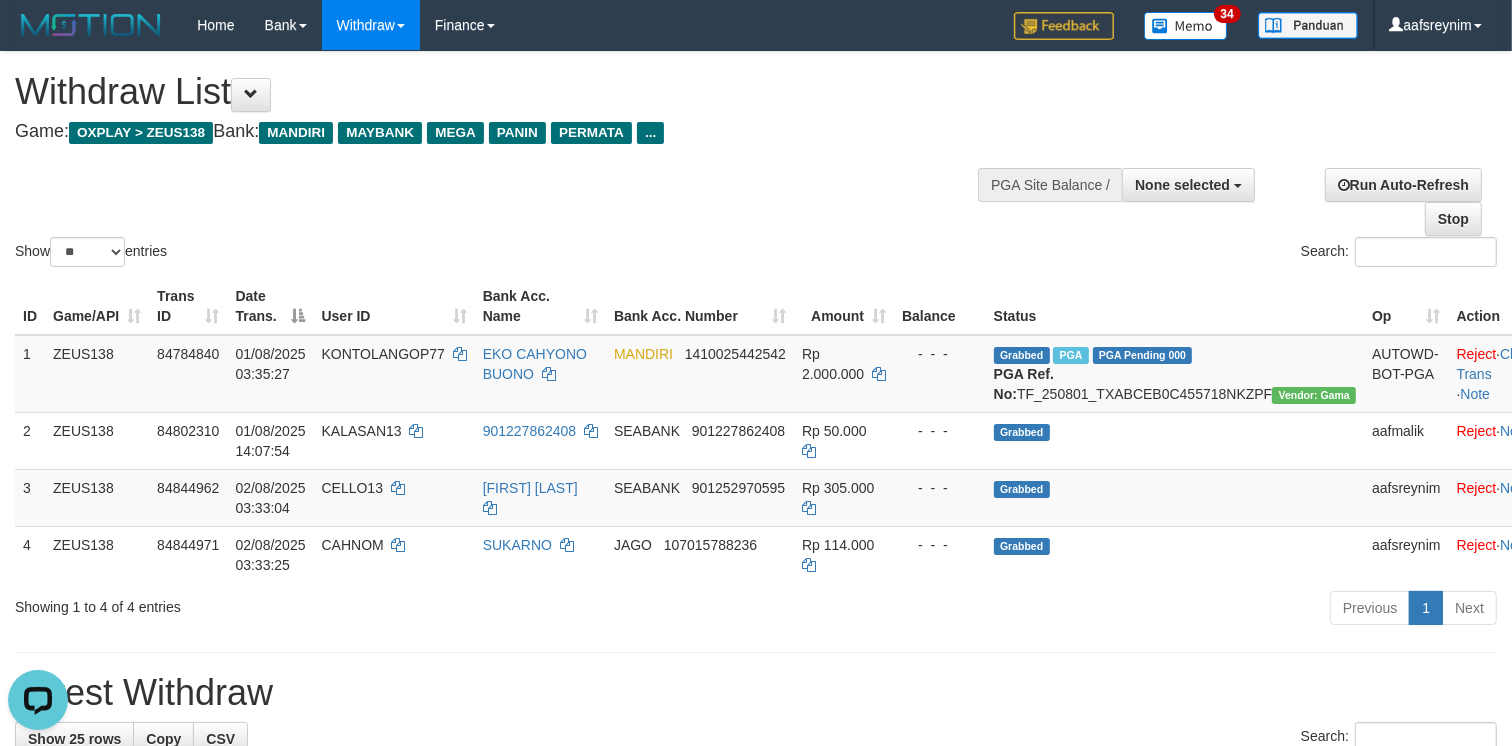 scroll, scrollTop: 0, scrollLeft: 0, axis: both 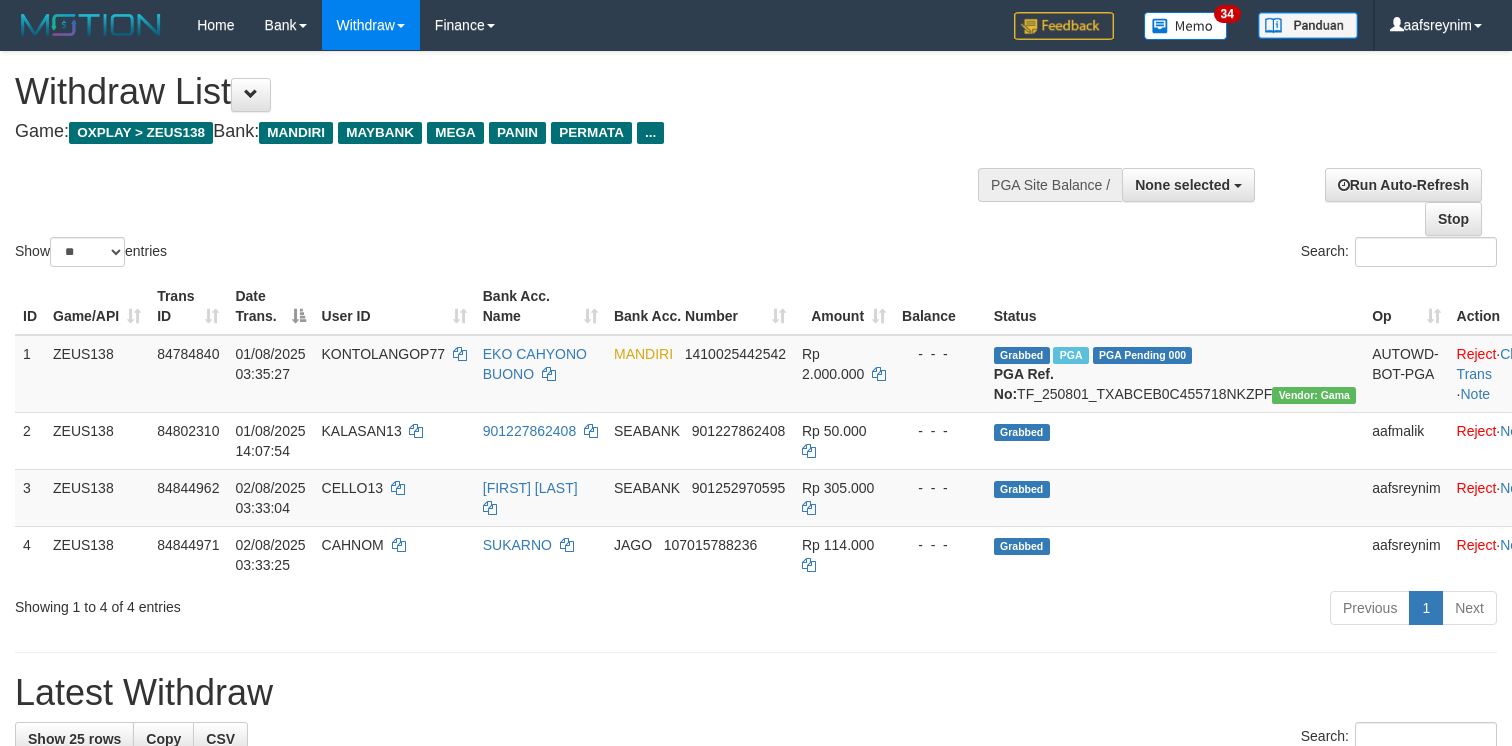 select 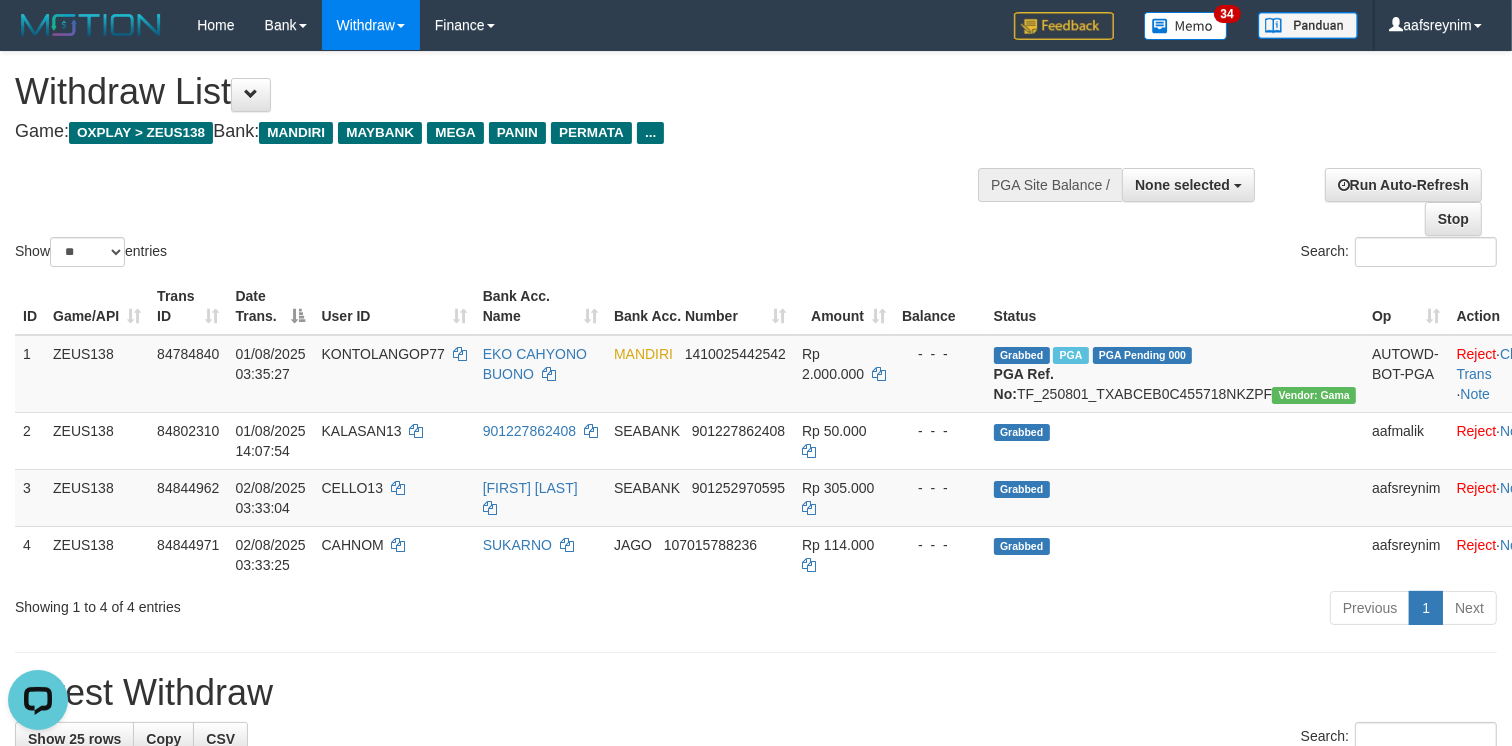 scroll, scrollTop: 0, scrollLeft: 0, axis: both 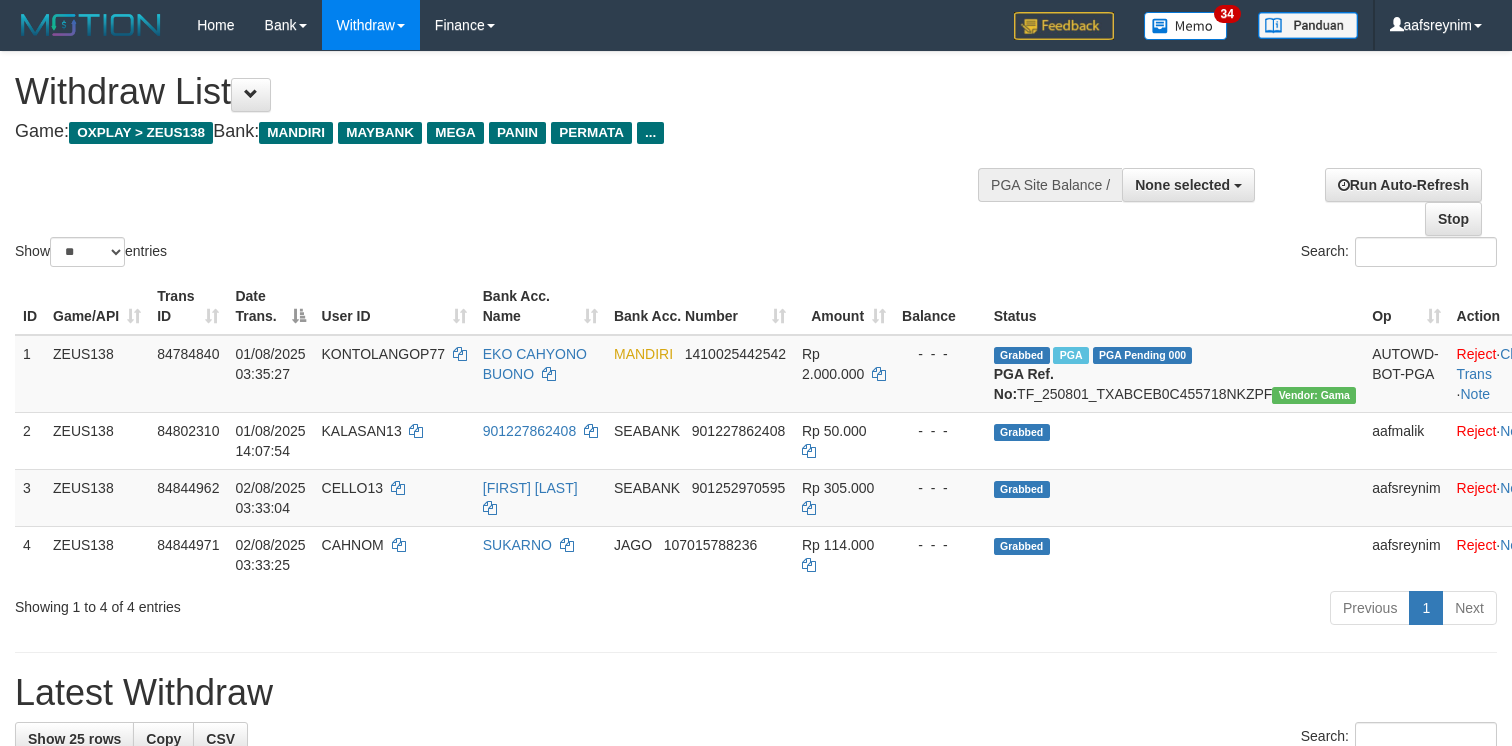 select 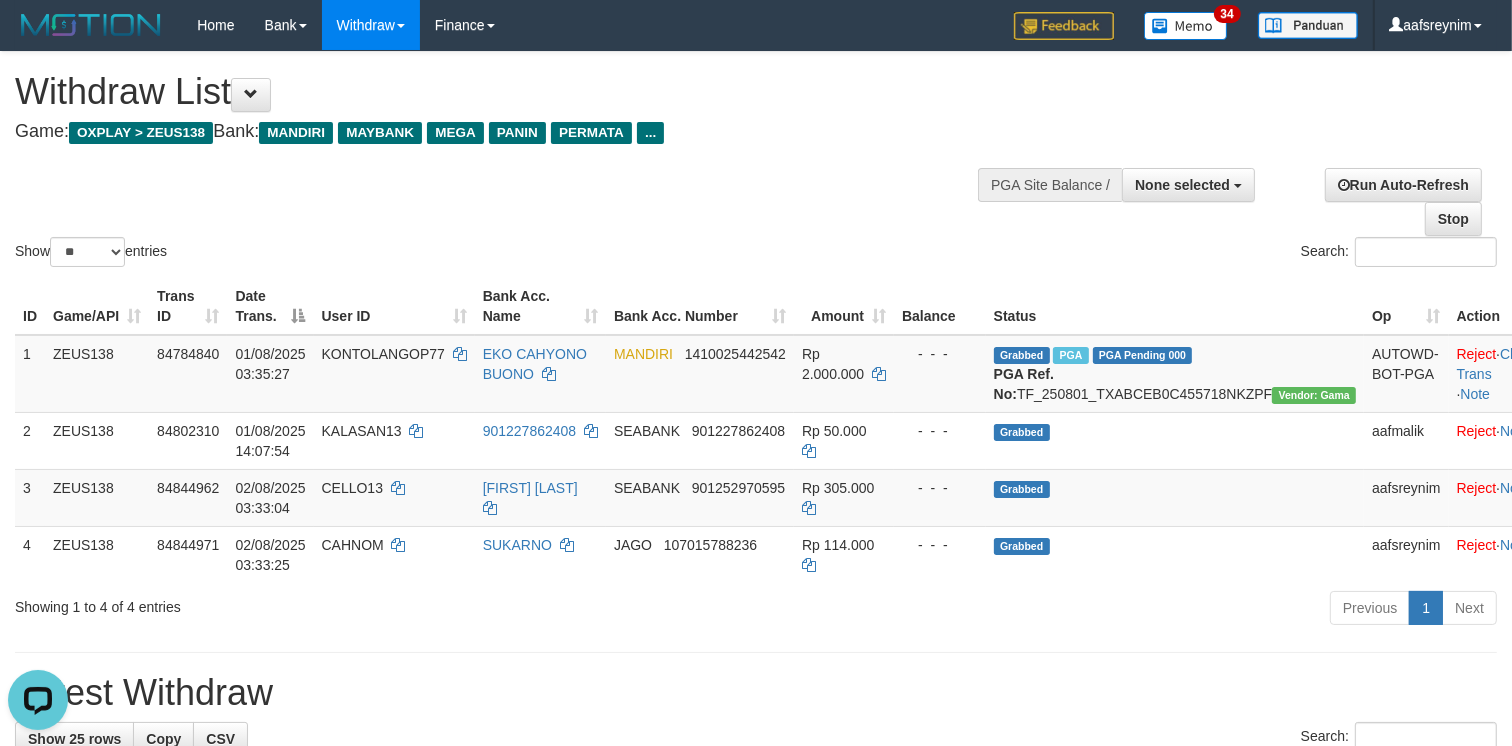 scroll, scrollTop: 0, scrollLeft: 0, axis: both 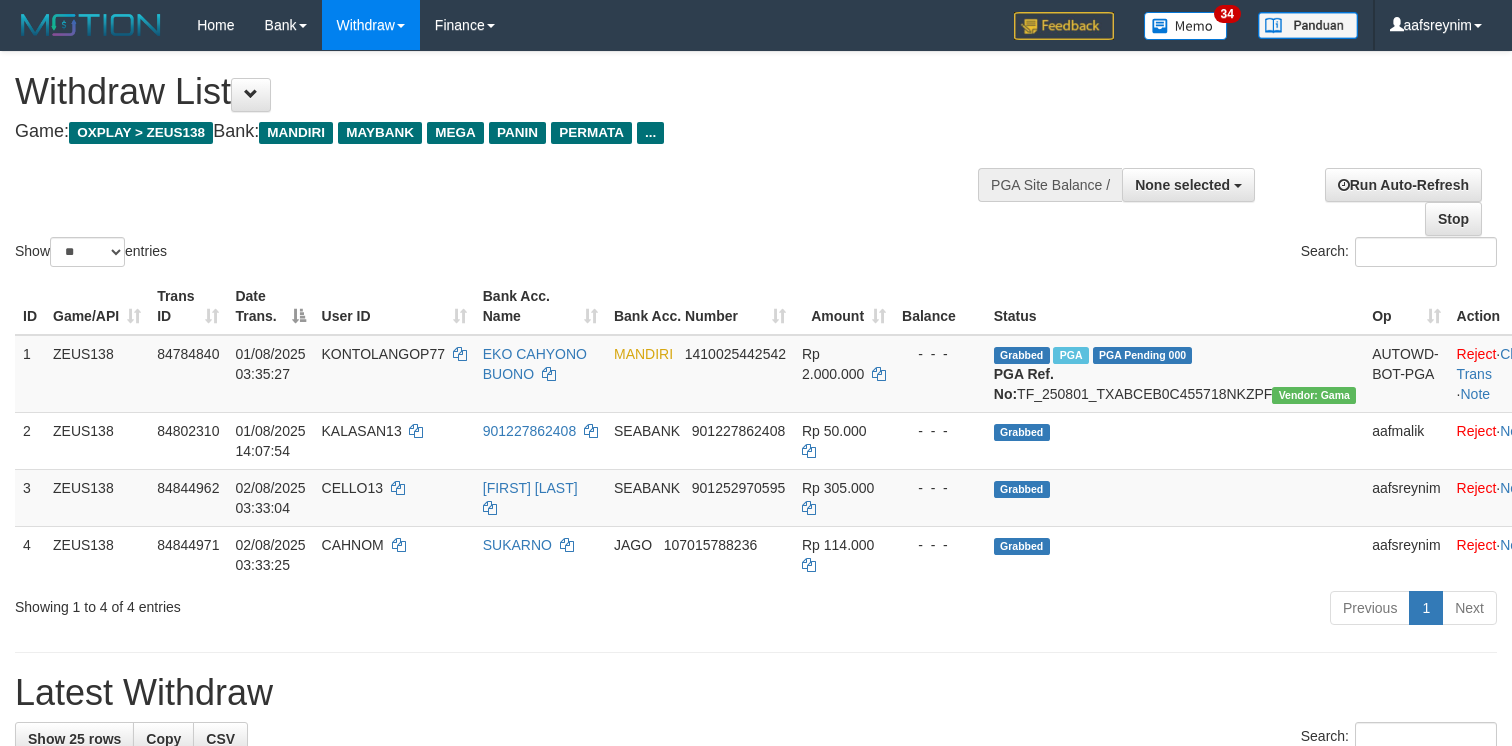 select 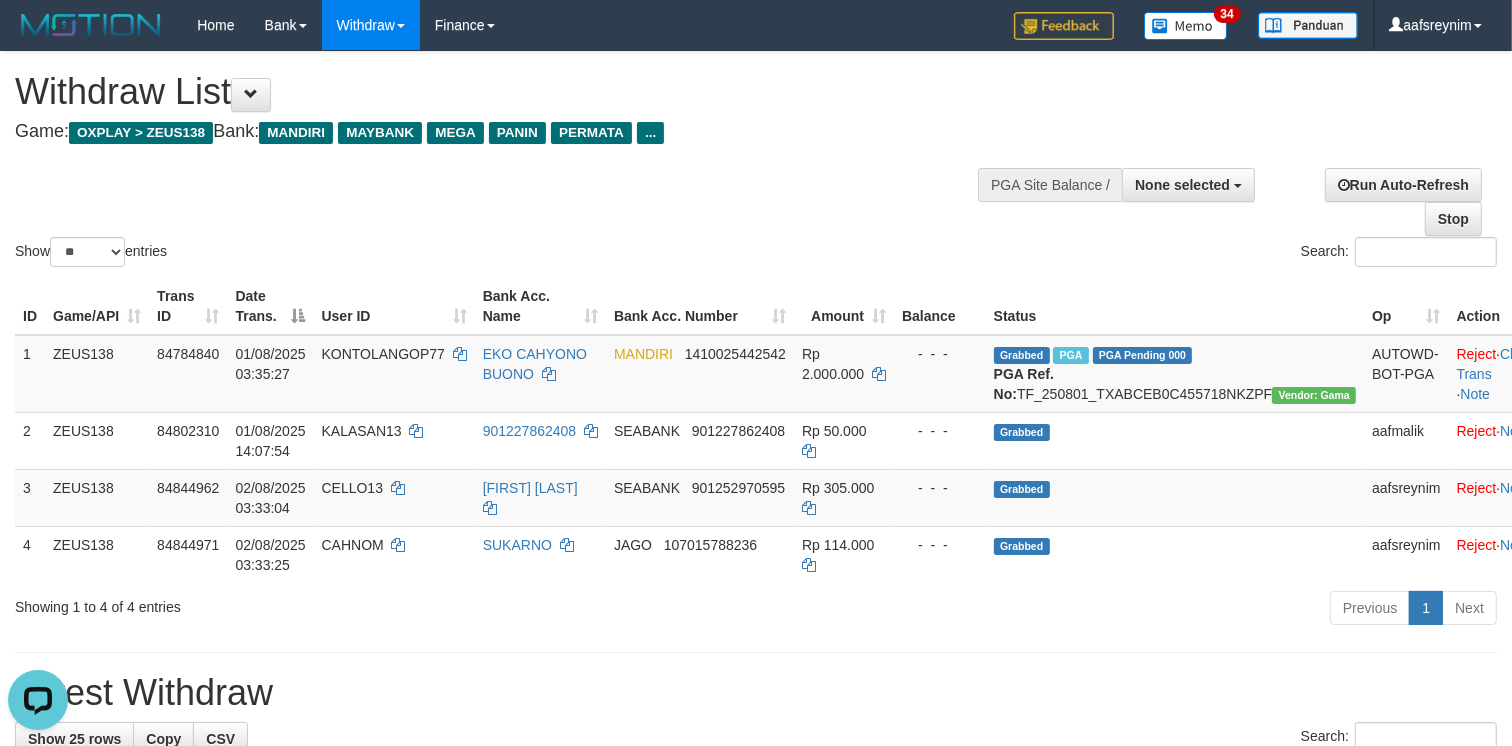 scroll, scrollTop: 0, scrollLeft: 0, axis: both 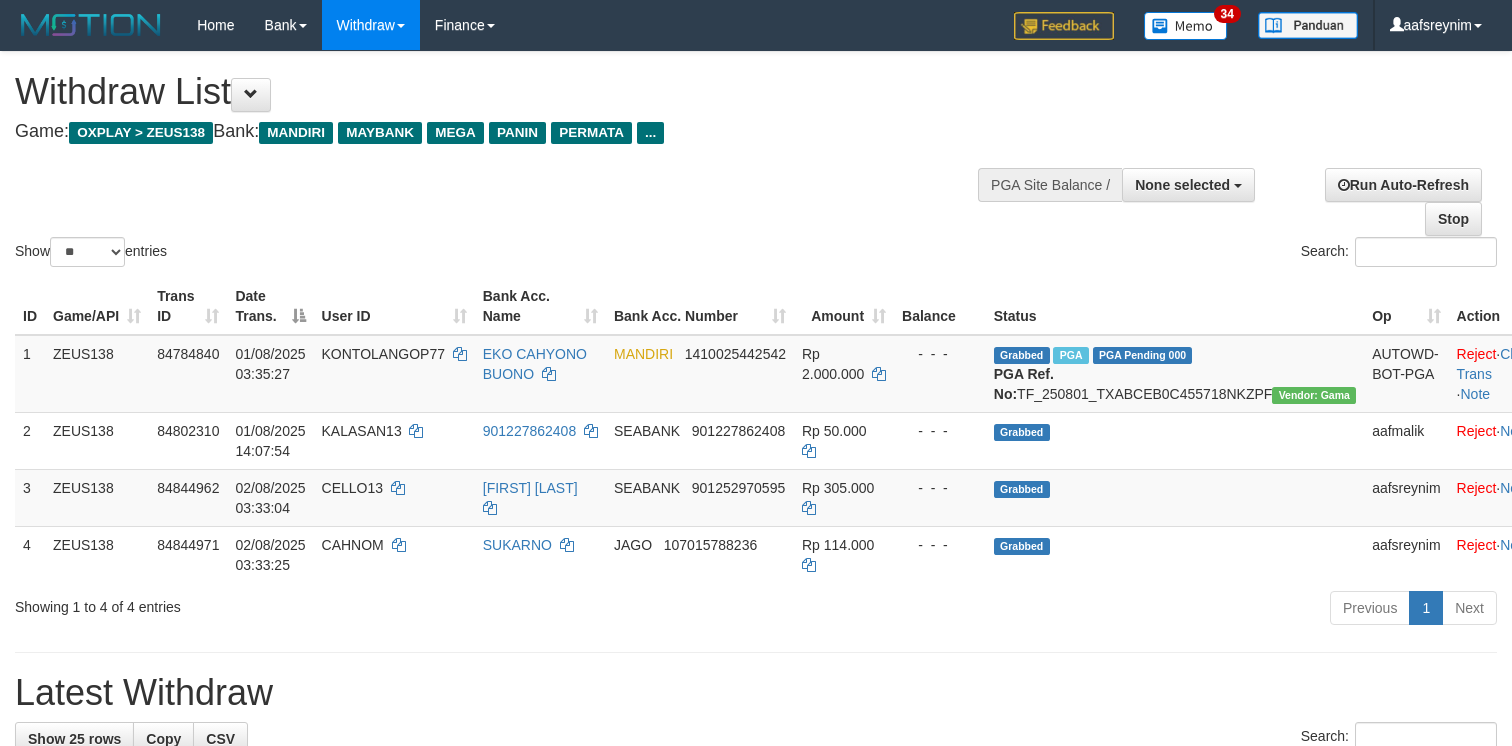select 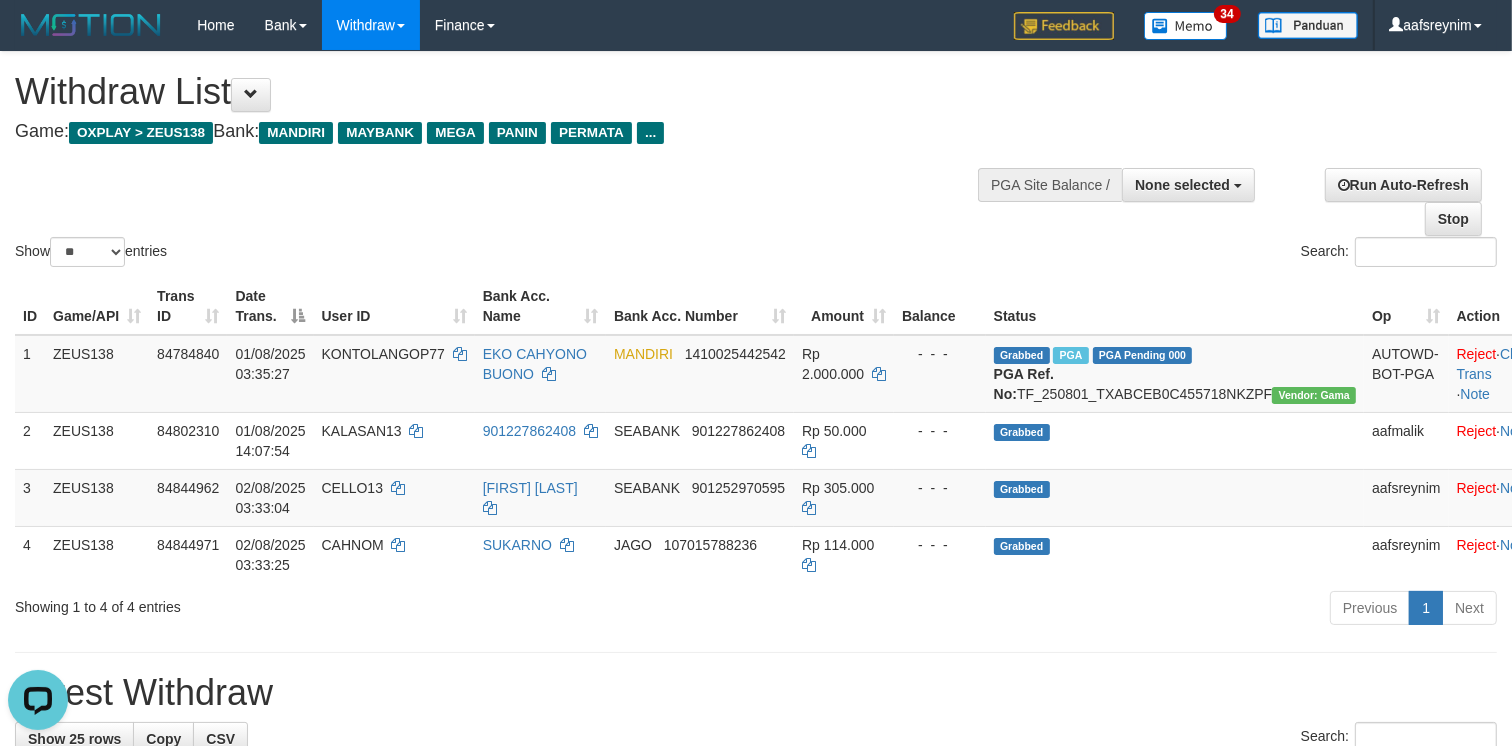 scroll, scrollTop: 0, scrollLeft: 0, axis: both 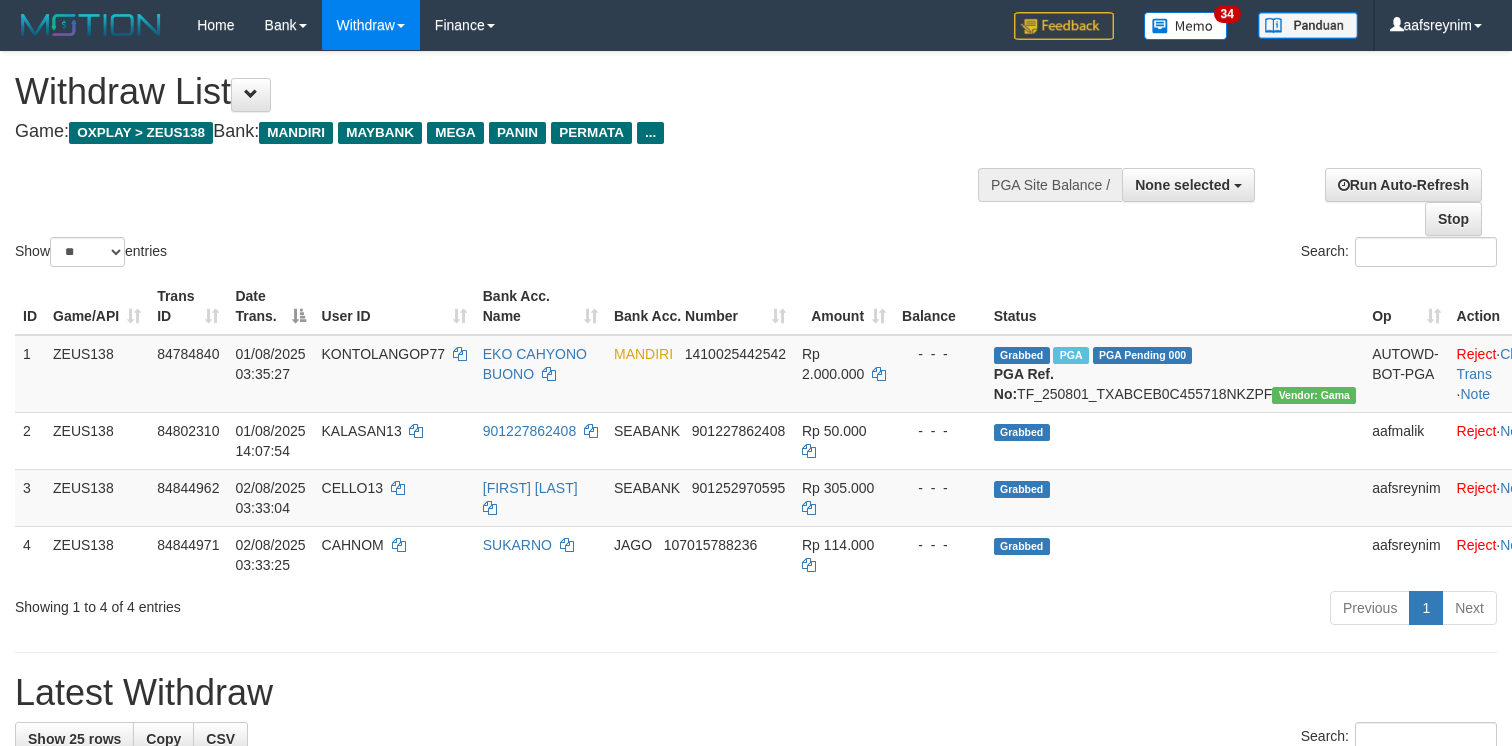 select 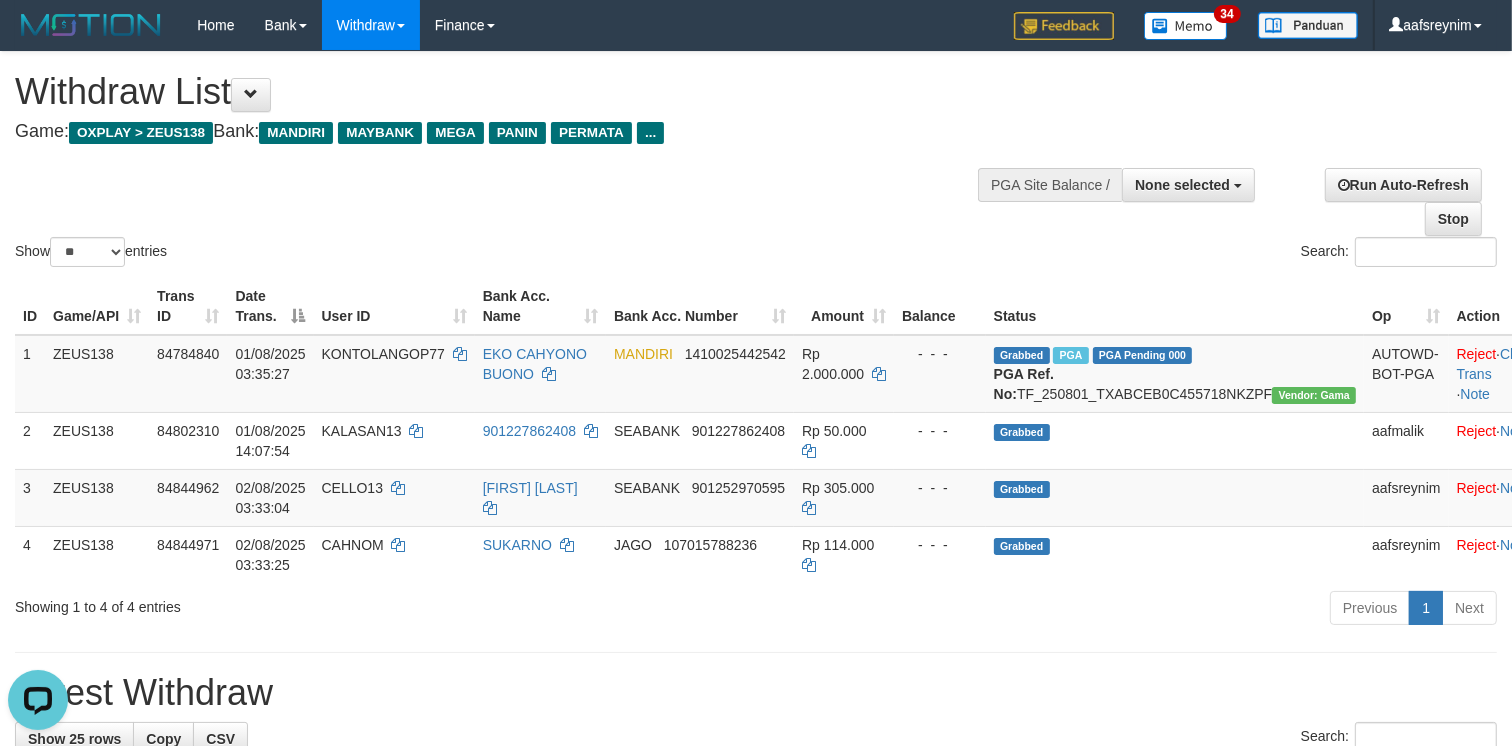 scroll, scrollTop: 0, scrollLeft: 0, axis: both 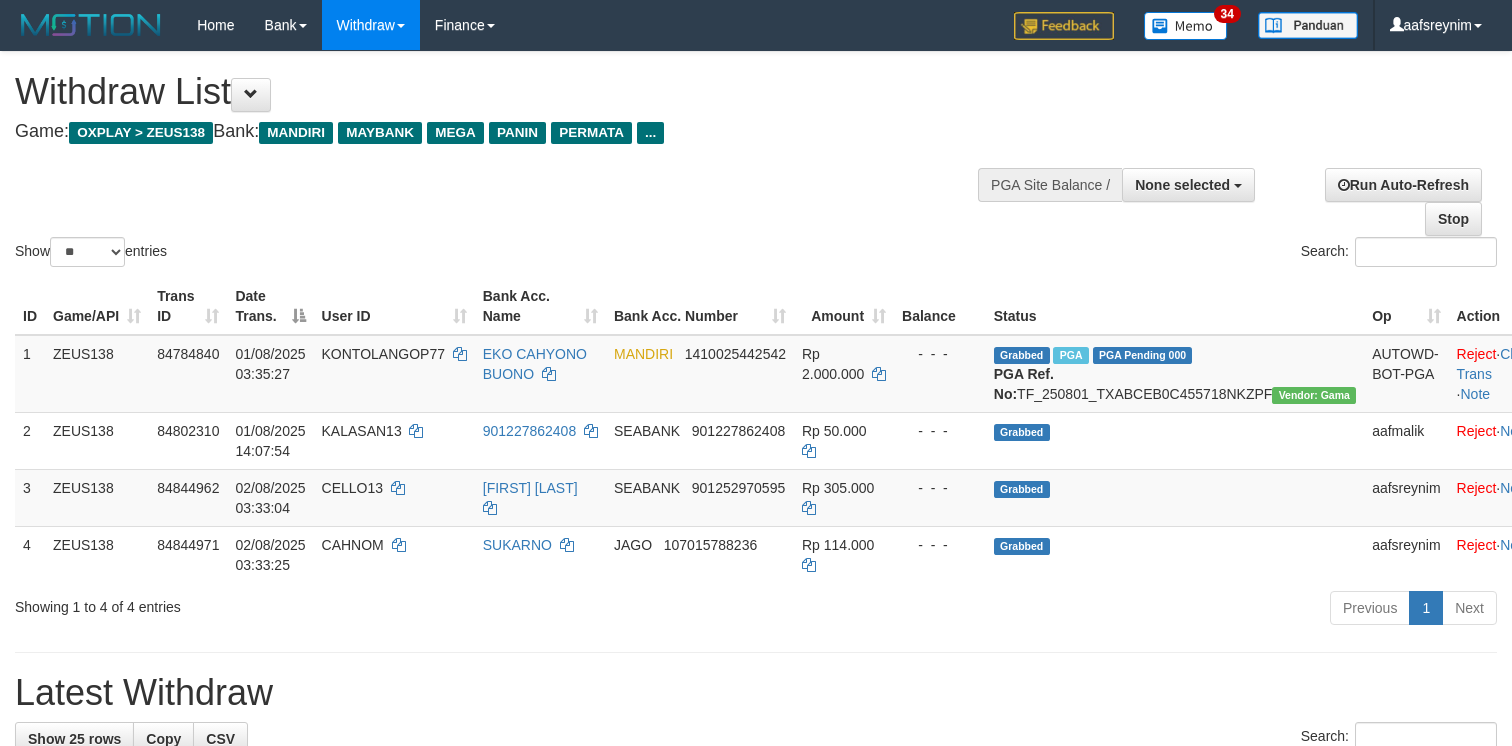 select 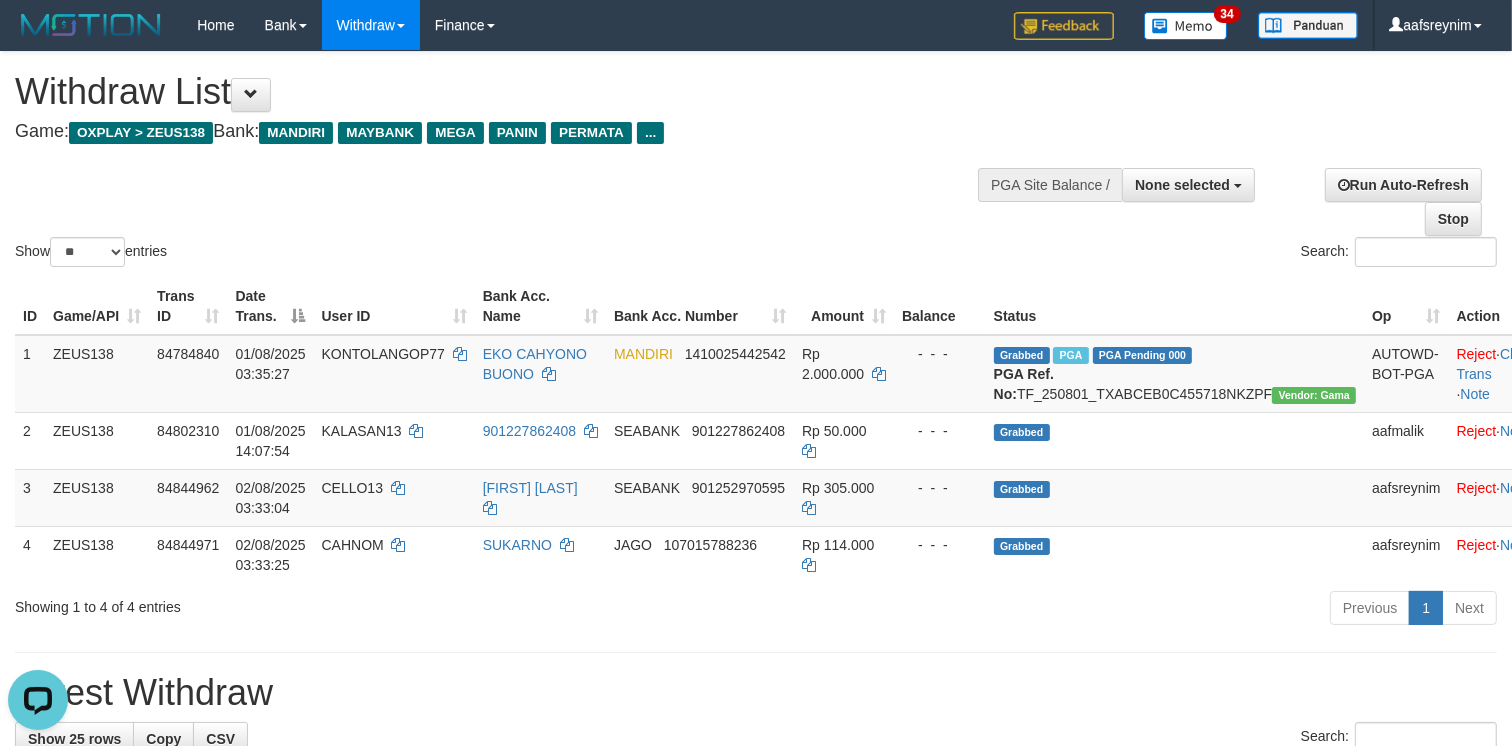 scroll, scrollTop: 0, scrollLeft: 0, axis: both 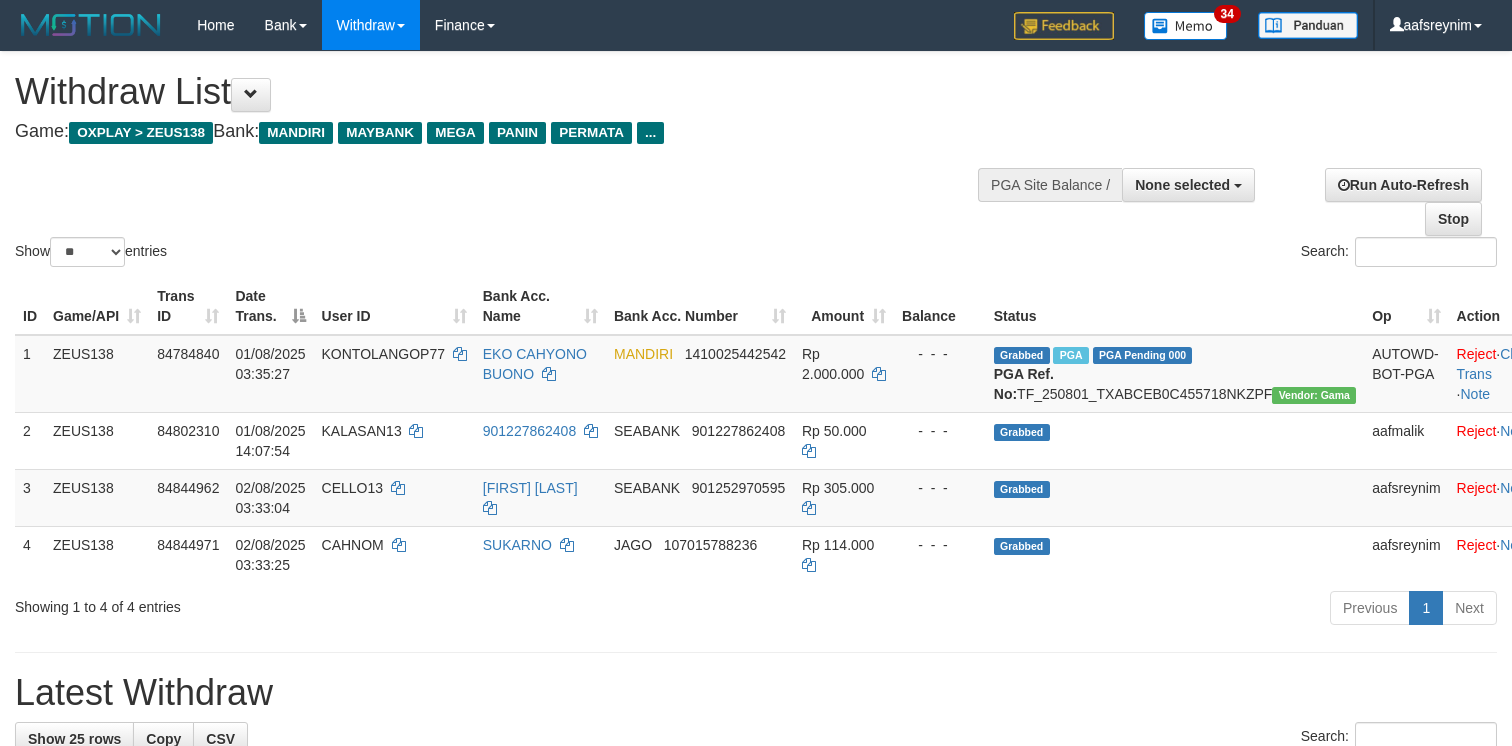 select 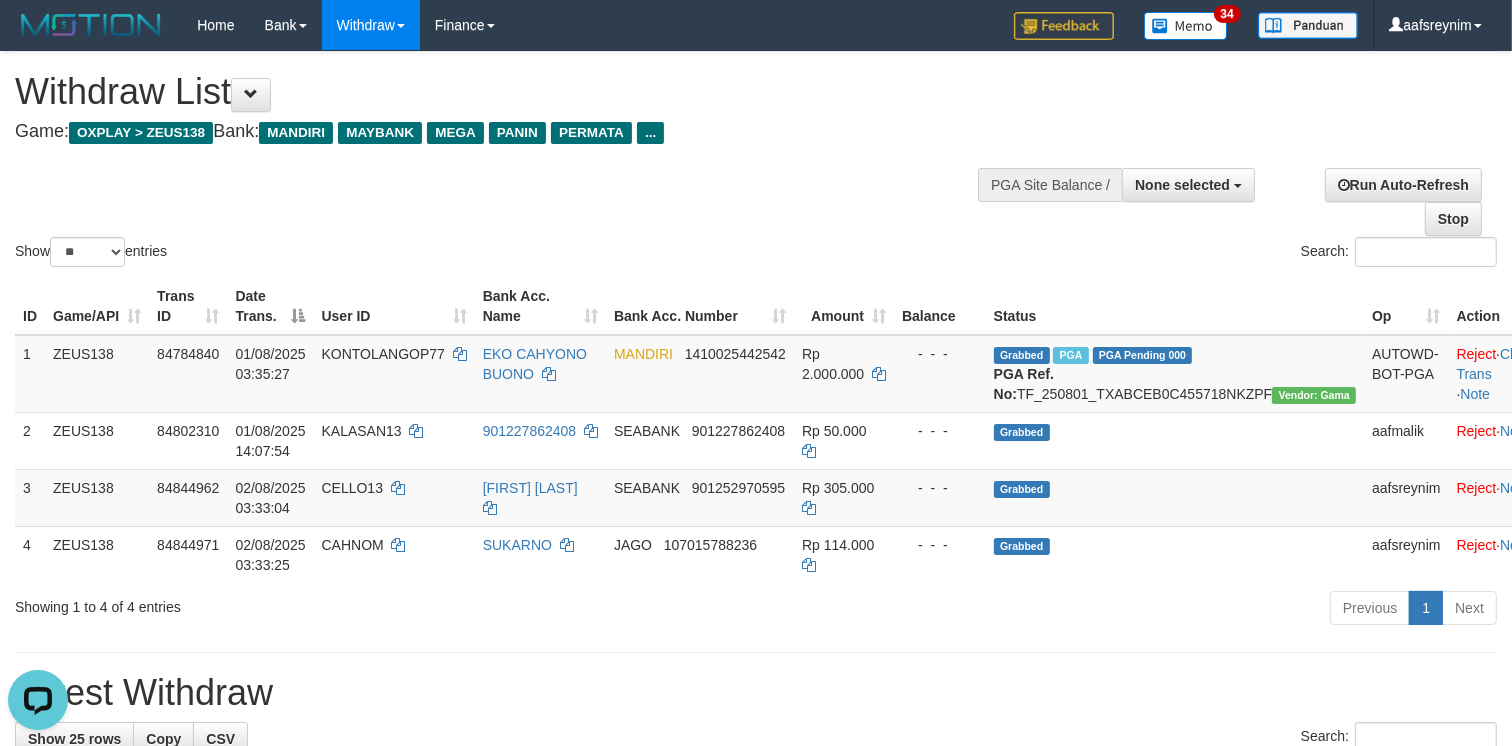 scroll, scrollTop: 0, scrollLeft: 0, axis: both 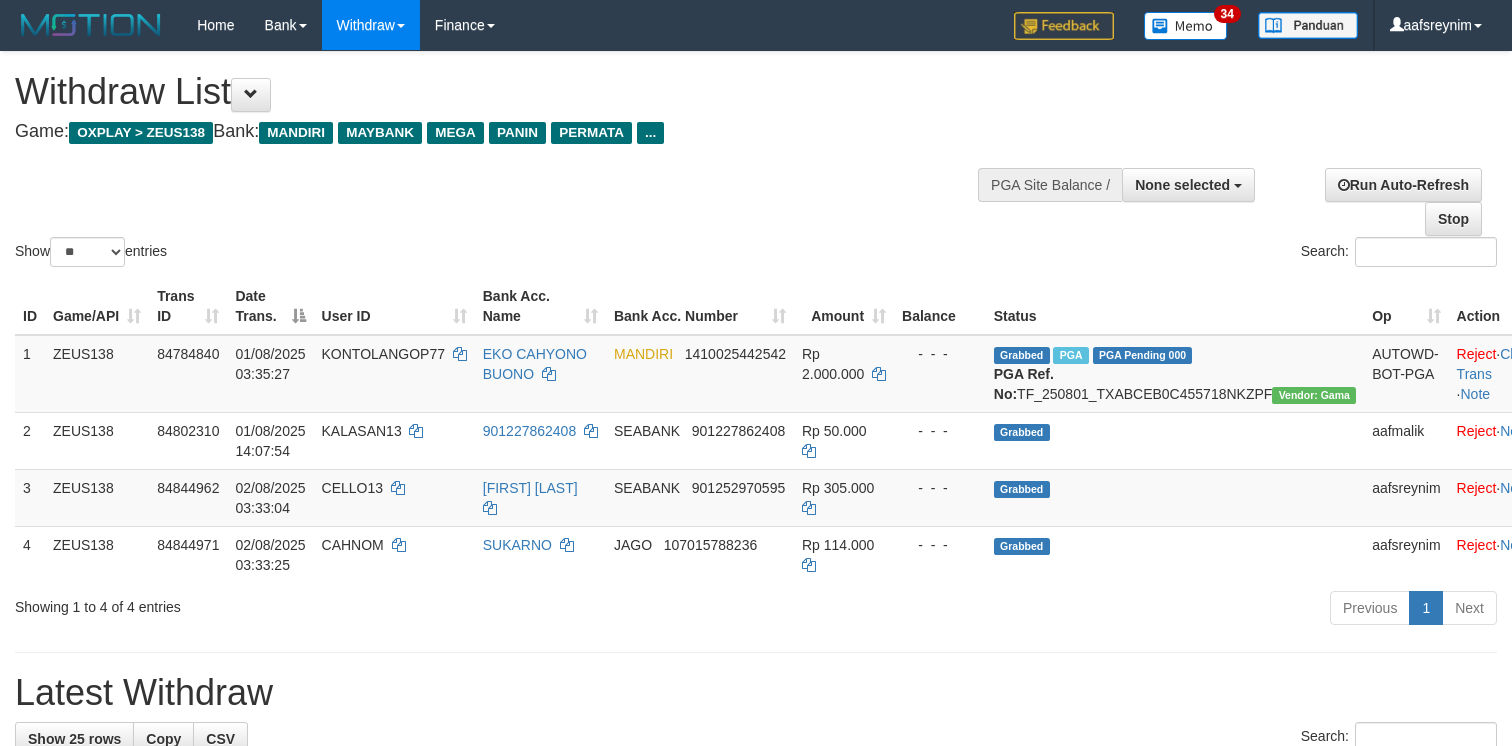 select 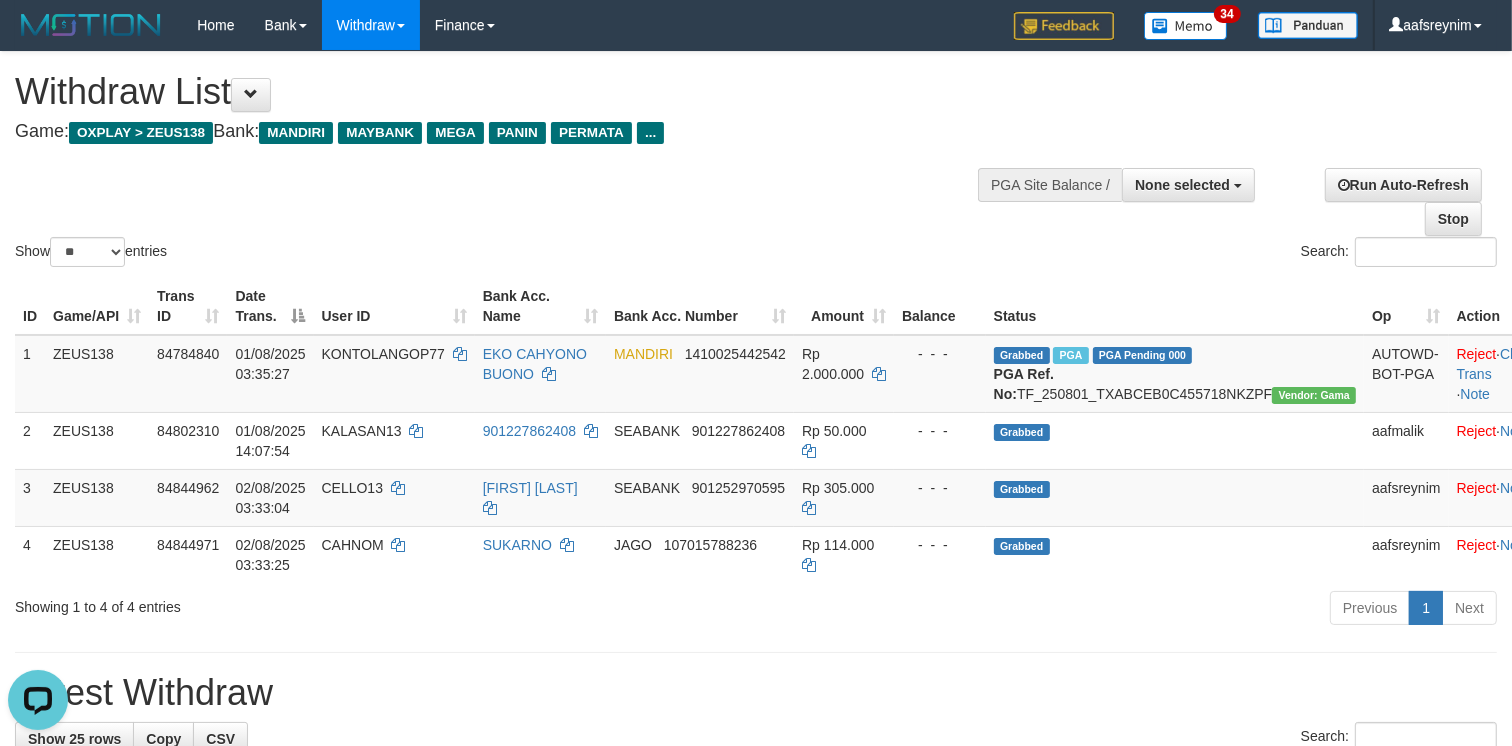 scroll, scrollTop: 0, scrollLeft: 0, axis: both 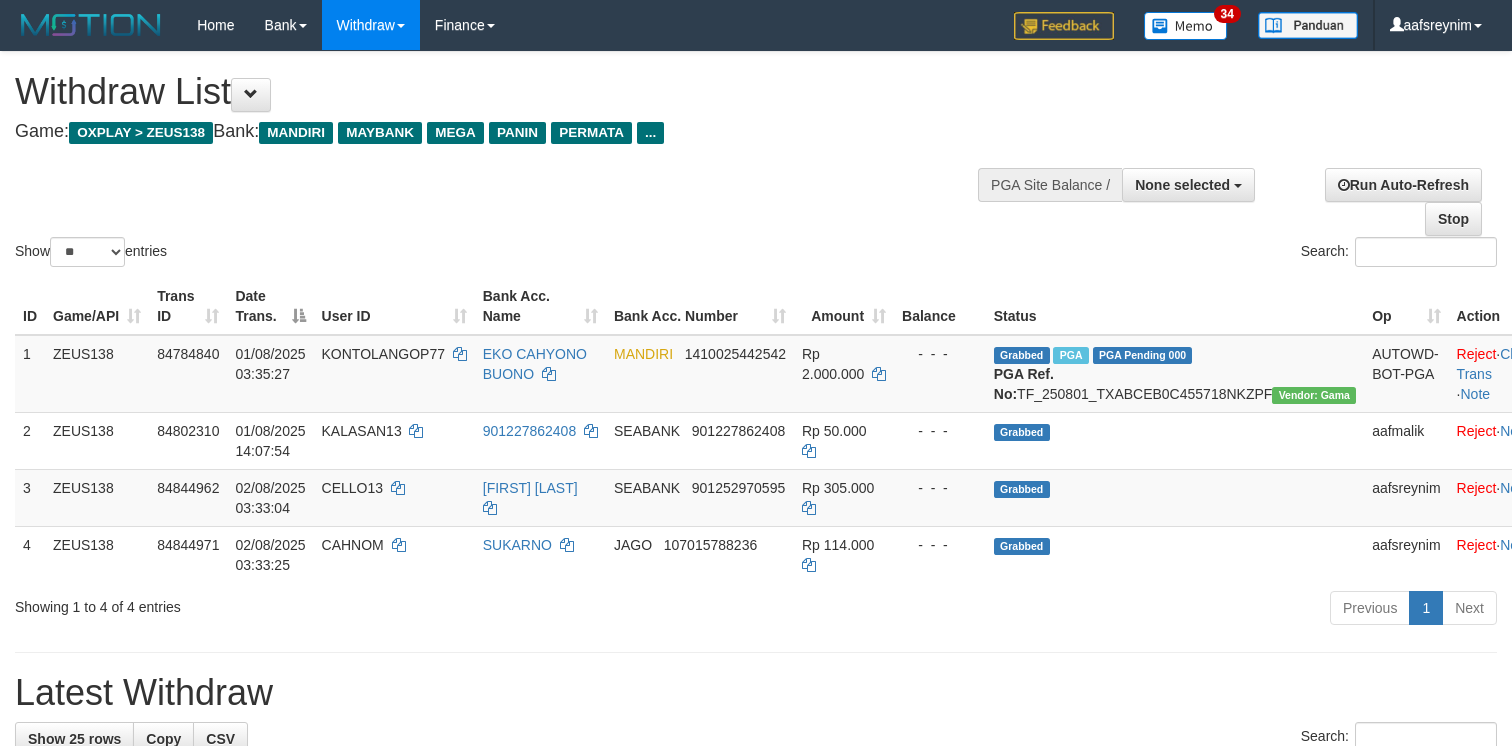 select 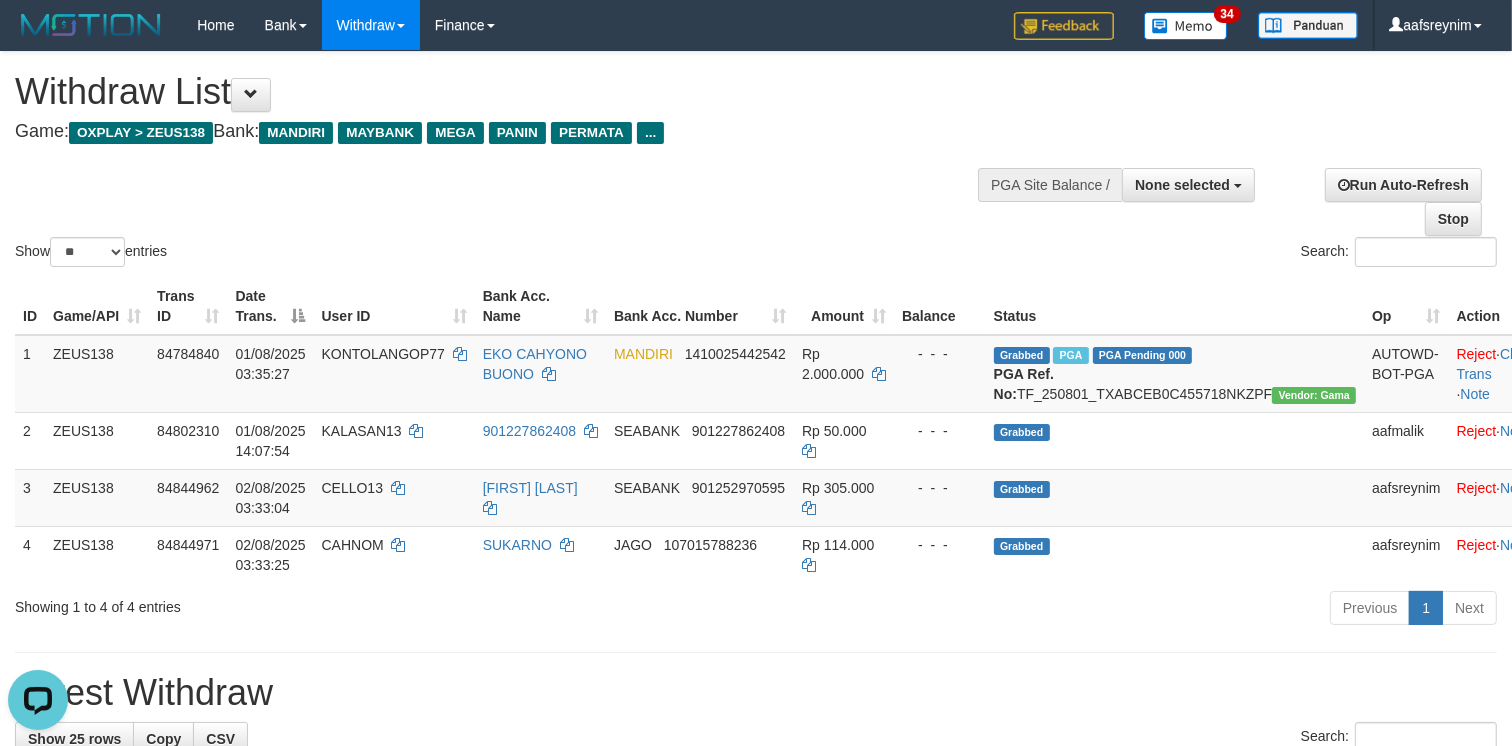 scroll, scrollTop: 0, scrollLeft: 0, axis: both 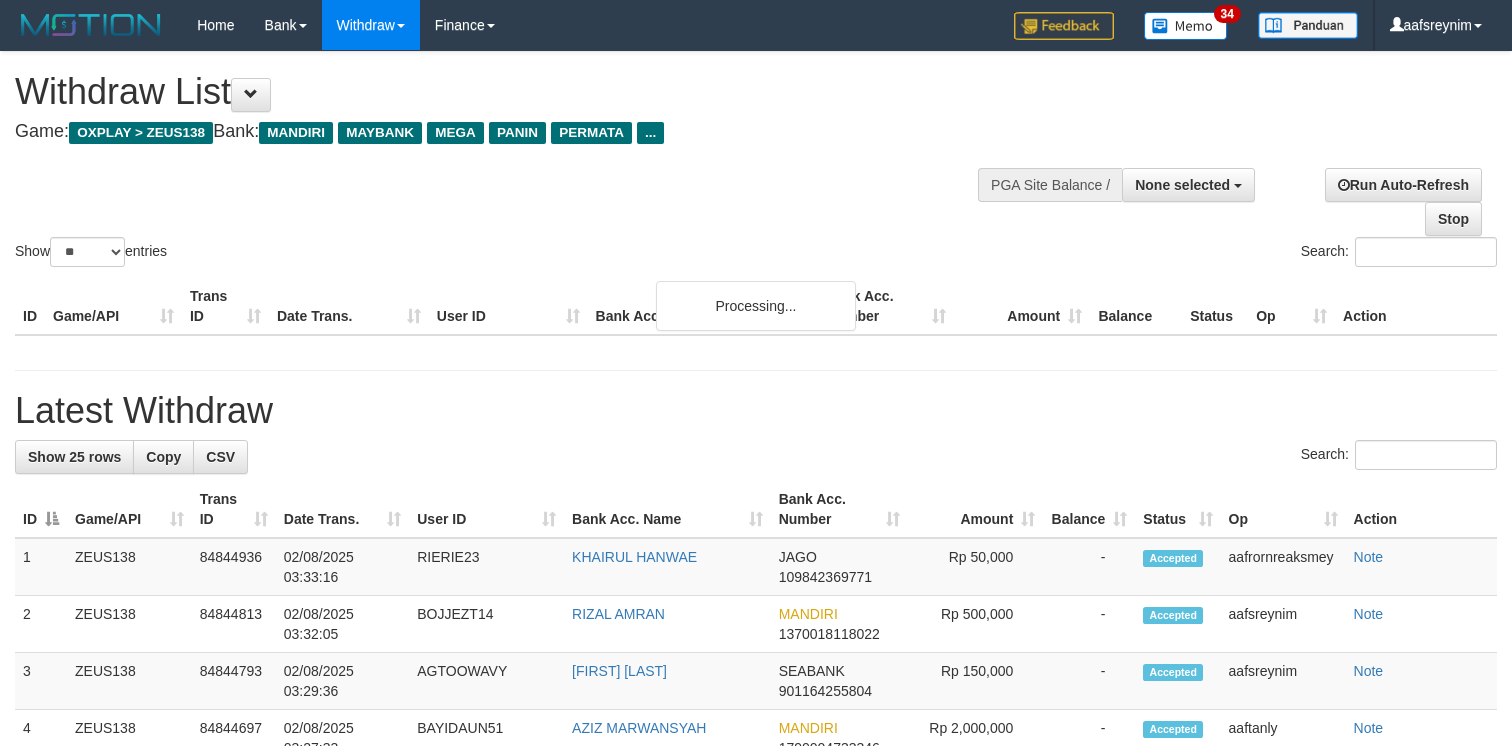 select 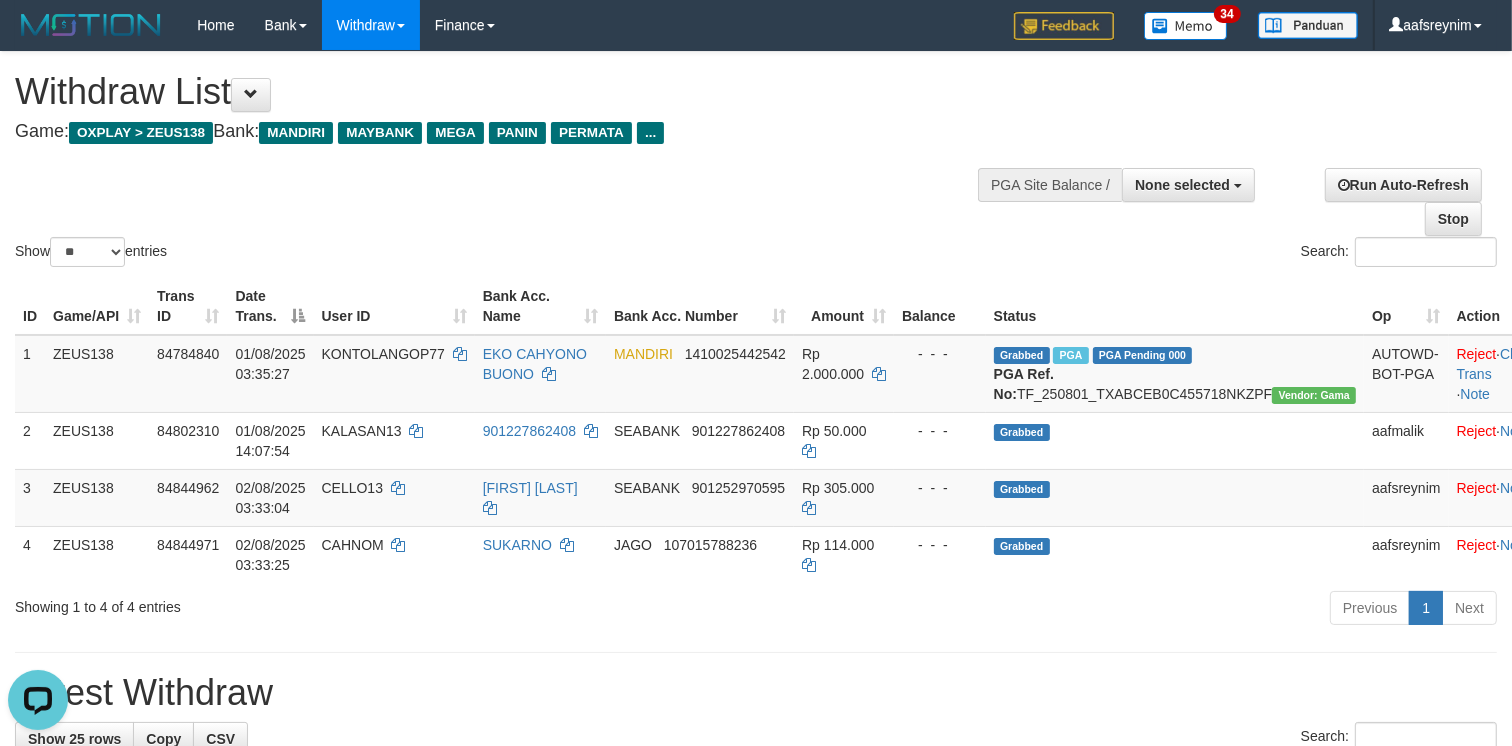 scroll, scrollTop: 0, scrollLeft: 0, axis: both 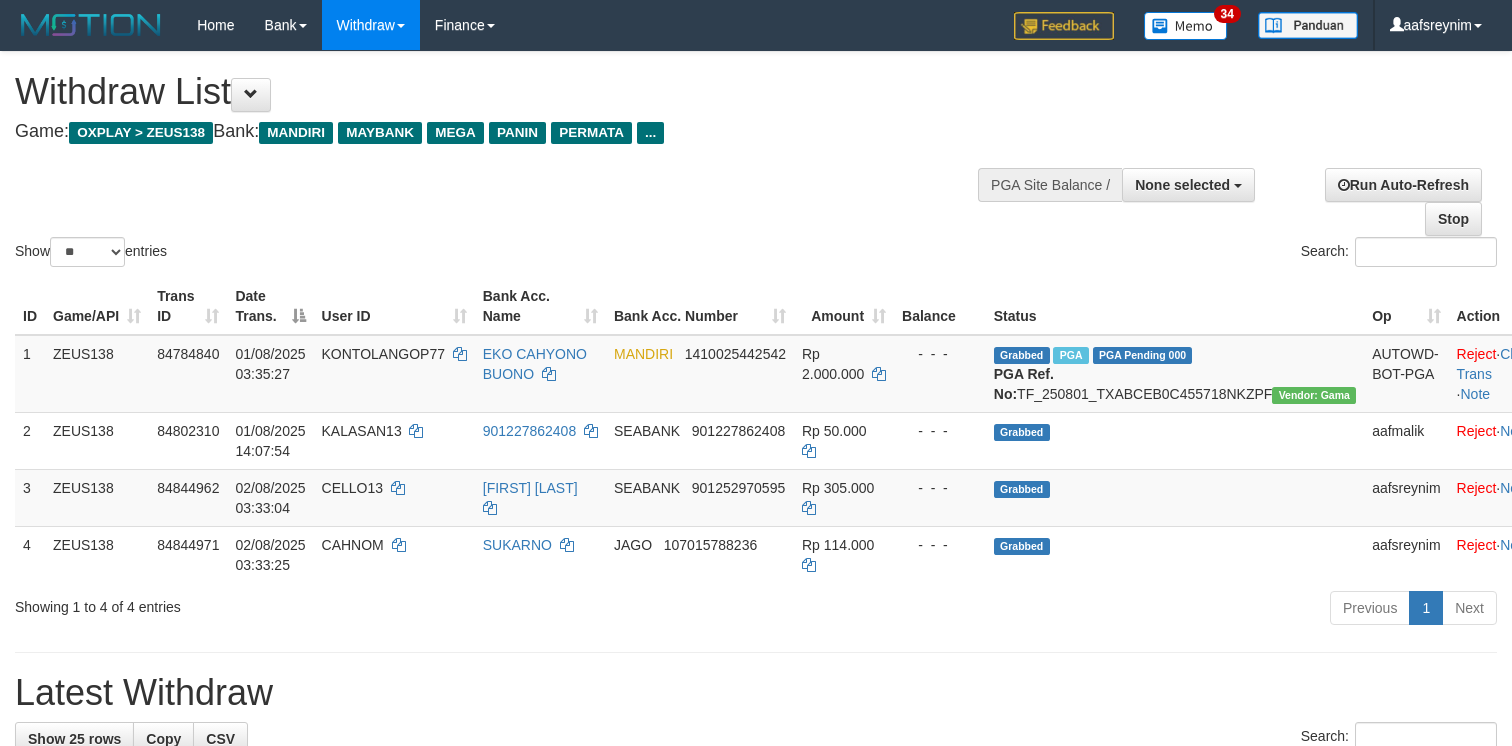 select 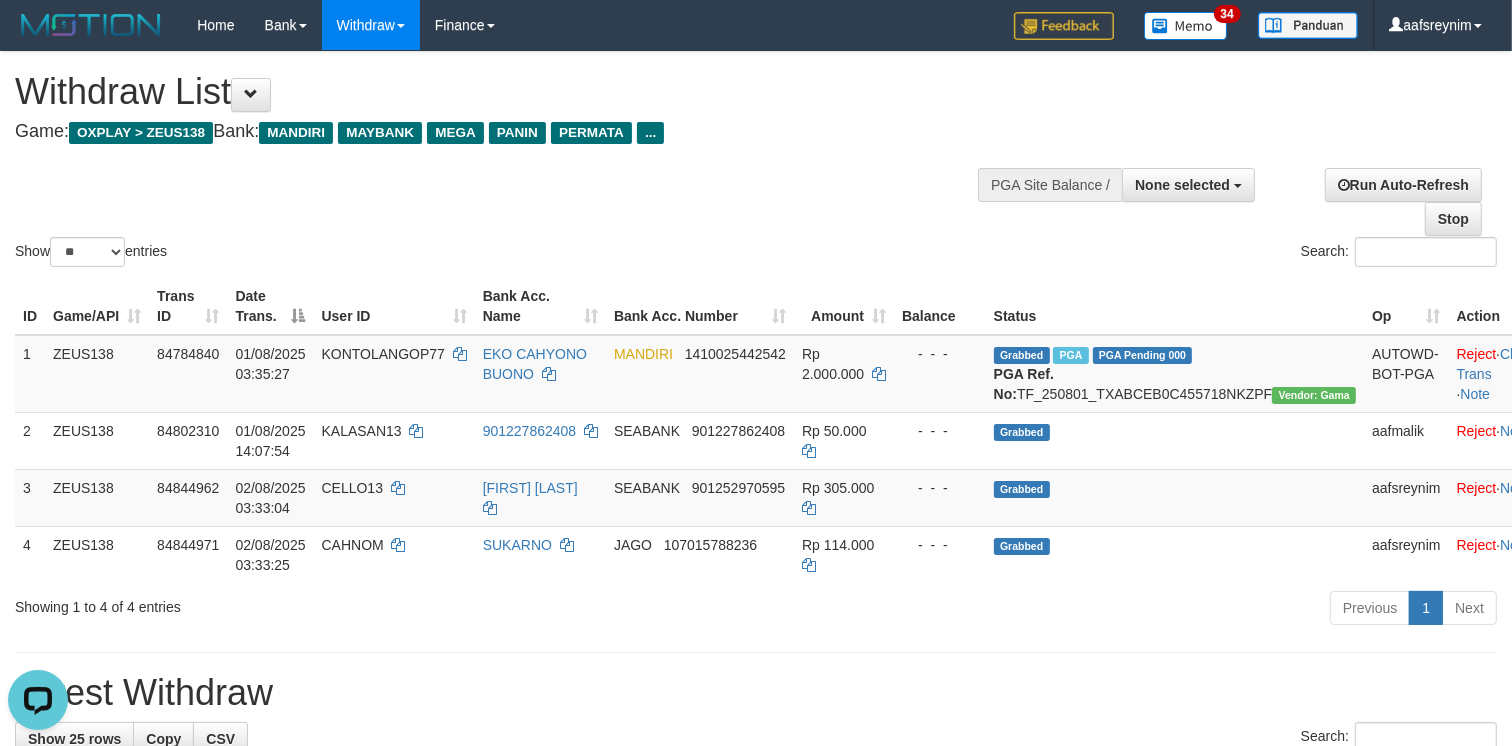scroll, scrollTop: 0, scrollLeft: 0, axis: both 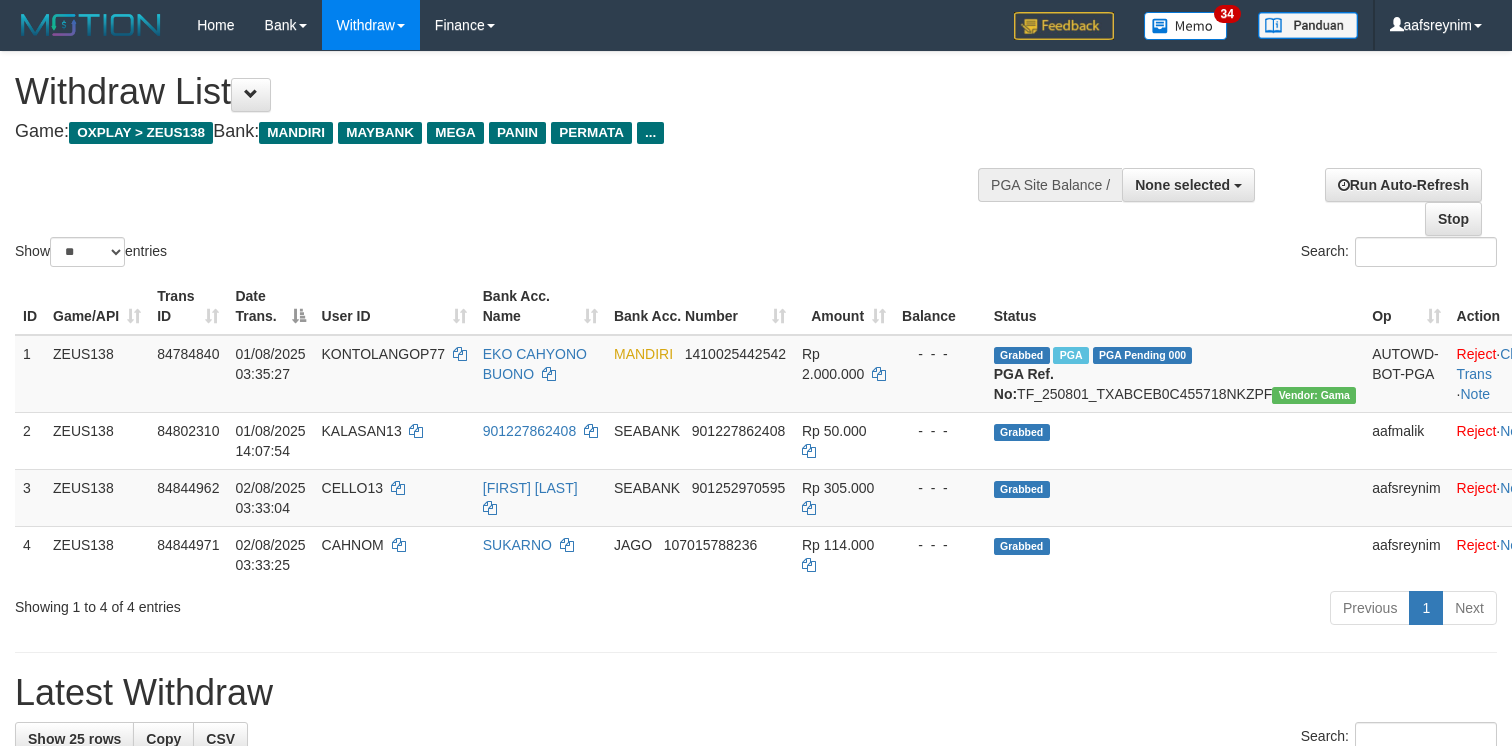 select 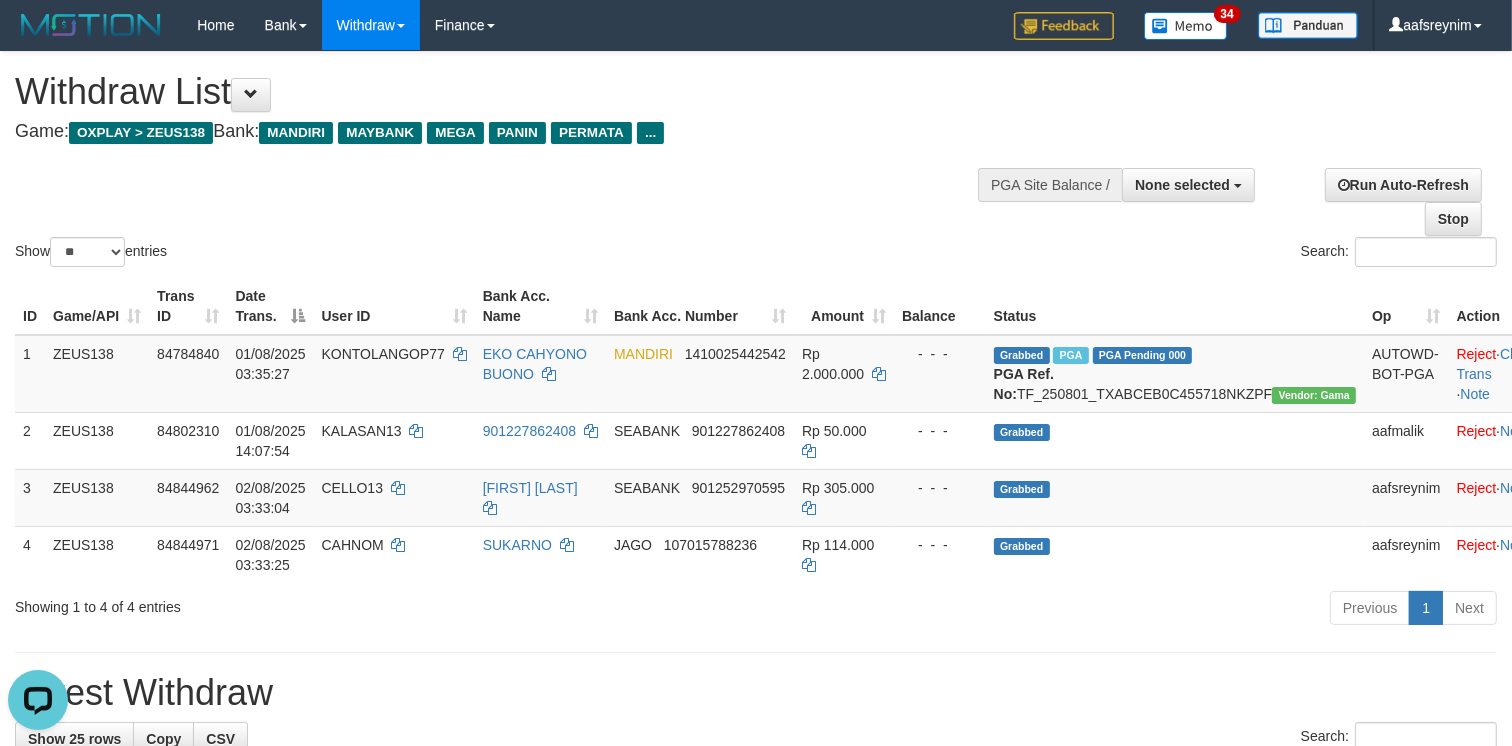 scroll, scrollTop: 0, scrollLeft: 0, axis: both 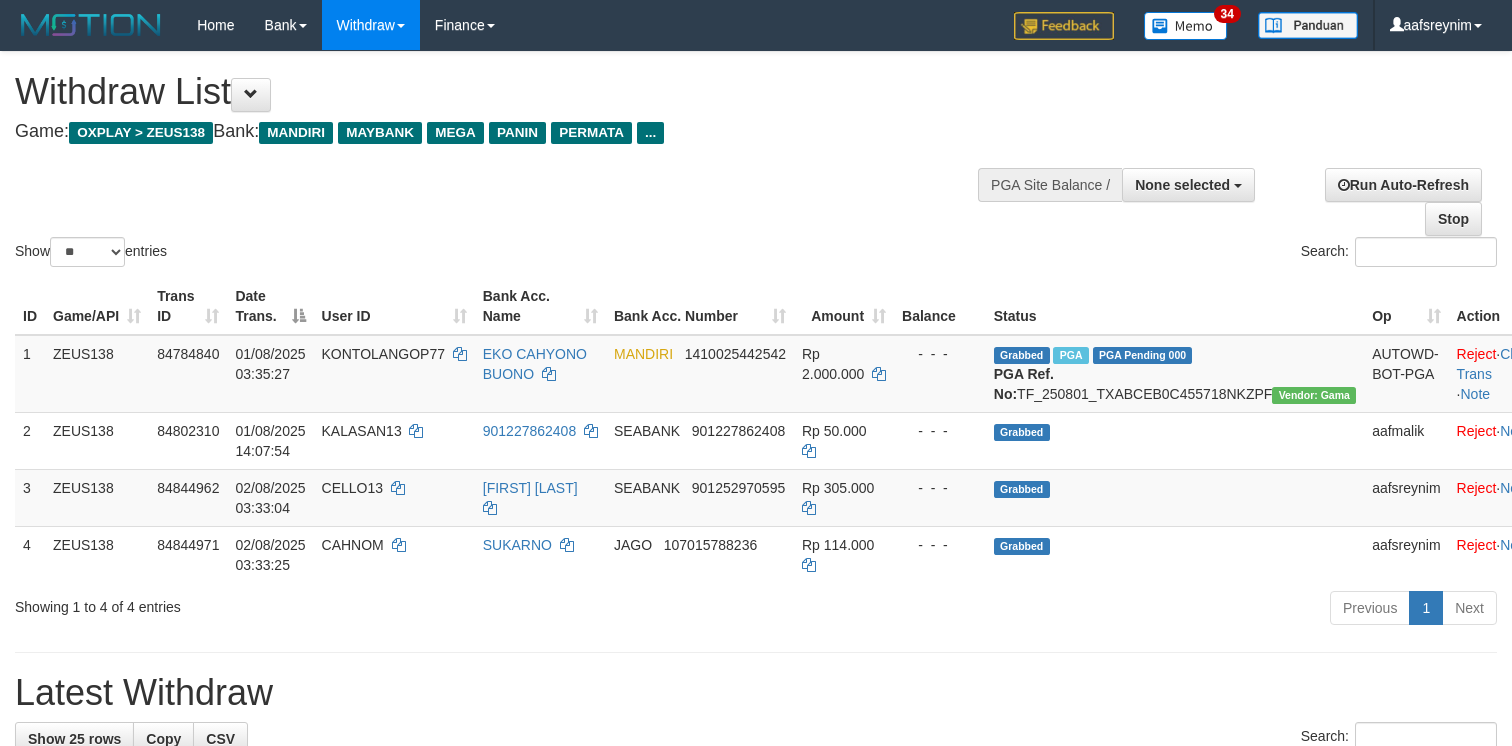 select 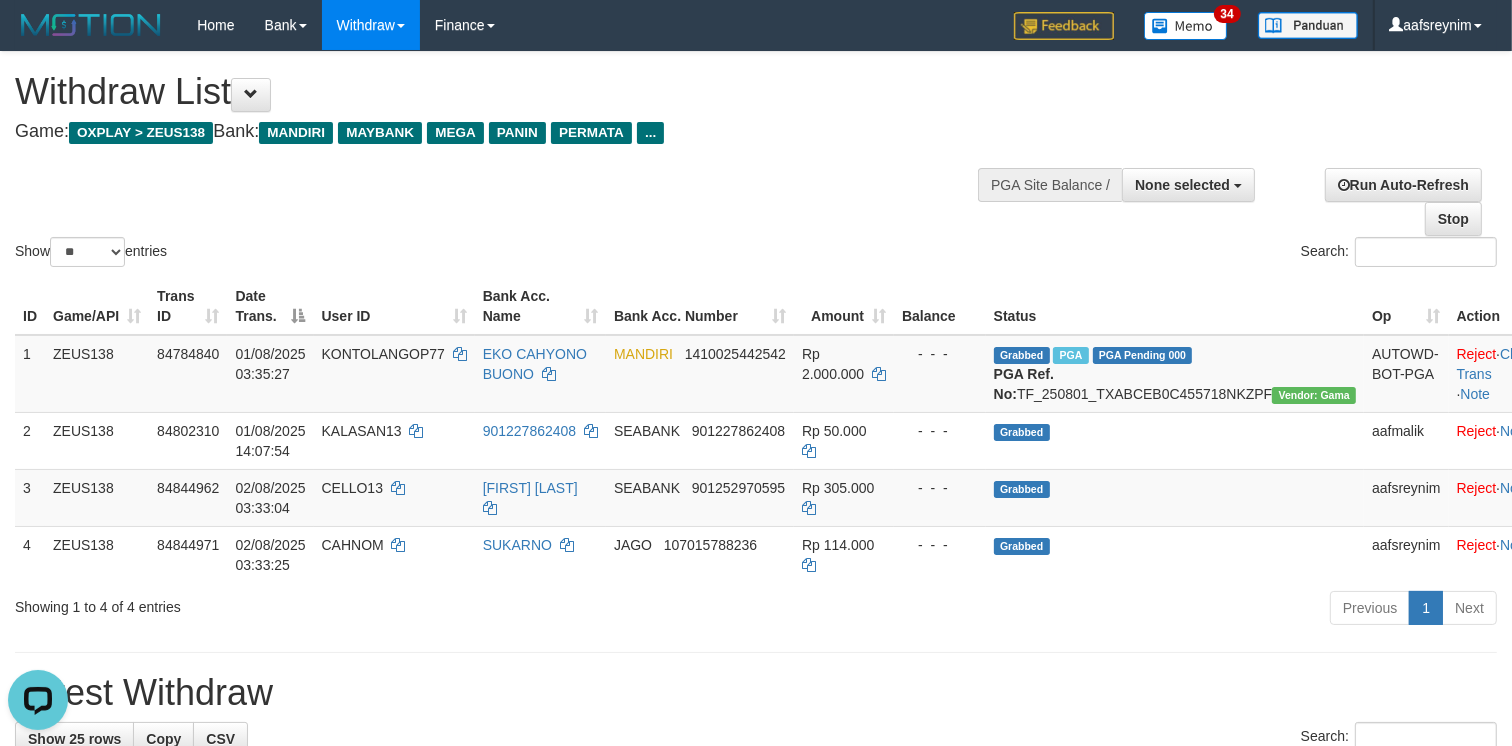 scroll, scrollTop: 0, scrollLeft: 0, axis: both 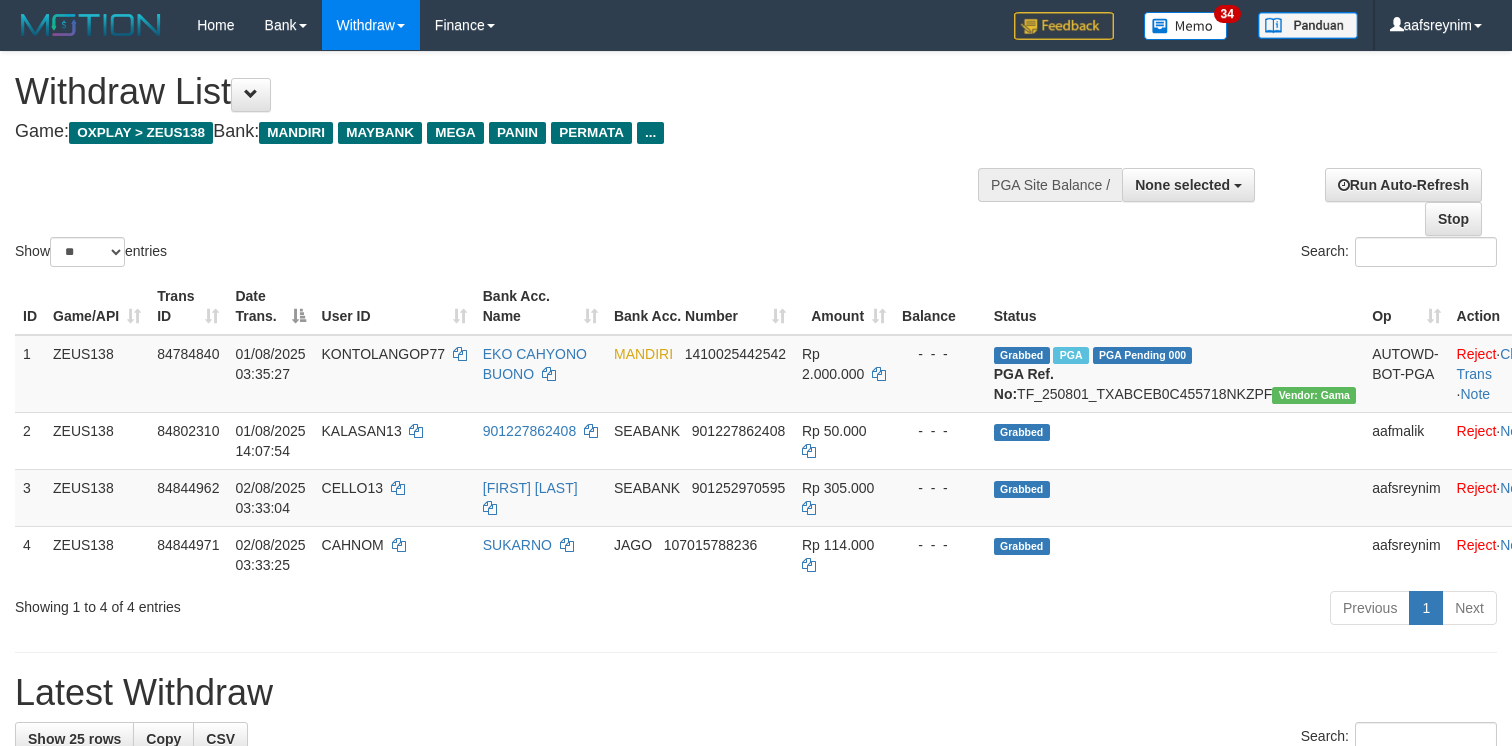 select 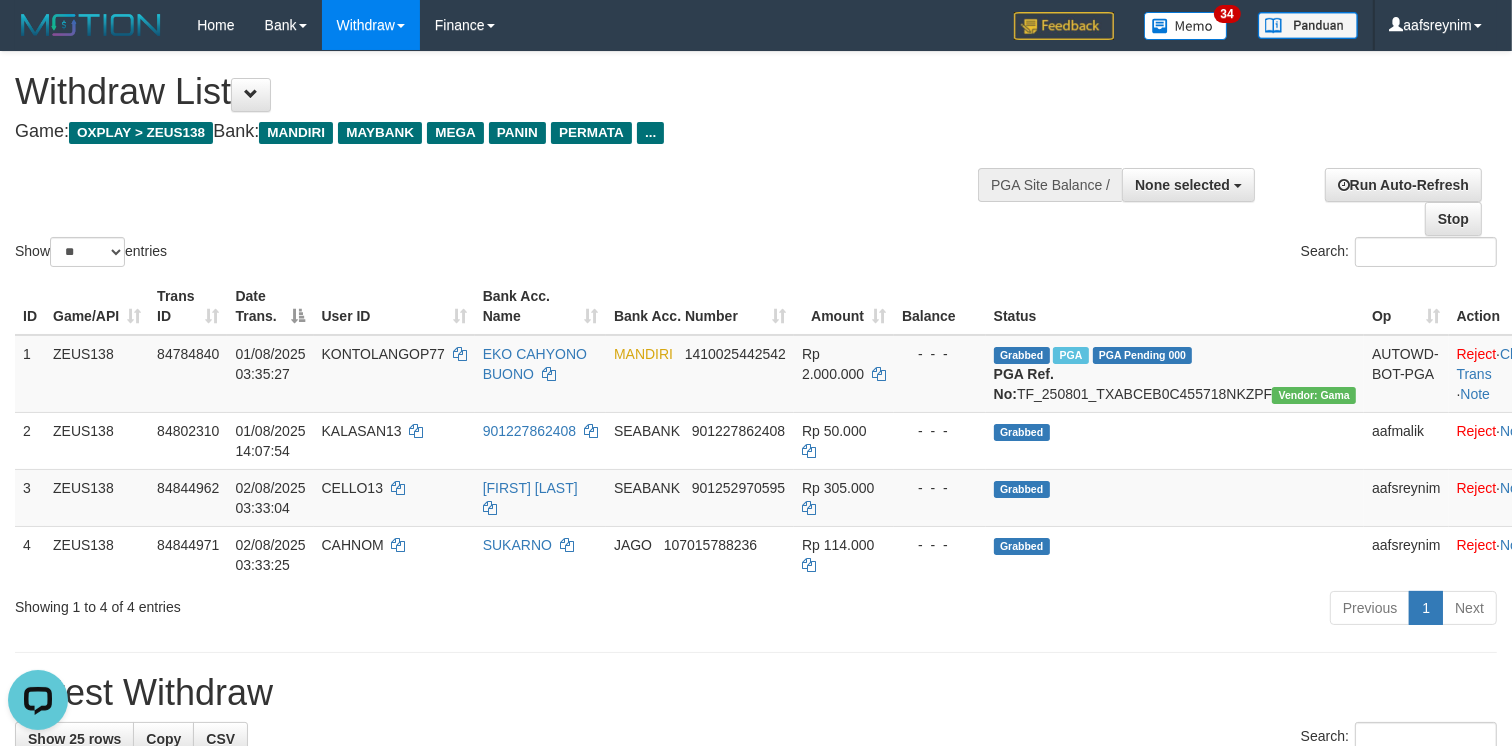 scroll, scrollTop: 0, scrollLeft: 0, axis: both 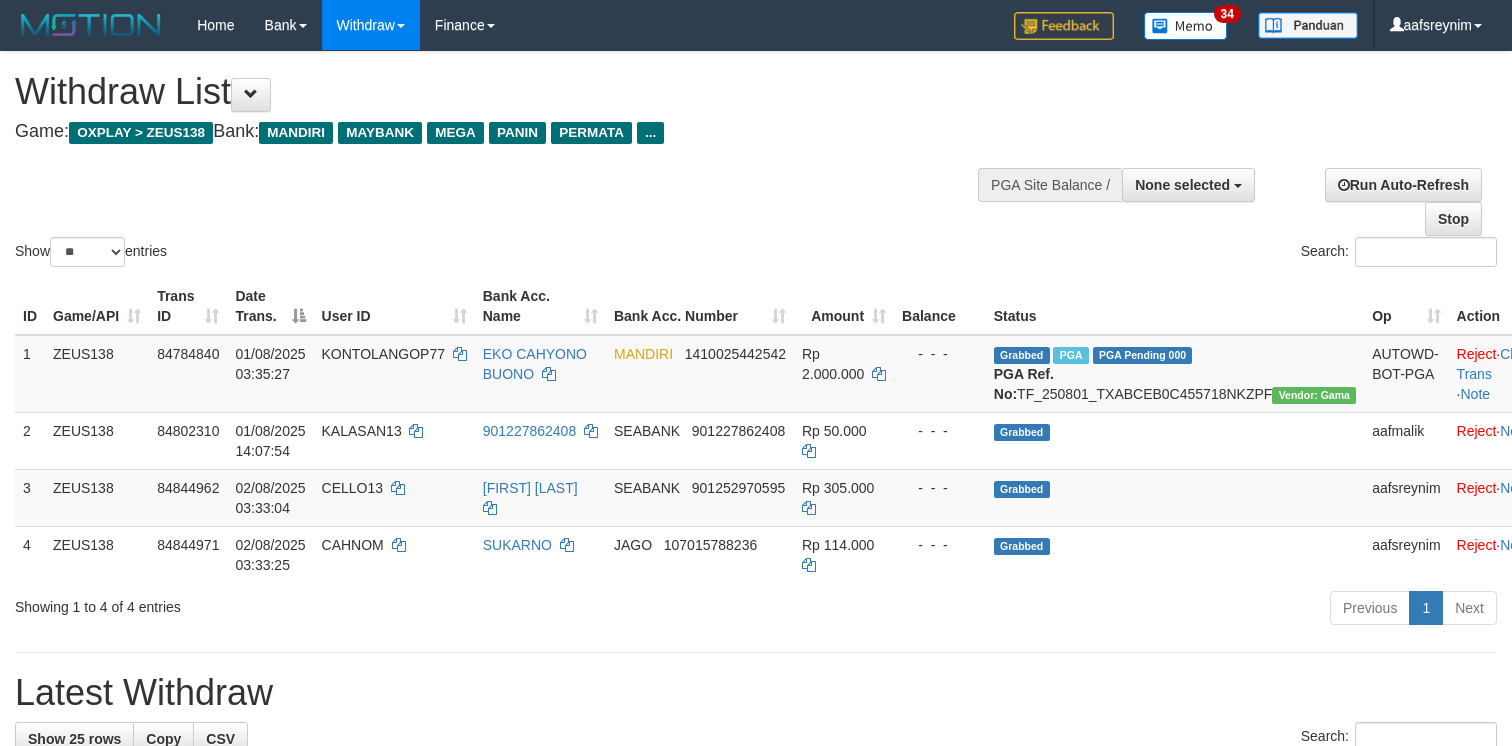 select 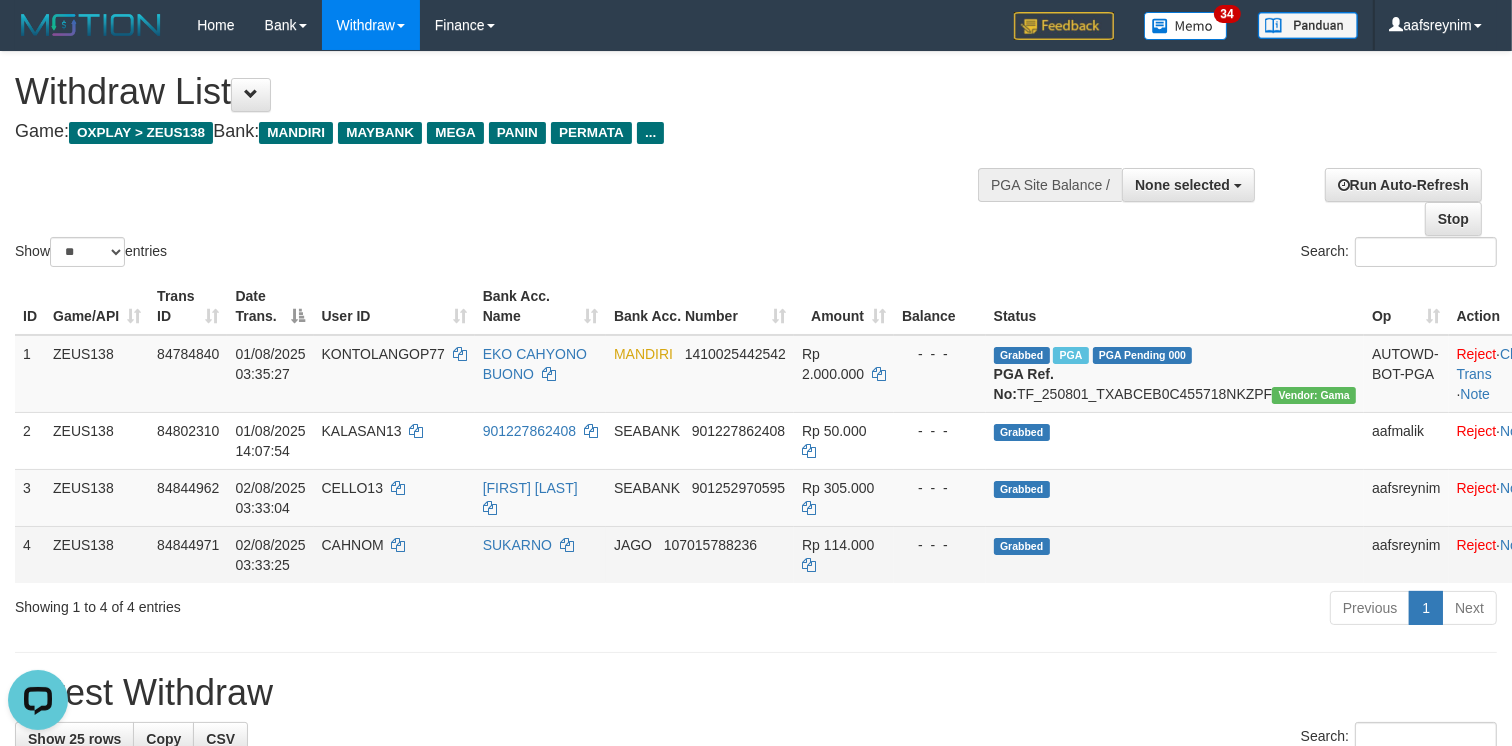 scroll, scrollTop: 0, scrollLeft: 0, axis: both 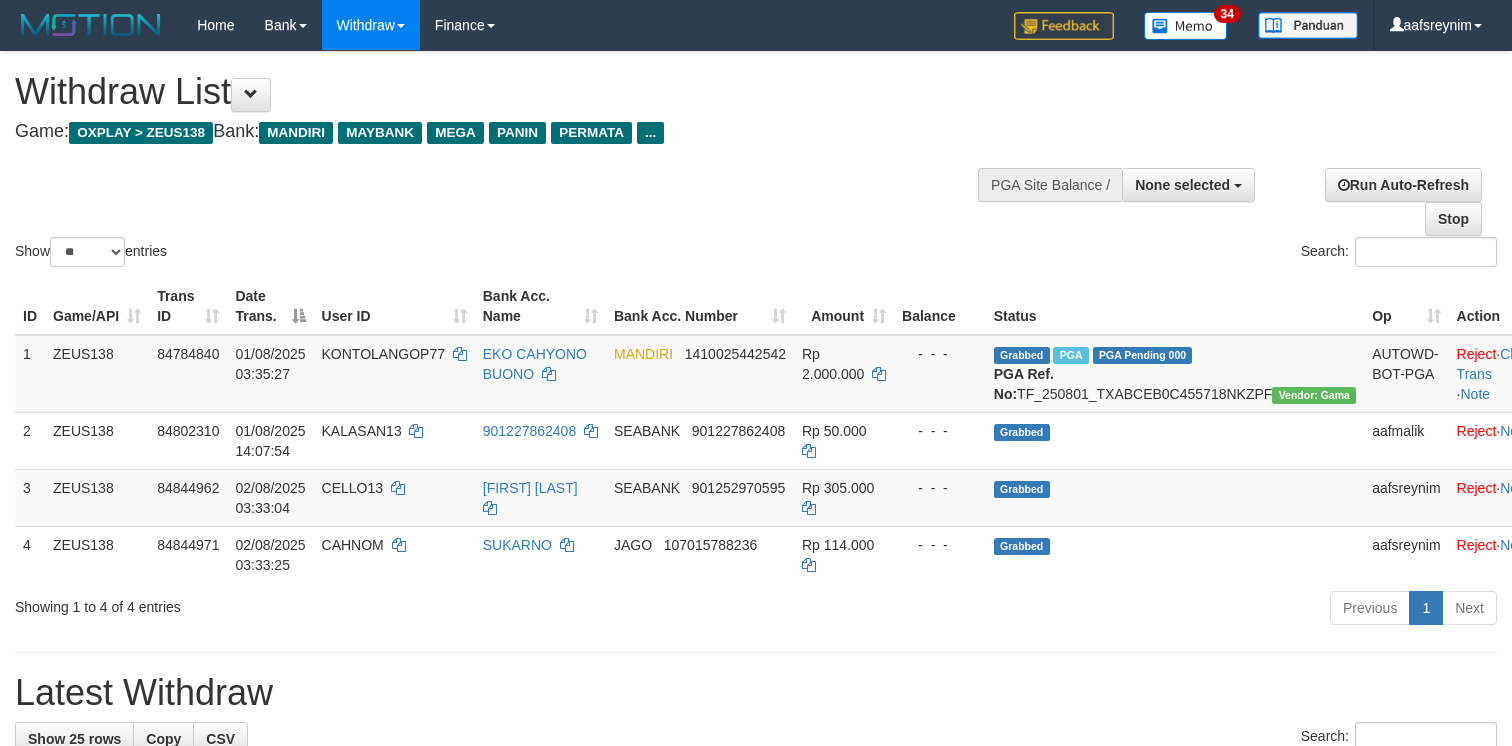 select 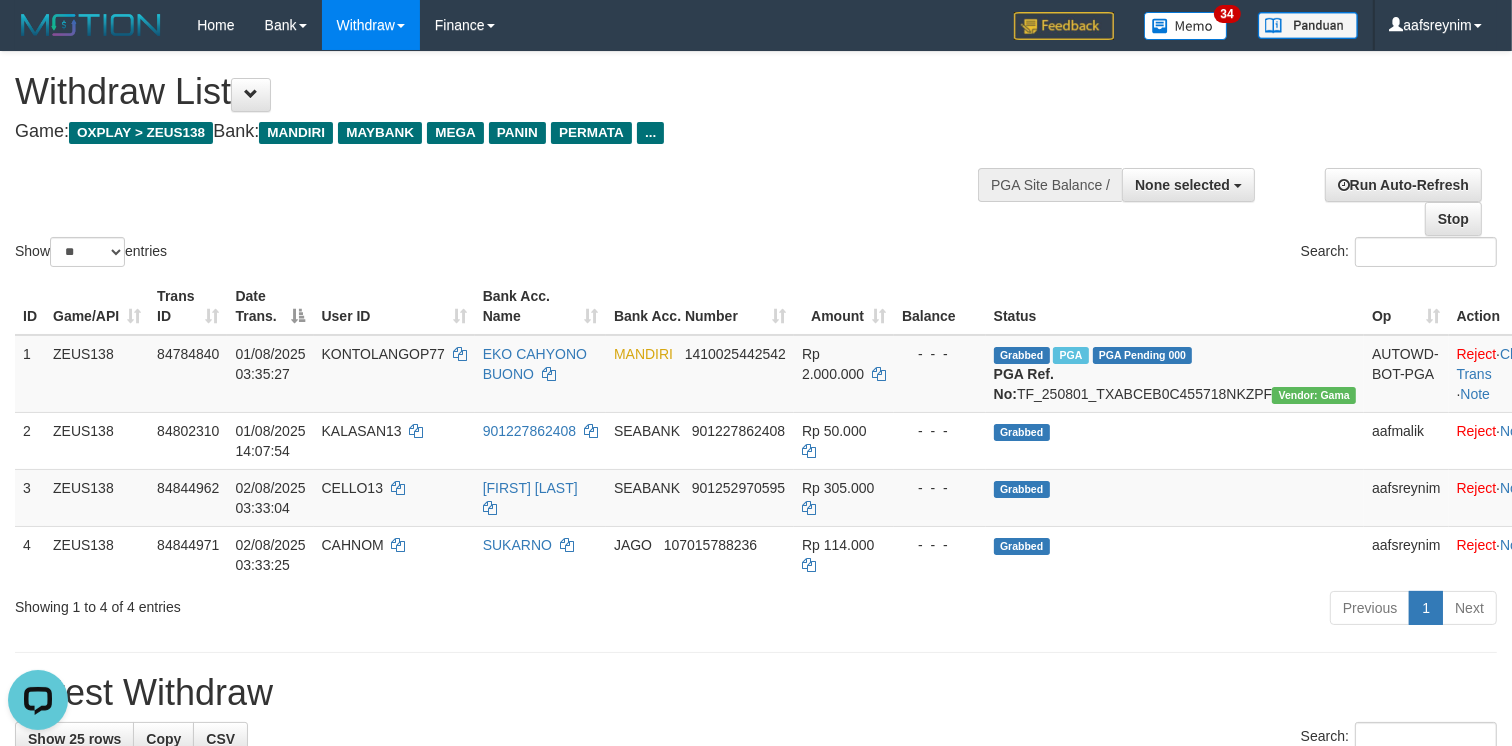 scroll, scrollTop: 0, scrollLeft: 0, axis: both 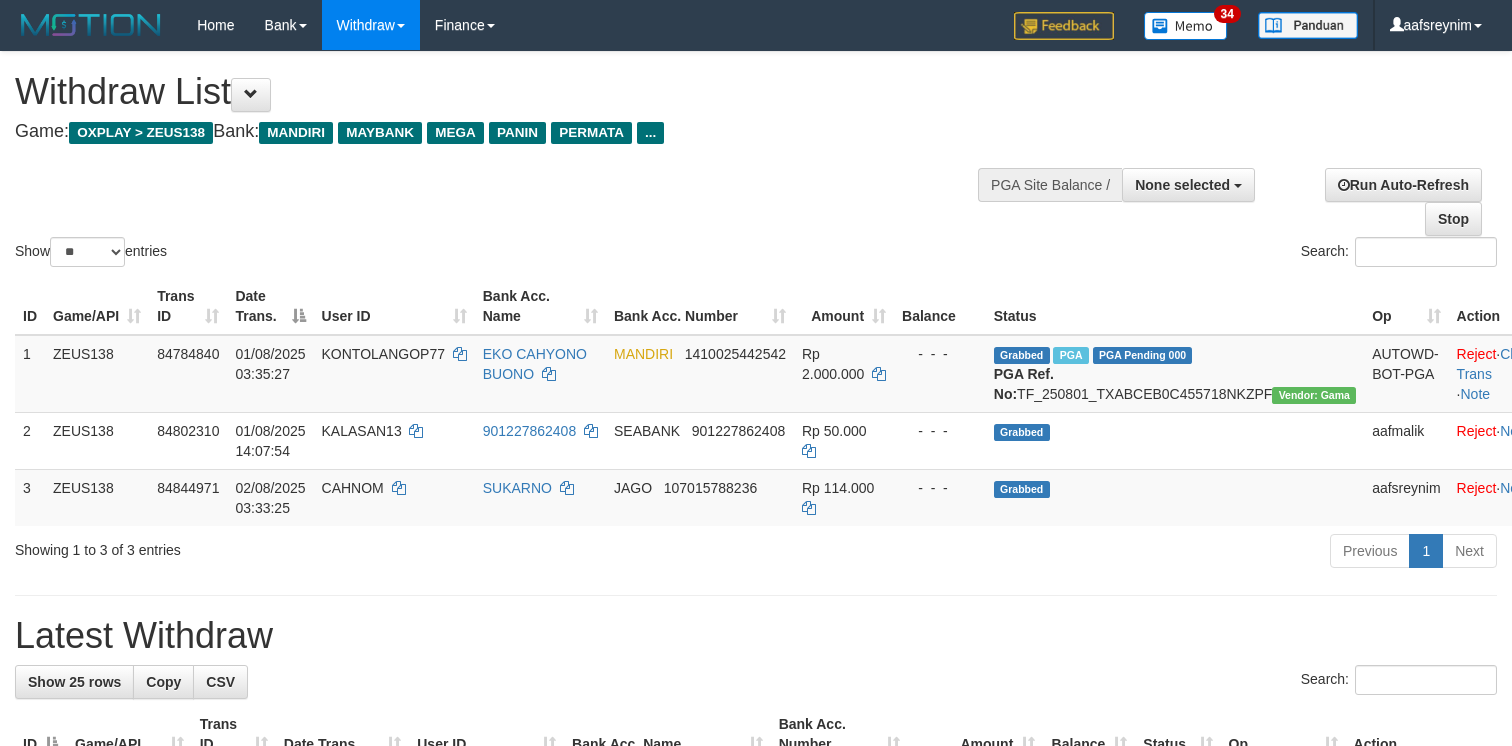 select 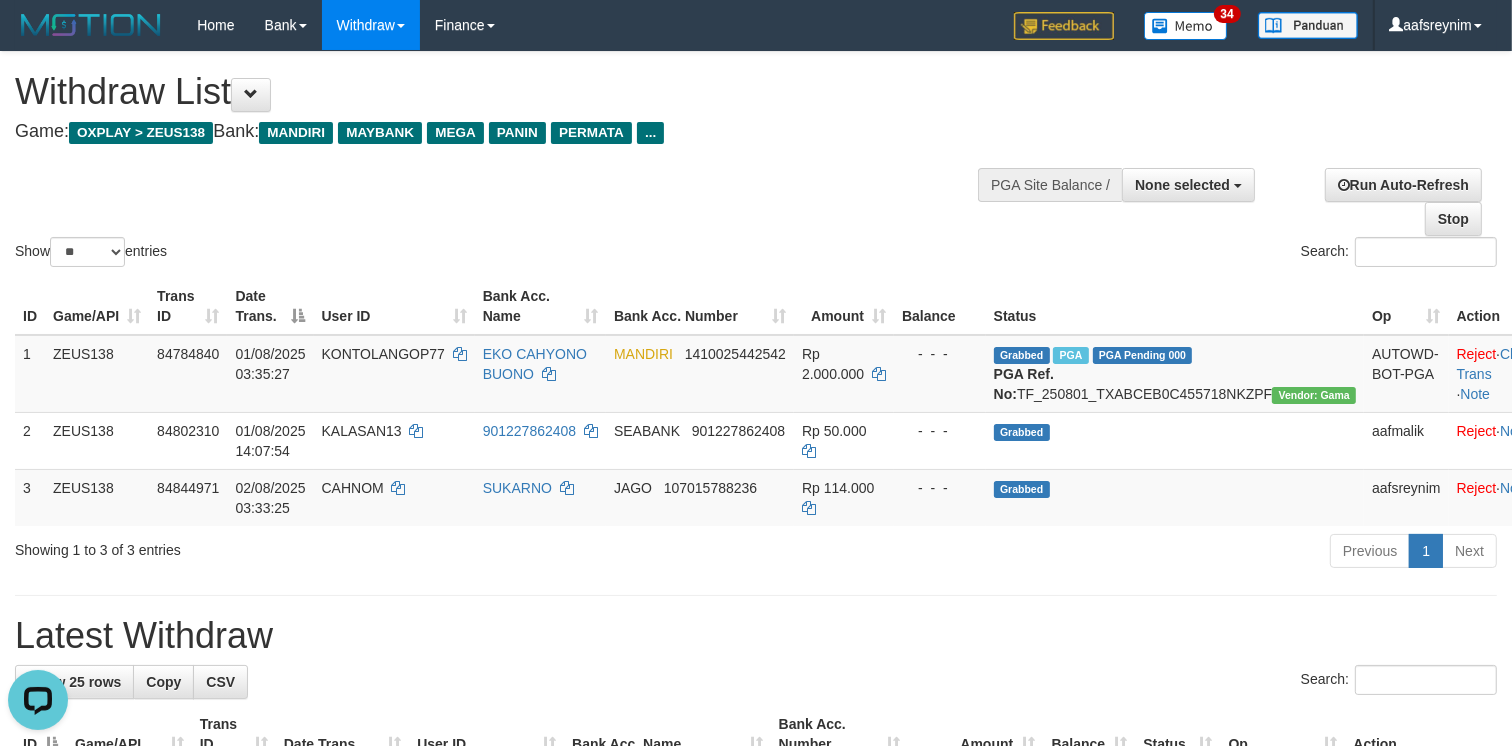 scroll, scrollTop: 0, scrollLeft: 0, axis: both 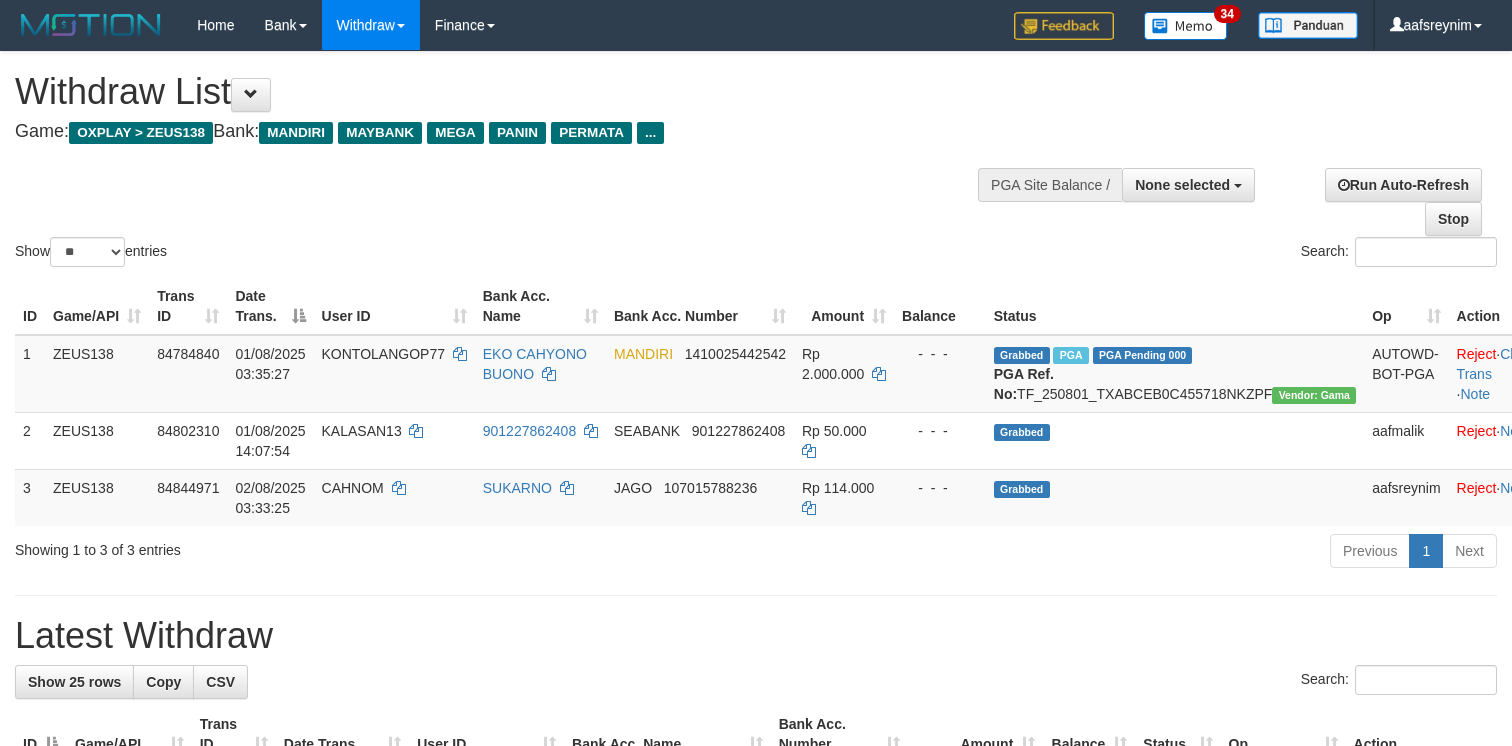 select 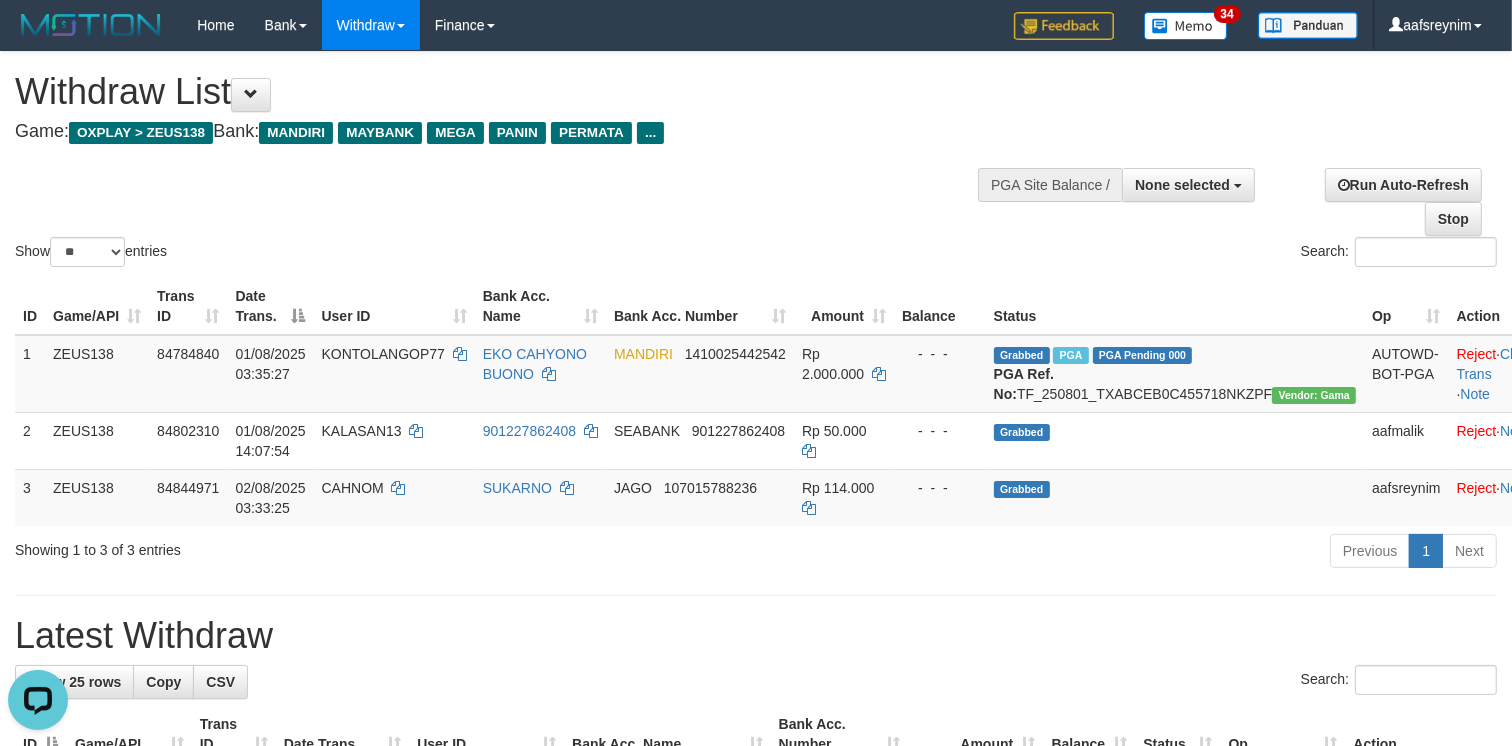 scroll, scrollTop: 0, scrollLeft: 0, axis: both 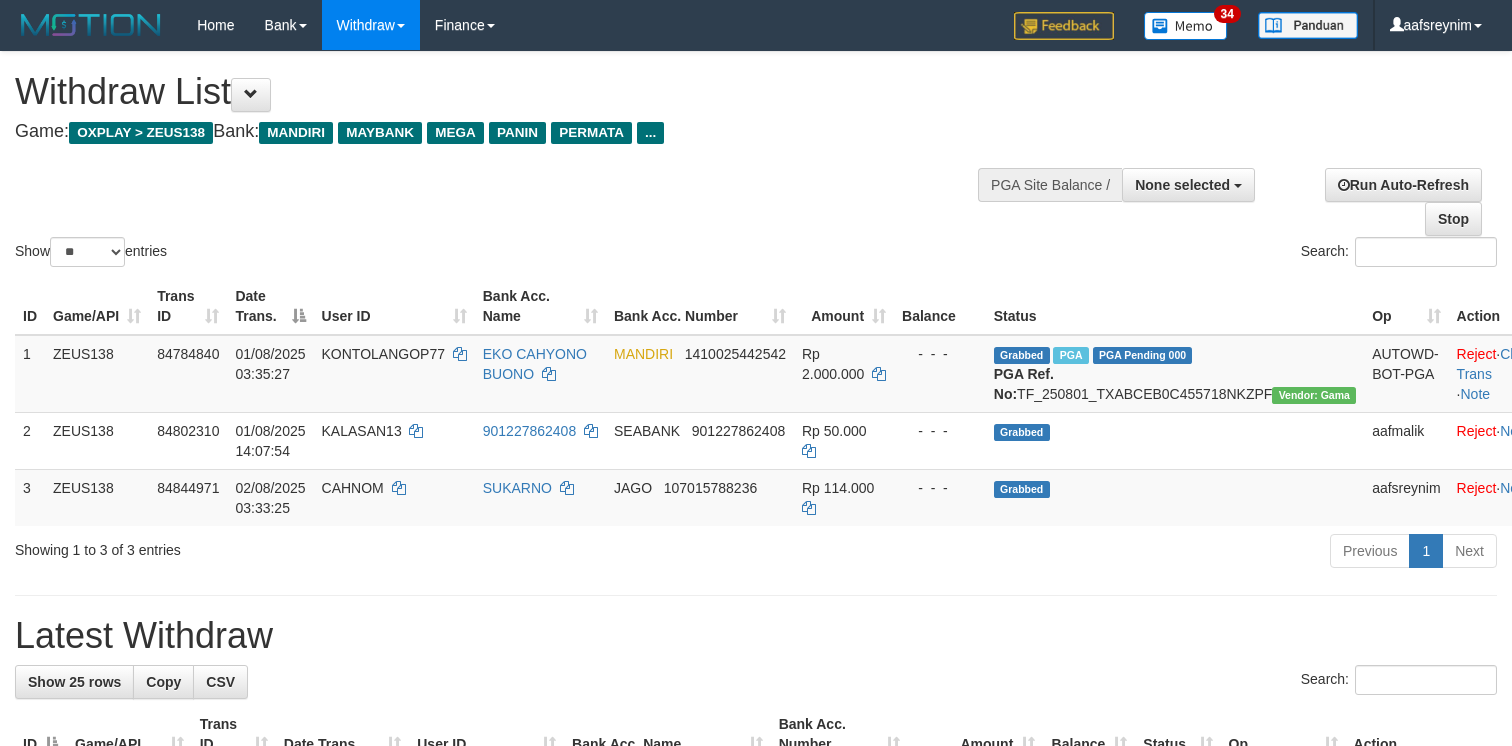 select 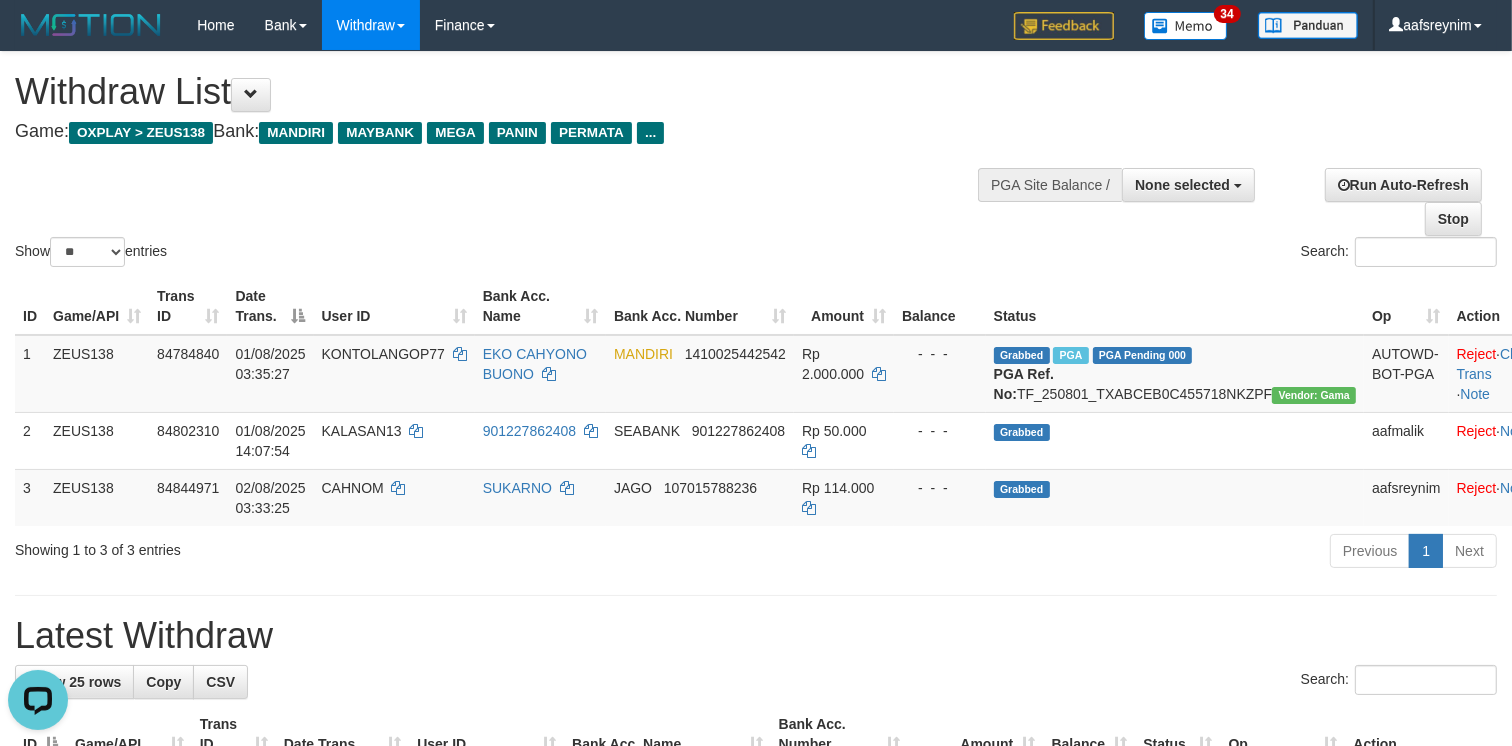 scroll, scrollTop: 0, scrollLeft: 0, axis: both 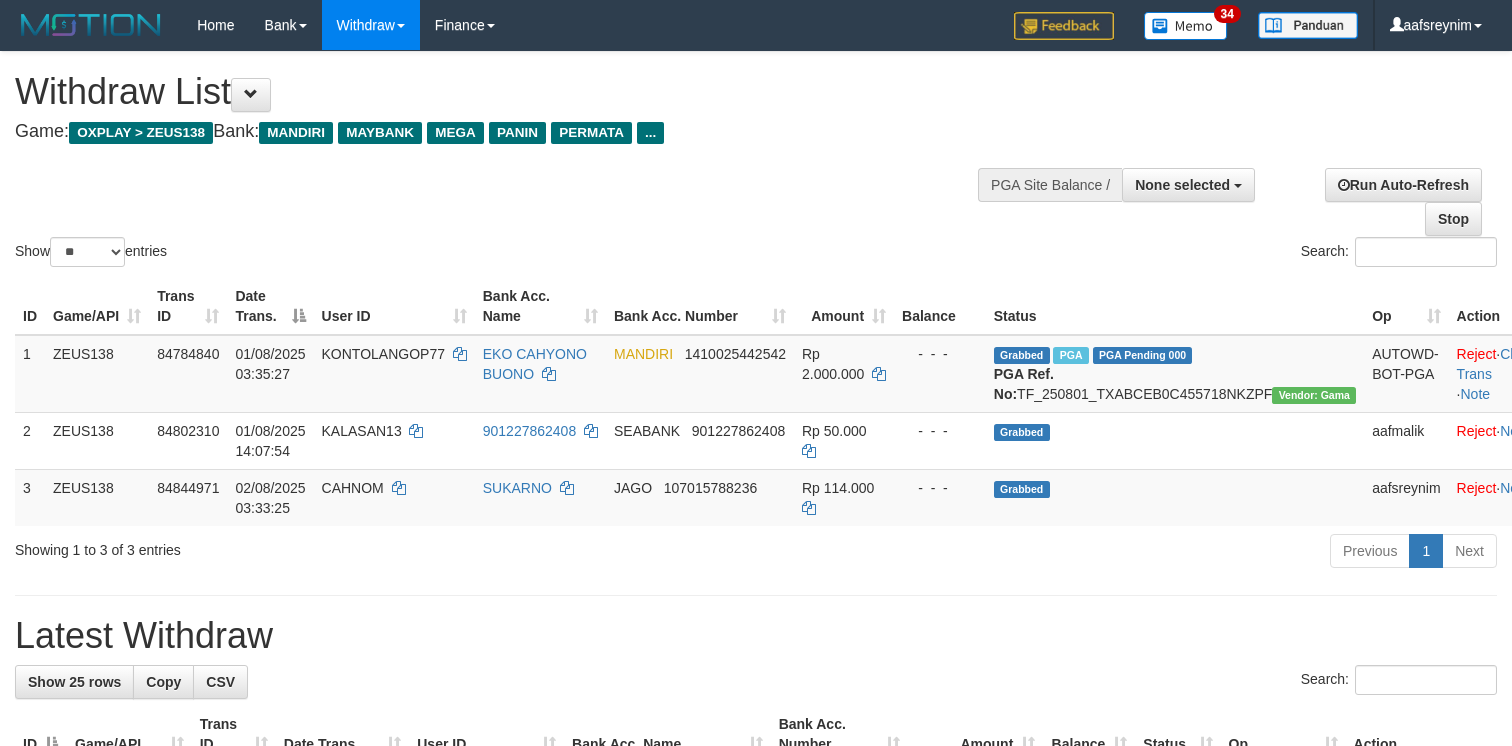 select 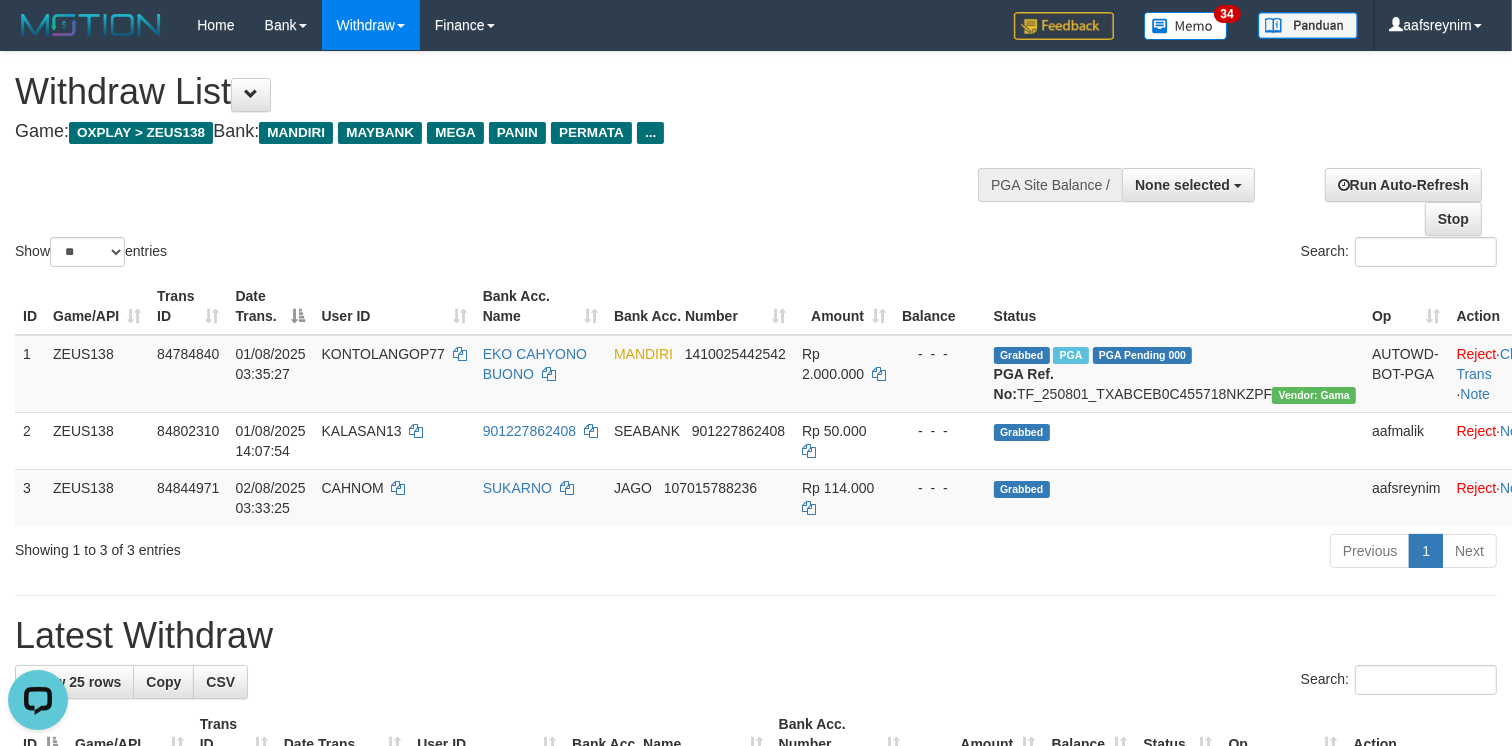 scroll, scrollTop: 0, scrollLeft: 0, axis: both 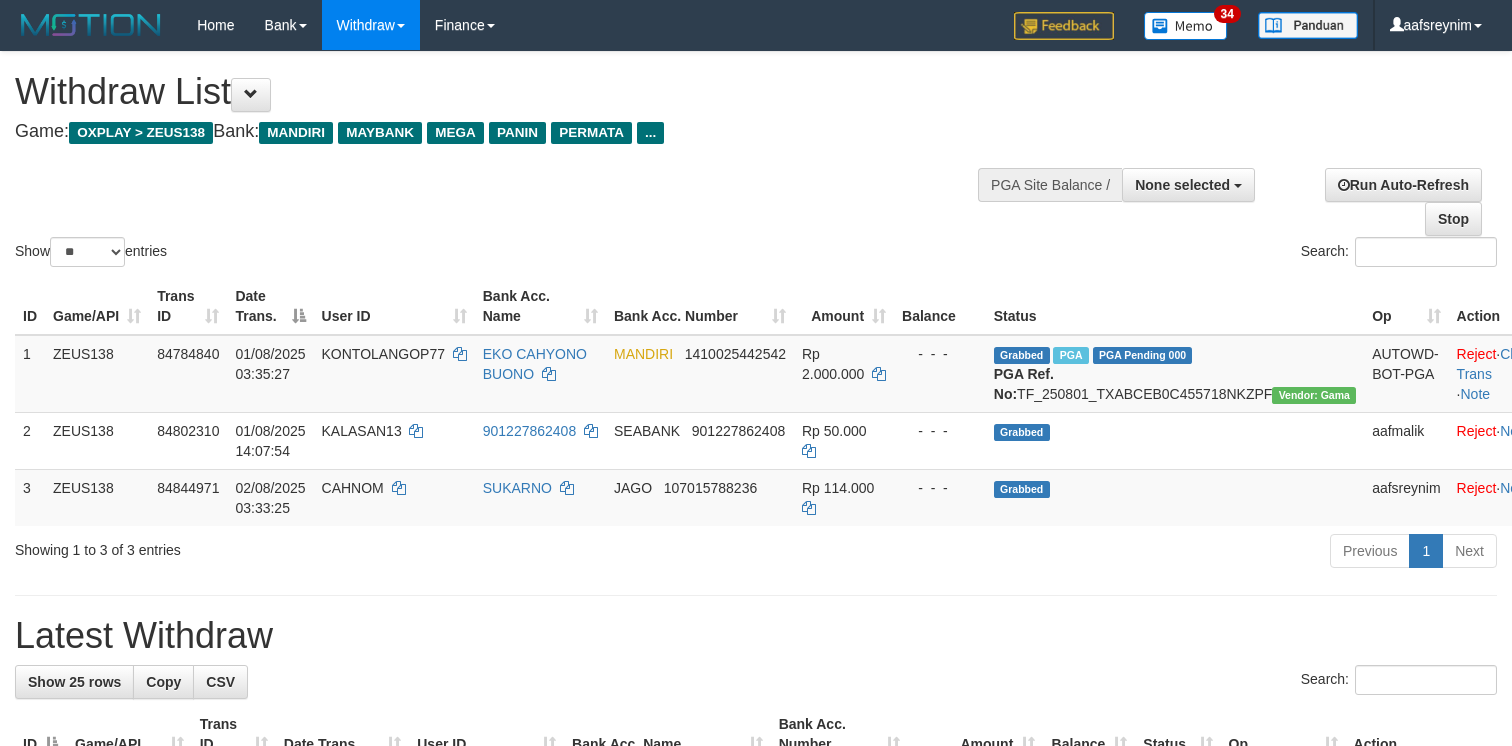 select 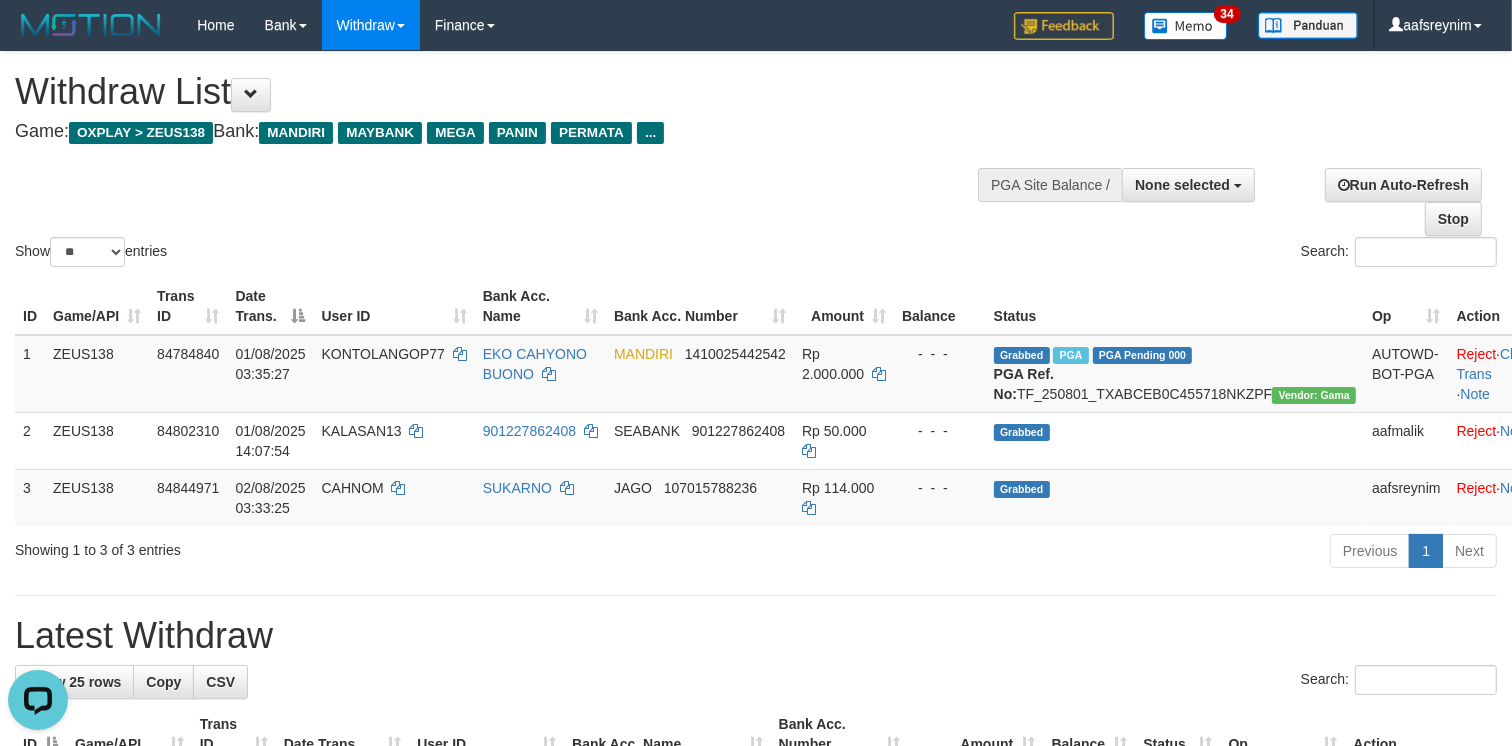 scroll, scrollTop: 0, scrollLeft: 0, axis: both 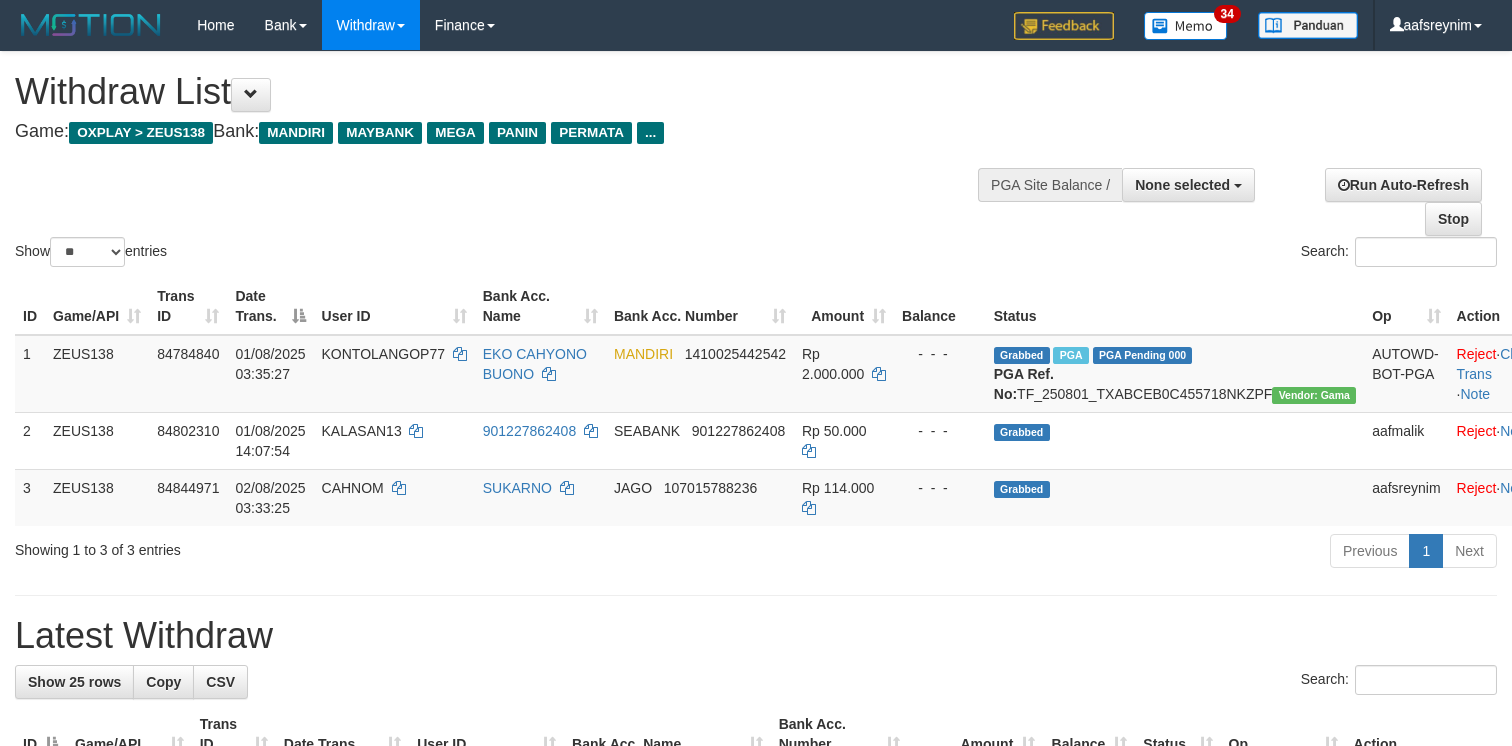 select 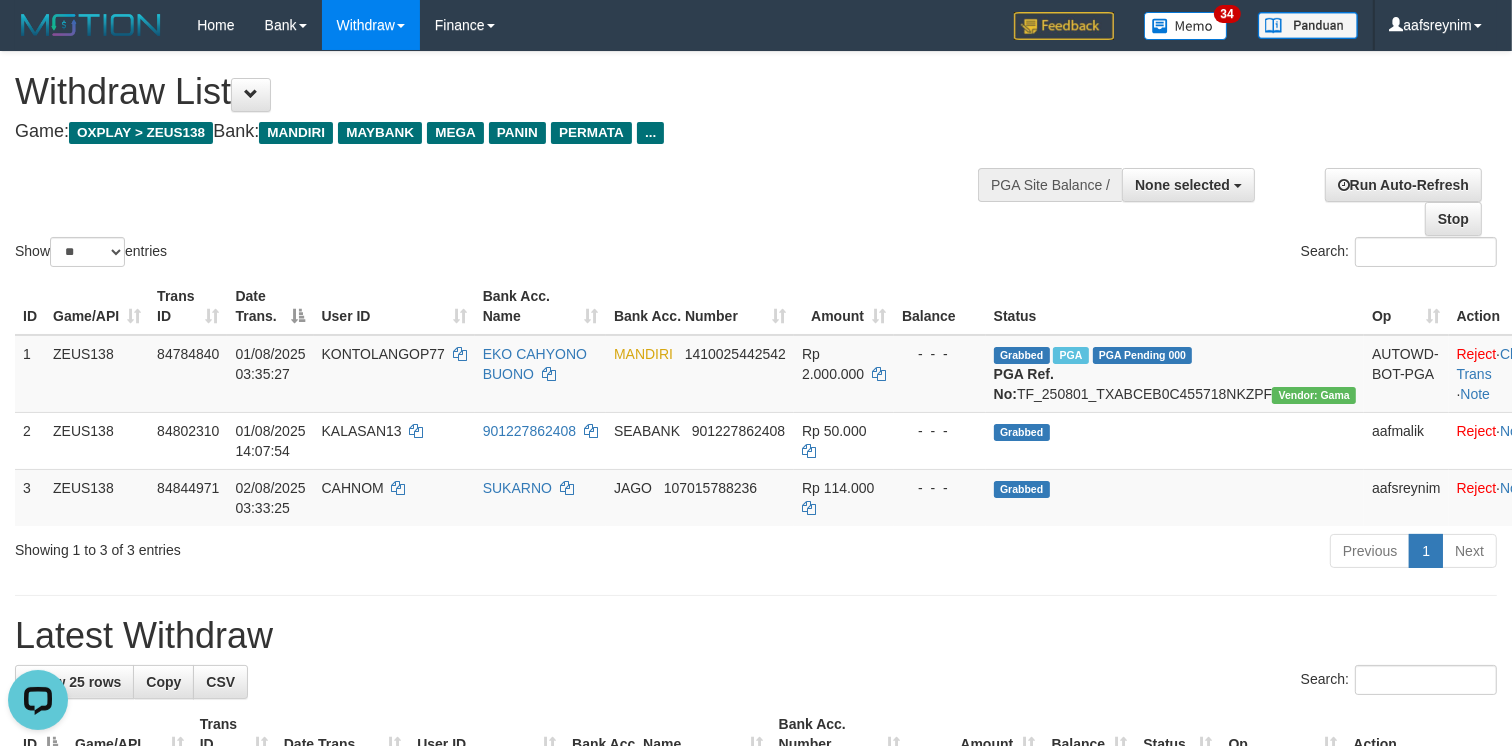 scroll, scrollTop: 0, scrollLeft: 0, axis: both 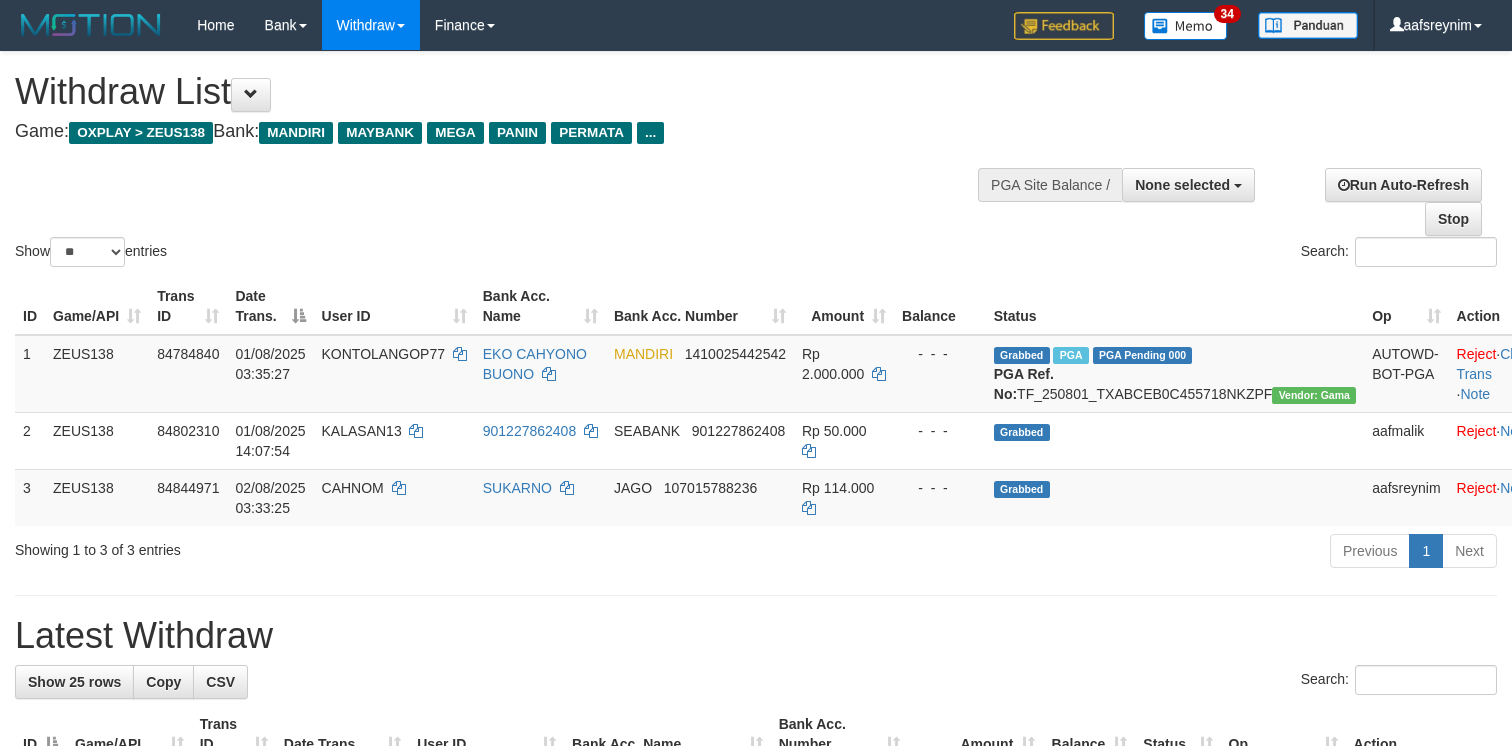select 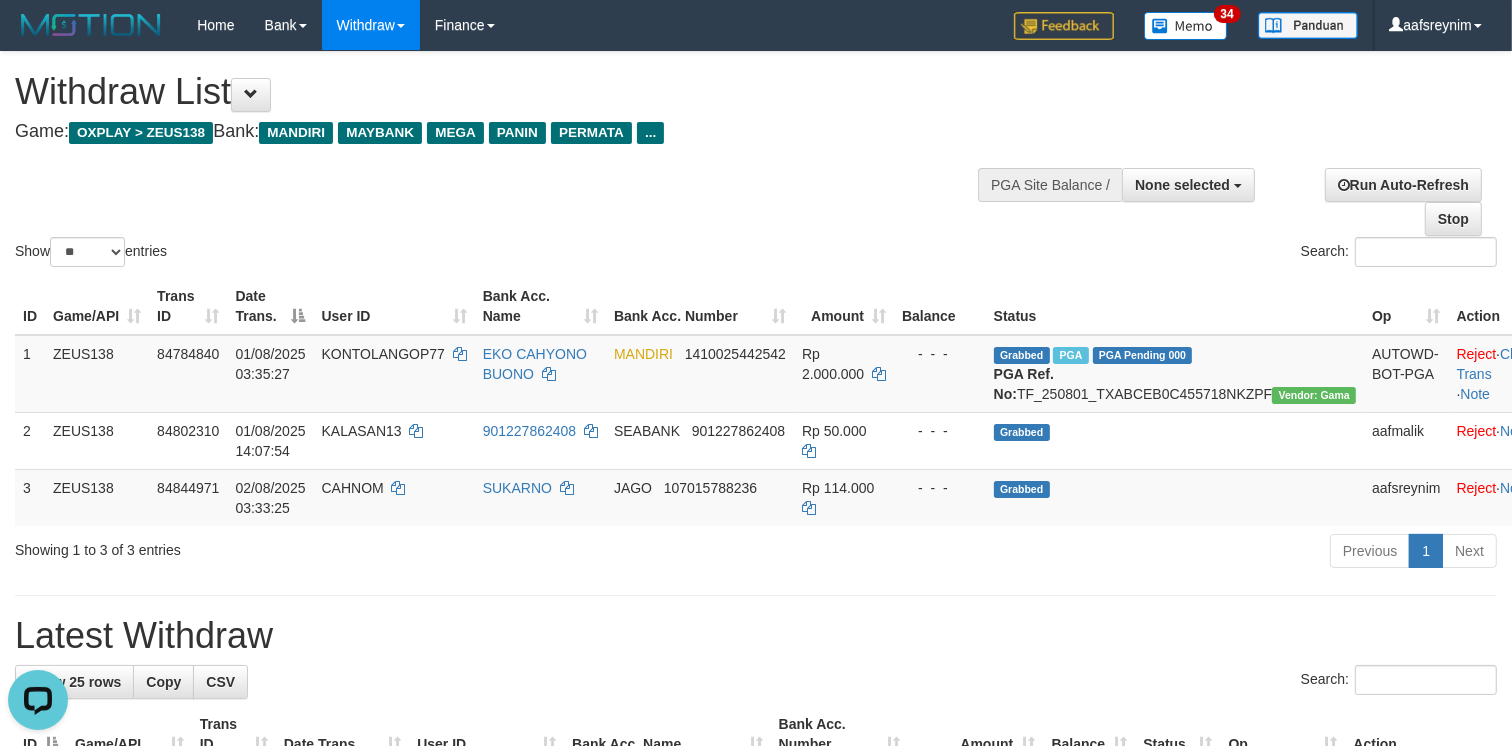 scroll, scrollTop: 0, scrollLeft: 0, axis: both 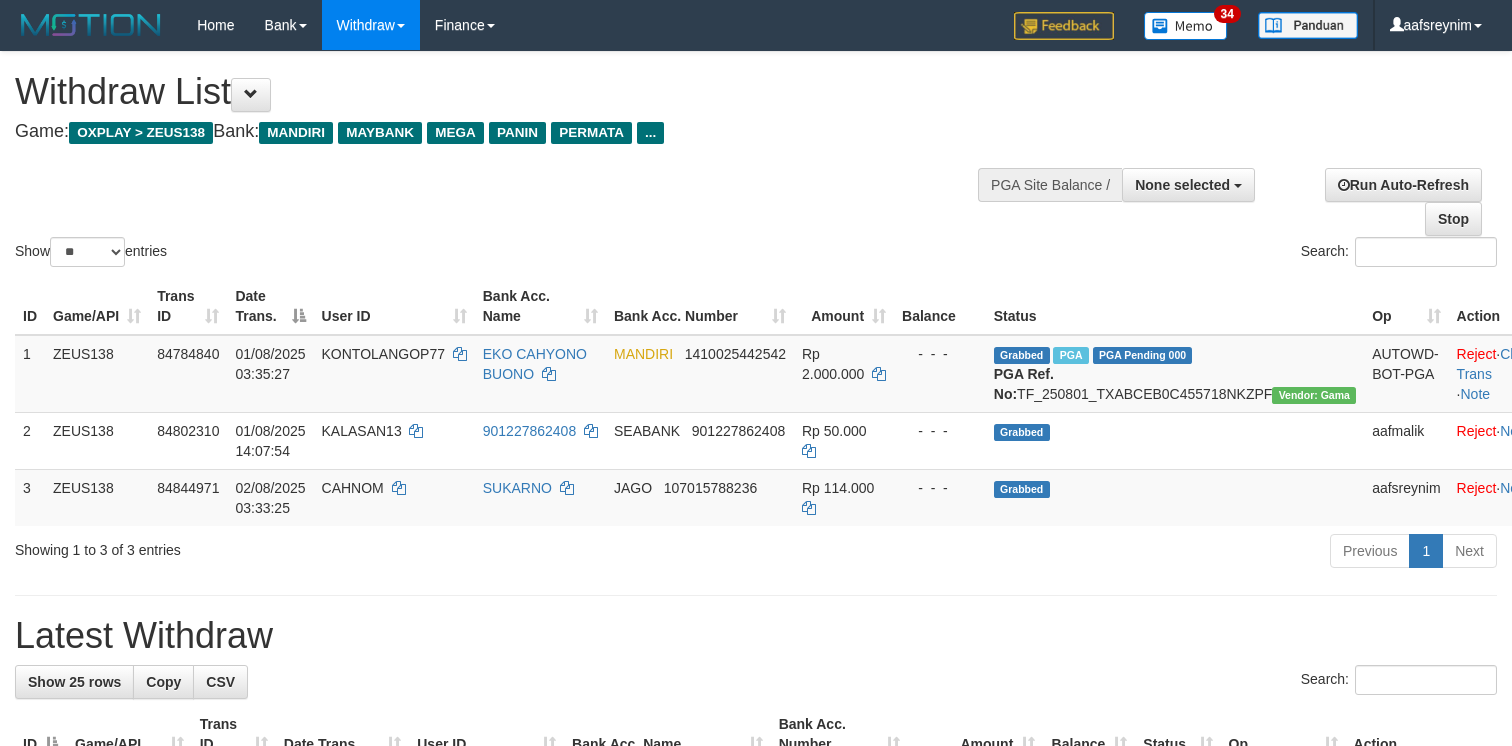 select 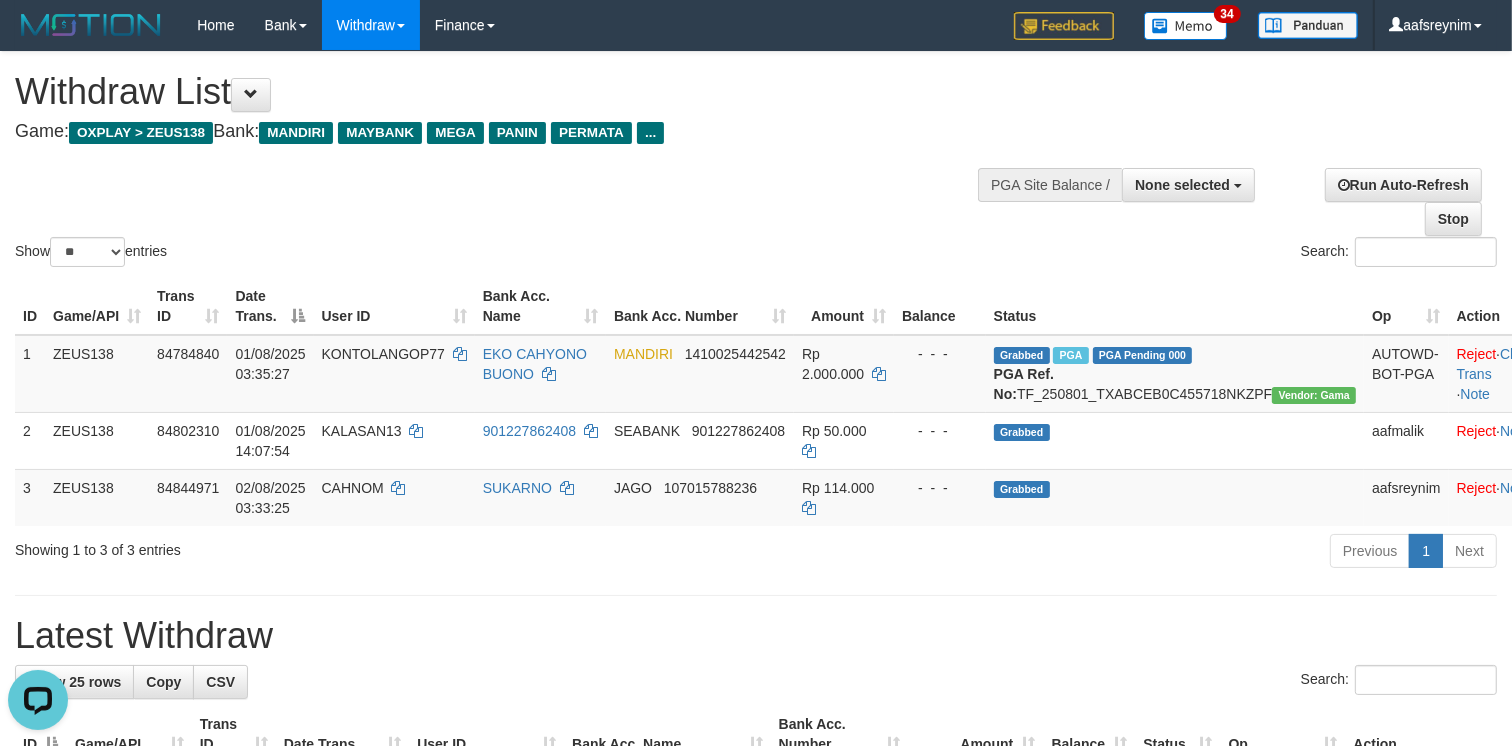 scroll, scrollTop: 0, scrollLeft: 0, axis: both 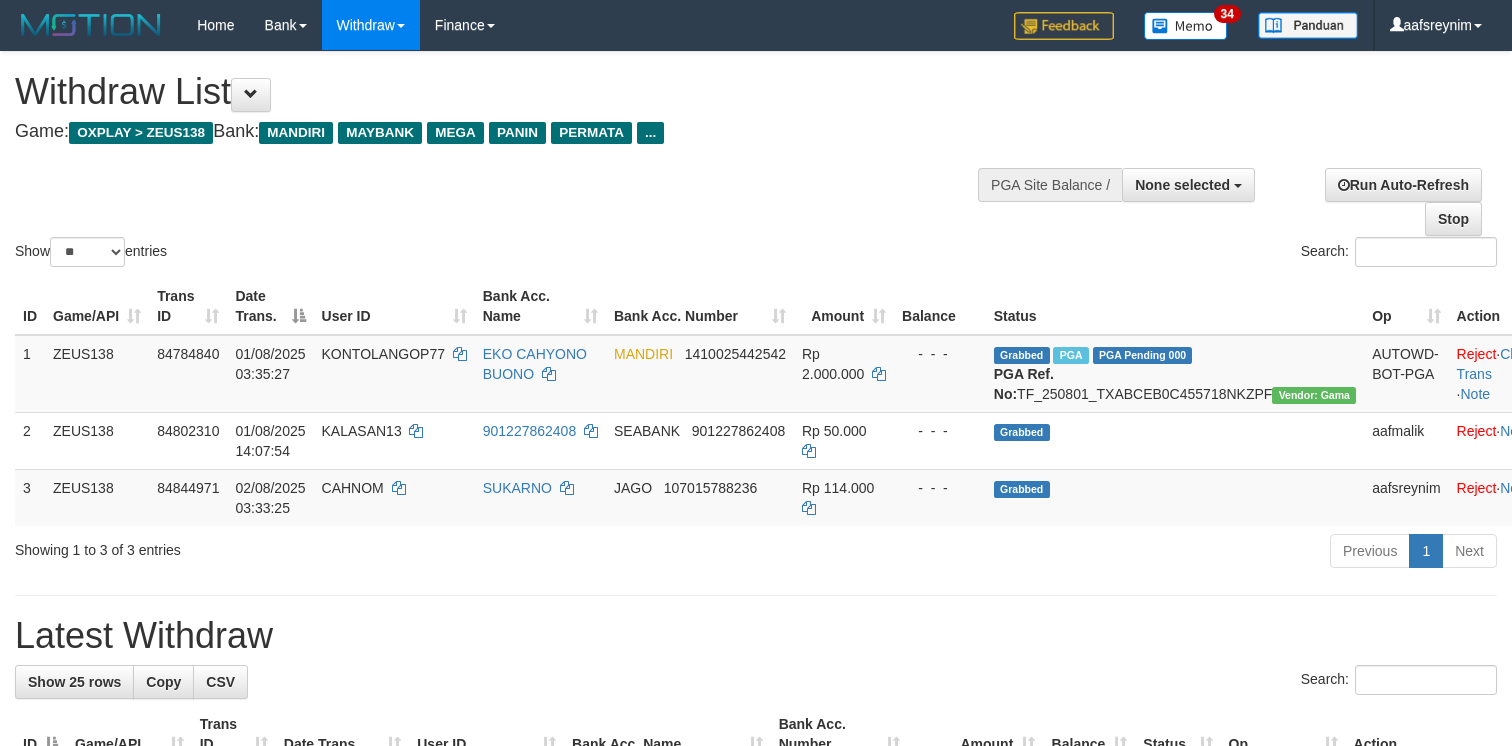 select 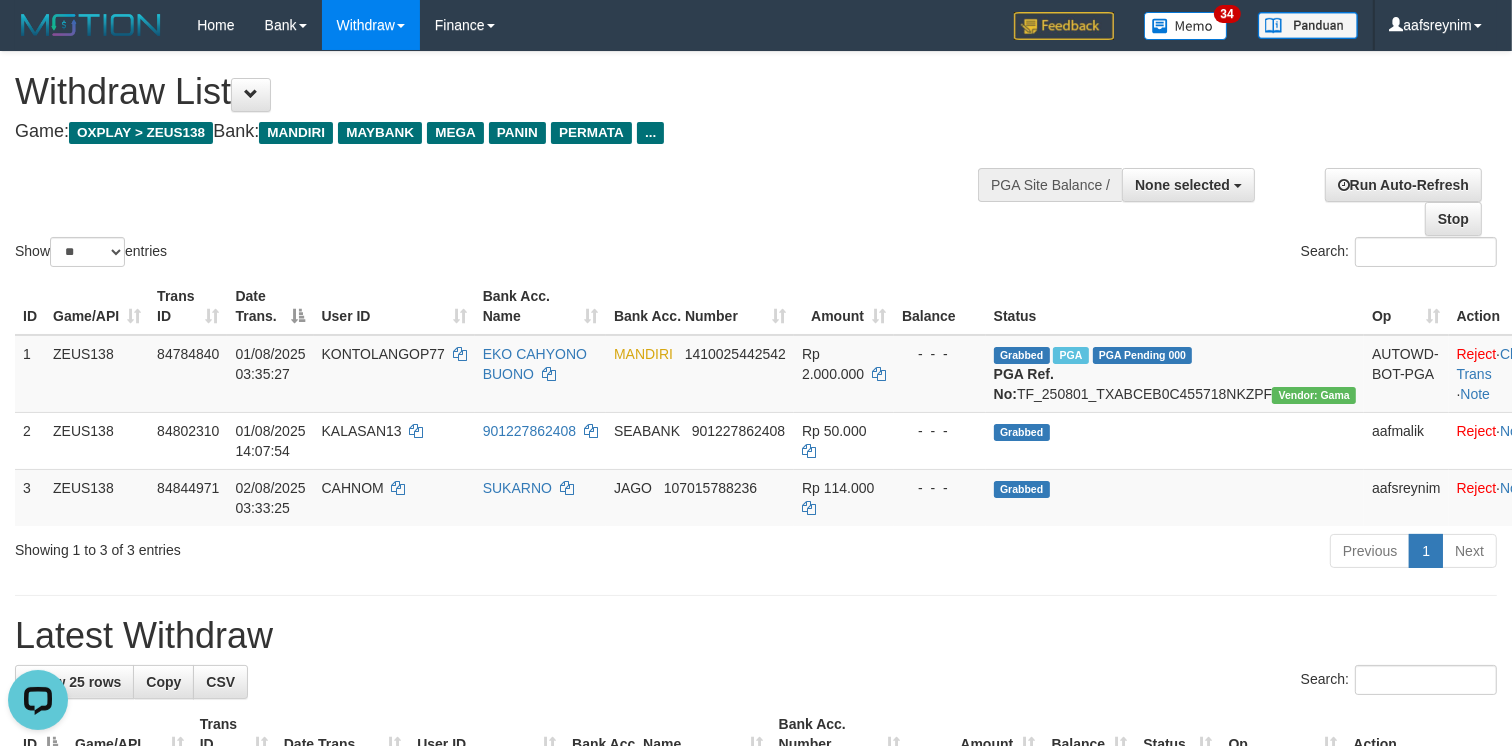 scroll, scrollTop: 0, scrollLeft: 0, axis: both 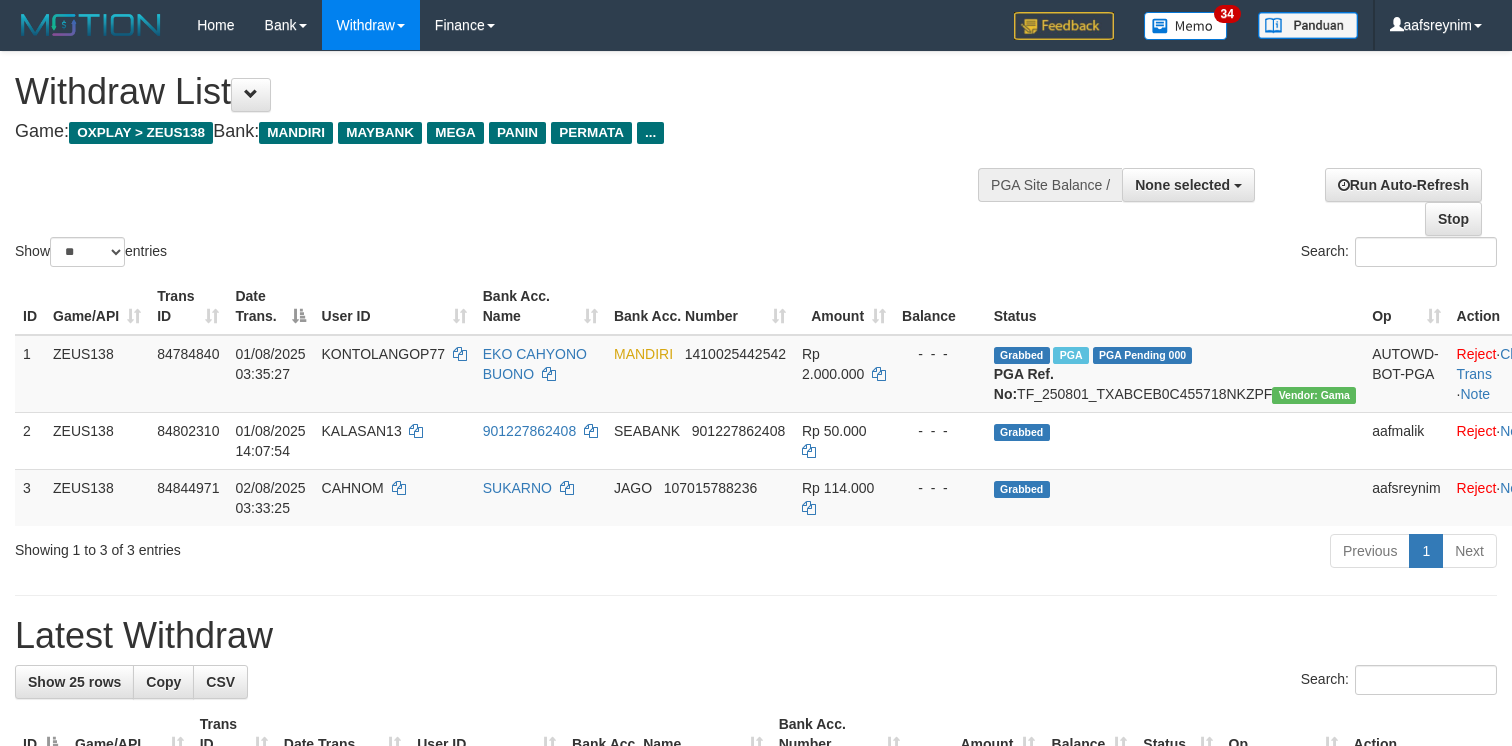 select 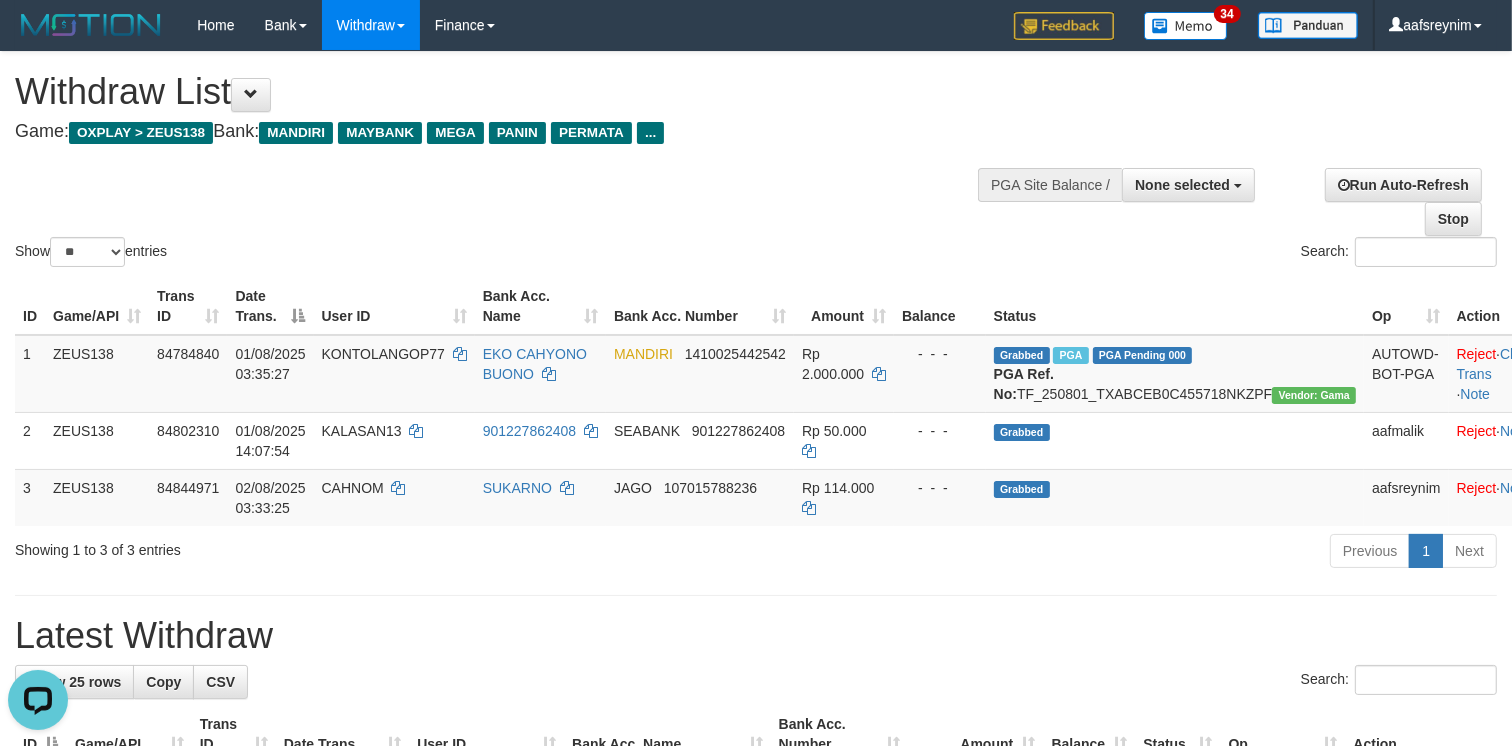 scroll, scrollTop: 0, scrollLeft: 0, axis: both 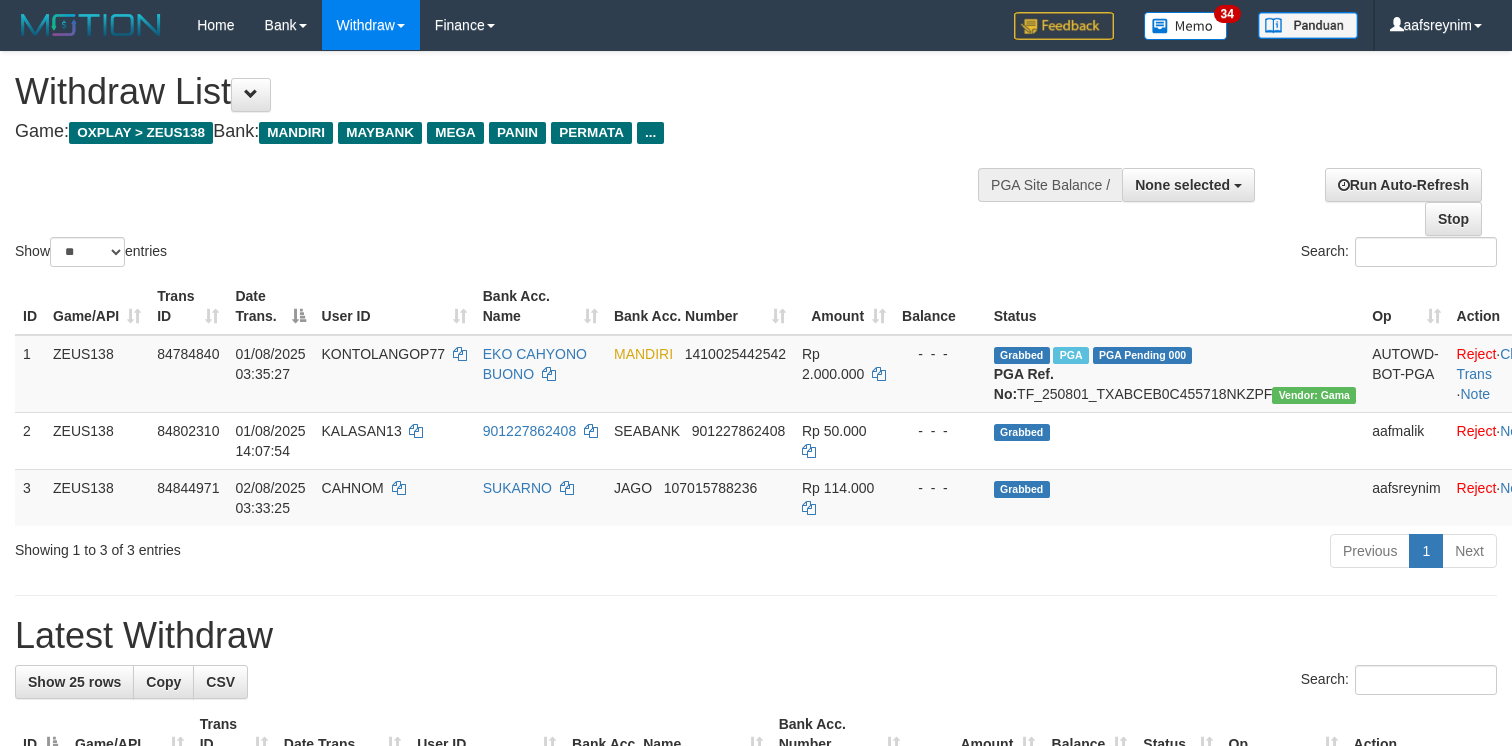 select 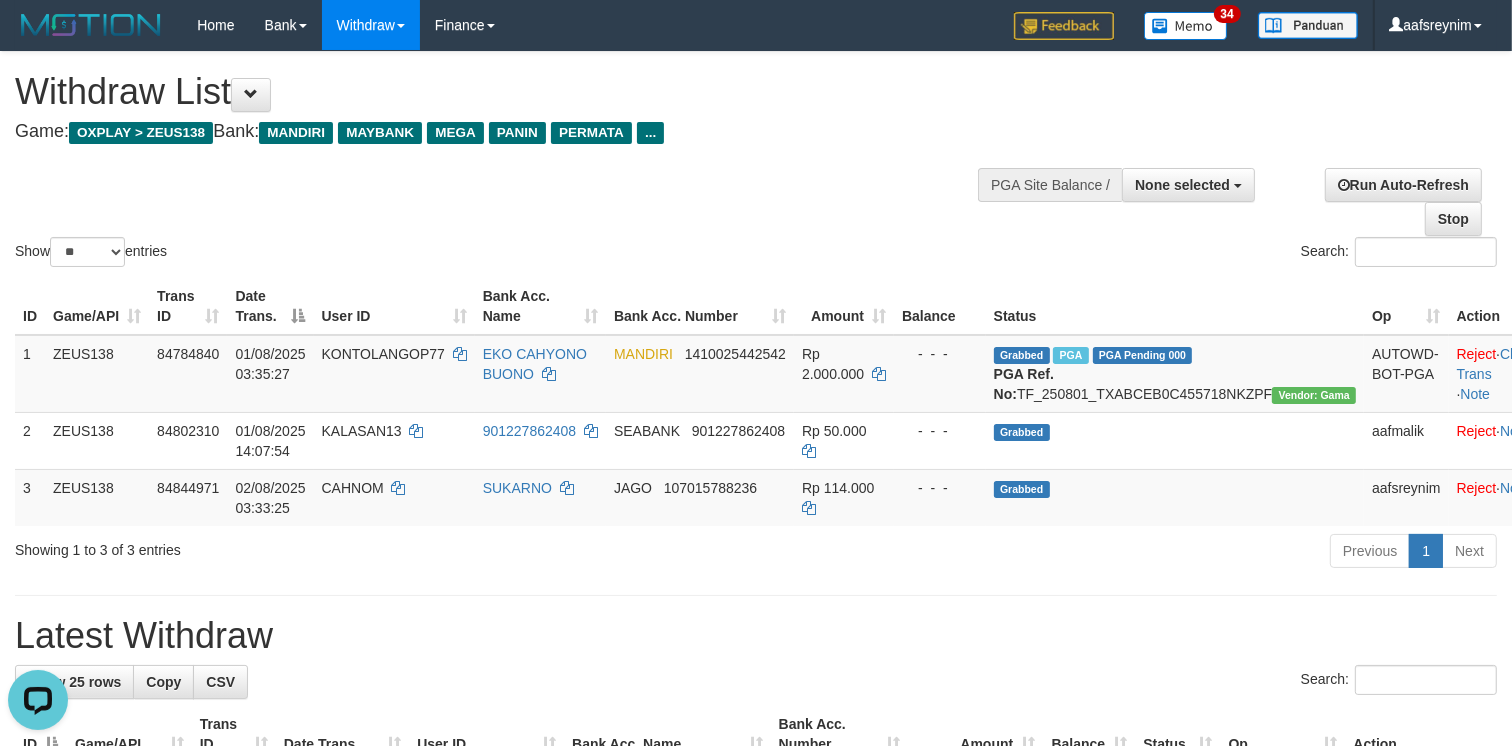 scroll, scrollTop: 0, scrollLeft: 0, axis: both 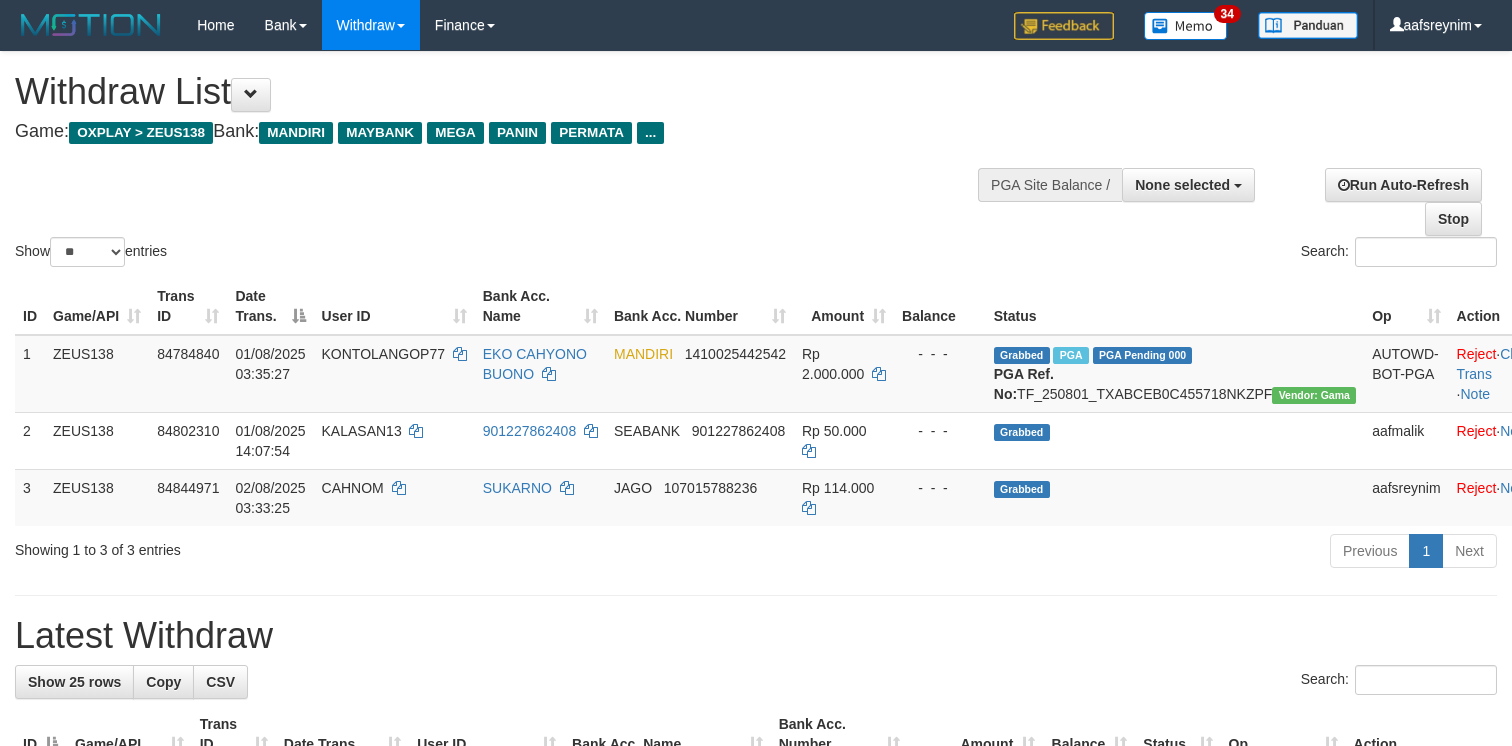 select 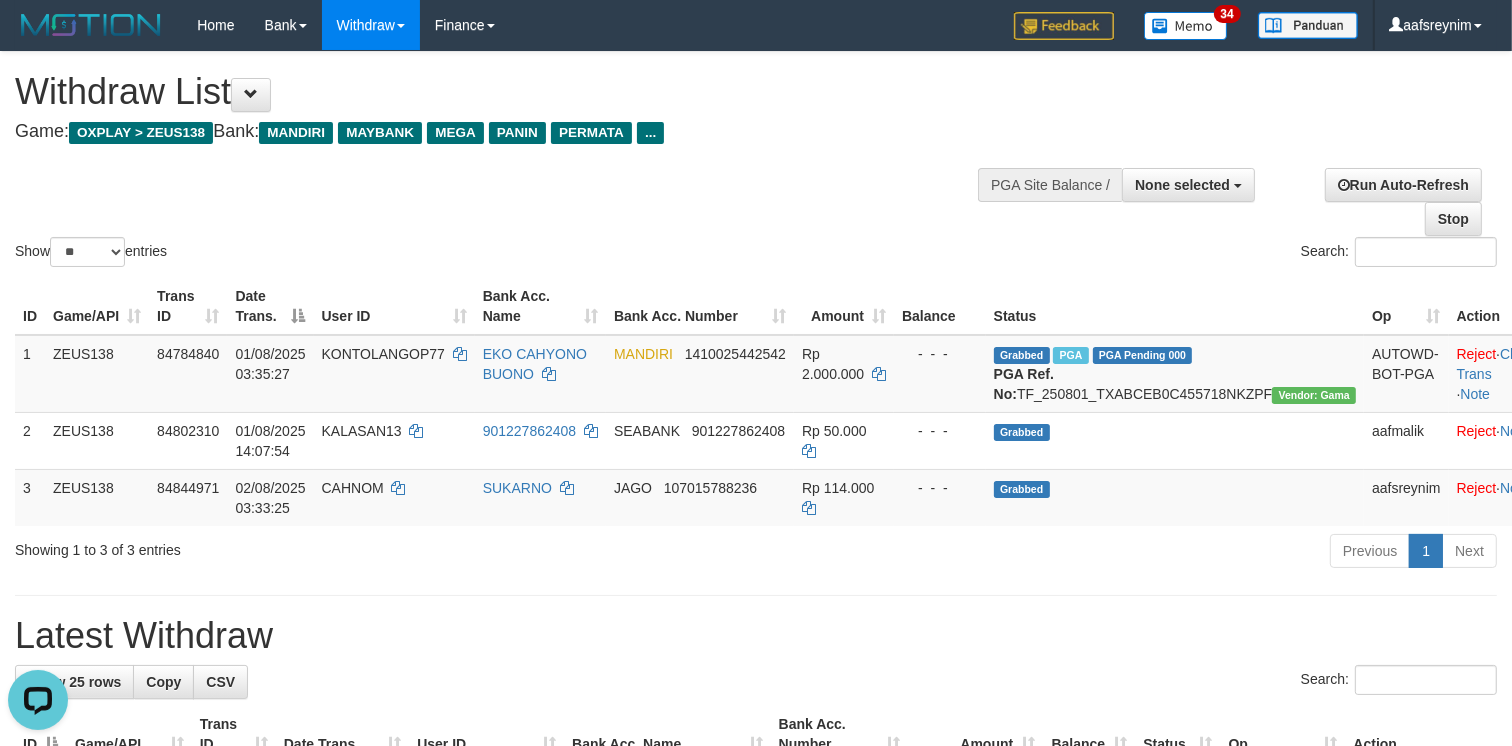 scroll, scrollTop: 0, scrollLeft: 0, axis: both 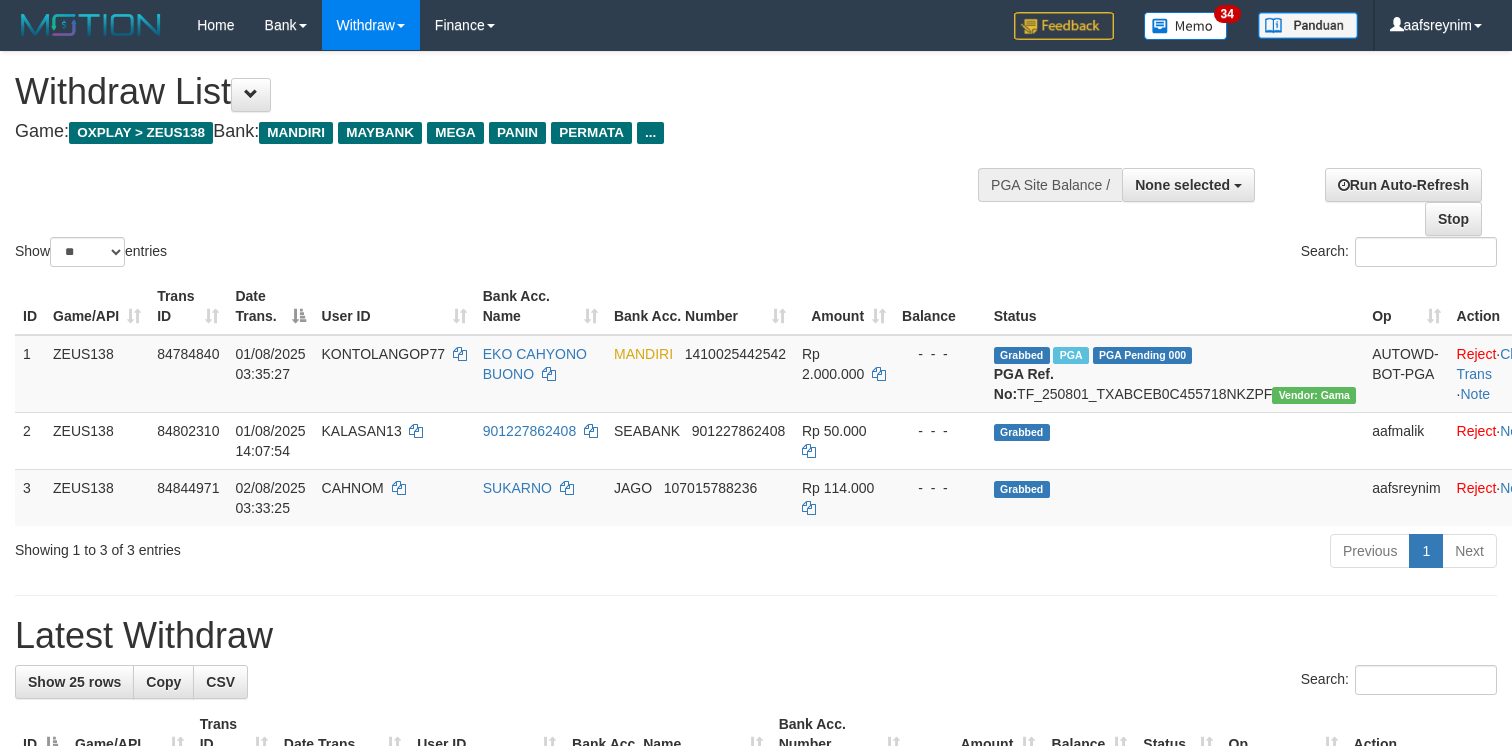 select 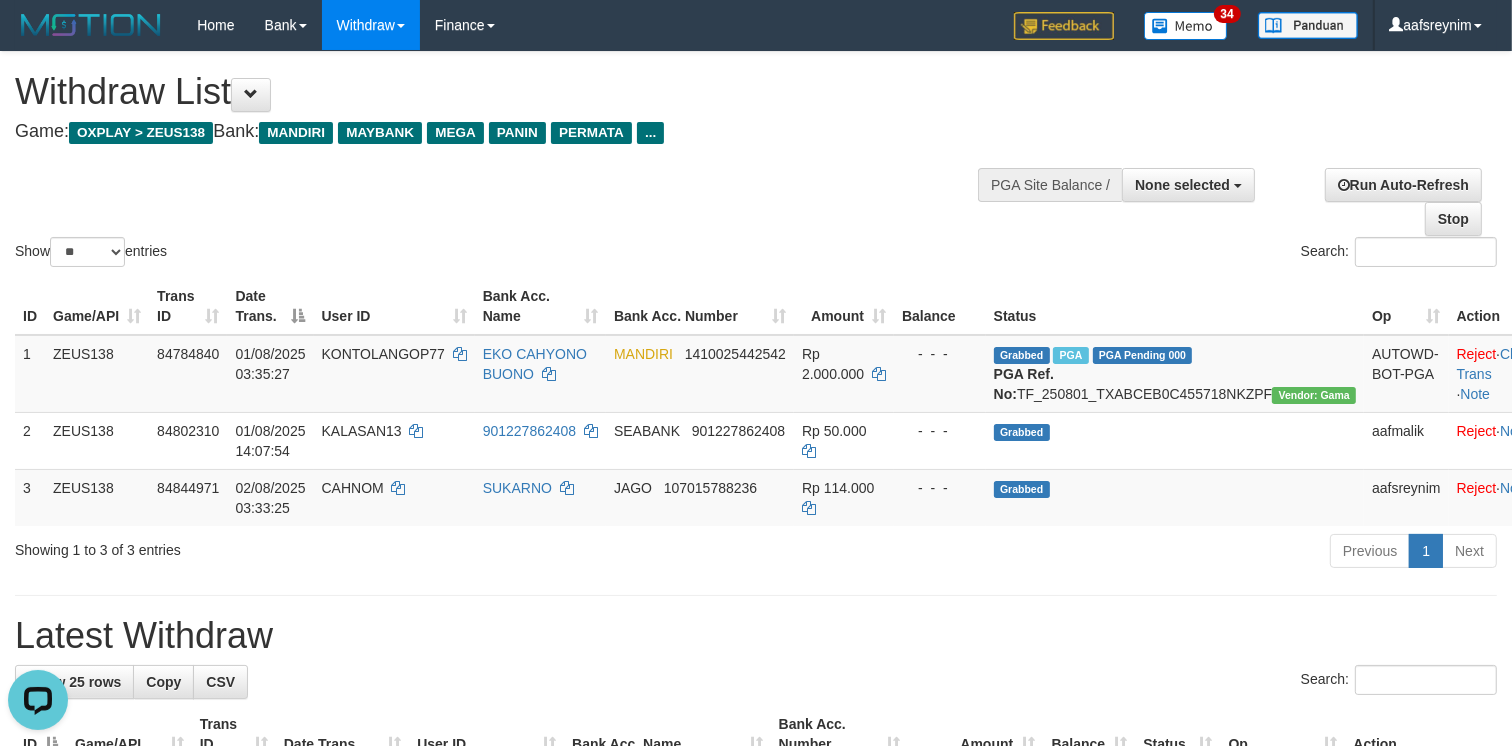 scroll, scrollTop: 0, scrollLeft: 0, axis: both 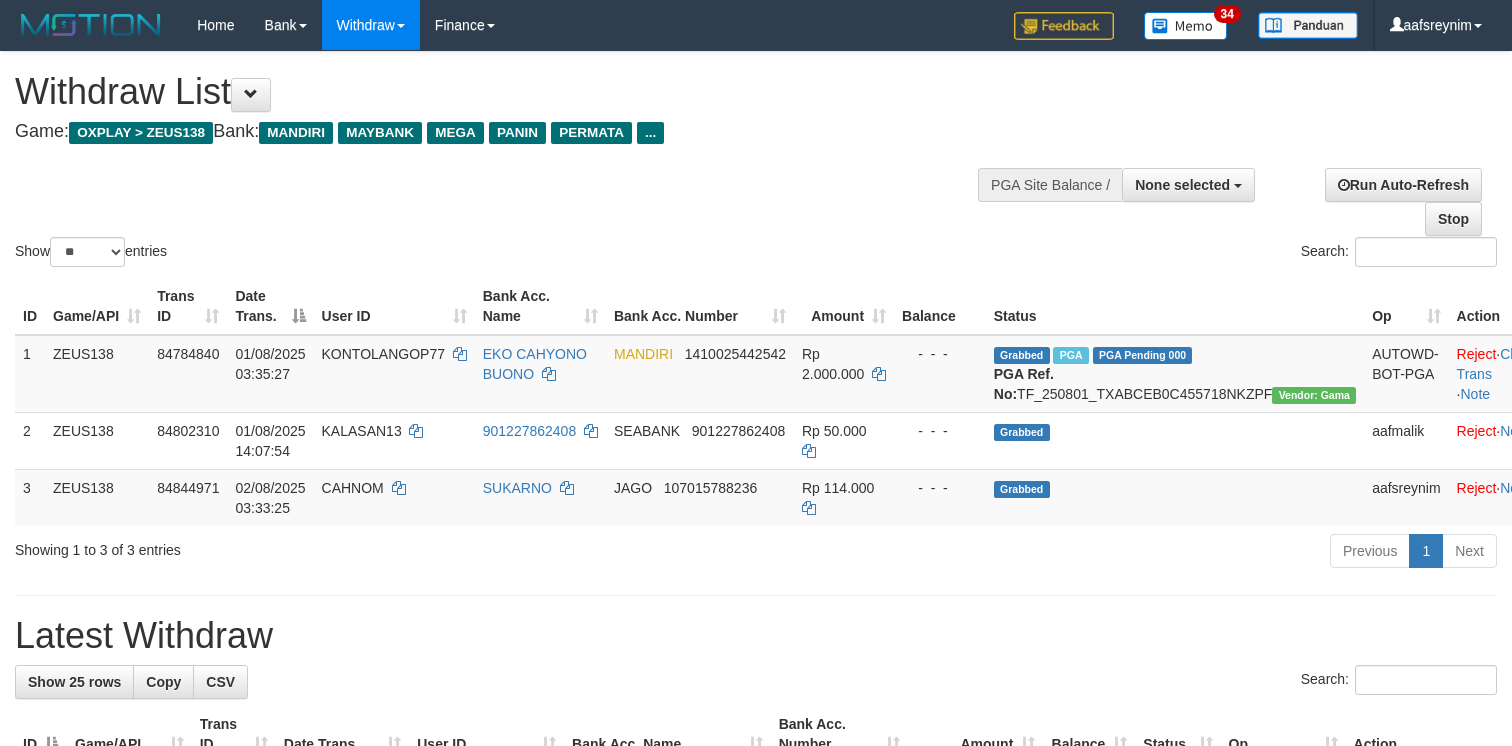 select 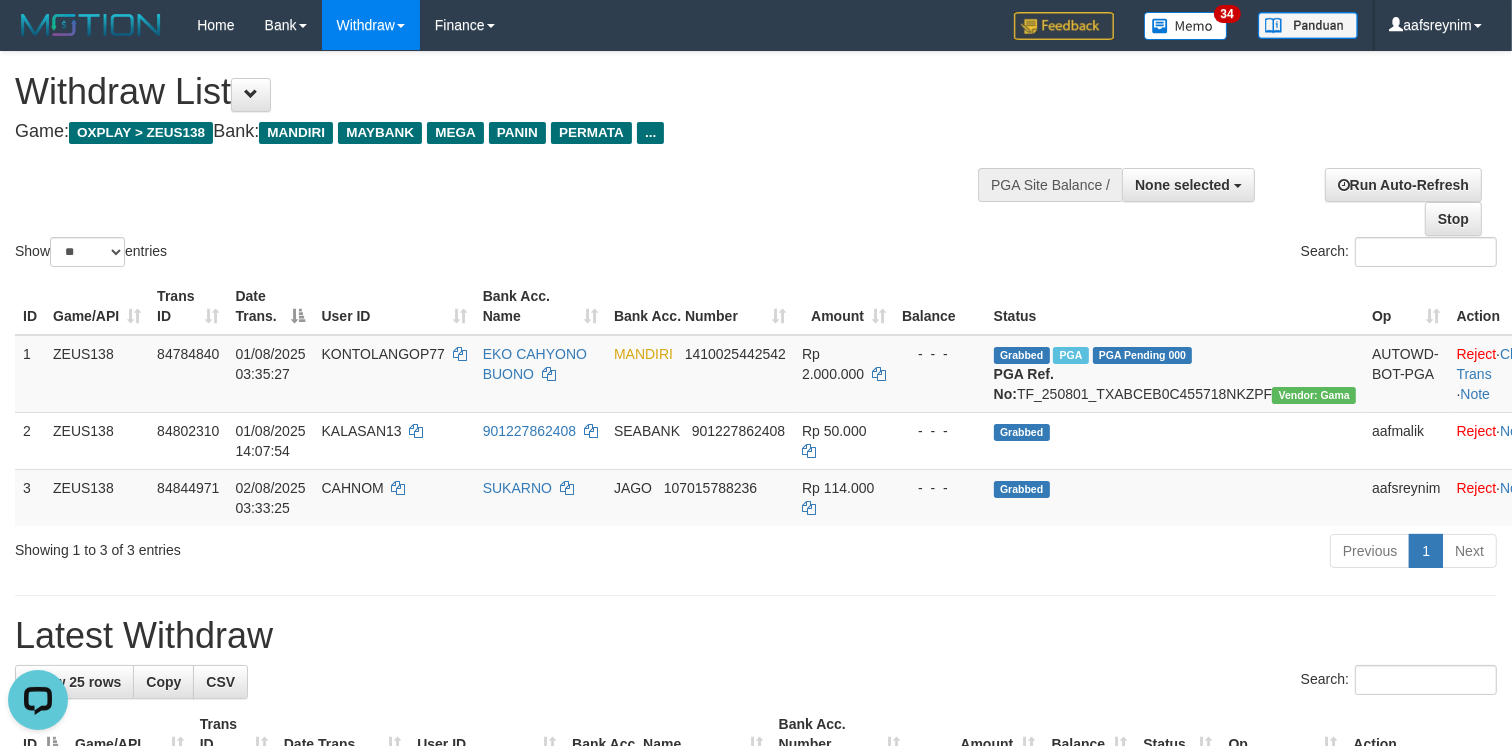 scroll, scrollTop: 0, scrollLeft: 0, axis: both 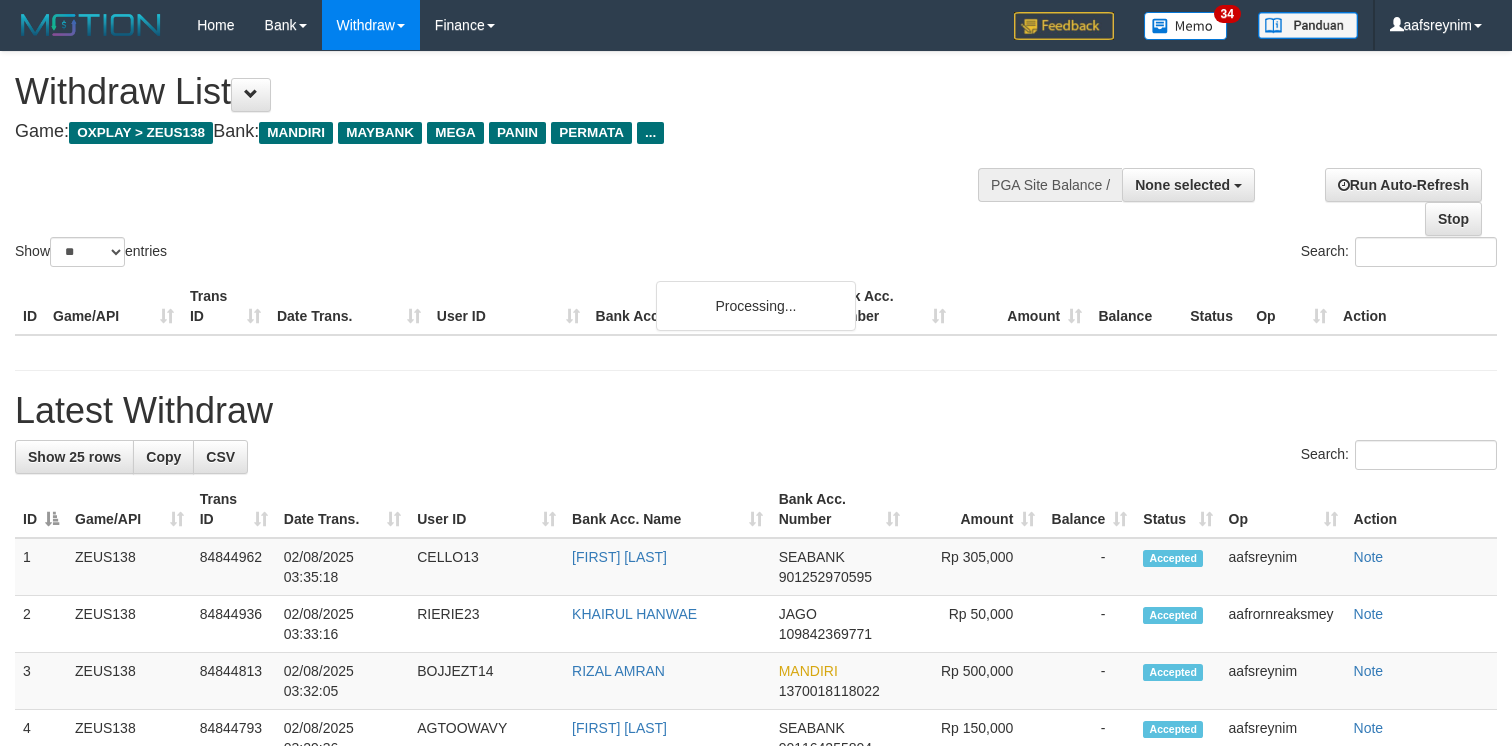 select 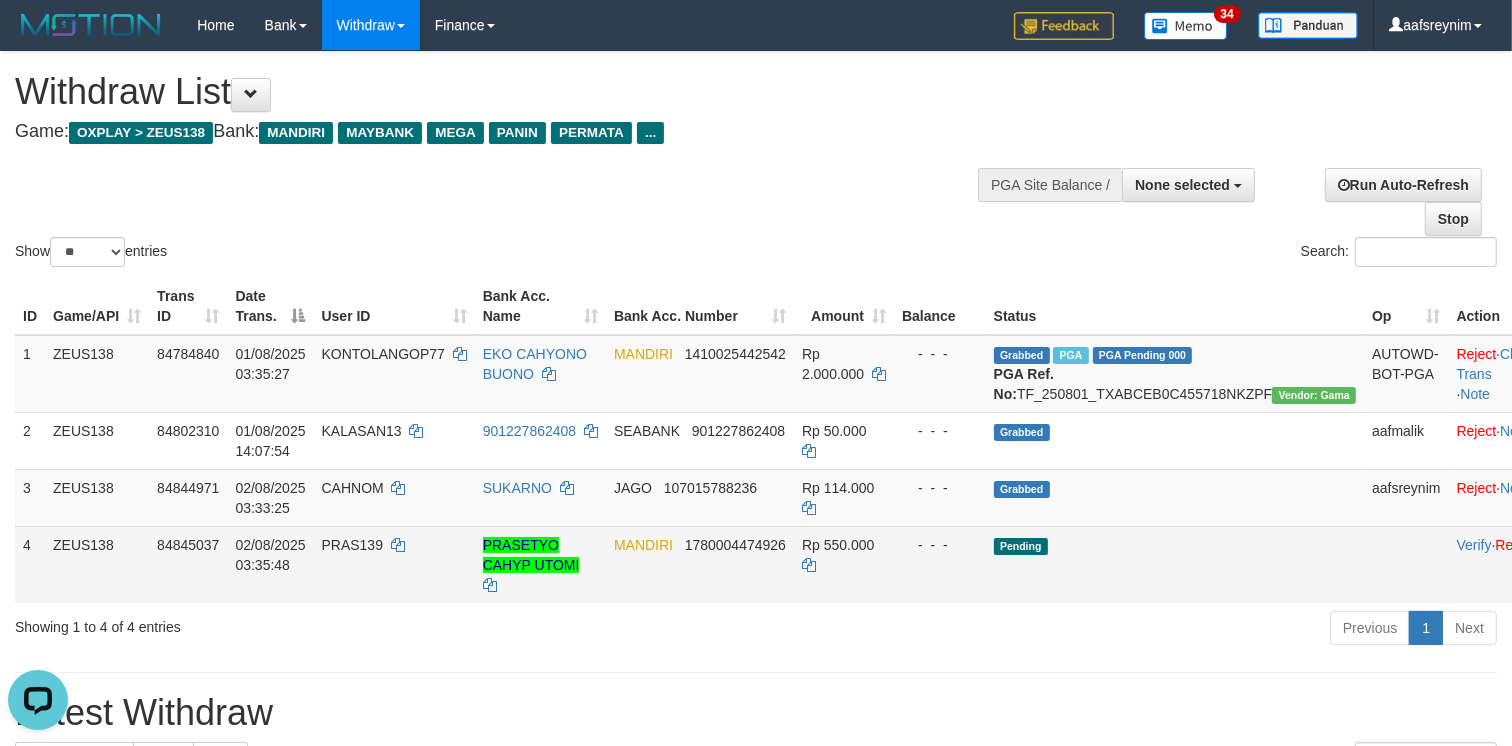 scroll, scrollTop: 0, scrollLeft: 0, axis: both 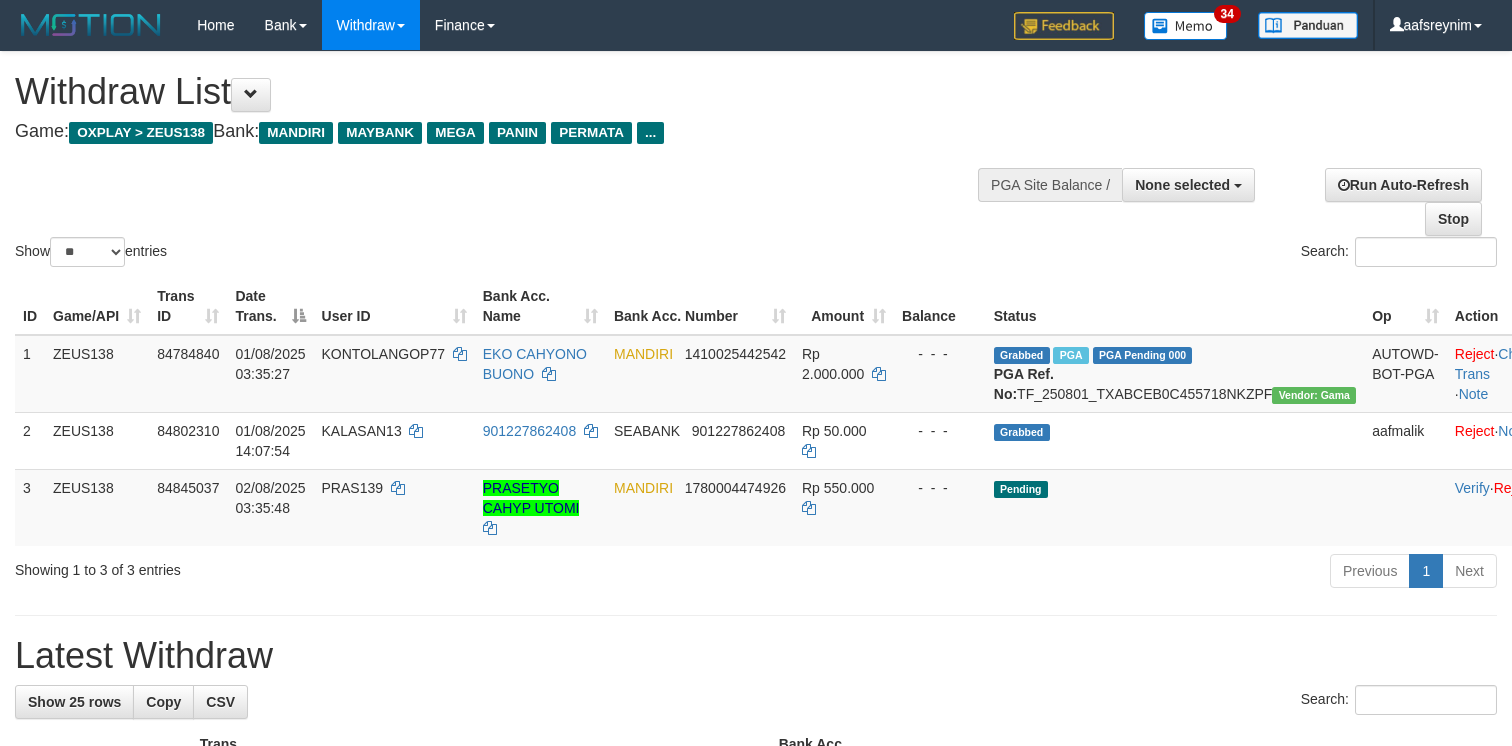select 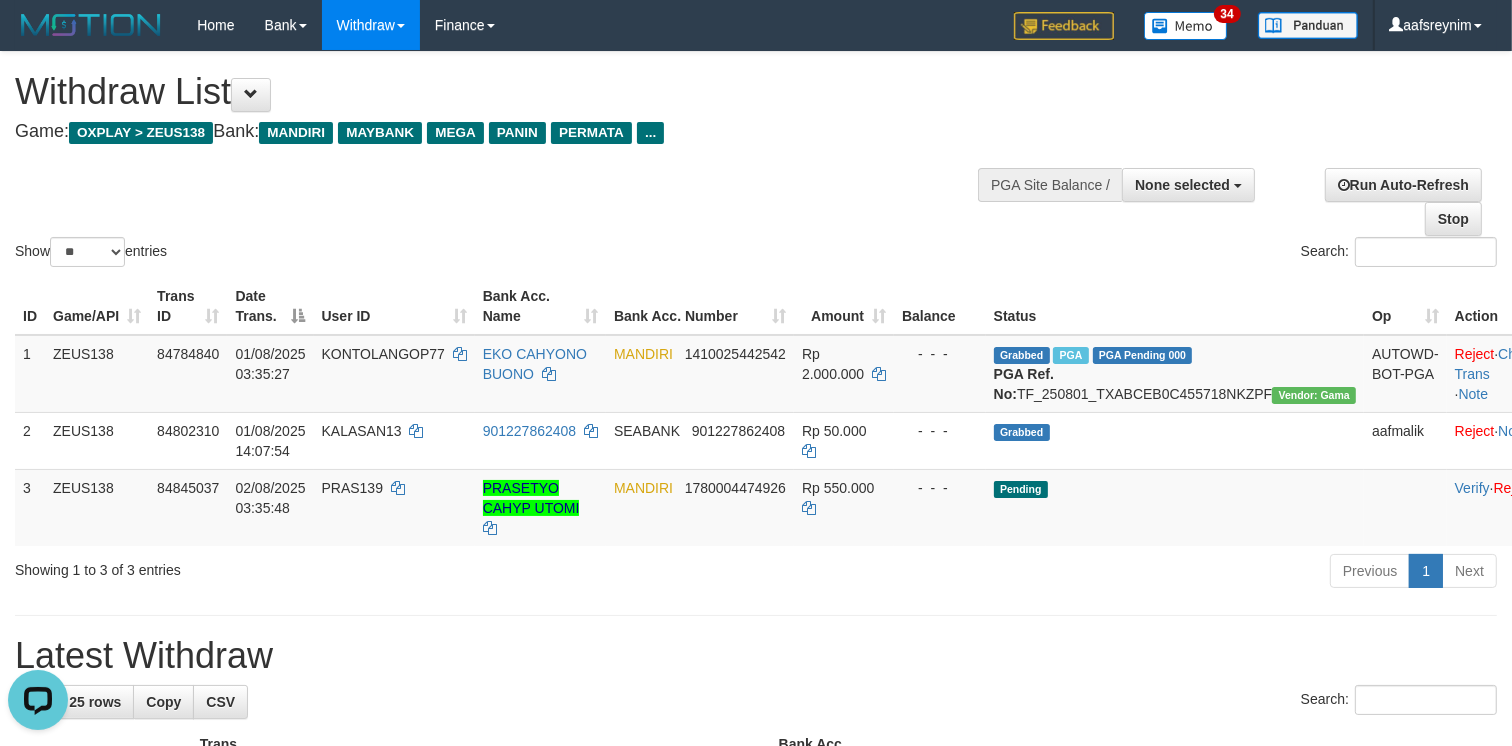 scroll, scrollTop: 0, scrollLeft: 0, axis: both 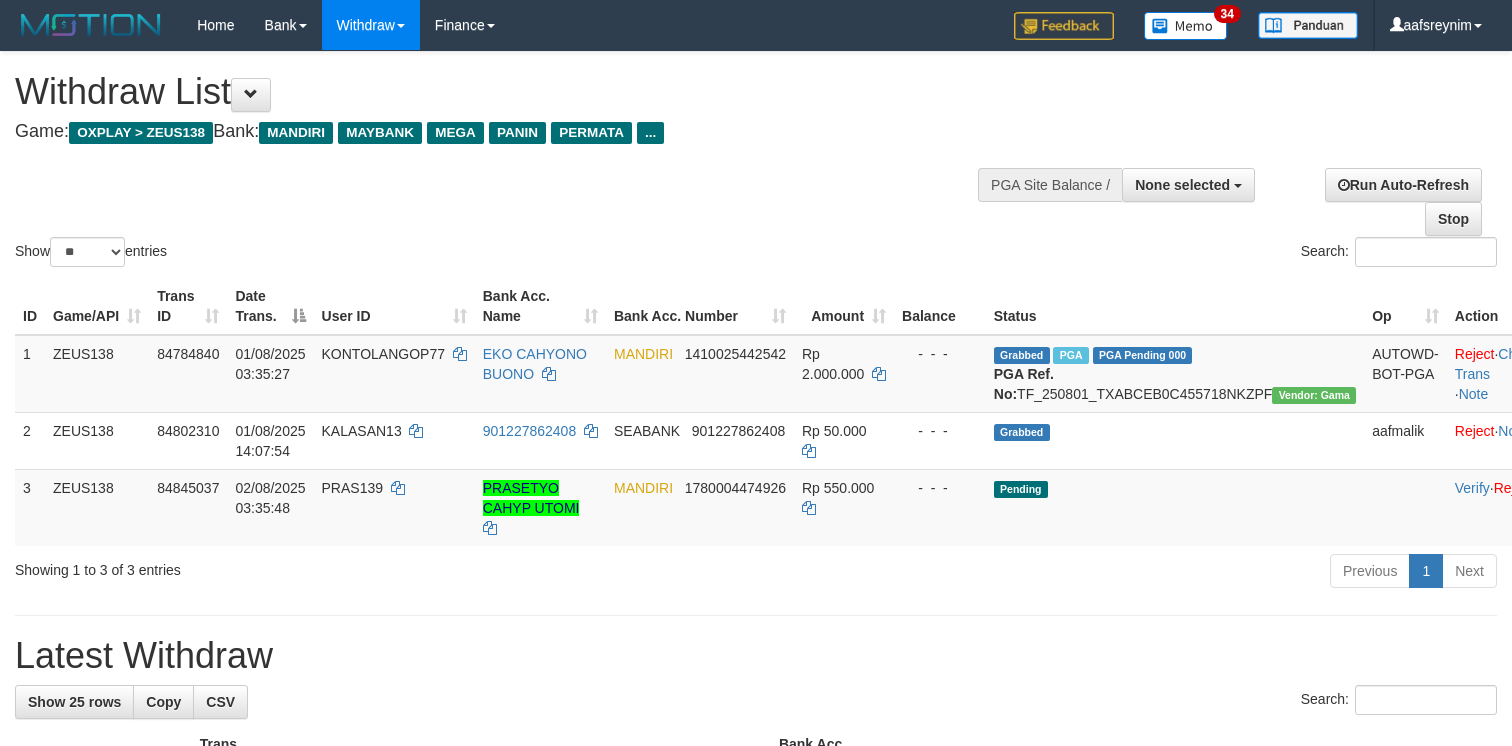 select 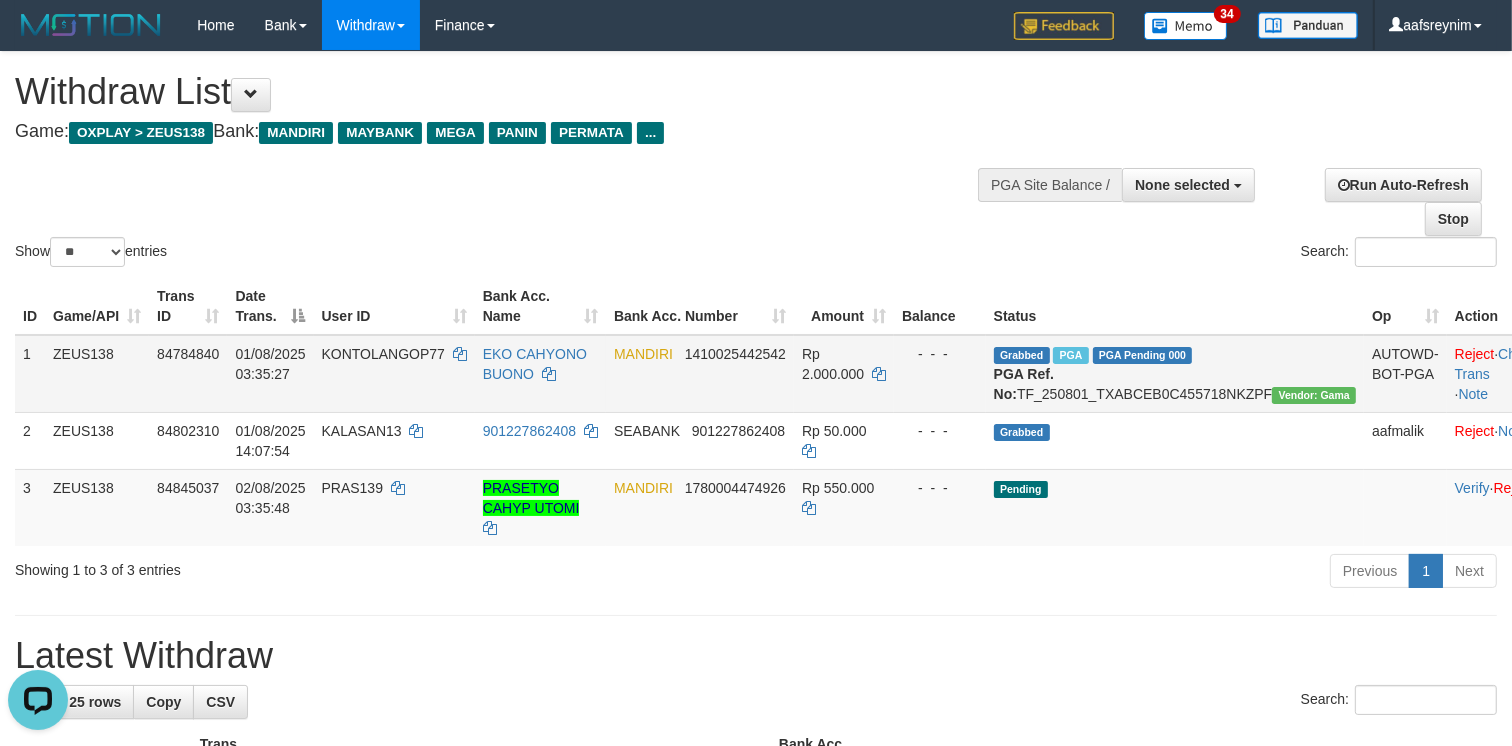 scroll, scrollTop: 0, scrollLeft: 0, axis: both 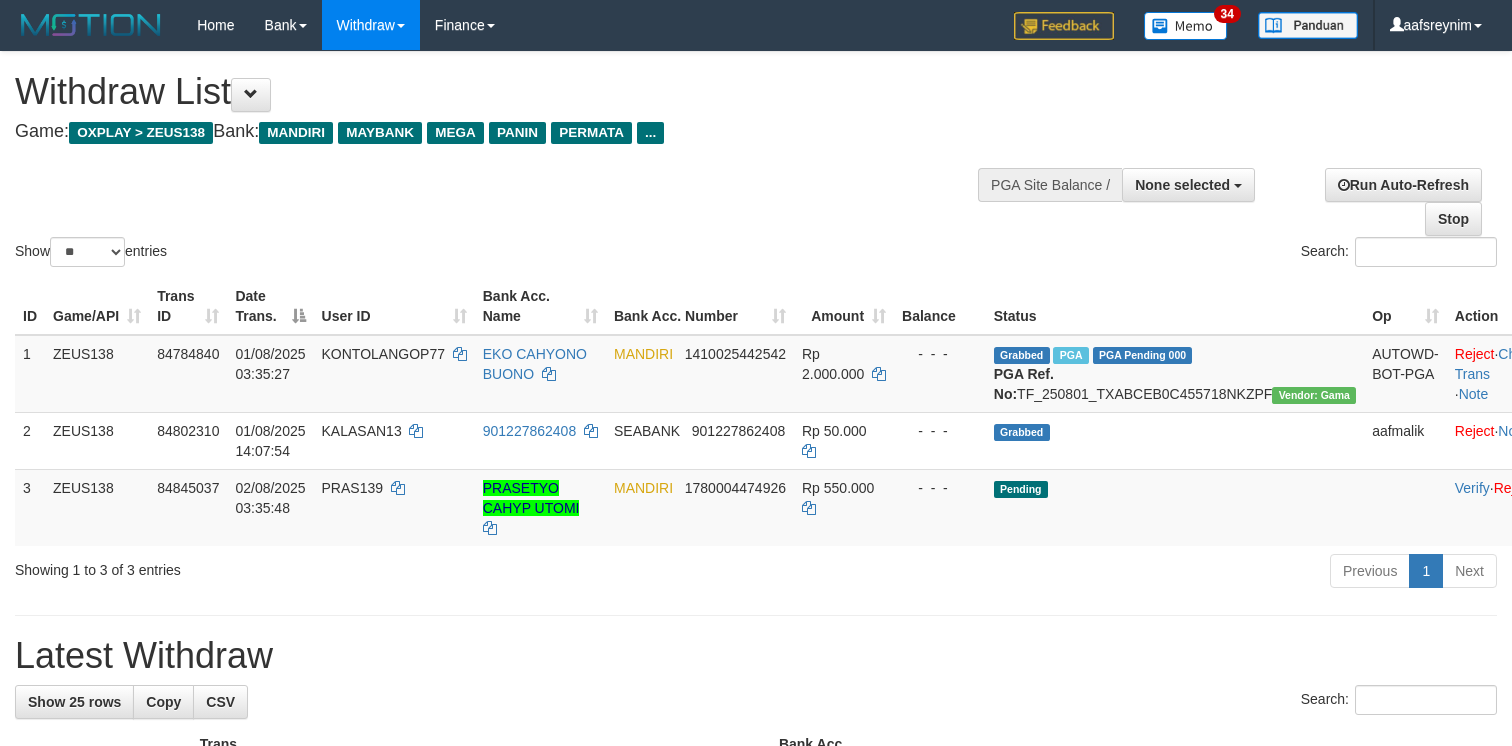 select 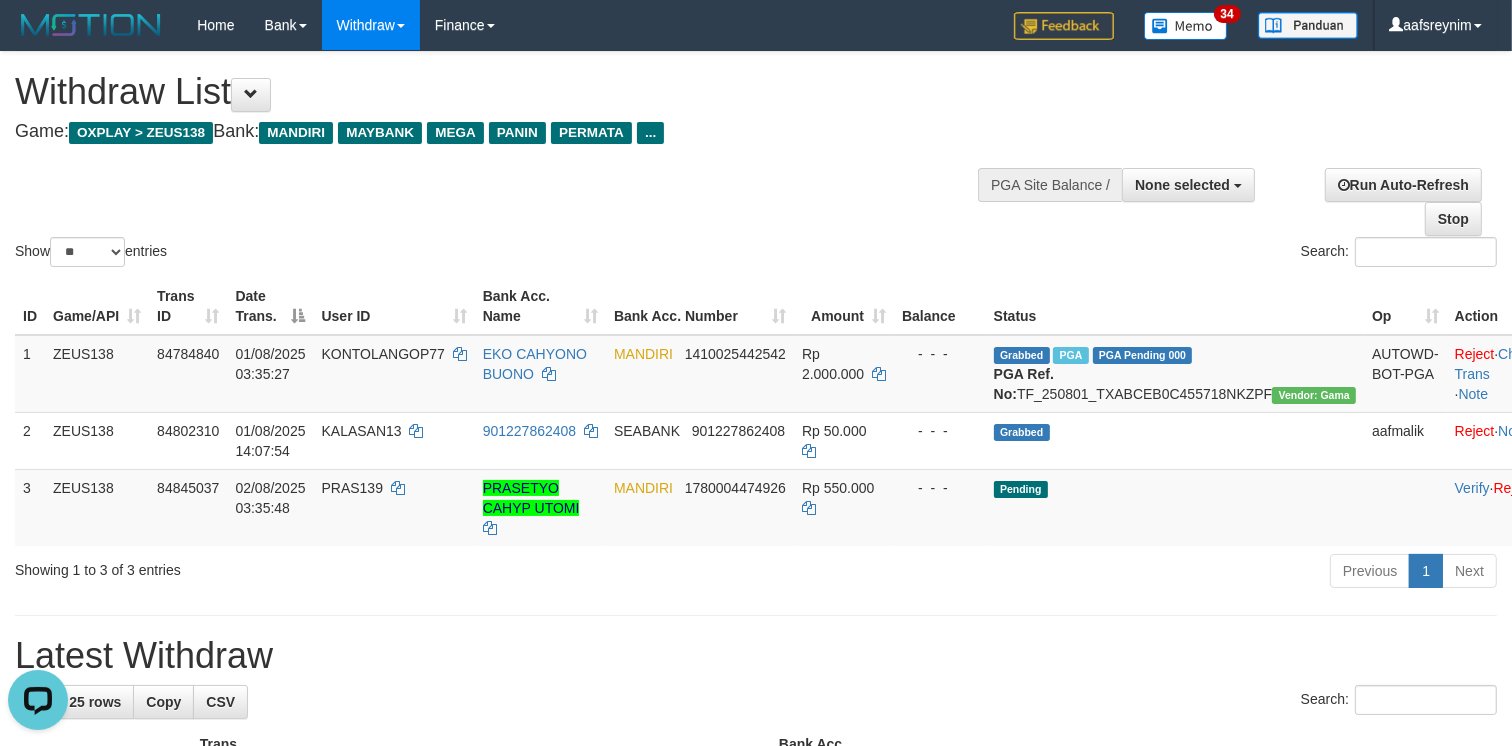 scroll, scrollTop: 0, scrollLeft: 0, axis: both 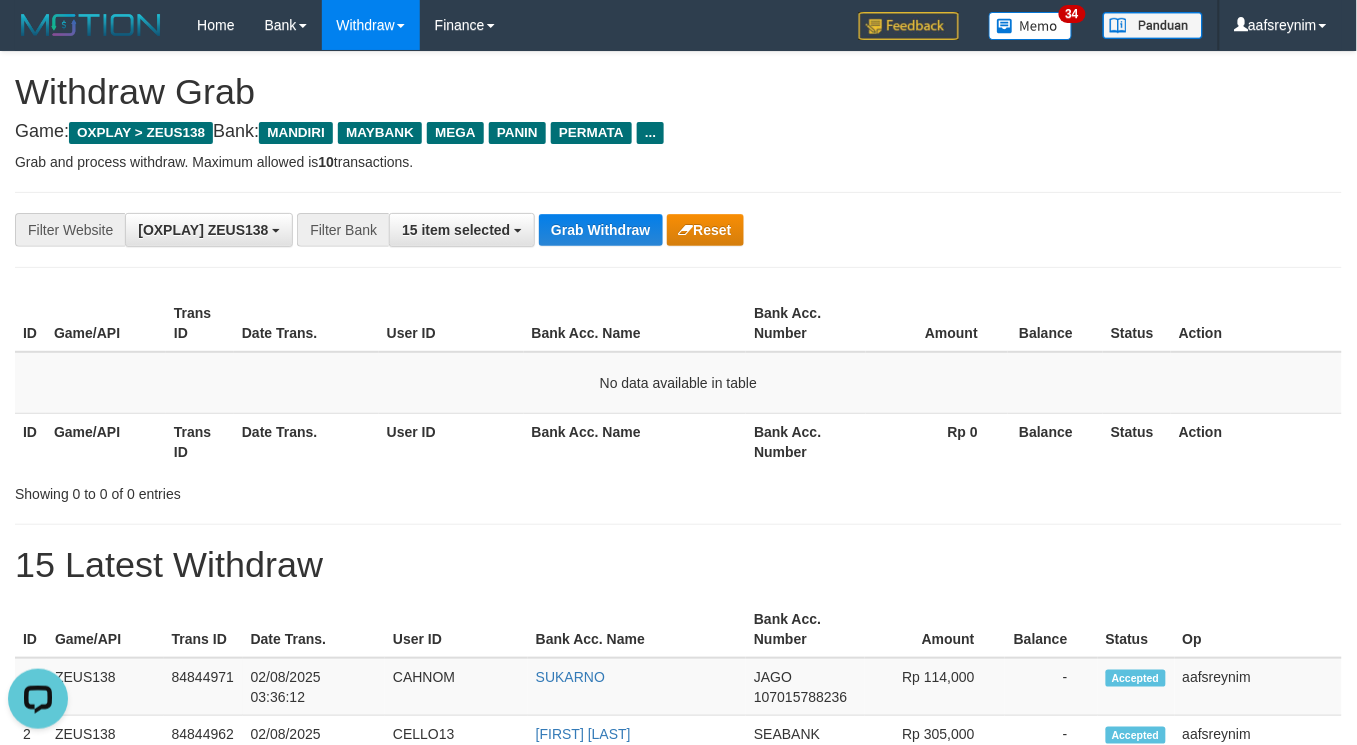 click on "**********" at bounding box center (678, 230) 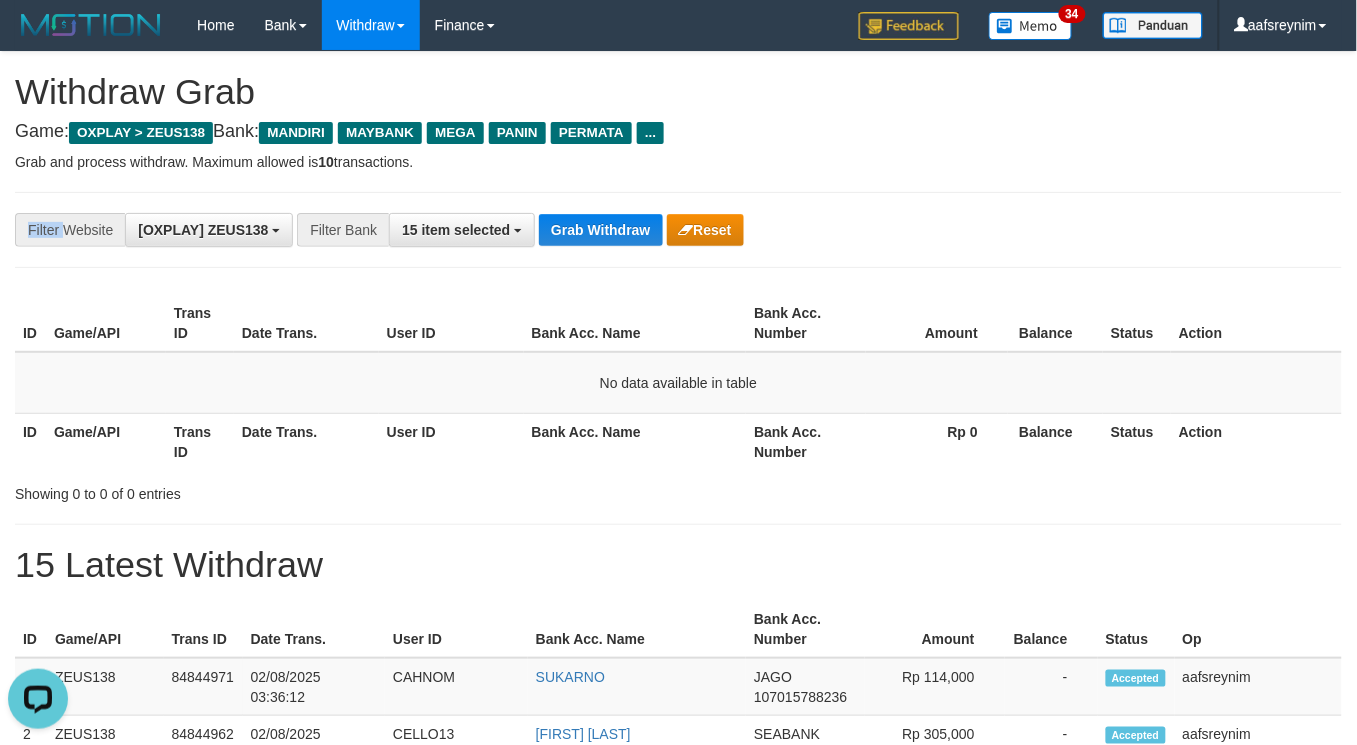 click on "**********" at bounding box center (678, 230) 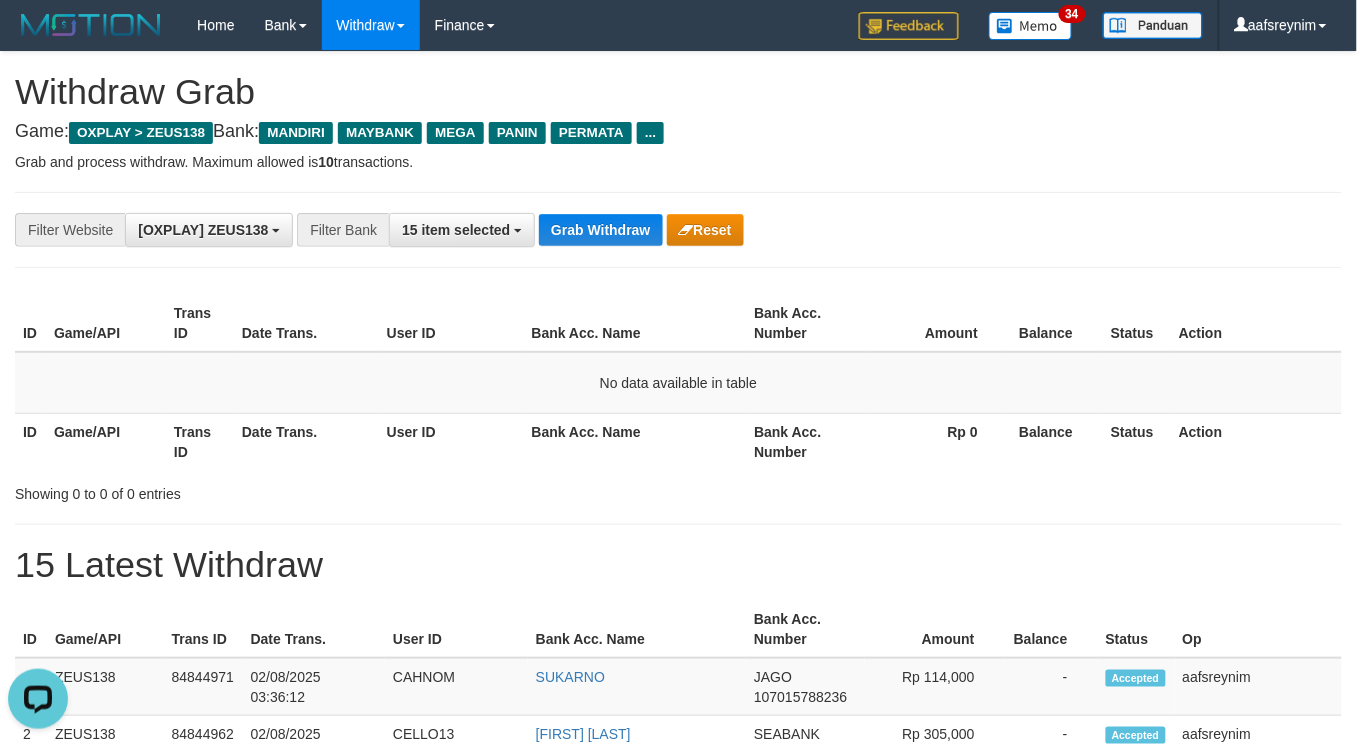click on "**********" at bounding box center (678, 230) 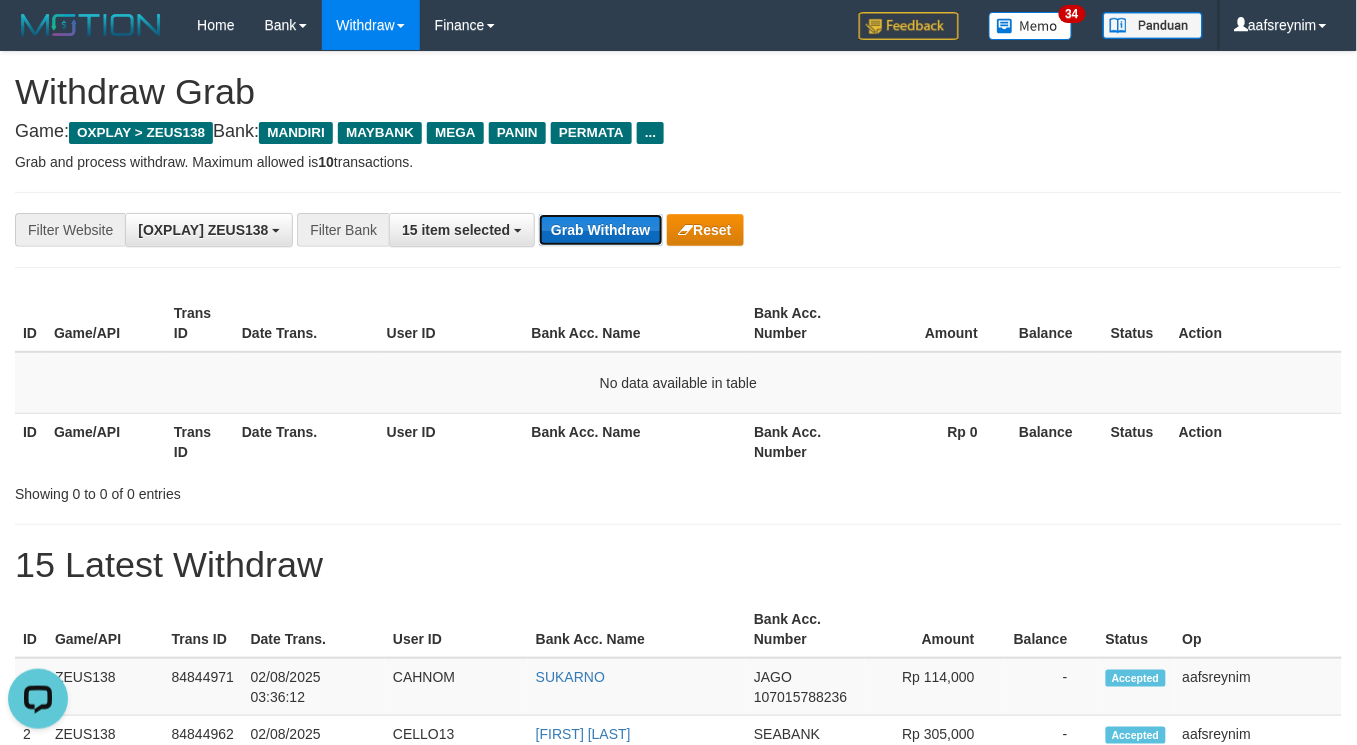 click on "Grab Withdraw" at bounding box center [600, 230] 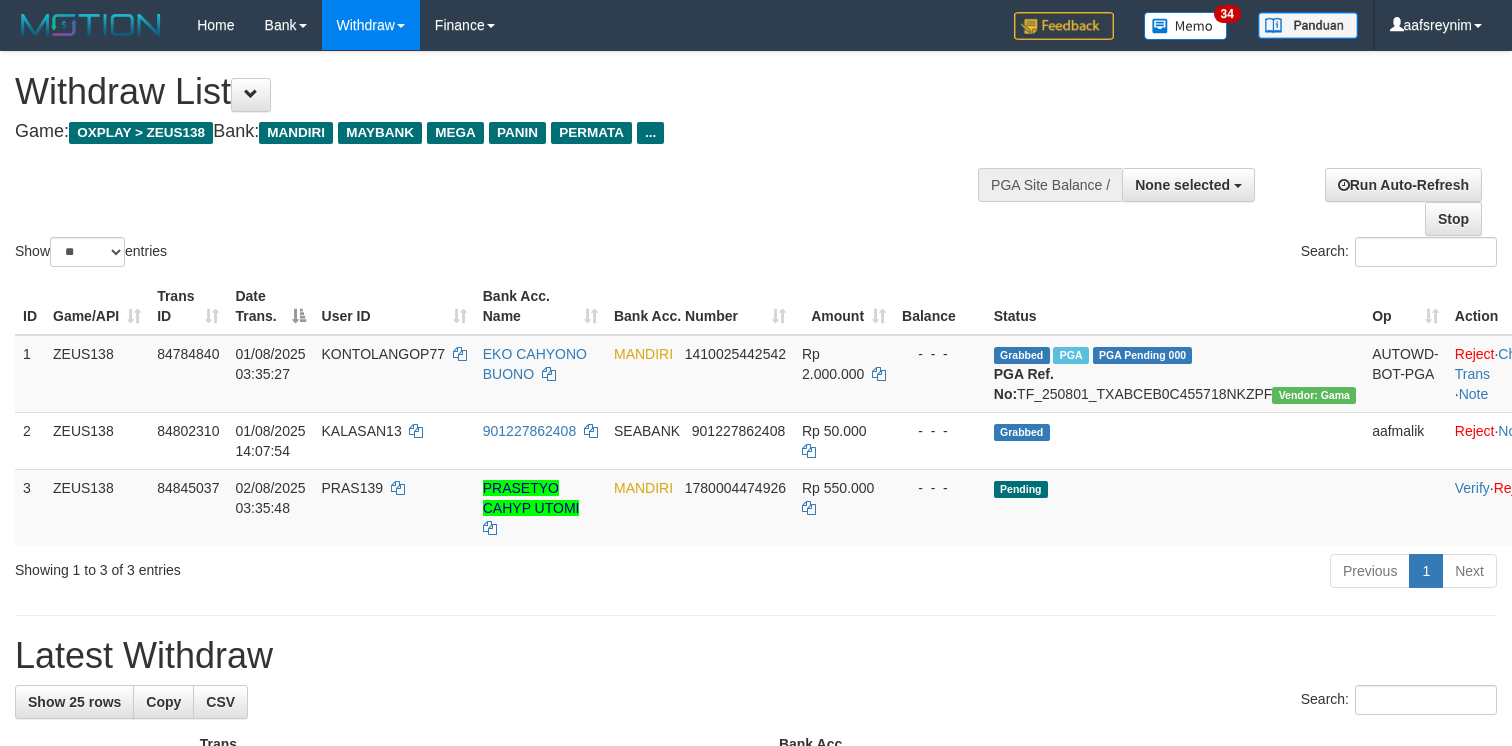 select 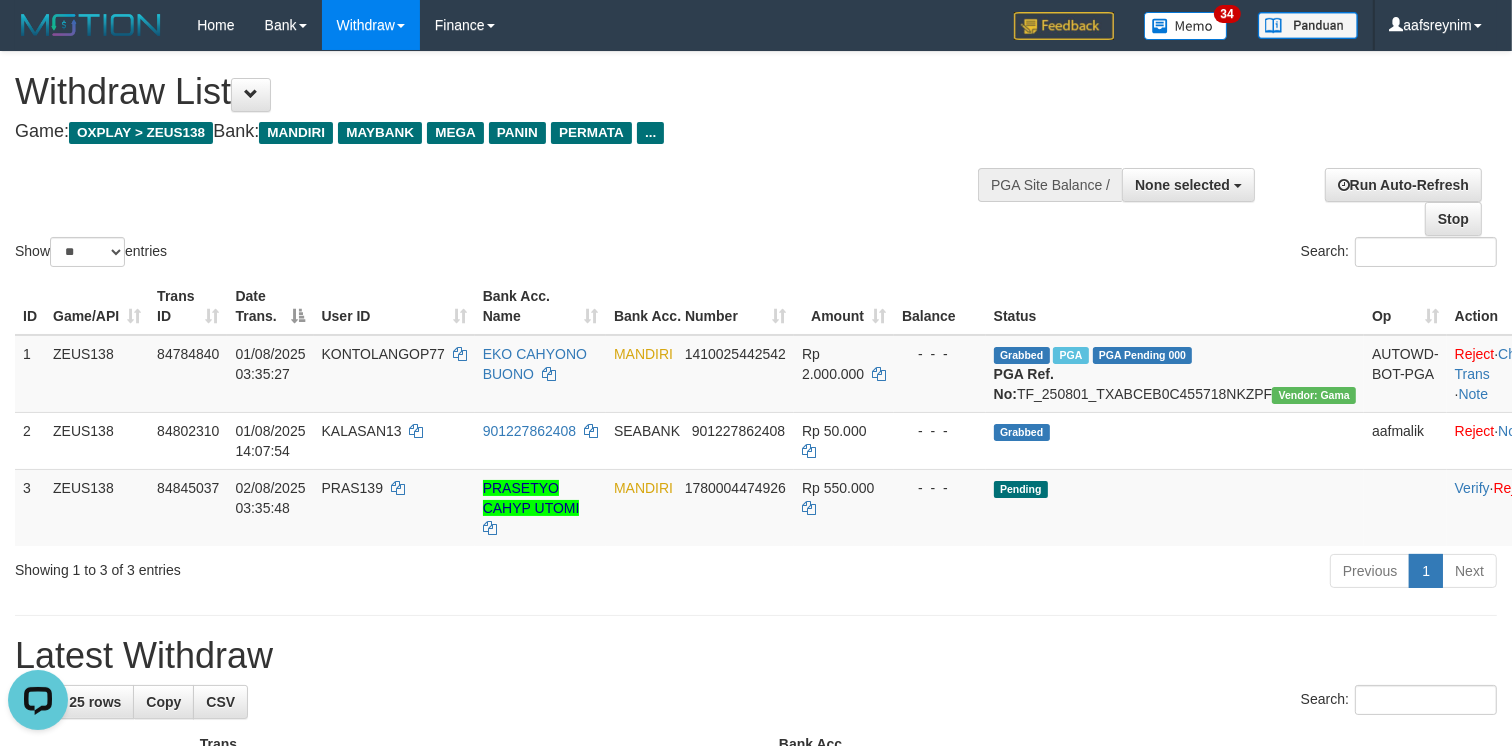 scroll, scrollTop: 0, scrollLeft: 0, axis: both 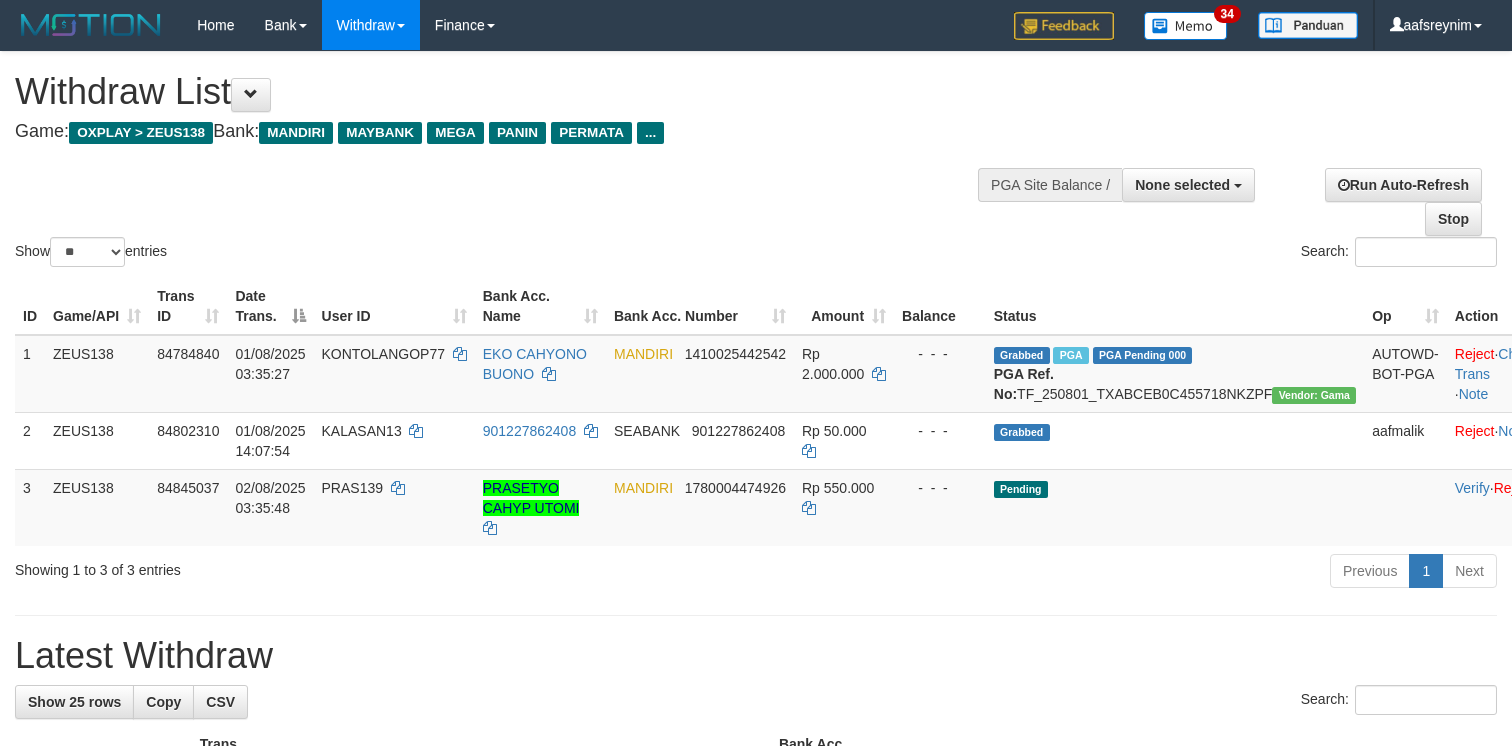 select 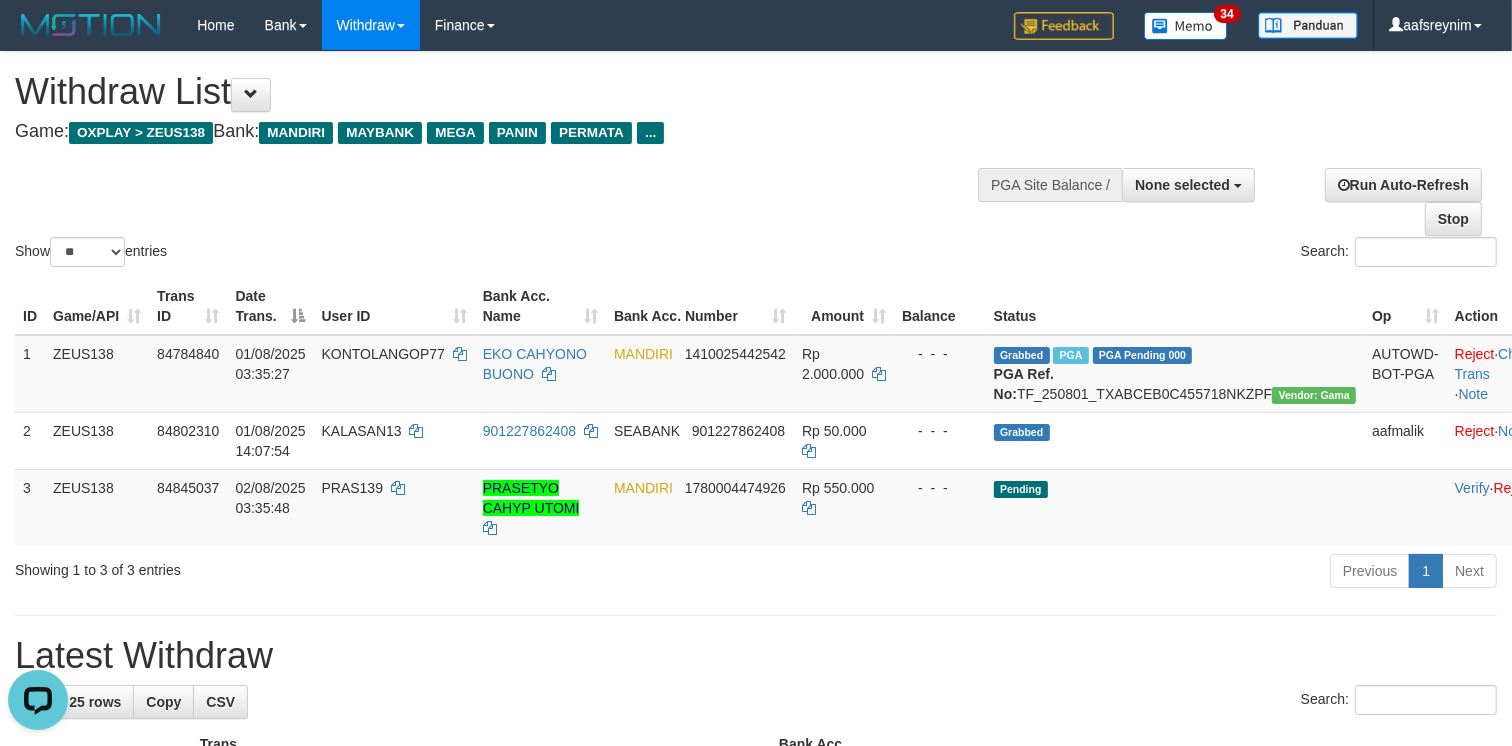 scroll, scrollTop: 0, scrollLeft: 0, axis: both 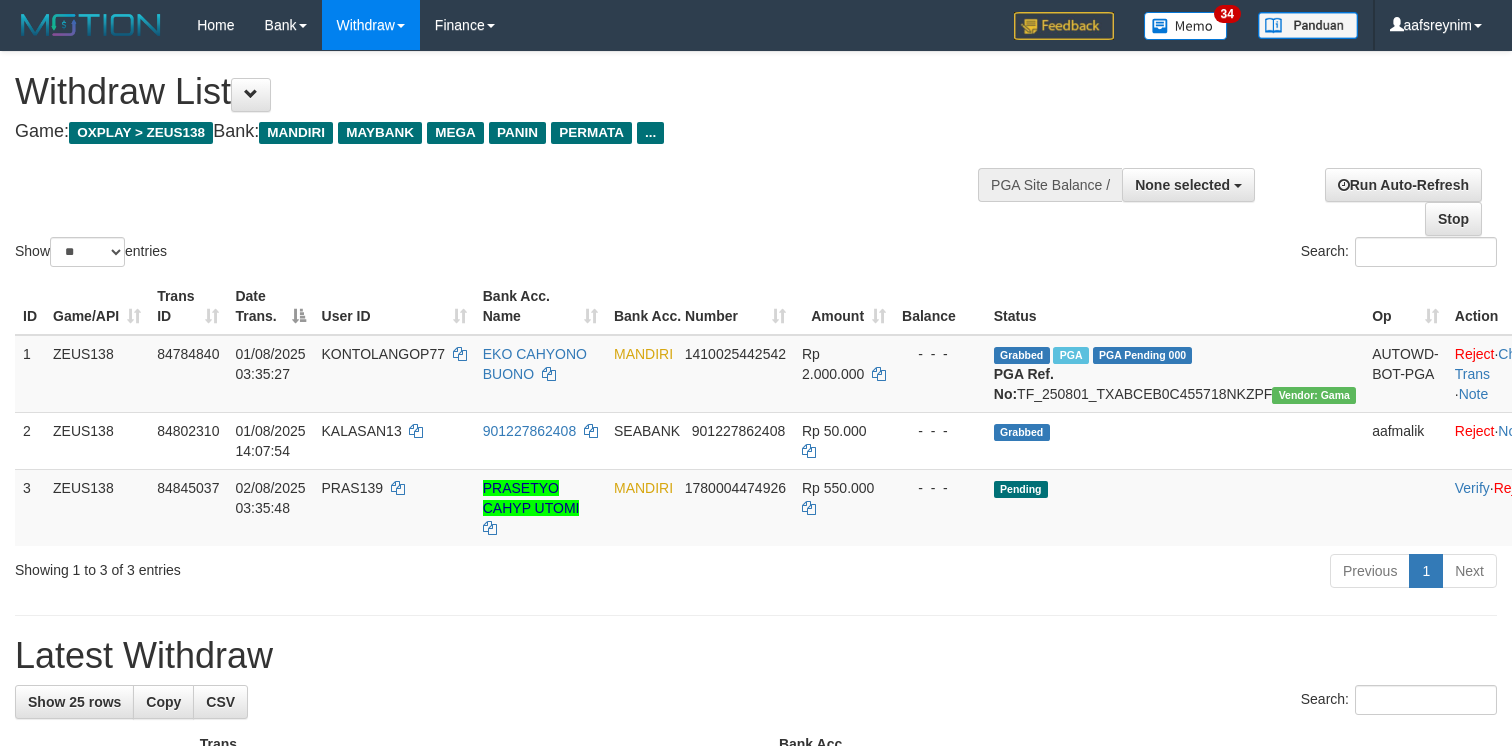 select 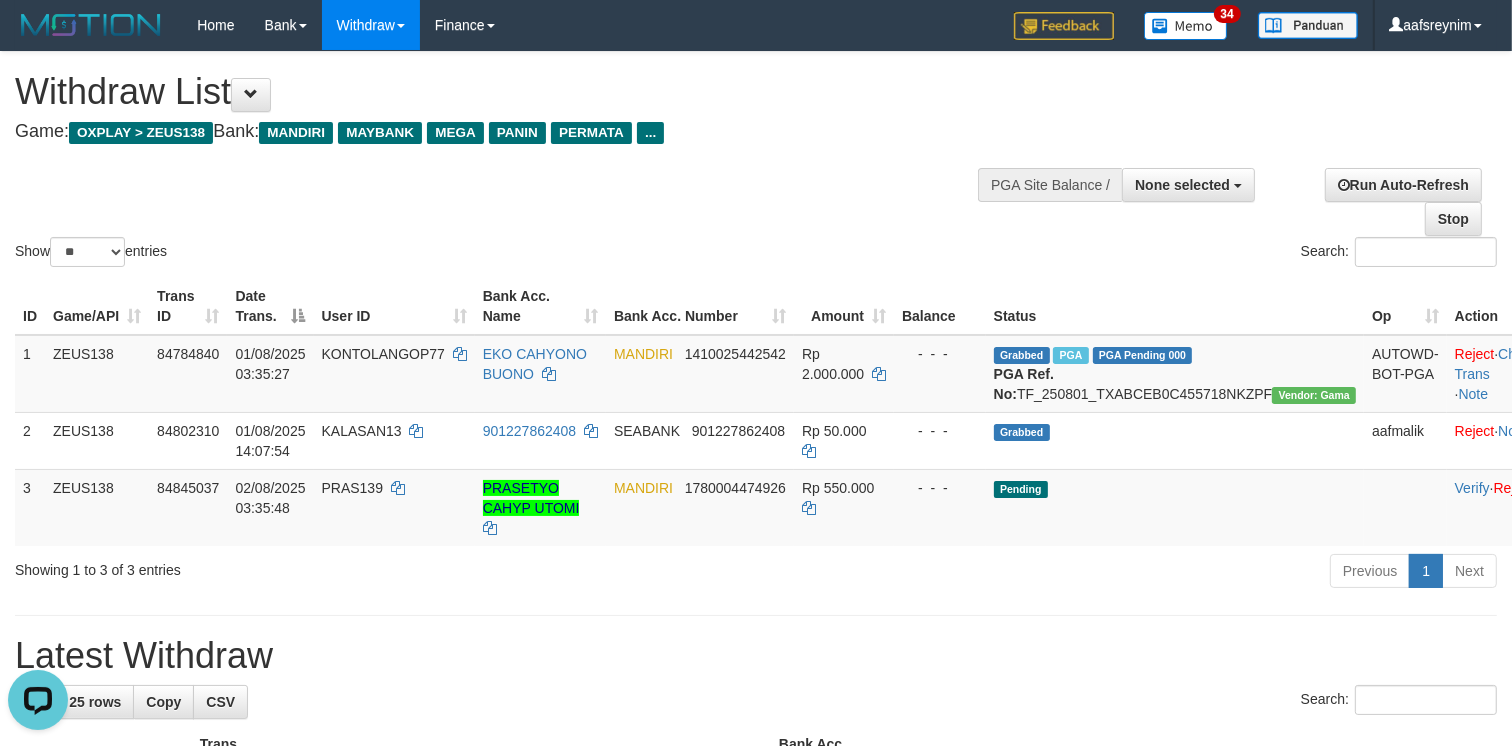 scroll, scrollTop: 0, scrollLeft: 0, axis: both 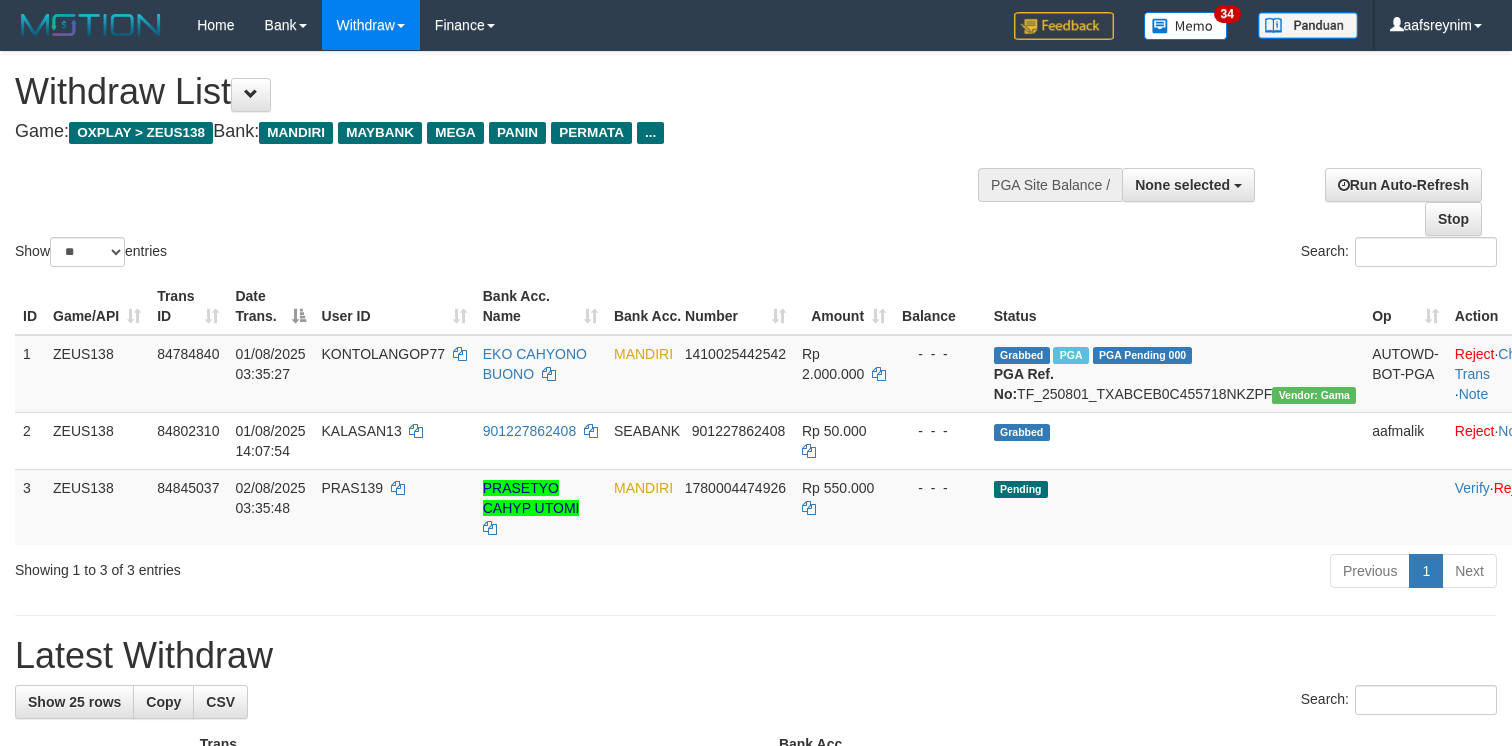 select 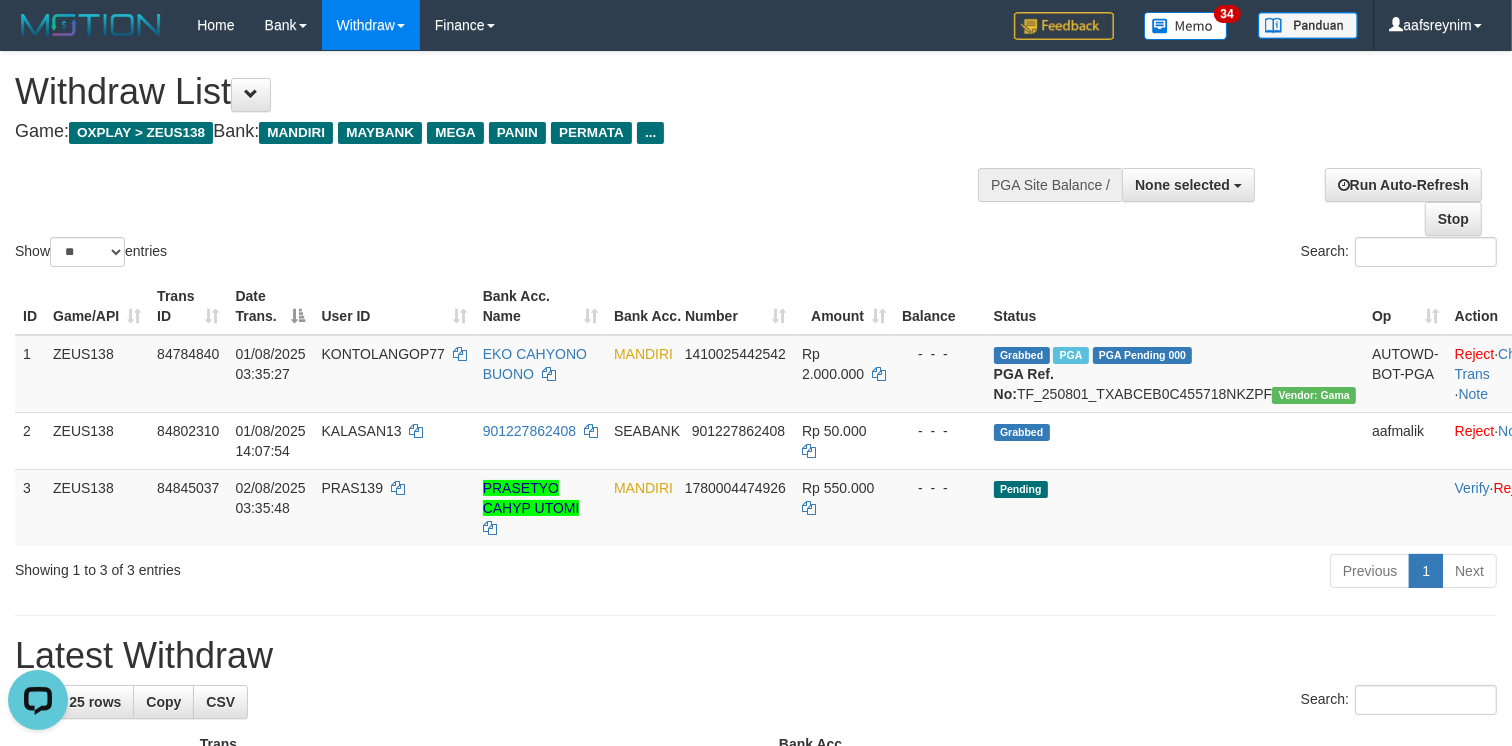 scroll, scrollTop: 0, scrollLeft: 0, axis: both 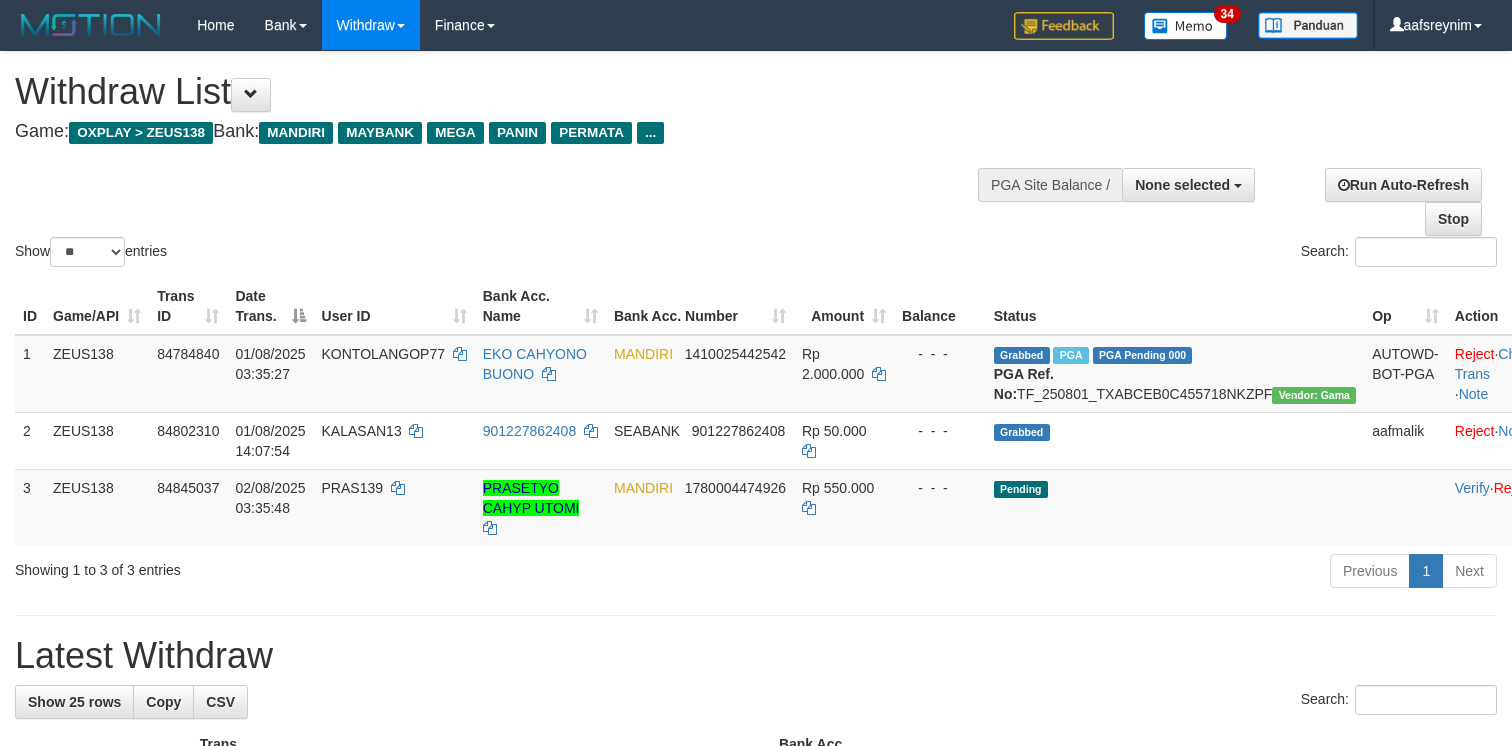 select 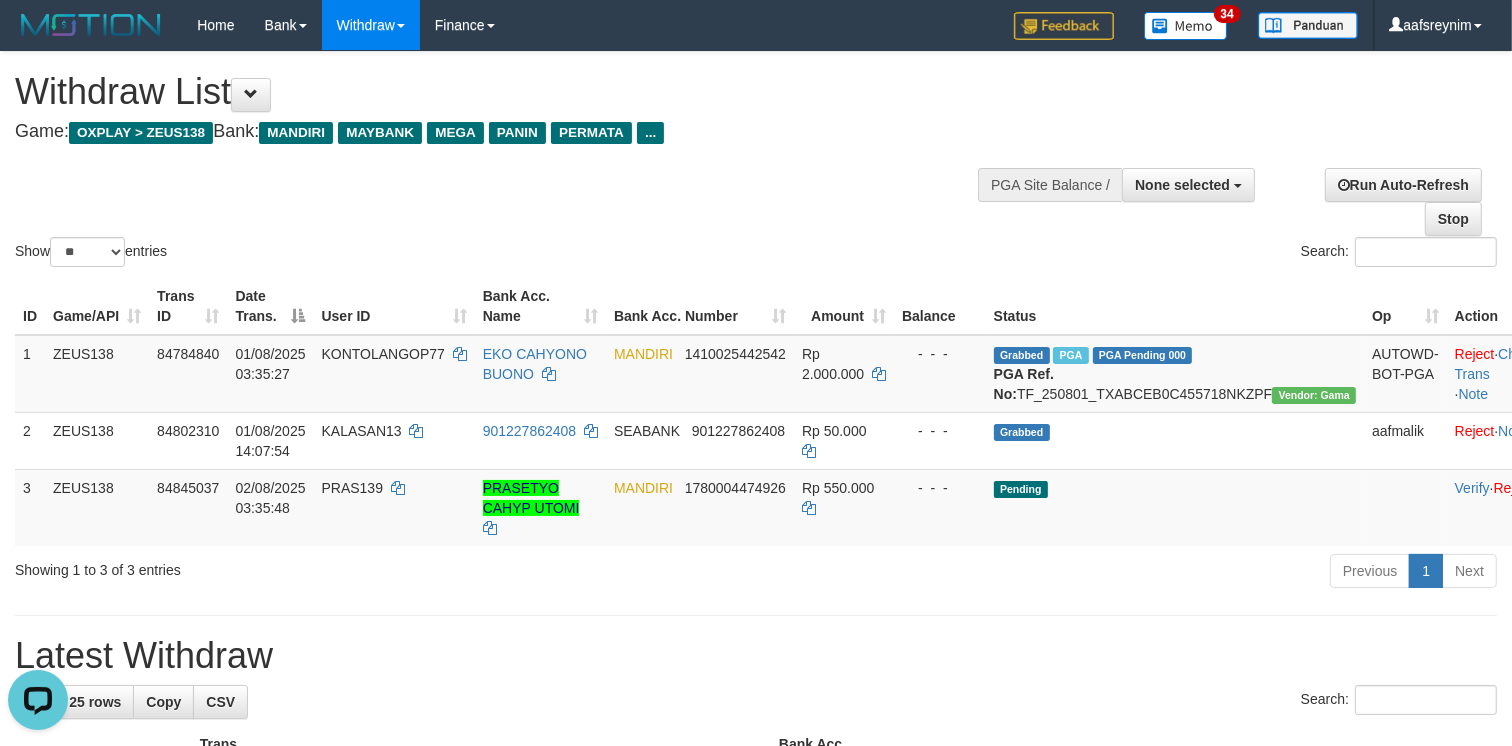scroll, scrollTop: 0, scrollLeft: 0, axis: both 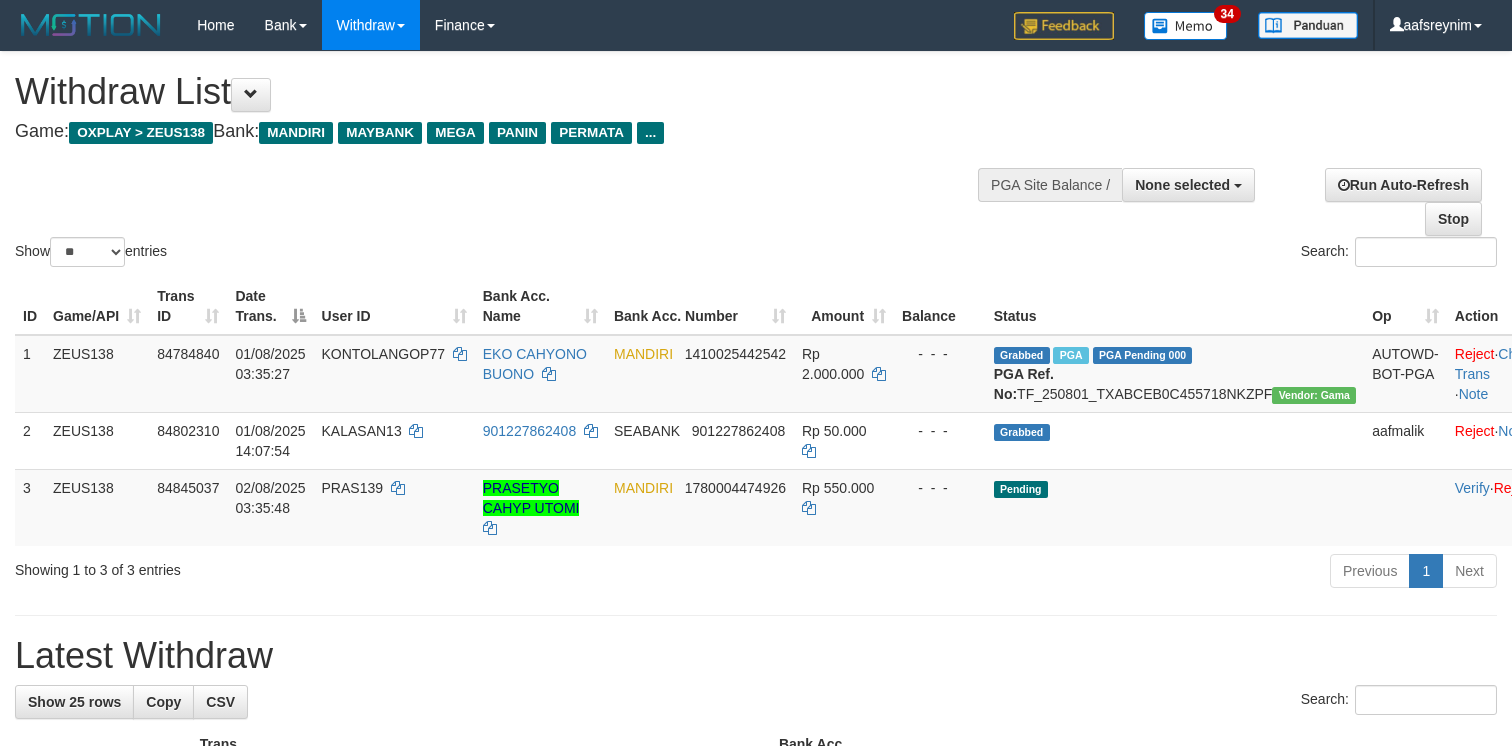select 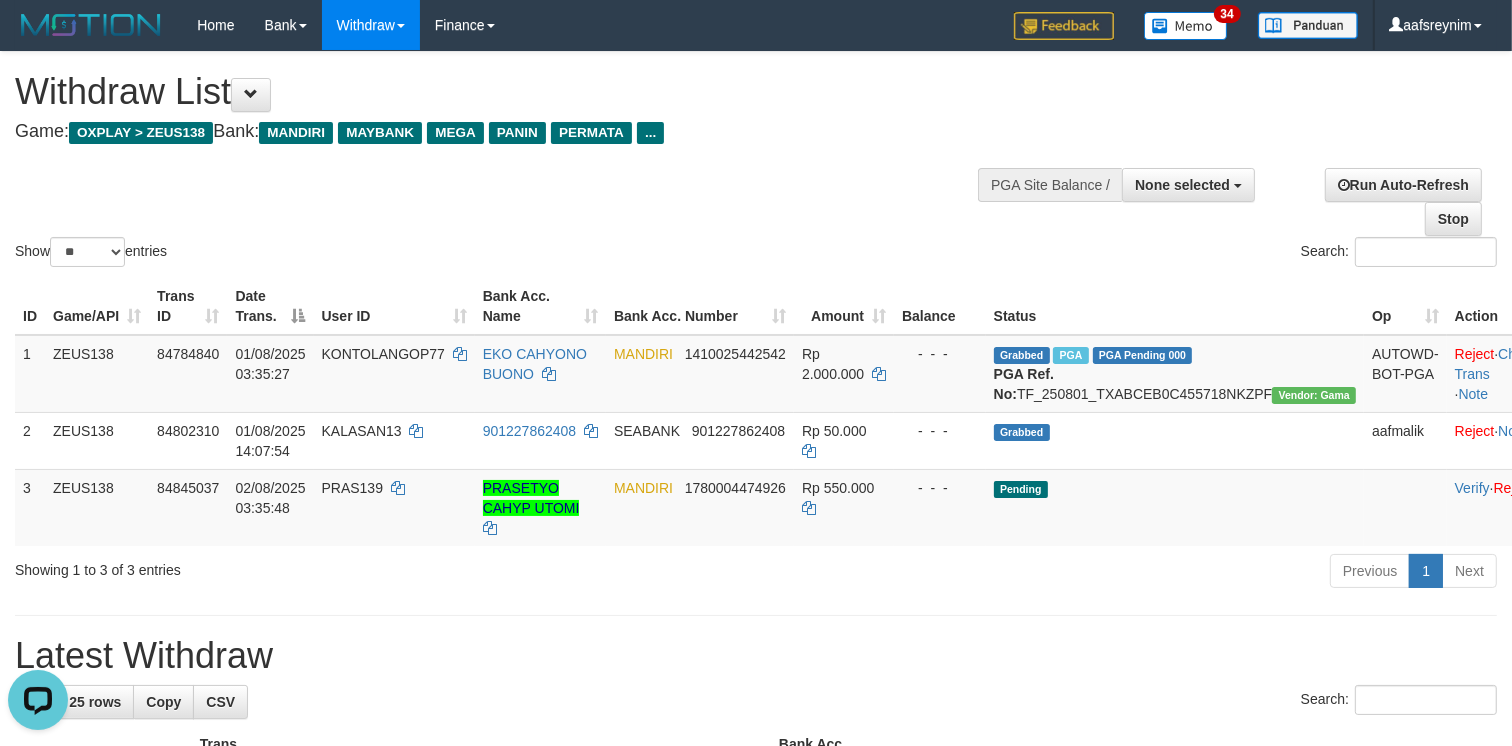 scroll, scrollTop: 0, scrollLeft: 0, axis: both 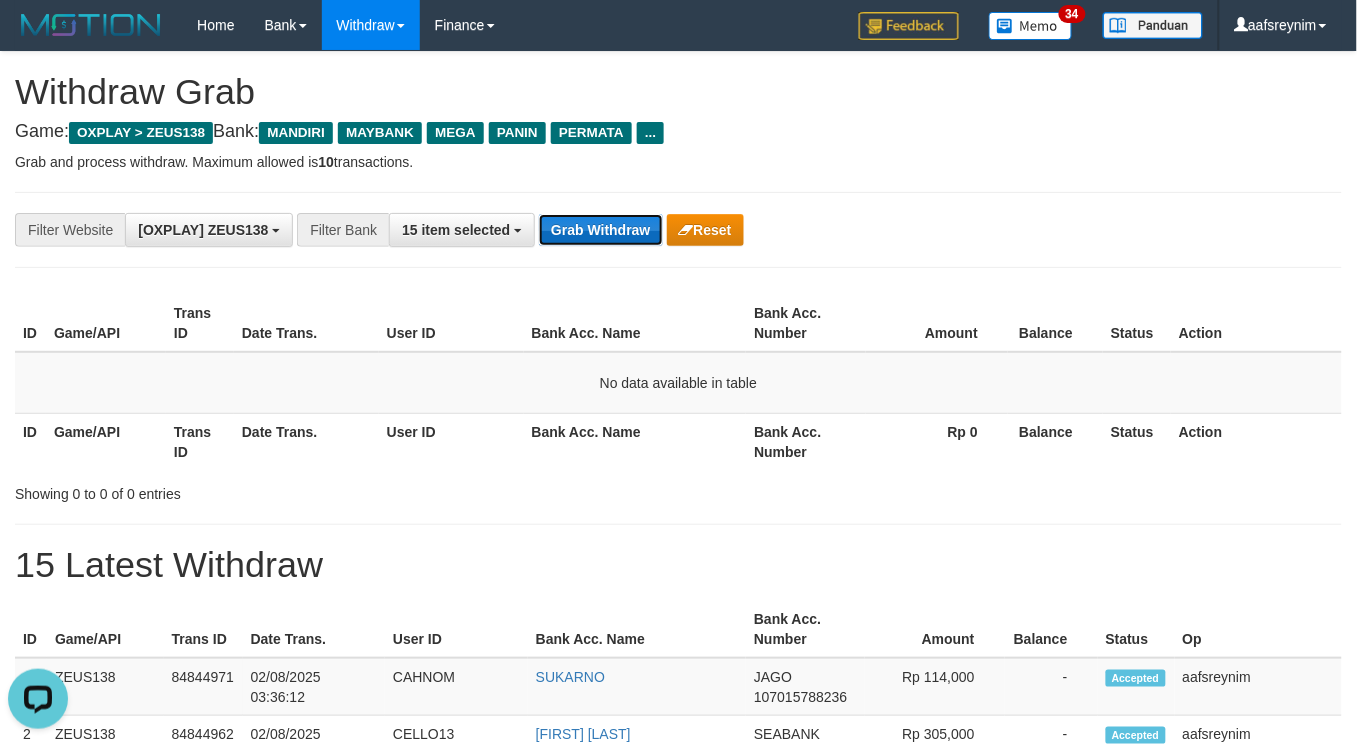 click on "Grab Withdraw" at bounding box center [600, 230] 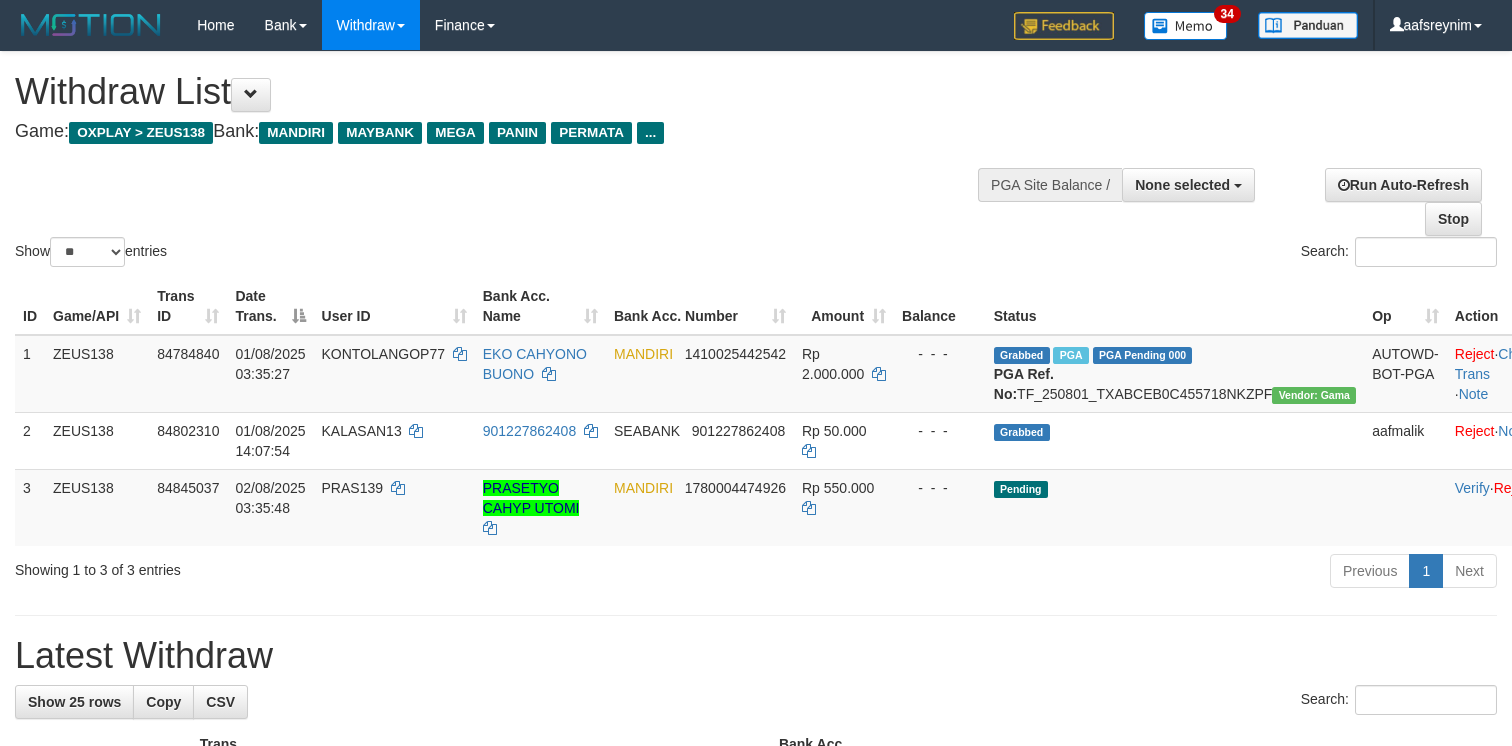 select 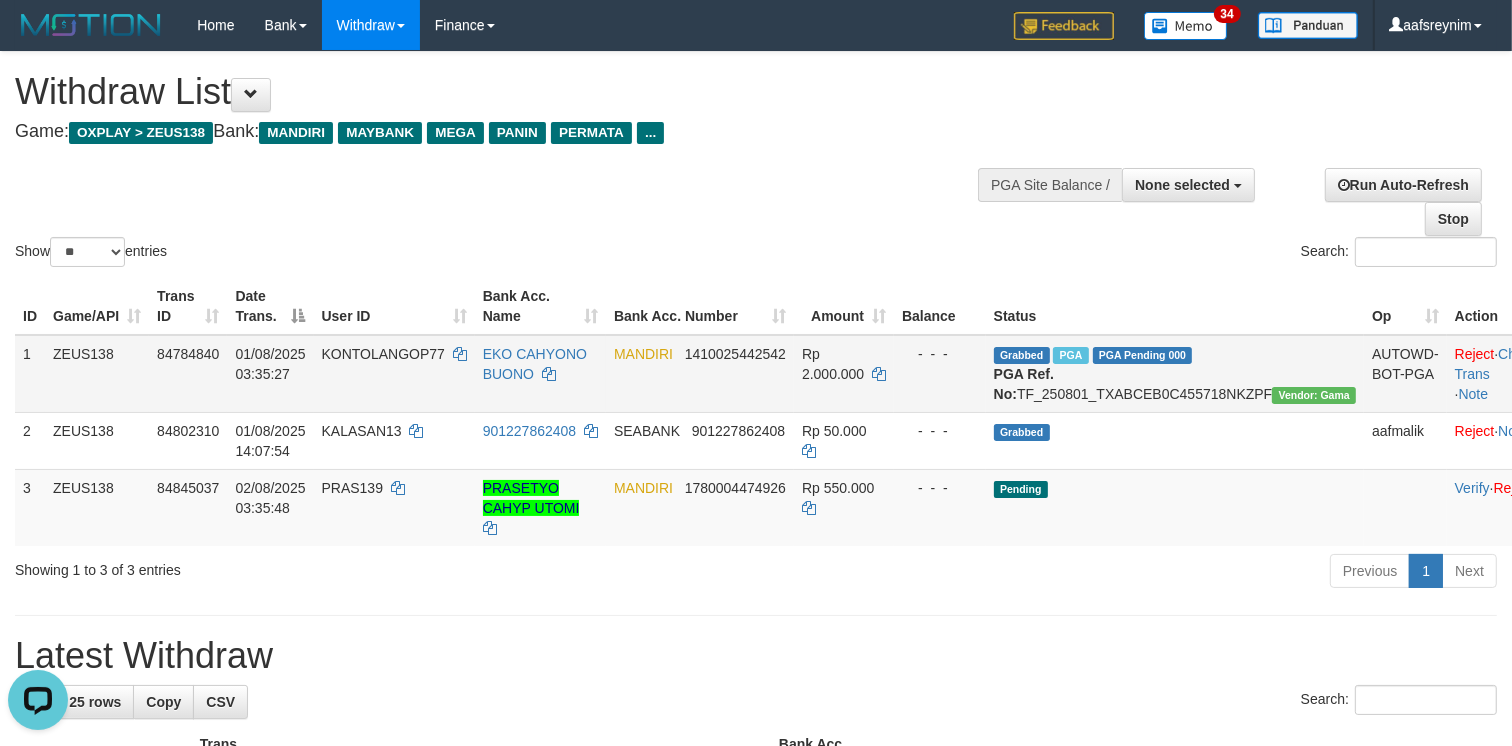 scroll, scrollTop: 0, scrollLeft: 0, axis: both 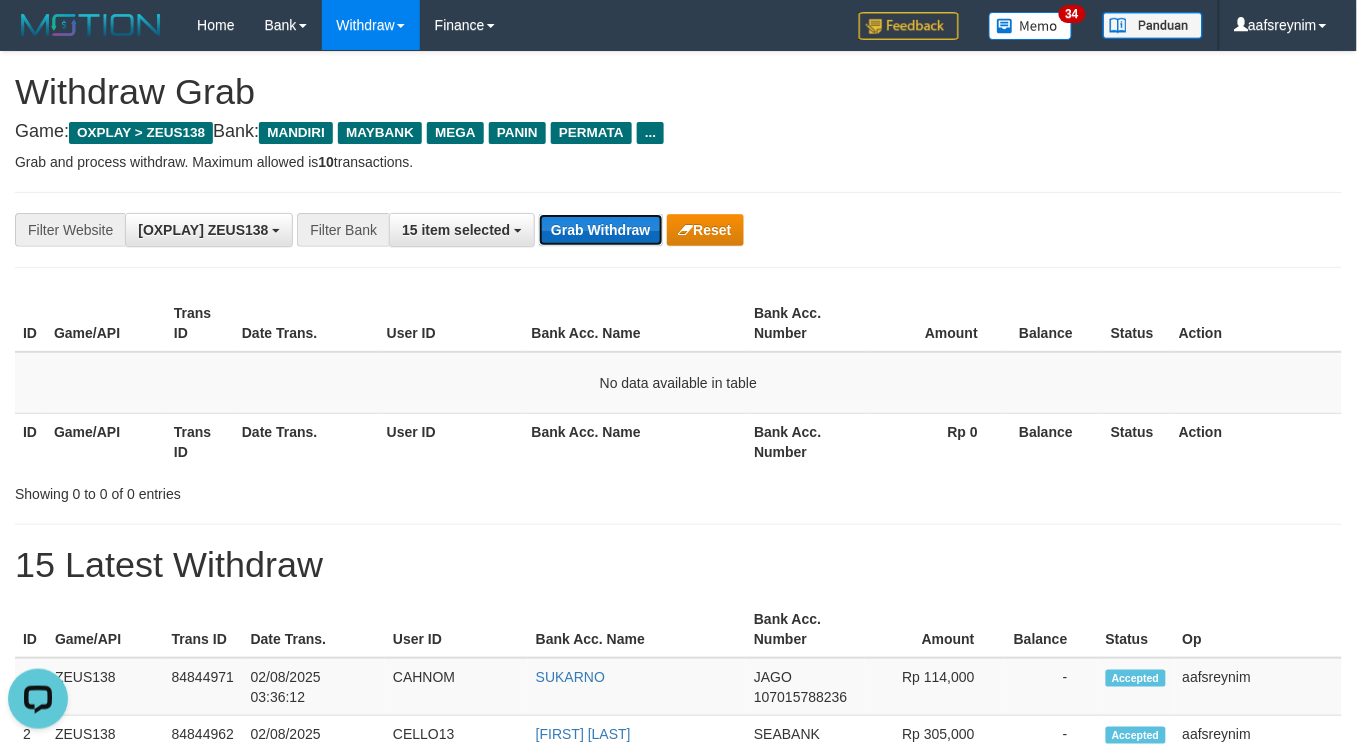 click on "Grab Withdraw" at bounding box center (600, 230) 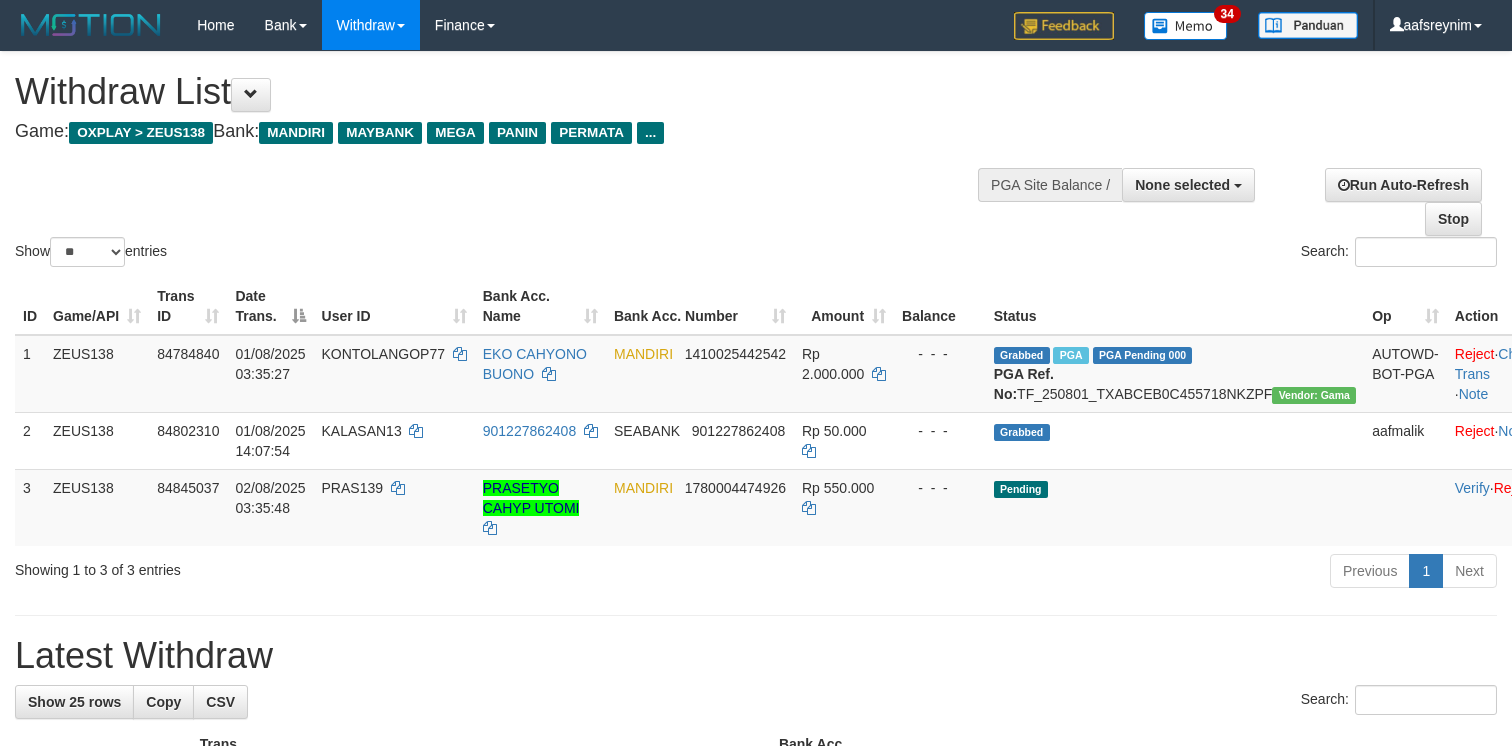 select 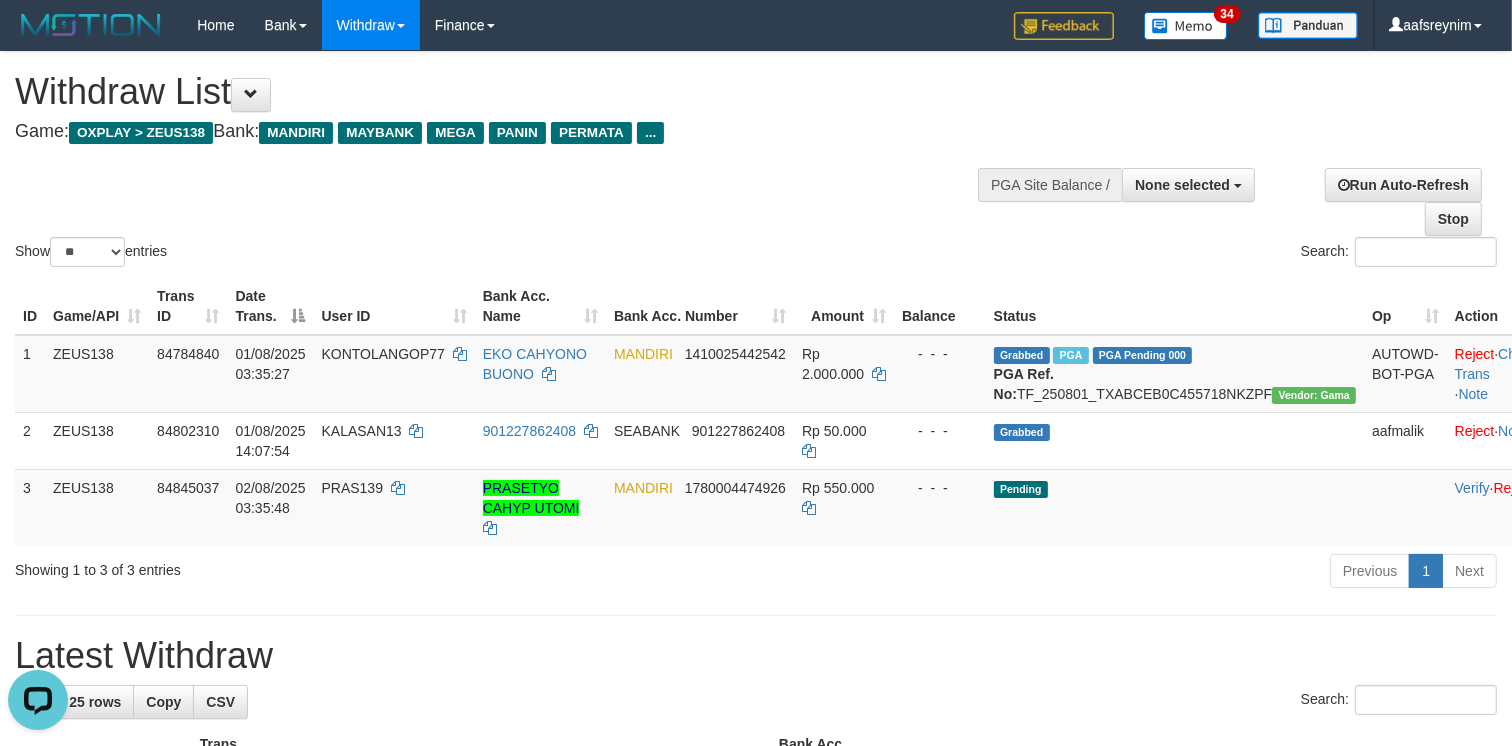 scroll, scrollTop: 0, scrollLeft: 0, axis: both 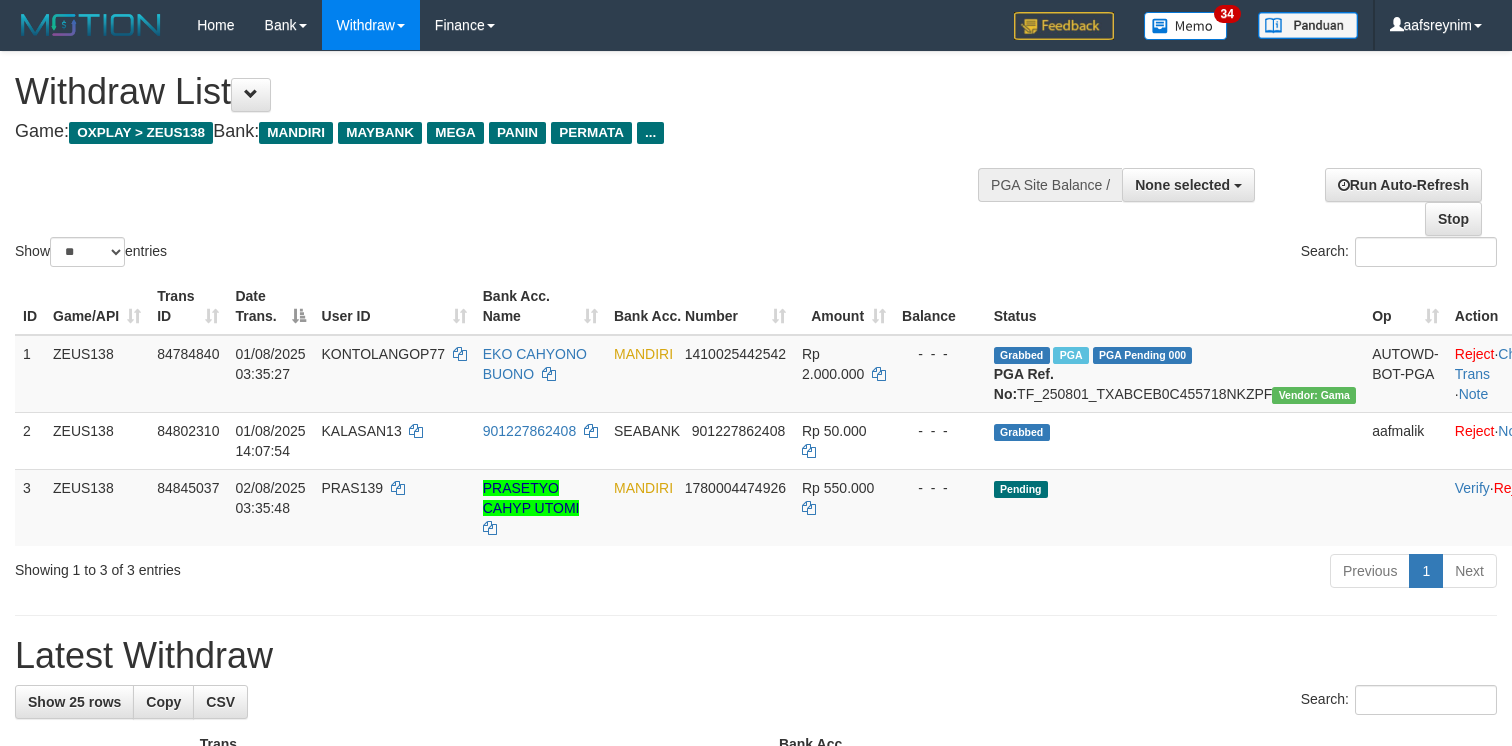 select 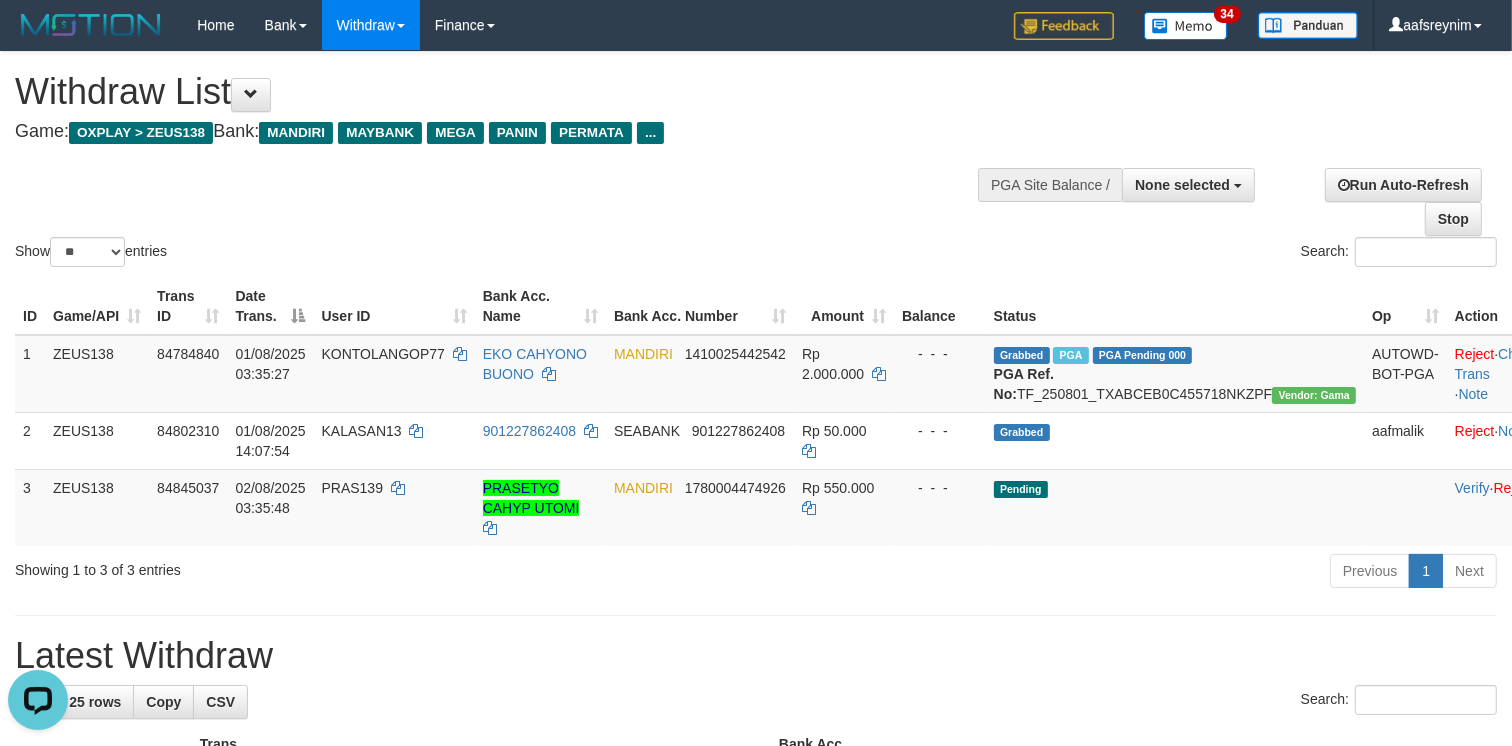 scroll, scrollTop: 0, scrollLeft: 0, axis: both 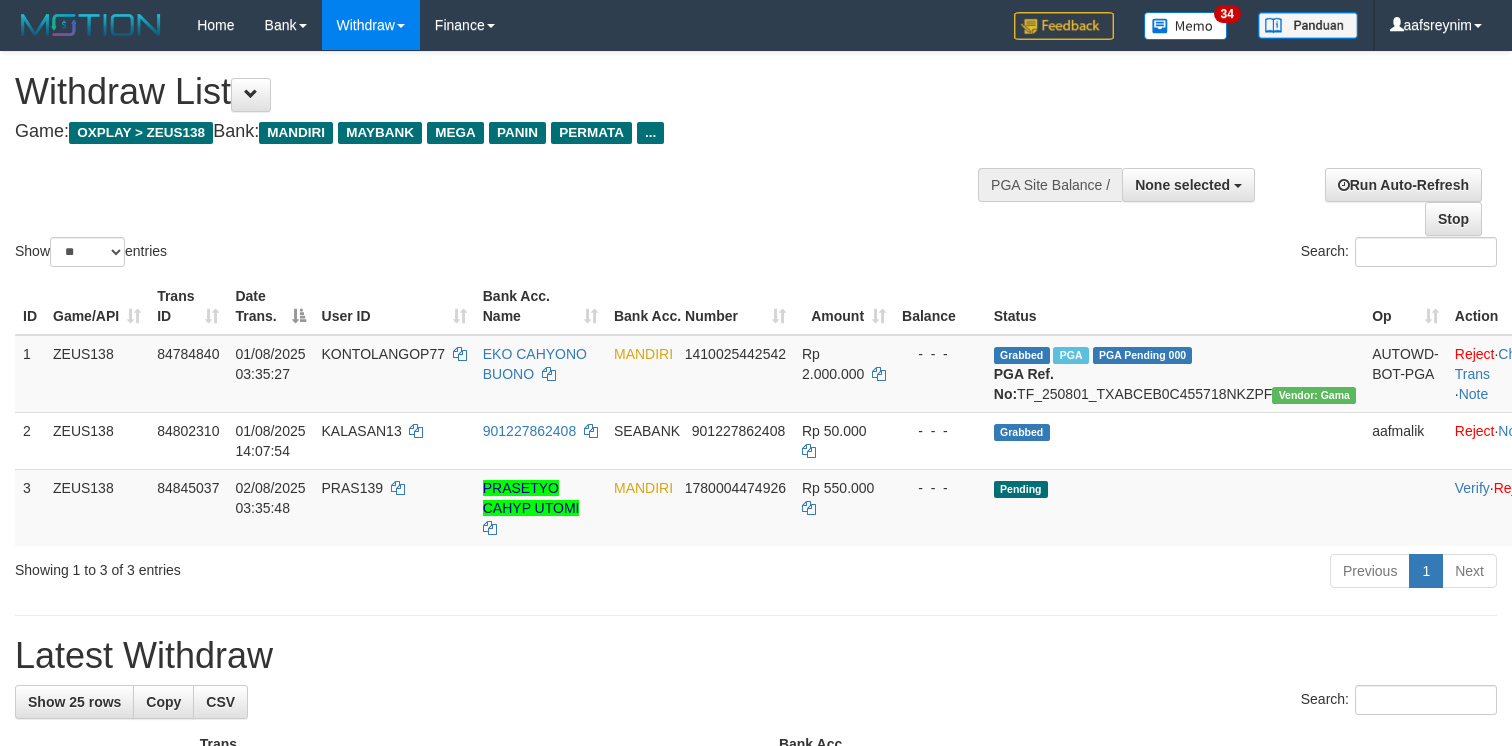 select 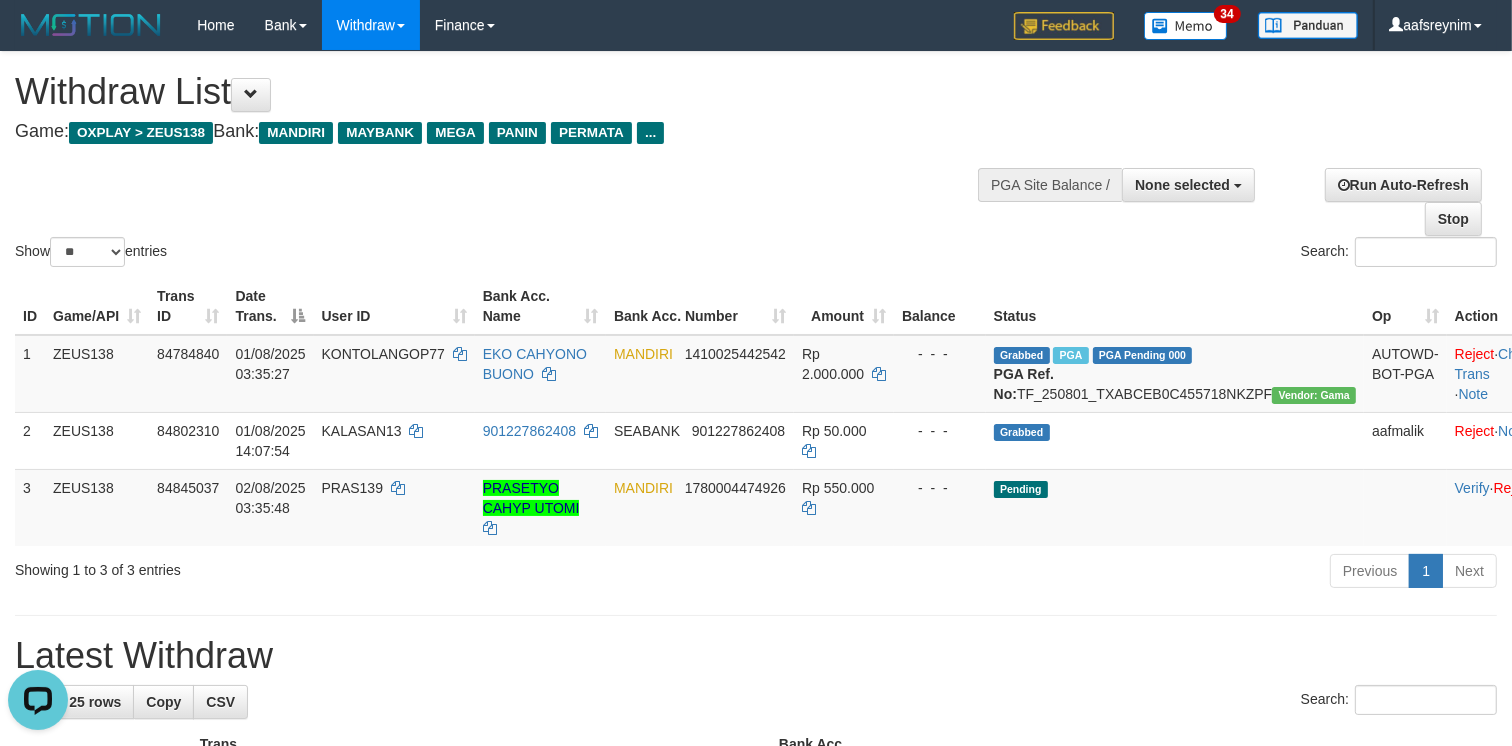 scroll, scrollTop: 0, scrollLeft: 0, axis: both 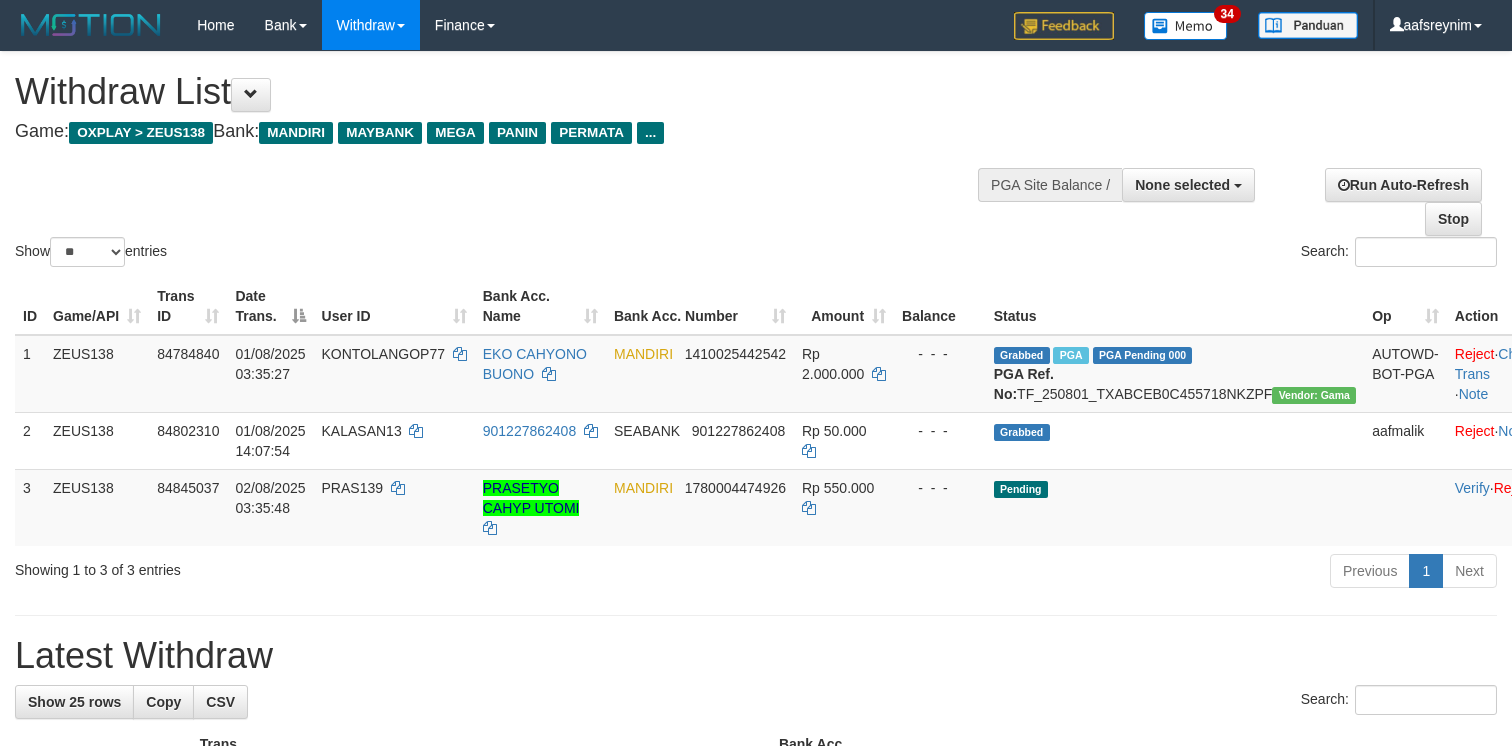 select 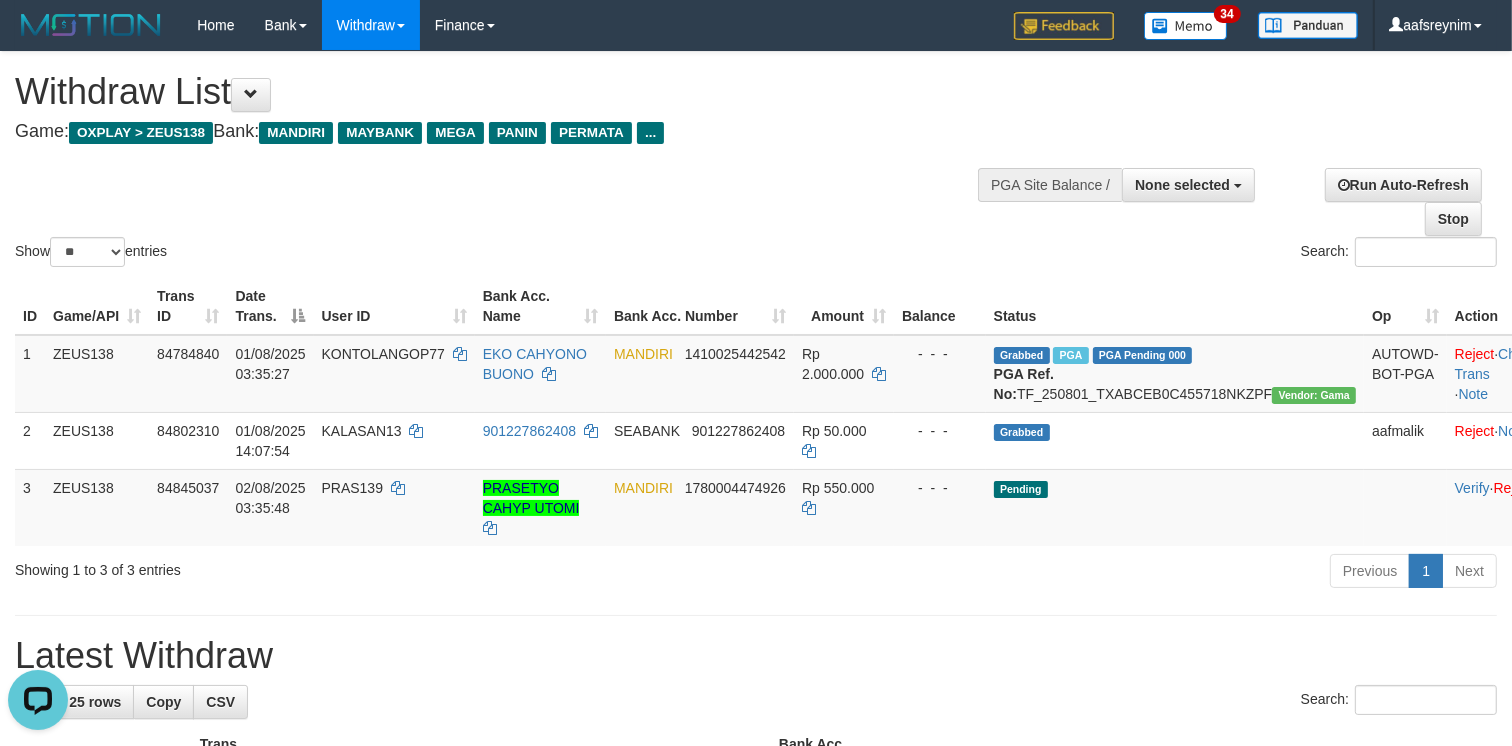 scroll, scrollTop: 0, scrollLeft: 0, axis: both 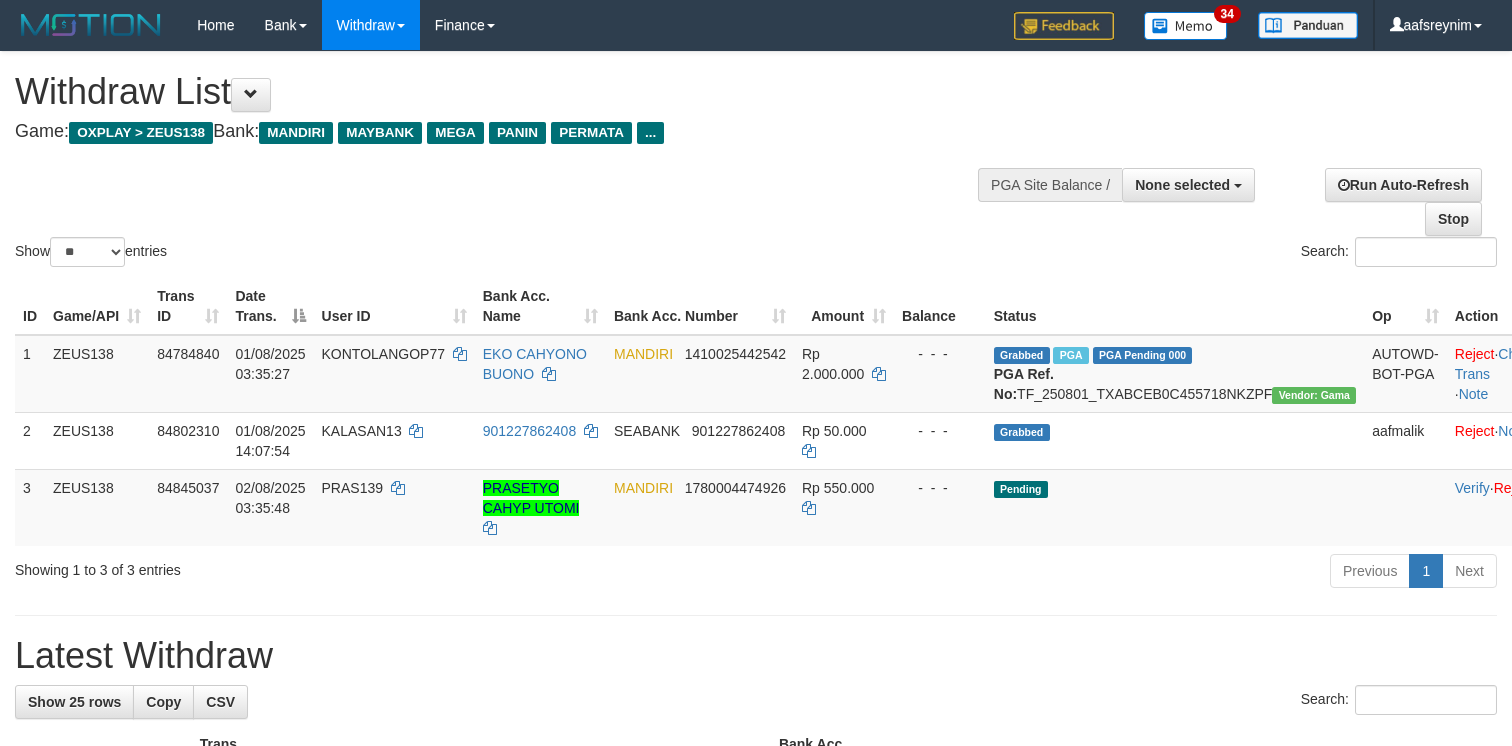 select 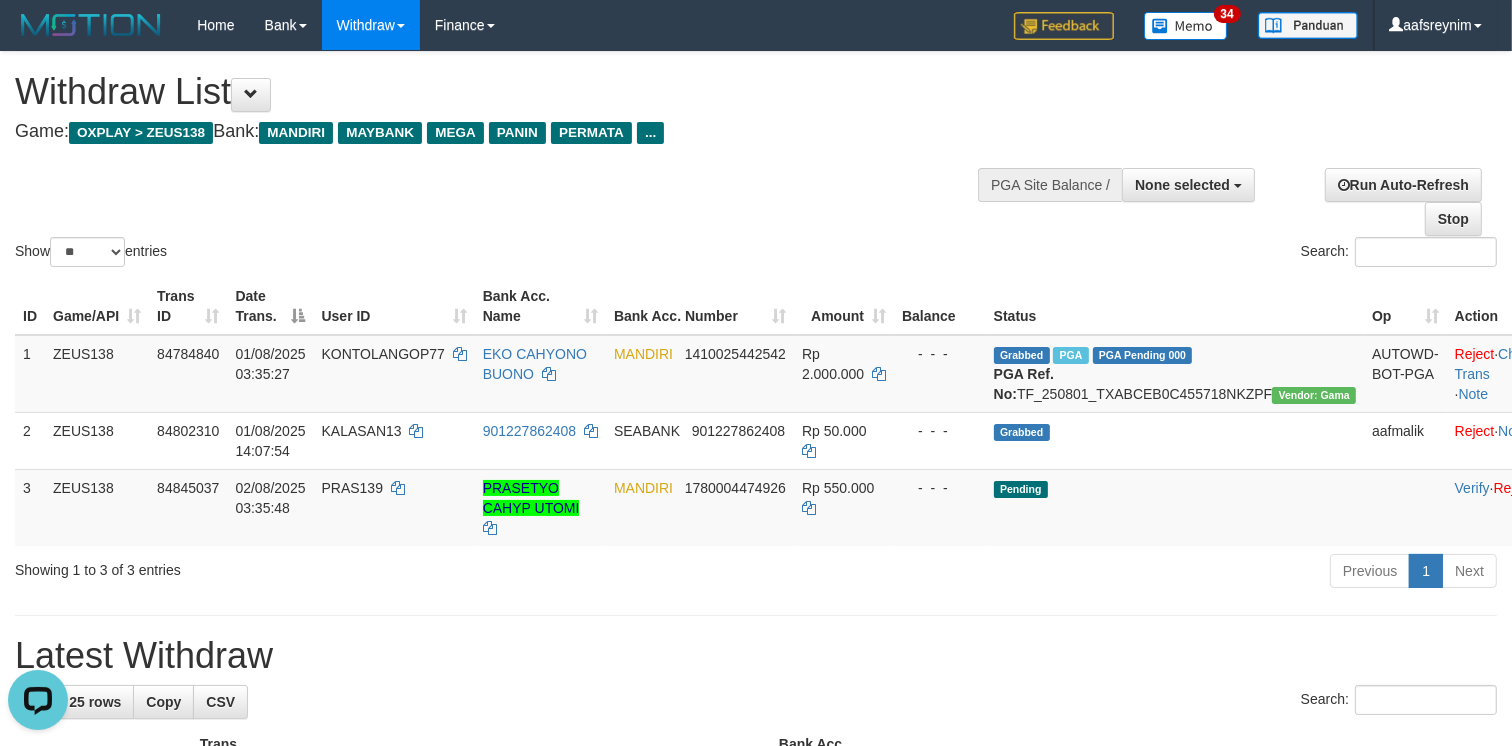 scroll, scrollTop: 0, scrollLeft: 0, axis: both 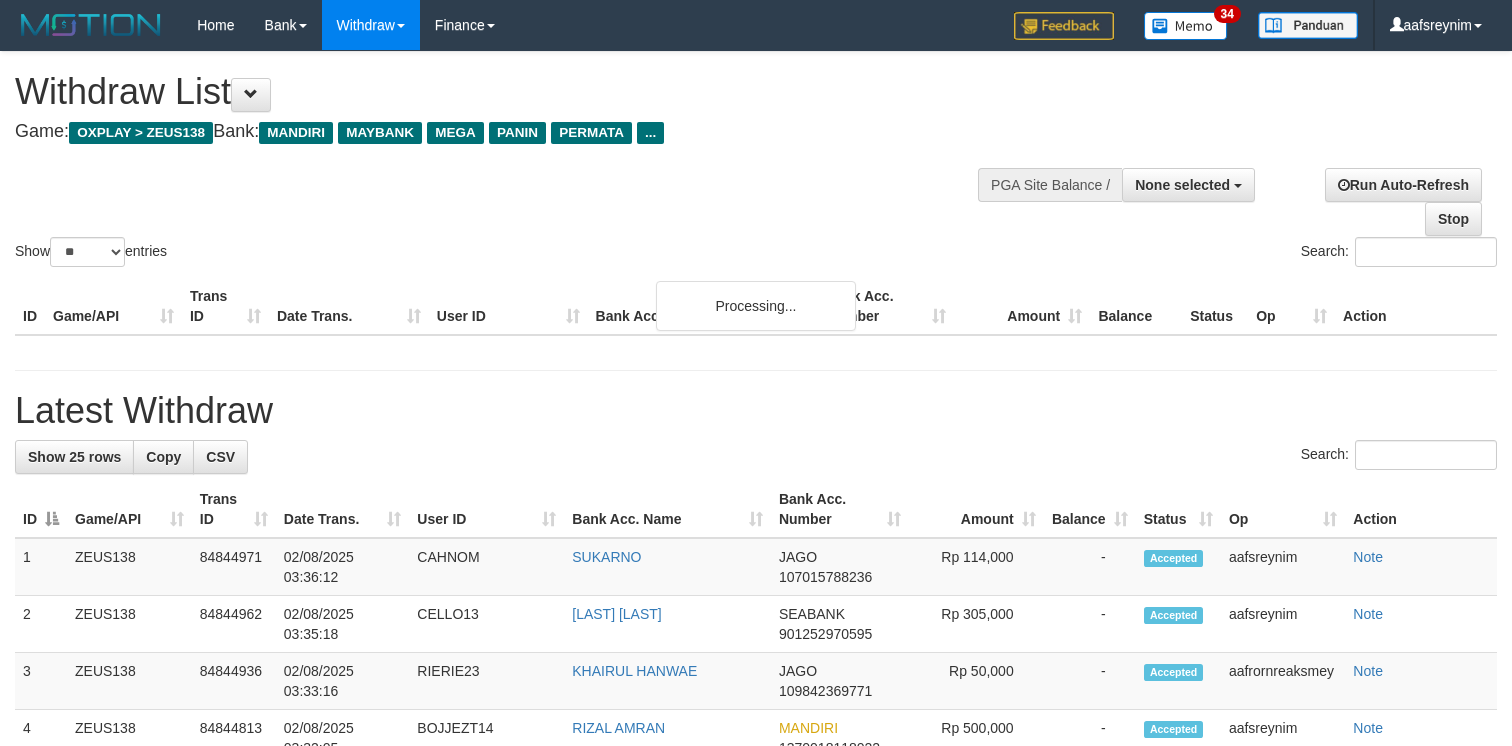 select 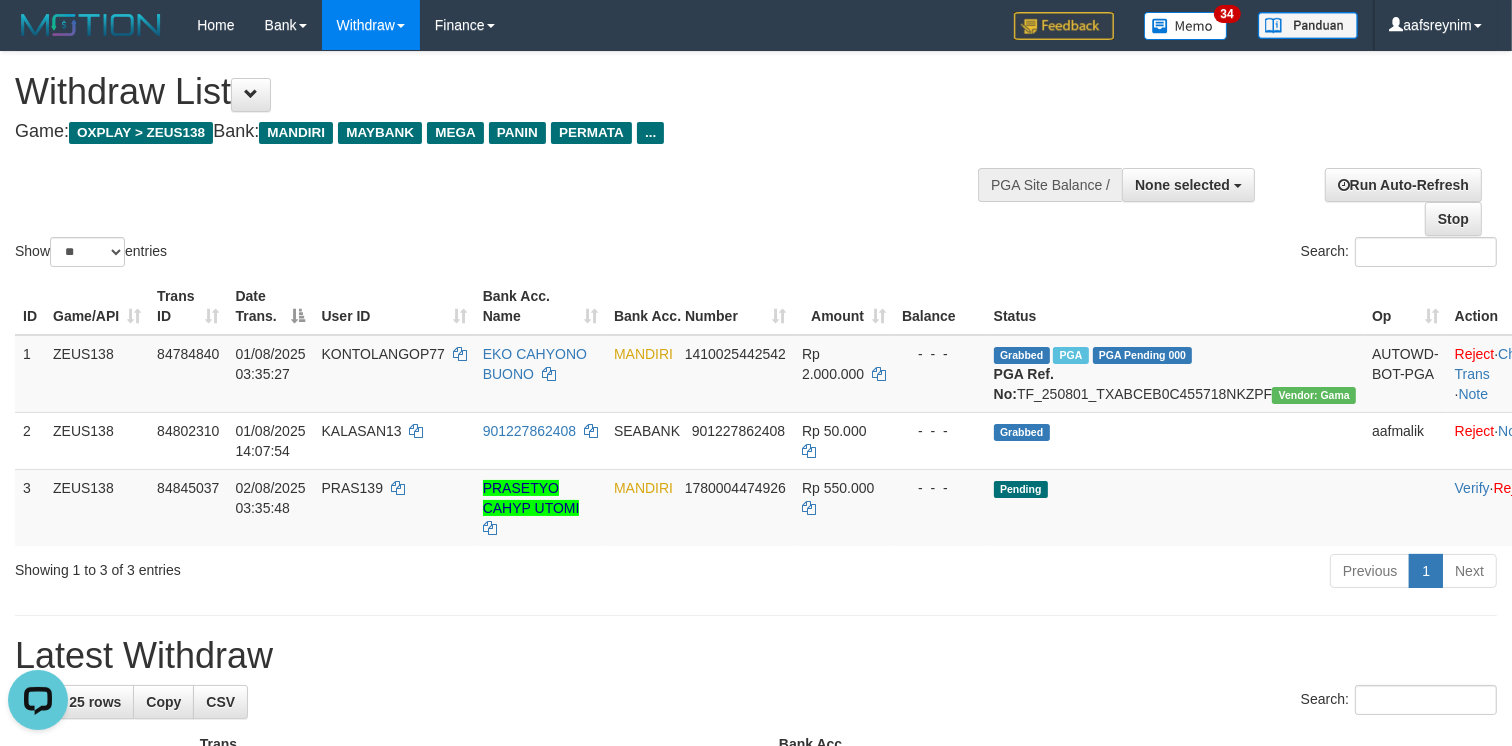 scroll, scrollTop: 0, scrollLeft: 0, axis: both 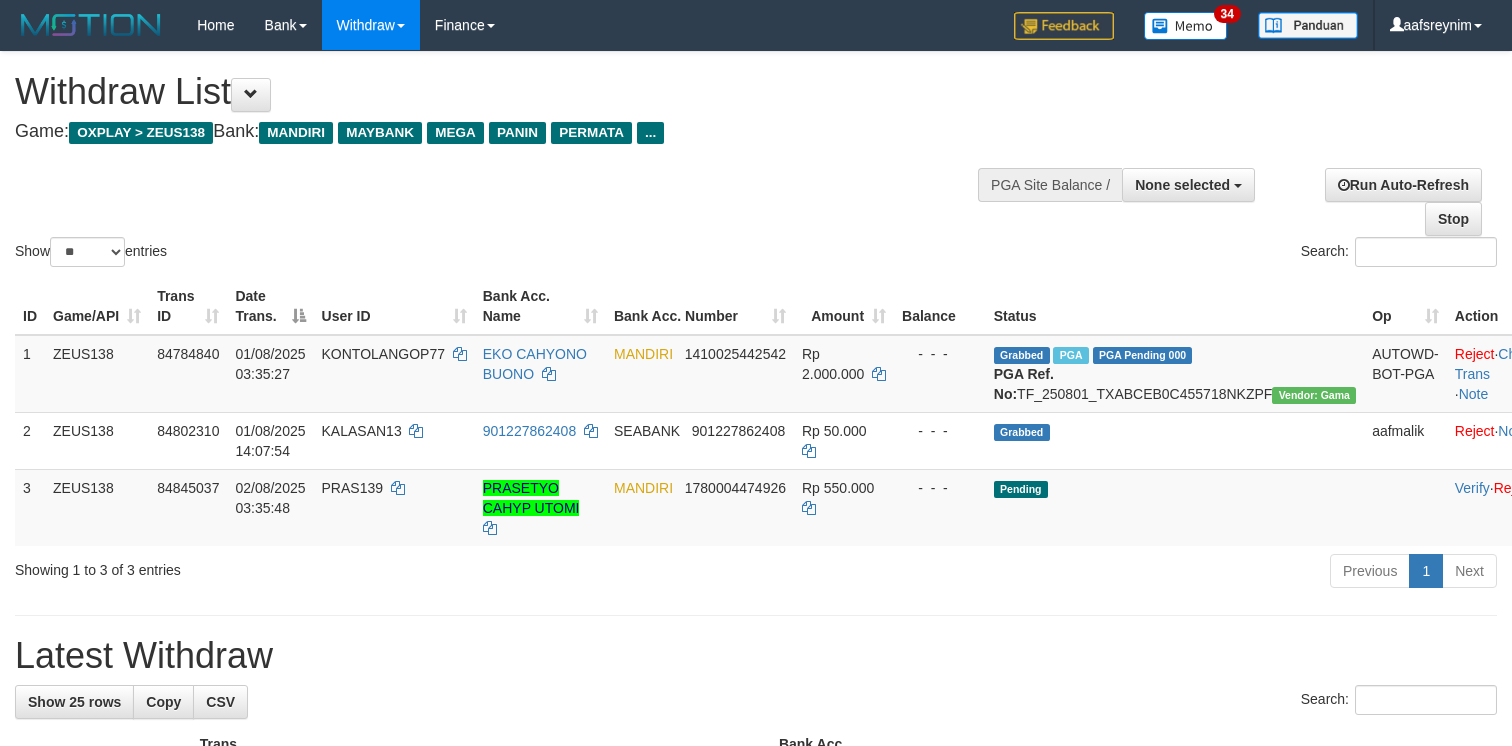 select 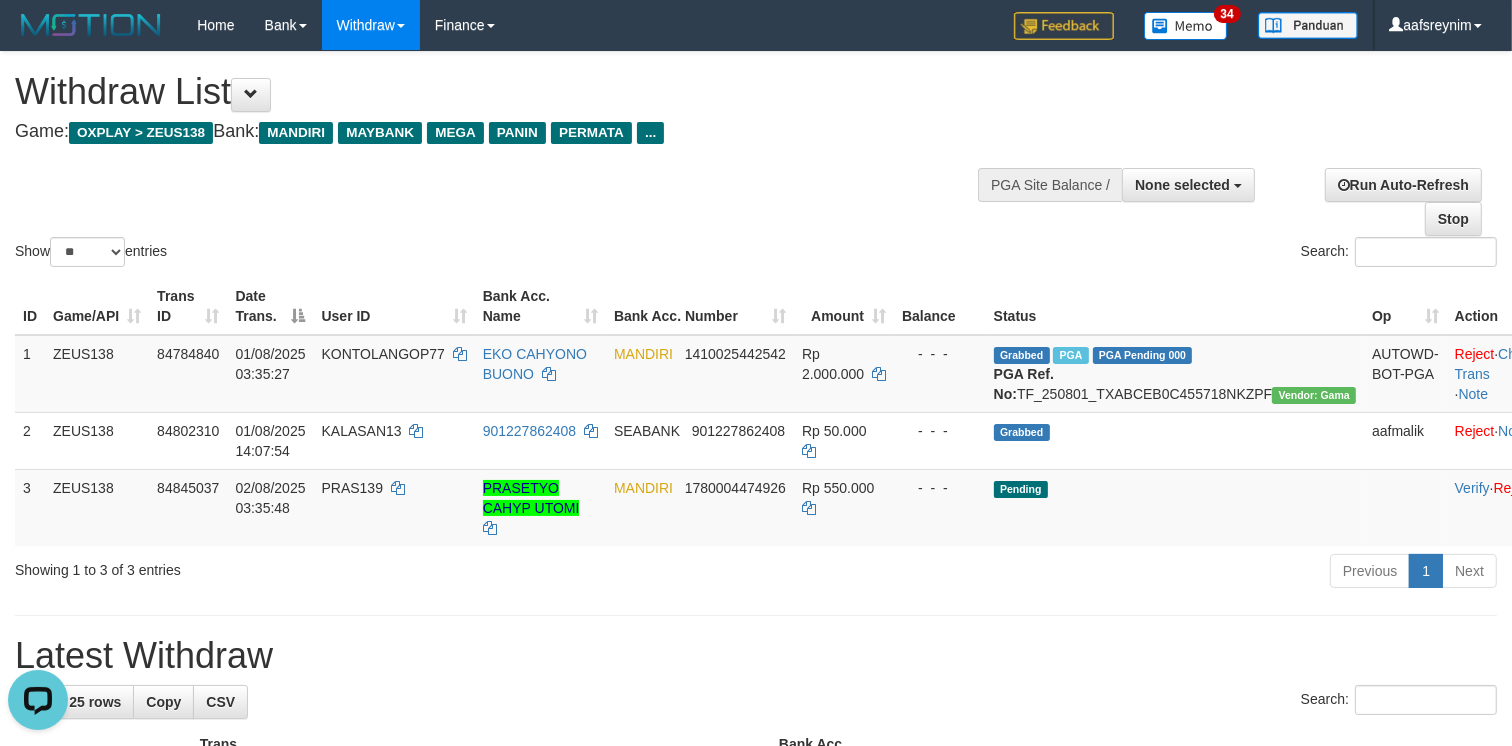 scroll, scrollTop: 0, scrollLeft: 0, axis: both 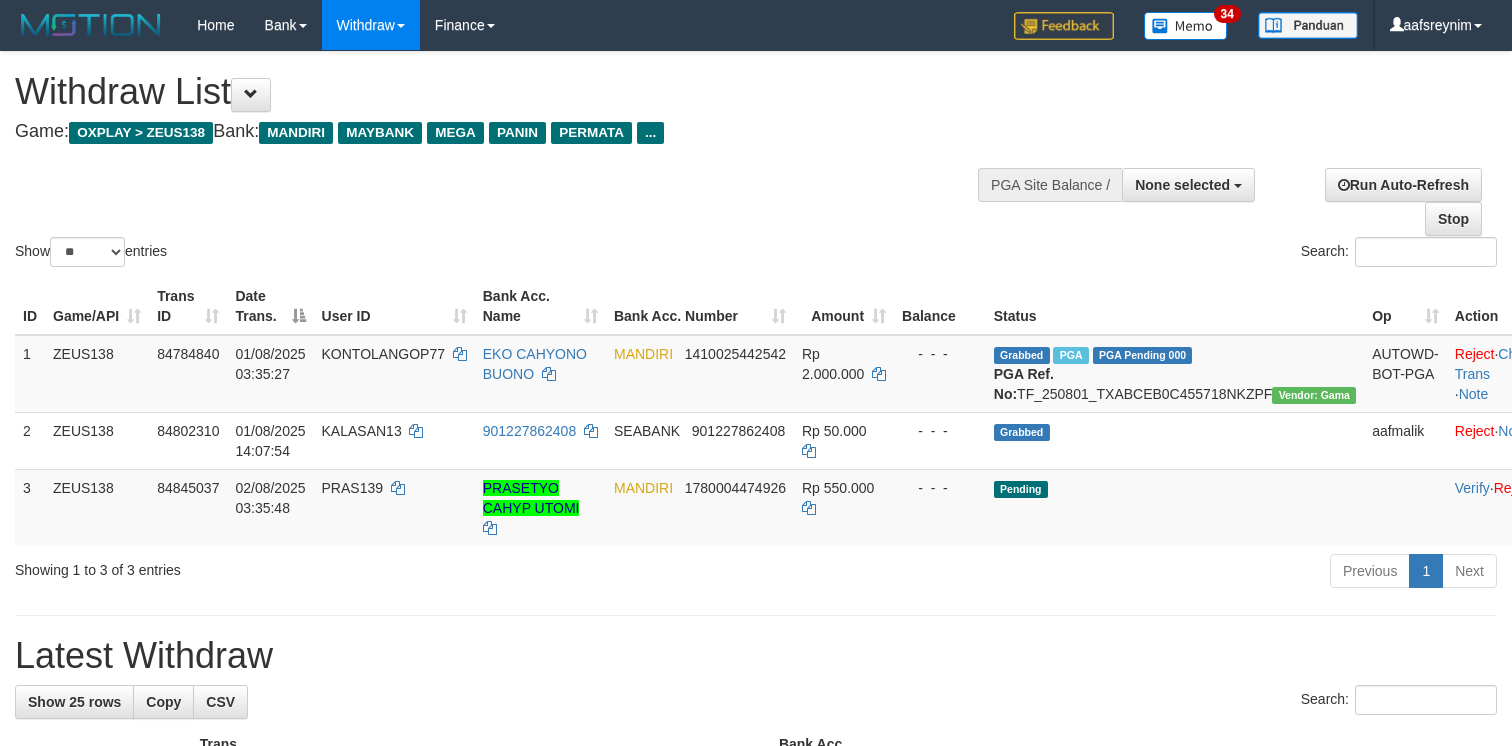 select 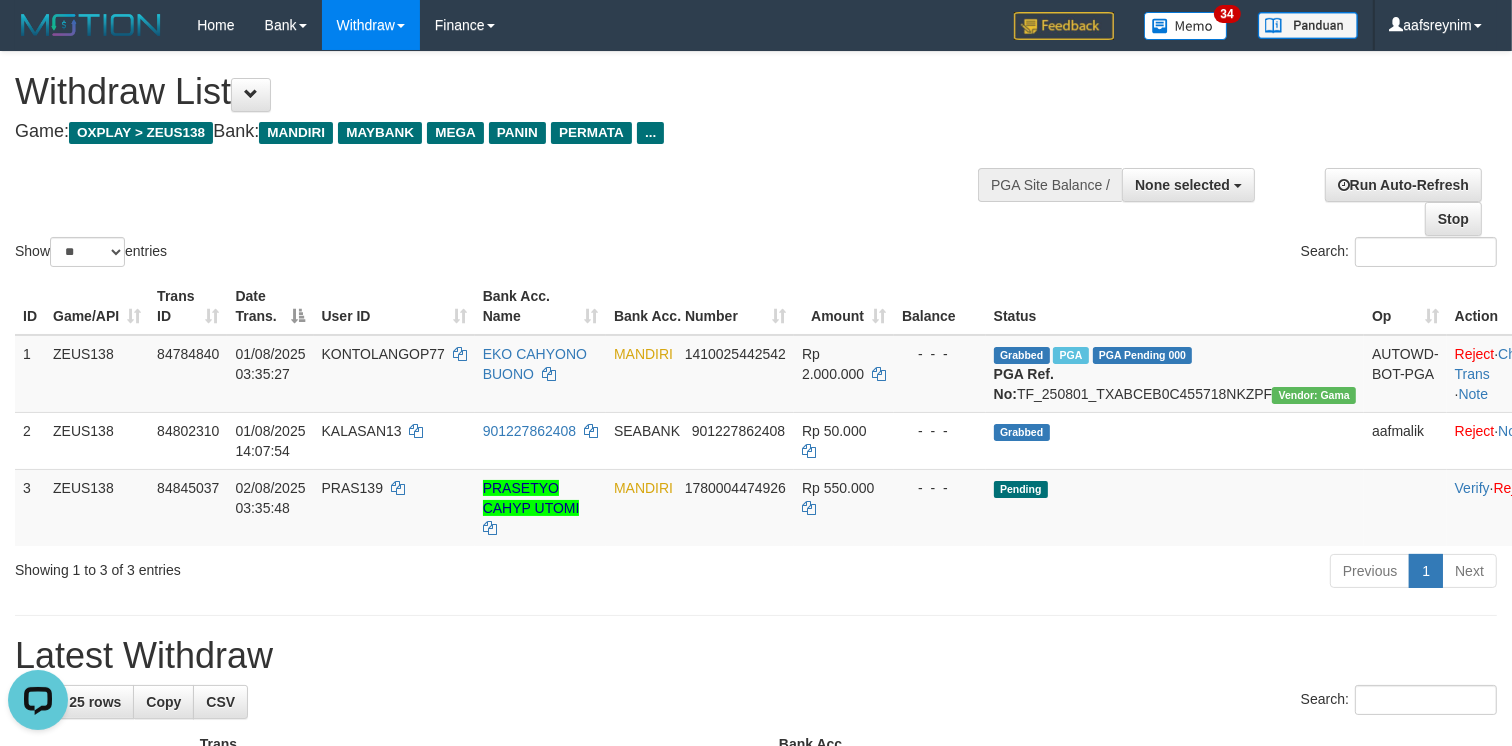 scroll, scrollTop: 0, scrollLeft: 0, axis: both 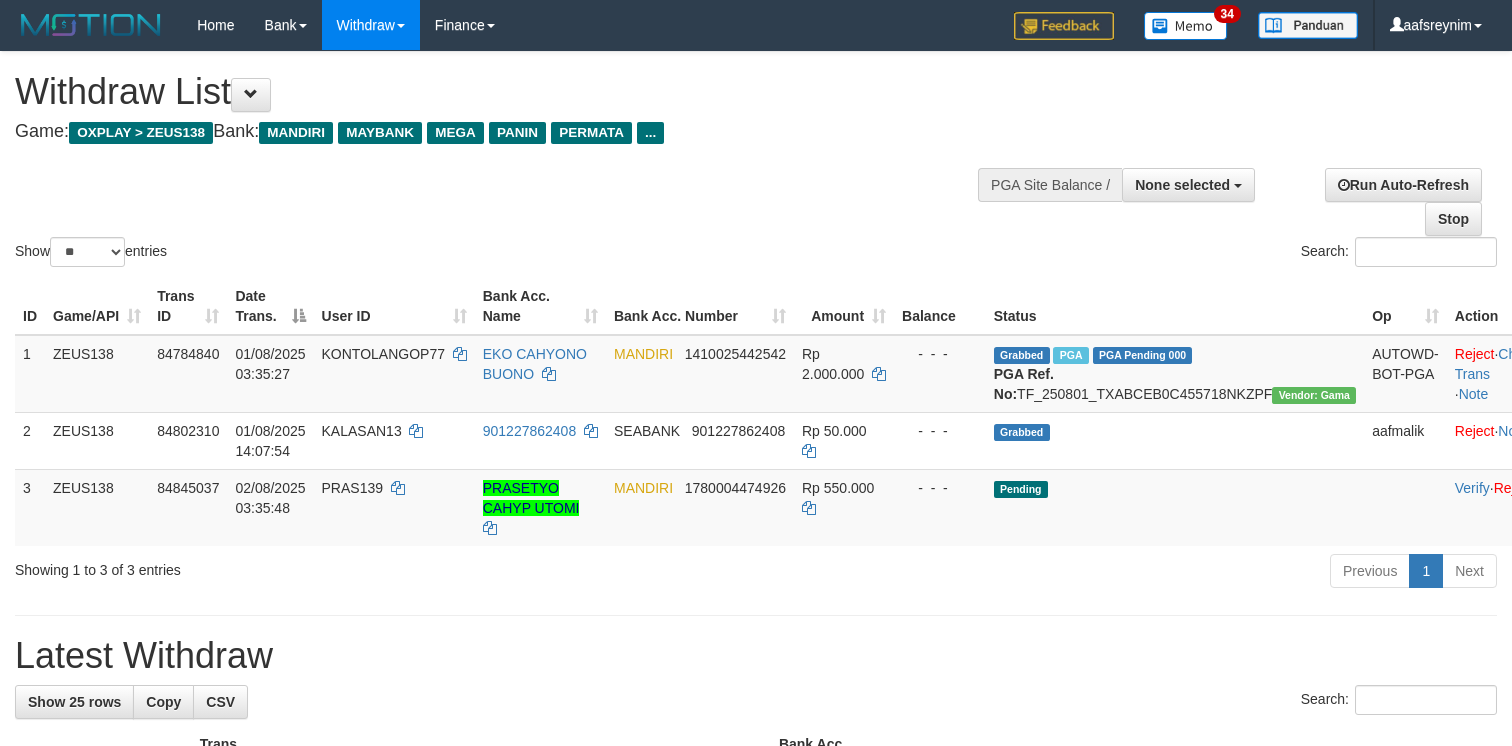 select 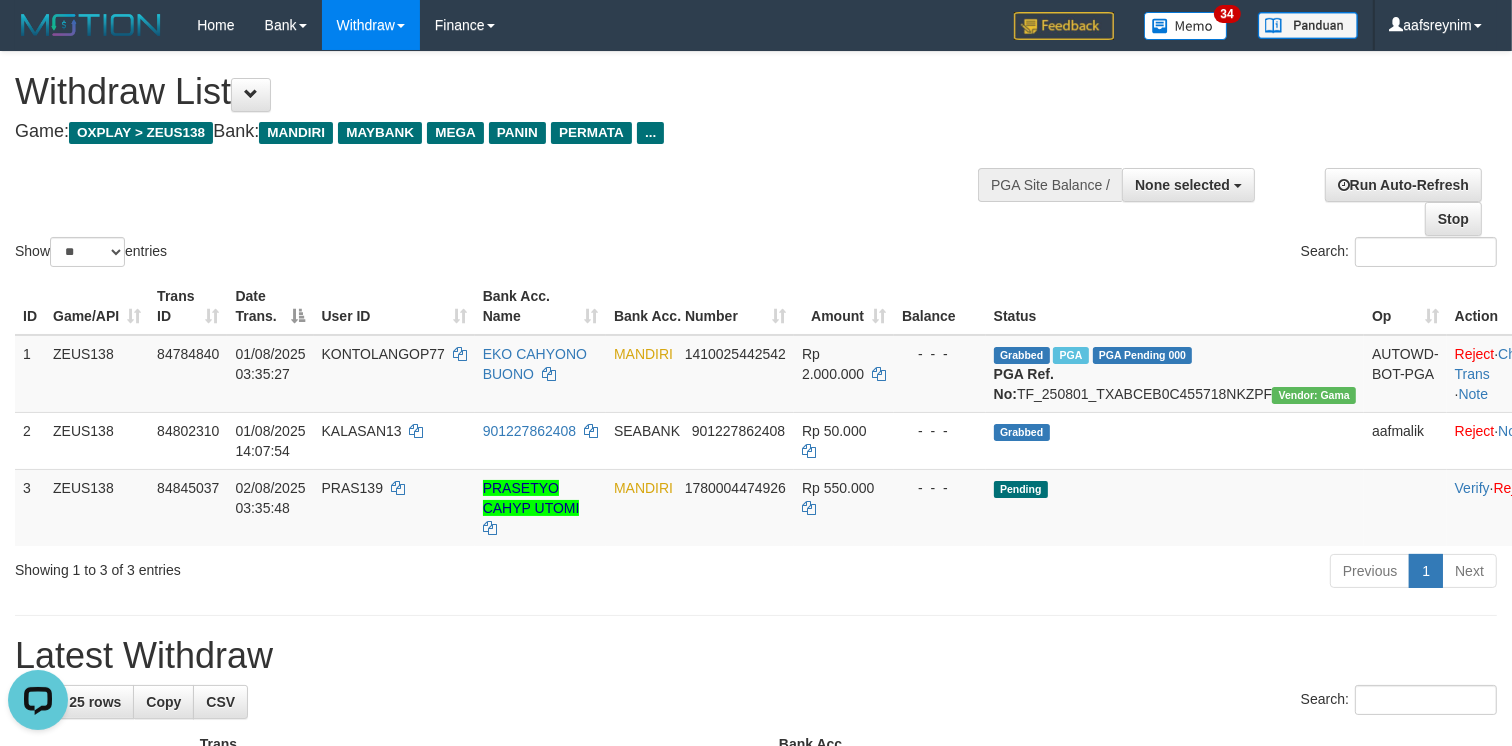 scroll, scrollTop: 0, scrollLeft: 0, axis: both 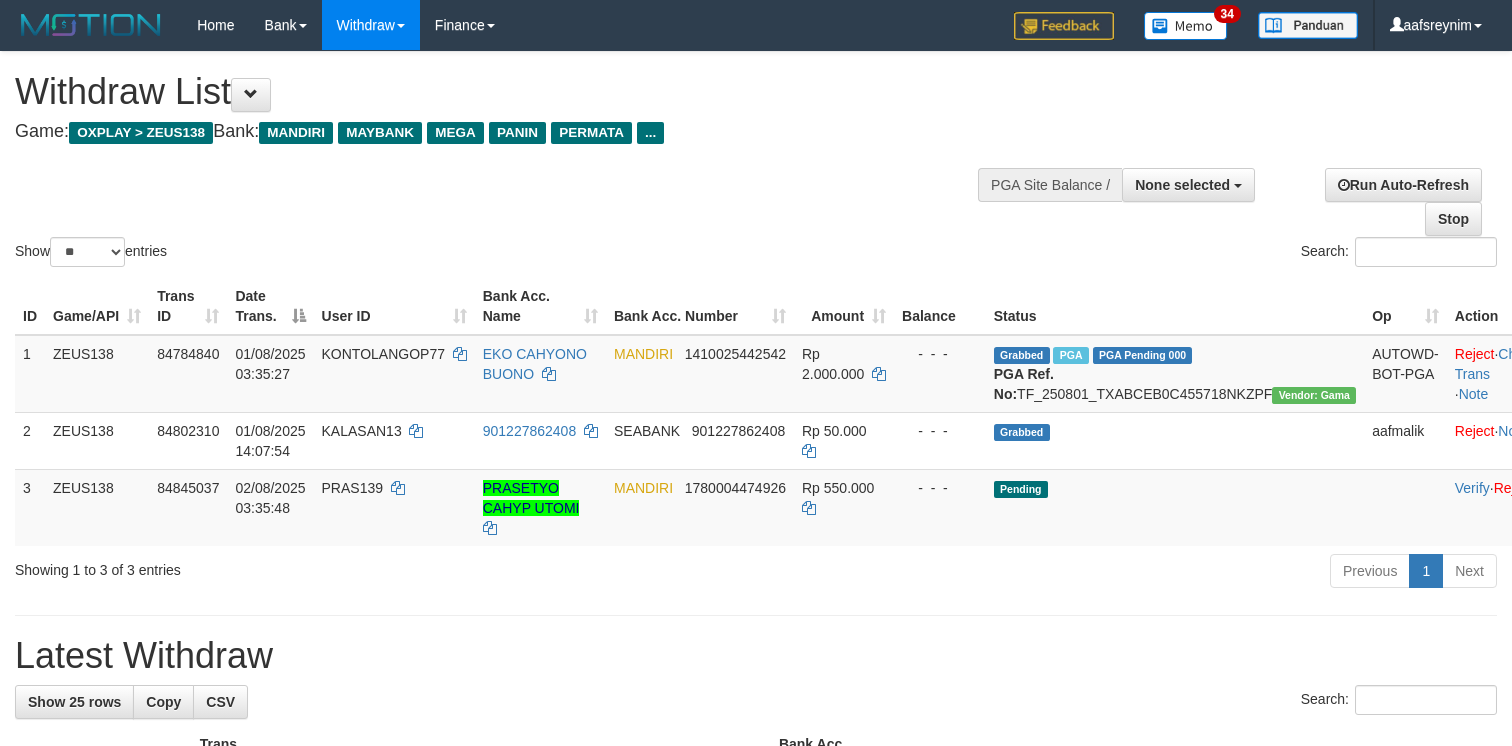 select 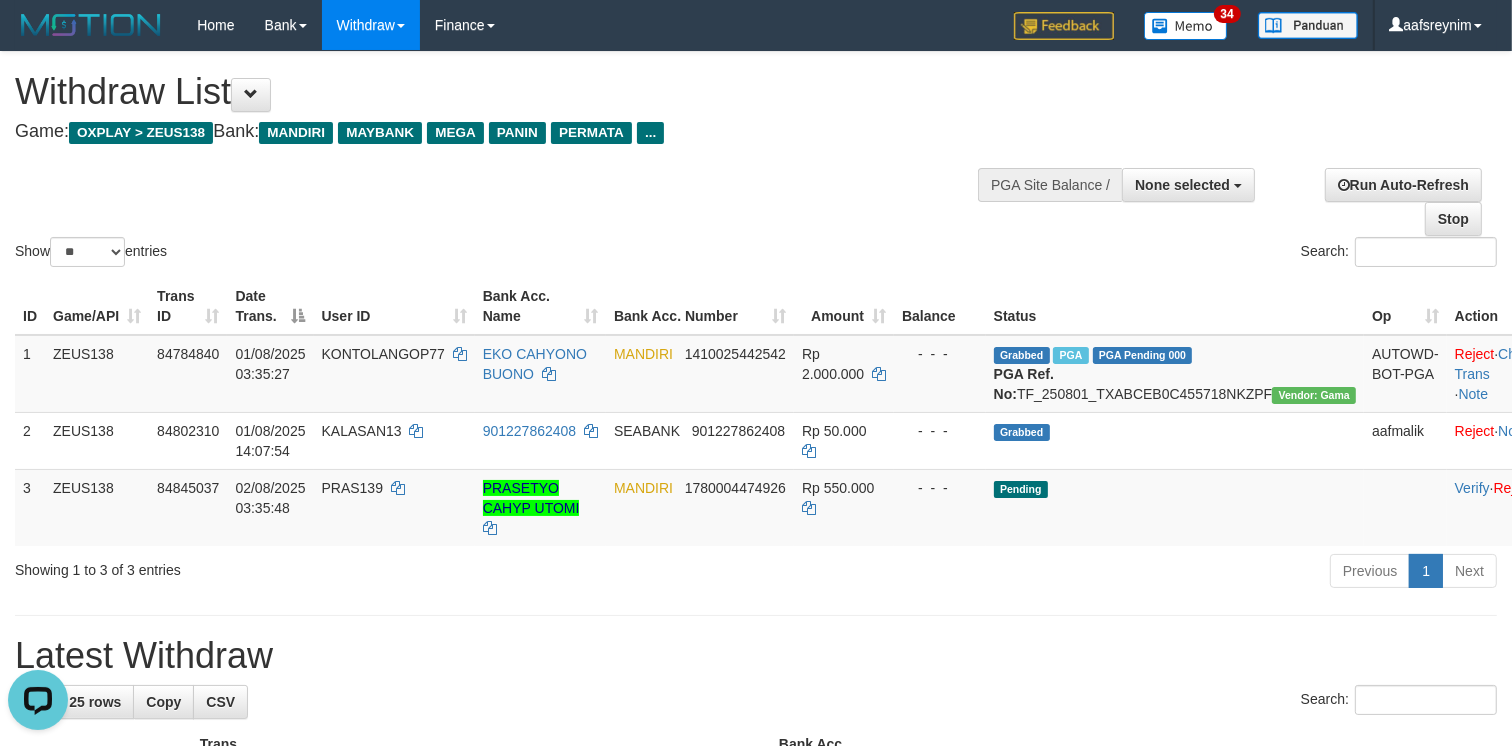 scroll, scrollTop: 0, scrollLeft: 0, axis: both 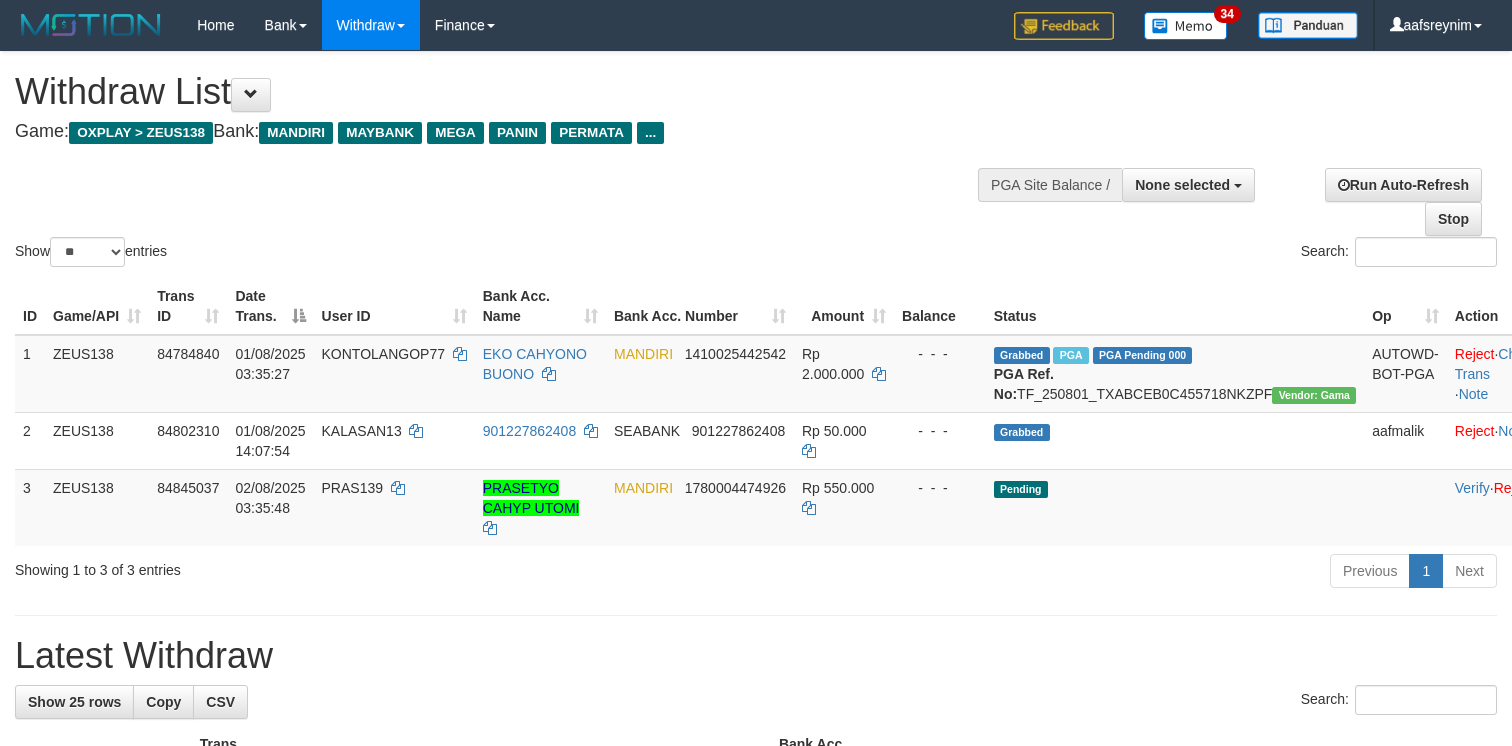 select 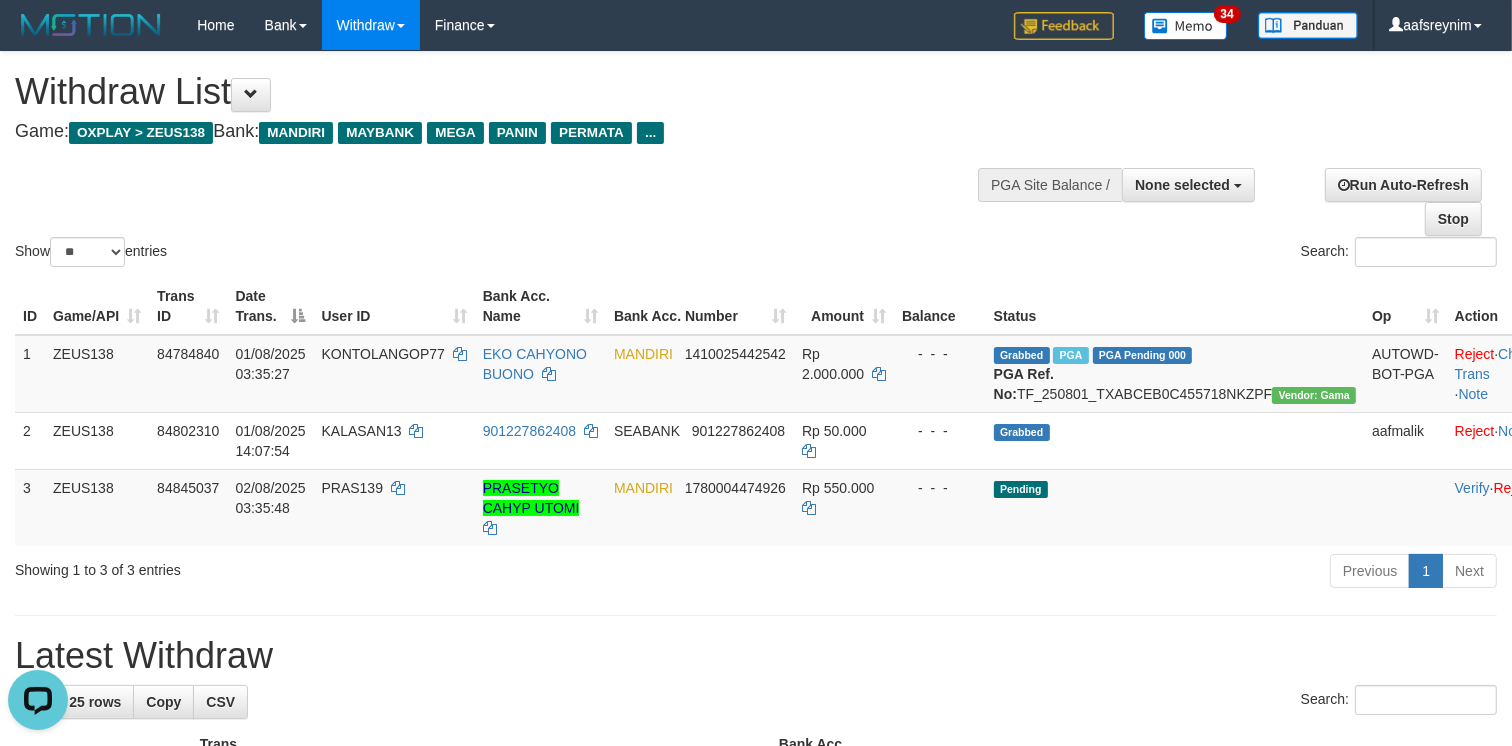 scroll, scrollTop: 0, scrollLeft: 0, axis: both 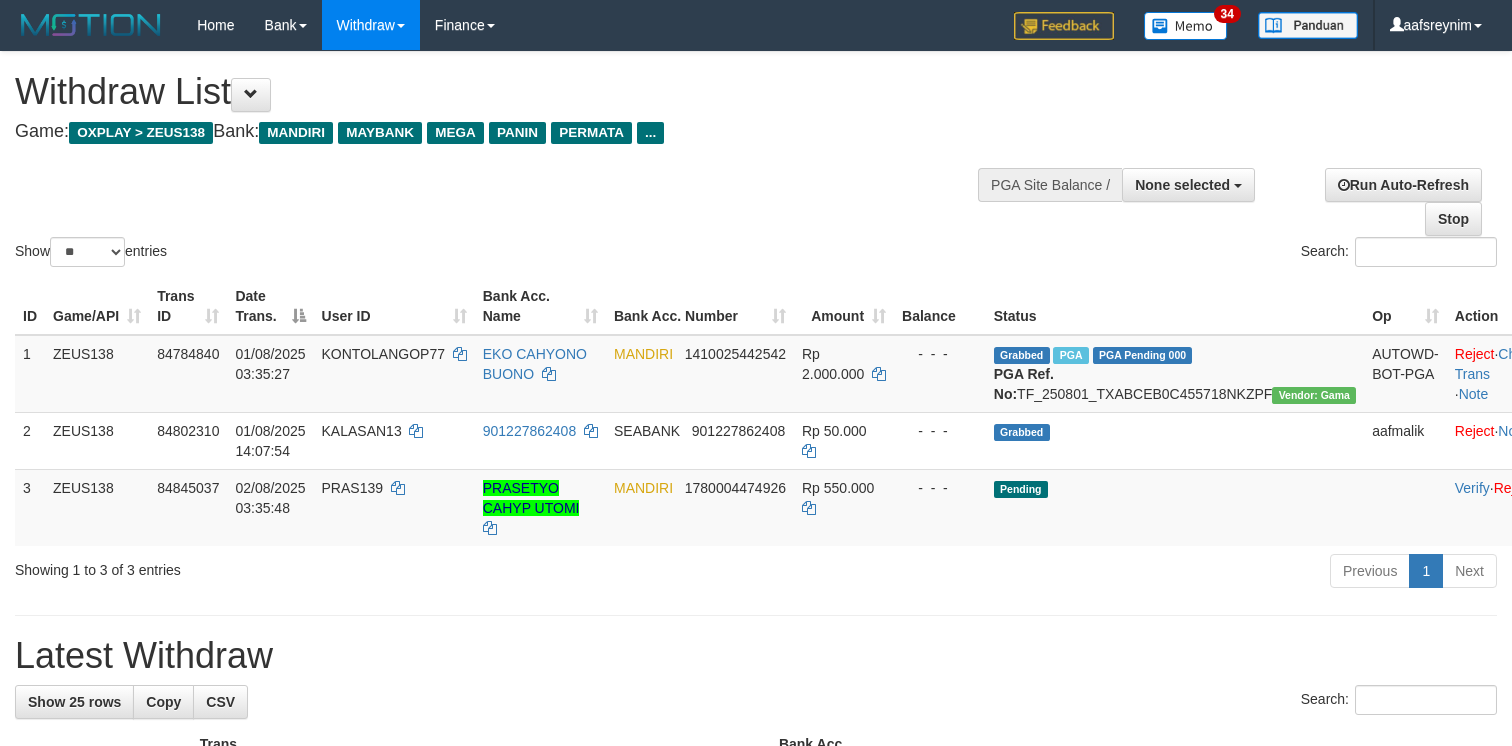 select 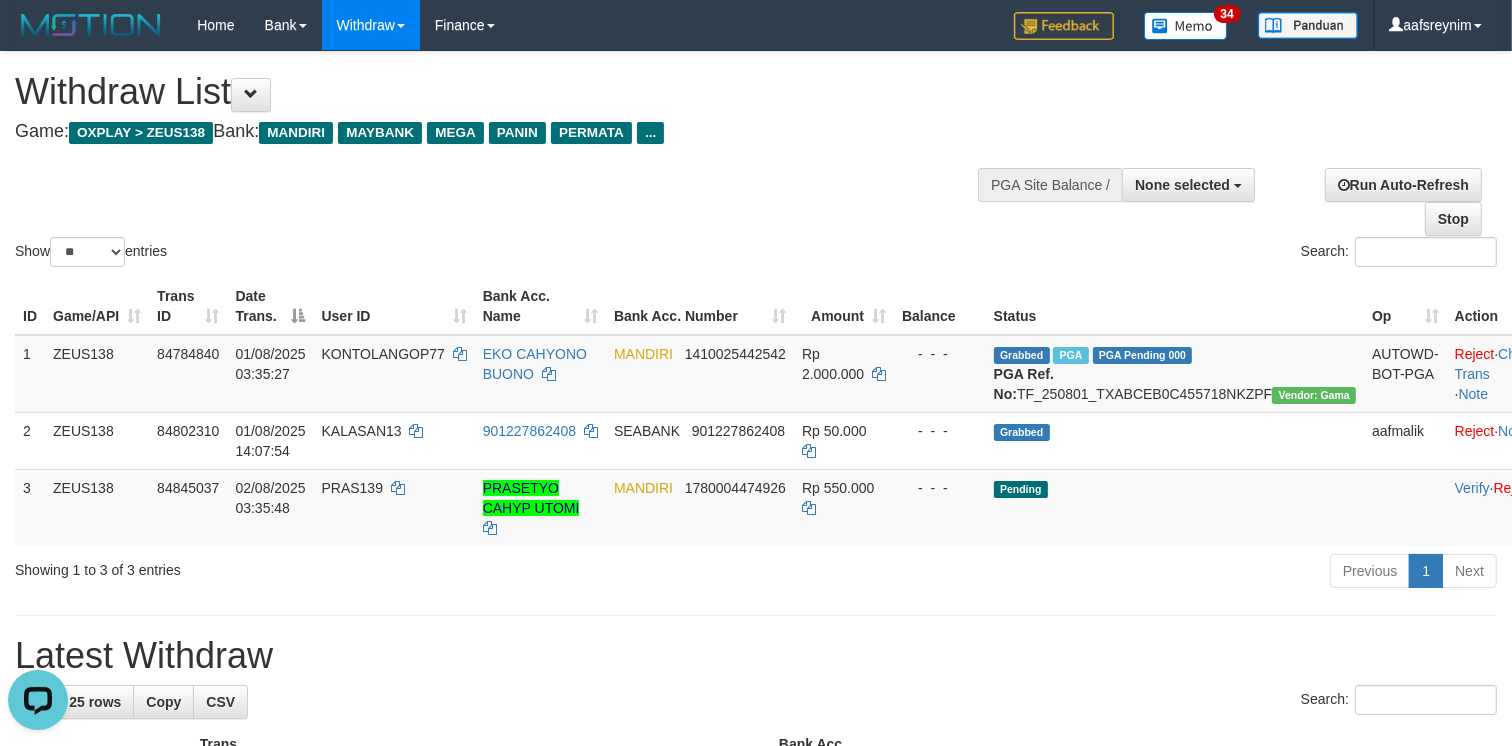 scroll, scrollTop: 0, scrollLeft: 0, axis: both 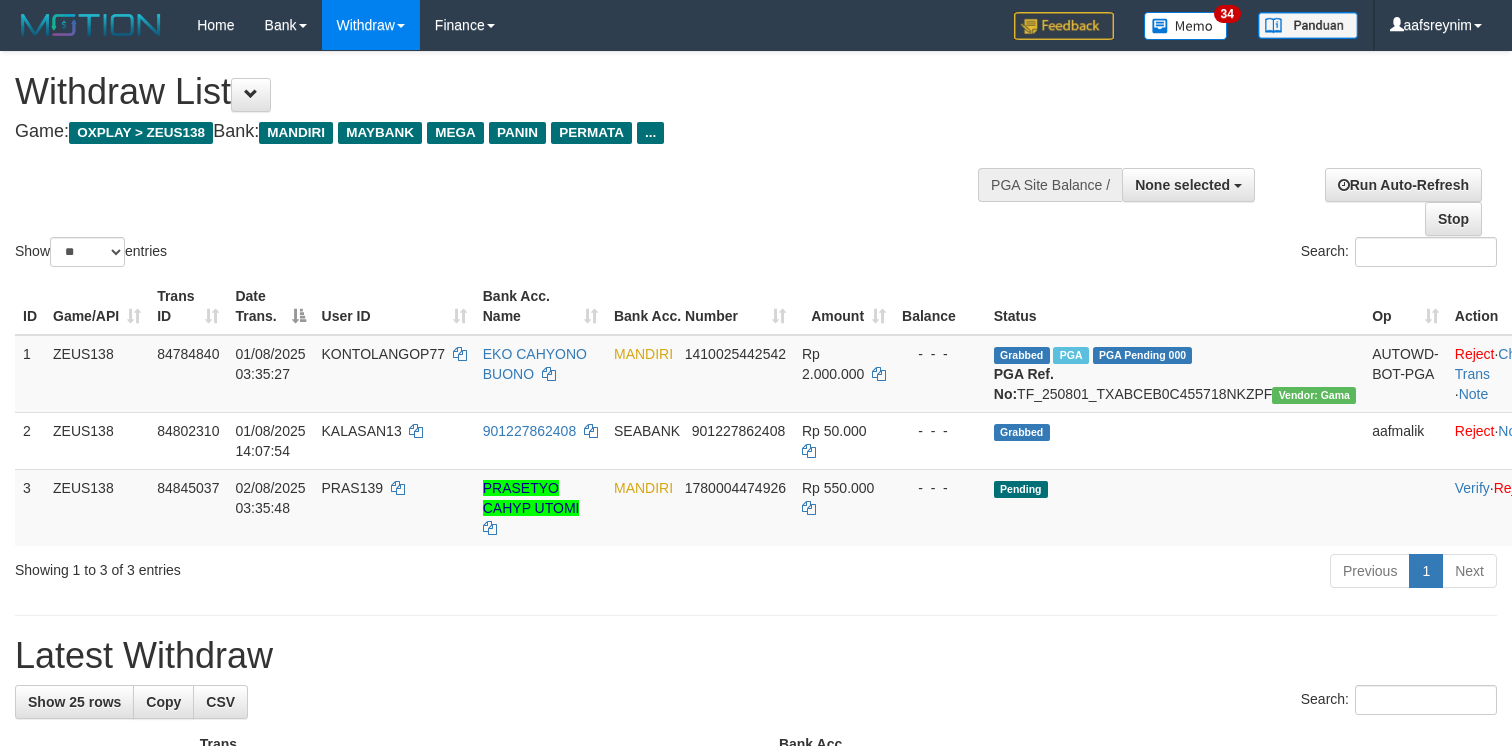 select 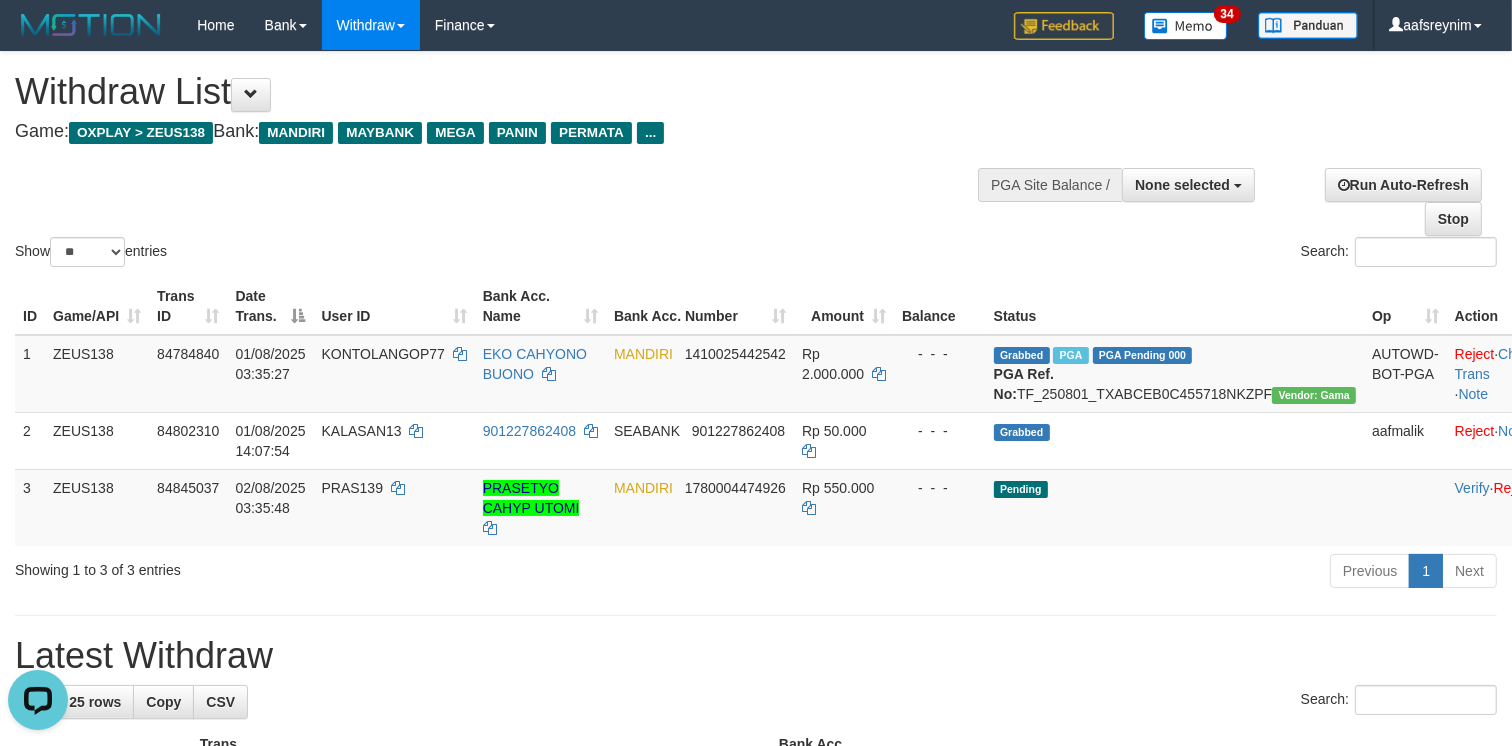 scroll, scrollTop: 0, scrollLeft: 0, axis: both 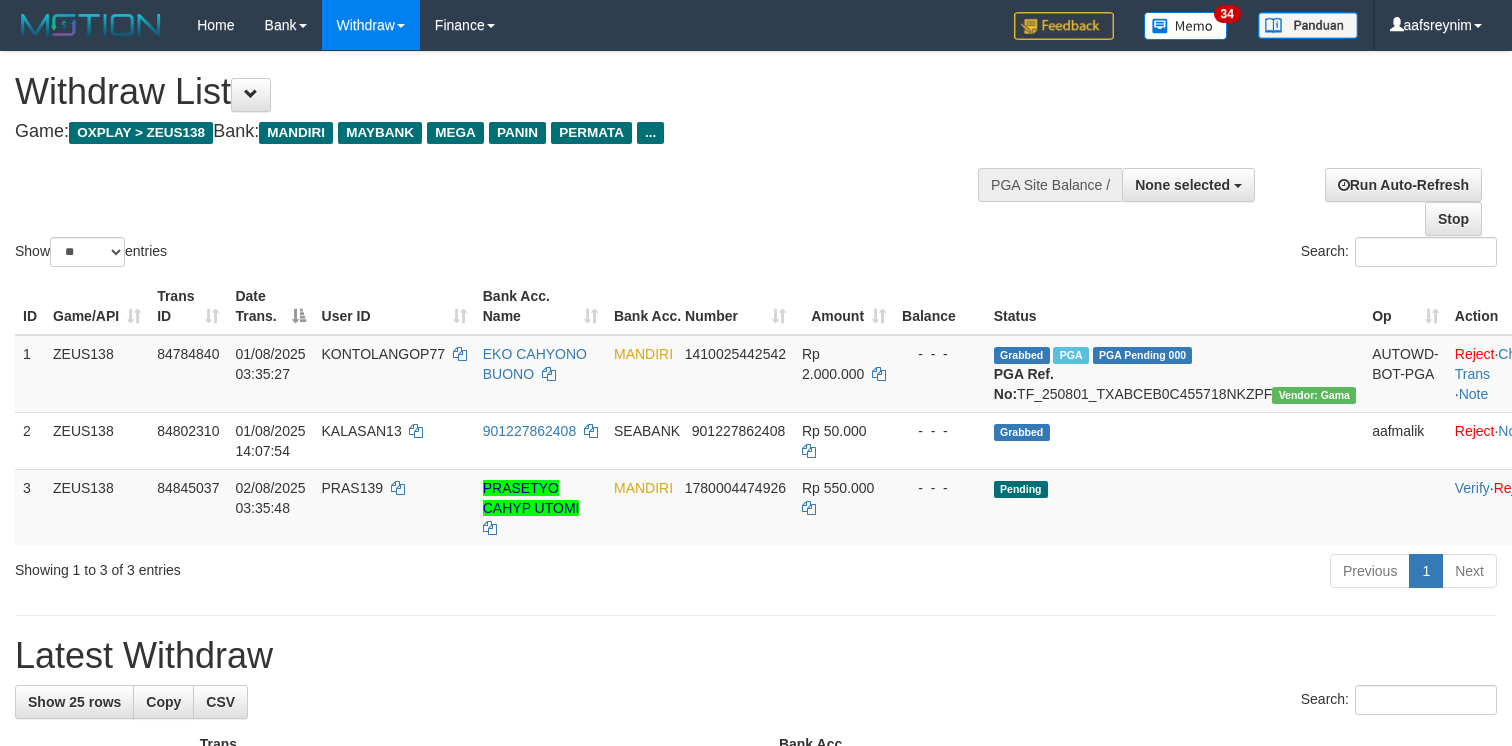 select 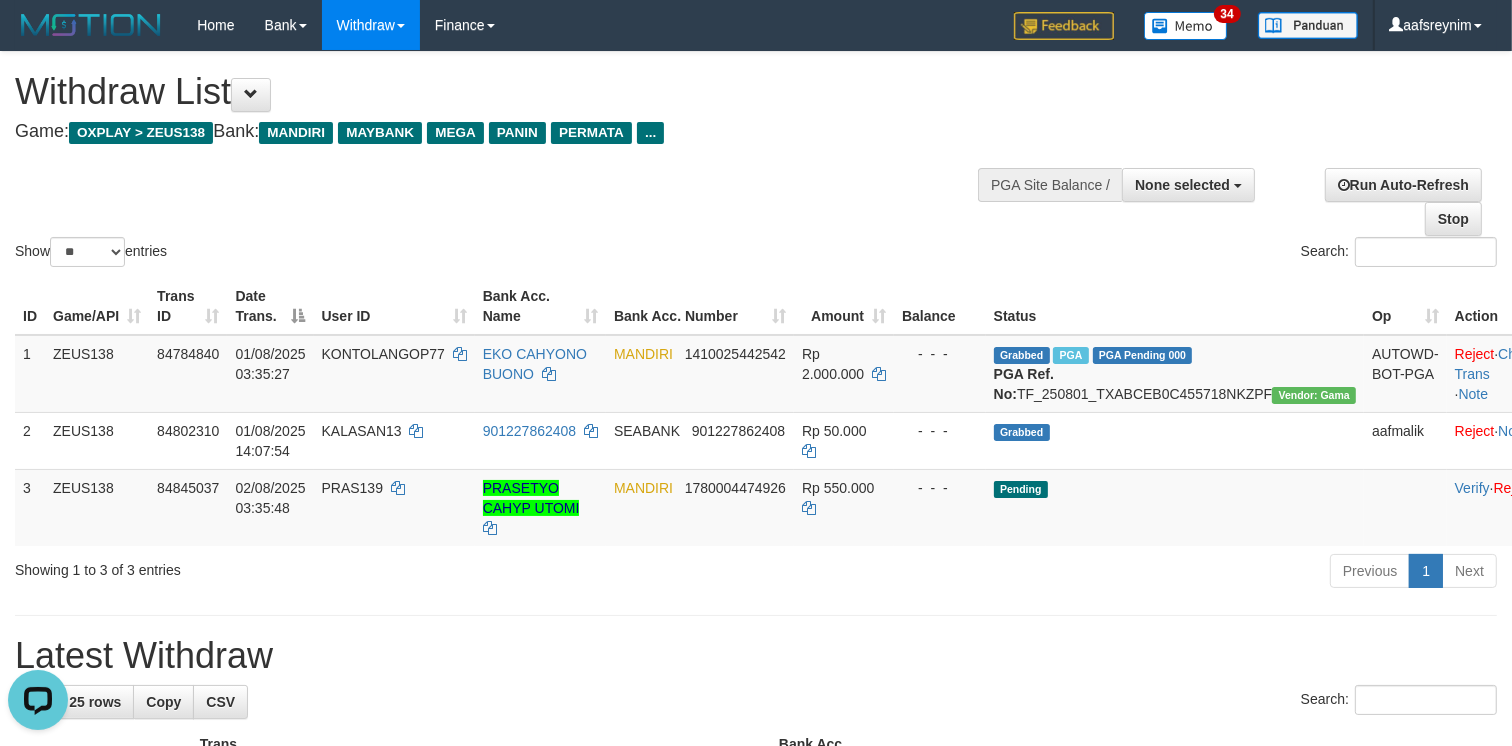 scroll, scrollTop: 0, scrollLeft: 0, axis: both 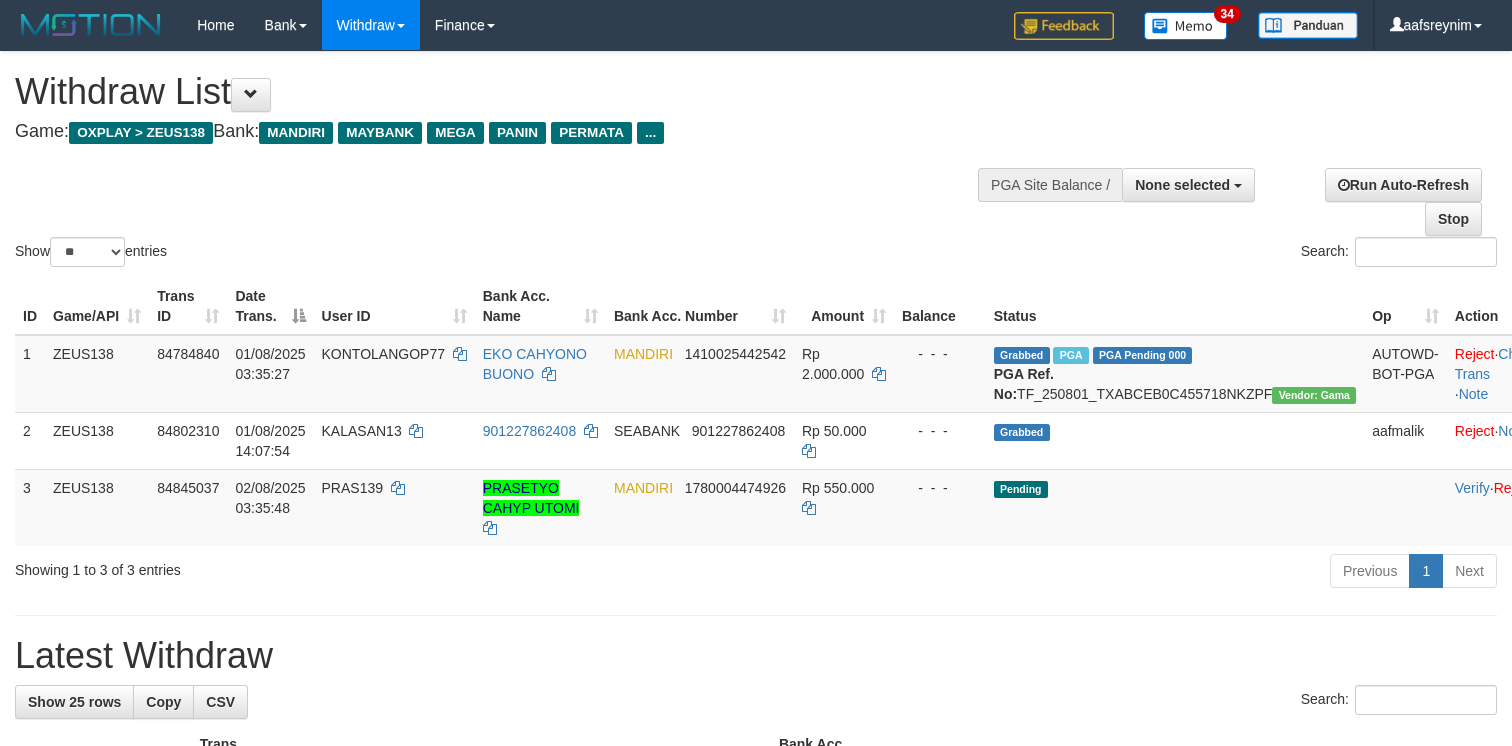 select 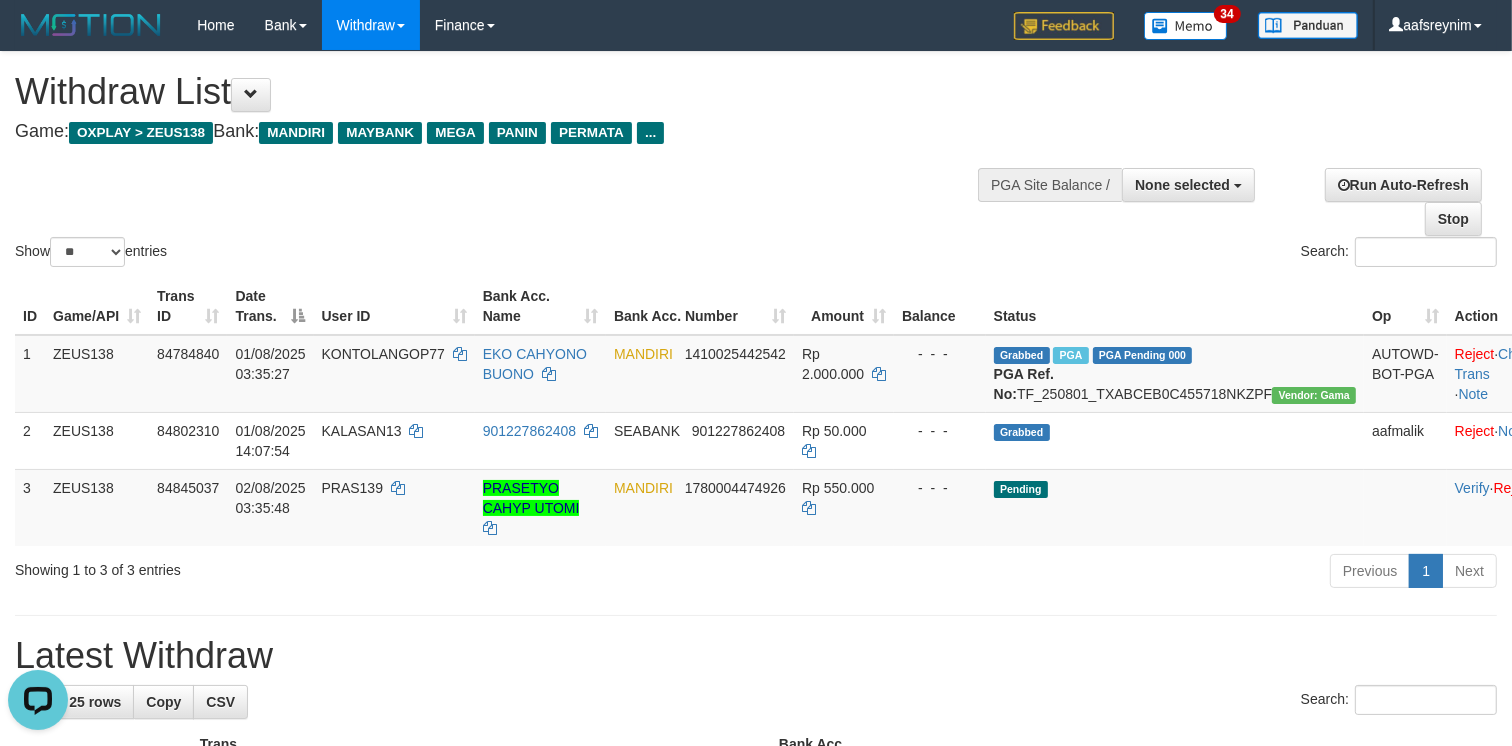 scroll, scrollTop: 0, scrollLeft: 0, axis: both 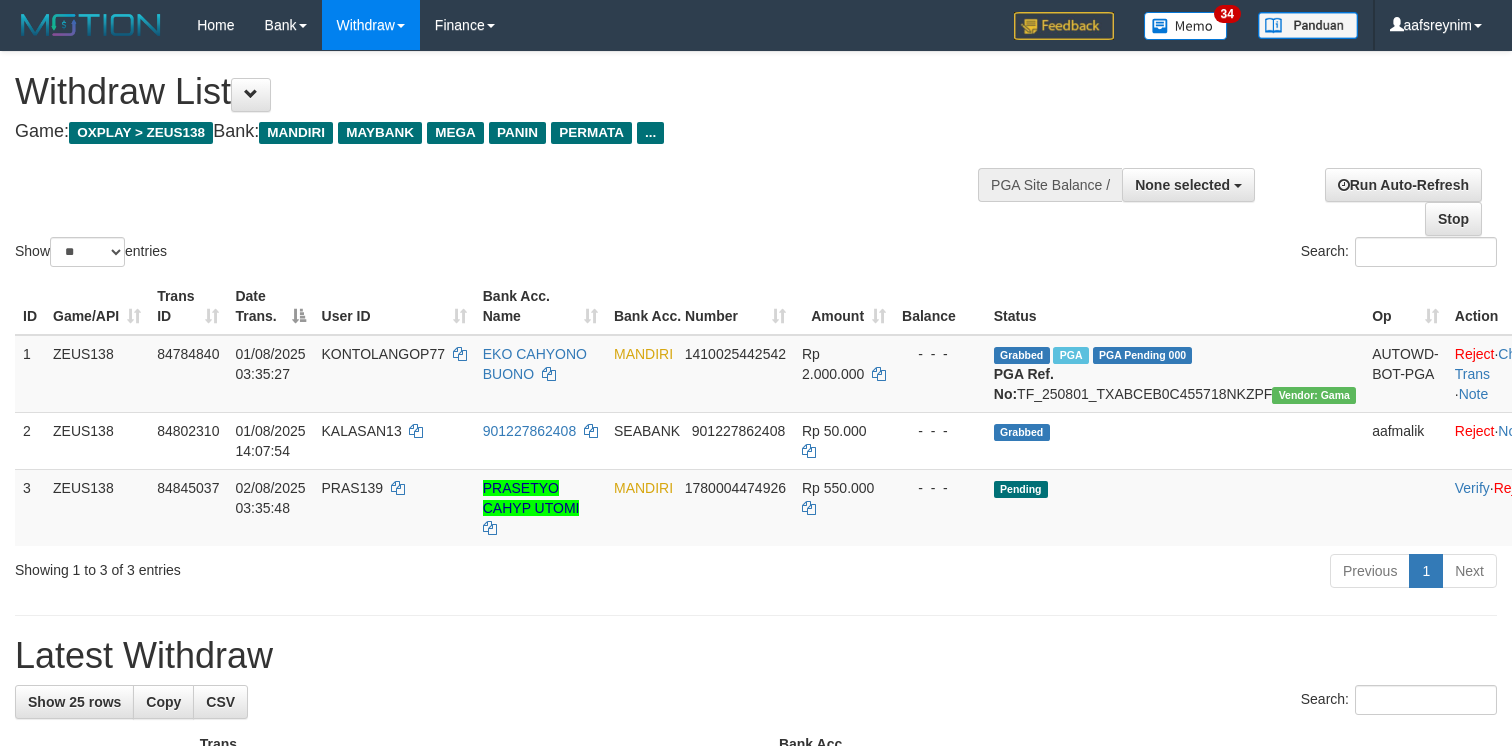 select 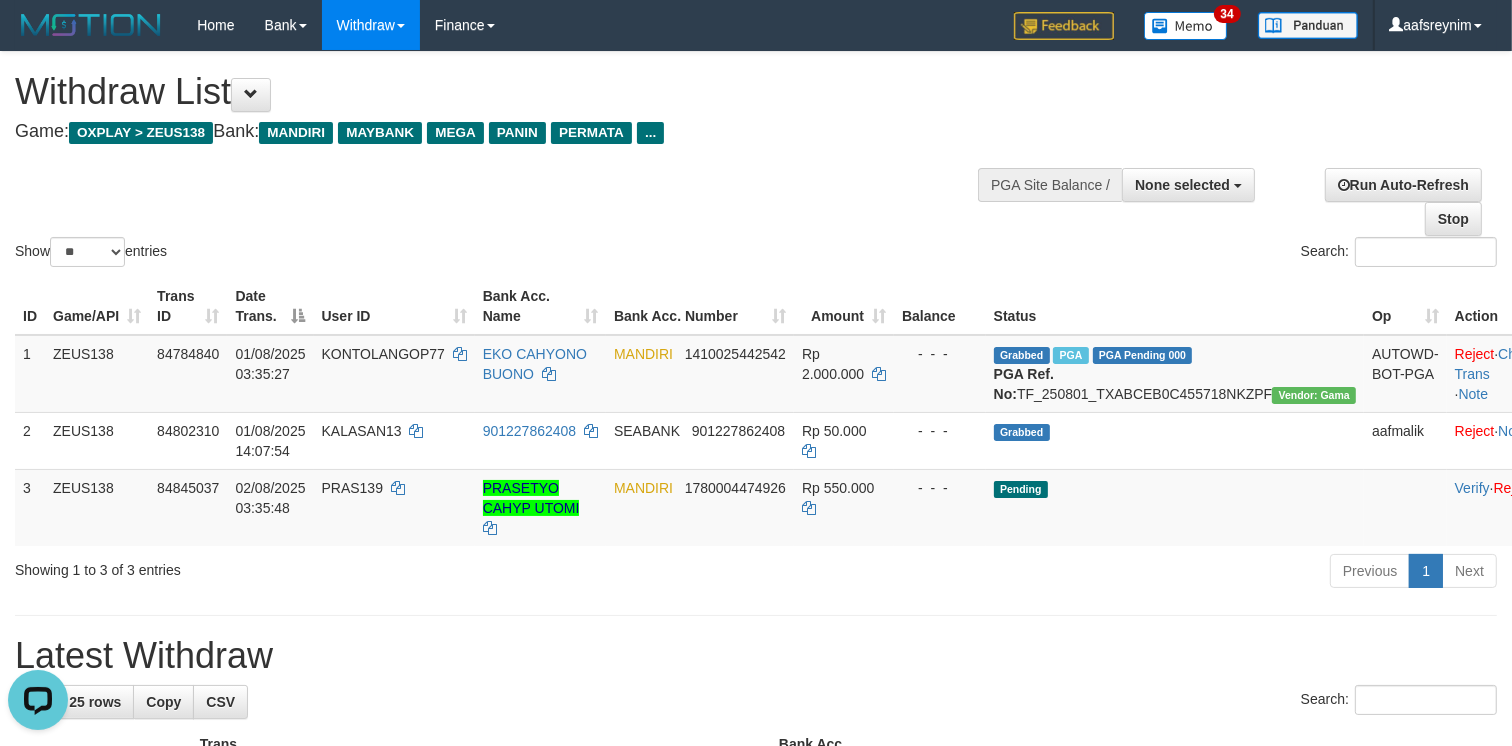scroll, scrollTop: 0, scrollLeft: 0, axis: both 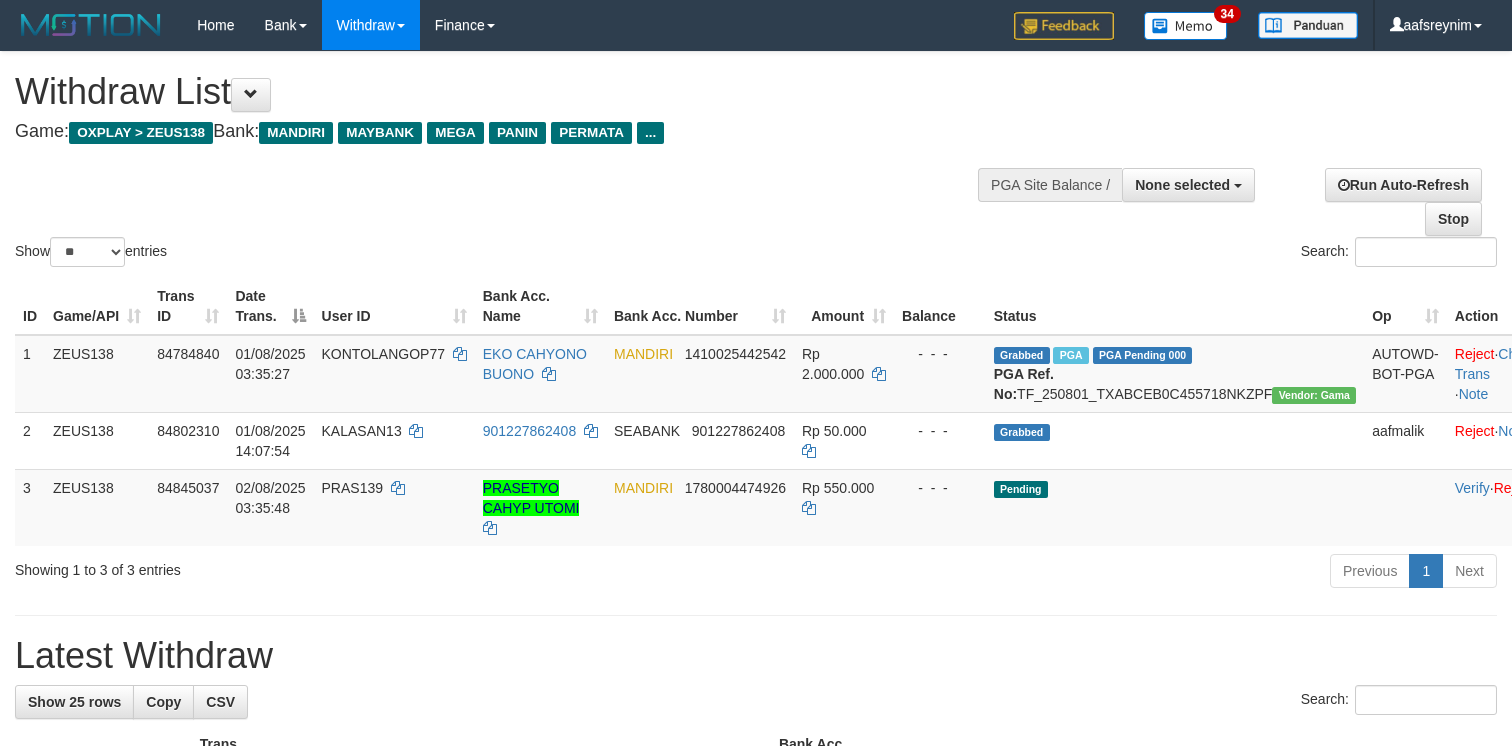 select 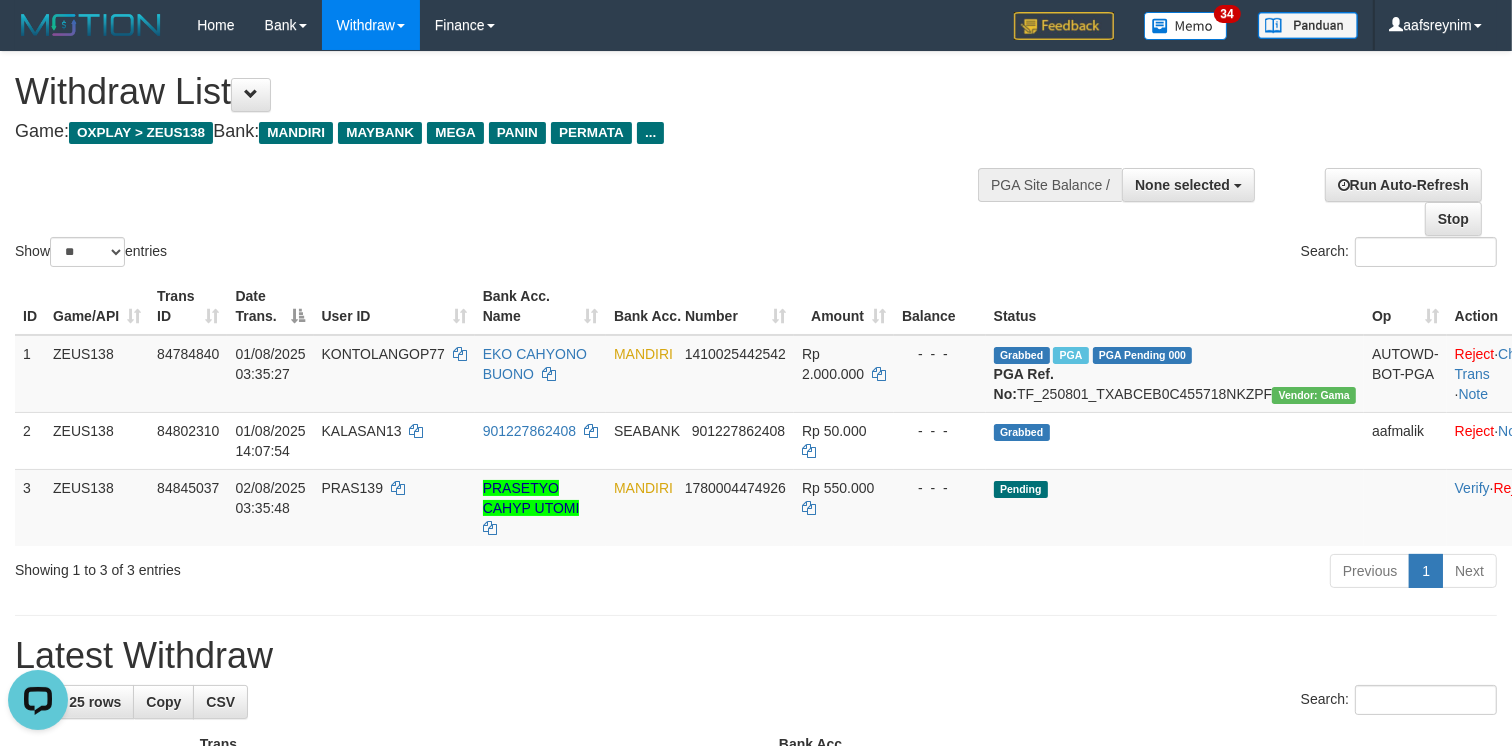 scroll, scrollTop: 0, scrollLeft: 0, axis: both 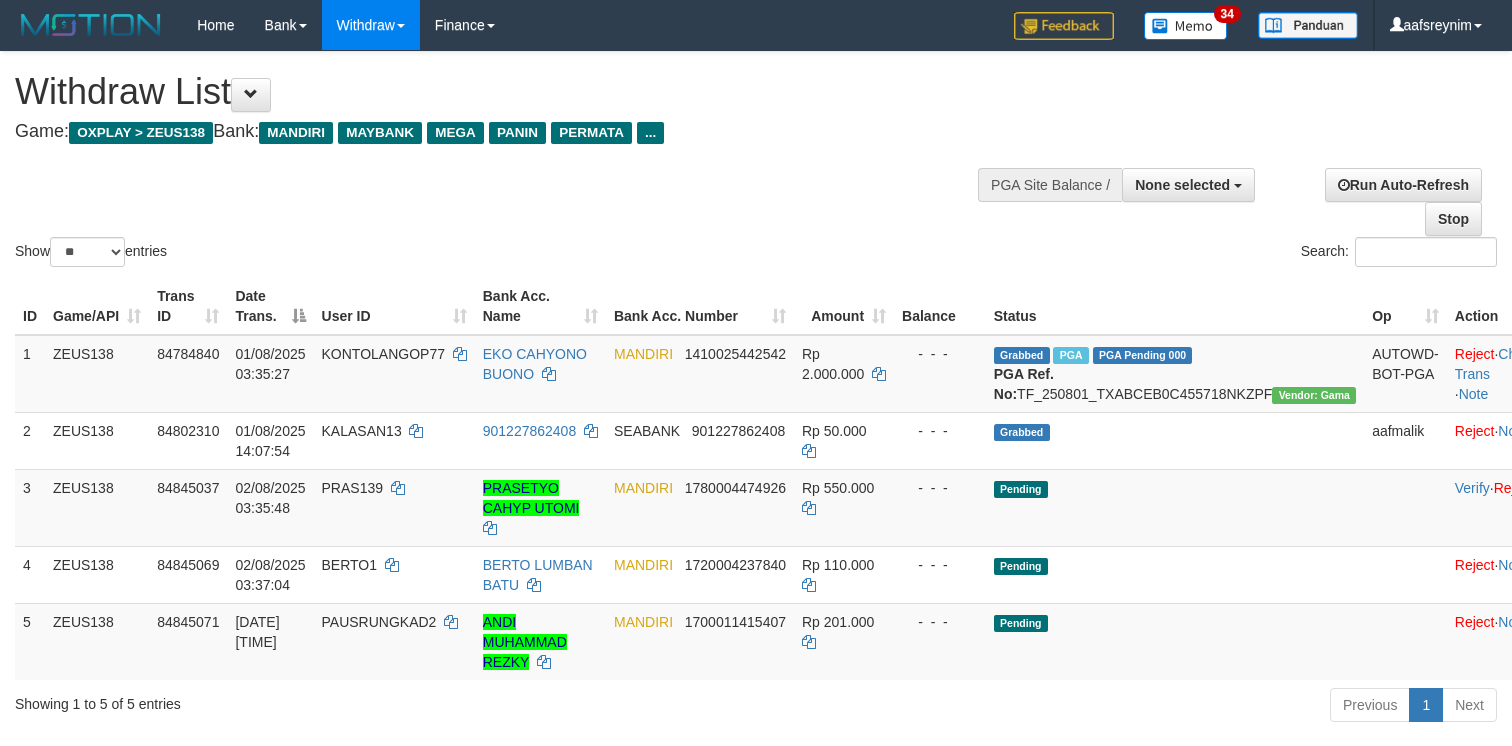 select 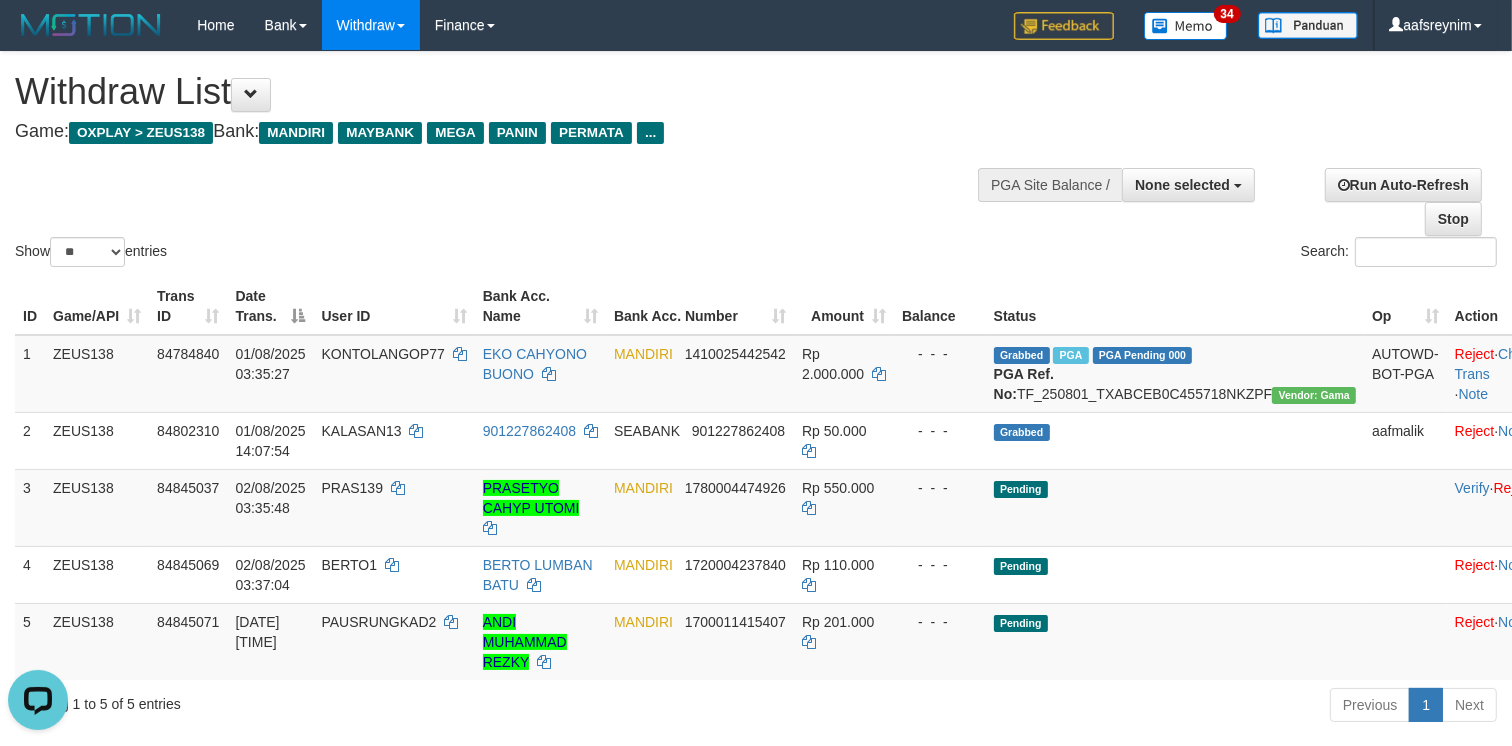 scroll, scrollTop: 0, scrollLeft: 0, axis: both 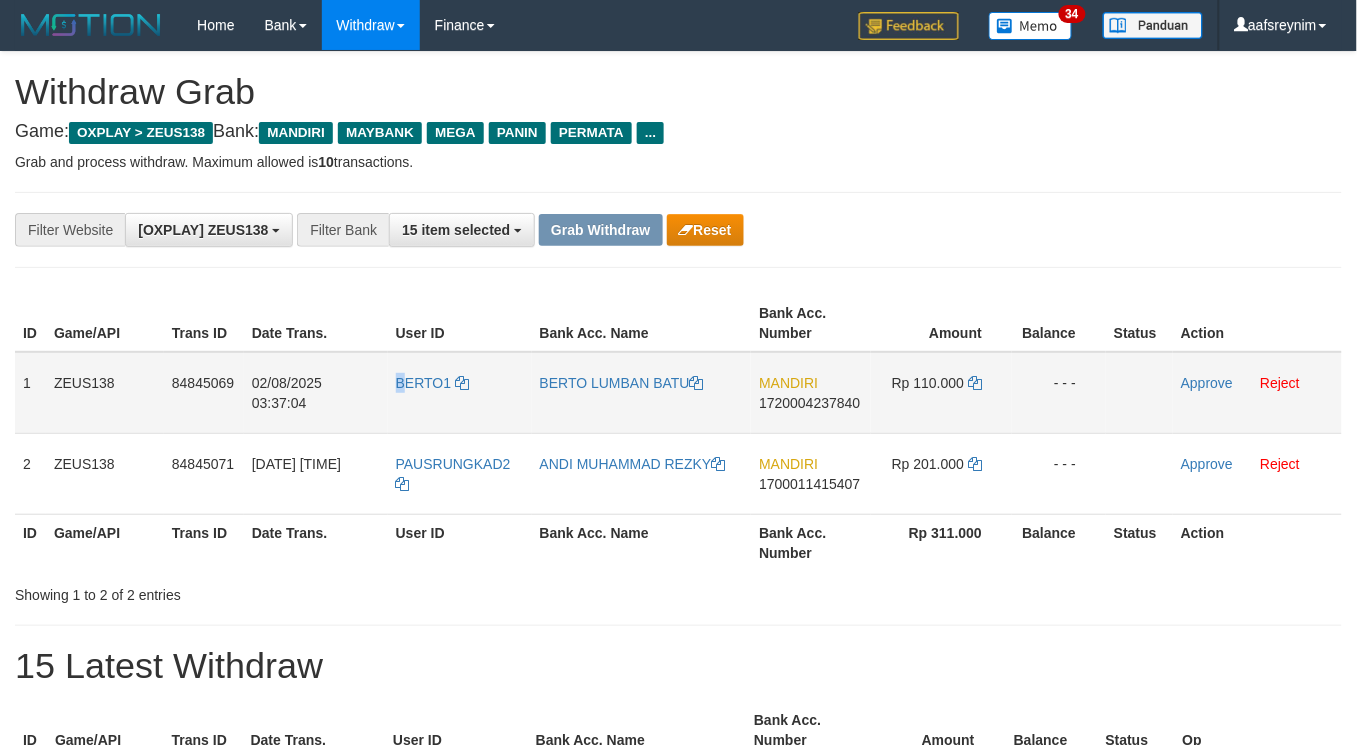 click on "BERTO1" at bounding box center [460, 393] 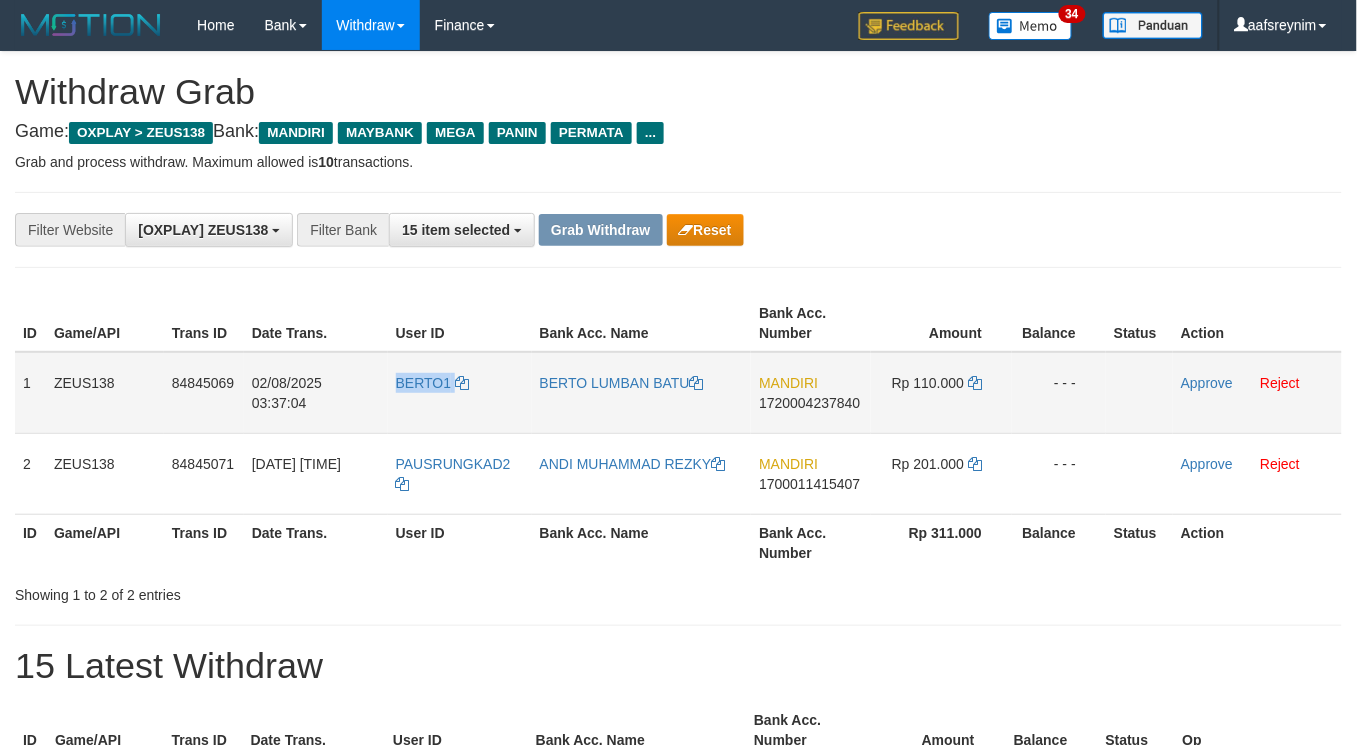 click on "BERTO1" at bounding box center [460, 393] 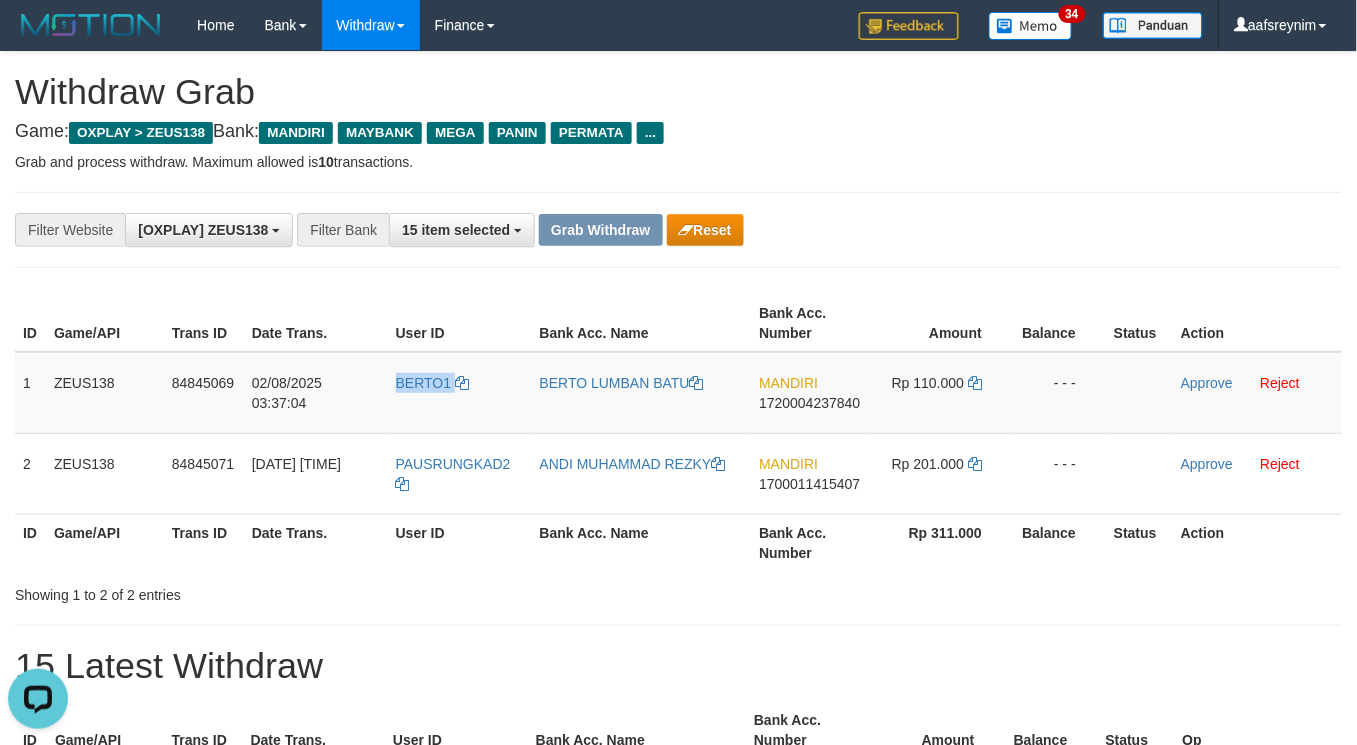 scroll, scrollTop: 0, scrollLeft: 0, axis: both 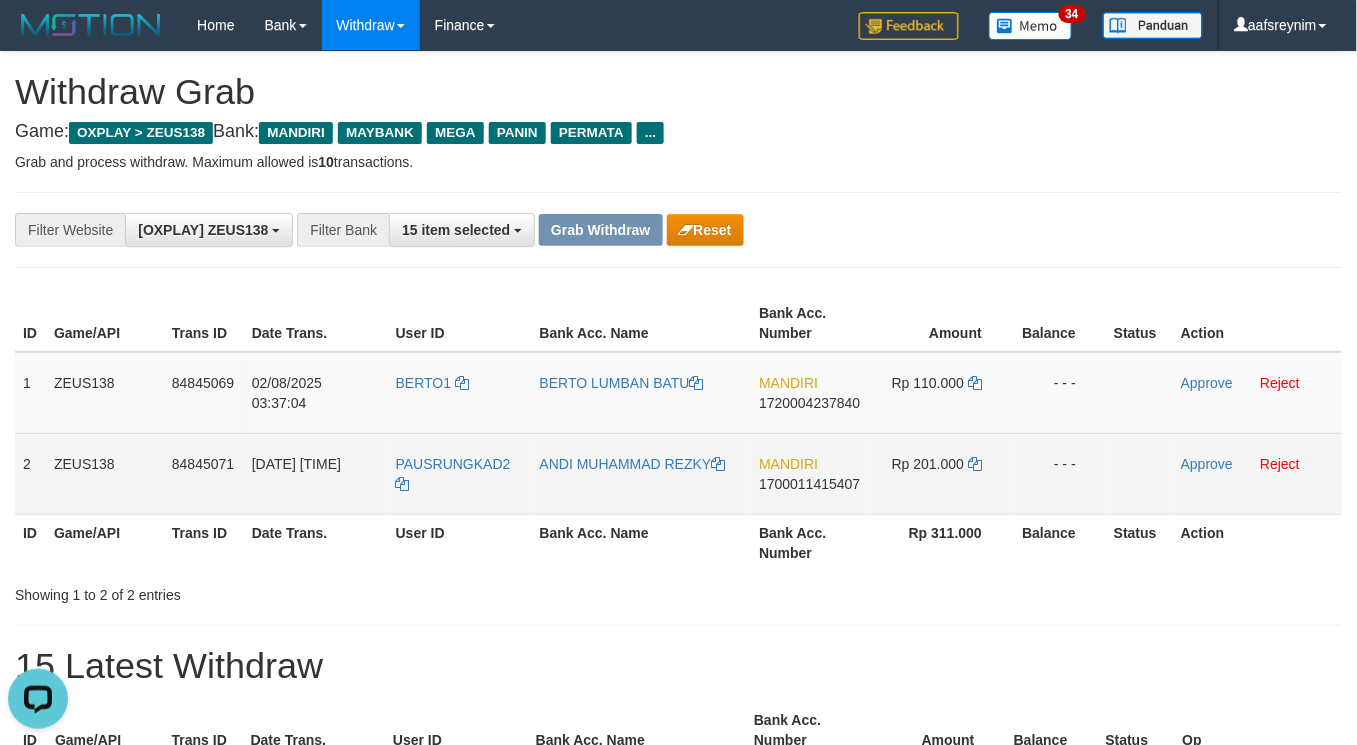 click on "PAUSRUNGKAD2" at bounding box center (460, 473) 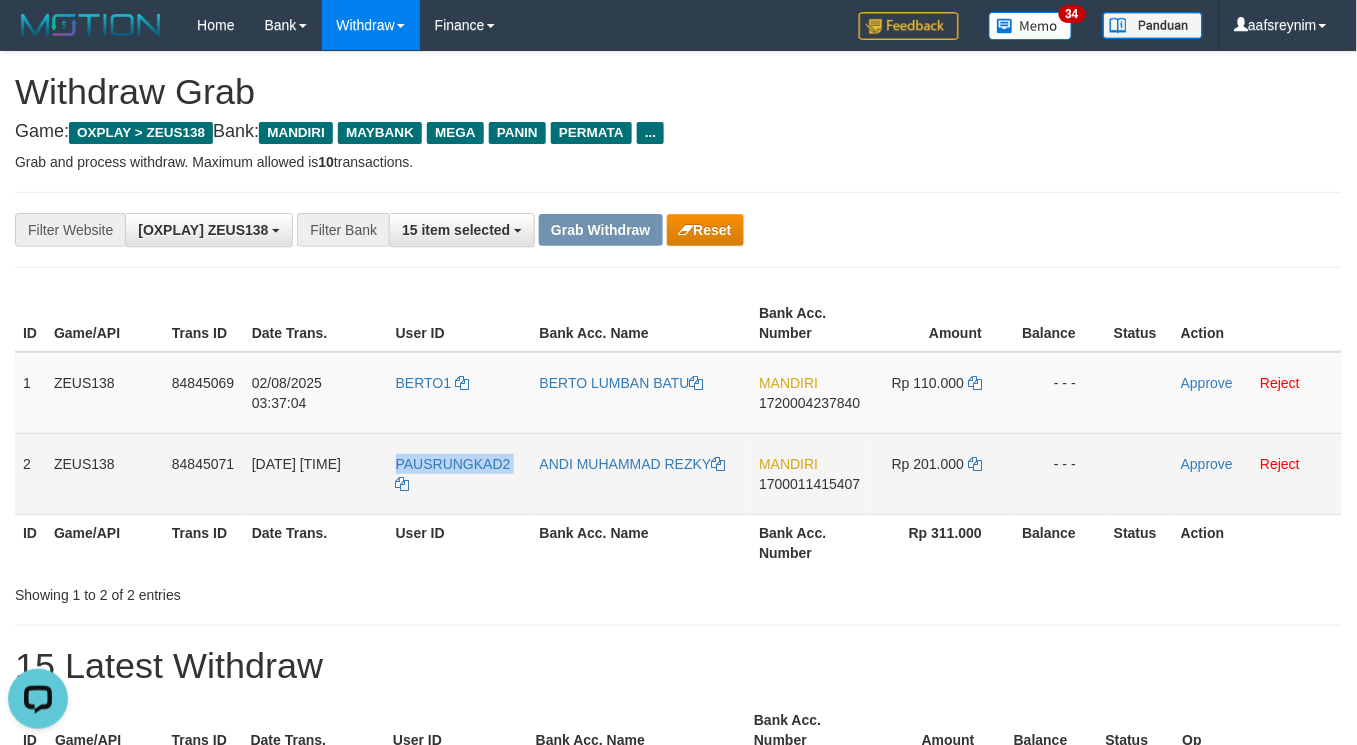click on "PAUSRUNGKAD2" at bounding box center (460, 473) 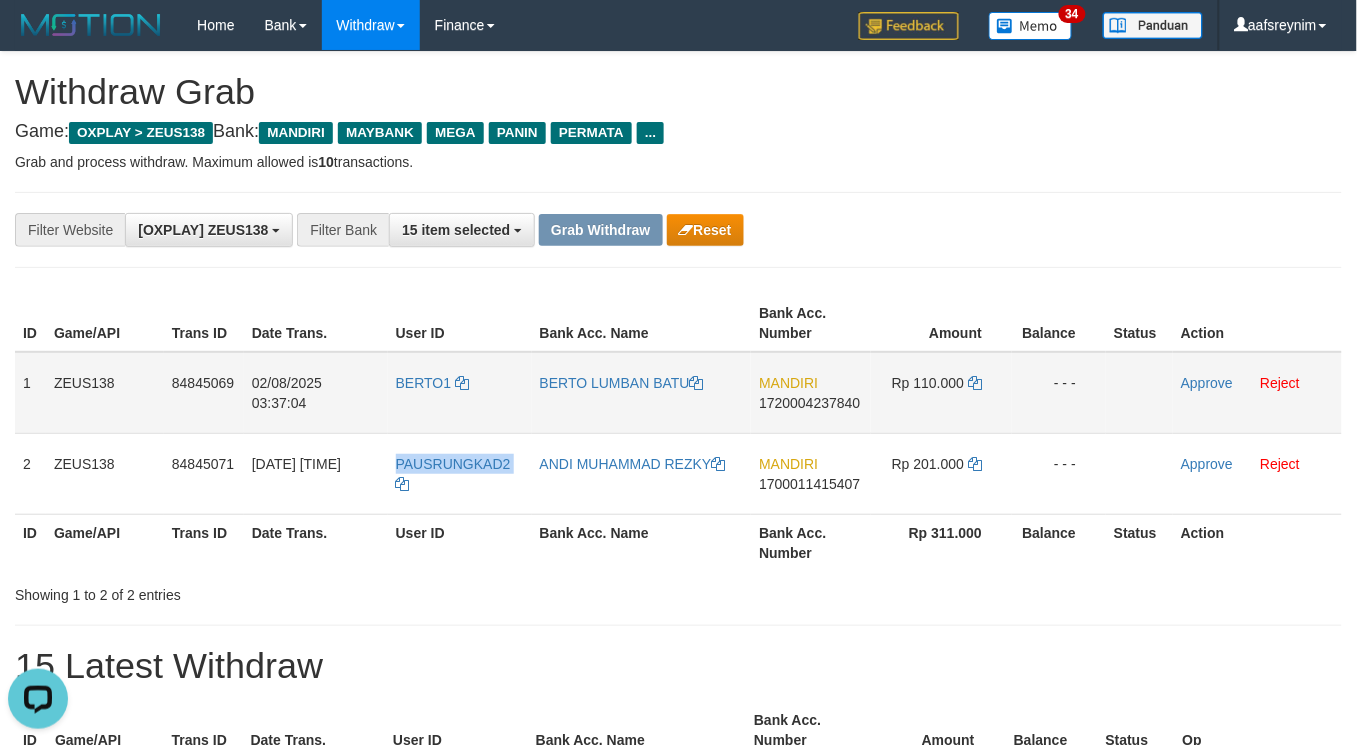 copy on "PAUSRUNGKAD2" 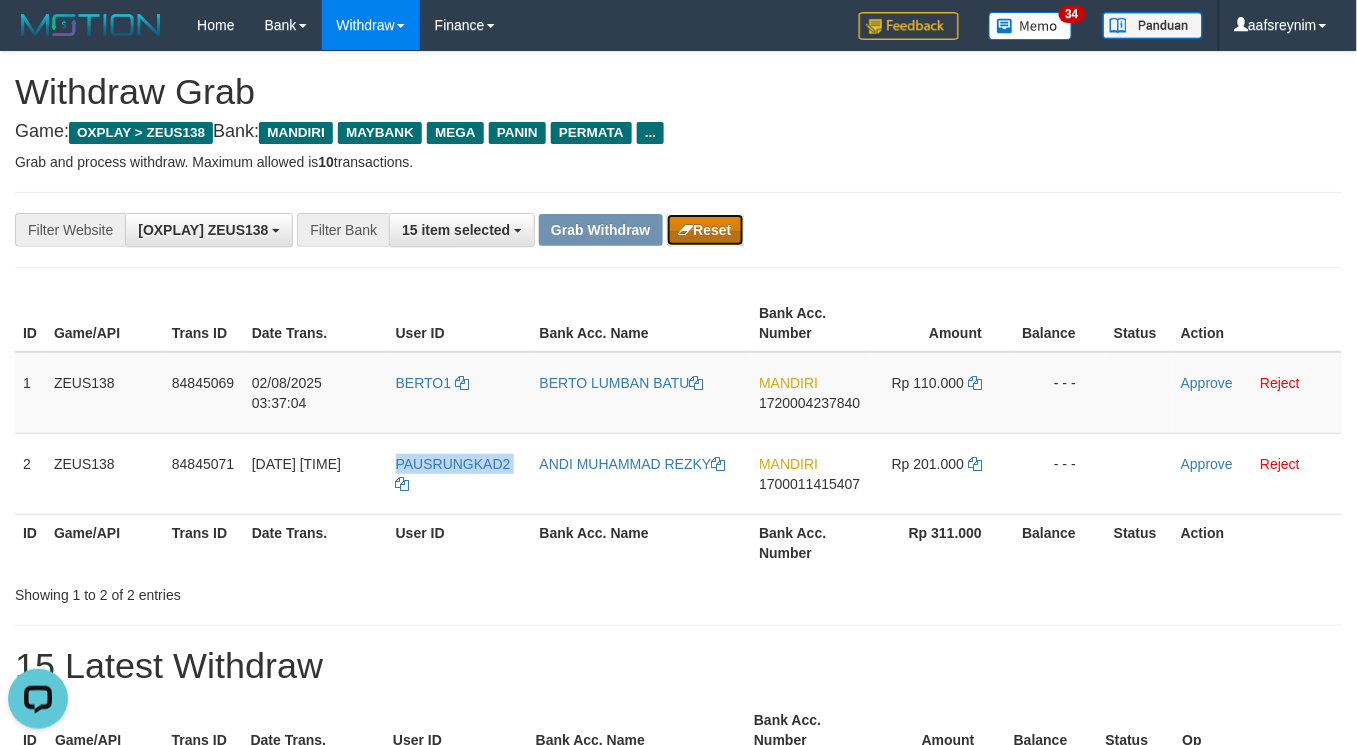 click on "Reset" at bounding box center [705, 230] 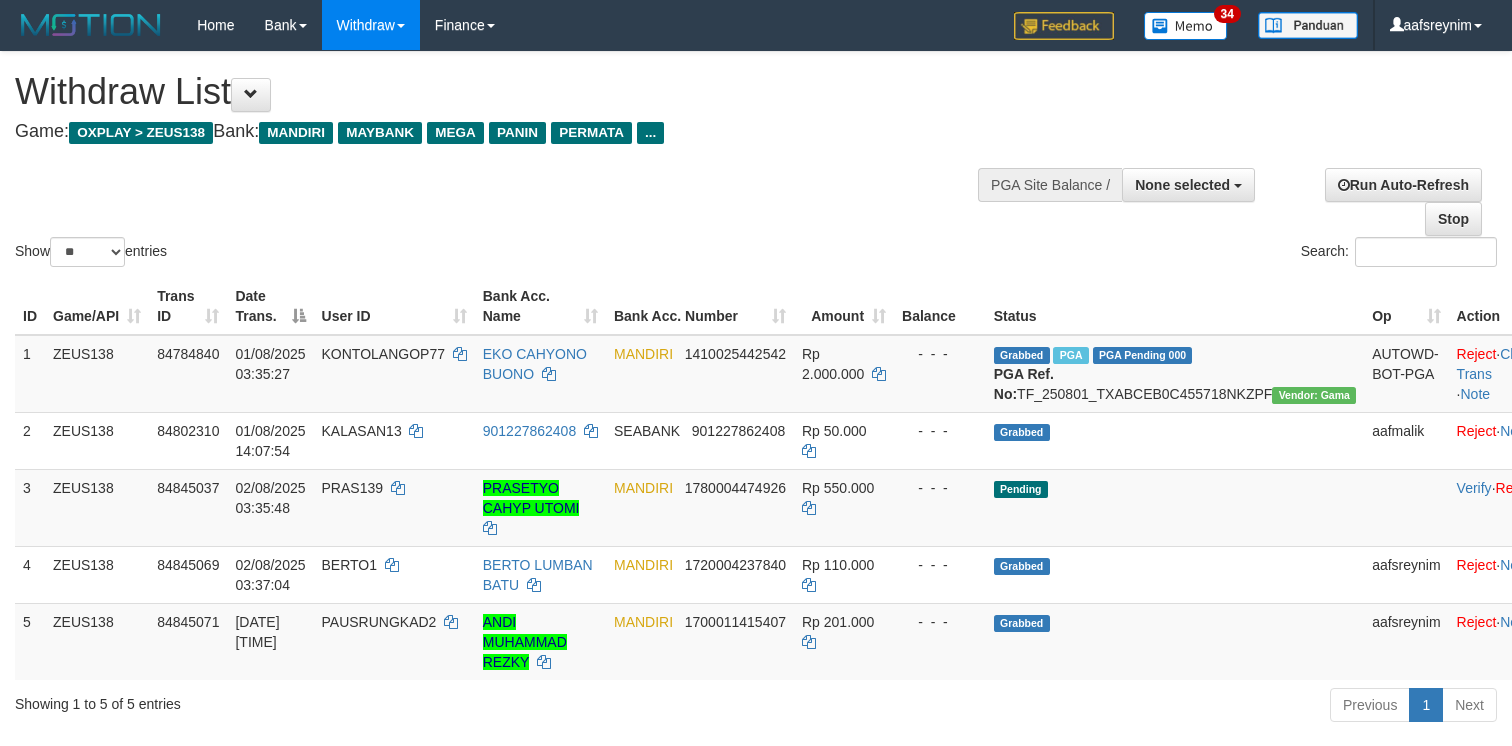 select 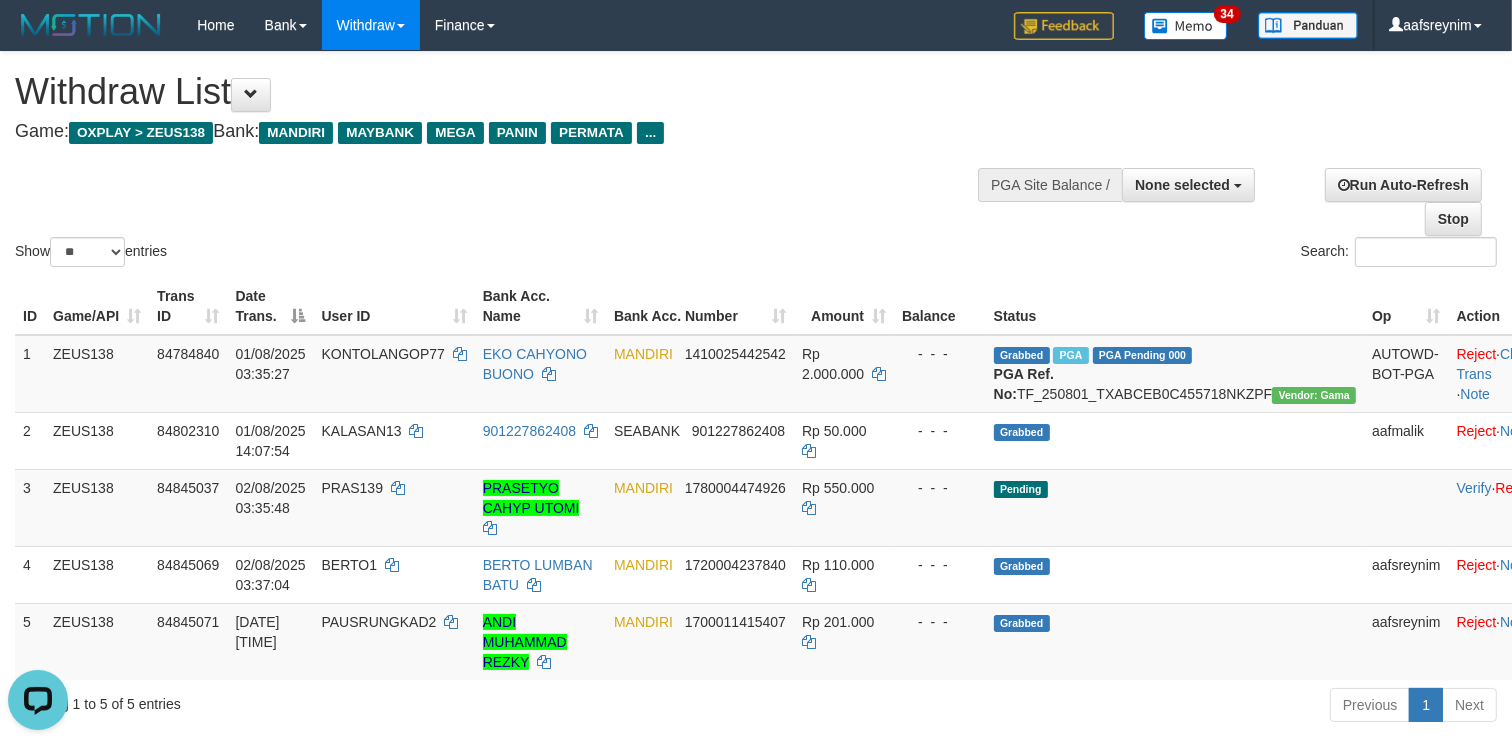 scroll, scrollTop: 0, scrollLeft: 0, axis: both 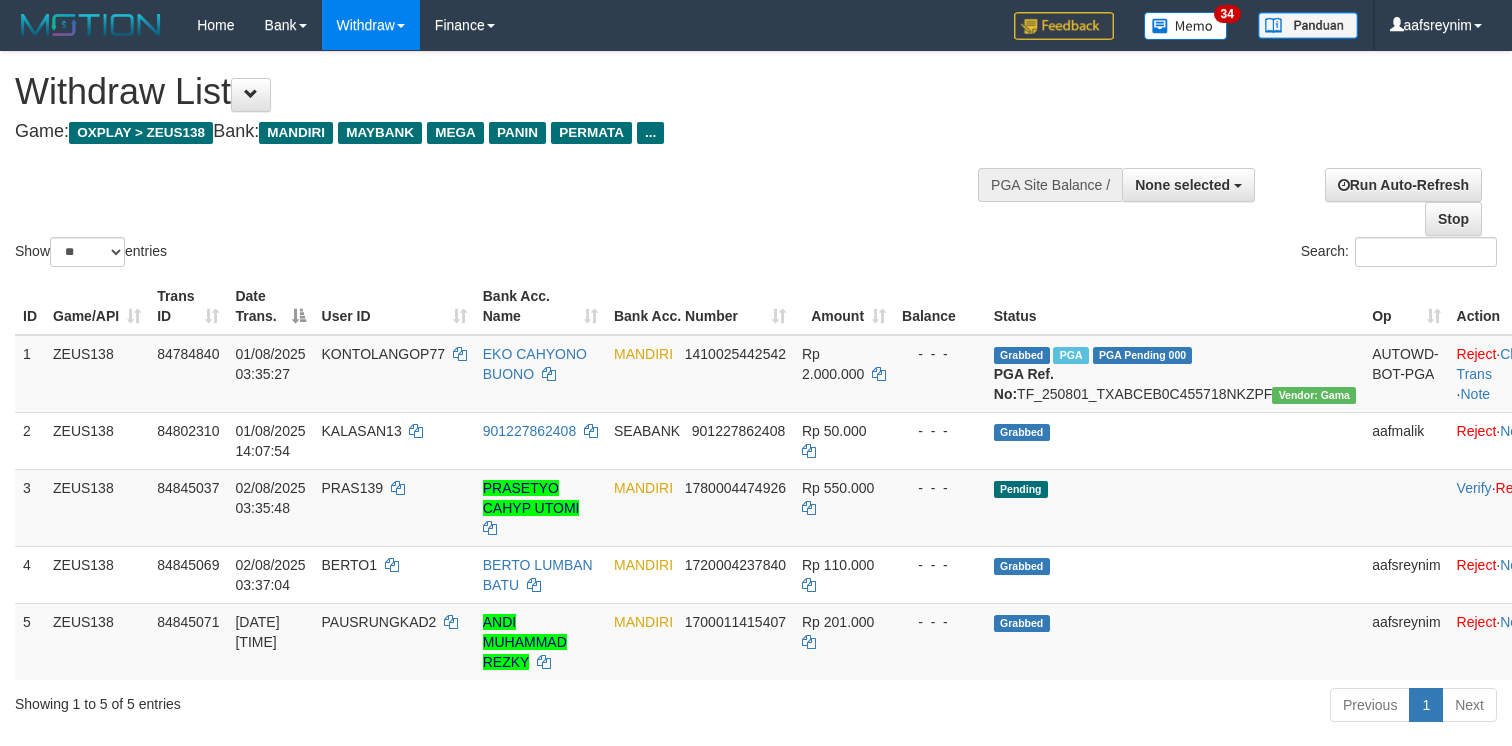 select 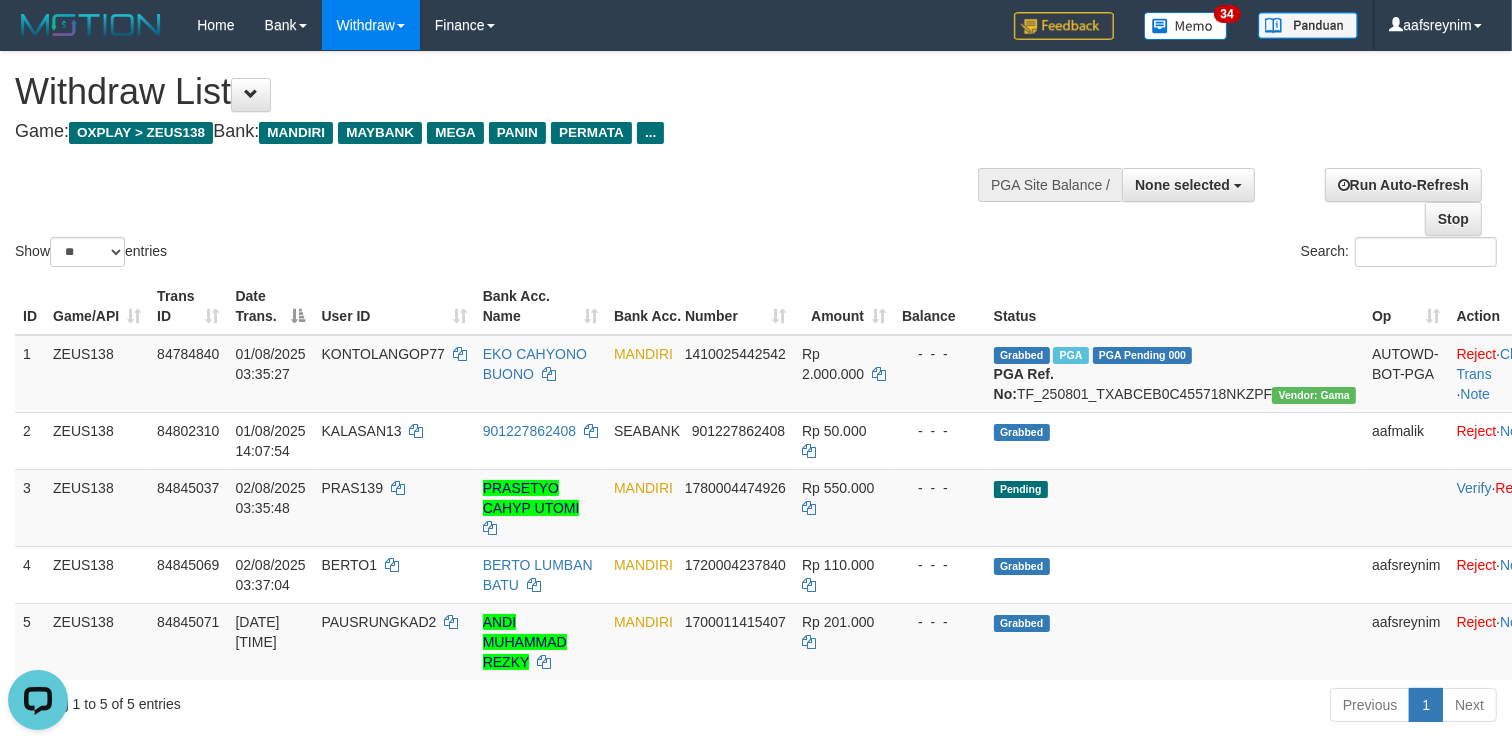 scroll, scrollTop: 0, scrollLeft: 0, axis: both 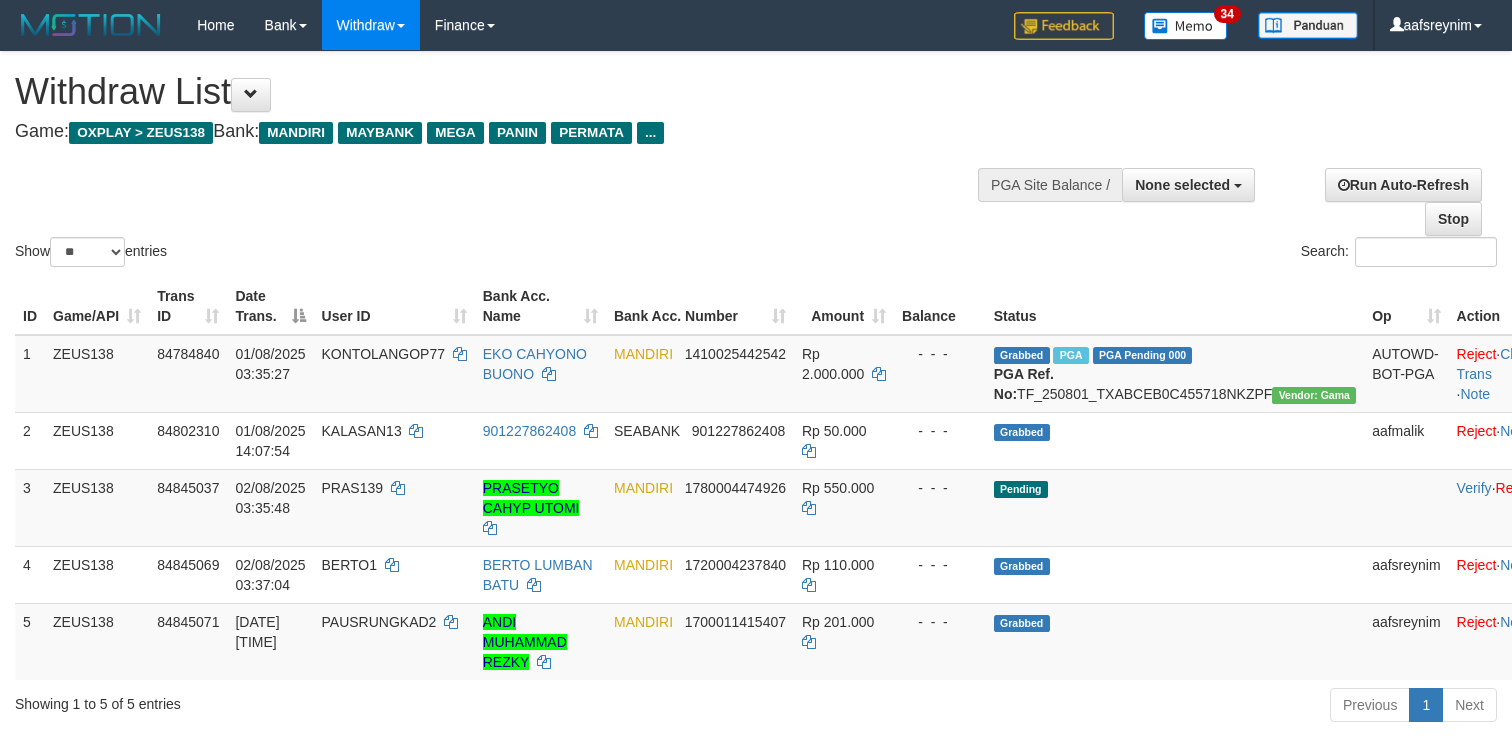 select 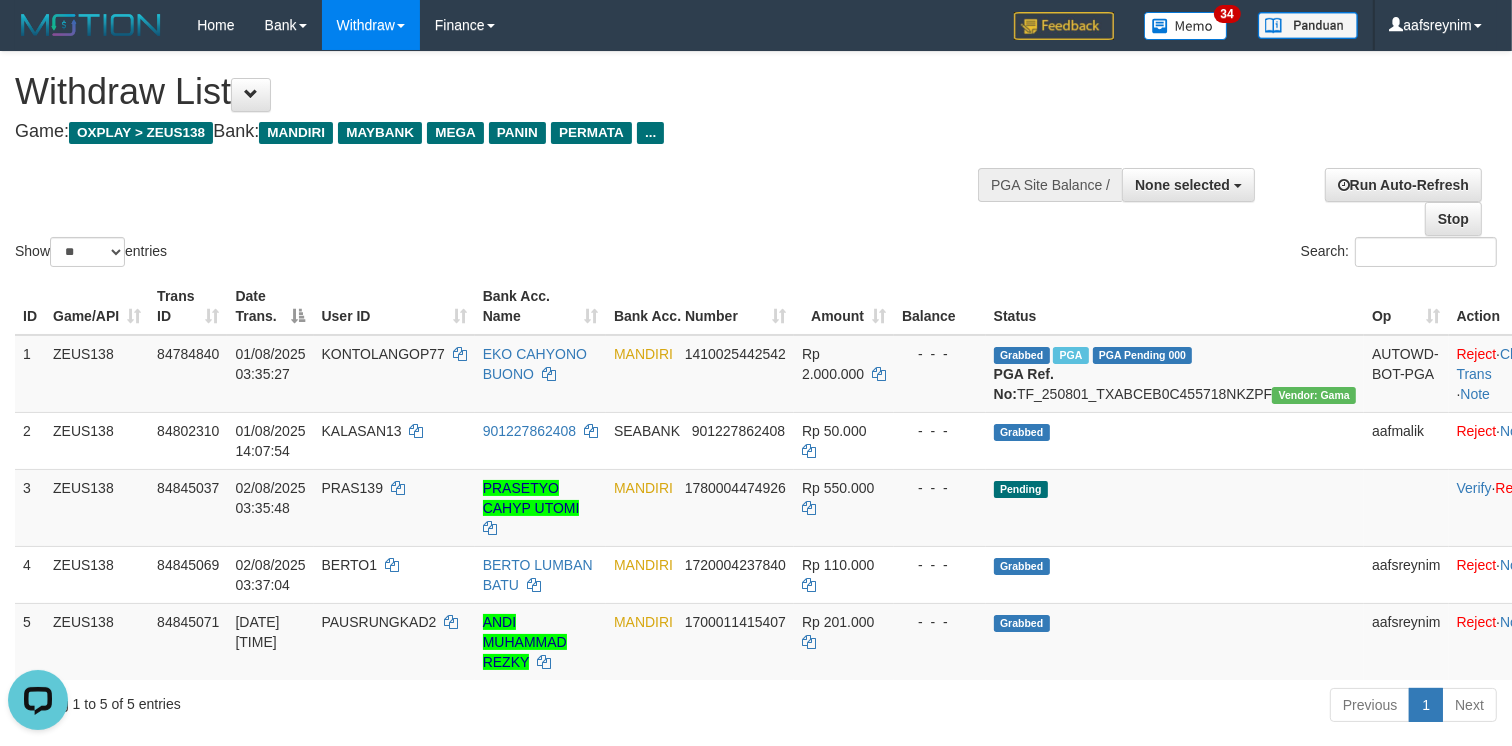 scroll, scrollTop: 0, scrollLeft: 0, axis: both 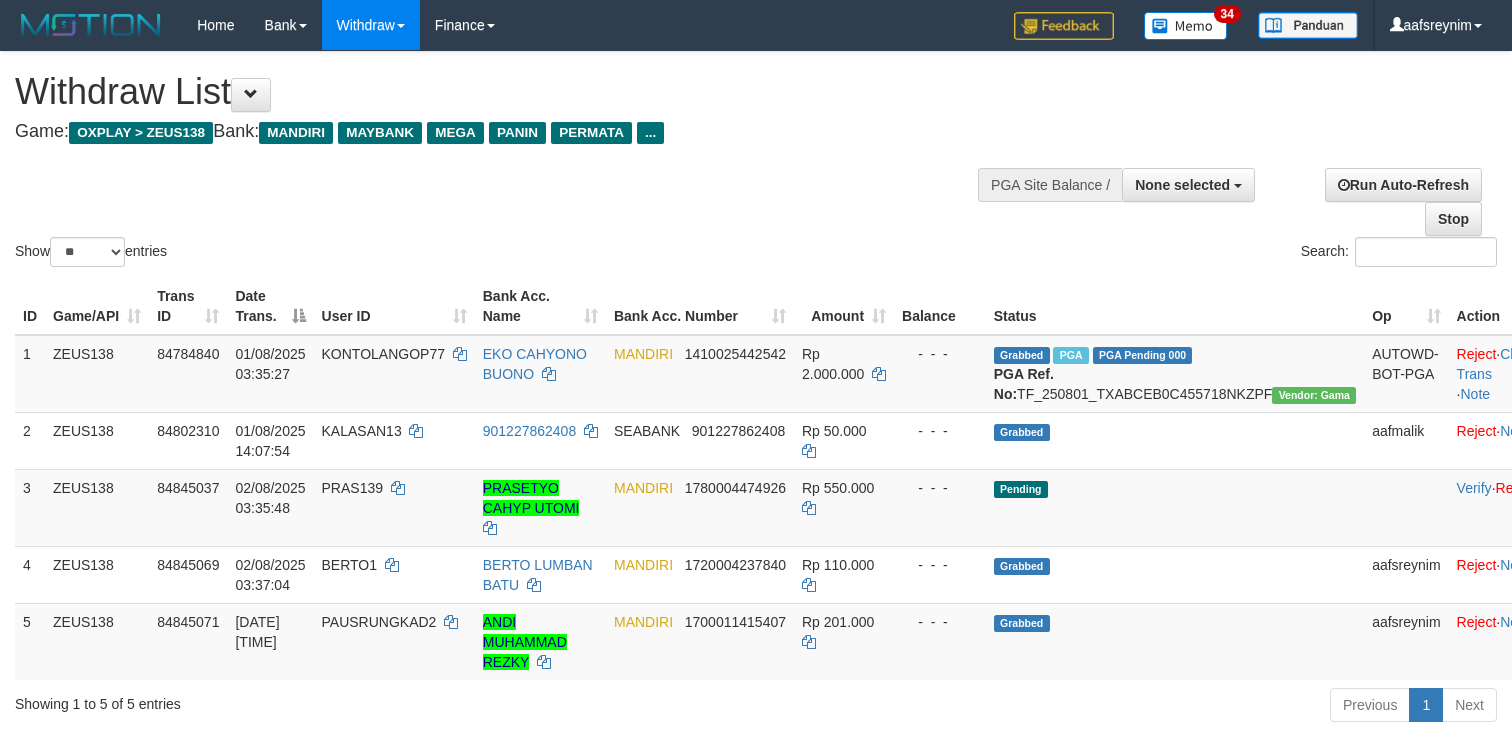 select 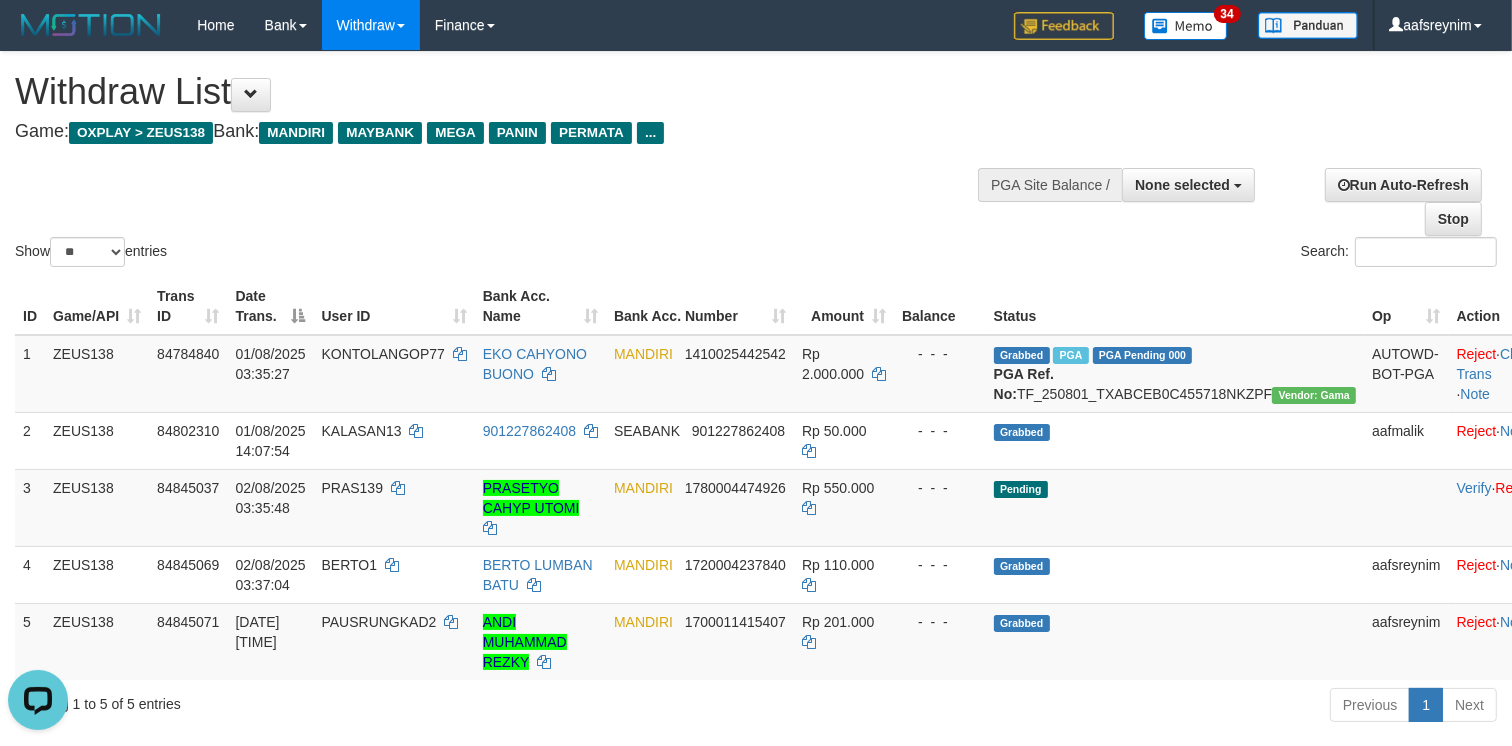 scroll, scrollTop: 0, scrollLeft: 0, axis: both 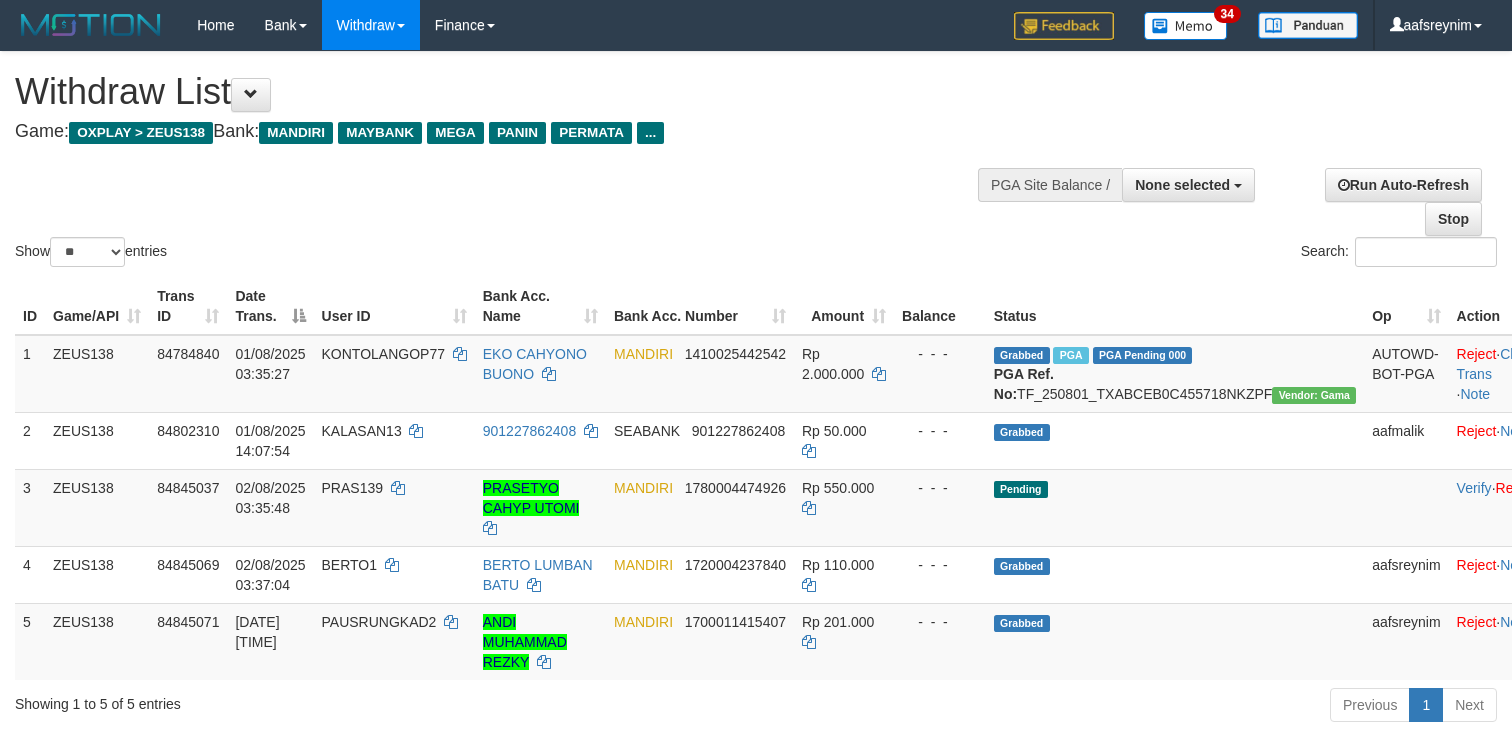 select 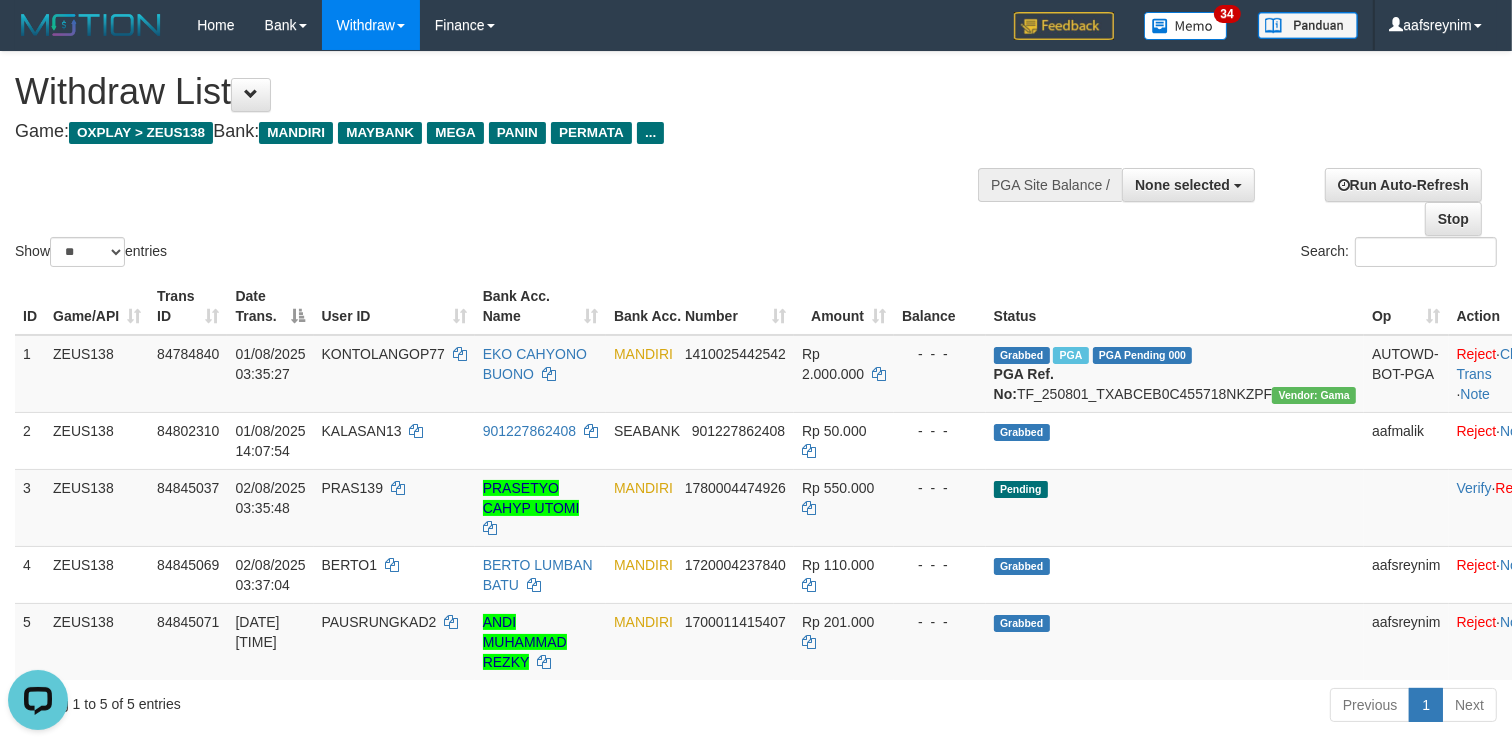 scroll, scrollTop: 0, scrollLeft: 0, axis: both 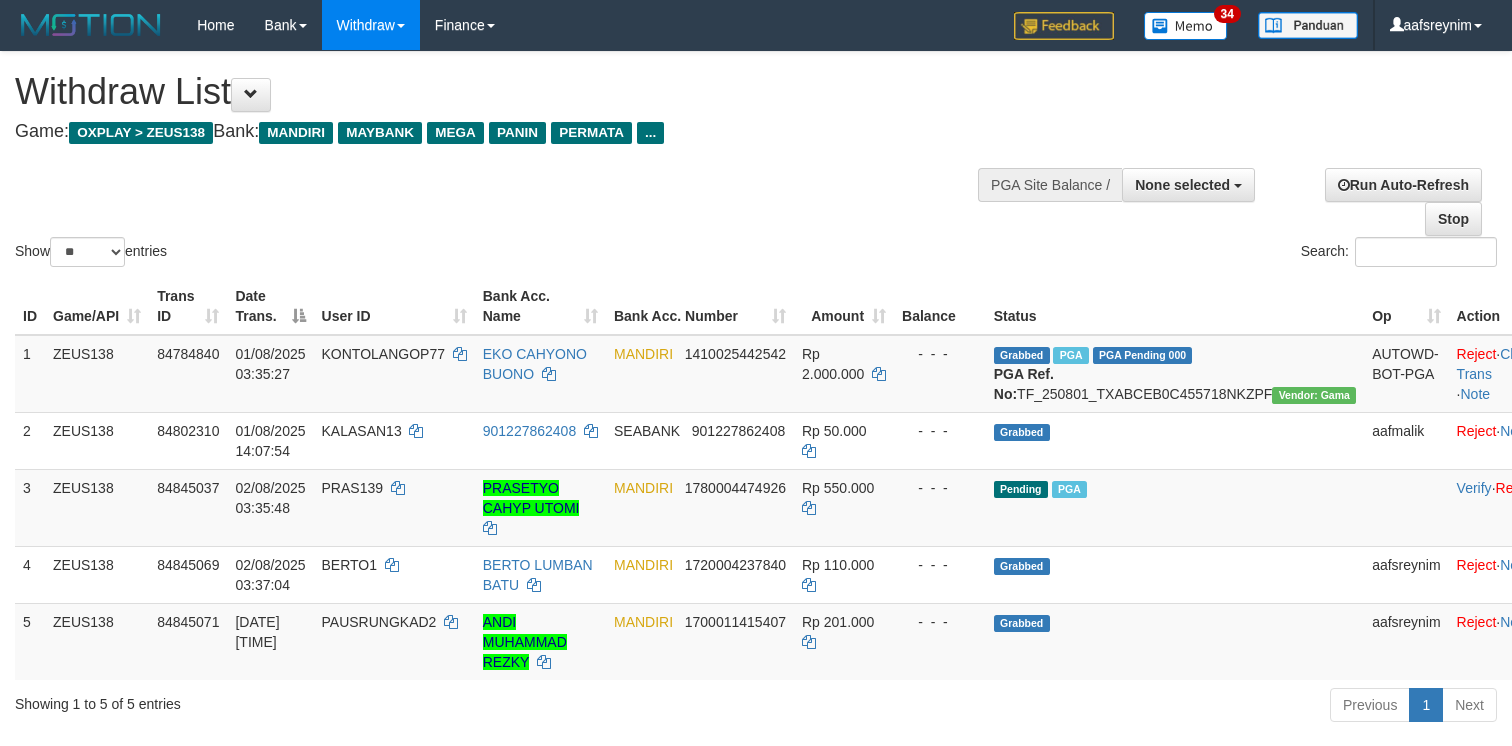 select 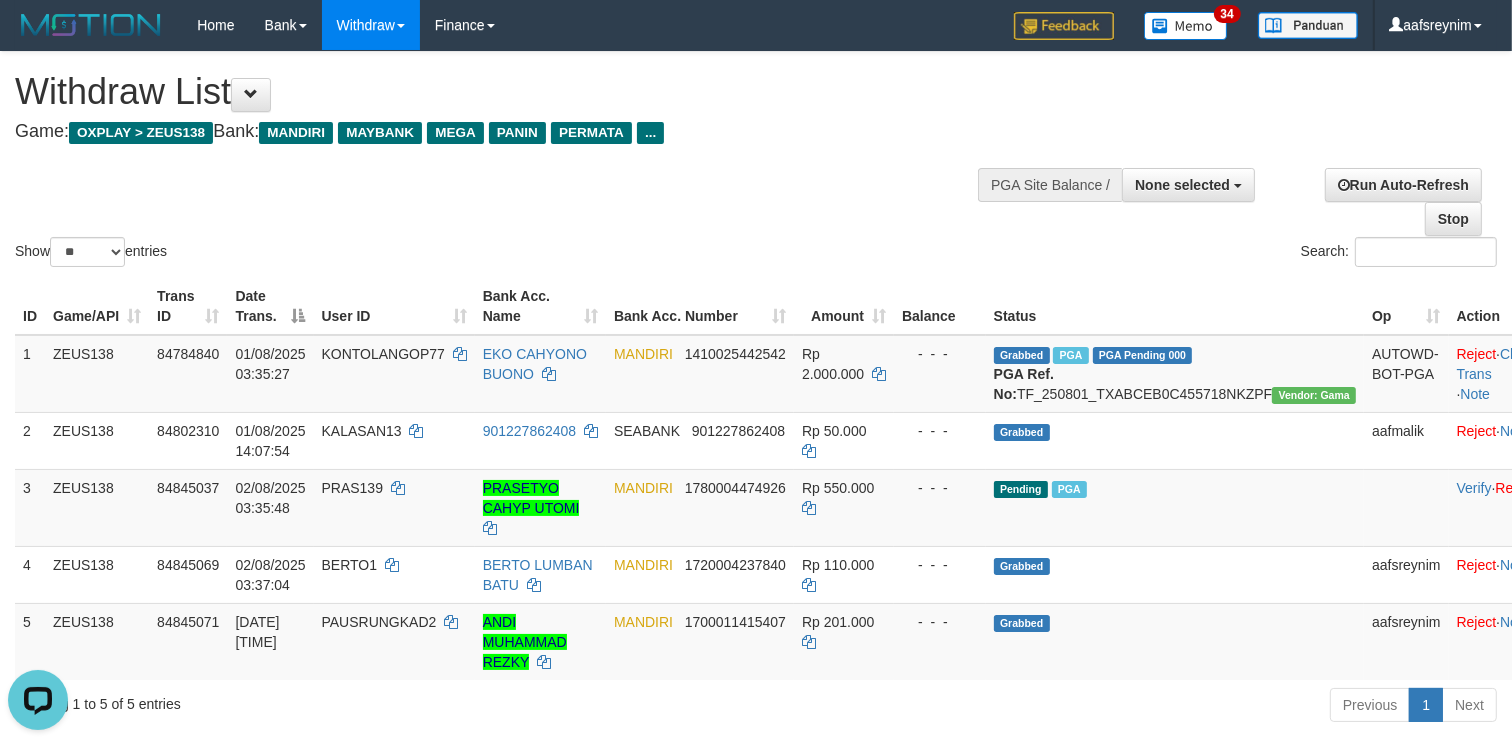 scroll, scrollTop: 0, scrollLeft: 0, axis: both 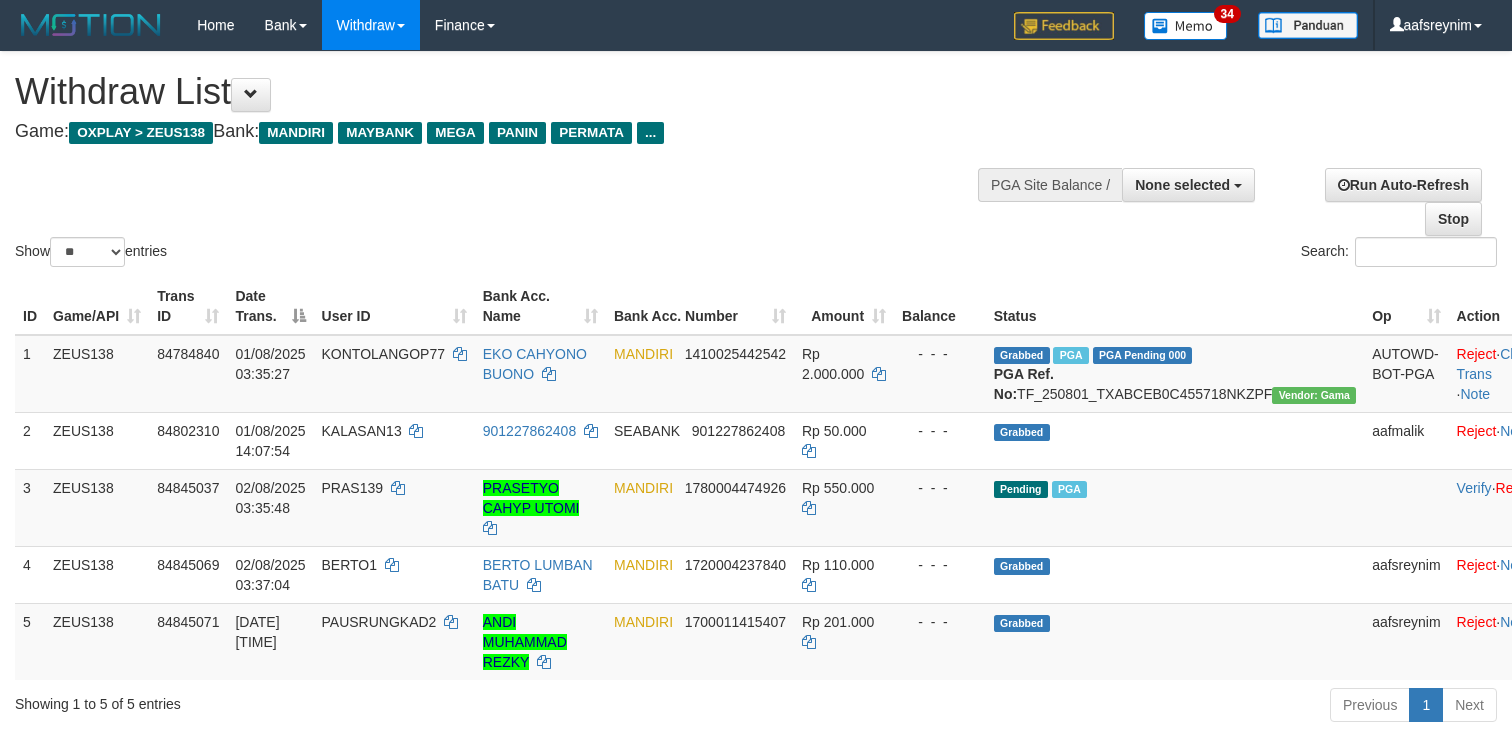 select 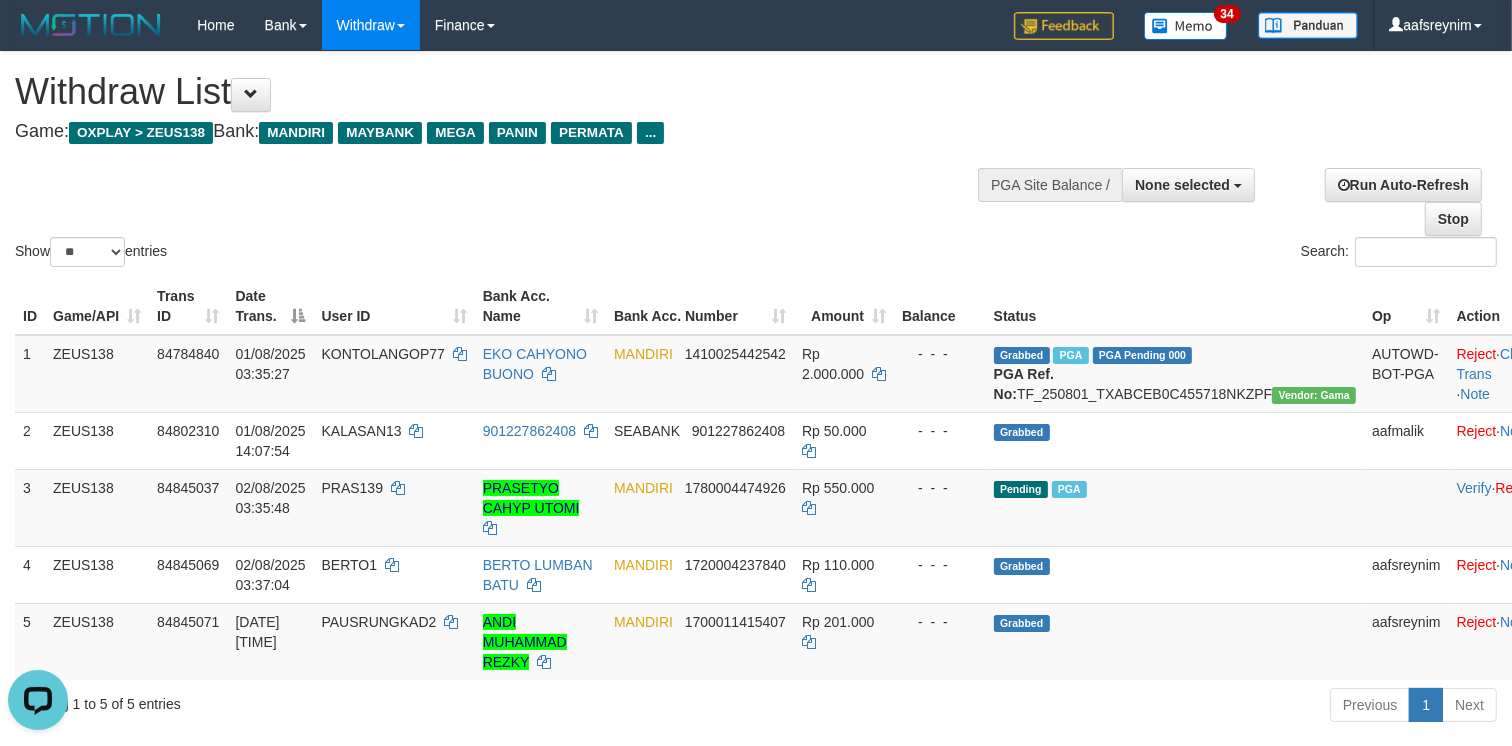 scroll, scrollTop: 0, scrollLeft: 0, axis: both 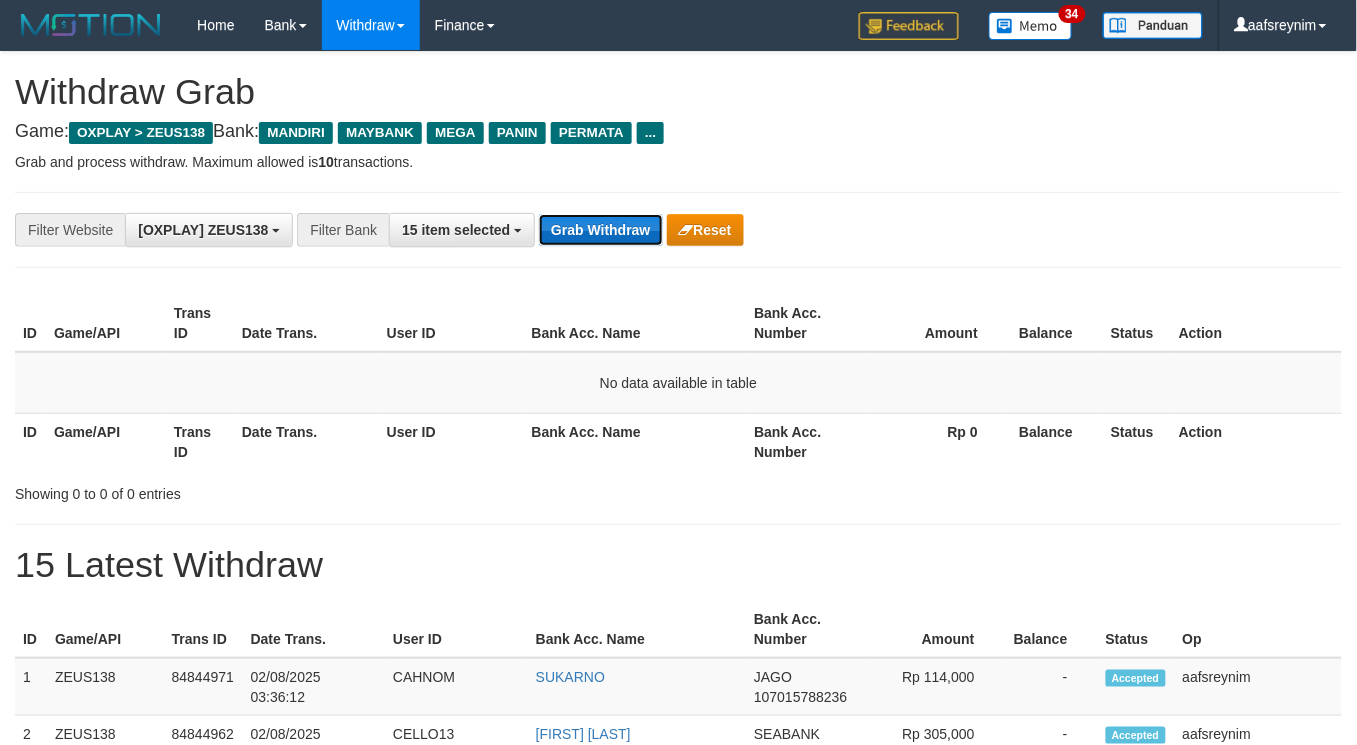 click on "Grab Withdraw" at bounding box center (600, 230) 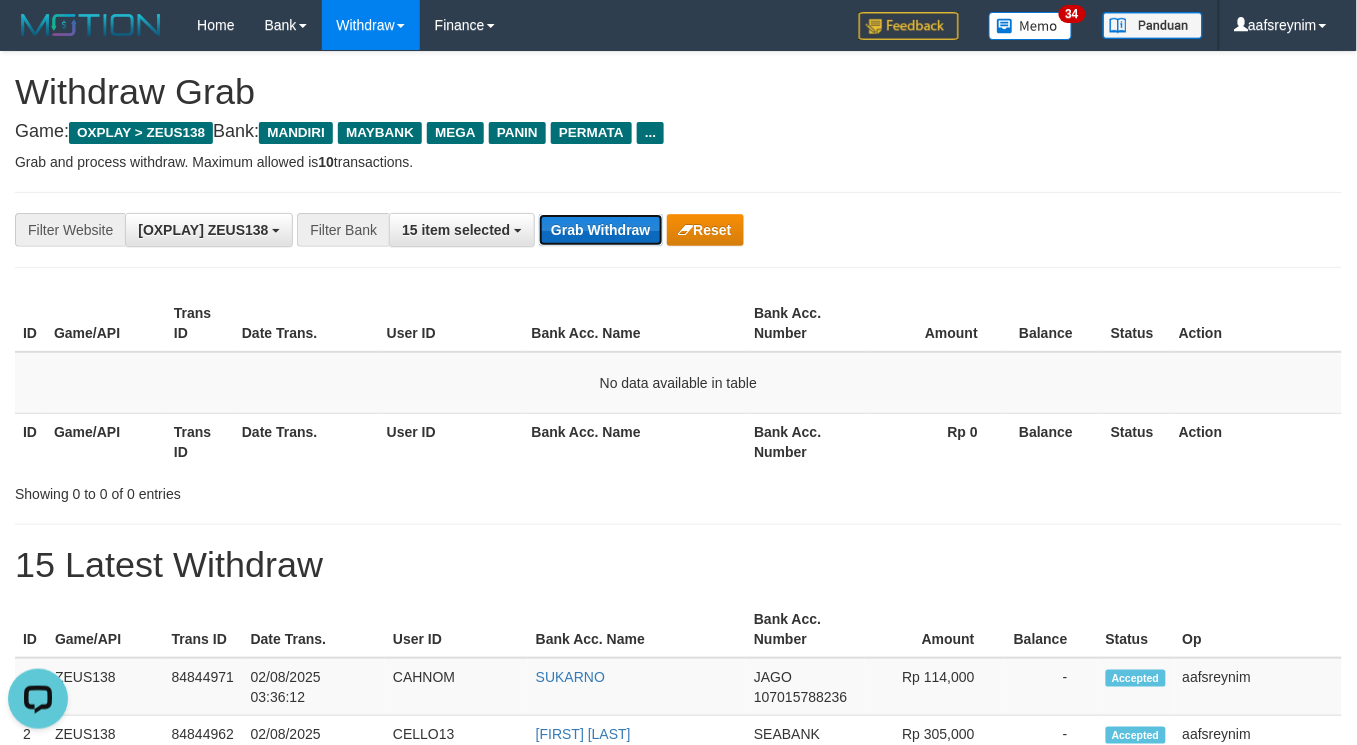 scroll, scrollTop: 0, scrollLeft: 0, axis: both 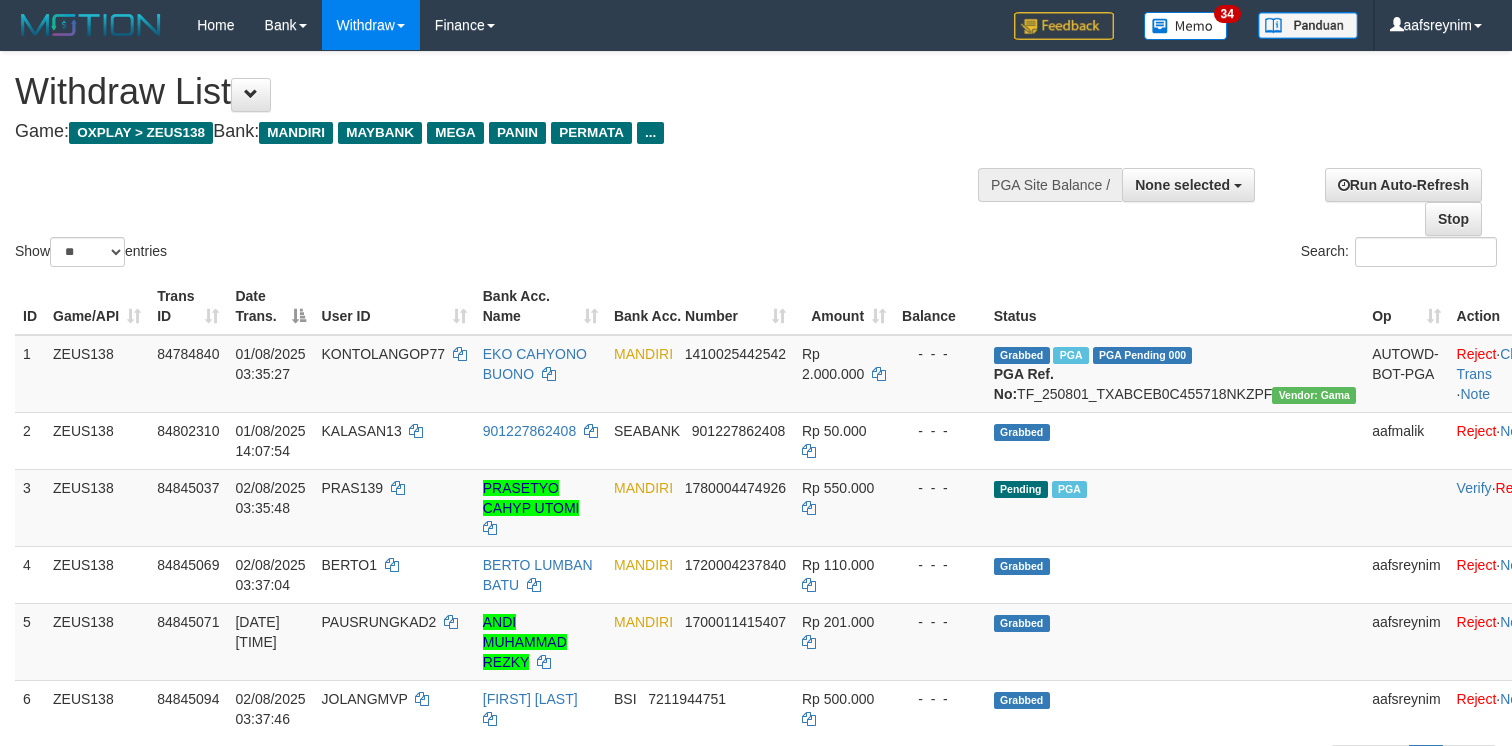 select 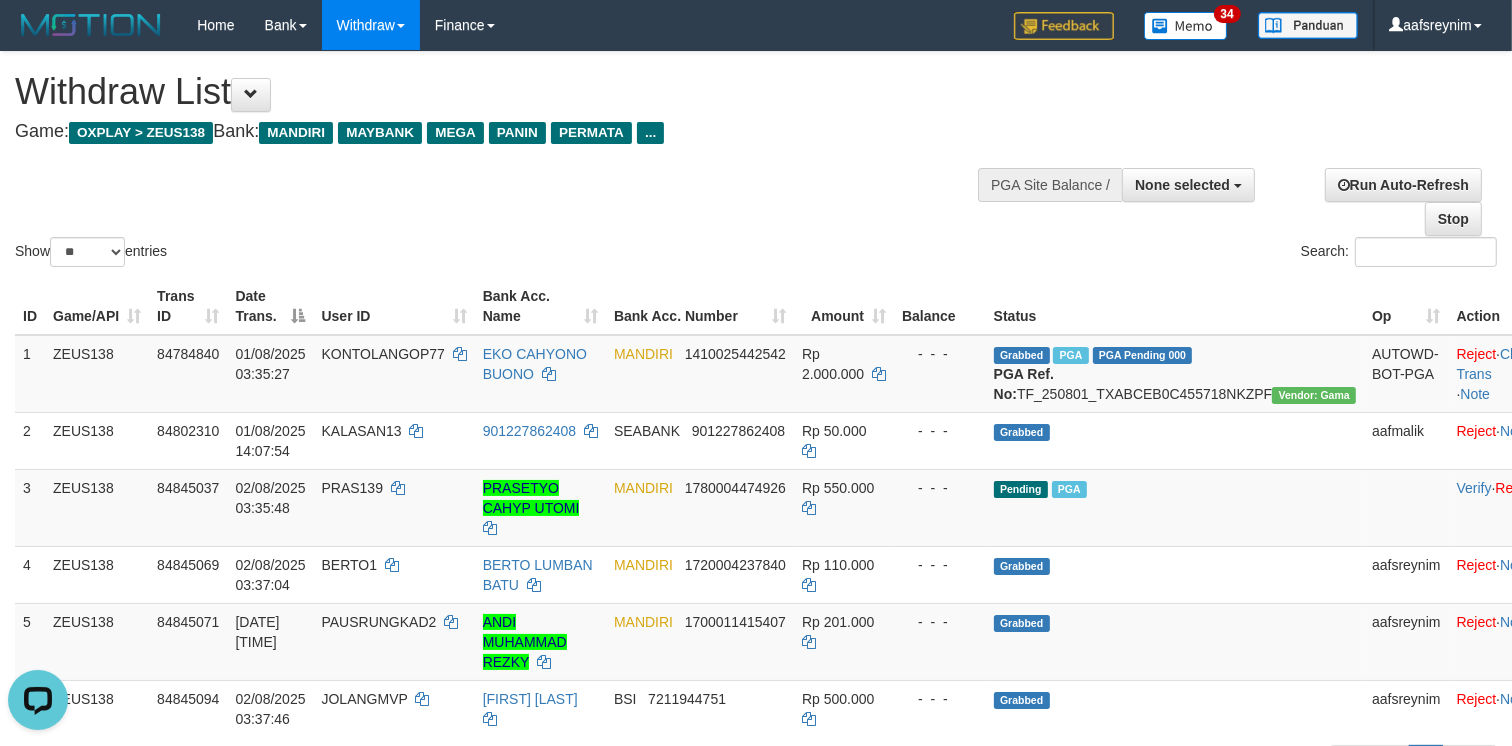 scroll, scrollTop: 0, scrollLeft: 0, axis: both 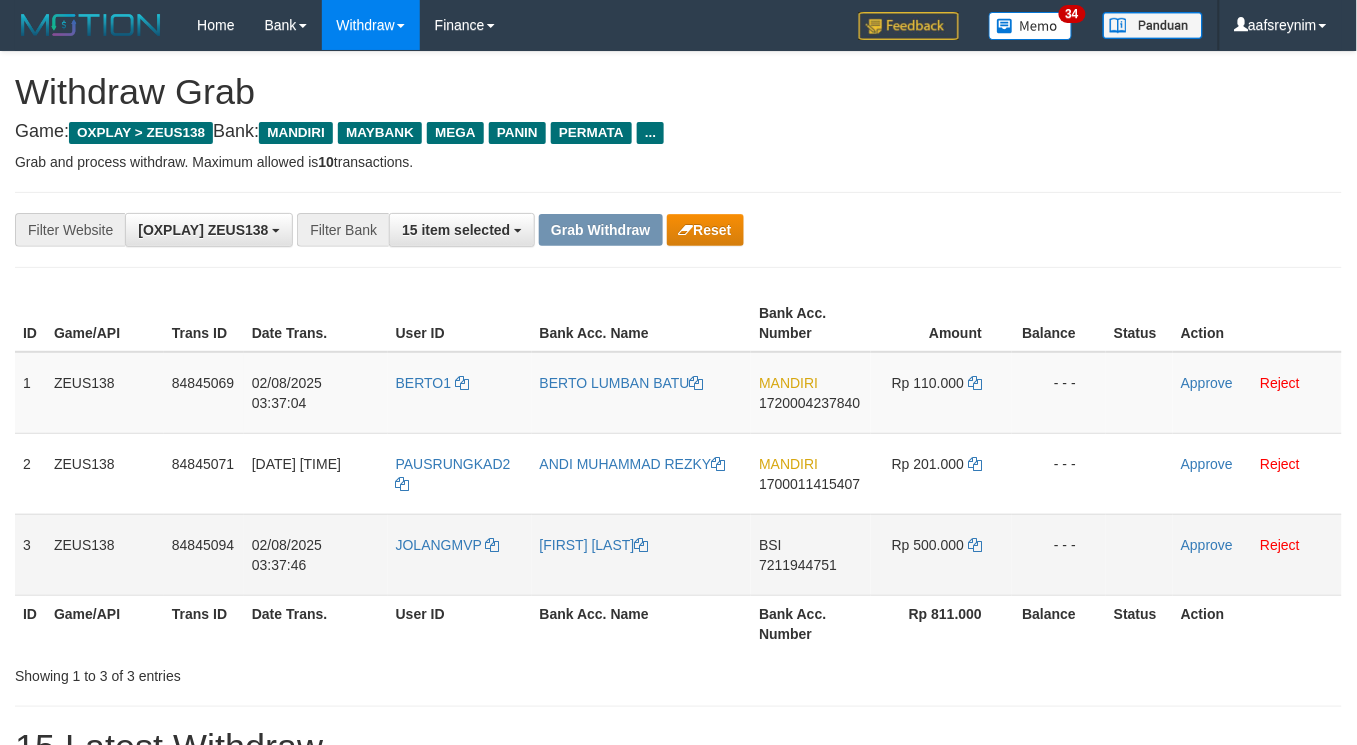 click on "JOLANGMVP" at bounding box center [460, 554] 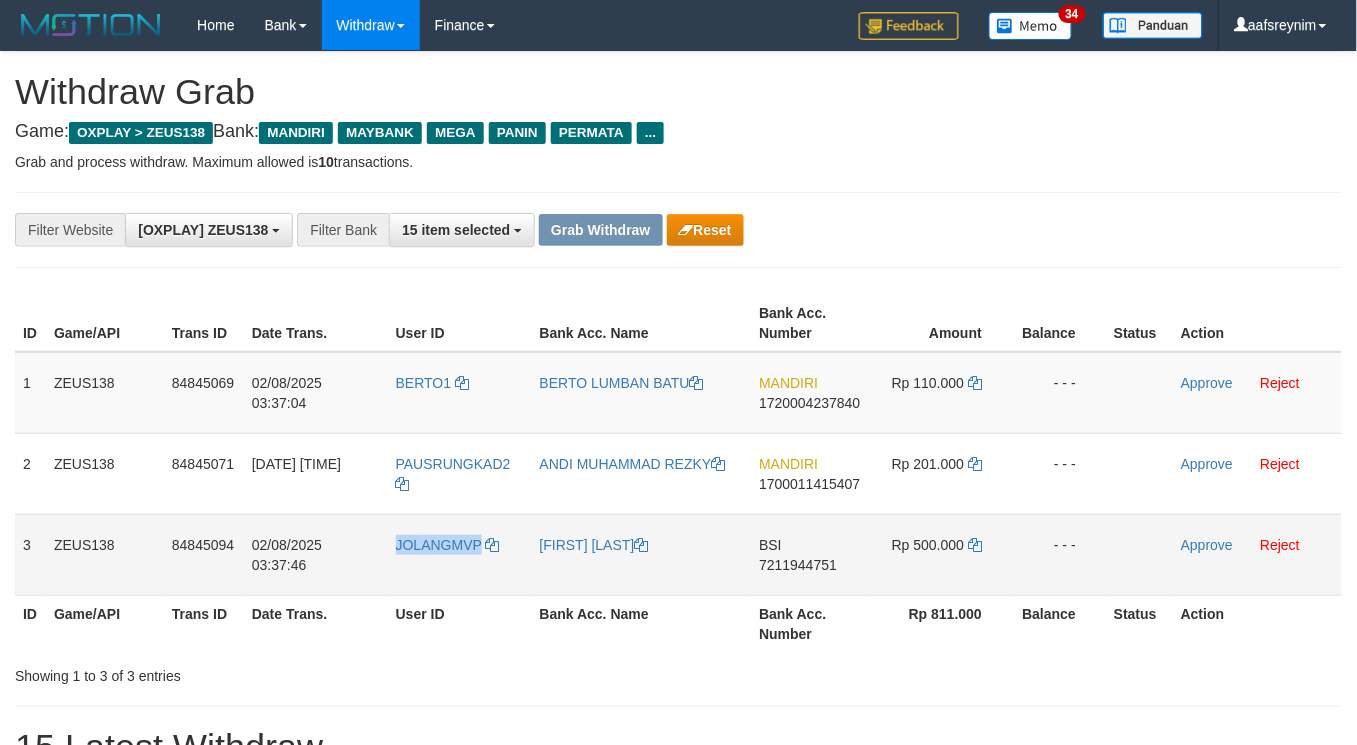 click on "JOLANGMVP" at bounding box center (460, 554) 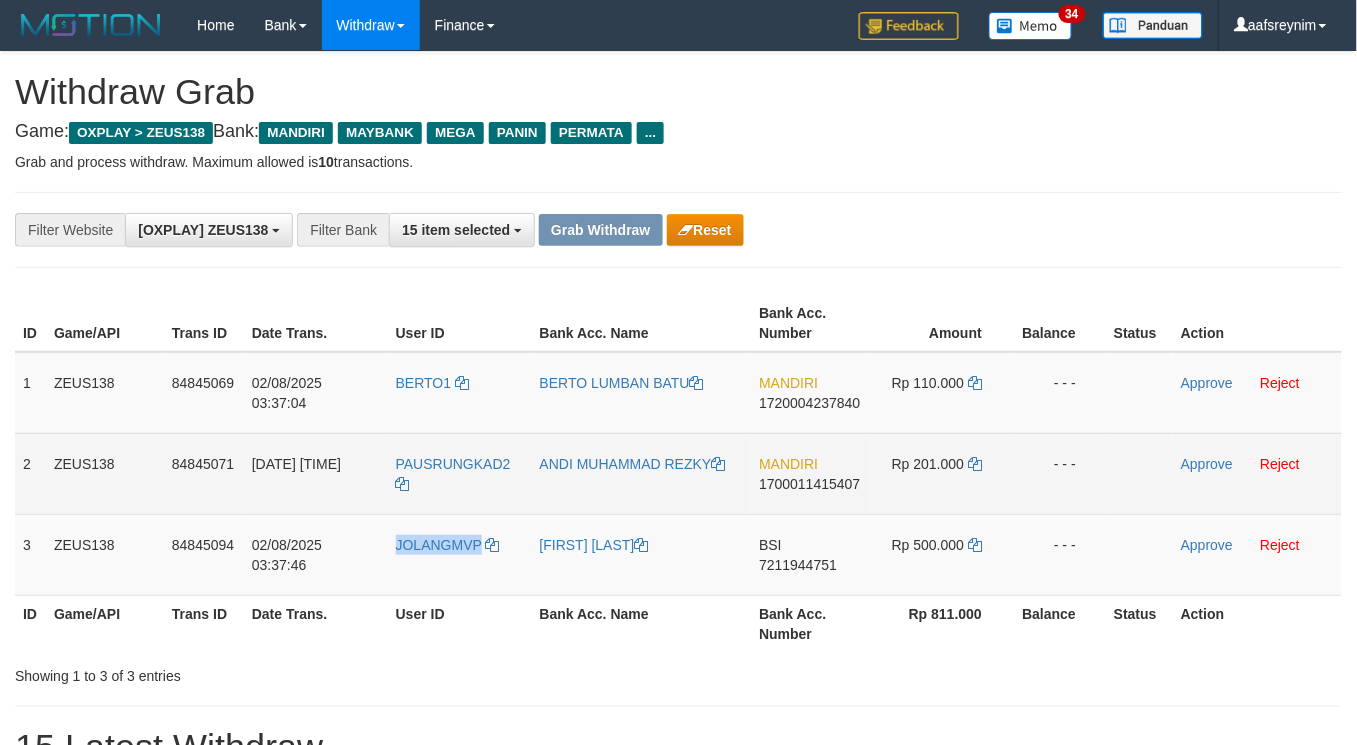 copy on "JOLANGMVP" 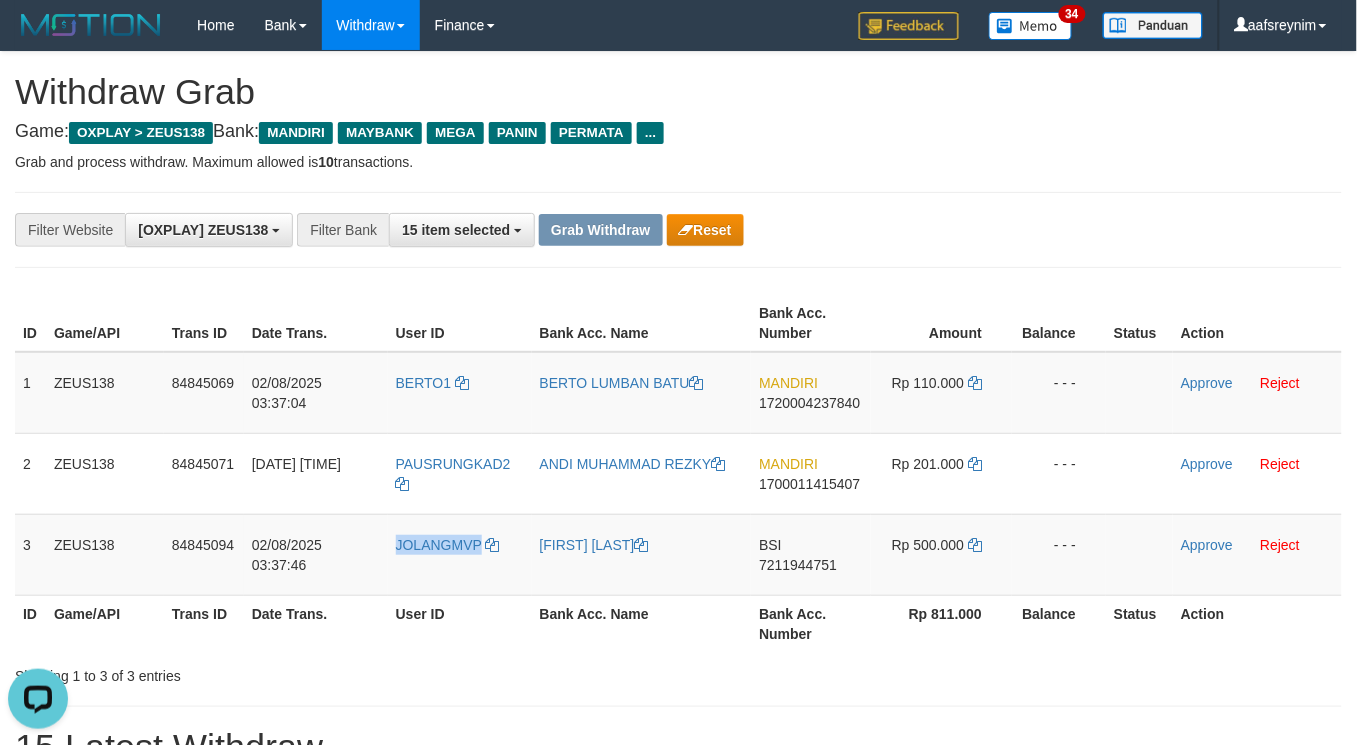 scroll, scrollTop: 0, scrollLeft: 0, axis: both 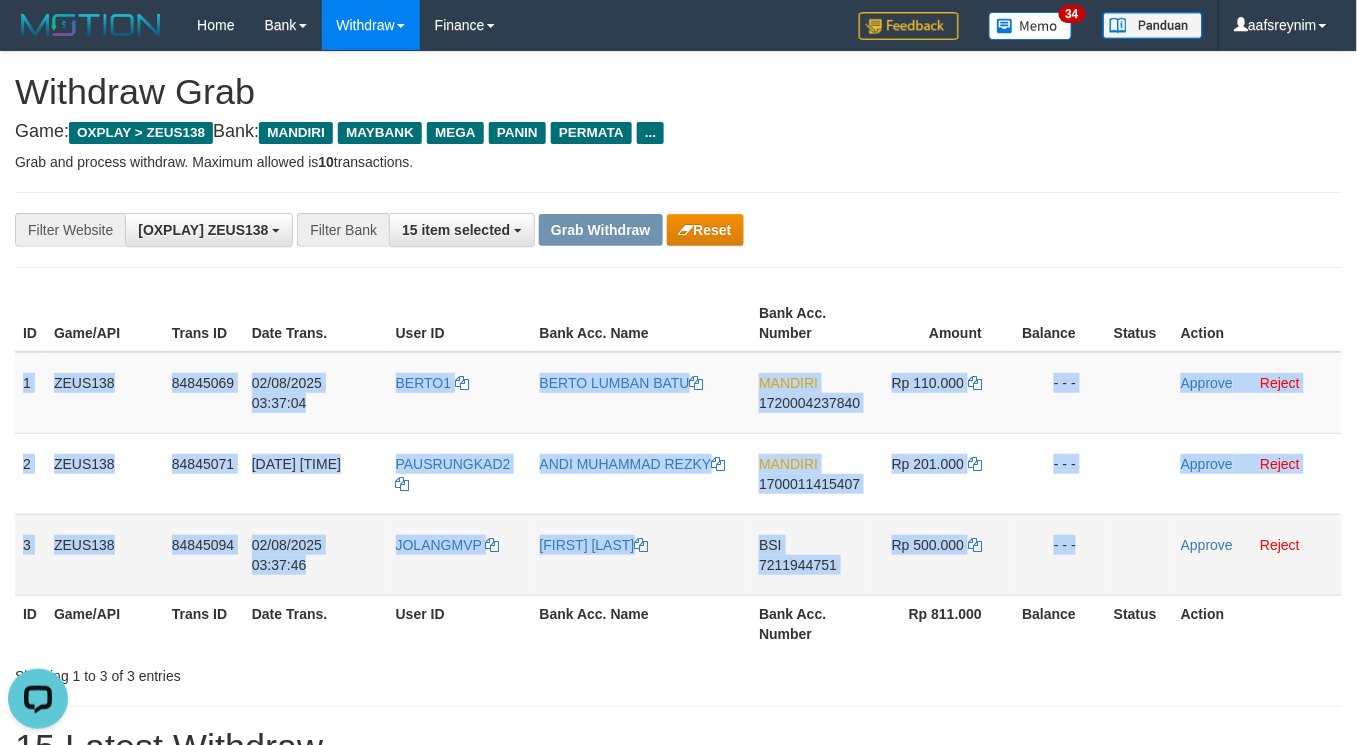 drag, startPoint x: 42, startPoint y: 417, endPoint x: 1148, endPoint y: 560, distance: 1115.2063 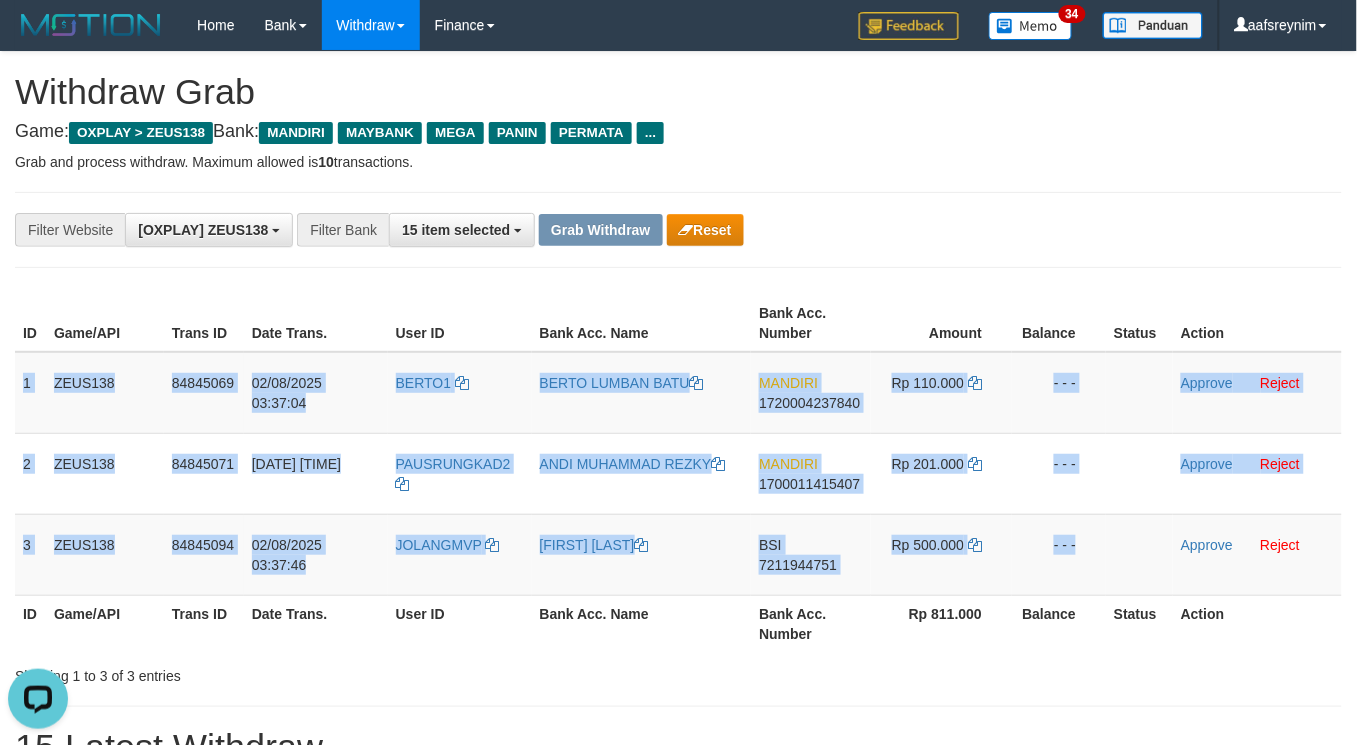 copy on "1
ZEUS138
84845069
02/08/2025 03:37:04
BERTO1
BERTO LUMBAN BATU
MANDIRI
1720004237840
Rp 110.000
- - -
Approve
Reject
2
ZEUS138
84845071
02/08/2025 03:37:06
PAUSRUNGKAD2
ANDI MUHAMMAD REZKY
MANDIRI
1700011415407
Rp 201.000
- - -
Approve
Reject
3
ZEUS138
84845094
02/08/2025 03:37:46
JOLANGMVP
ZAHID FATAHILLAH
BSI
7211944751
Rp 500.000
- - -" 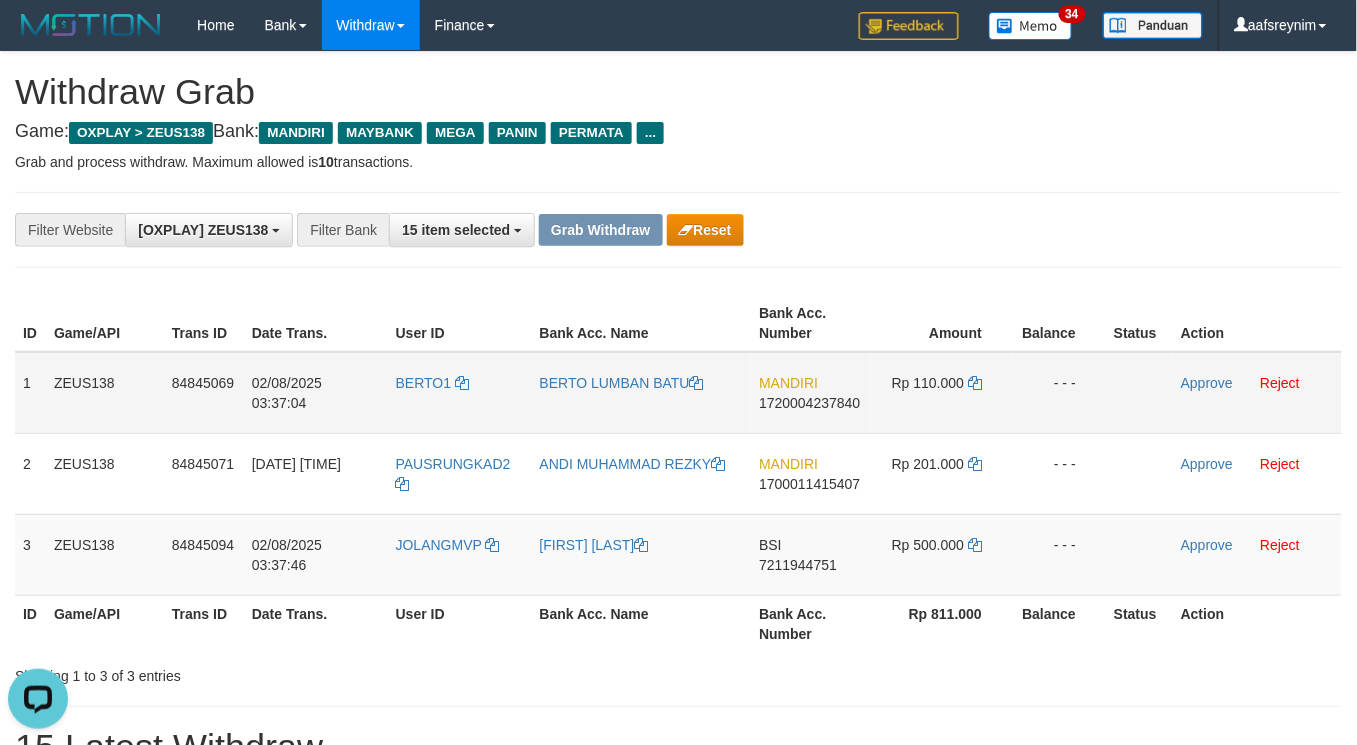drag, startPoint x: 961, startPoint y: 663, endPoint x: 786, endPoint y: 427, distance: 293.80435 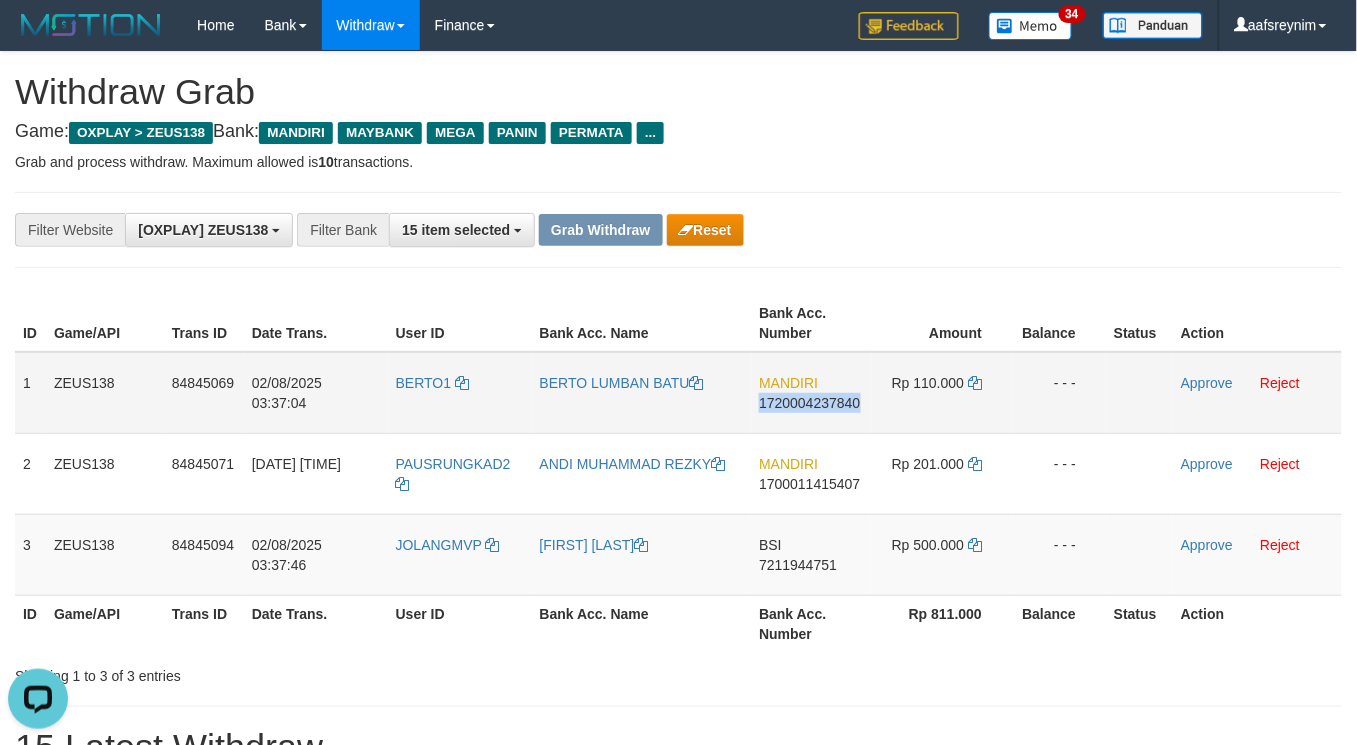 click on "MANDIRI
1720004237840" at bounding box center (811, 393) 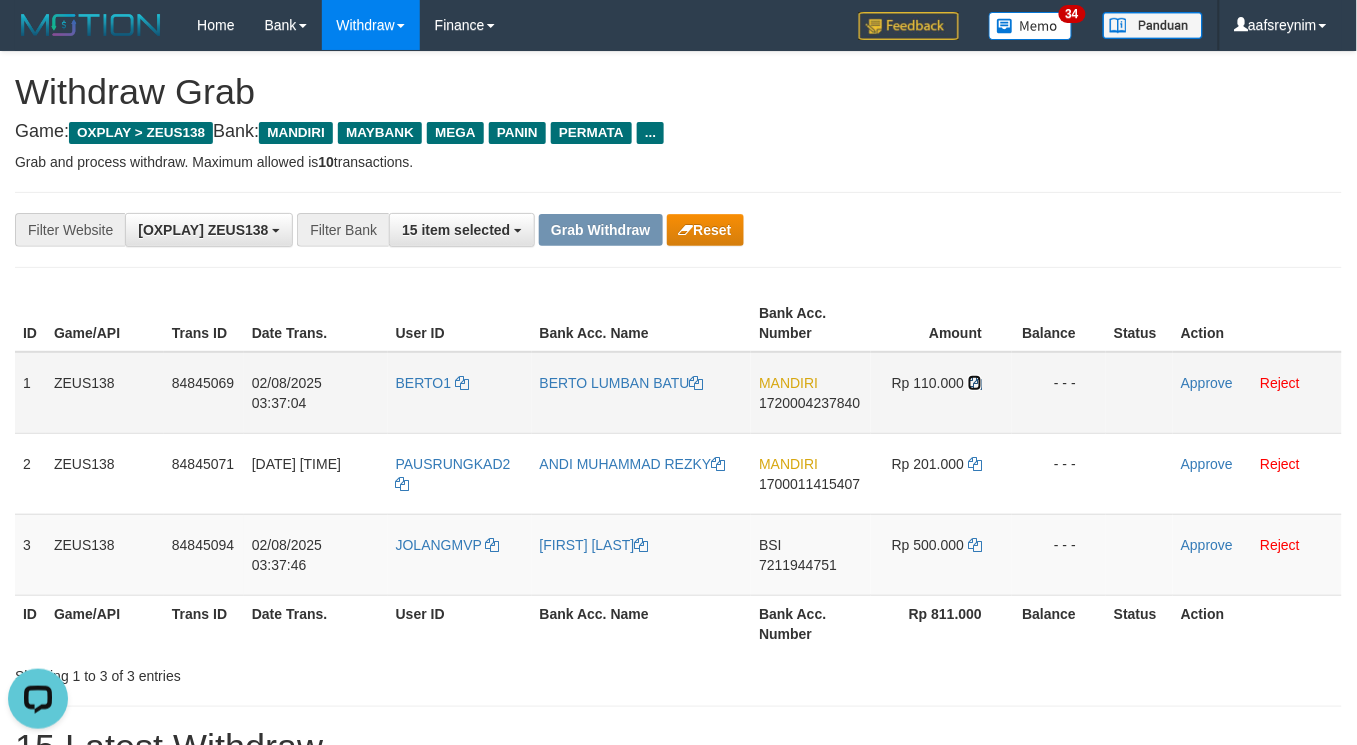 click at bounding box center [975, 383] 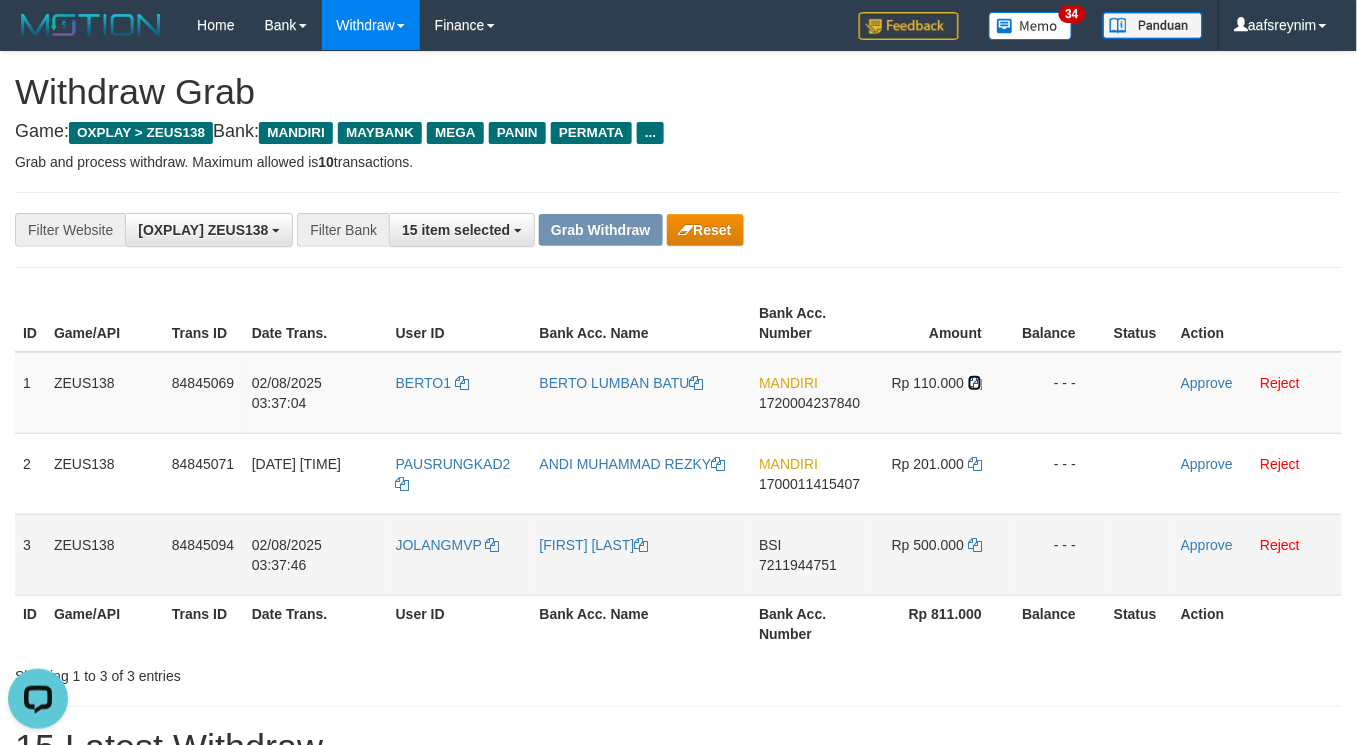 drag, startPoint x: 973, startPoint y: 374, endPoint x: 1178, endPoint y: 550, distance: 270.18698 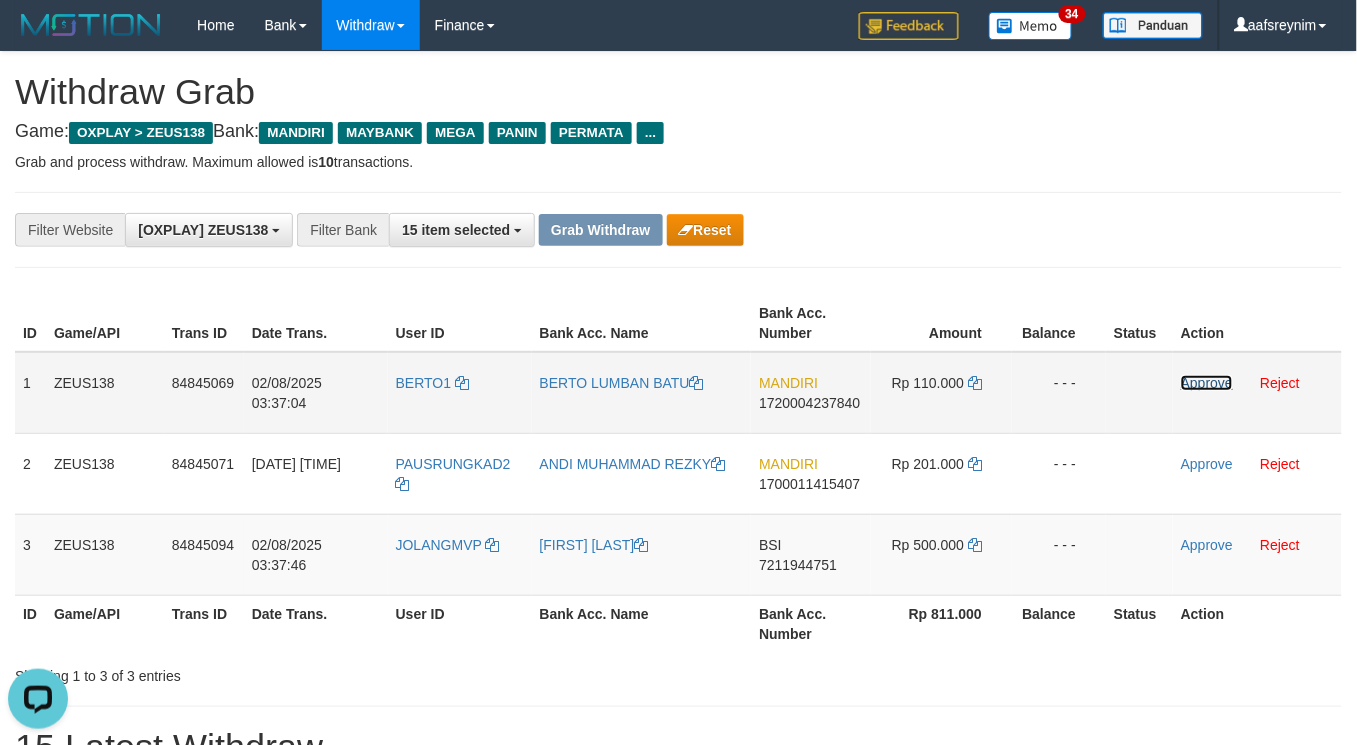 click on "Approve" at bounding box center (1207, 383) 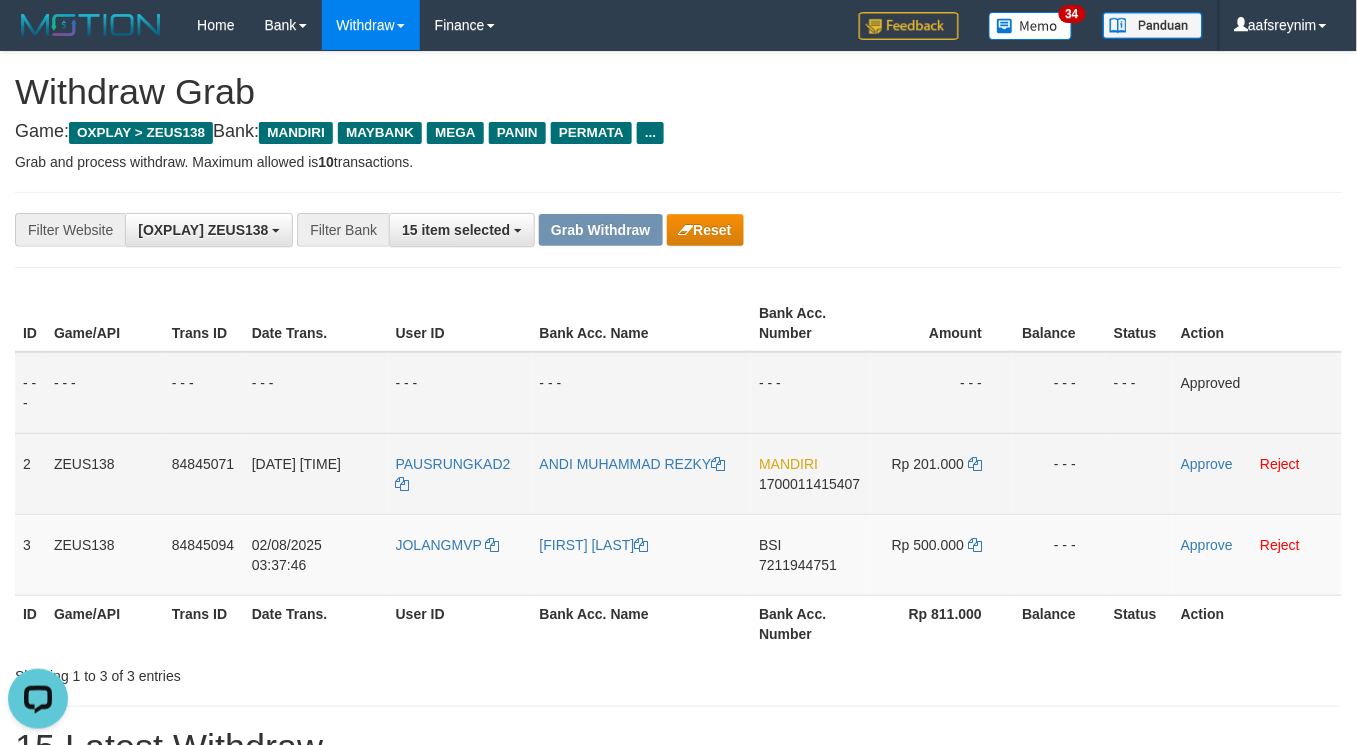 click on "MANDIRI
1700011415407" at bounding box center [811, 473] 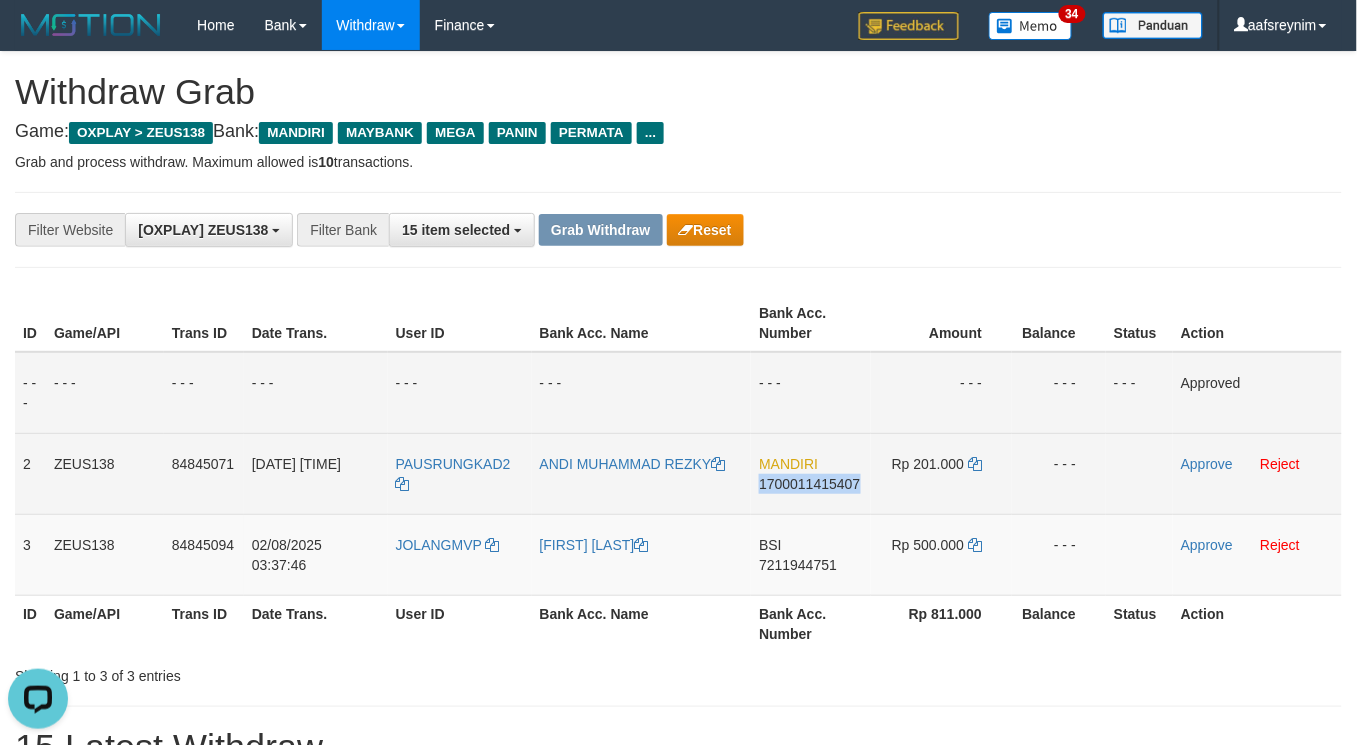 click on "MANDIRI
1700011415407" at bounding box center [811, 473] 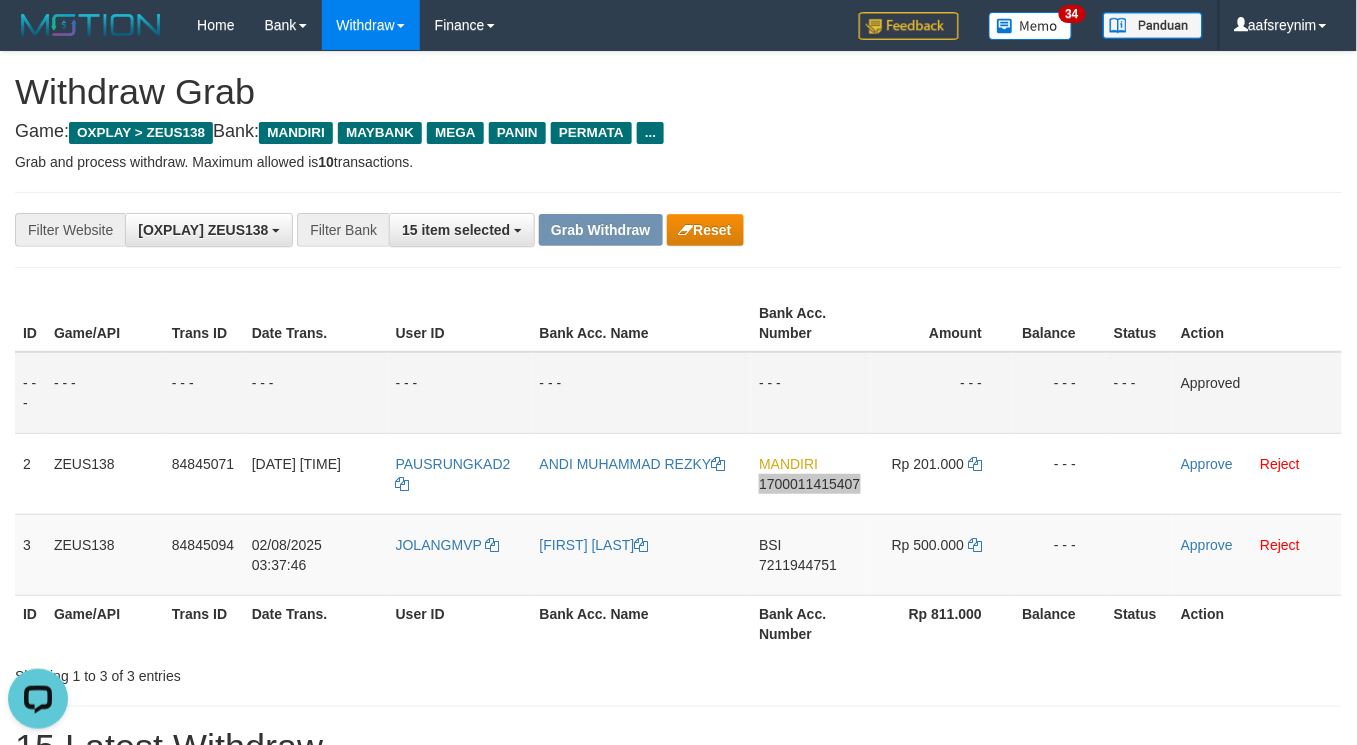 scroll, scrollTop: 1188, scrollLeft: 0, axis: vertical 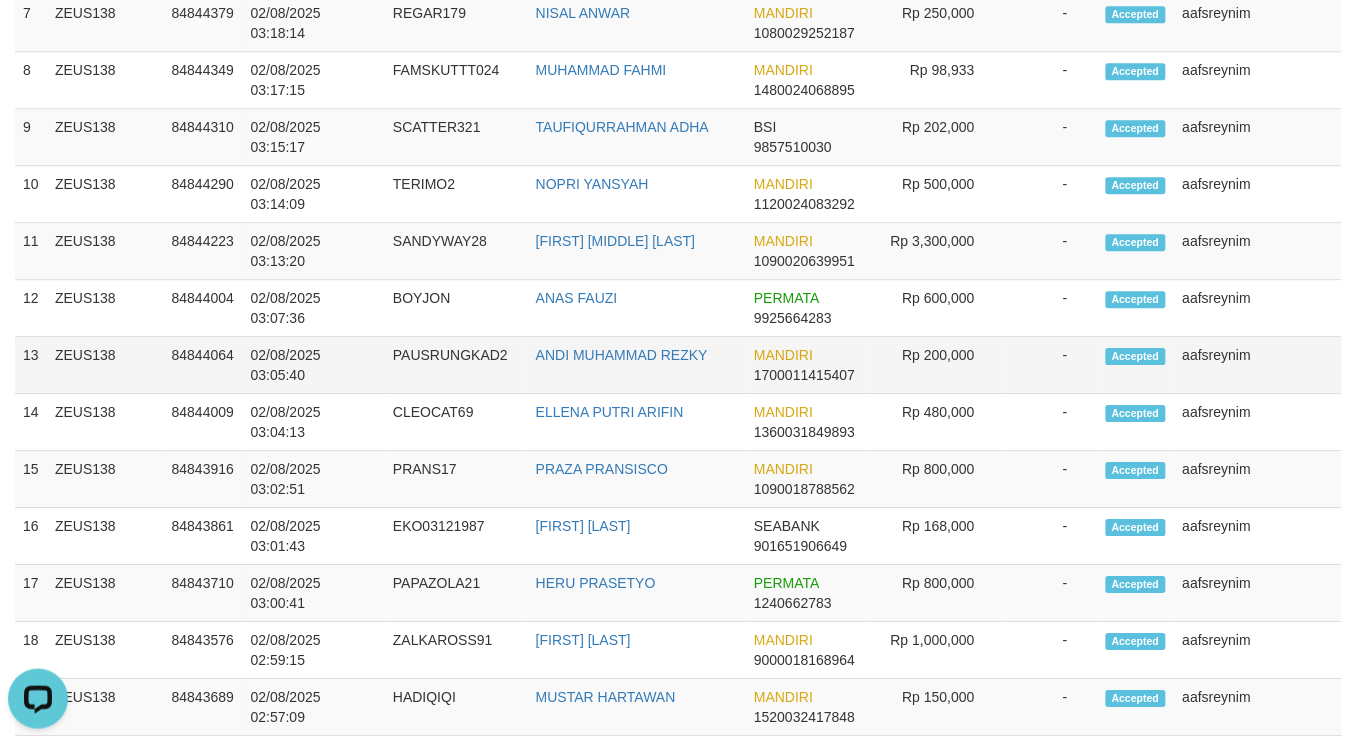 click on "1700011415407" at bounding box center (804, 375) 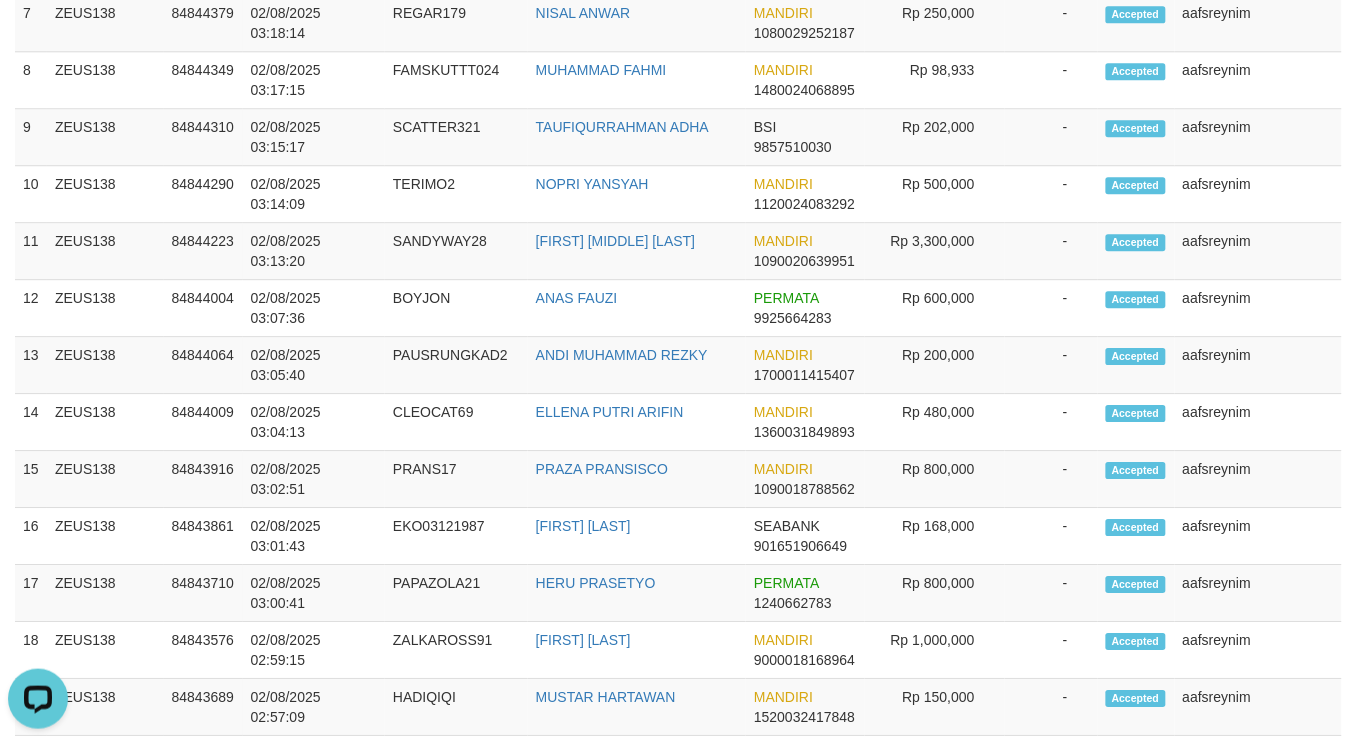 scroll, scrollTop: 108, scrollLeft: 0, axis: vertical 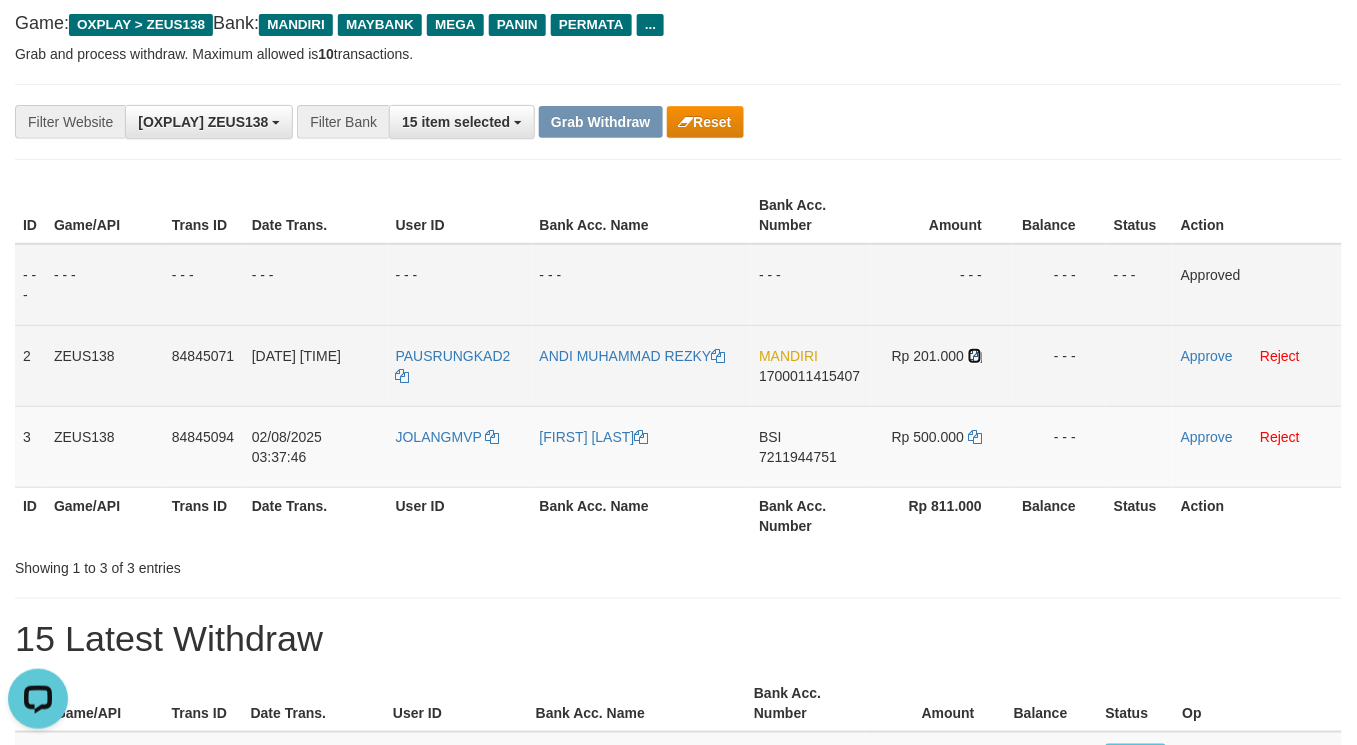 click at bounding box center [975, 356] 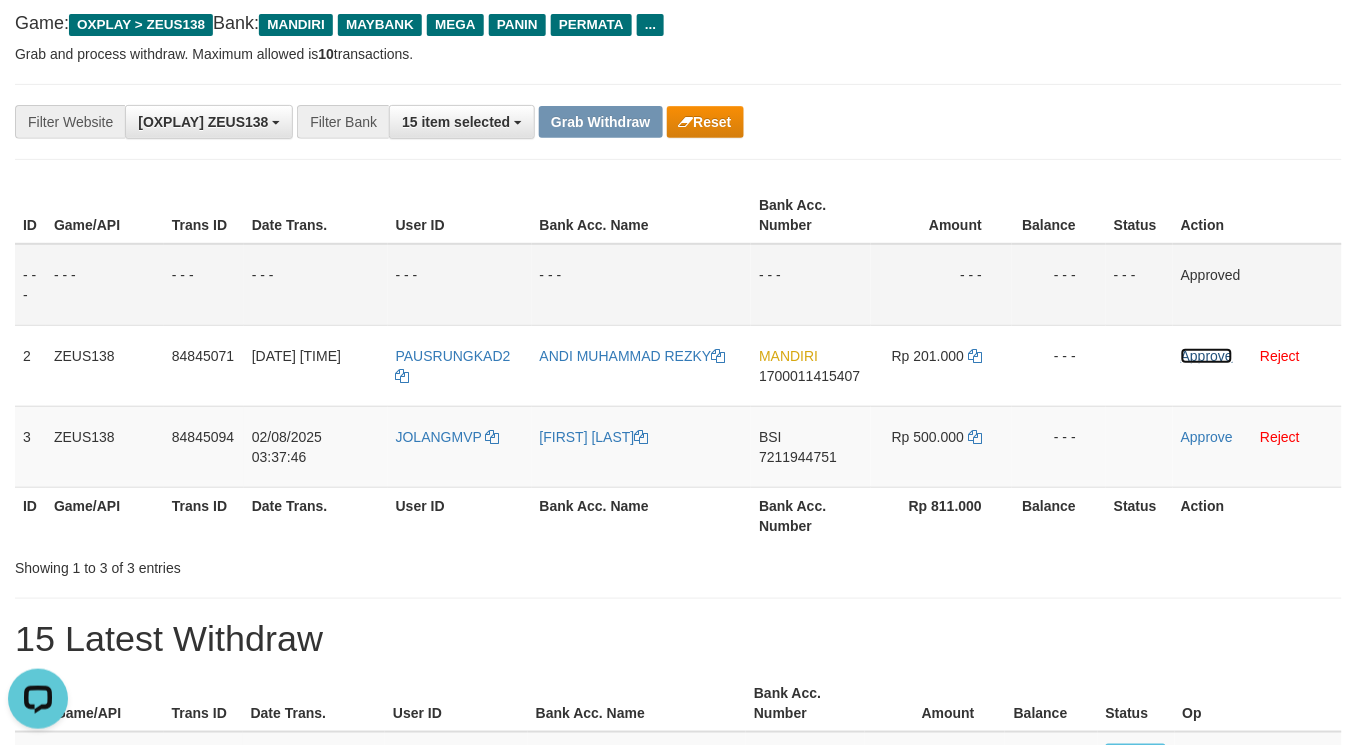 drag, startPoint x: 1194, startPoint y: 348, endPoint x: 794, endPoint y: 238, distance: 414.84937 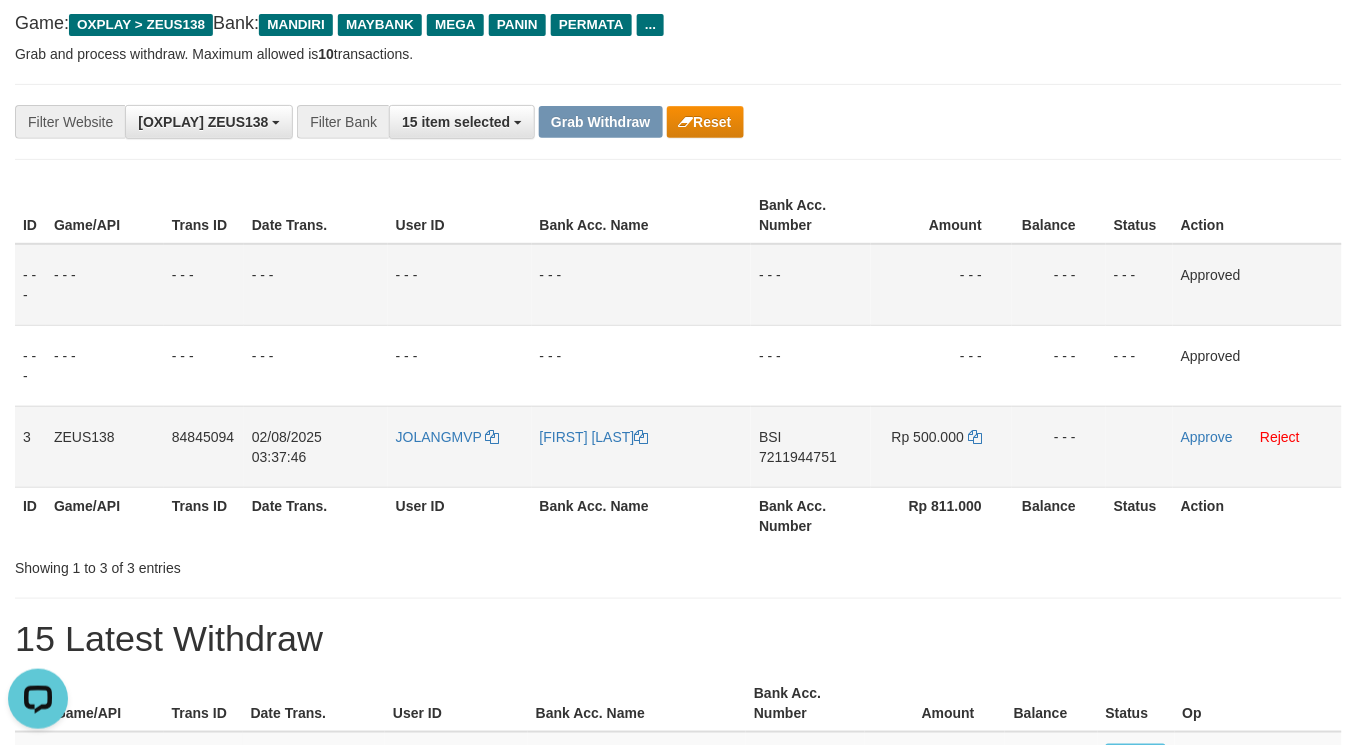 click on "BSI
7211944751" at bounding box center (811, 446) 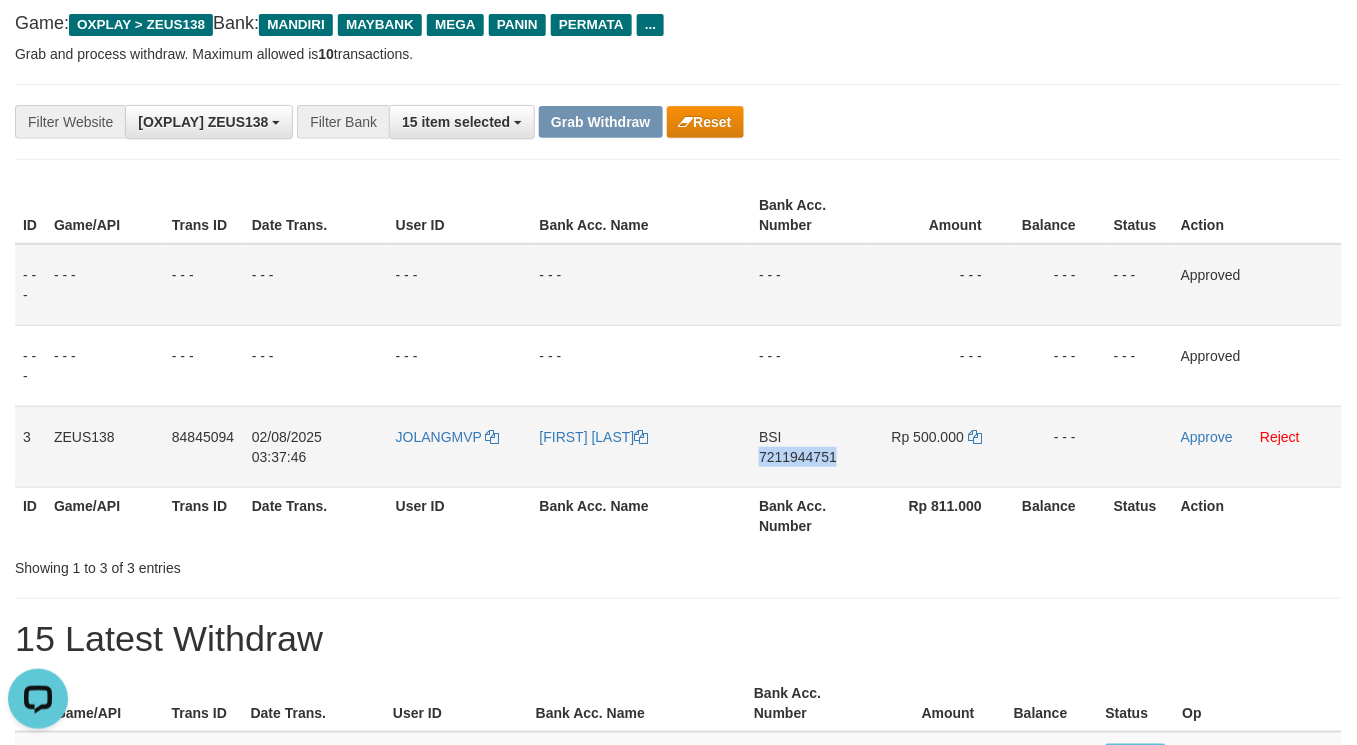 click on "BSI
7211944751" at bounding box center [811, 446] 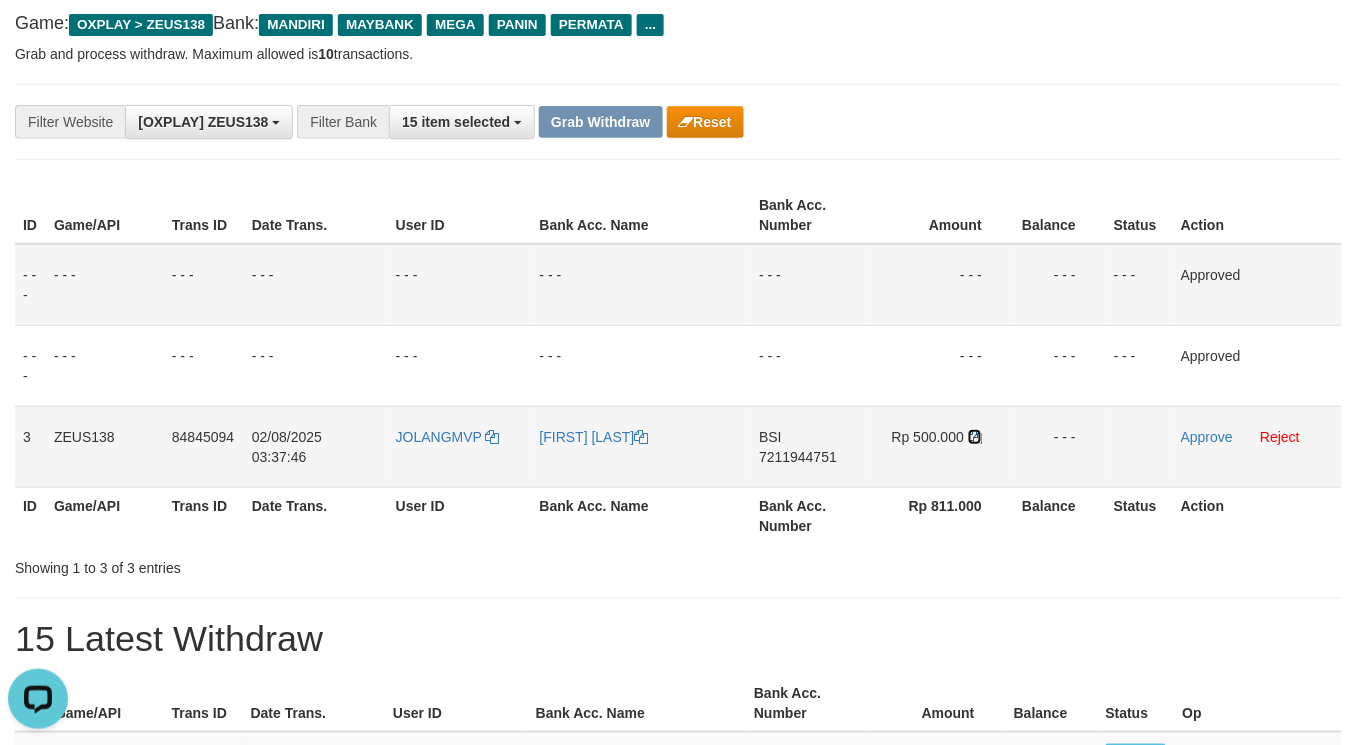 click at bounding box center (975, 437) 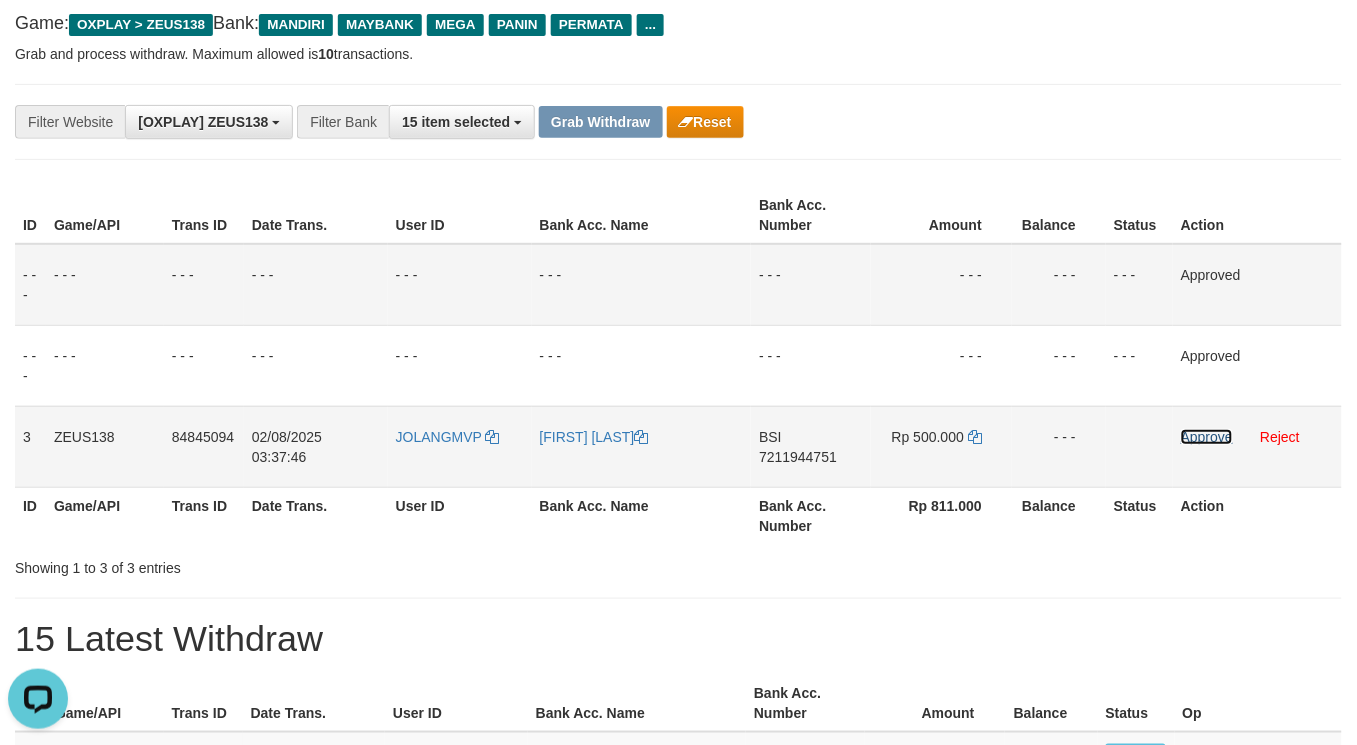click on "Approve" at bounding box center (1207, 437) 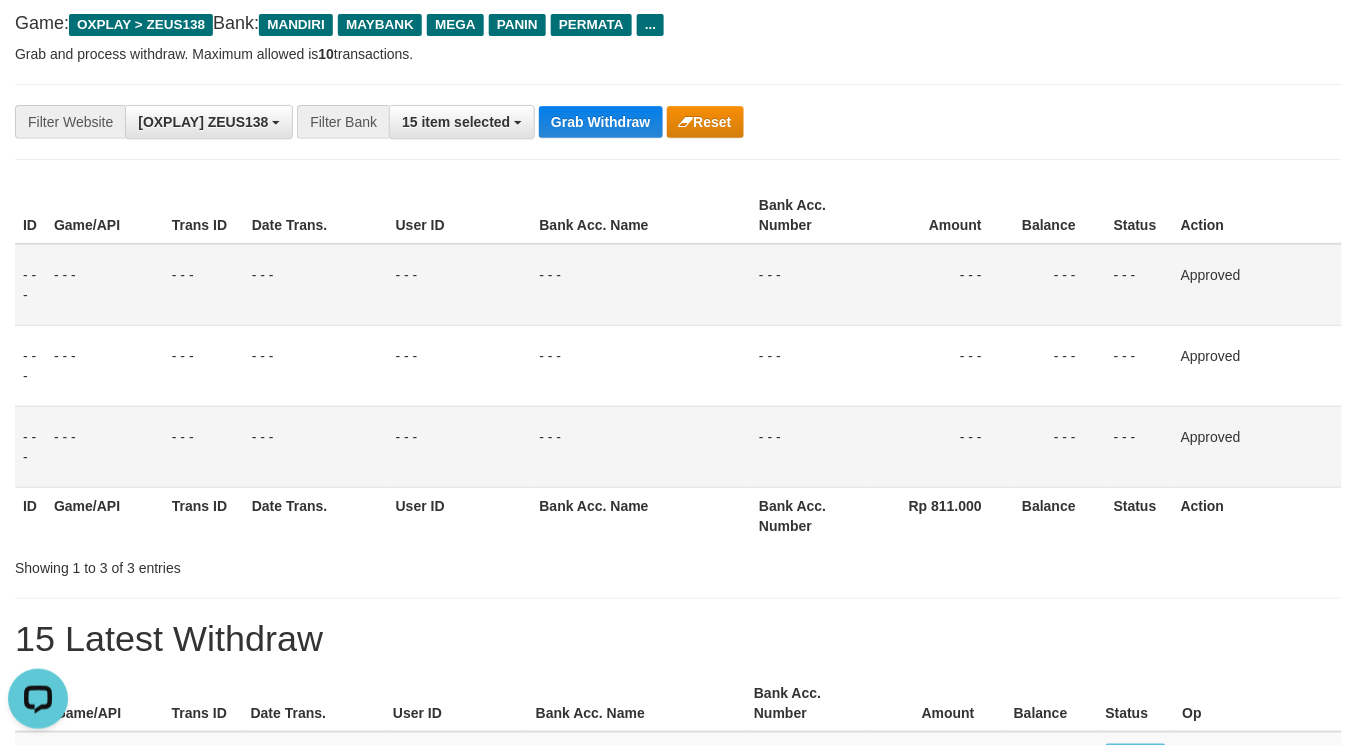 click on "**********" at bounding box center [678, 1096] 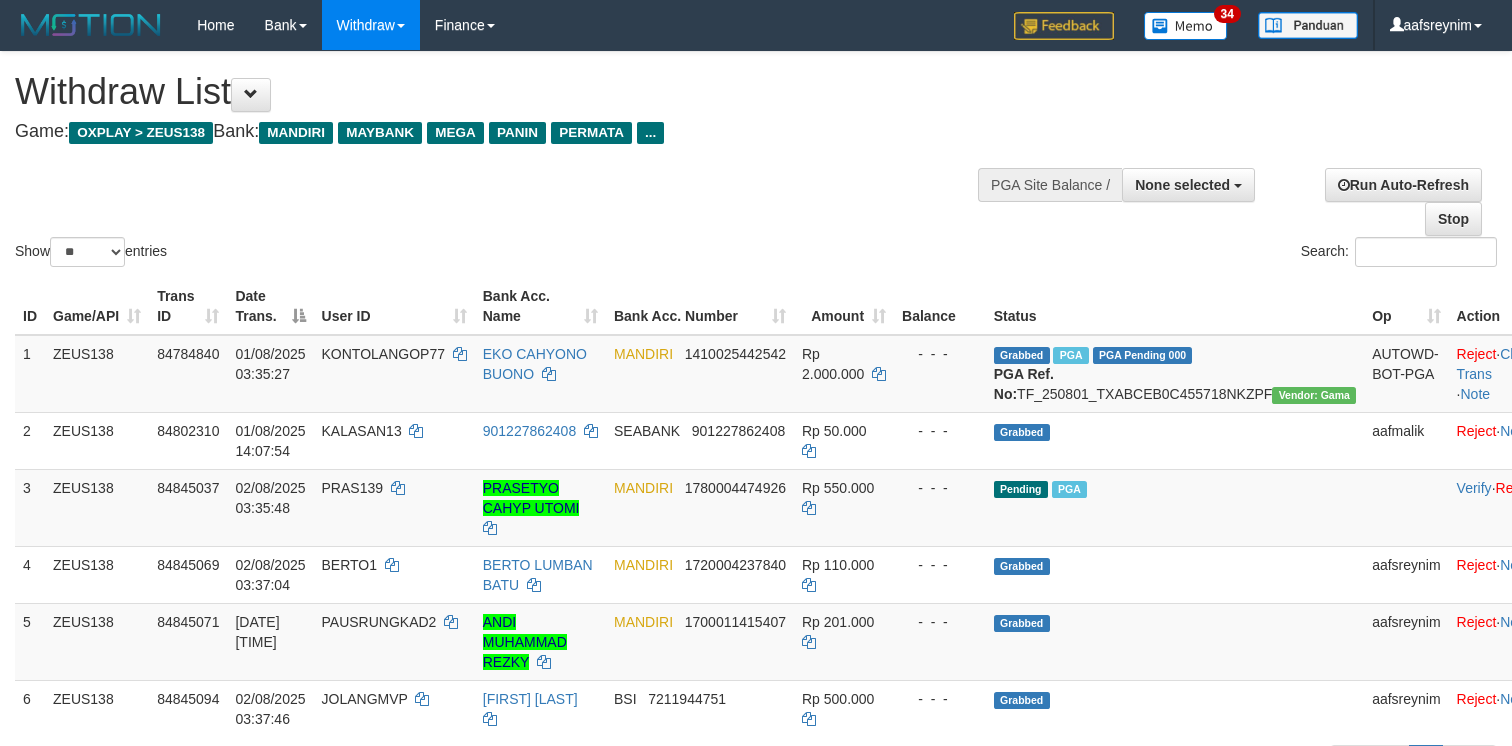 select 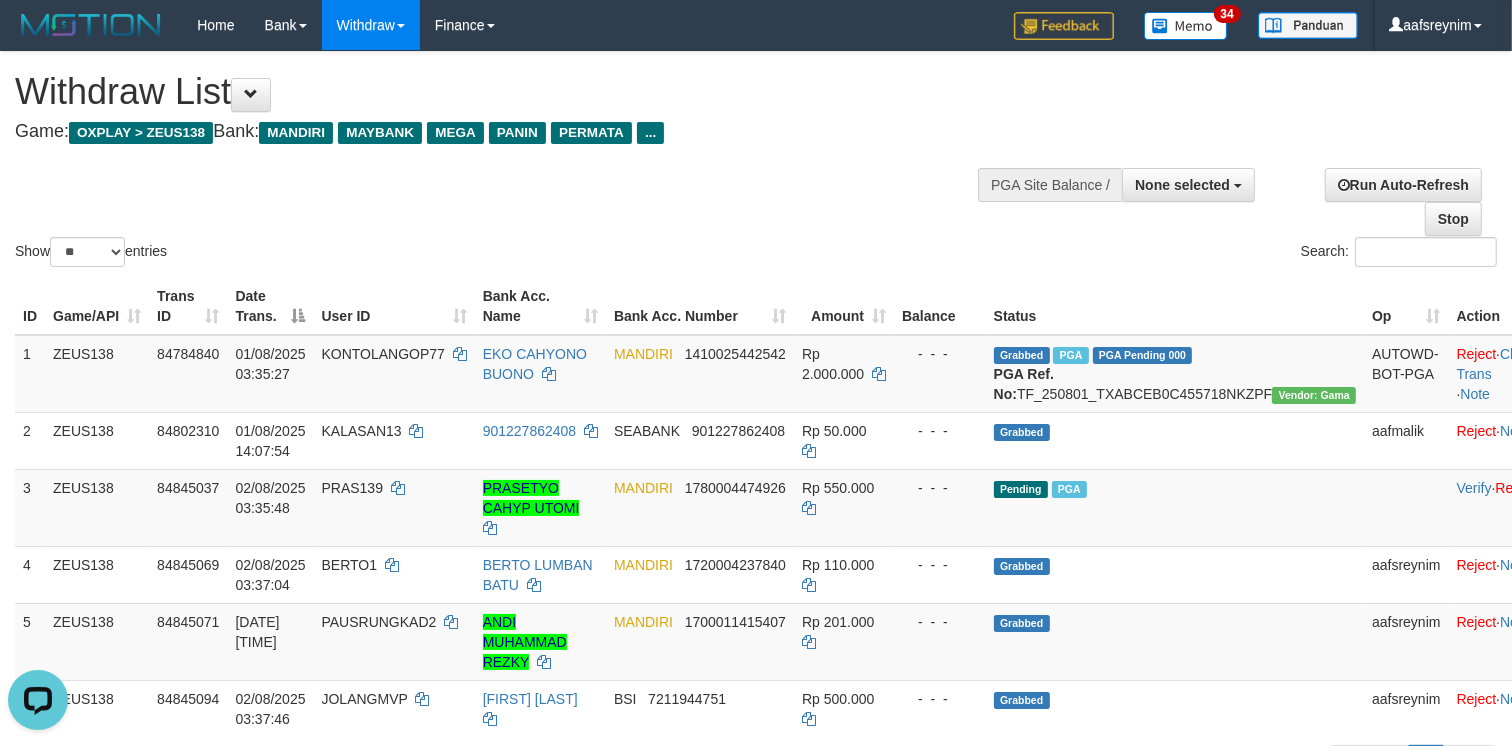 scroll, scrollTop: 0, scrollLeft: 0, axis: both 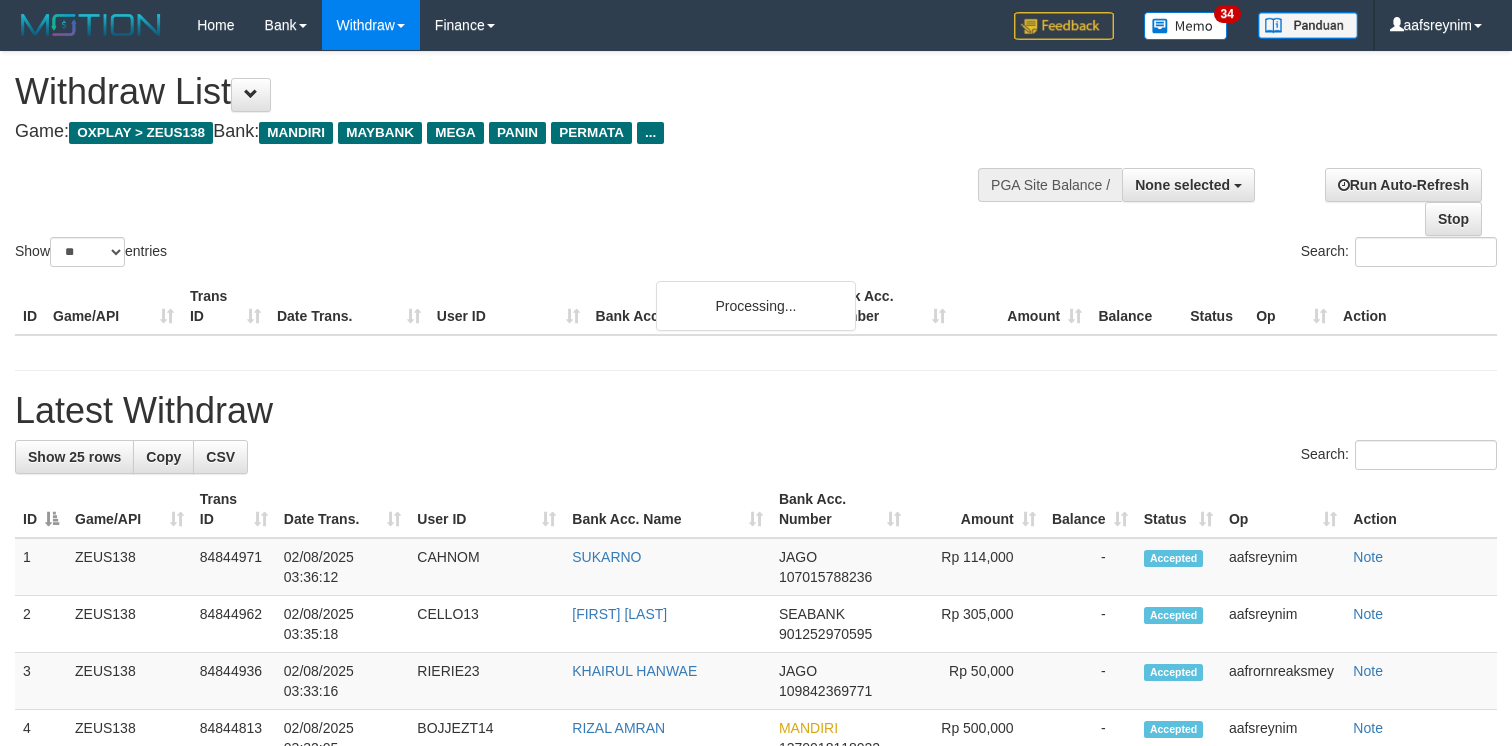 select 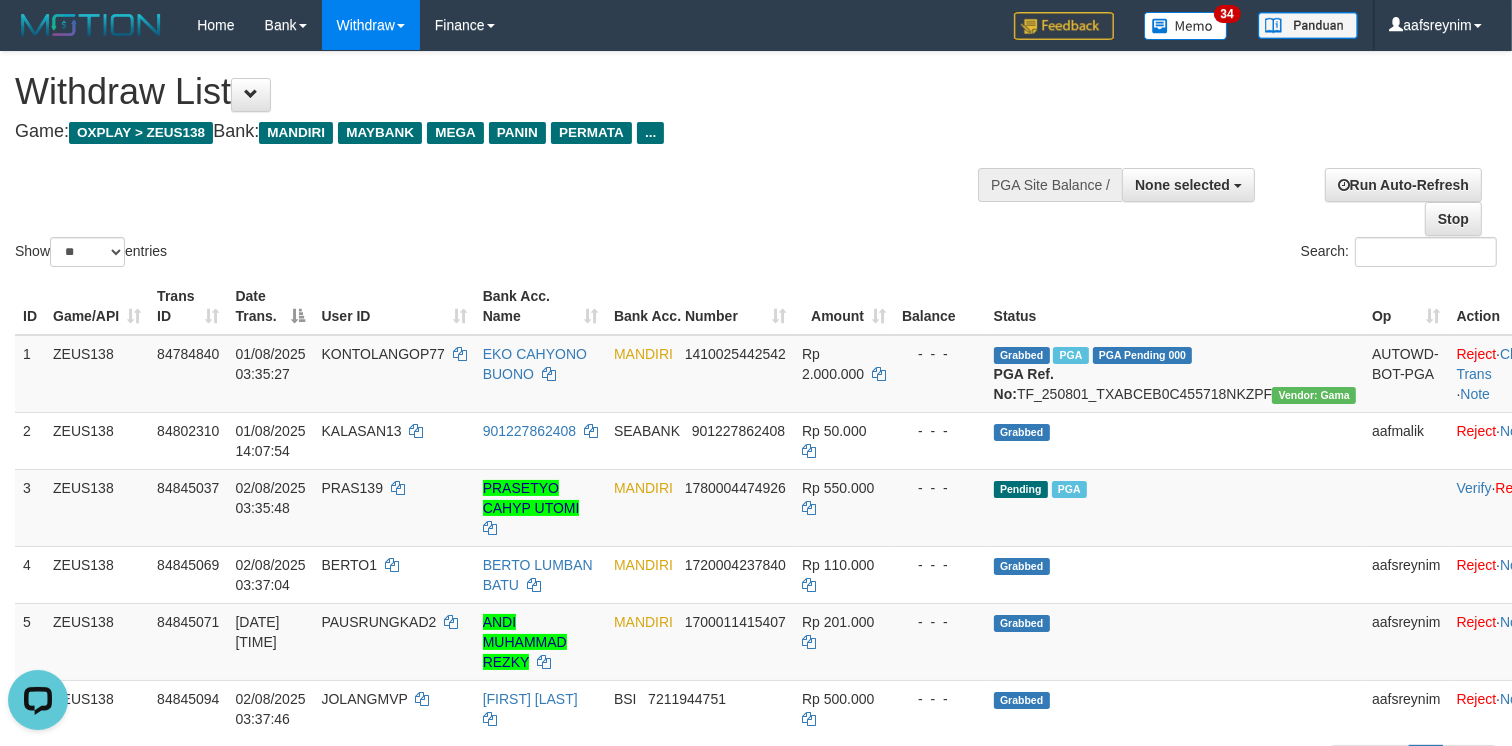scroll, scrollTop: 0, scrollLeft: 0, axis: both 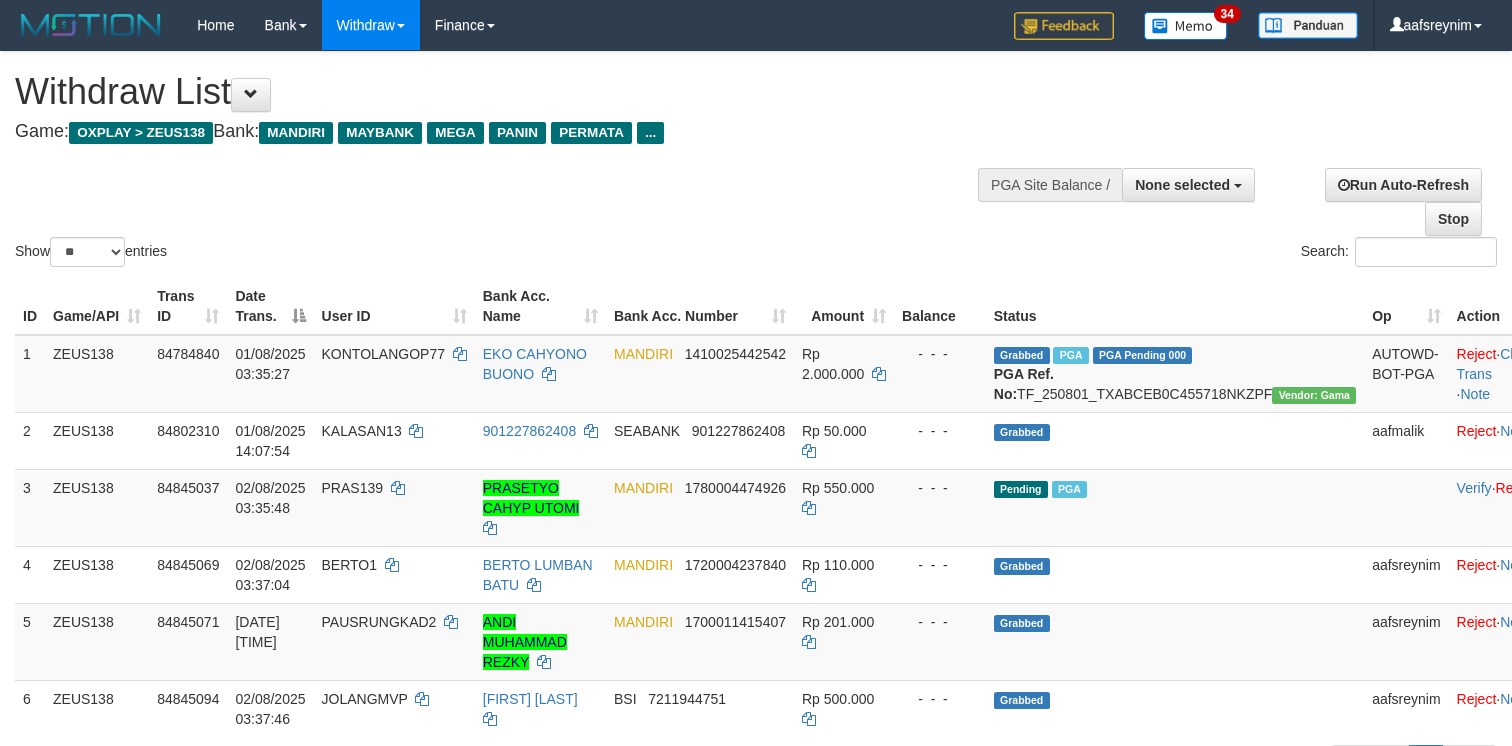 select 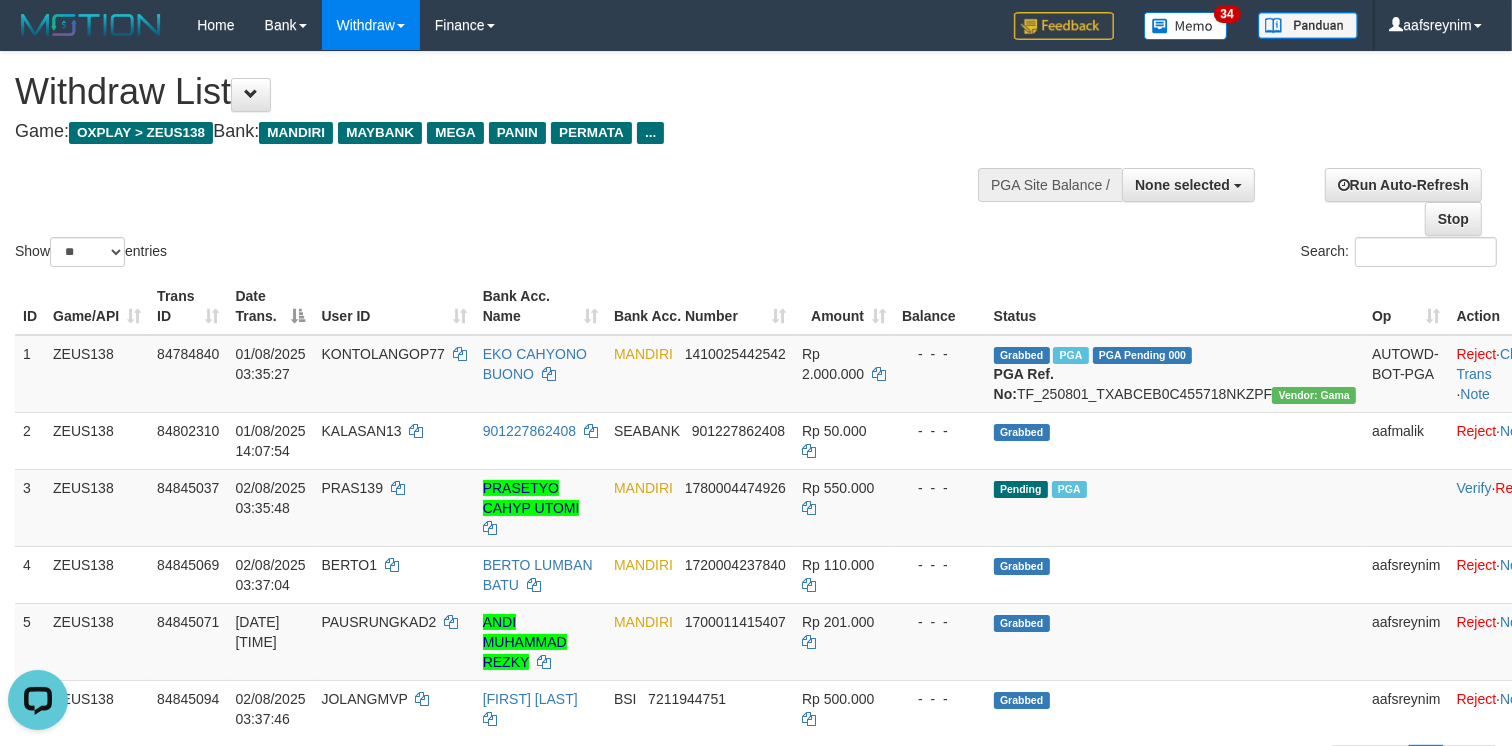 scroll, scrollTop: 0, scrollLeft: 0, axis: both 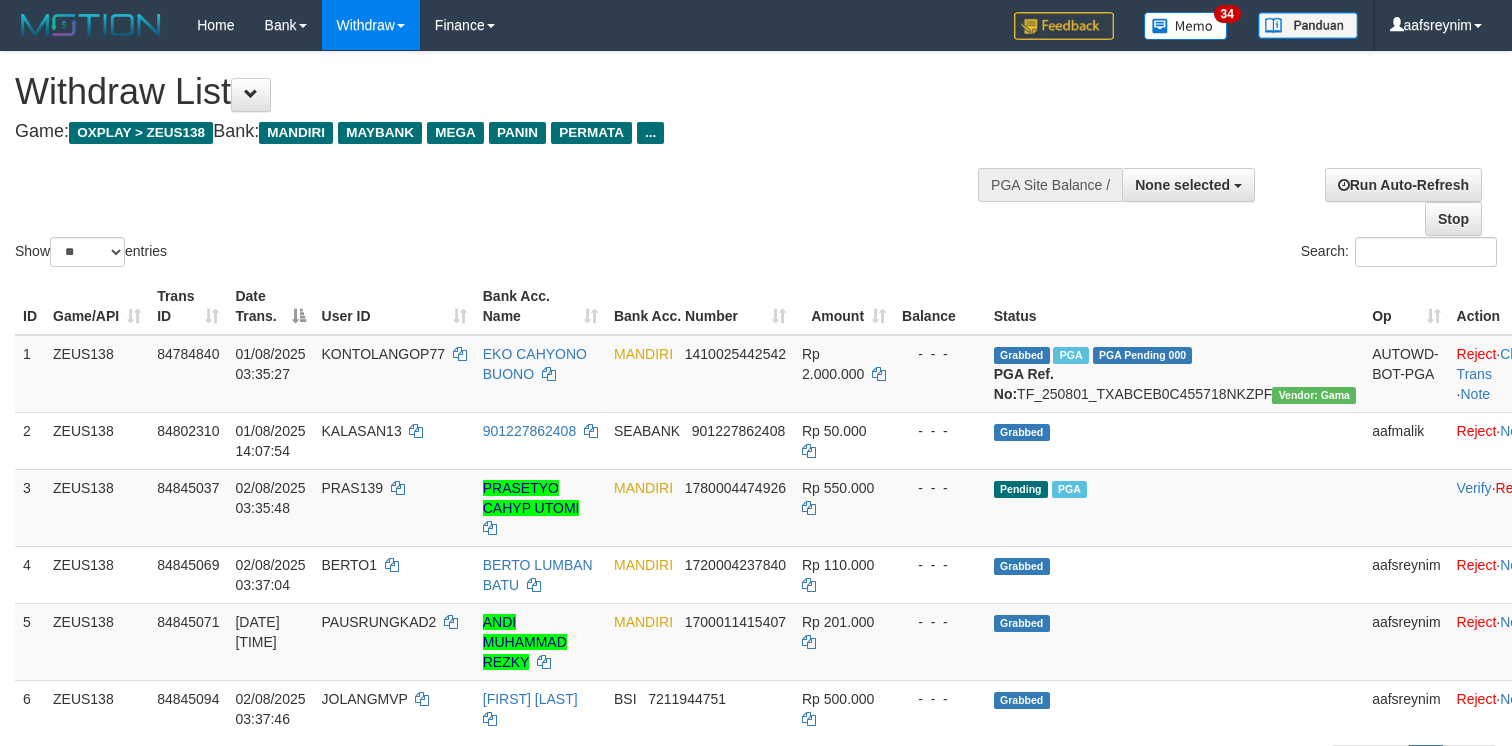 select 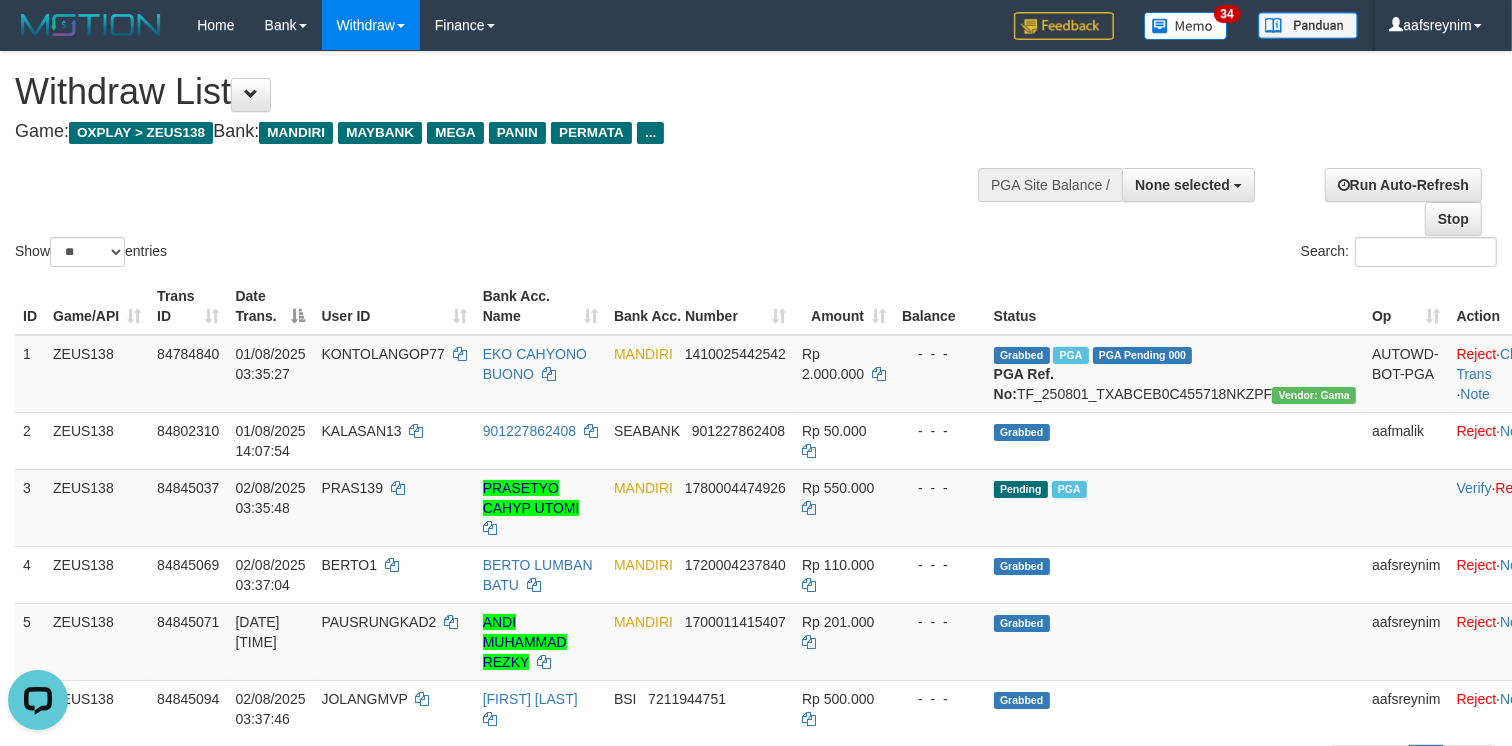 scroll, scrollTop: 0, scrollLeft: 0, axis: both 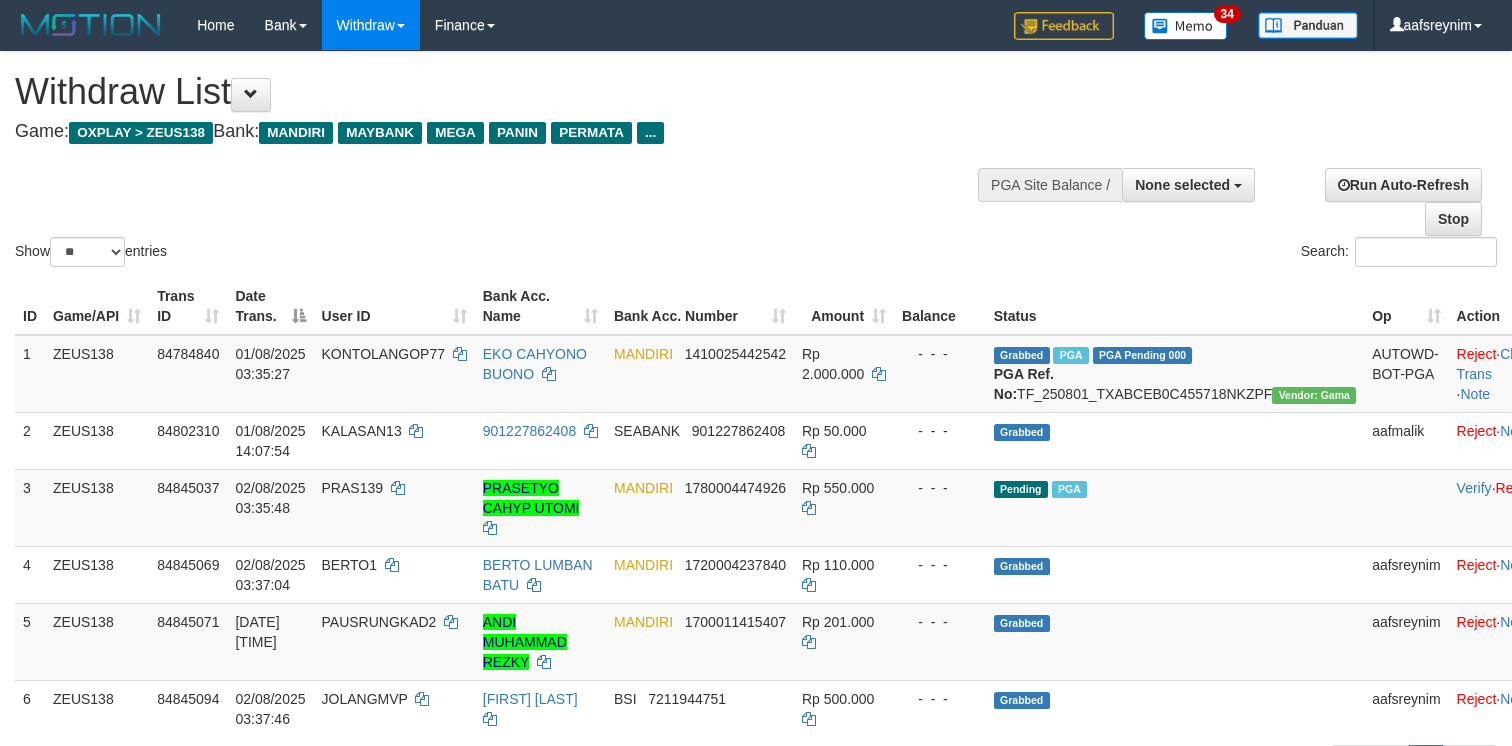 select 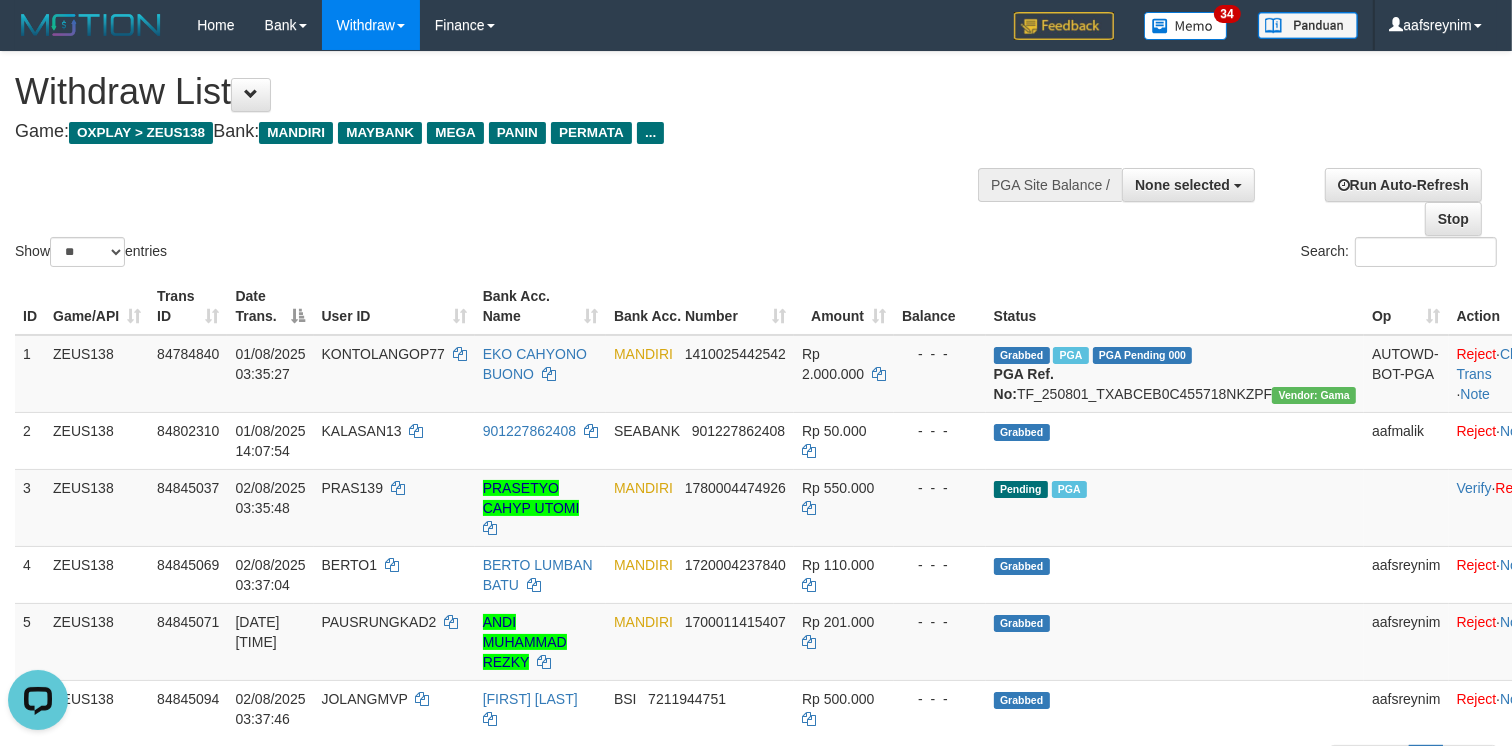 scroll, scrollTop: 0, scrollLeft: 0, axis: both 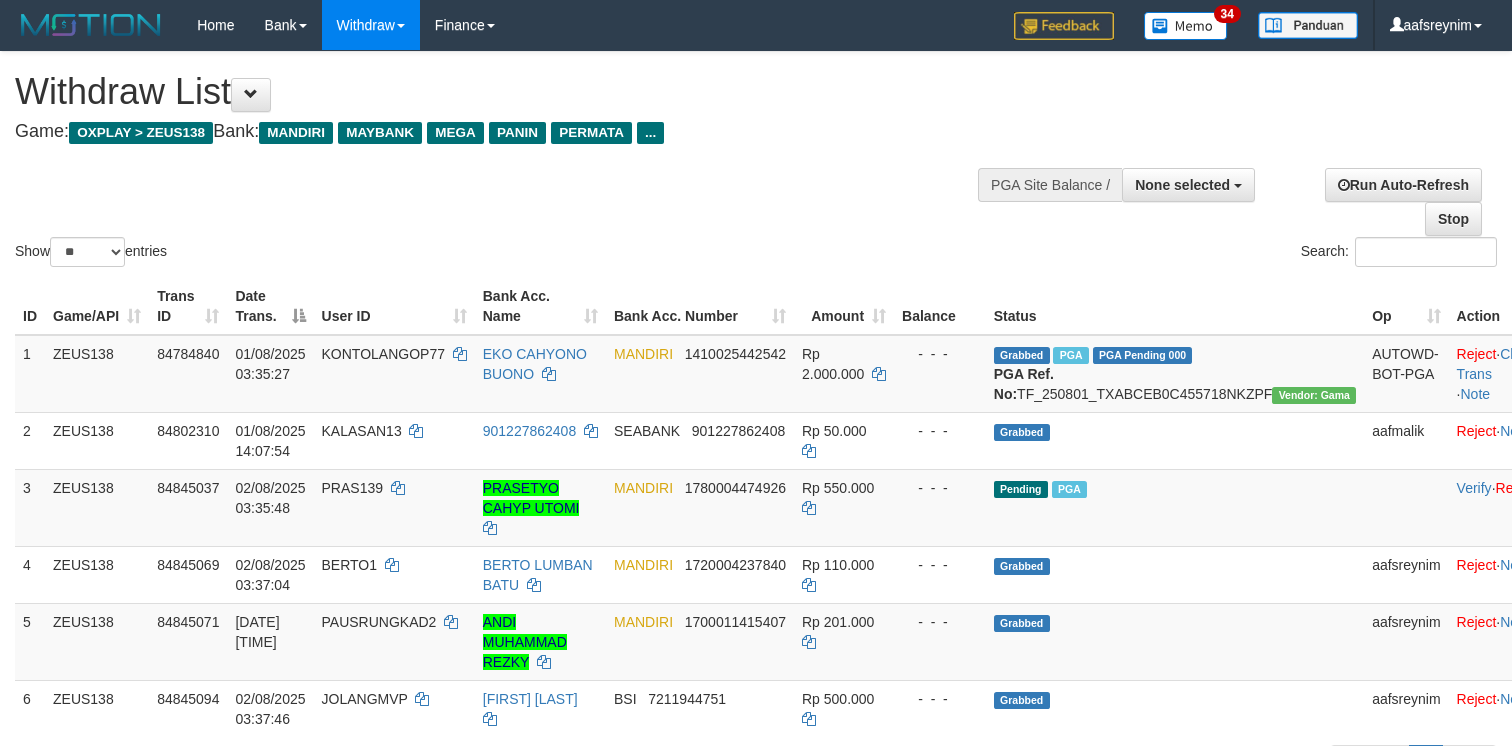 select 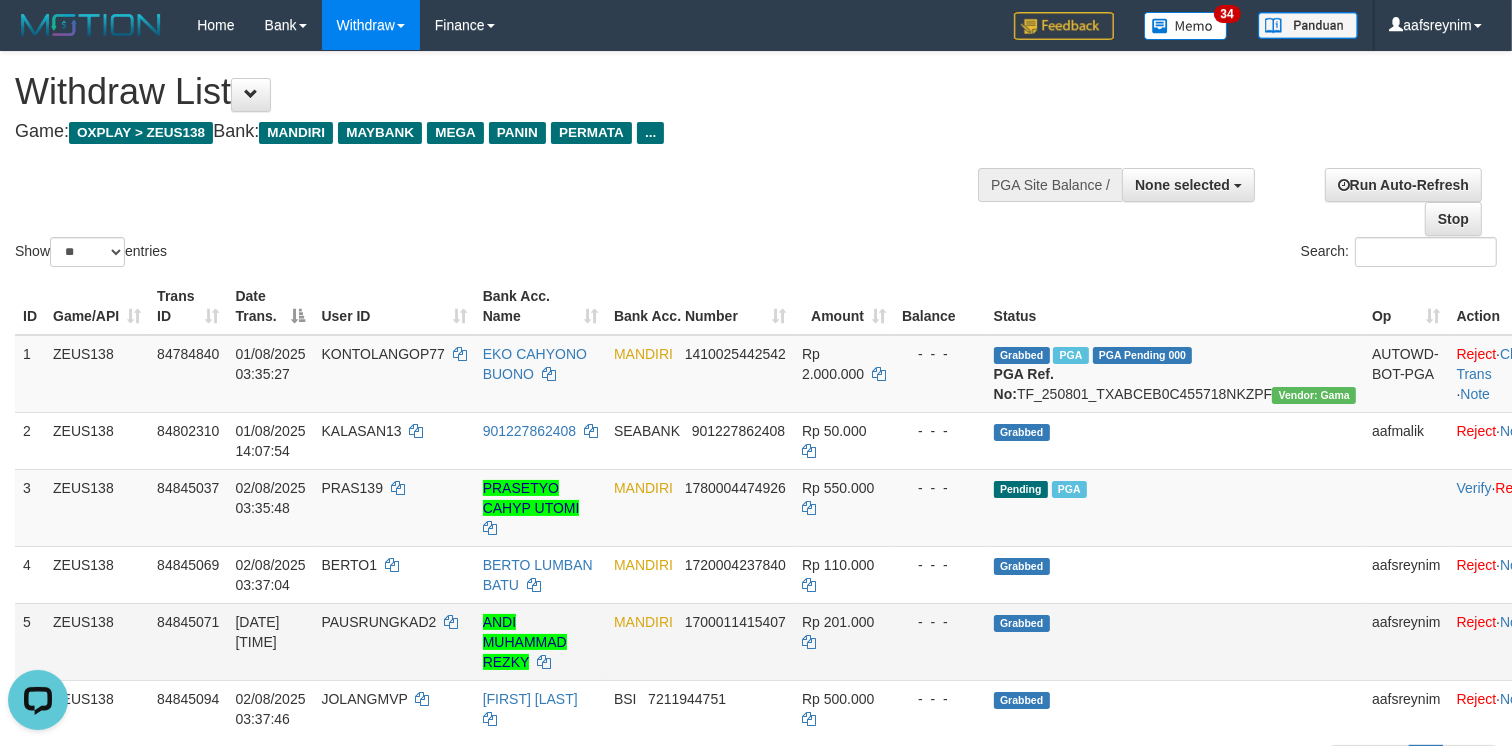 scroll, scrollTop: 0, scrollLeft: 0, axis: both 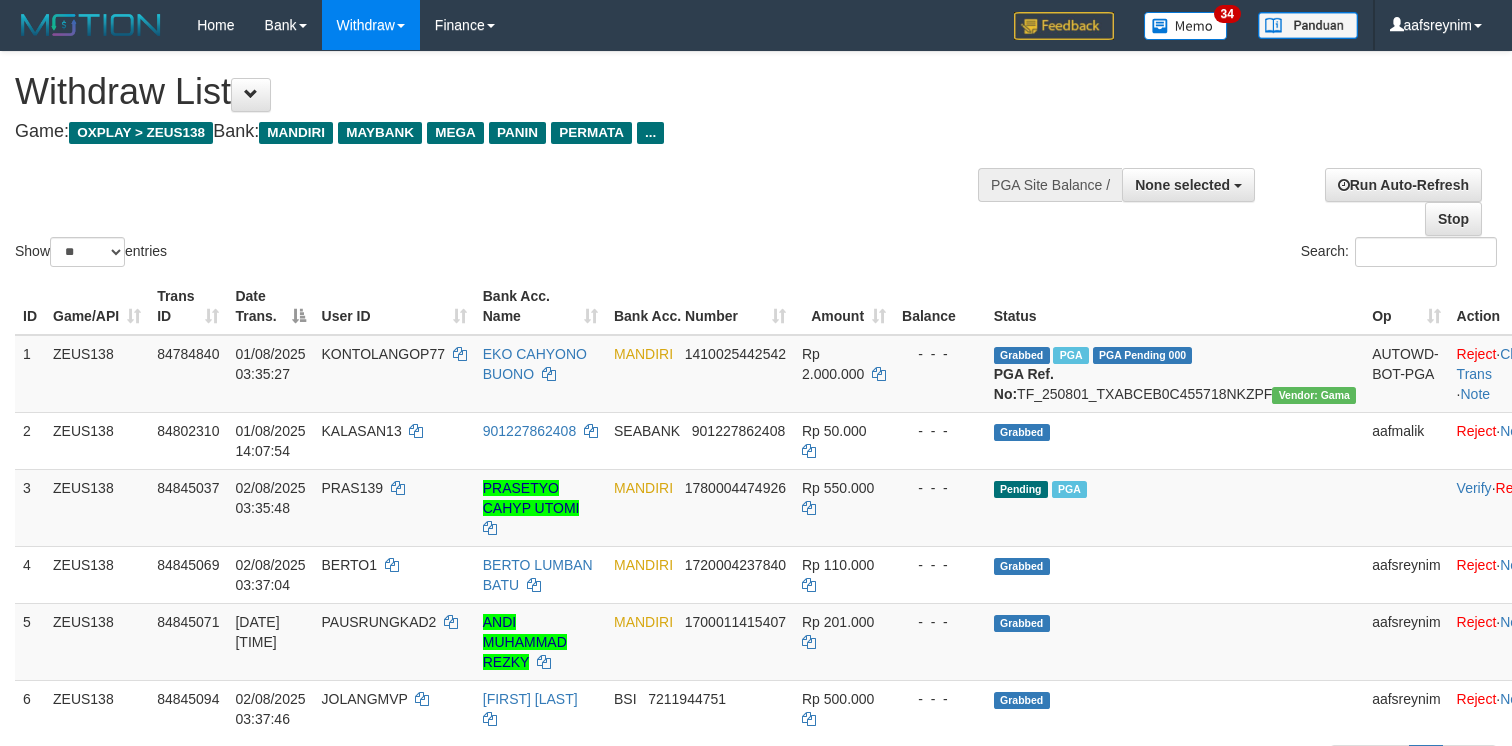 select 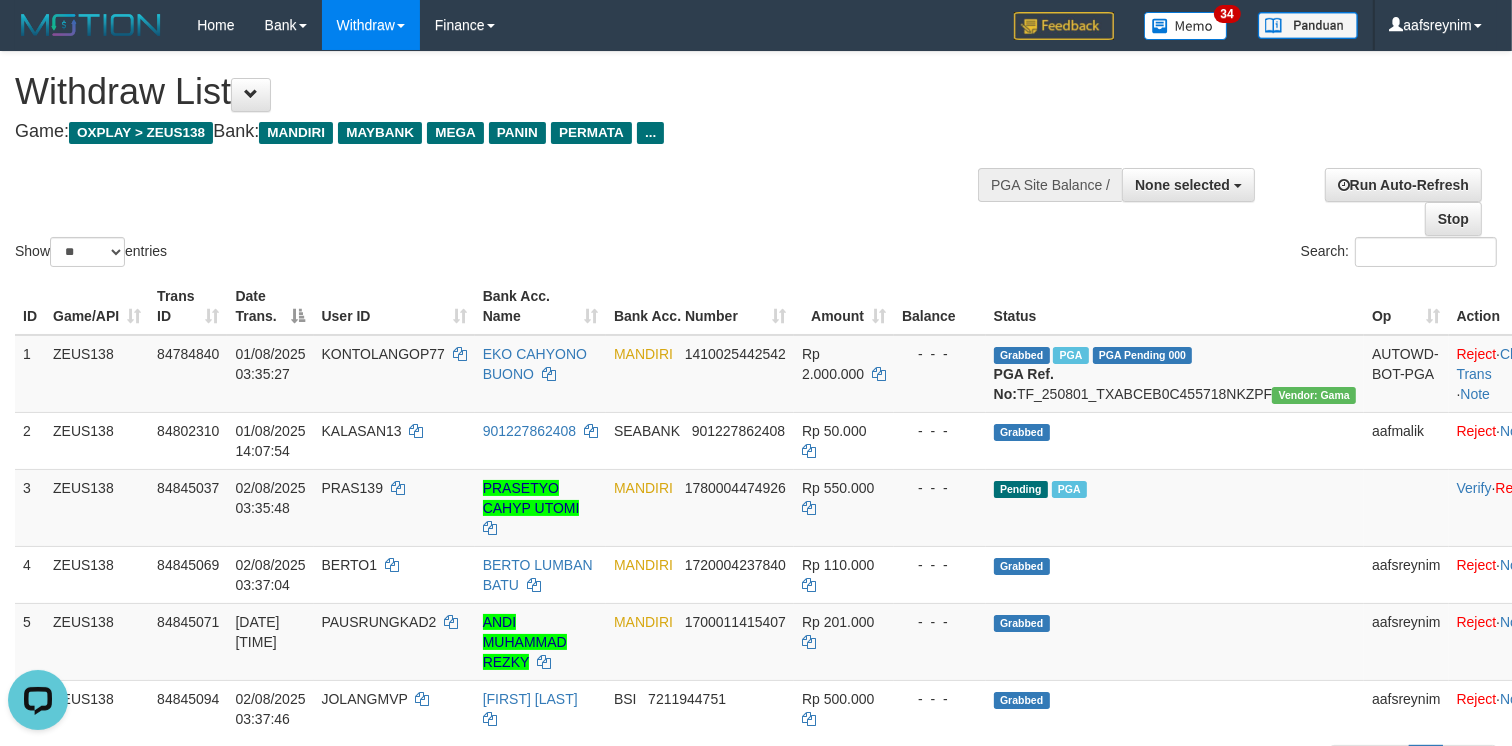 scroll, scrollTop: 0, scrollLeft: 0, axis: both 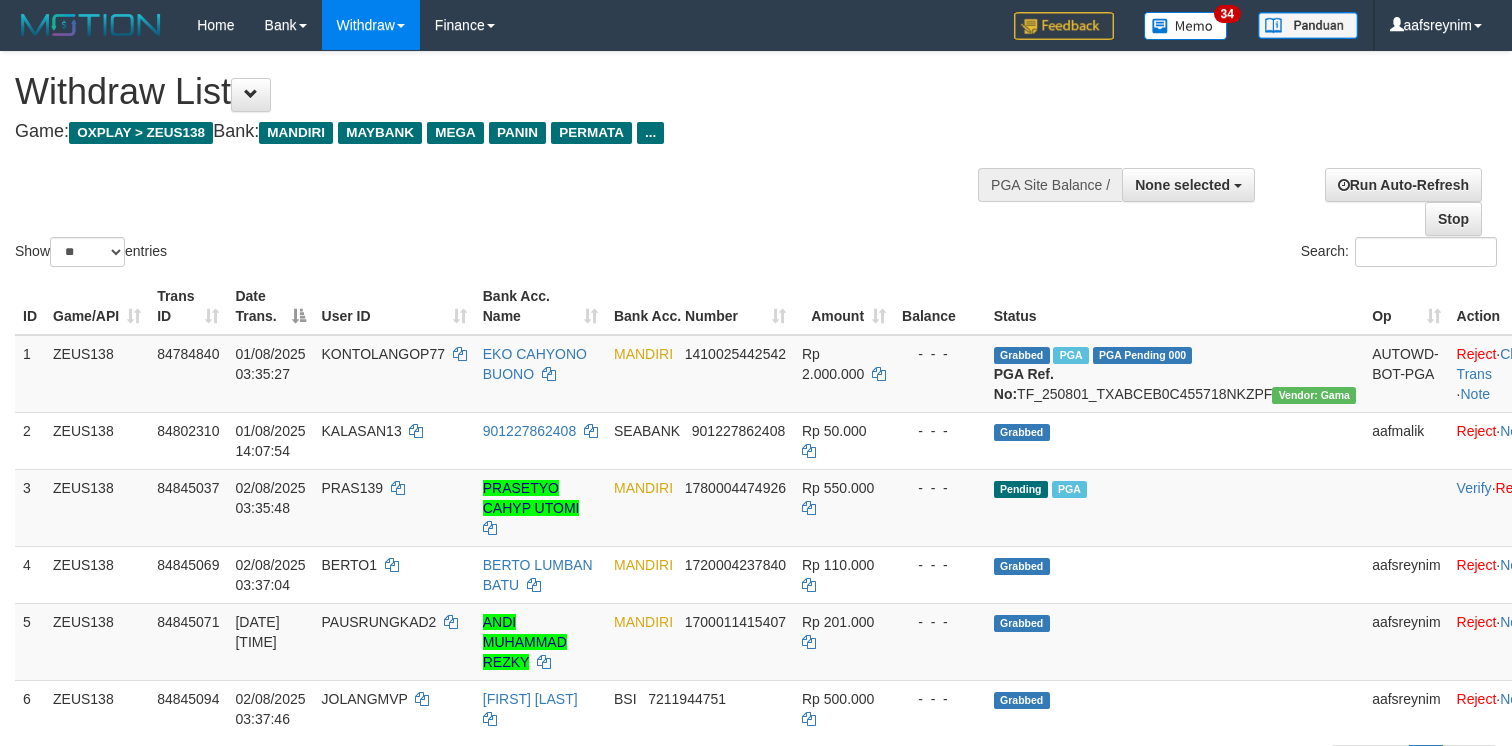select 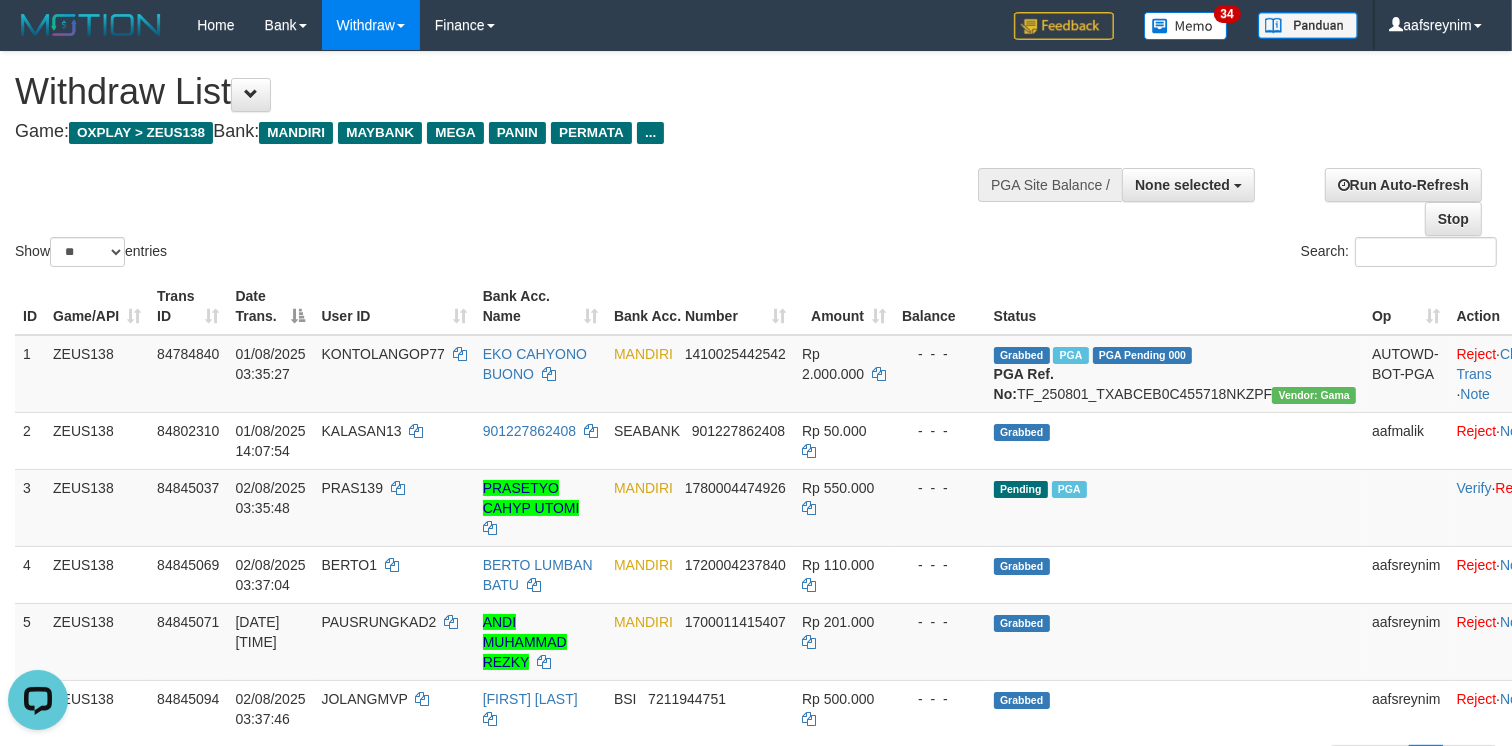 scroll, scrollTop: 0, scrollLeft: 0, axis: both 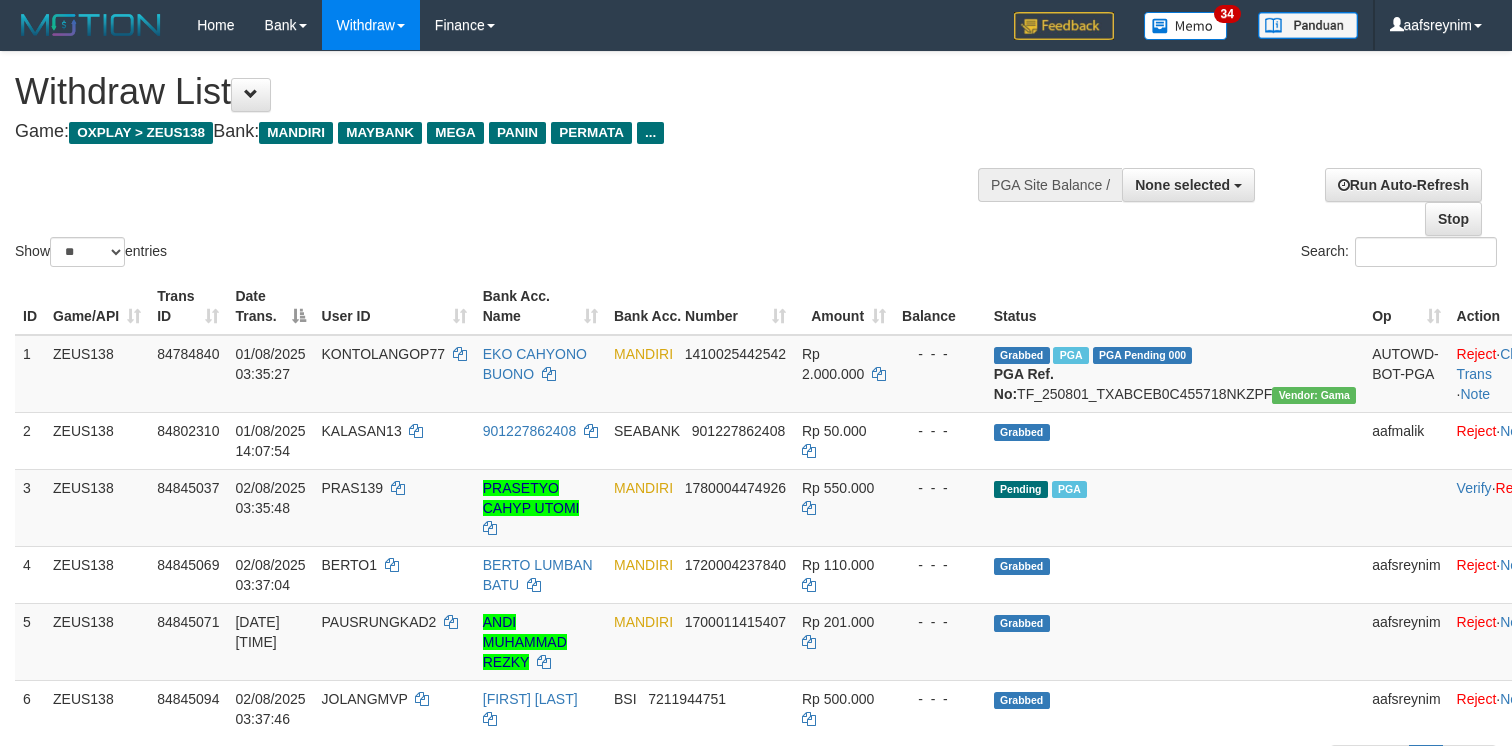 select 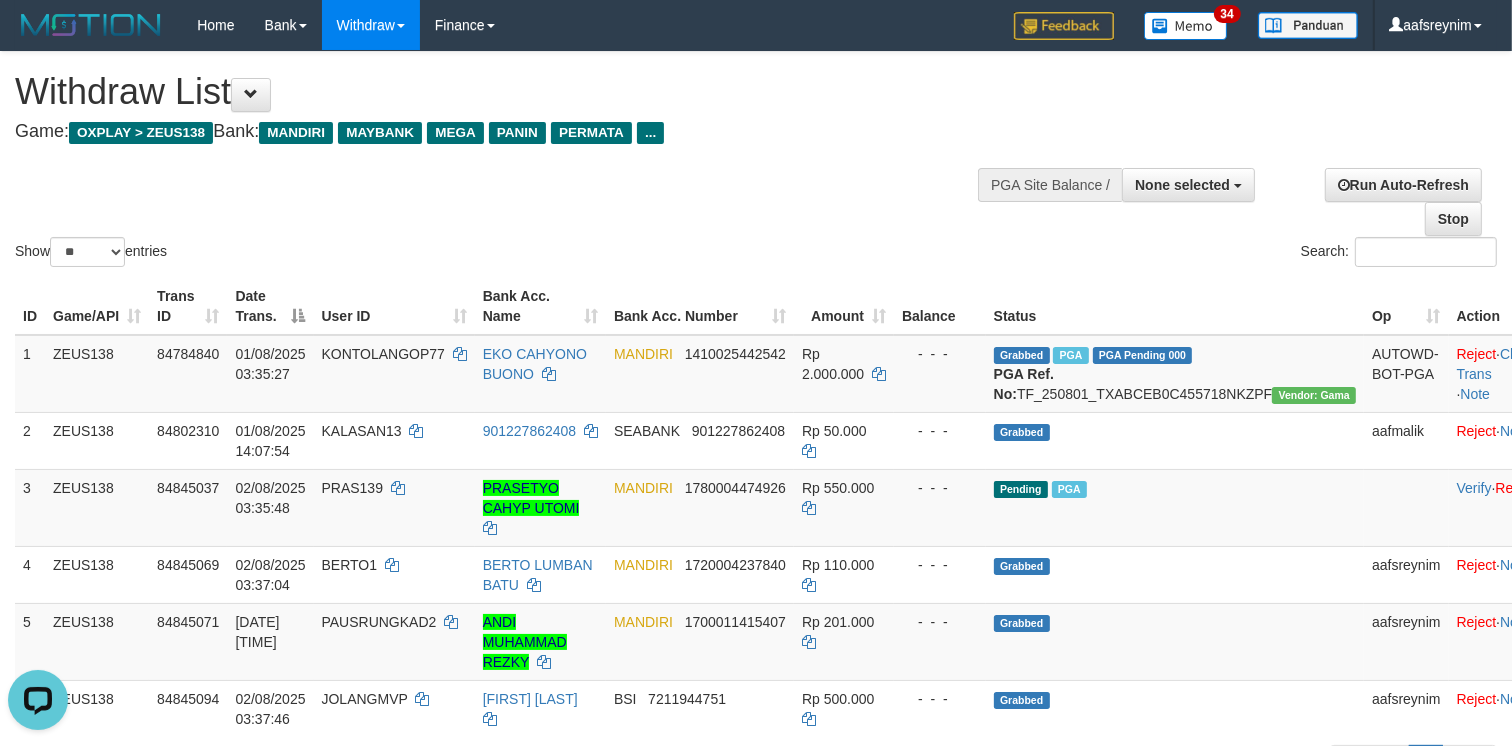 scroll, scrollTop: 0, scrollLeft: 0, axis: both 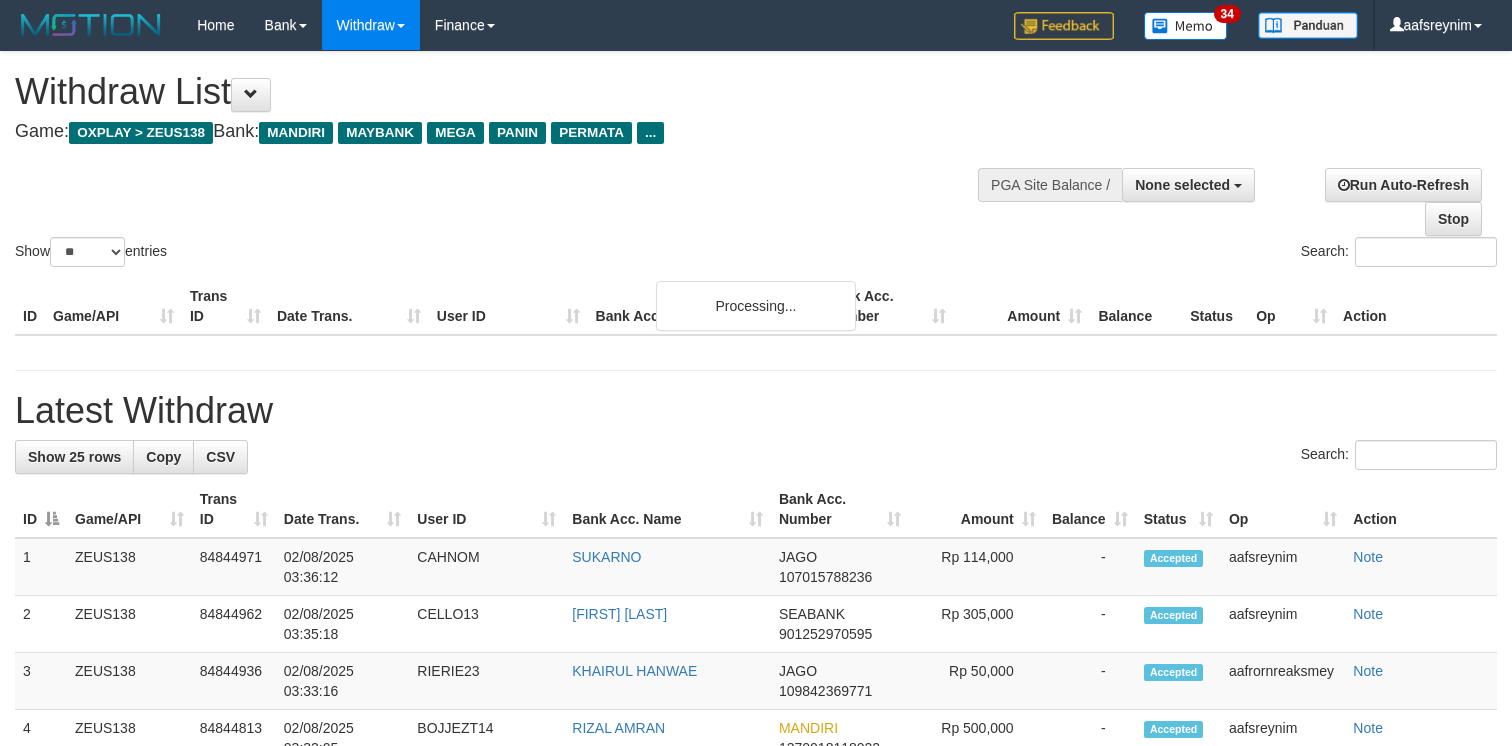 select 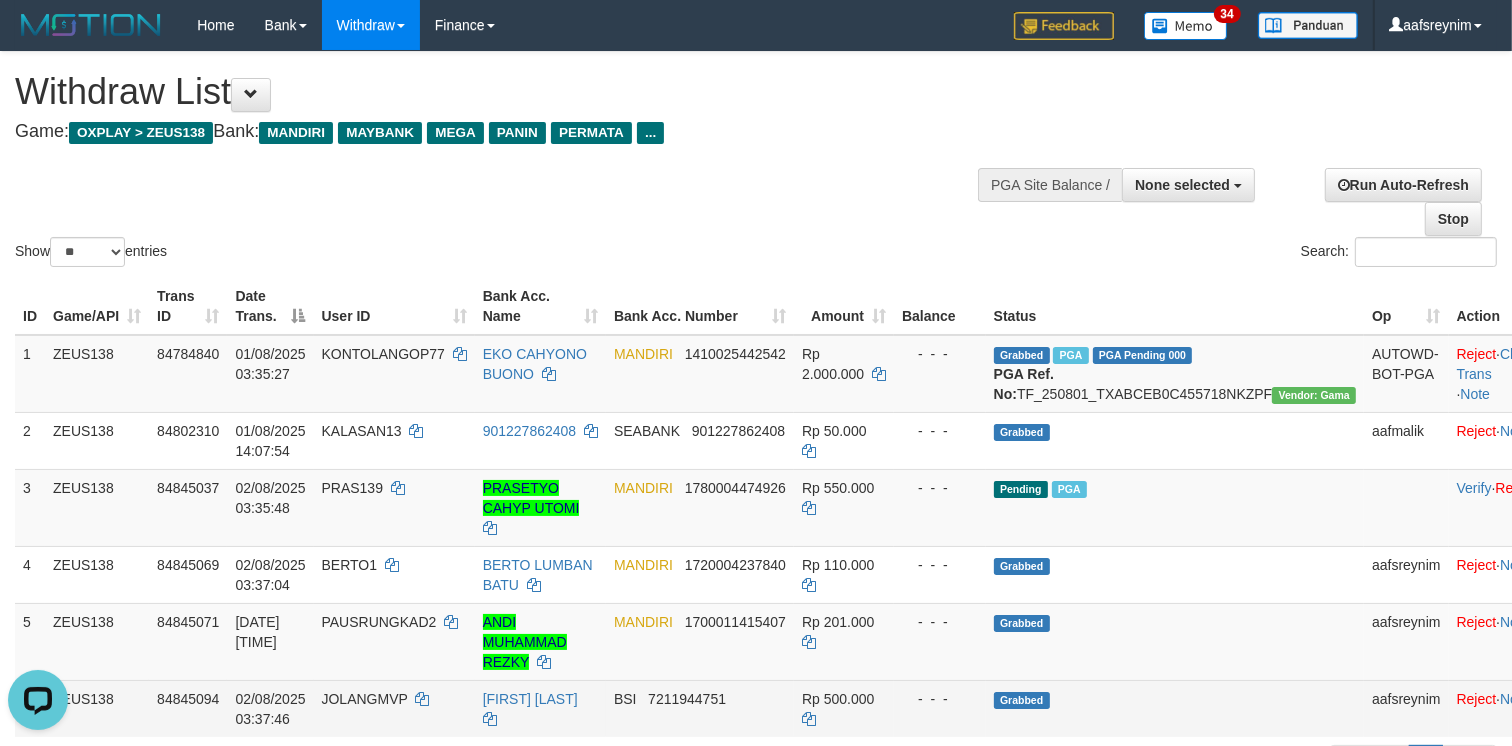 scroll, scrollTop: 0, scrollLeft: 0, axis: both 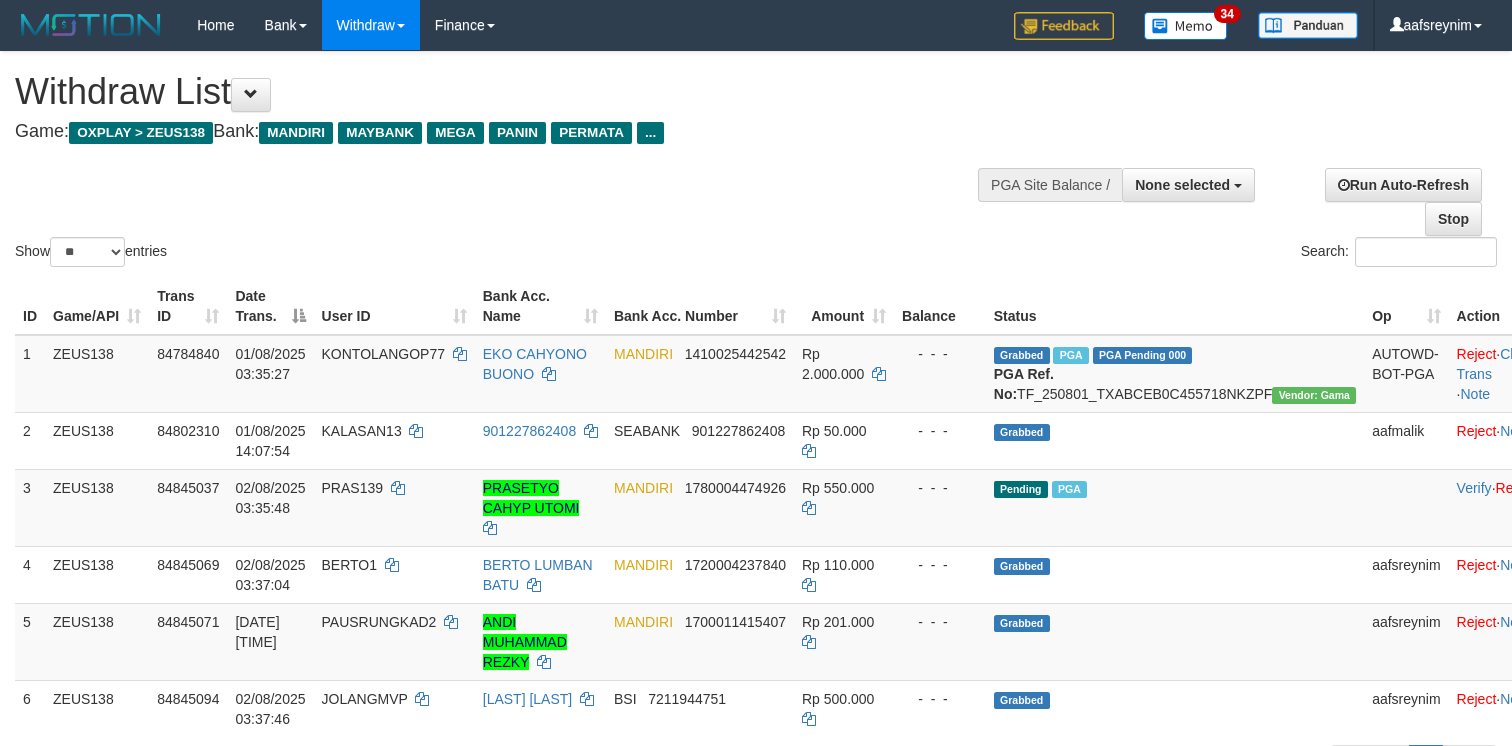select 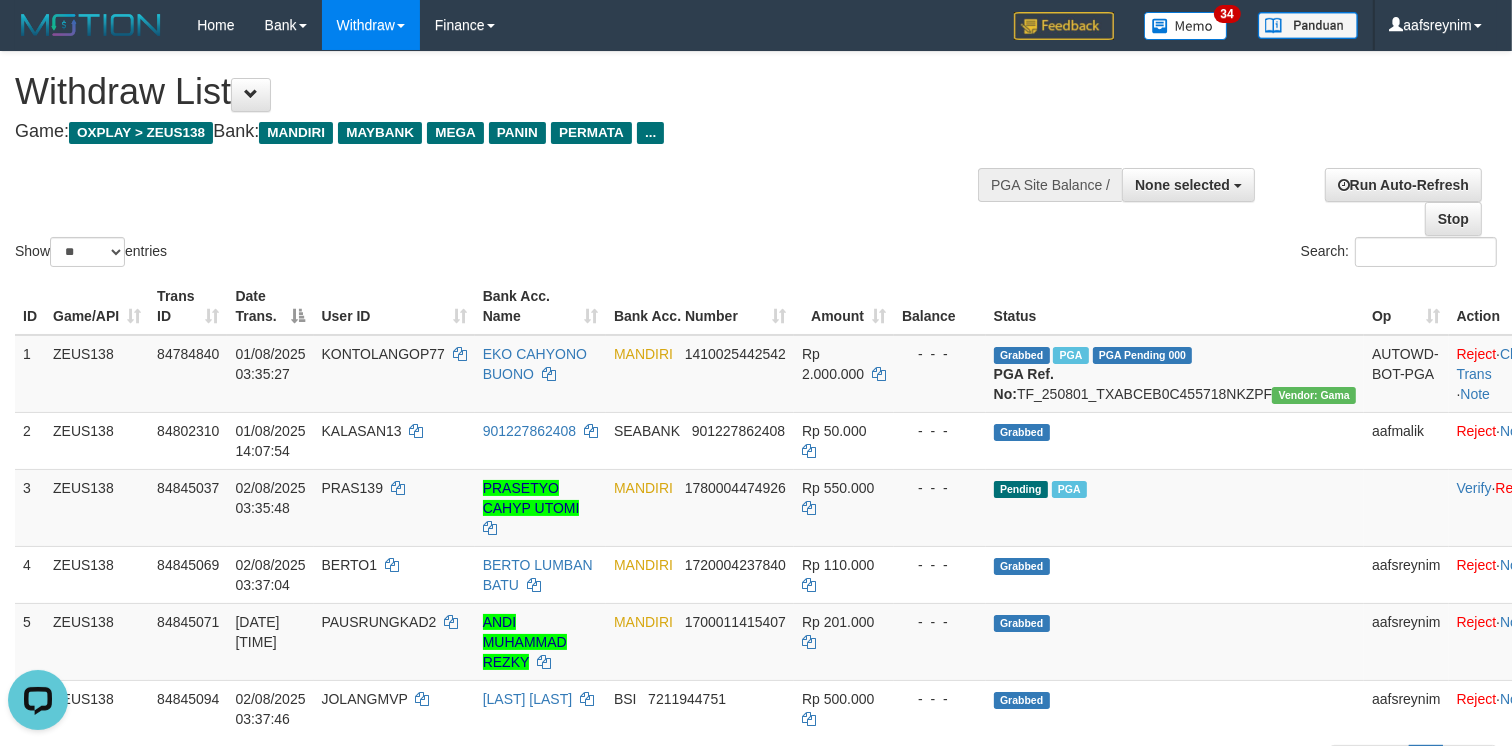 scroll, scrollTop: 0, scrollLeft: 0, axis: both 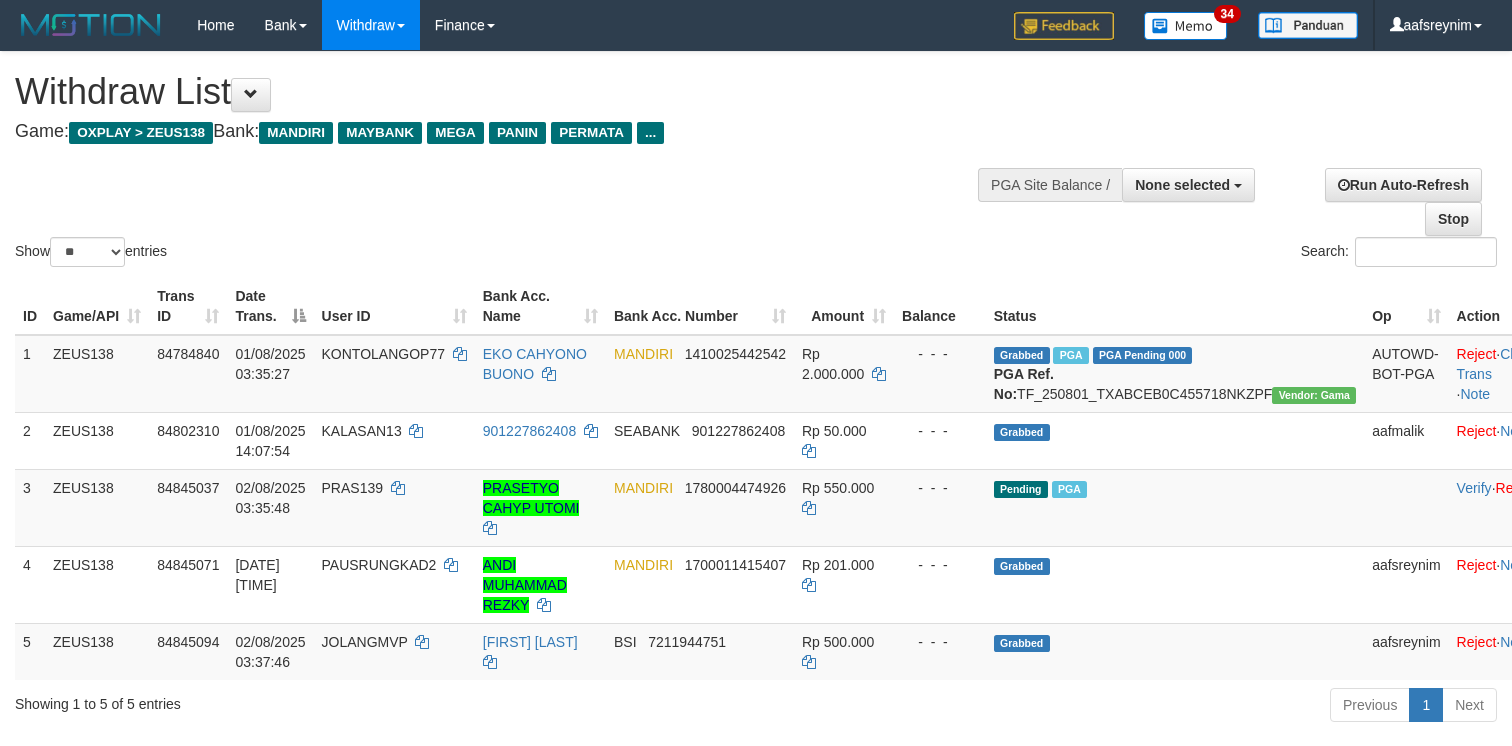 select 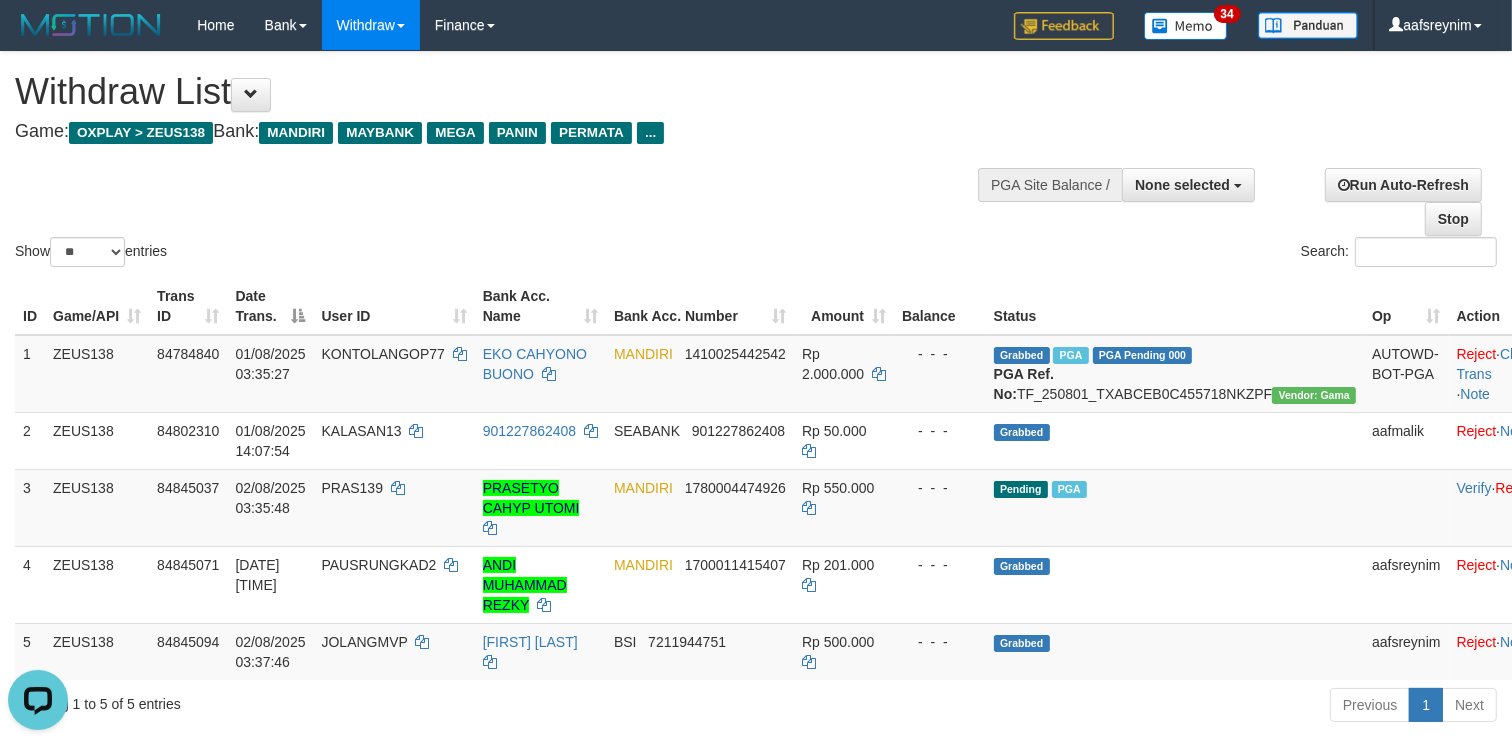 scroll, scrollTop: 0, scrollLeft: 0, axis: both 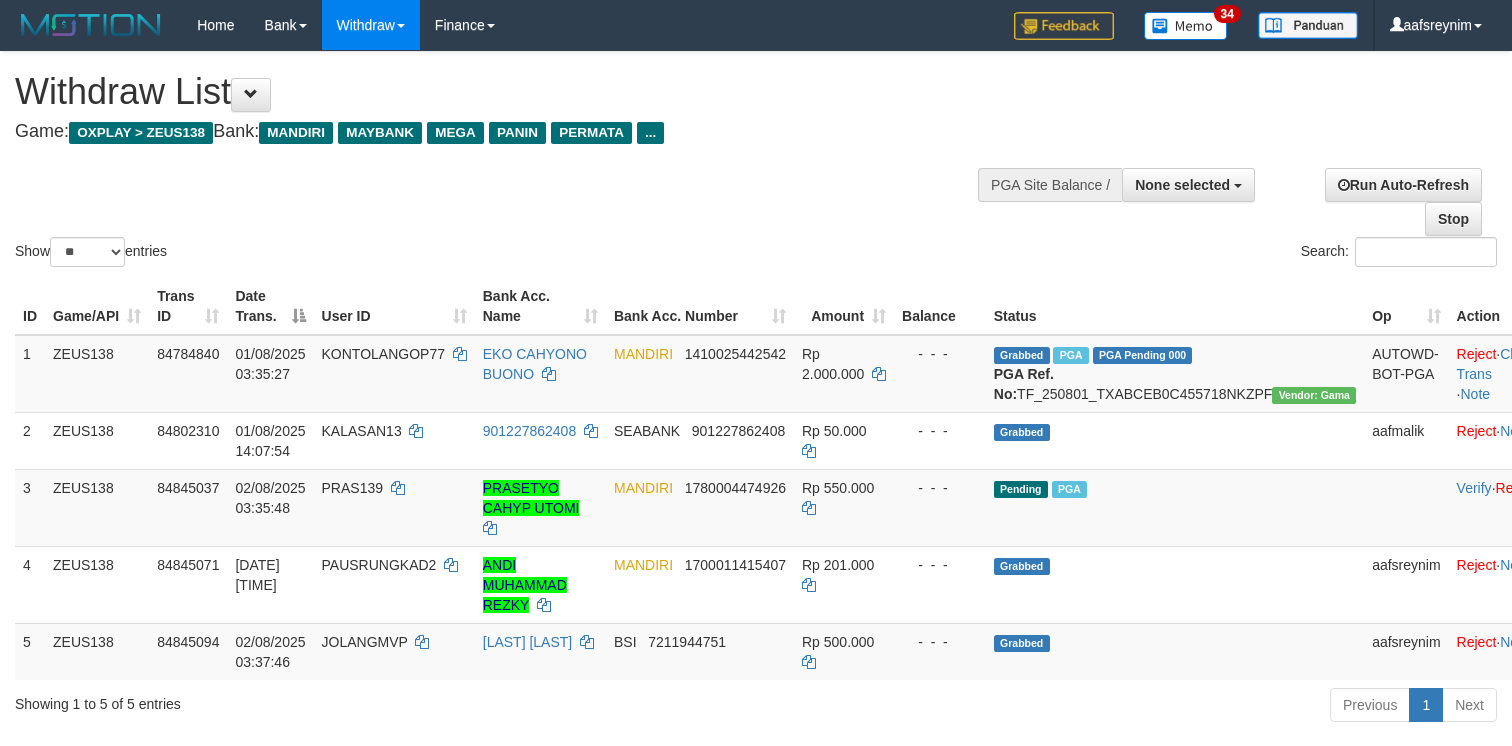 select 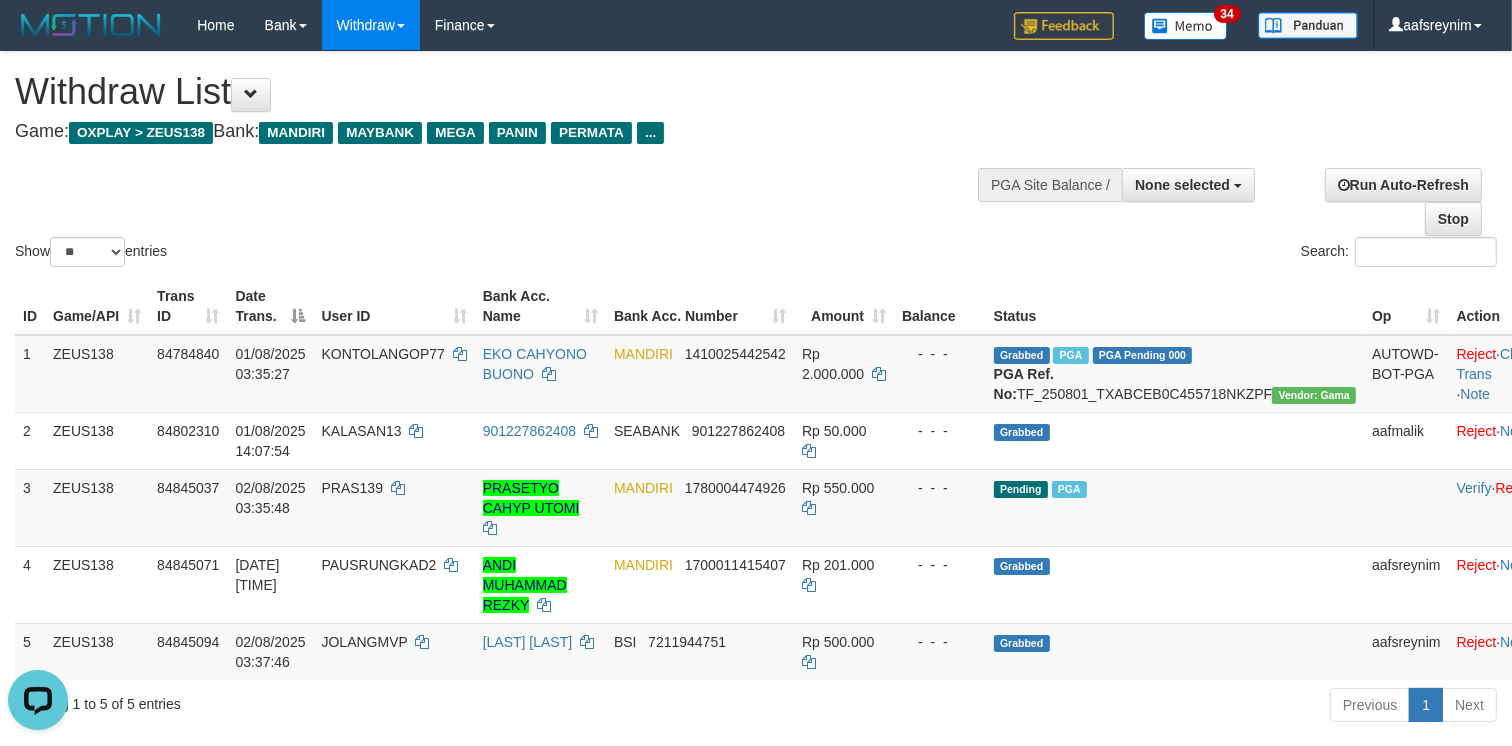 scroll, scrollTop: 0, scrollLeft: 0, axis: both 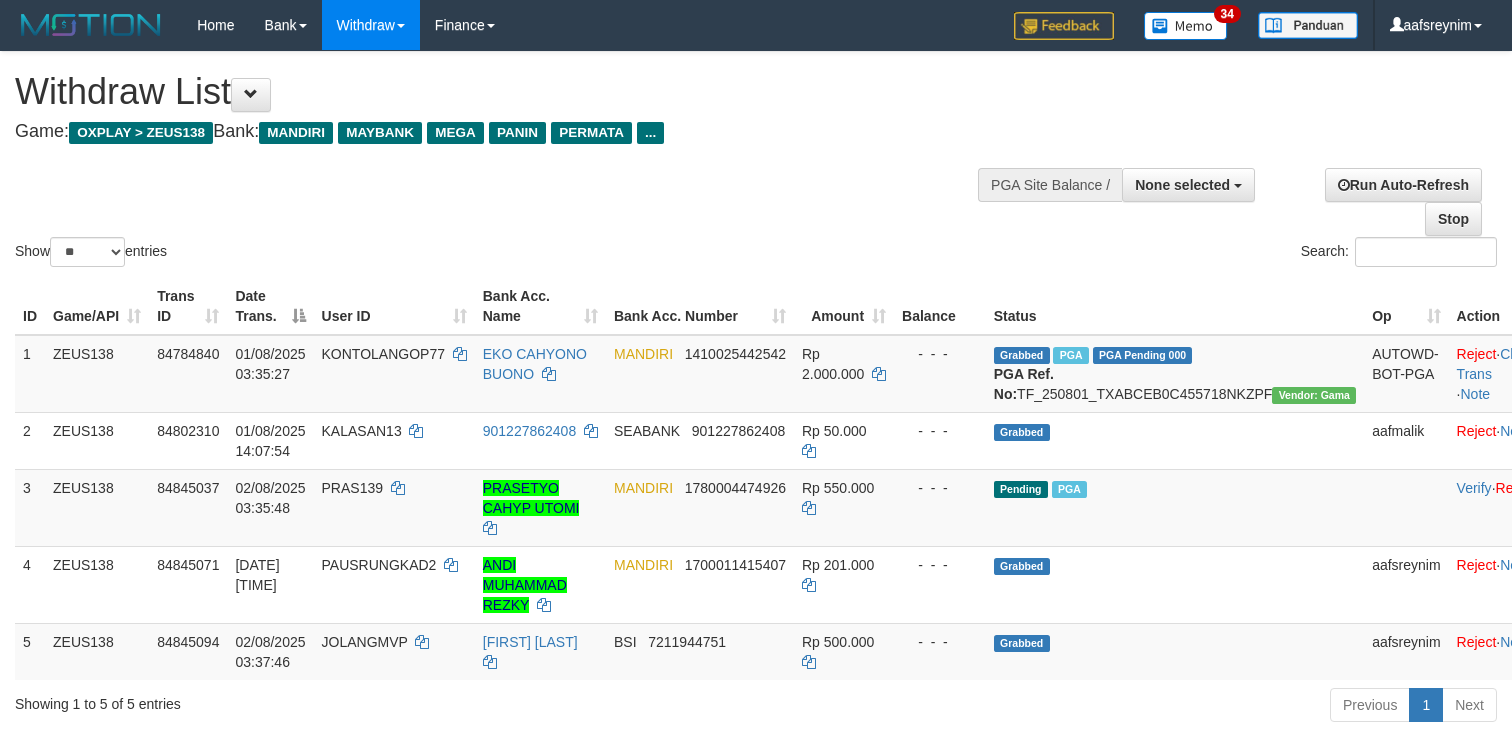 select 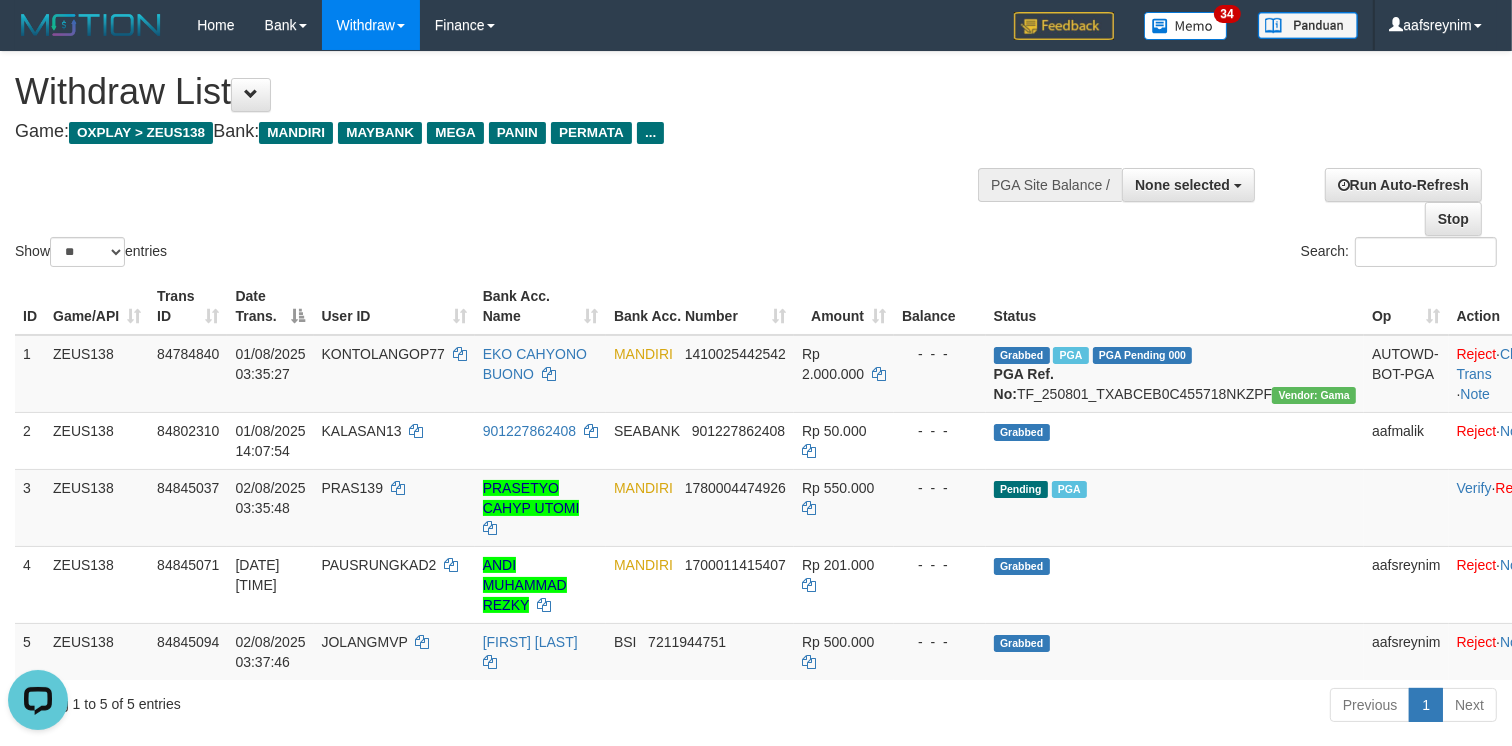 scroll, scrollTop: 0, scrollLeft: 0, axis: both 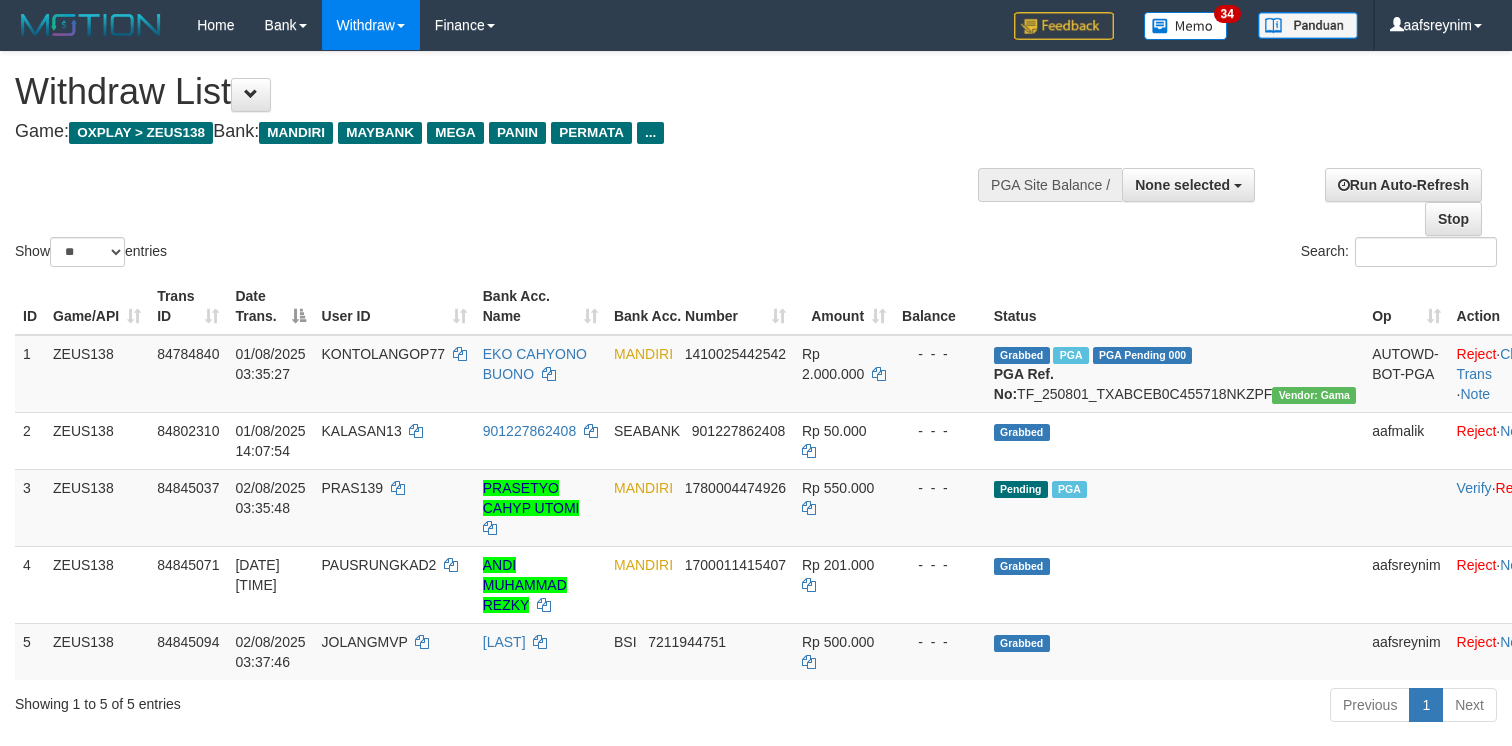 select 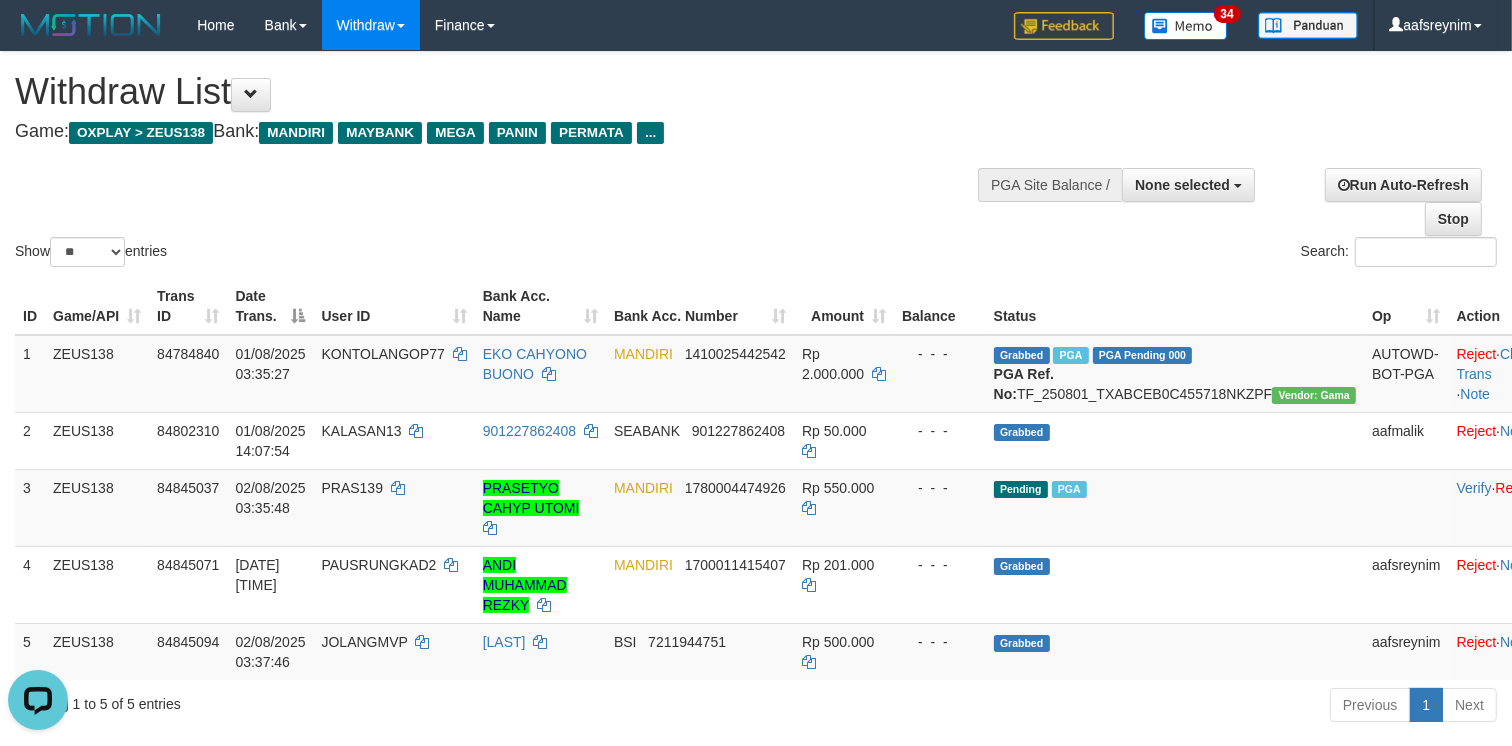 scroll, scrollTop: 0, scrollLeft: 0, axis: both 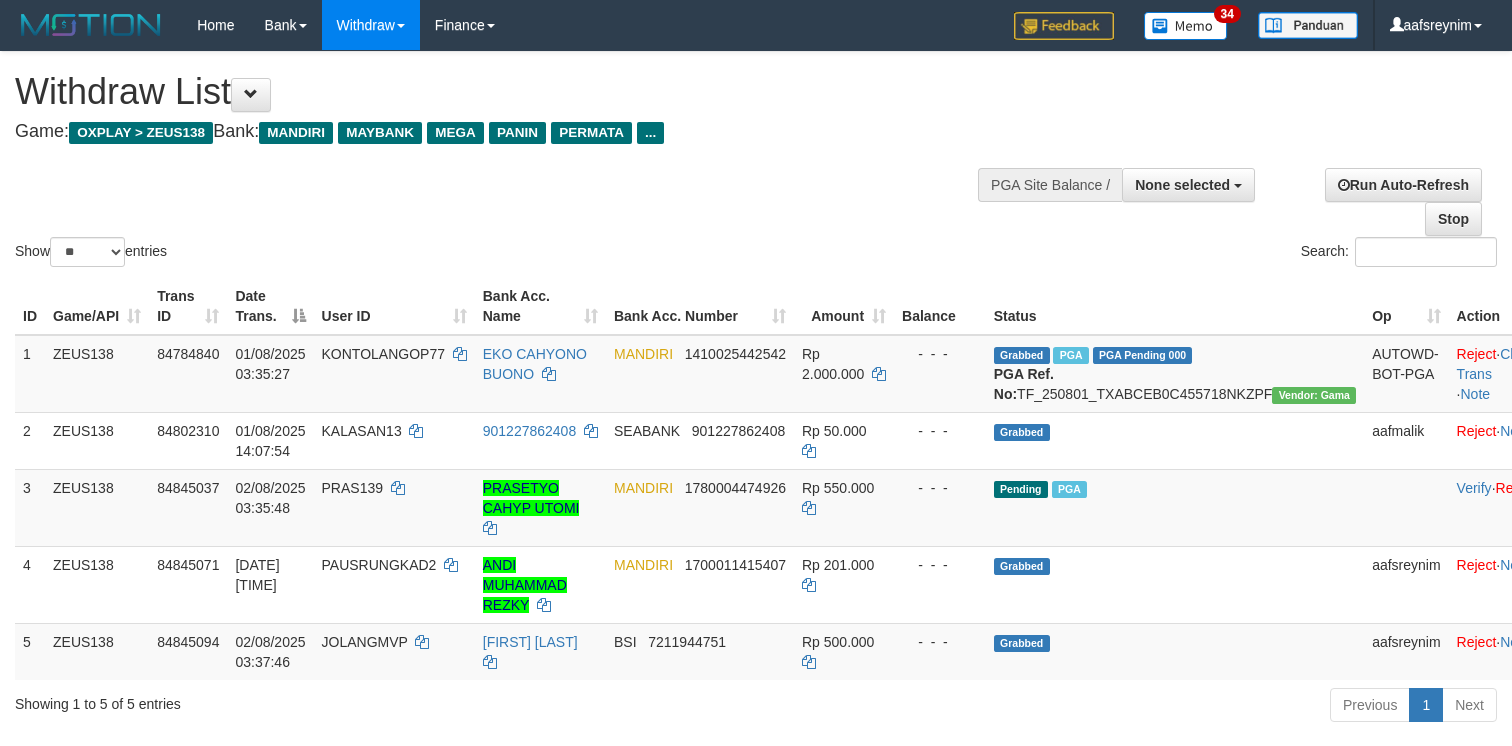 select 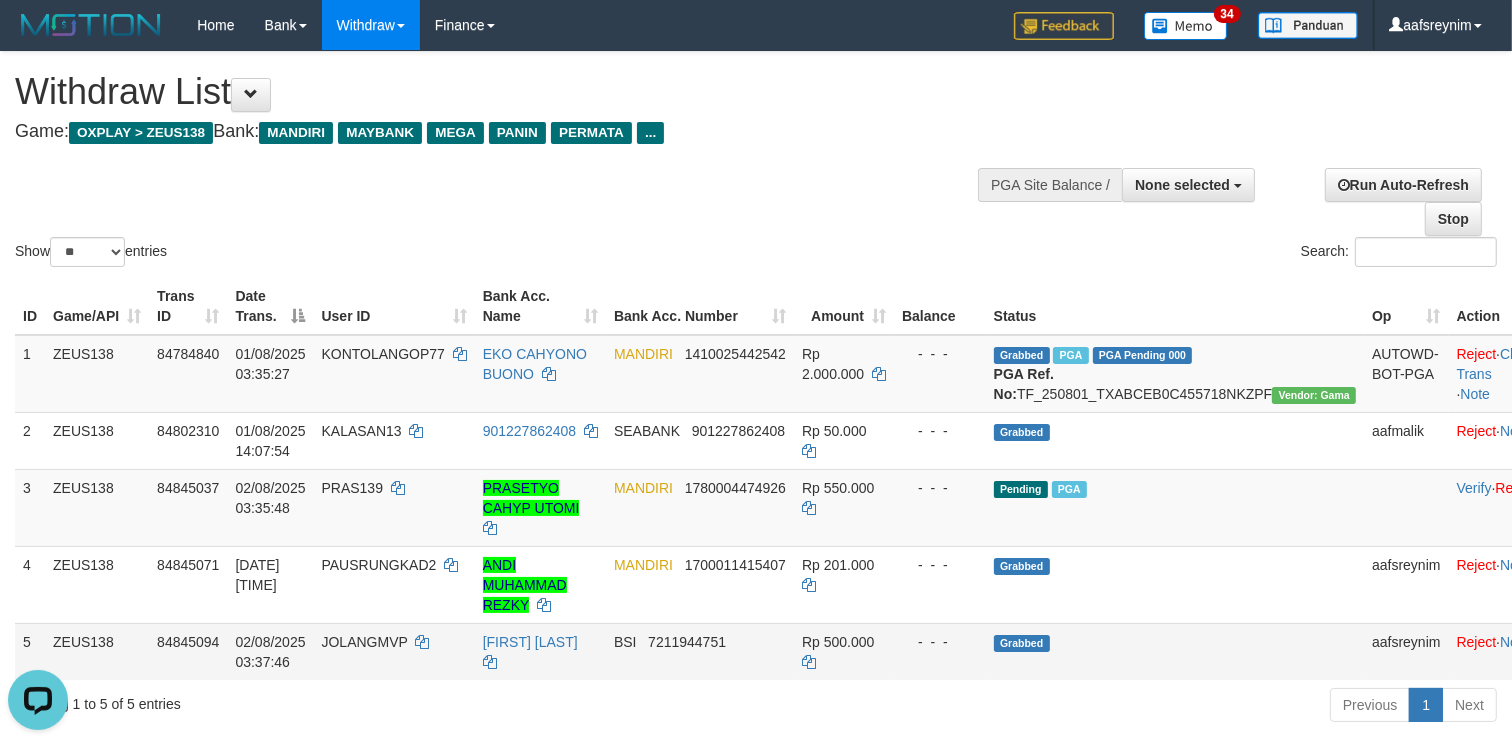 scroll, scrollTop: 0, scrollLeft: 0, axis: both 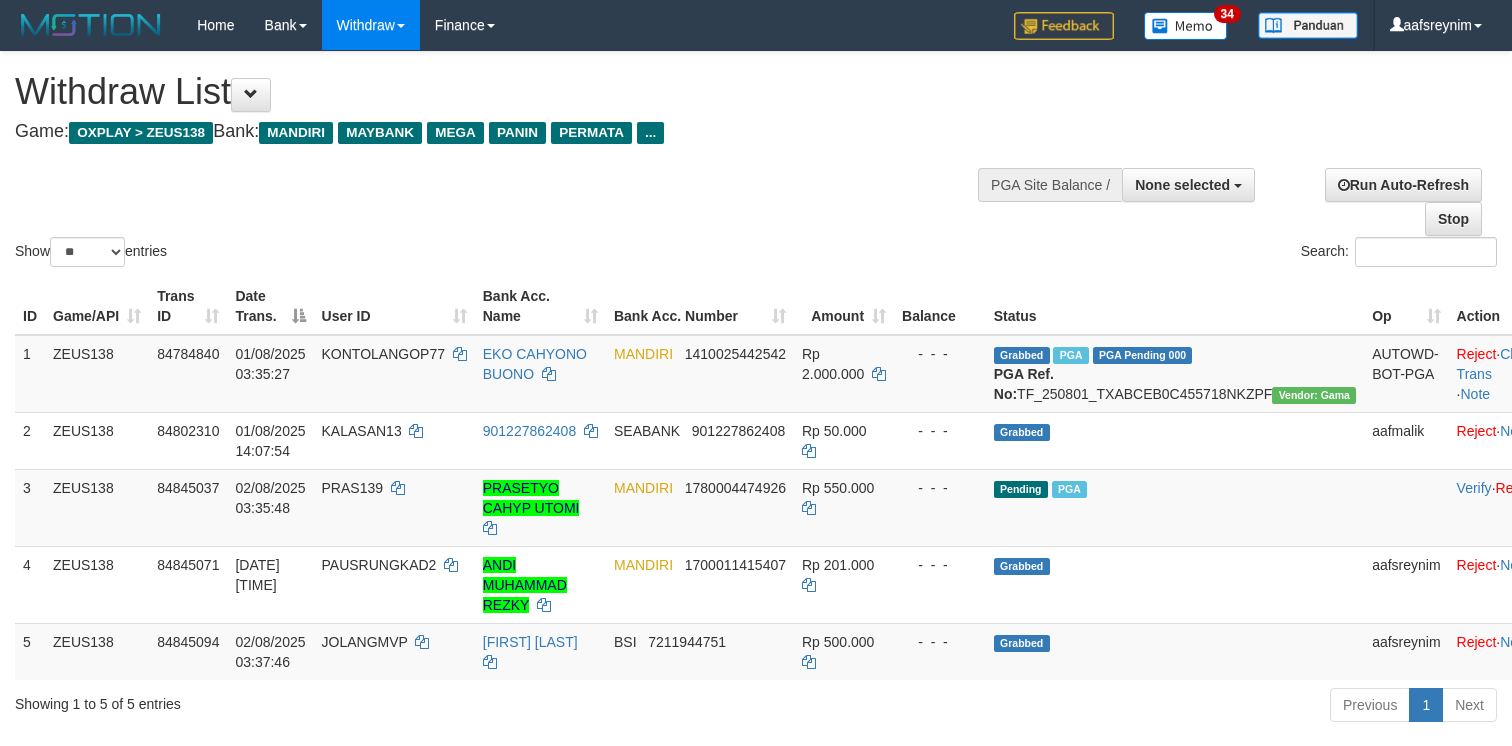 select 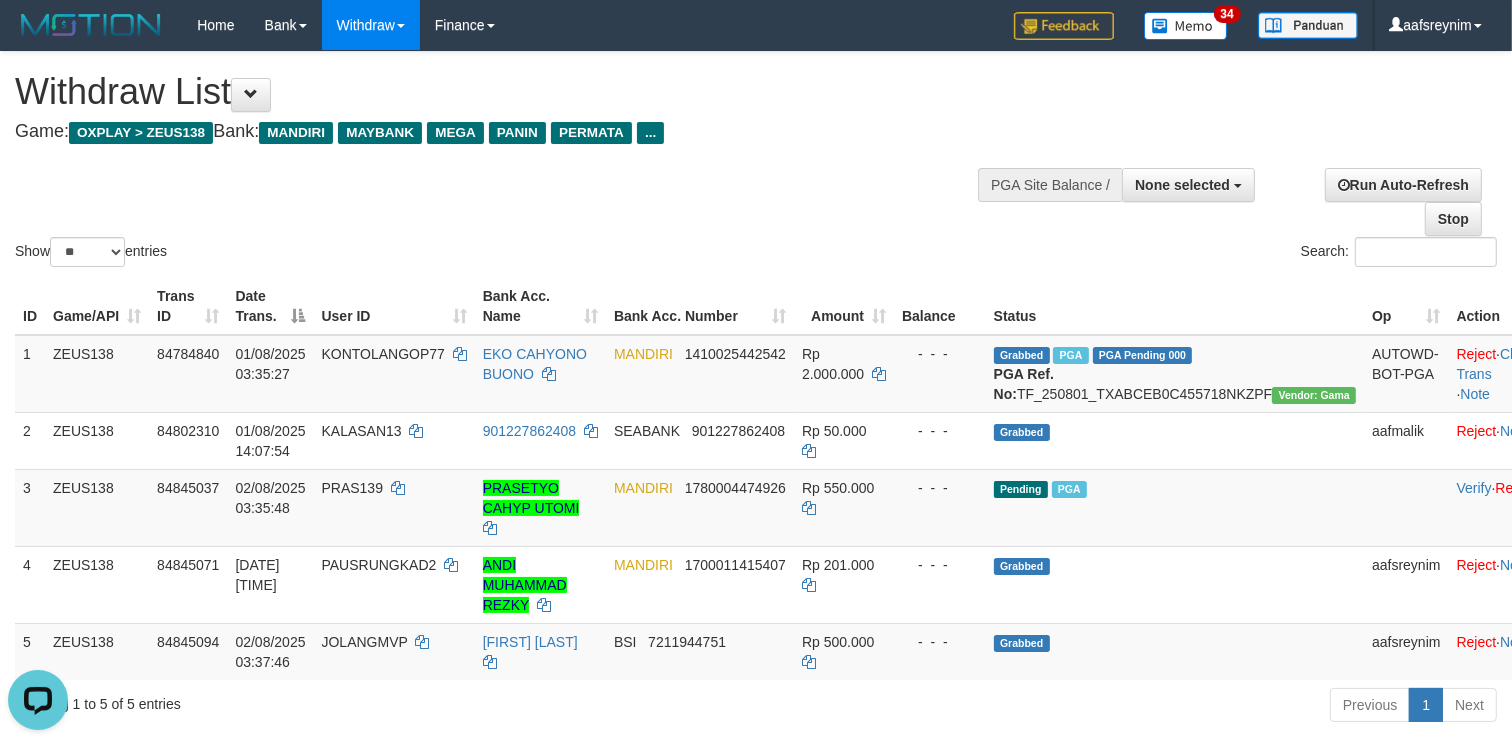 scroll, scrollTop: 0, scrollLeft: 0, axis: both 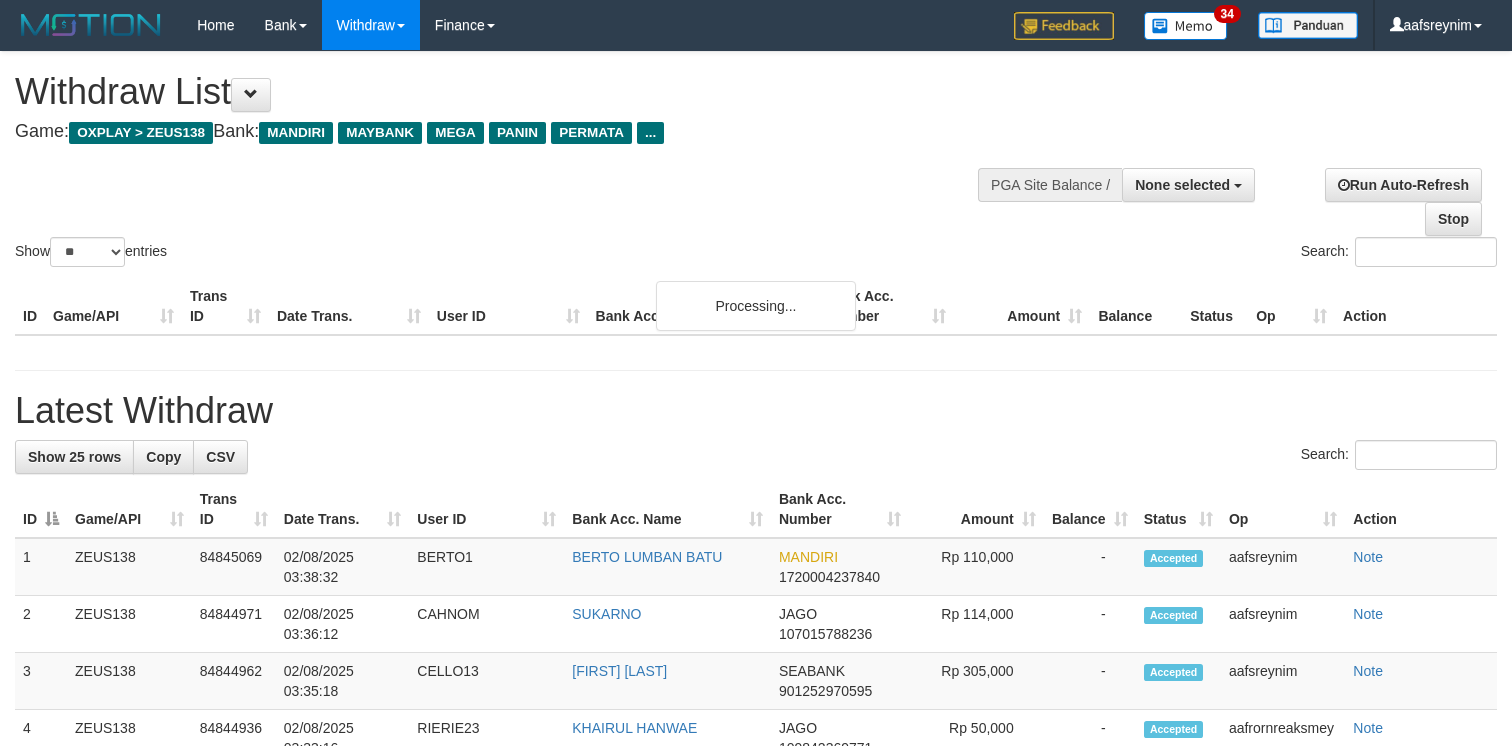 select 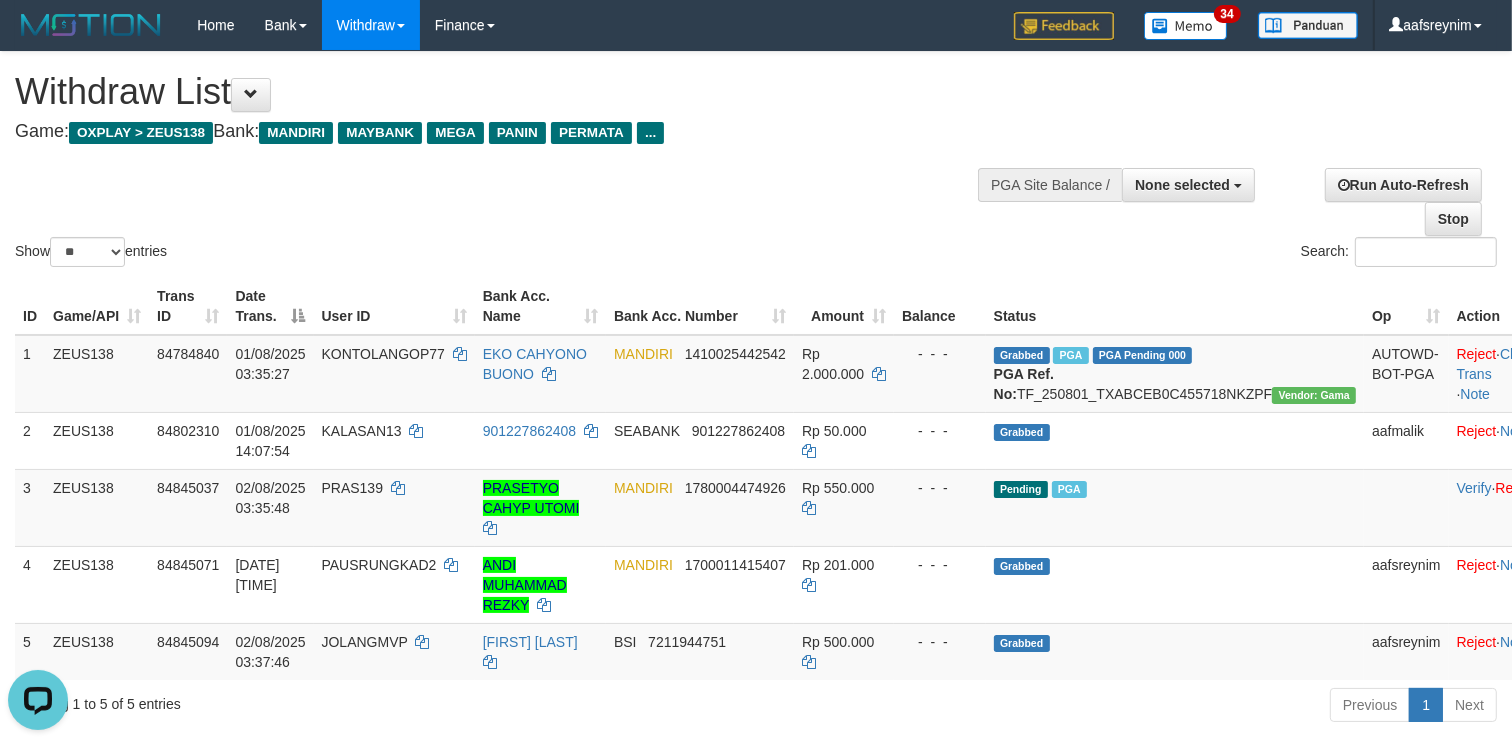 scroll, scrollTop: 0, scrollLeft: 0, axis: both 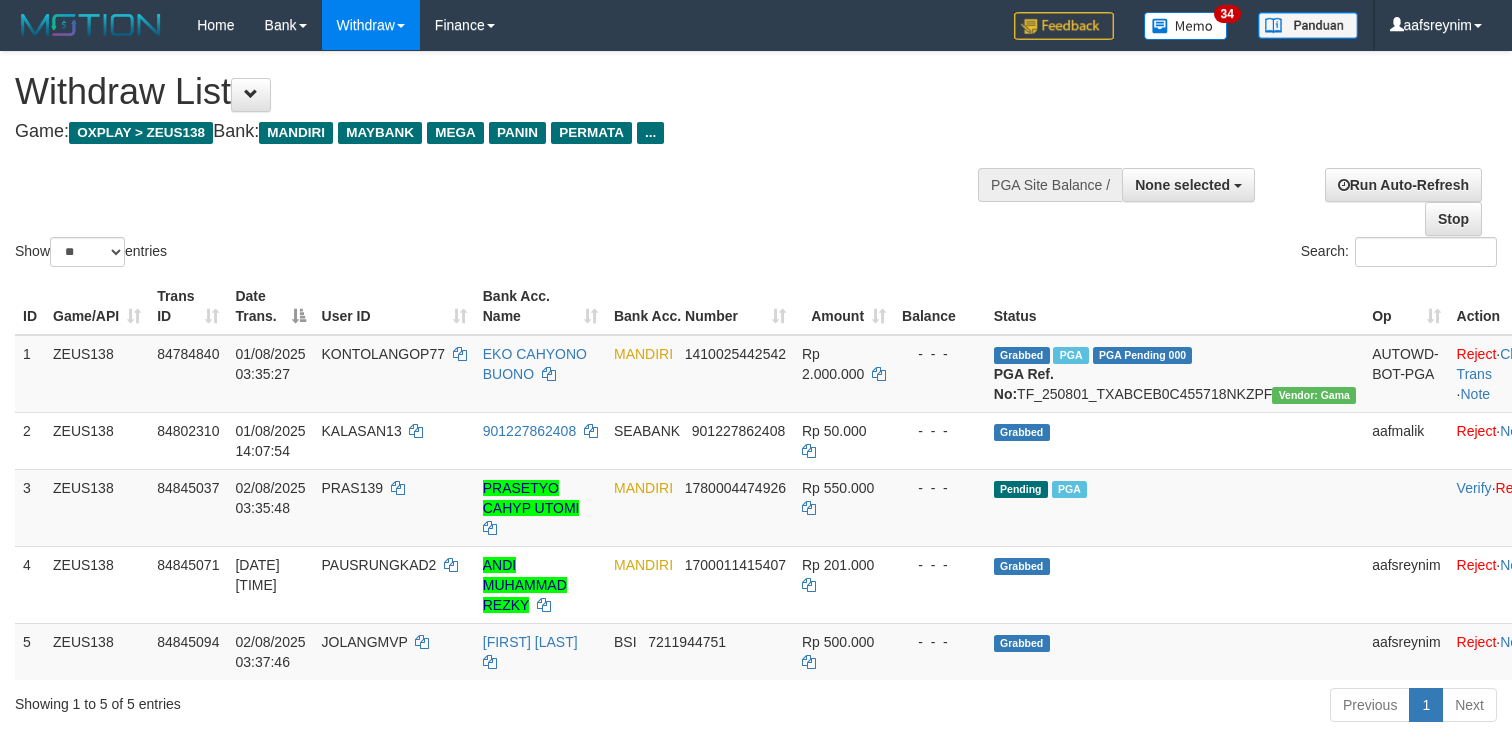 select 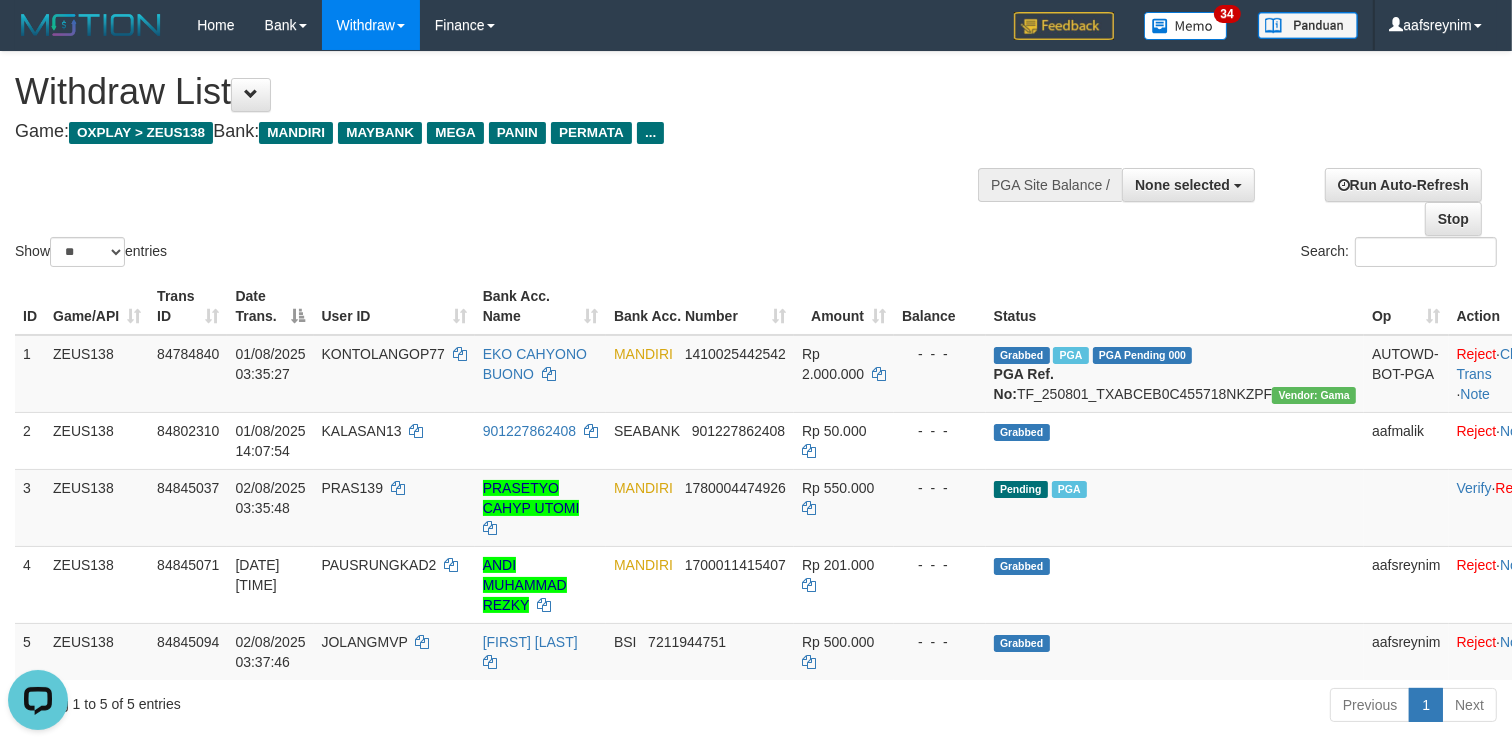 scroll, scrollTop: 0, scrollLeft: 0, axis: both 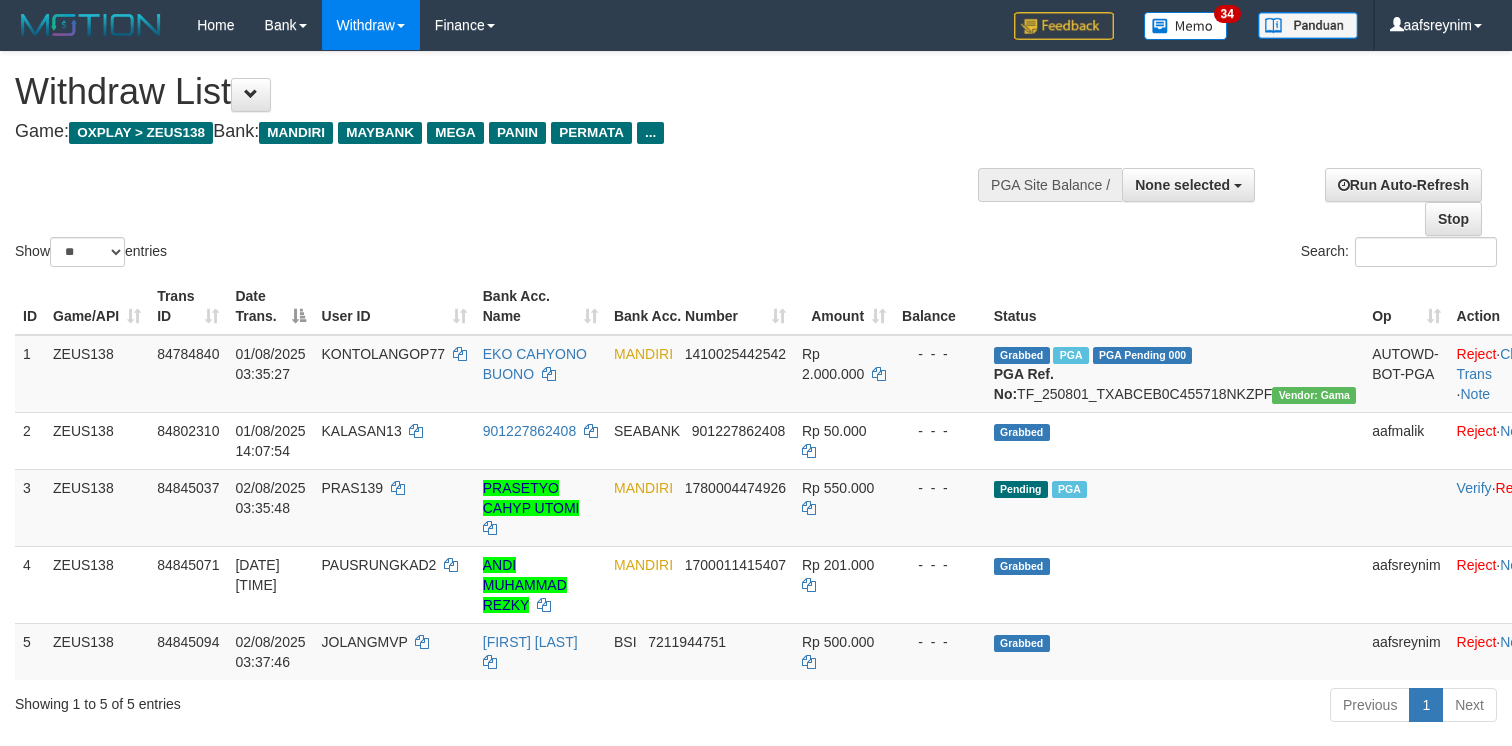select 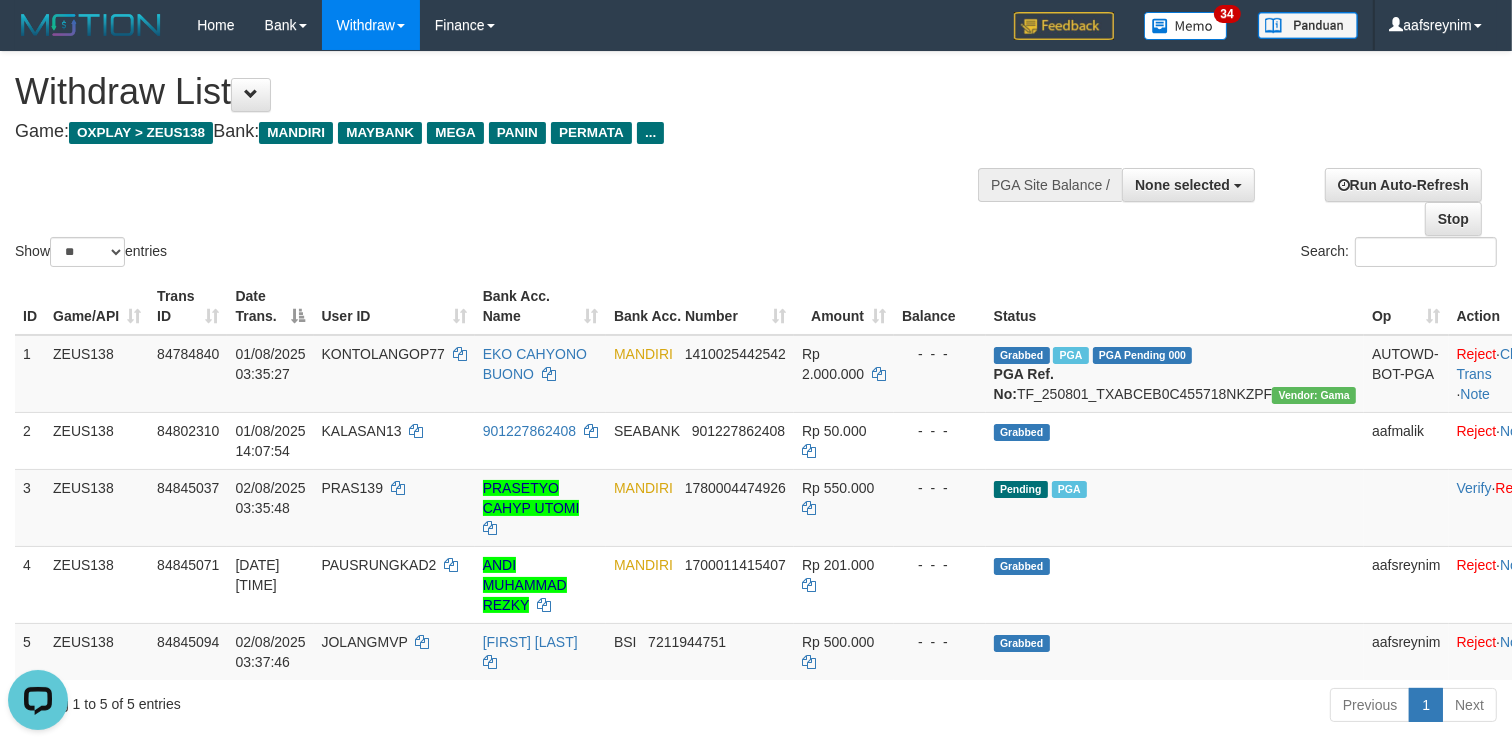 scroll, scrollTop: 0, scrollLeft: 0, axis: both 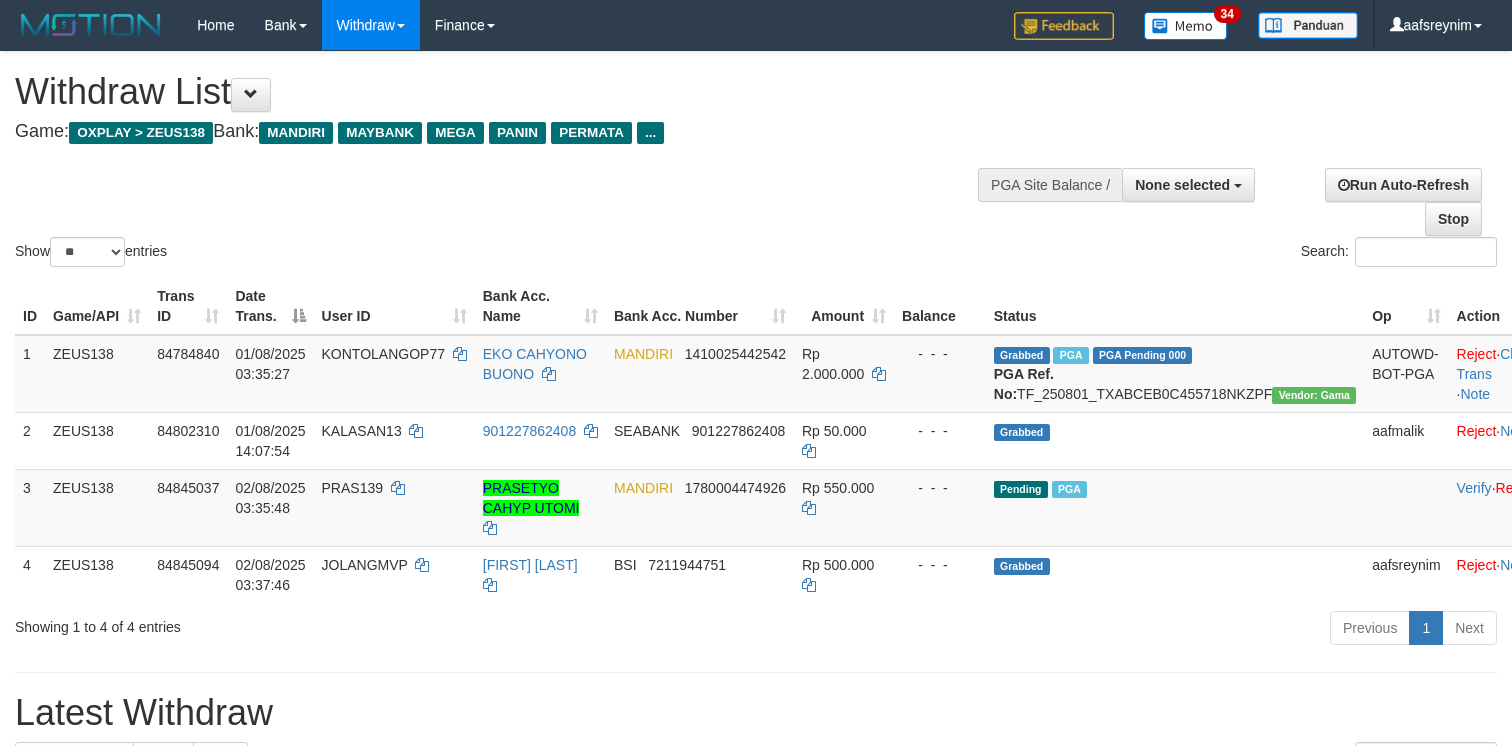 select 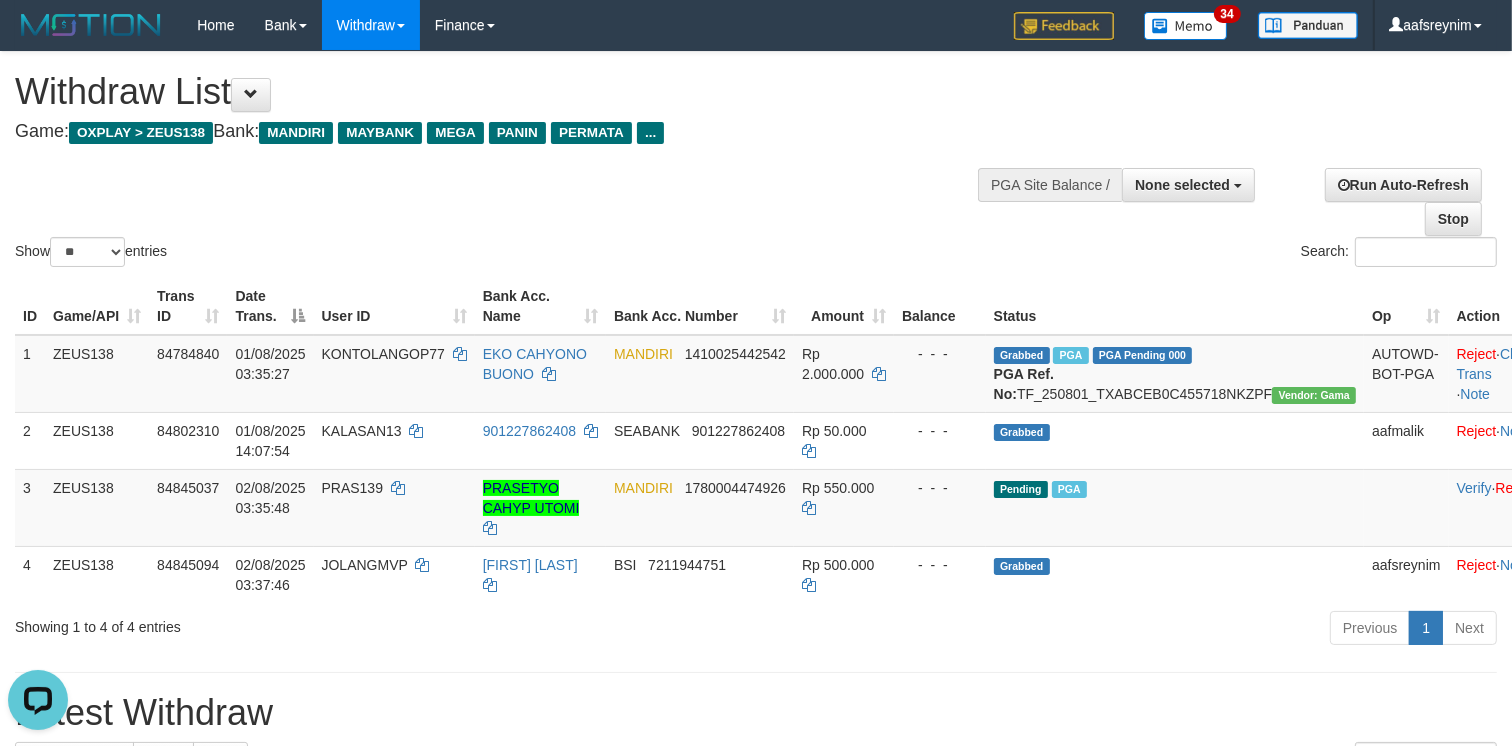 scroll, scrollTop: 0, scrollLeft: 0, axis: both 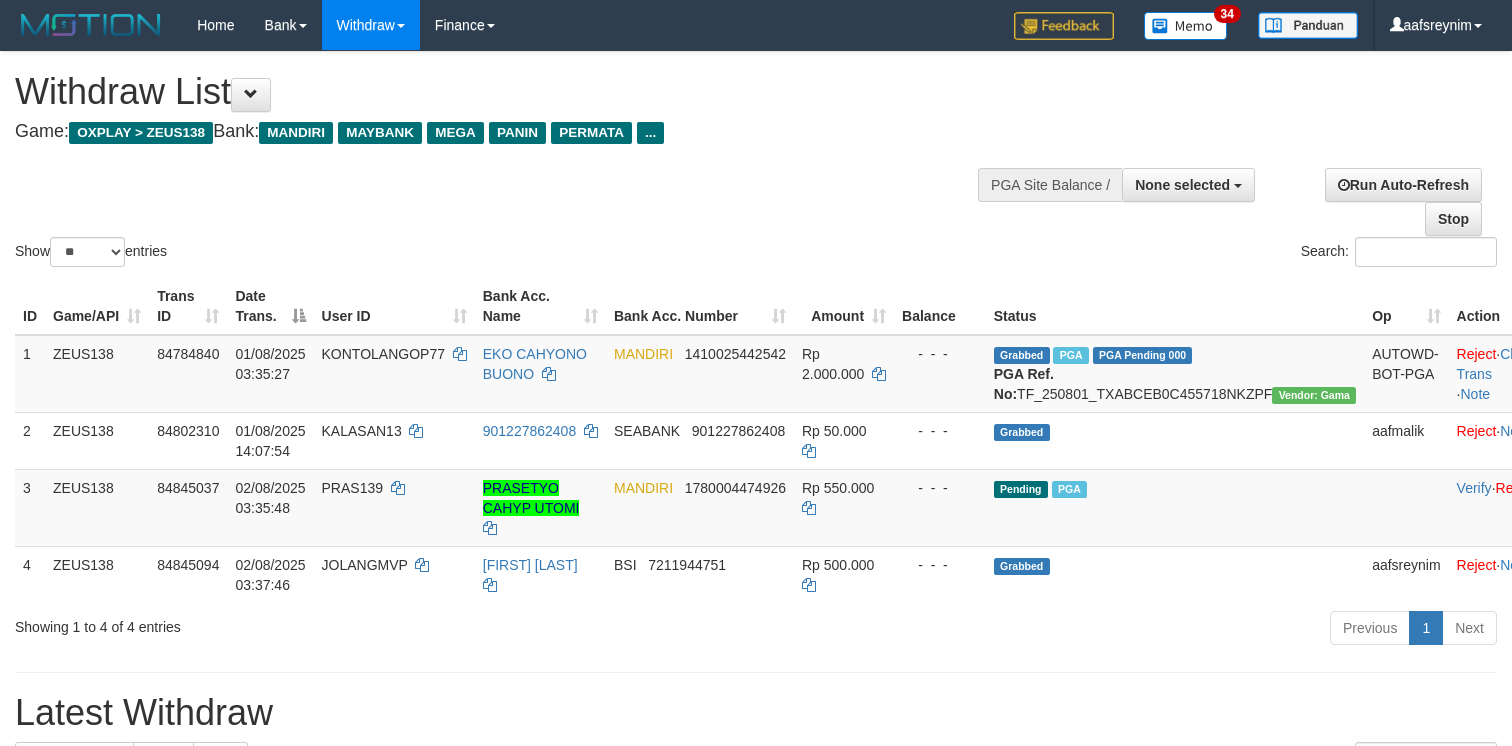 select 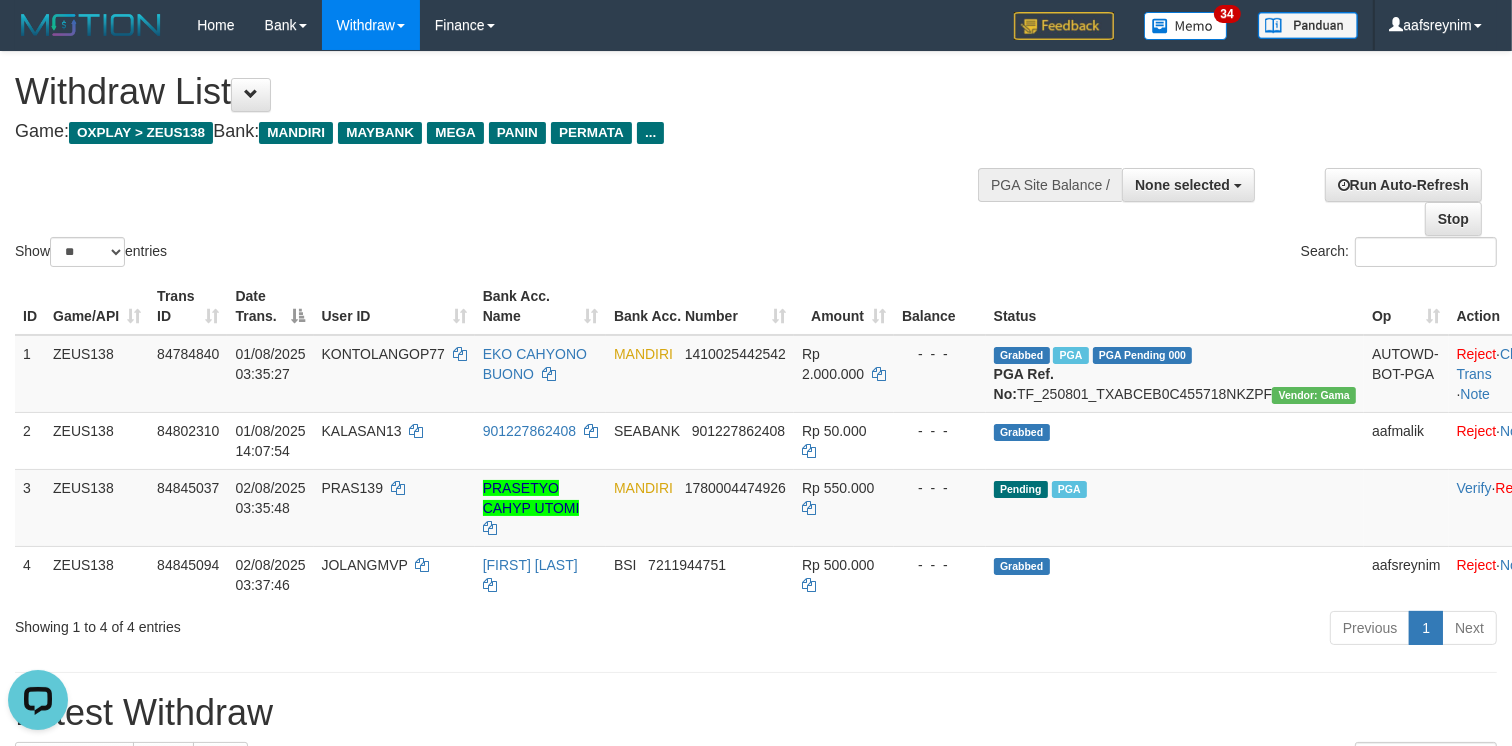 scroll, scrollTop: 0, scrollLeft: 0, axis: both 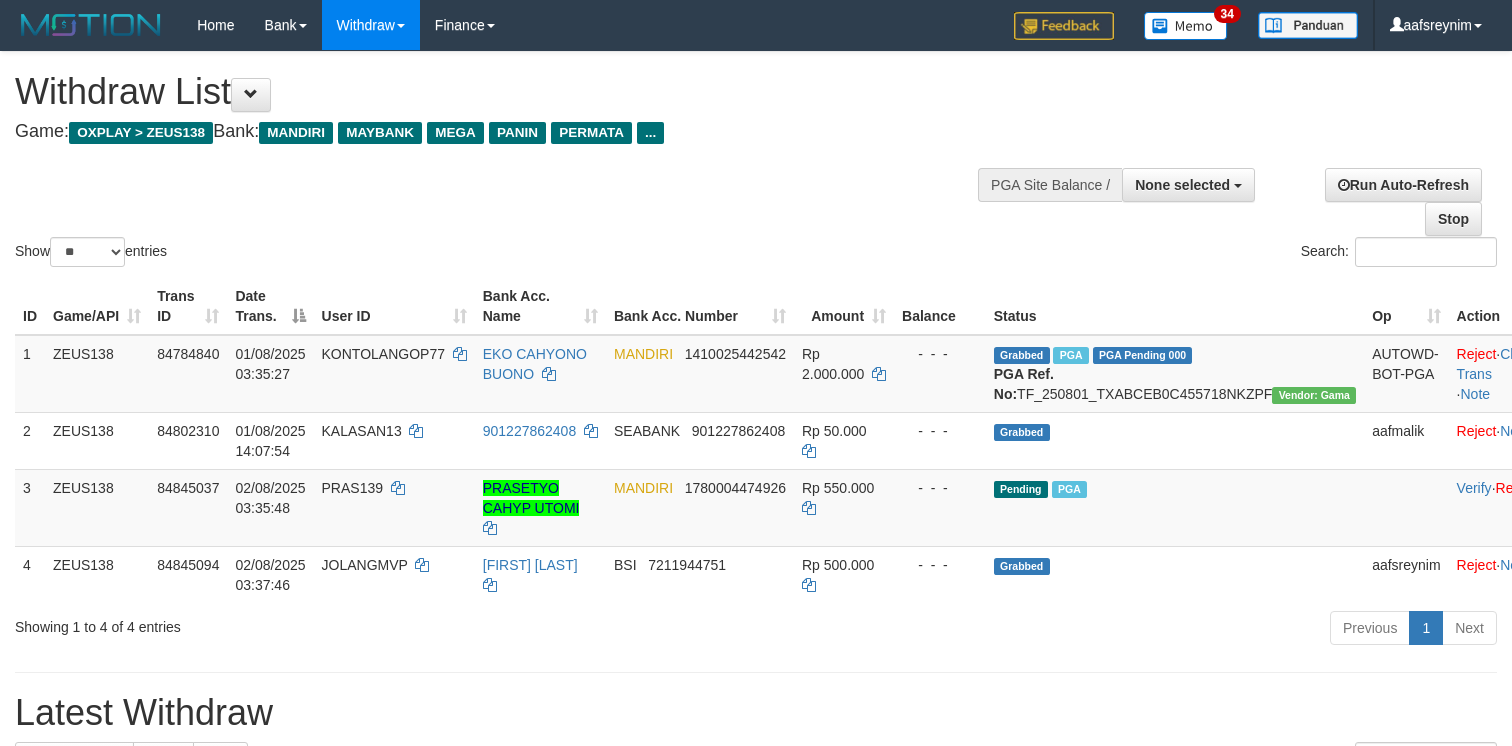 select 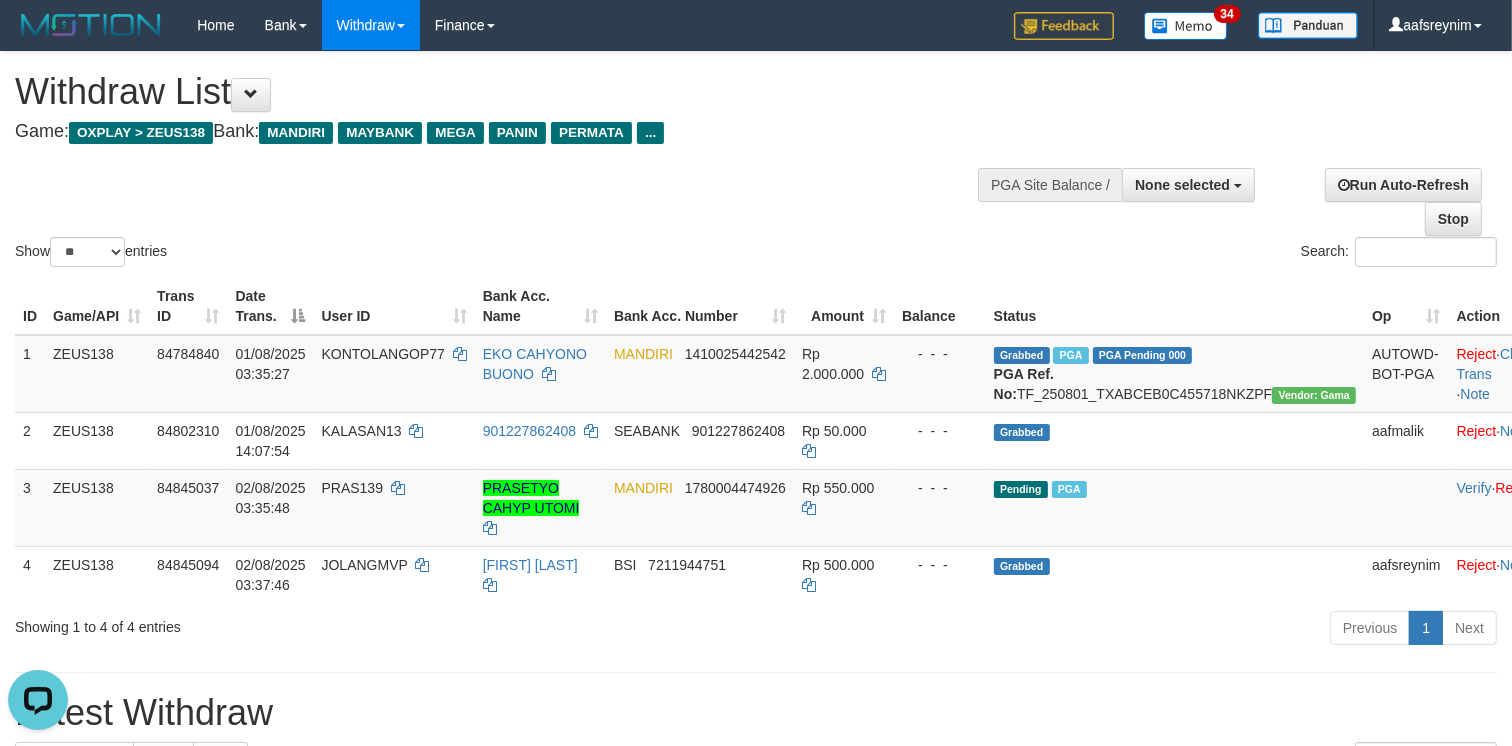 scroll, scrollTop: 0, scrollLeft: 0, axis: both 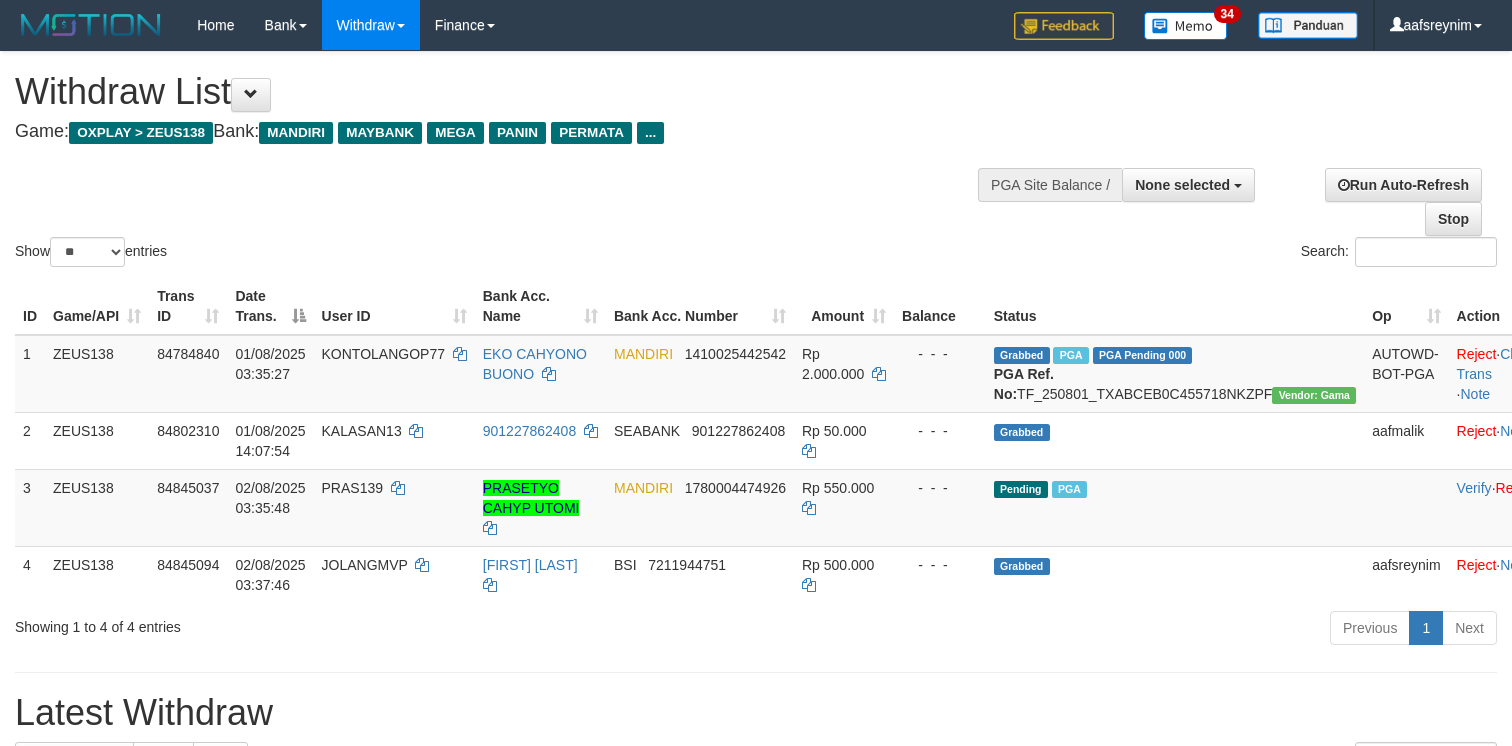 select 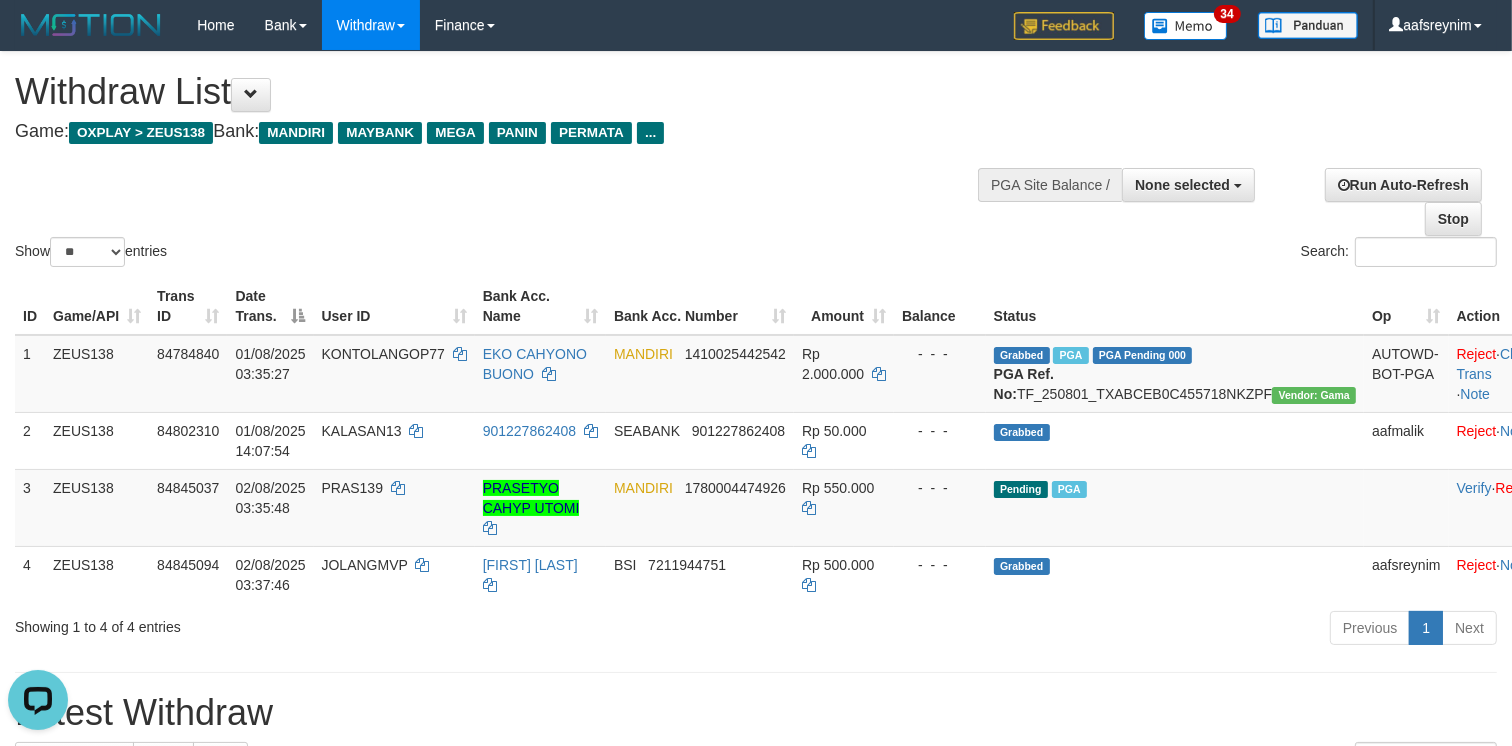 scroll, scrollTop: 0, scrollLeft: 0, axis: both 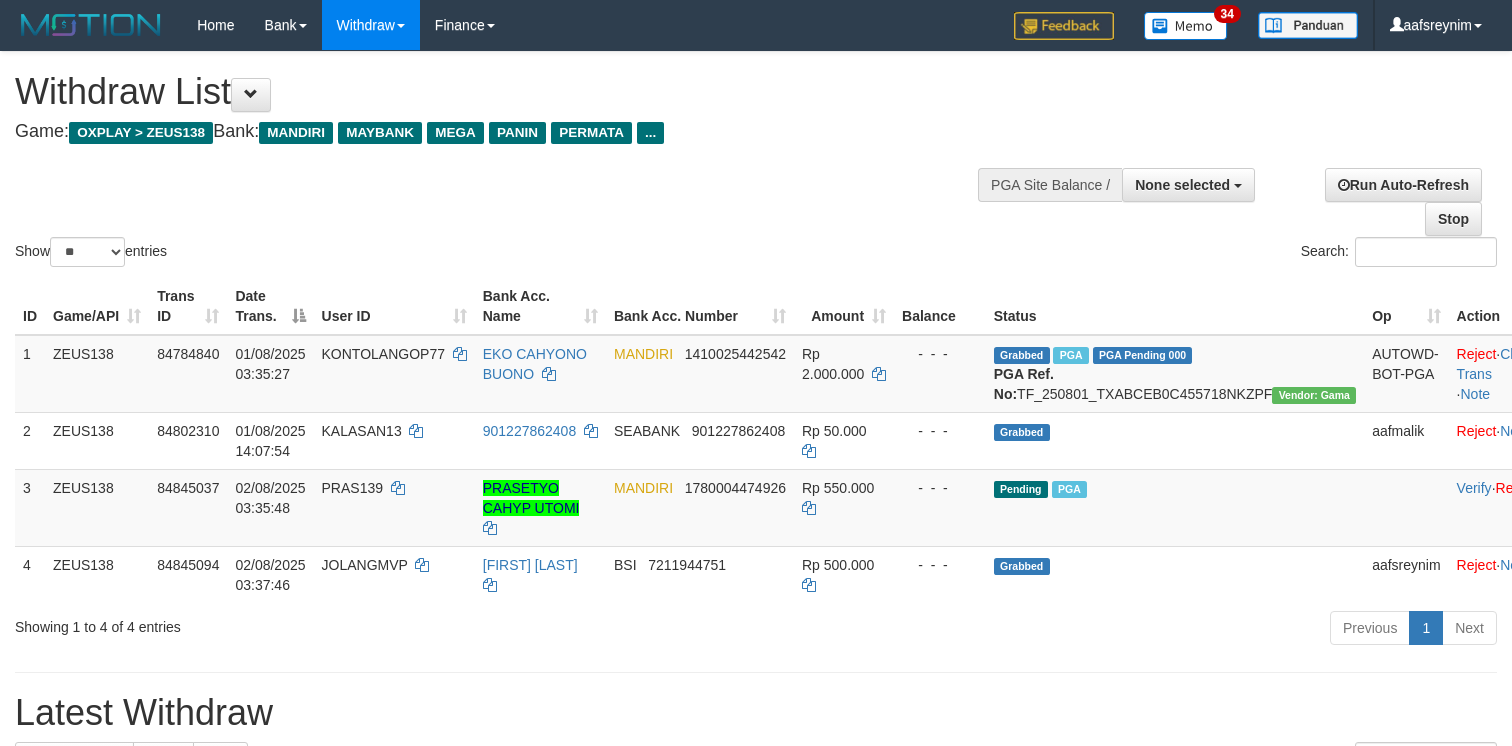 select 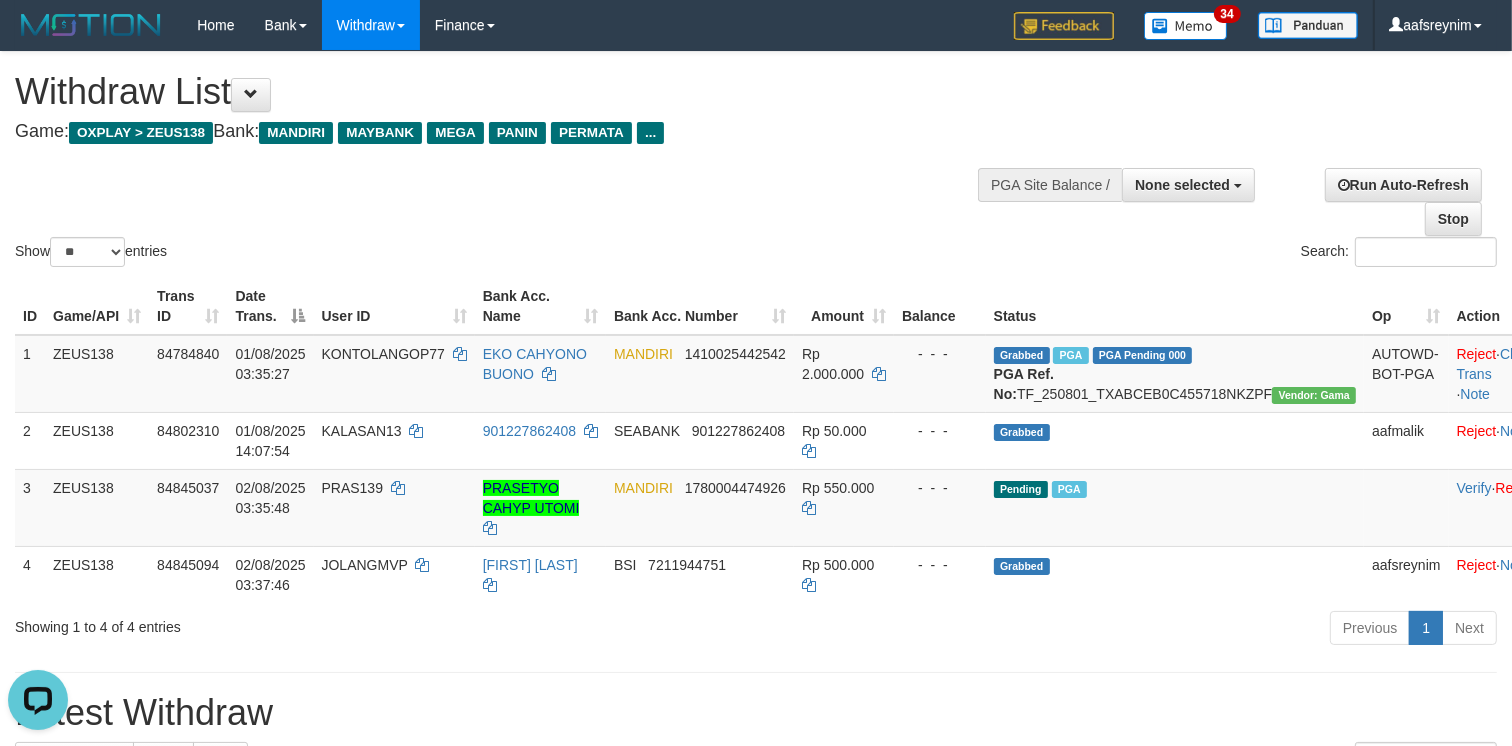 scroll, scrollTop: 0, scrollLeft: 0, axis: both 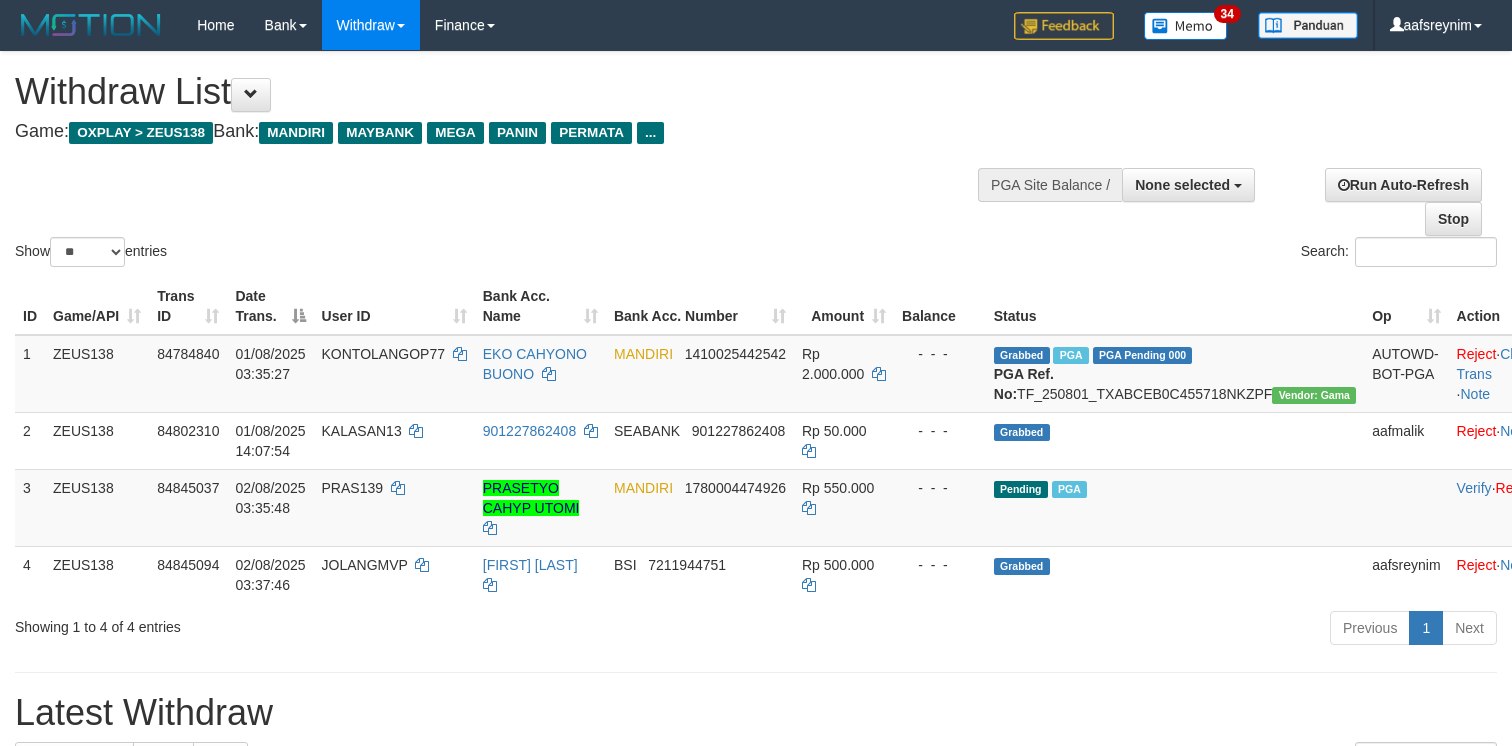 select 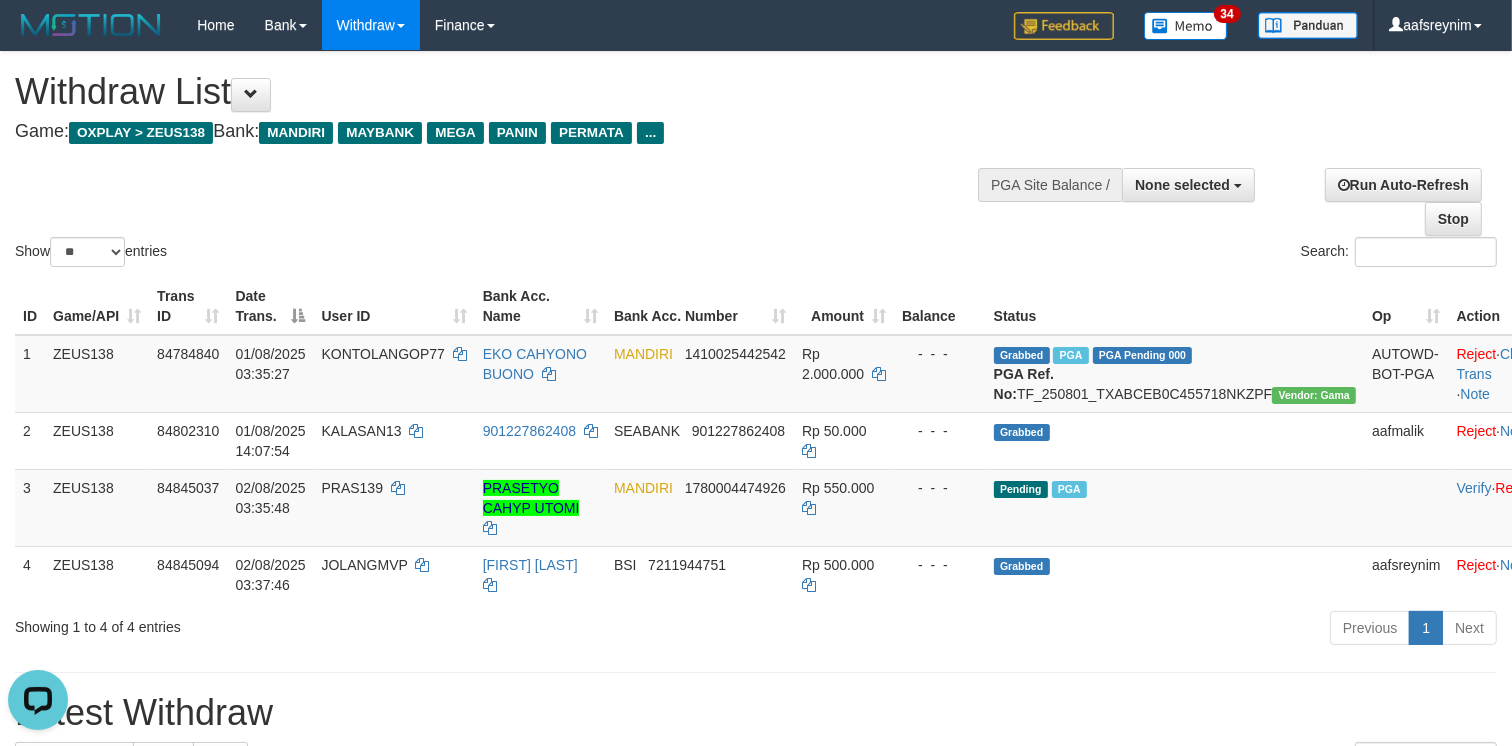 scroll, scrollTop: 0, scrollLeft: 0, axis: both 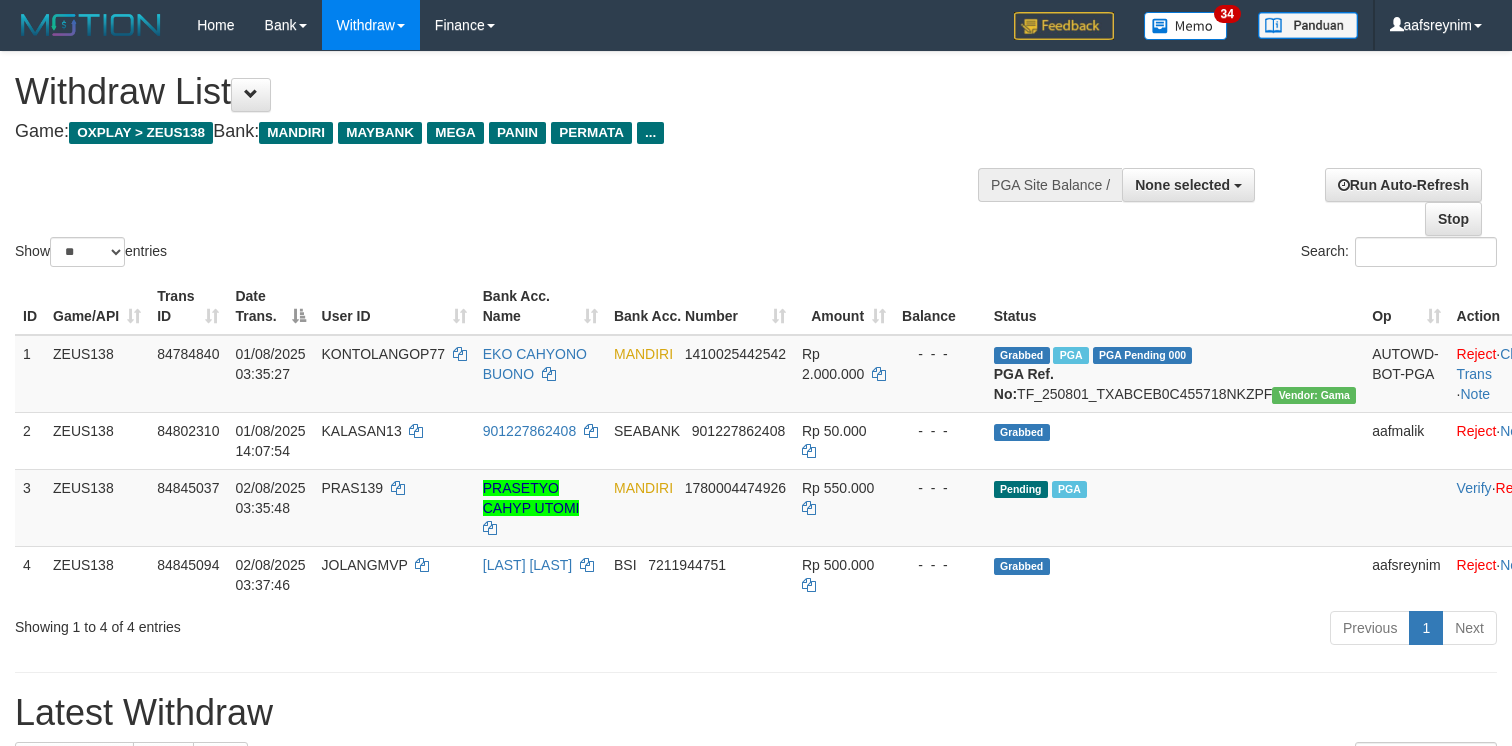 select 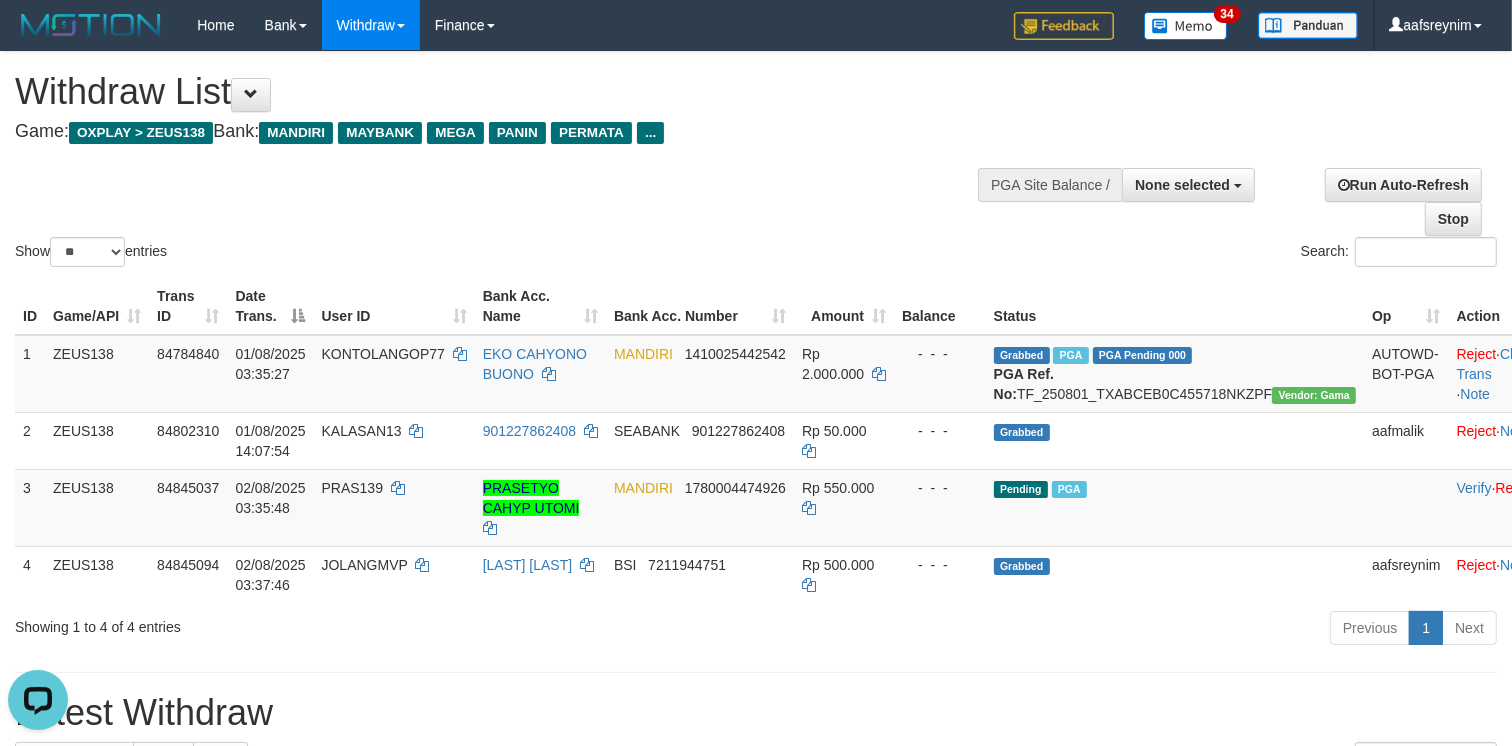 scroll, scrollTop: 0, scrollLeft: 0, axis: both 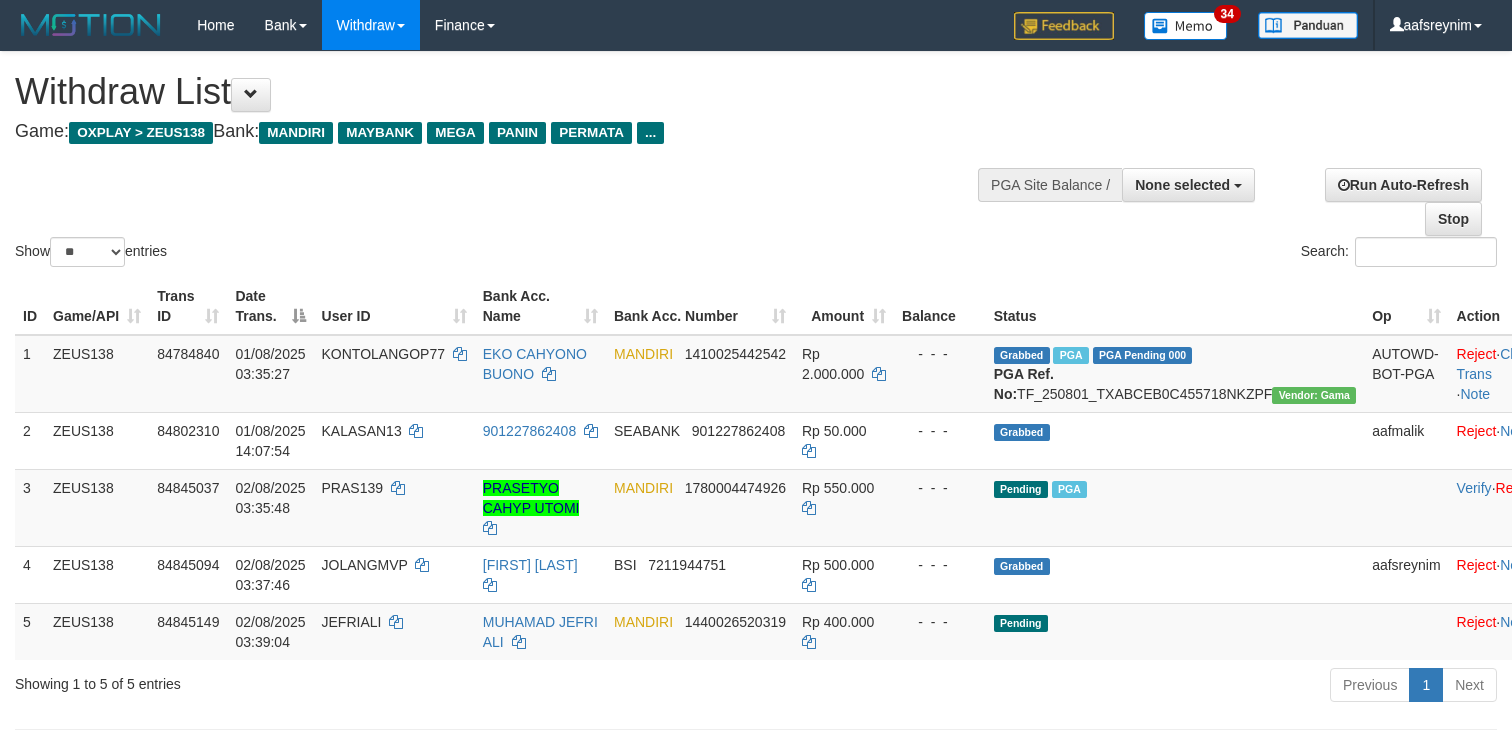 select 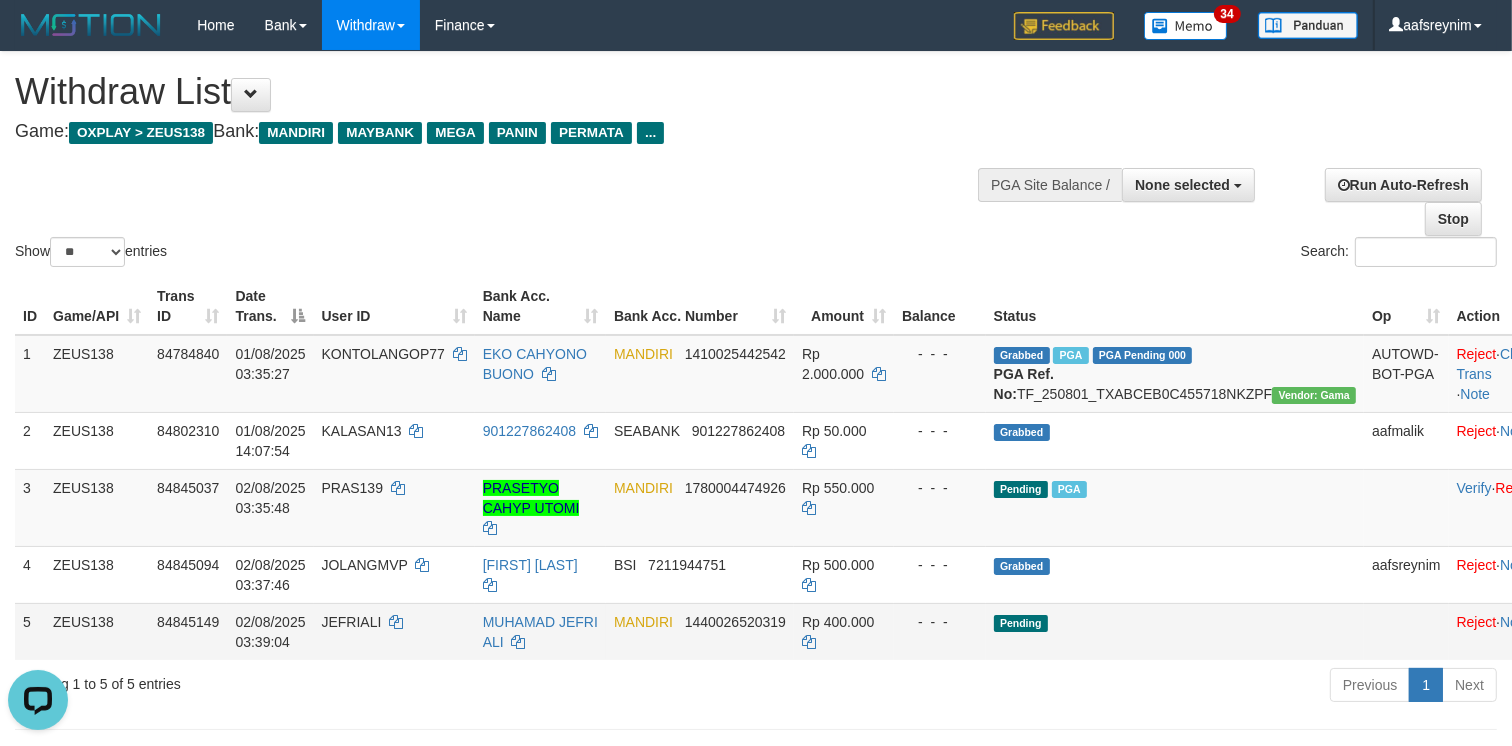 scroll, scrollTop: 0, scrollLeft: 0, axis: both 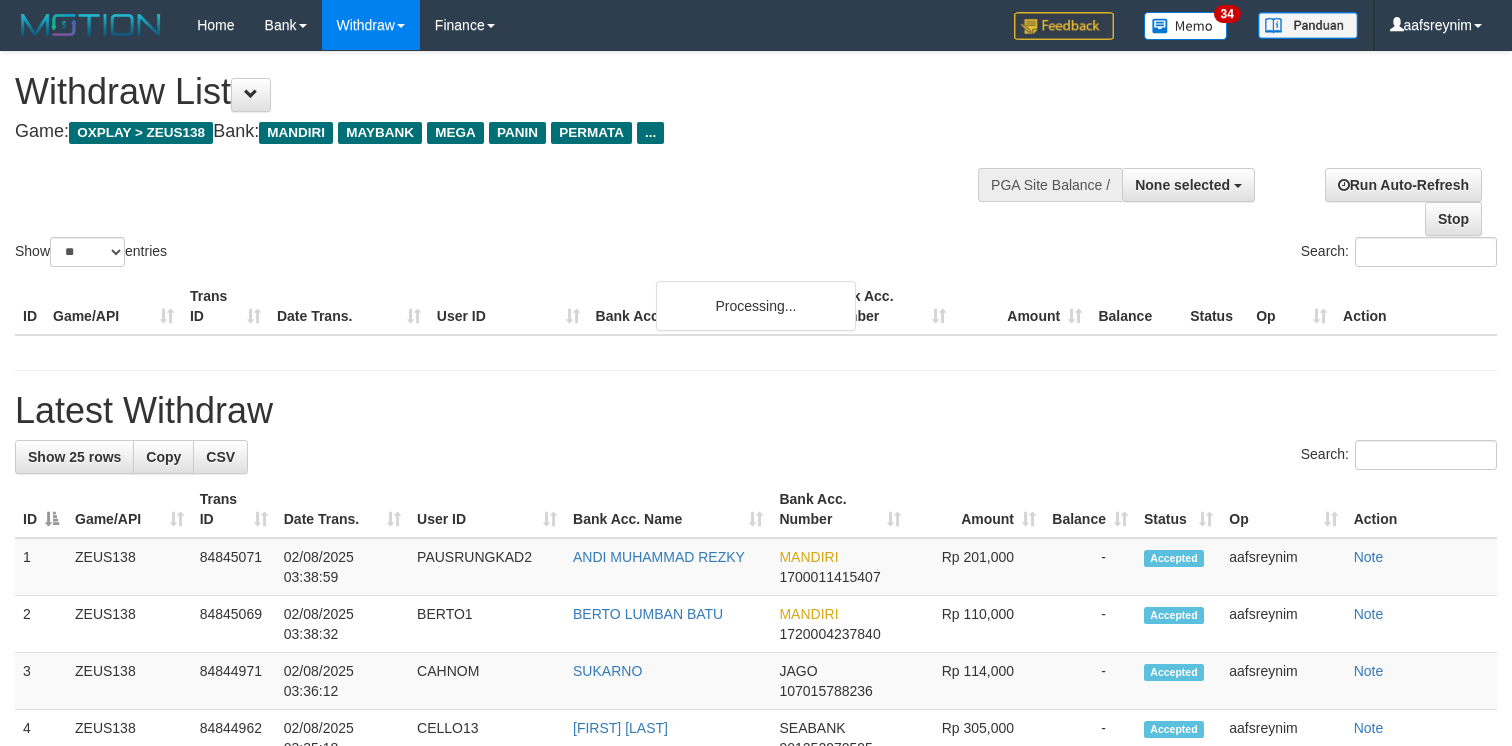 select 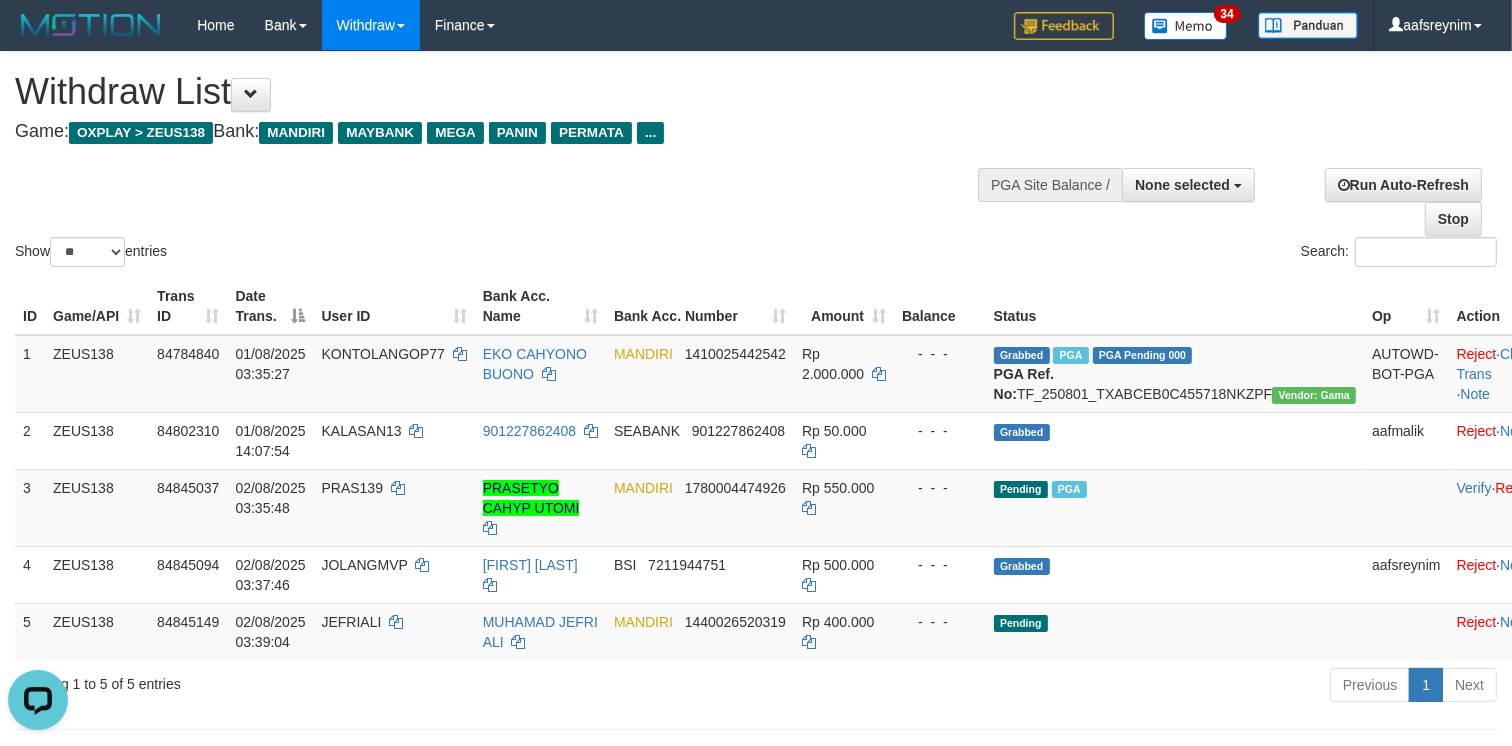 scroll, scrollTop: 0, scrollLeft: 0, axis: both 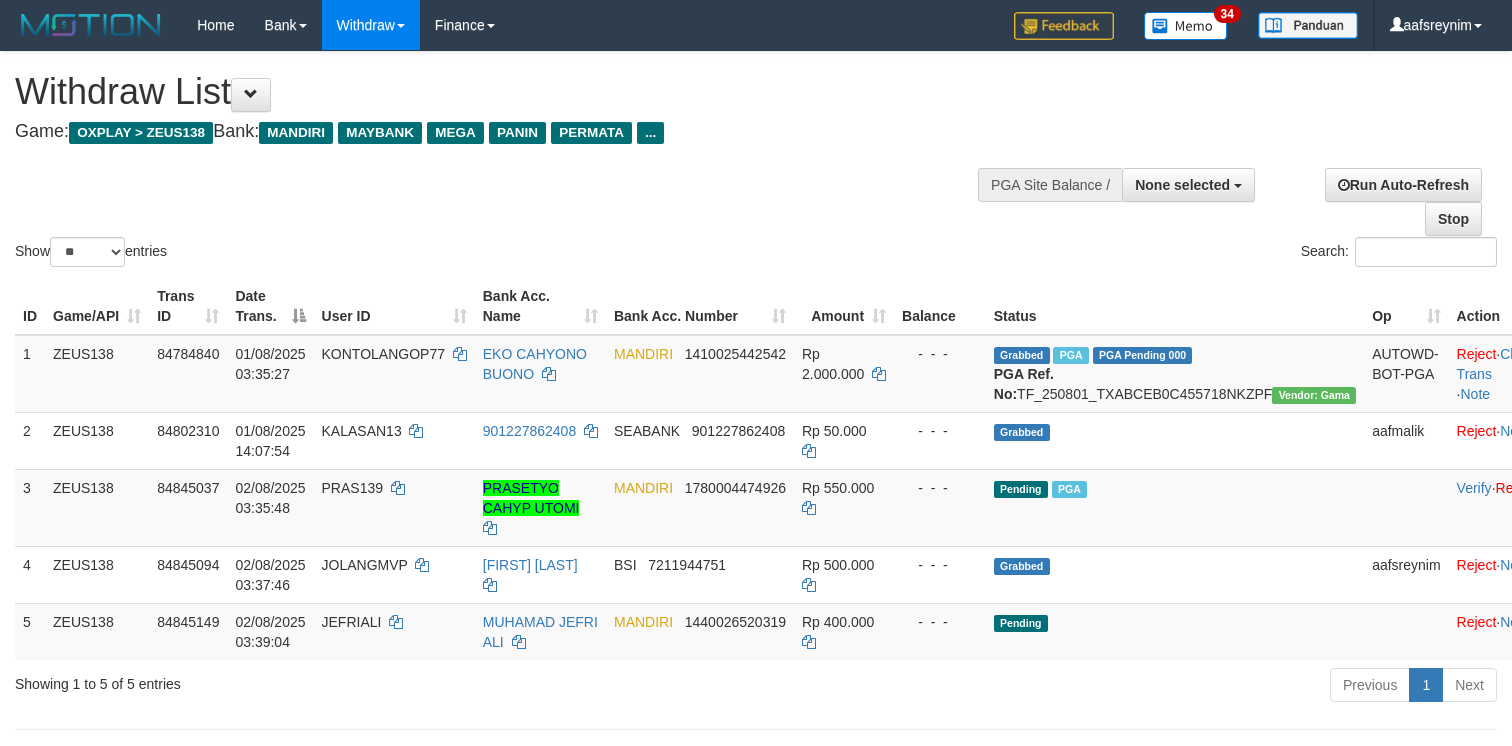 select 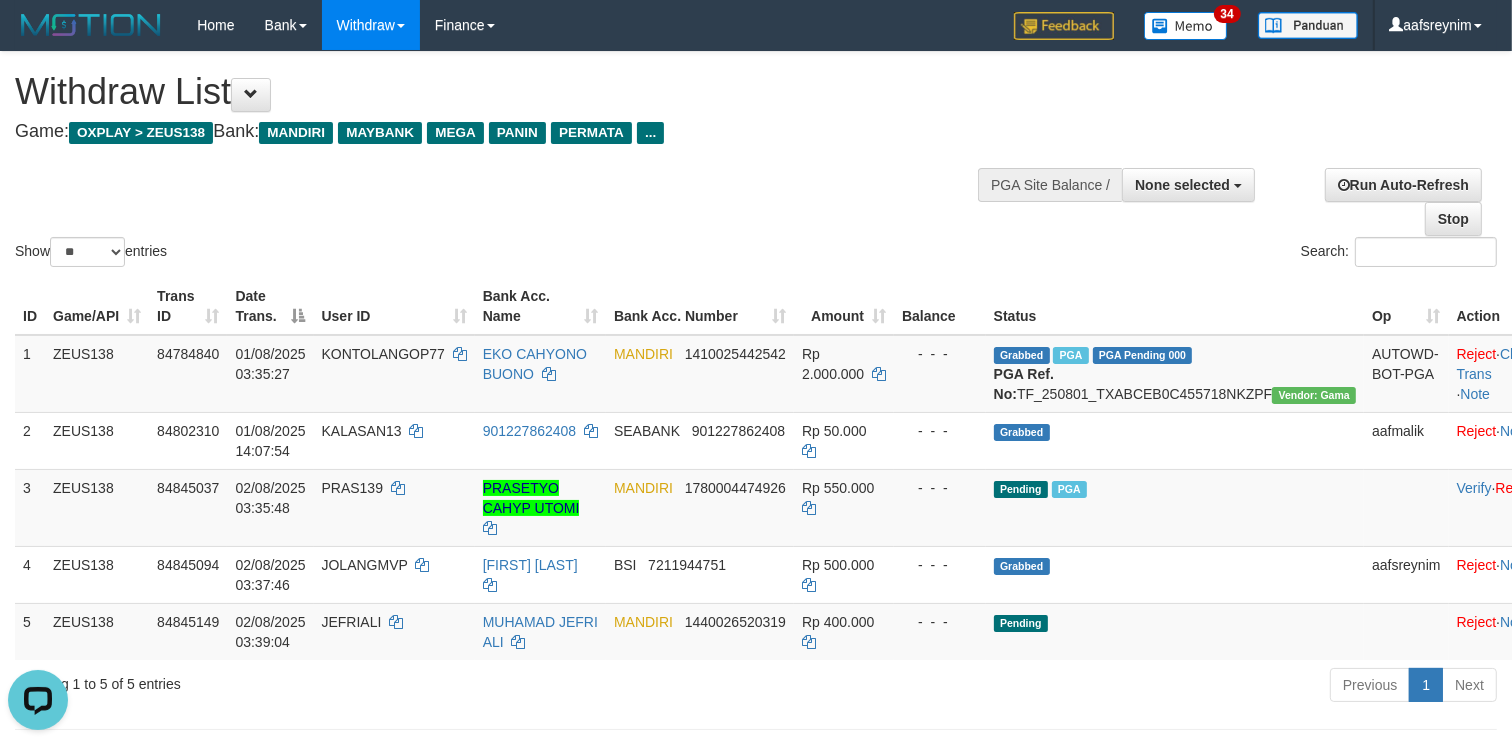scroll, scrollTop: 0, scrollLeft: 0, axis: both 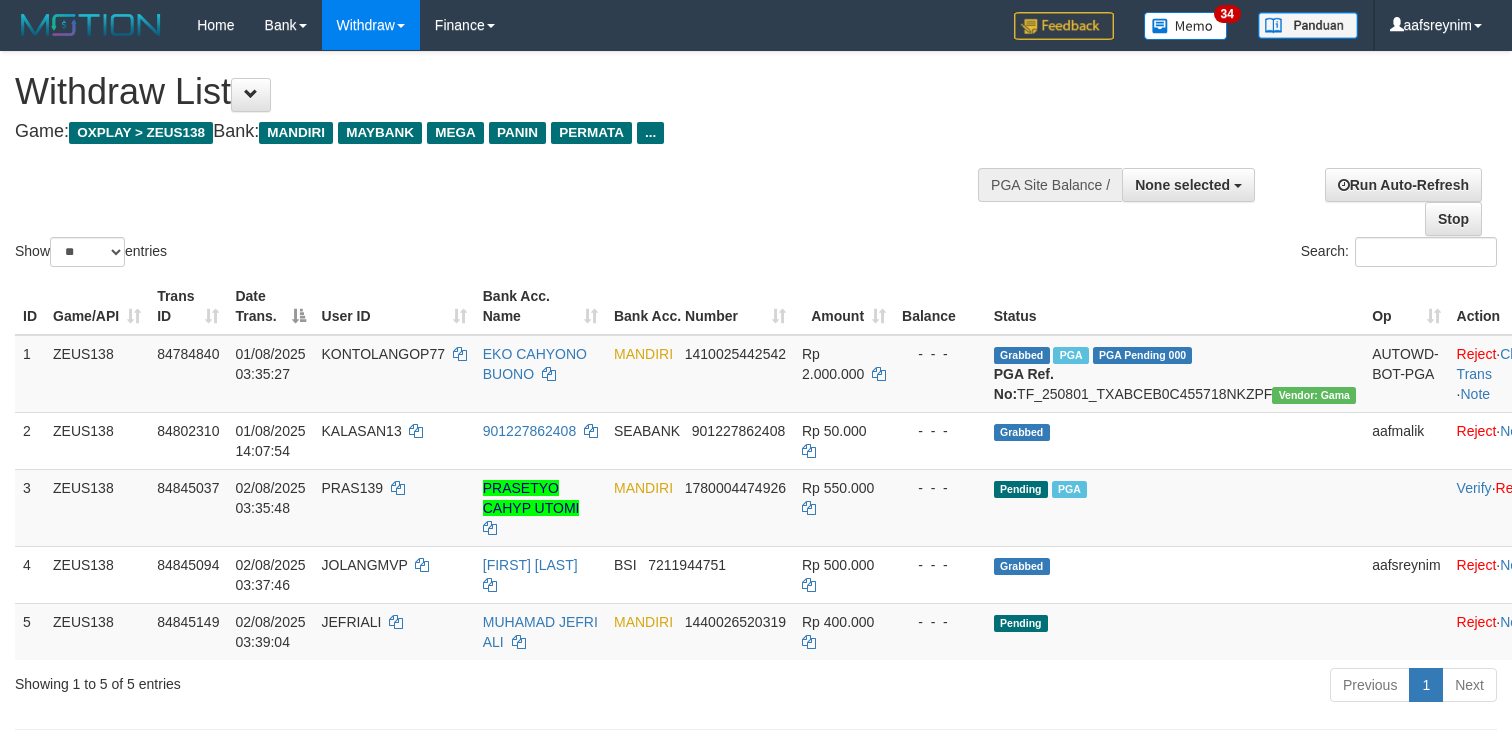 select 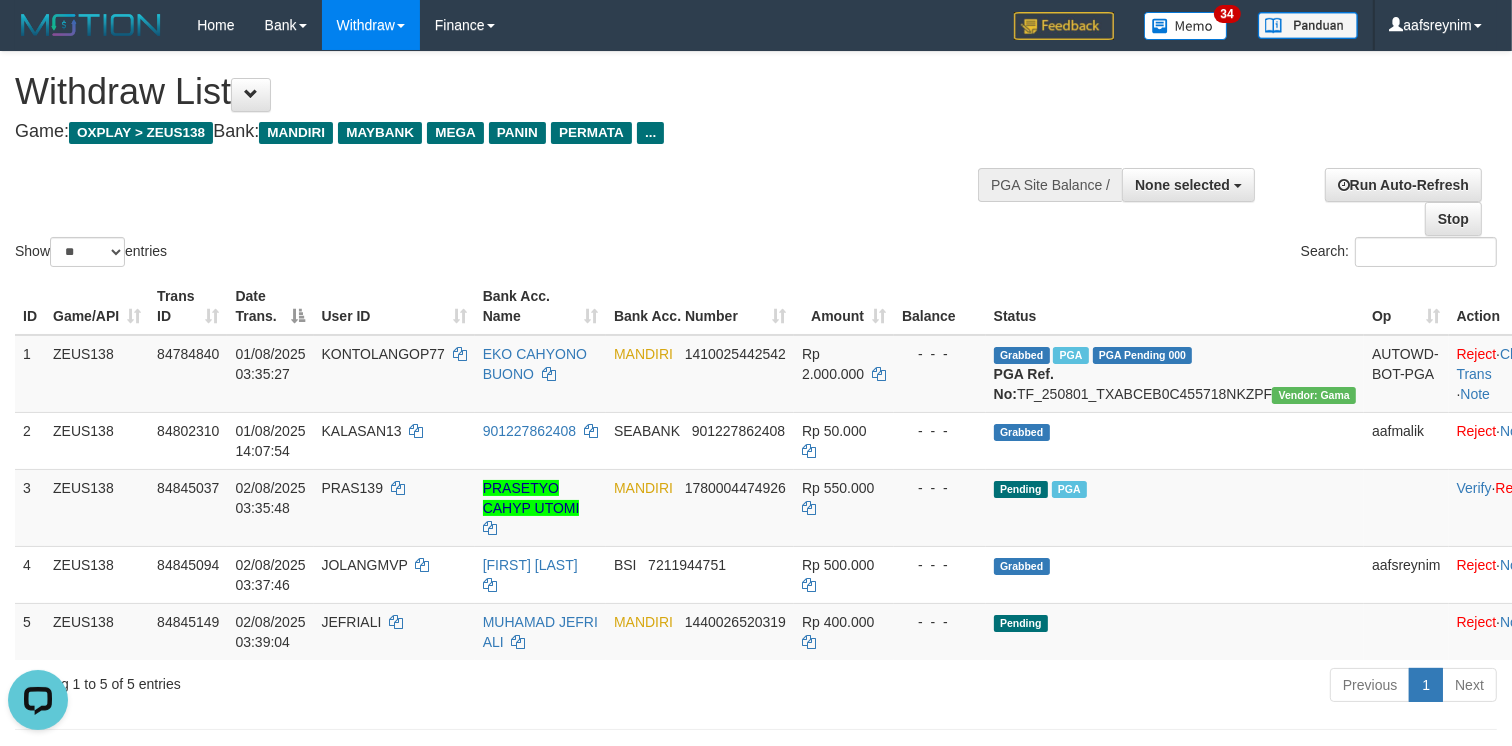 scroll, scrollTop: 0, scrollLeft: 0, axis: both 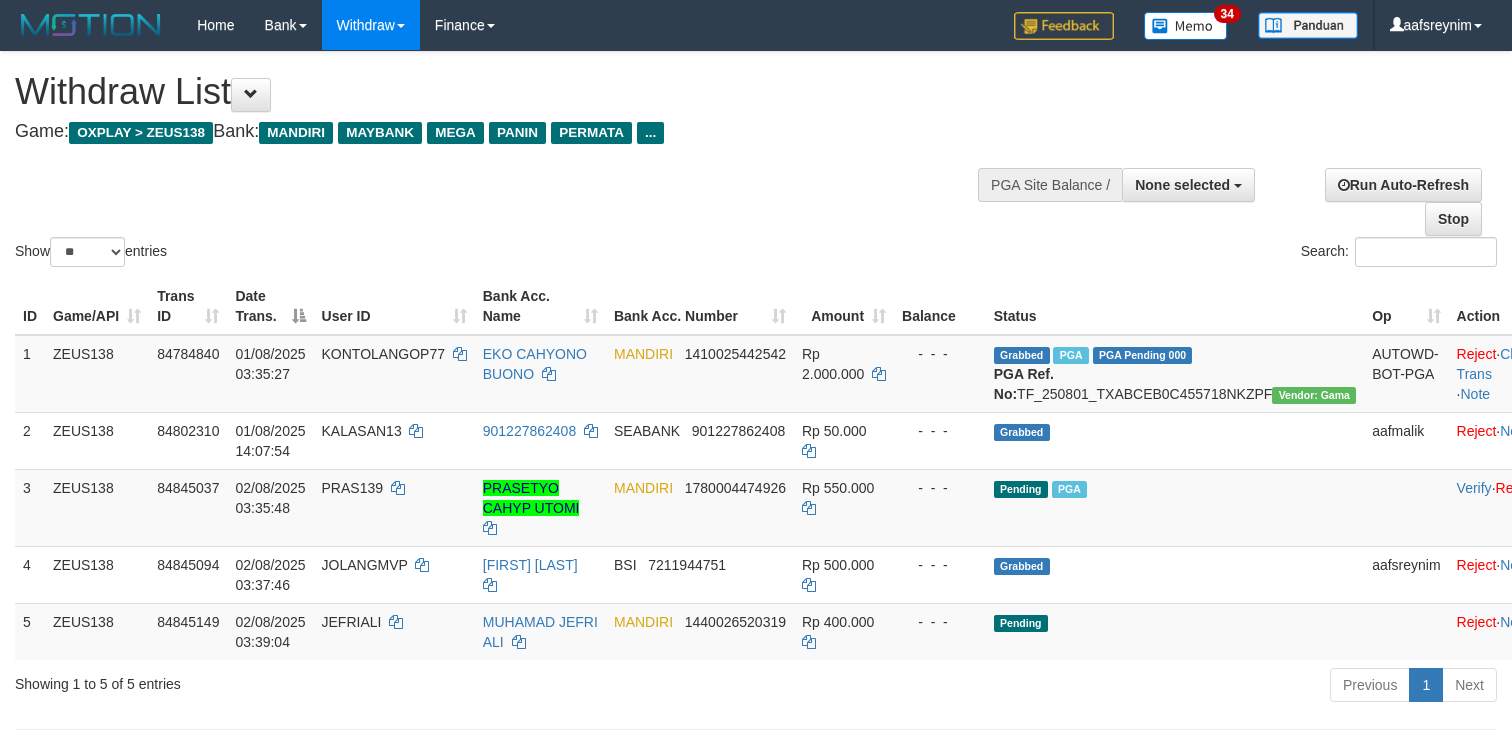 select 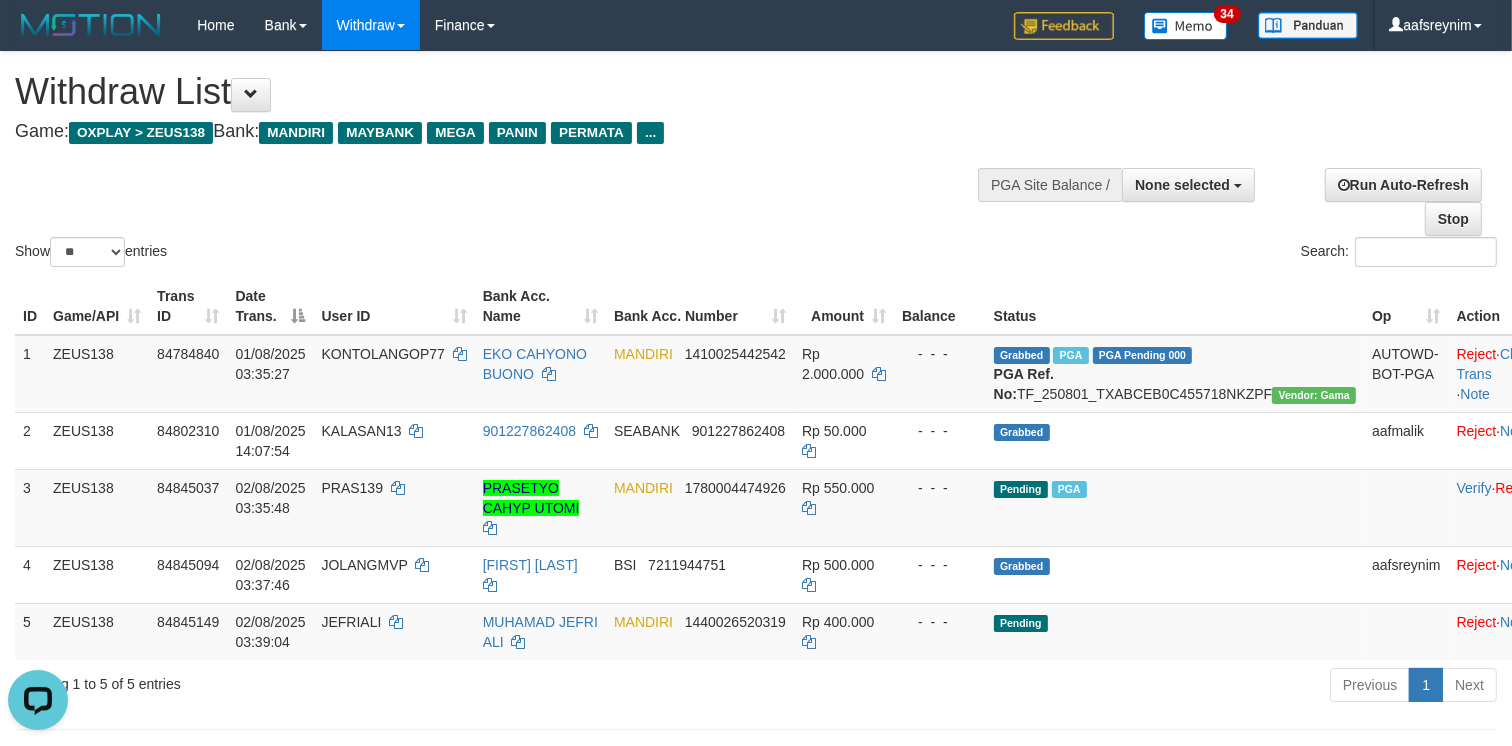 scroll, scrollTop: 0, scrollLeft: 0, axis: both 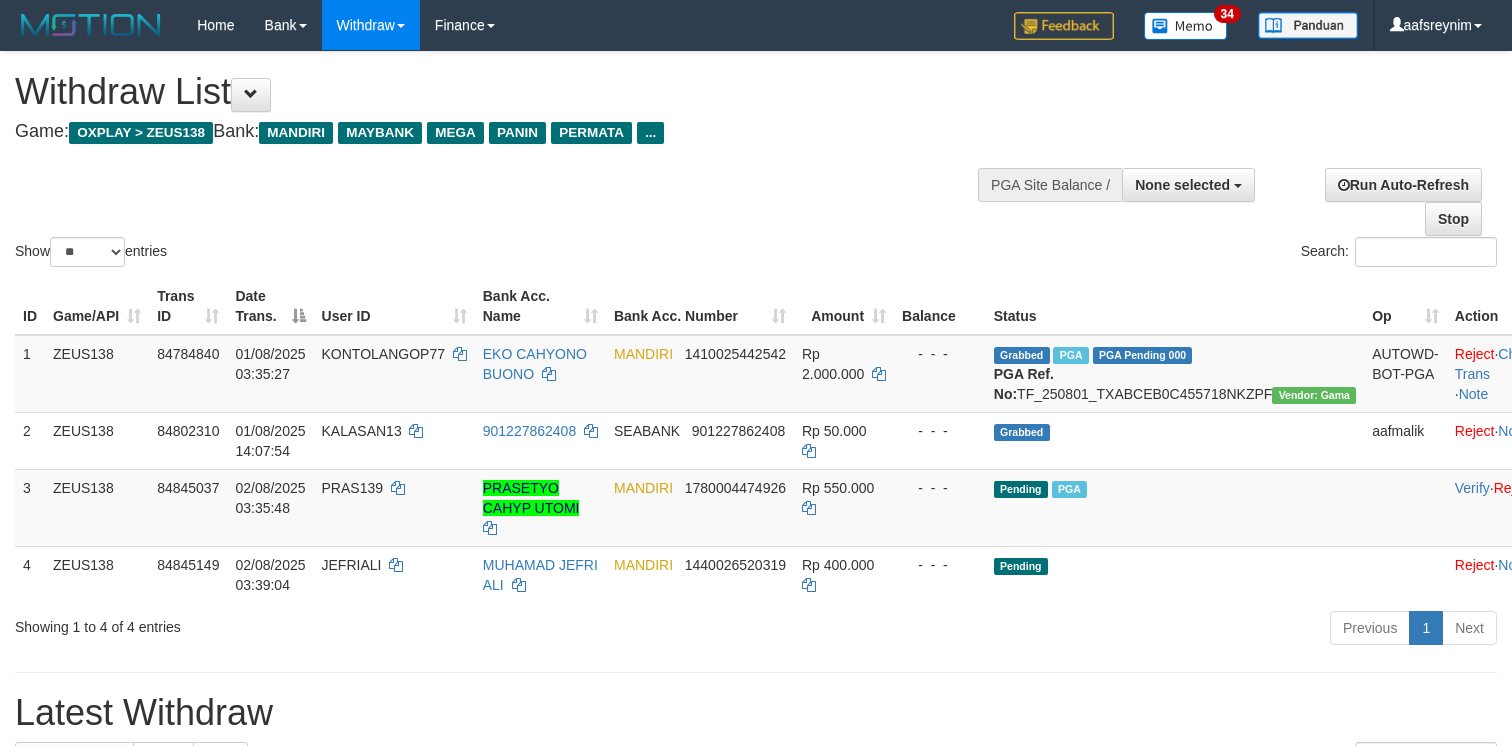 select 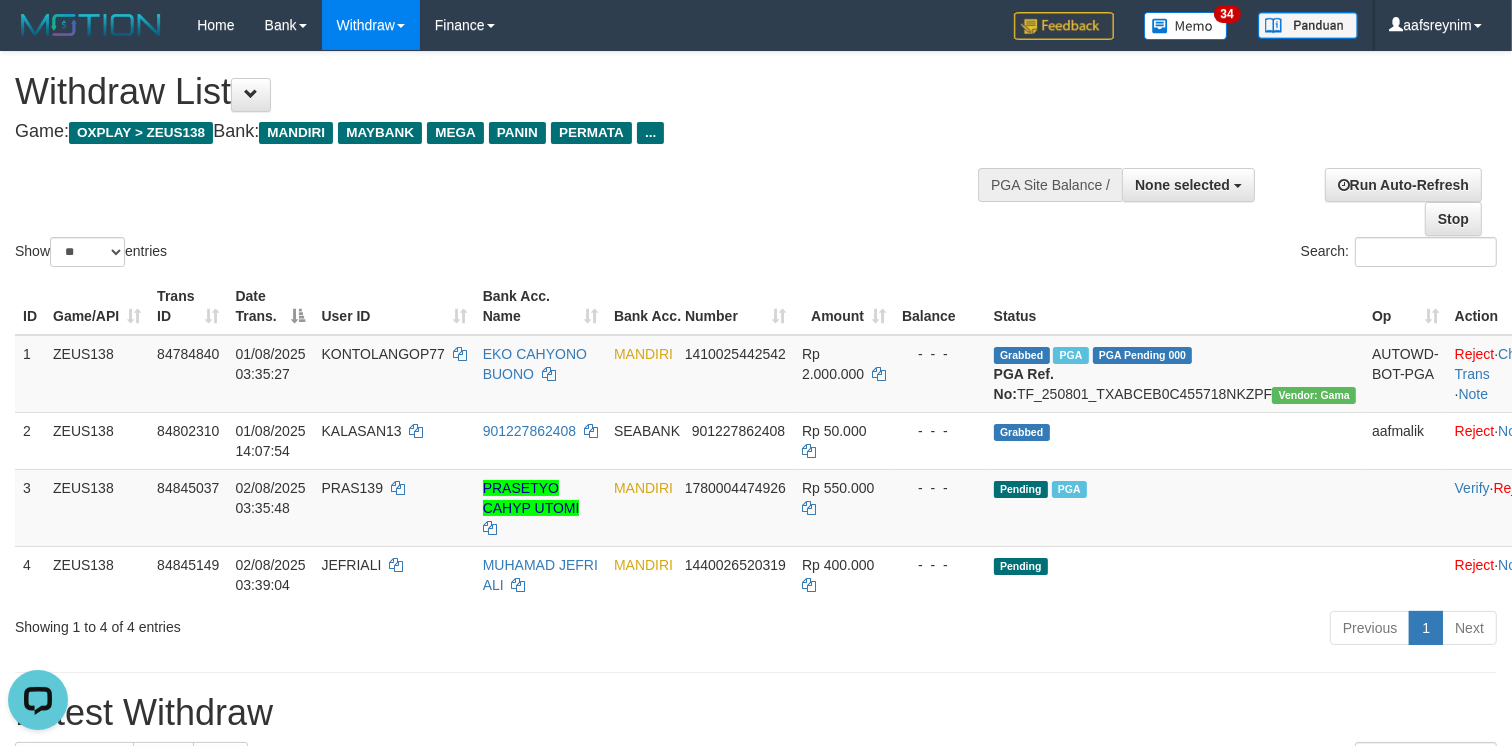 scroll, scrollTop: 0, scrollLeft: 0, axis: both 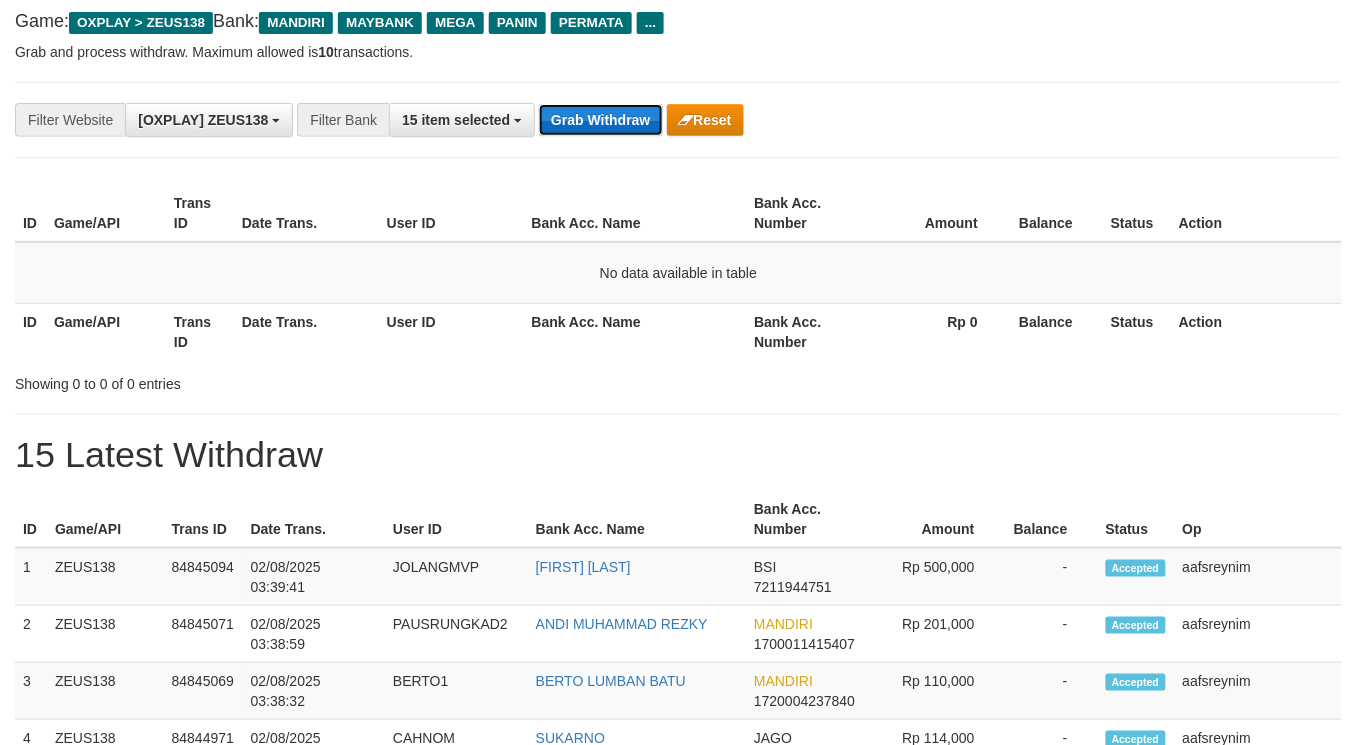 click on "Grab Withdraw" at bounding box center (600, 120) 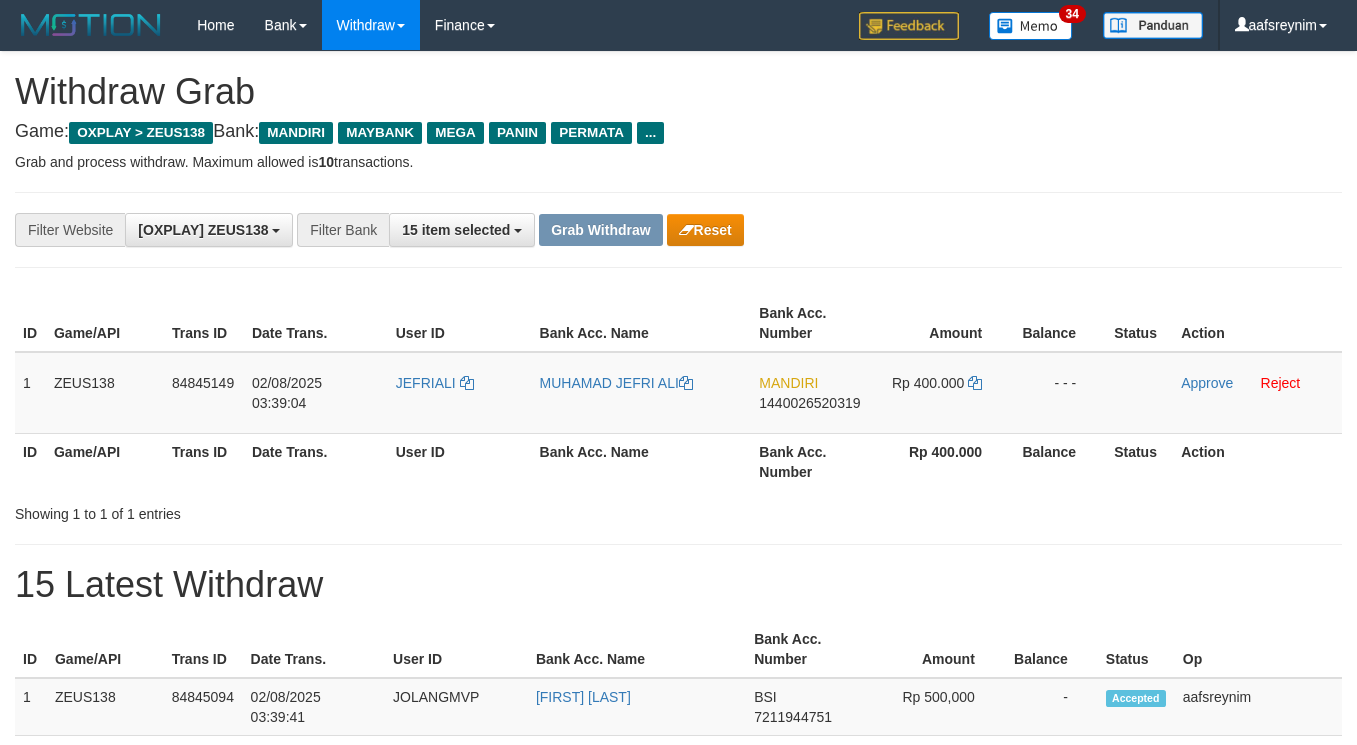 scroll, scrollTop: 0, scrollLeft: 0, axis: both 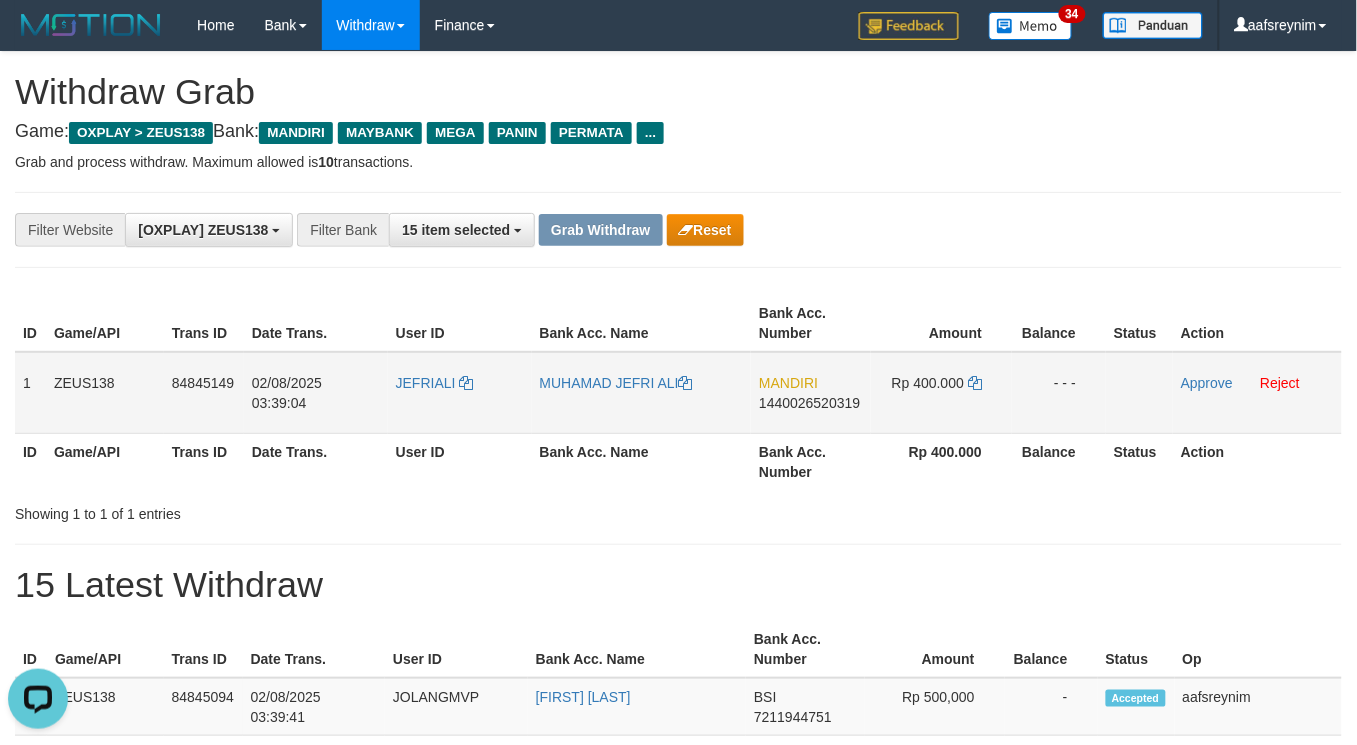 click on "JEFRIALI" at bounding box center [460, 393] 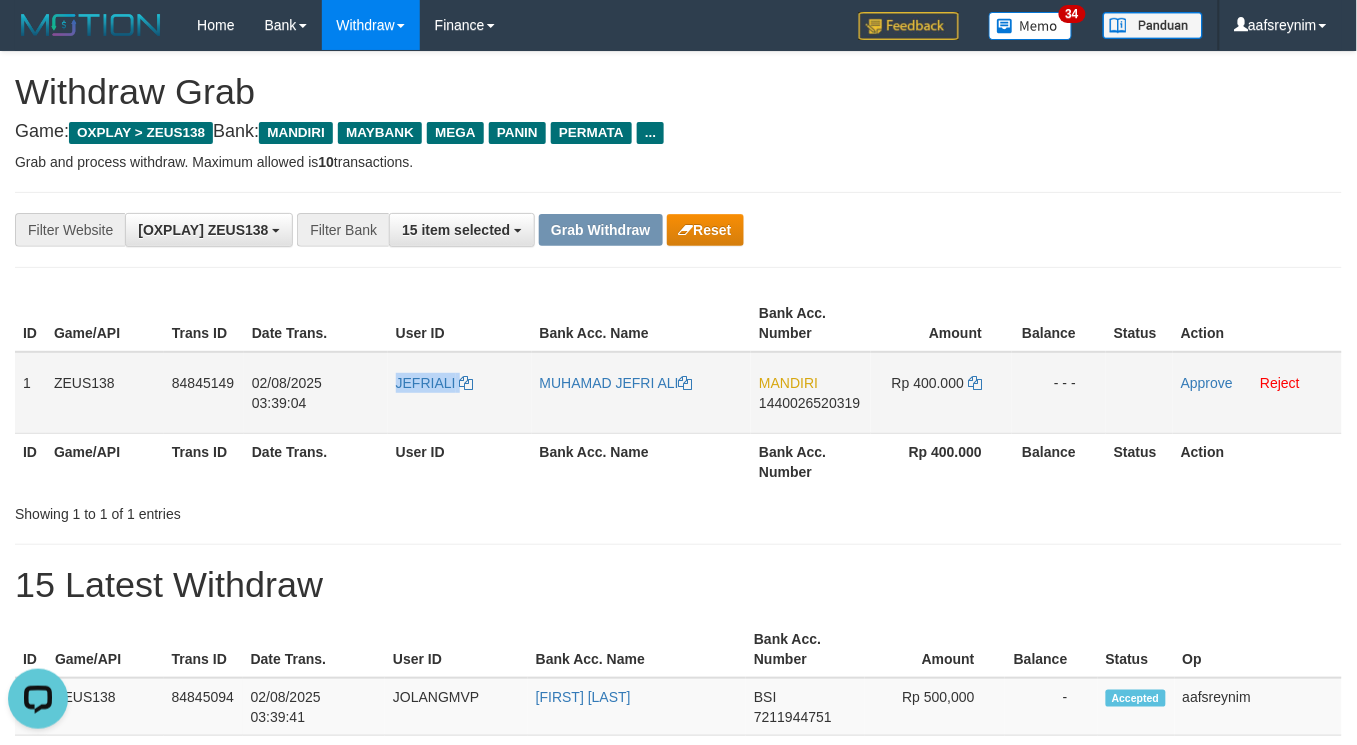 click on "JEFRIALI" at bounding box center (460, 393) 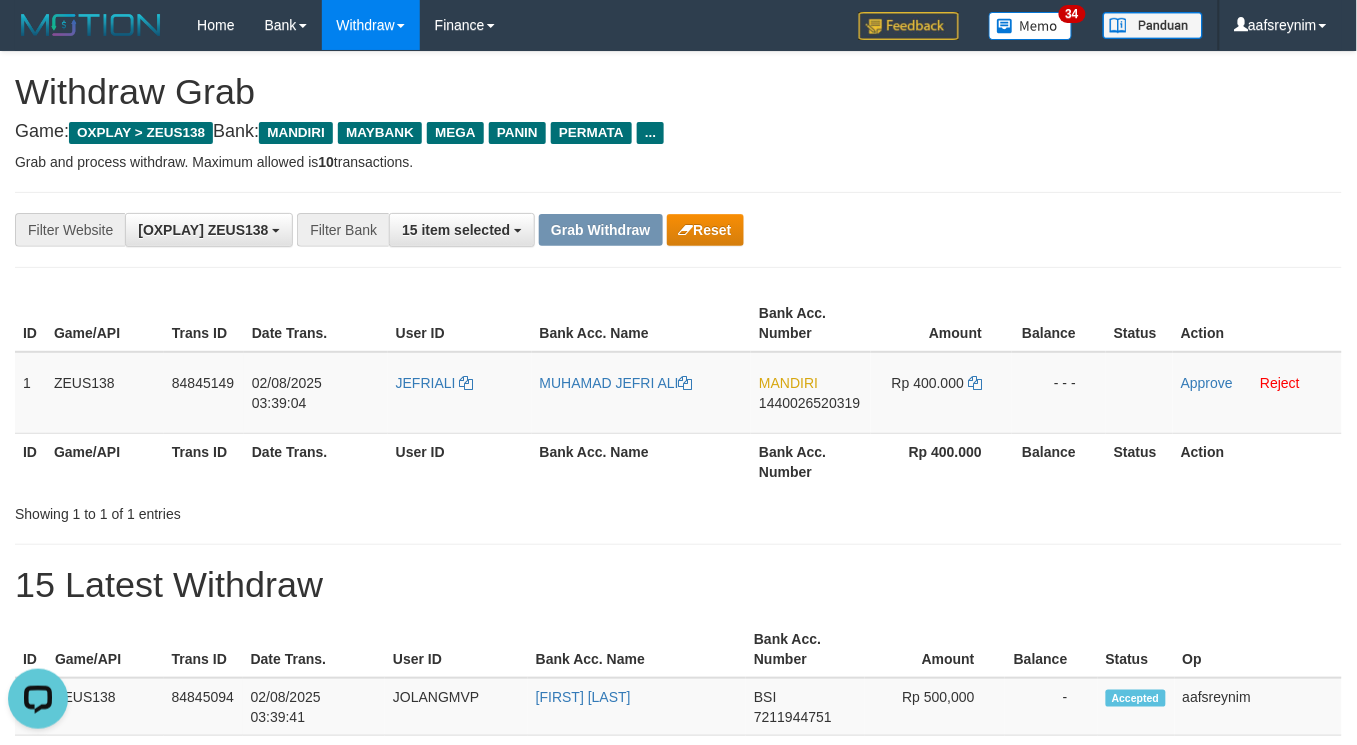 drag, startPoint x: 474, startPoint y: 532, endPoint x: 366, endPoint y: 478, distance: 120.74767 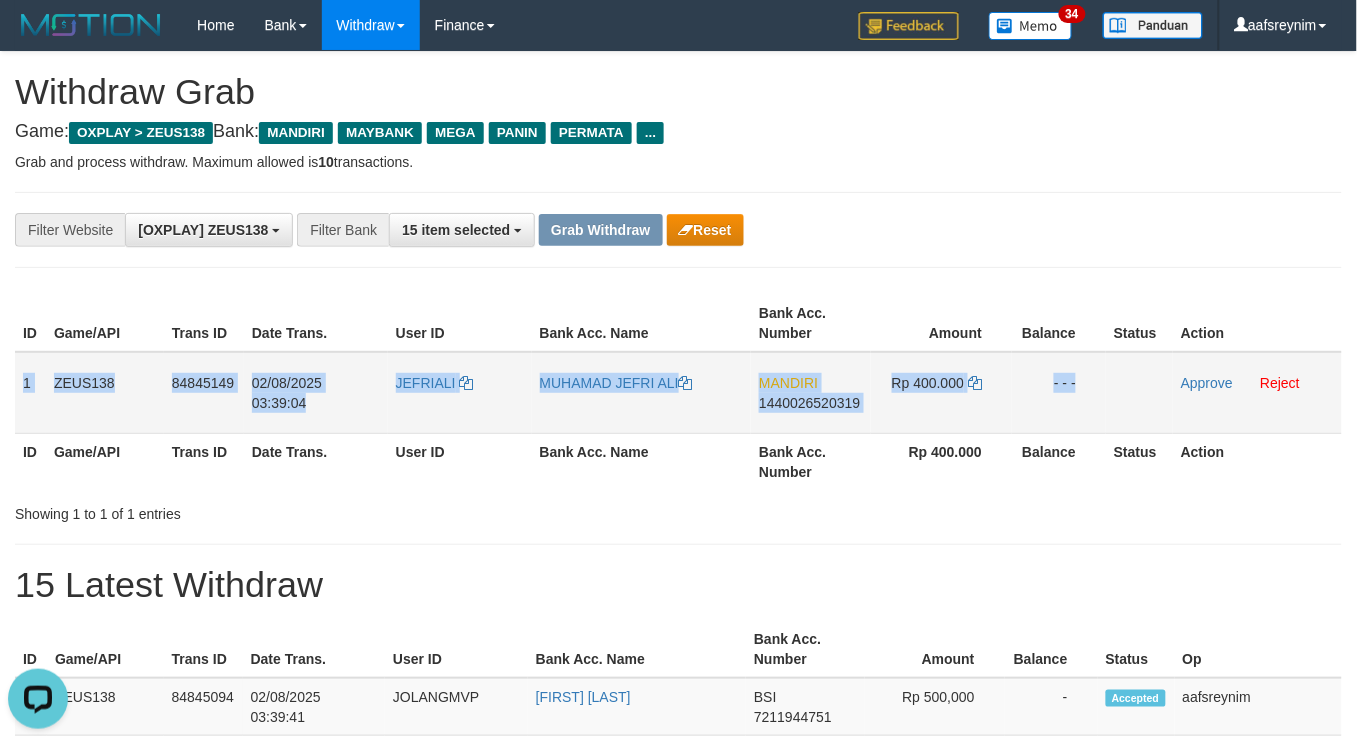 drag, startPoint x: 28, startPoint y: 381, endPoint x: 1162, endPoint y: 420, distance: 1134.6704 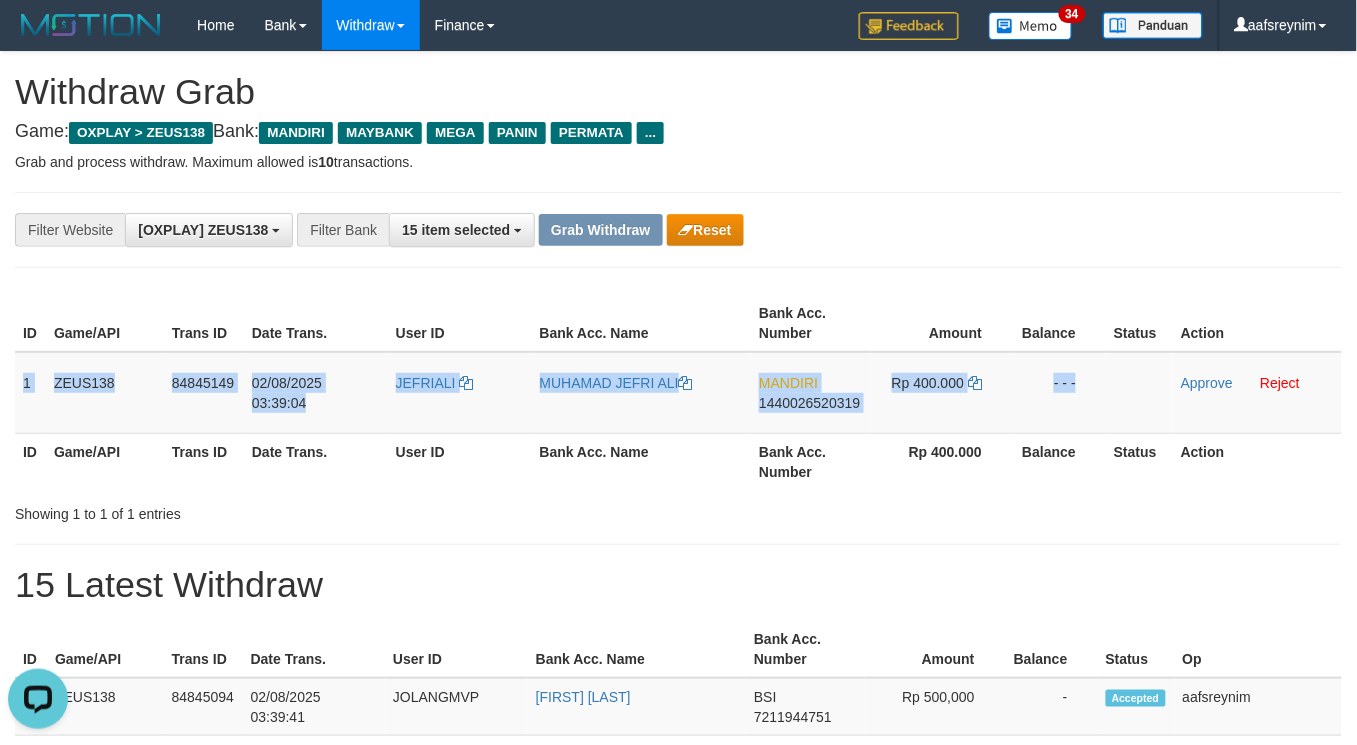 copy on "1
ZEUS138
84845149
02/08/2025 03:39:04
JEFRIALI
MUHAMAD JEFRI ALI
MANDIRI
1440026520319
Rp 400.000
- - -" 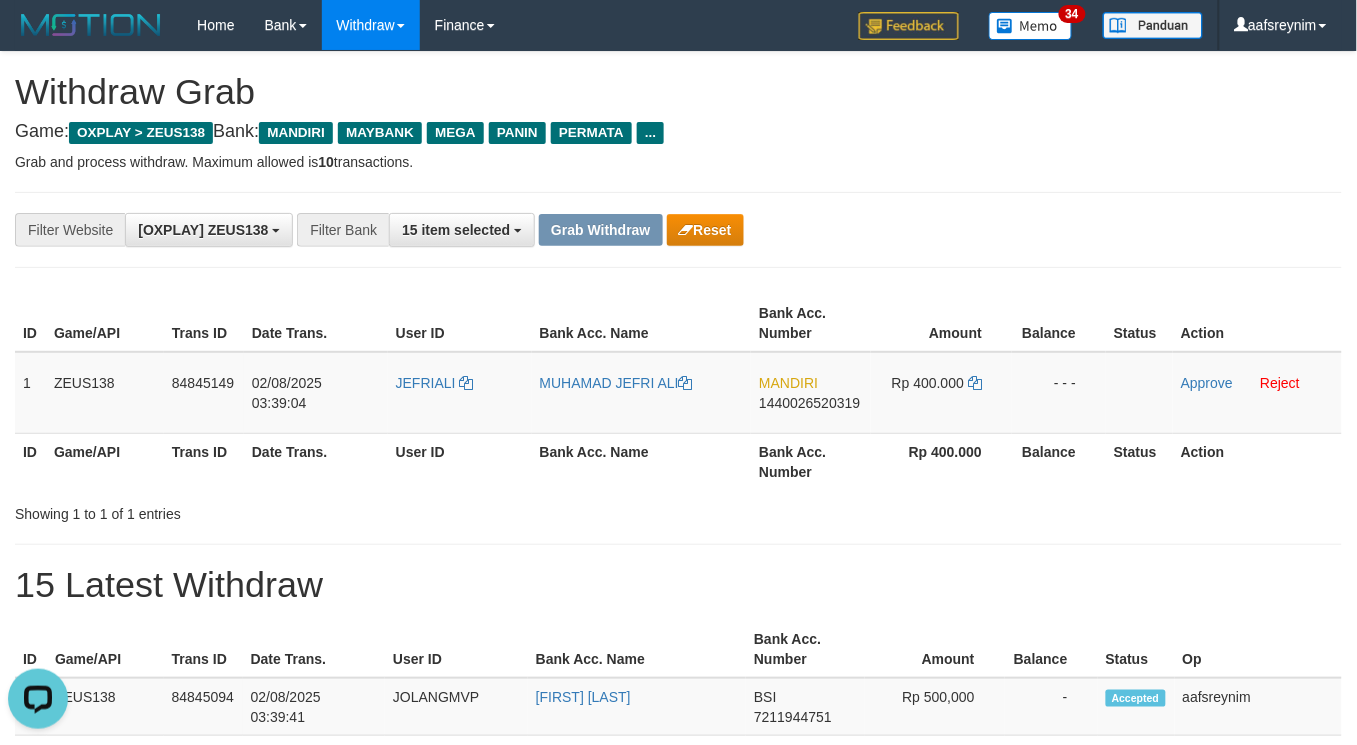 drag, startPoint x: 997, startPoint y: 557, endPoint x: 981, endPoint y: 555, distance: 16.124516 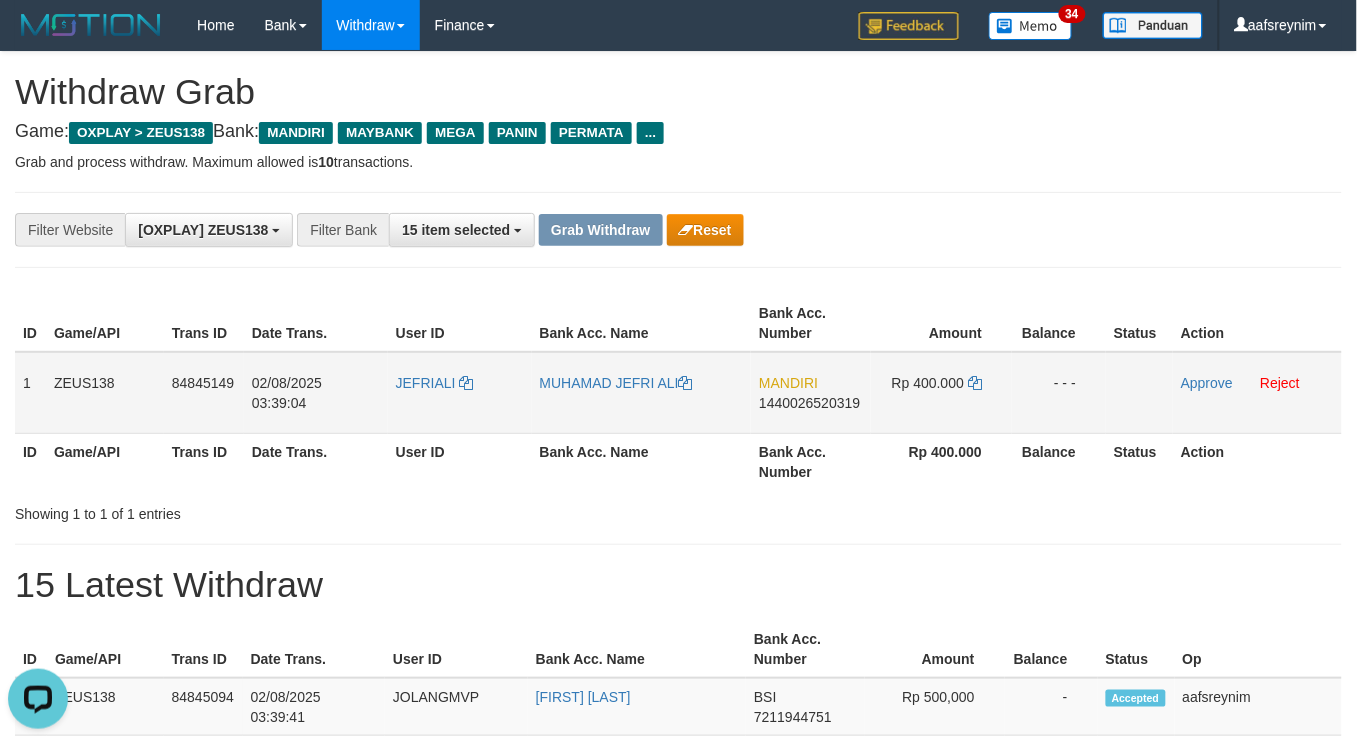 click on "MANDIRI
1440026520319" at bounding box center [811, 393] 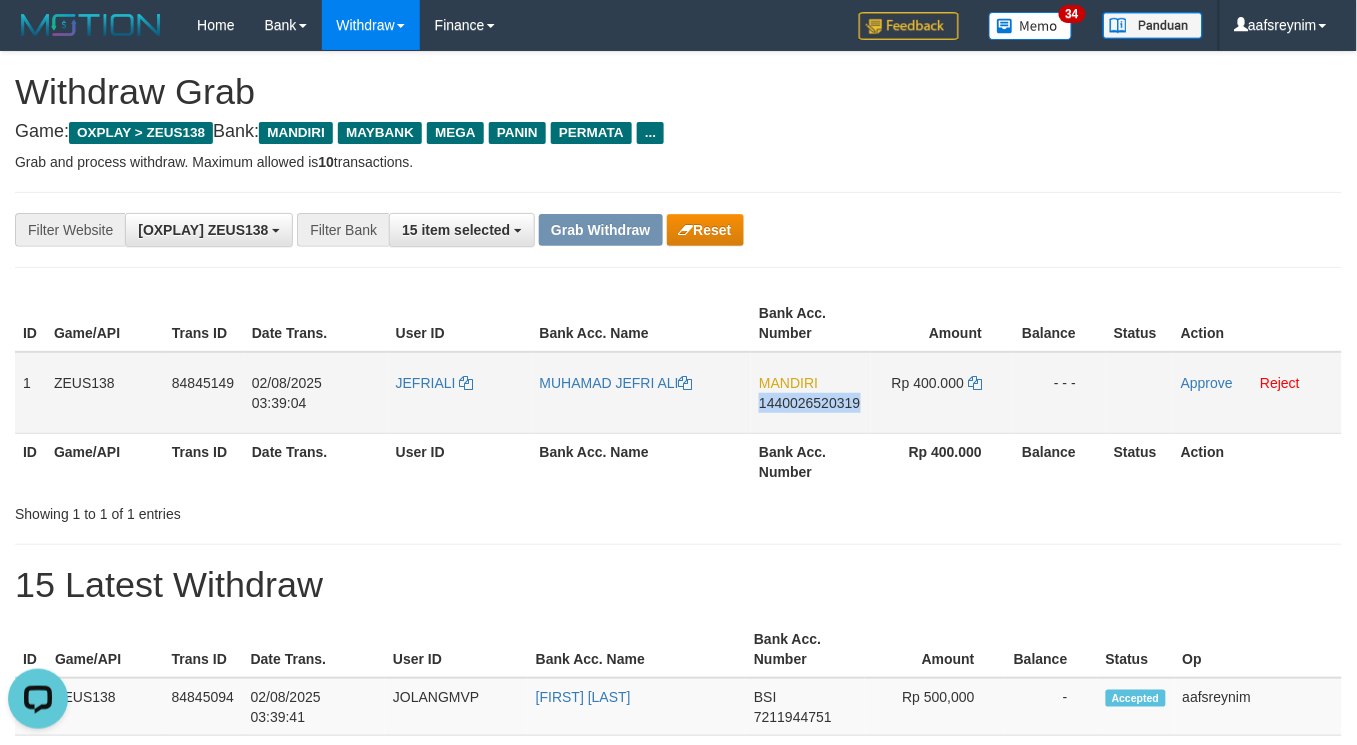 click on "MANDIRI
1440026520319" at bounding box center (811, 393) 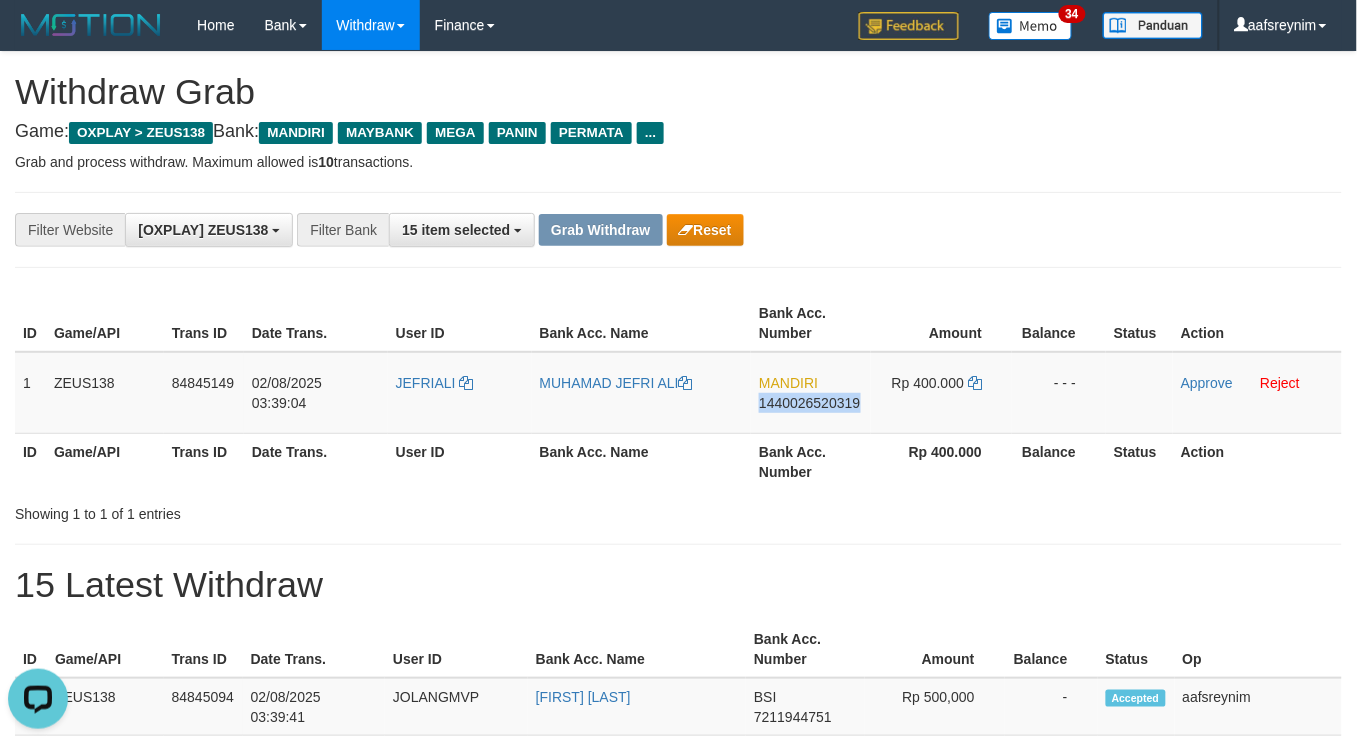 copy on "1440026520319" 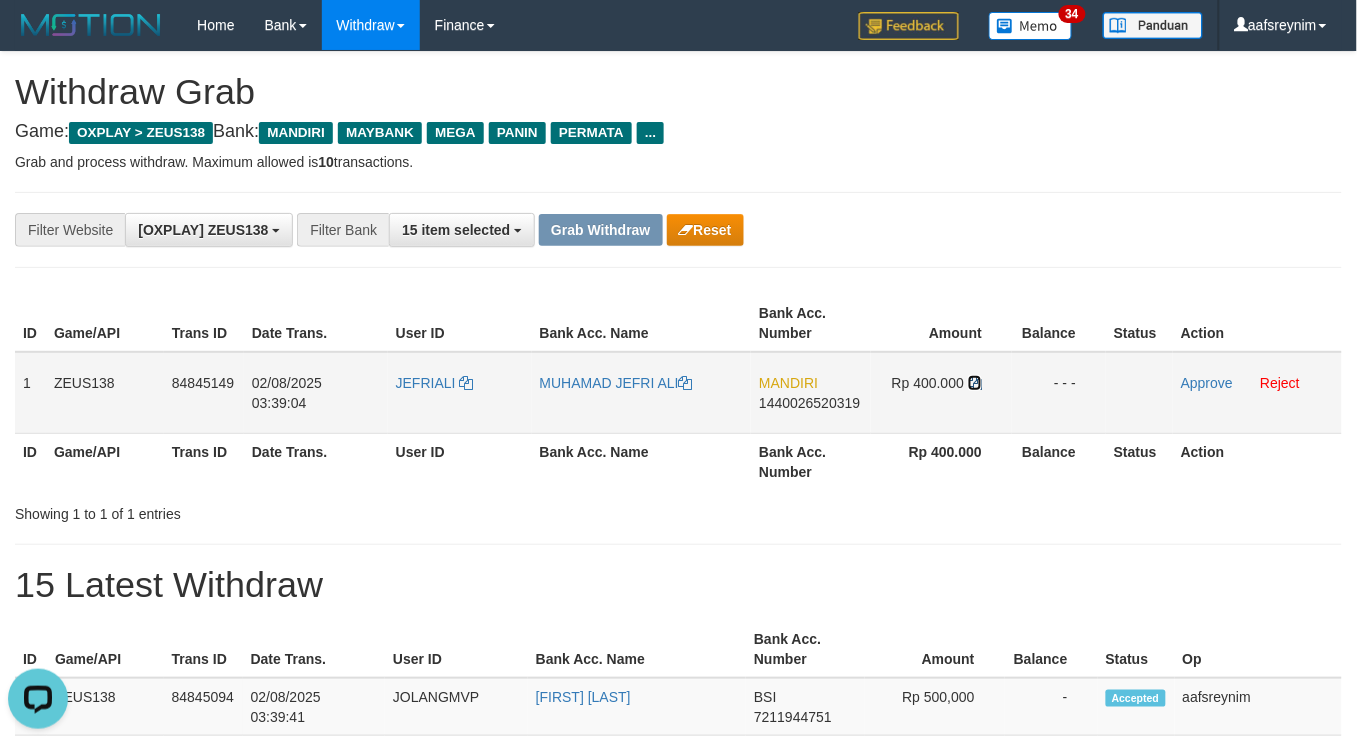 click at bounding box center [975, 383] 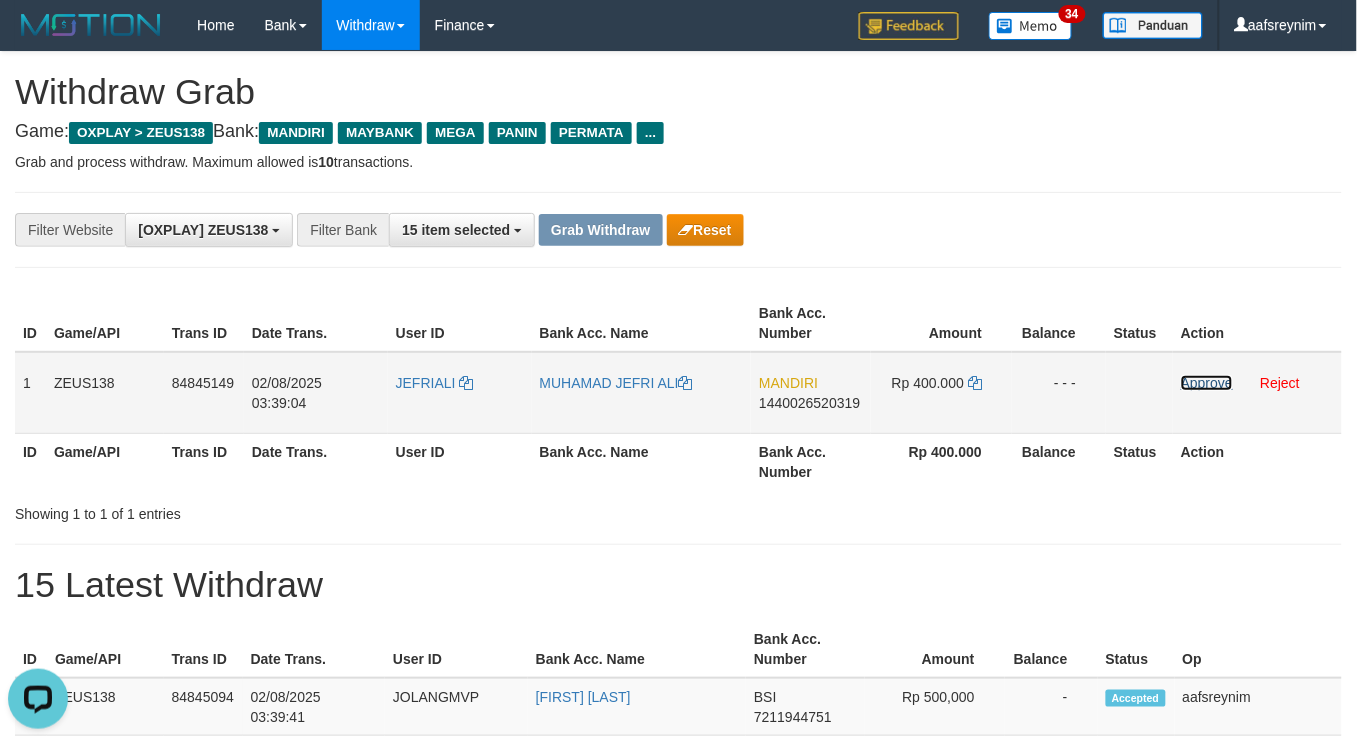 click on "Approve" at bounding box center [1207, 383] 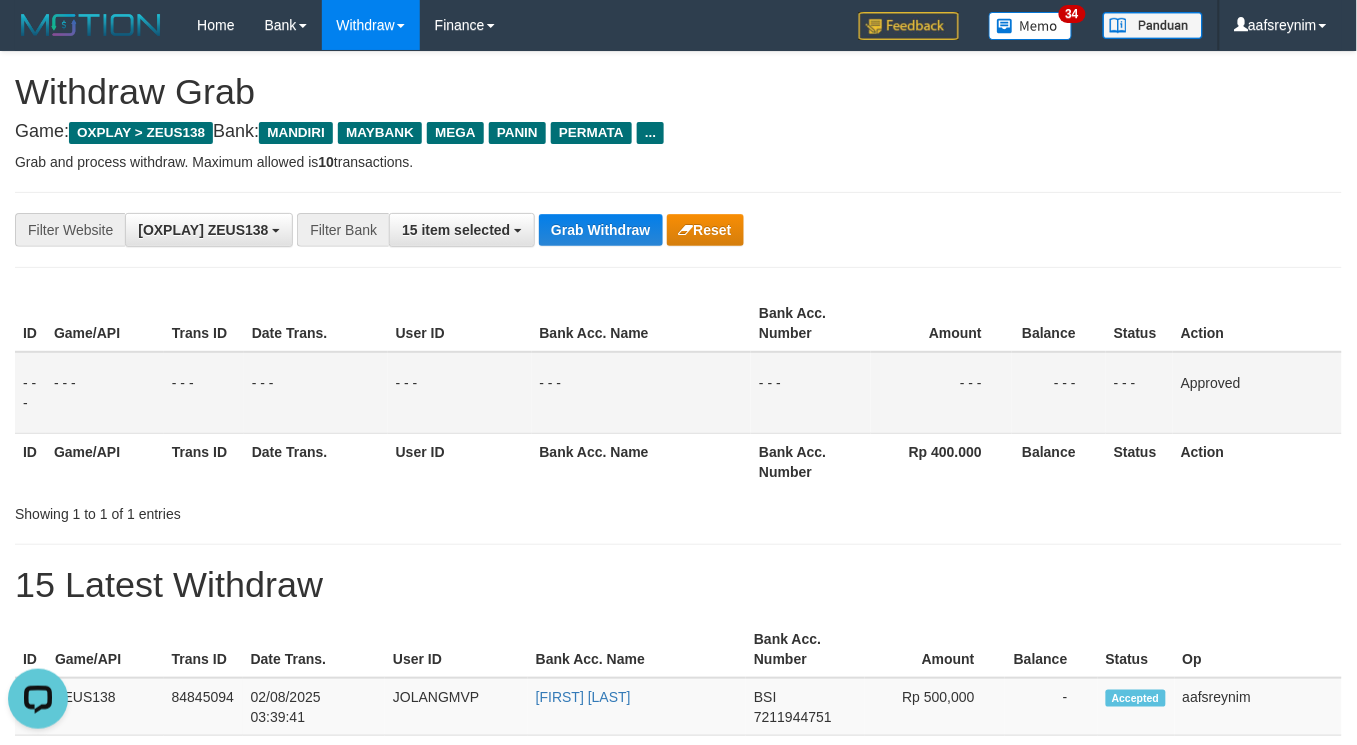 click on "Game:   OXPLAY > ZEUS138    		Bank:   MANDIRI   MAYBANK   MEGA   PANIN   PERMATA   ..." at bounding box center (678, 132) 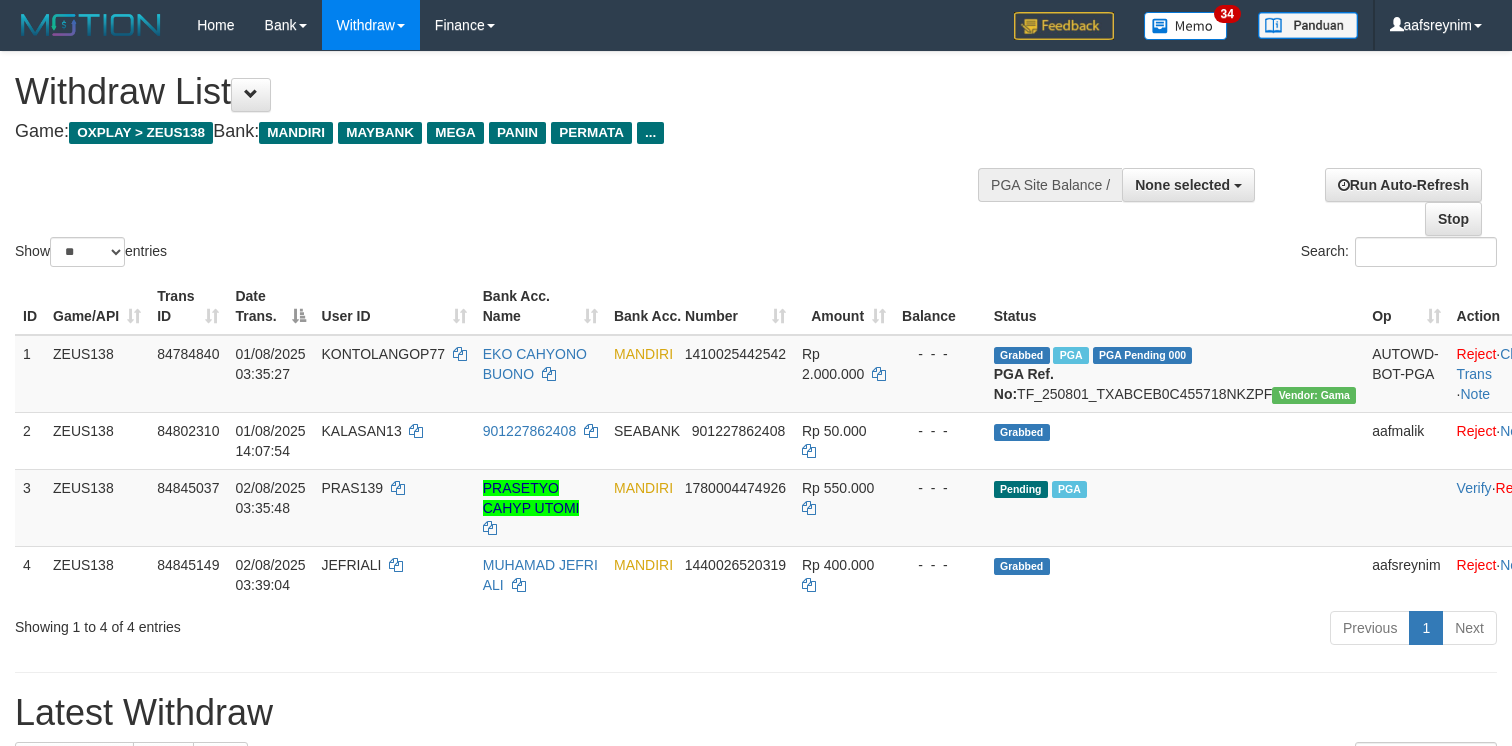 select 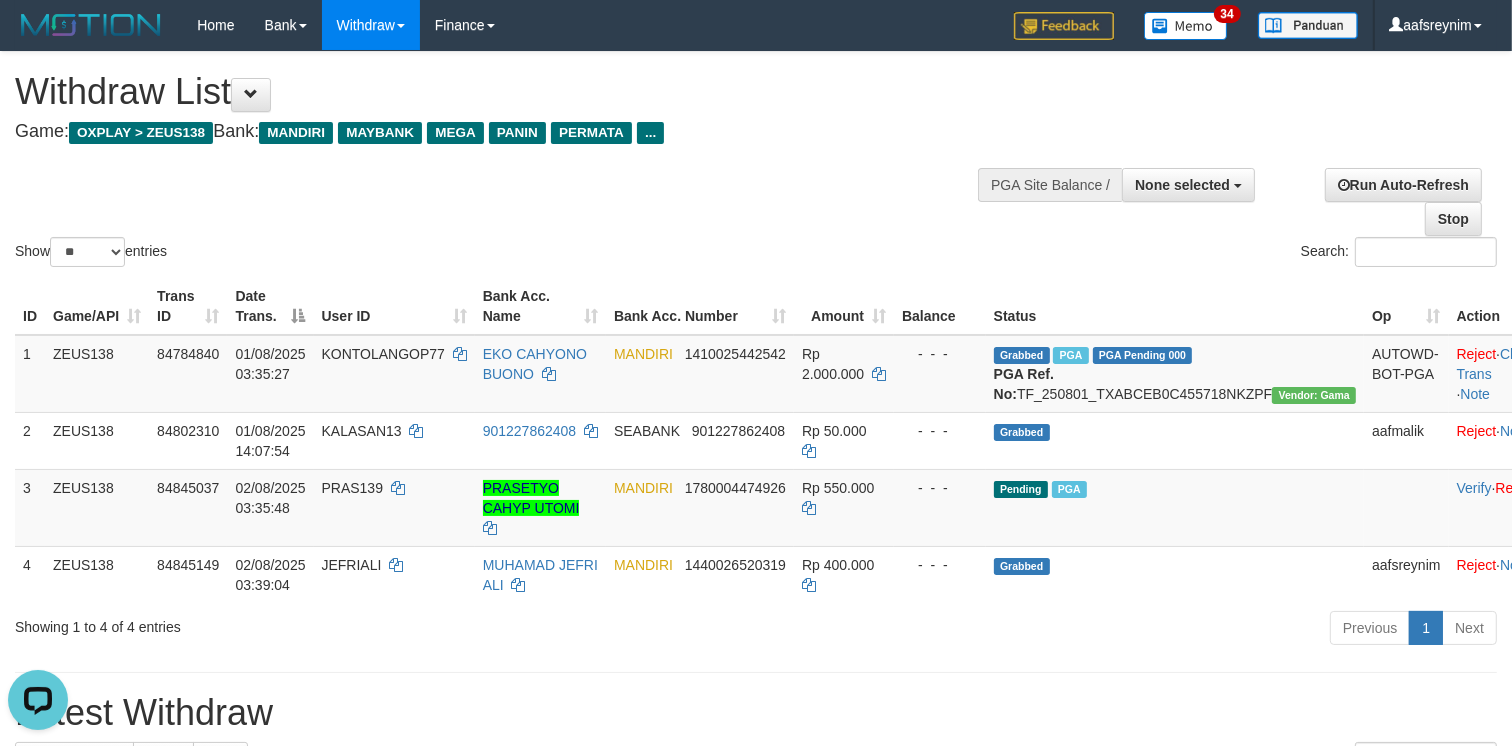 scroll, scrollTop: 0, scrollLeft: 0, axis: both 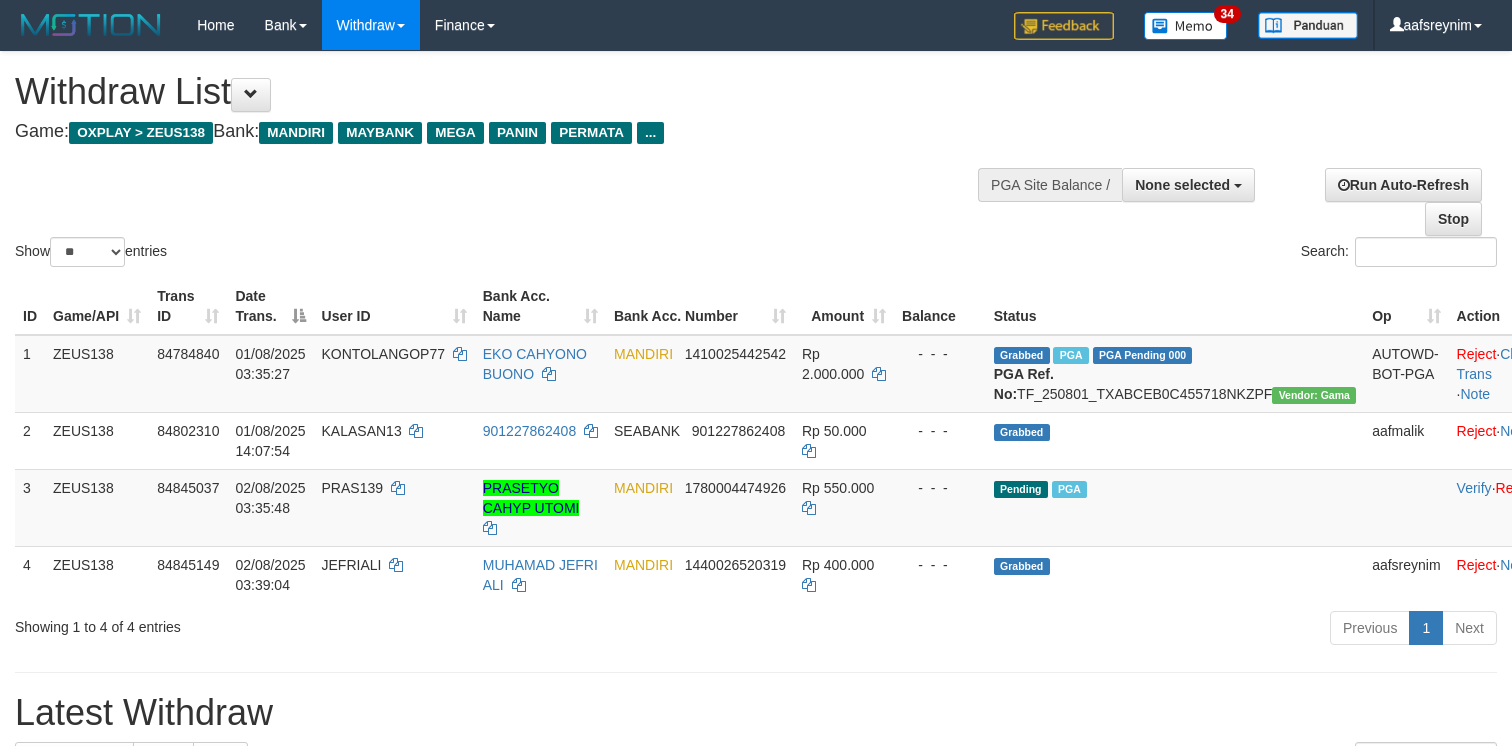 select 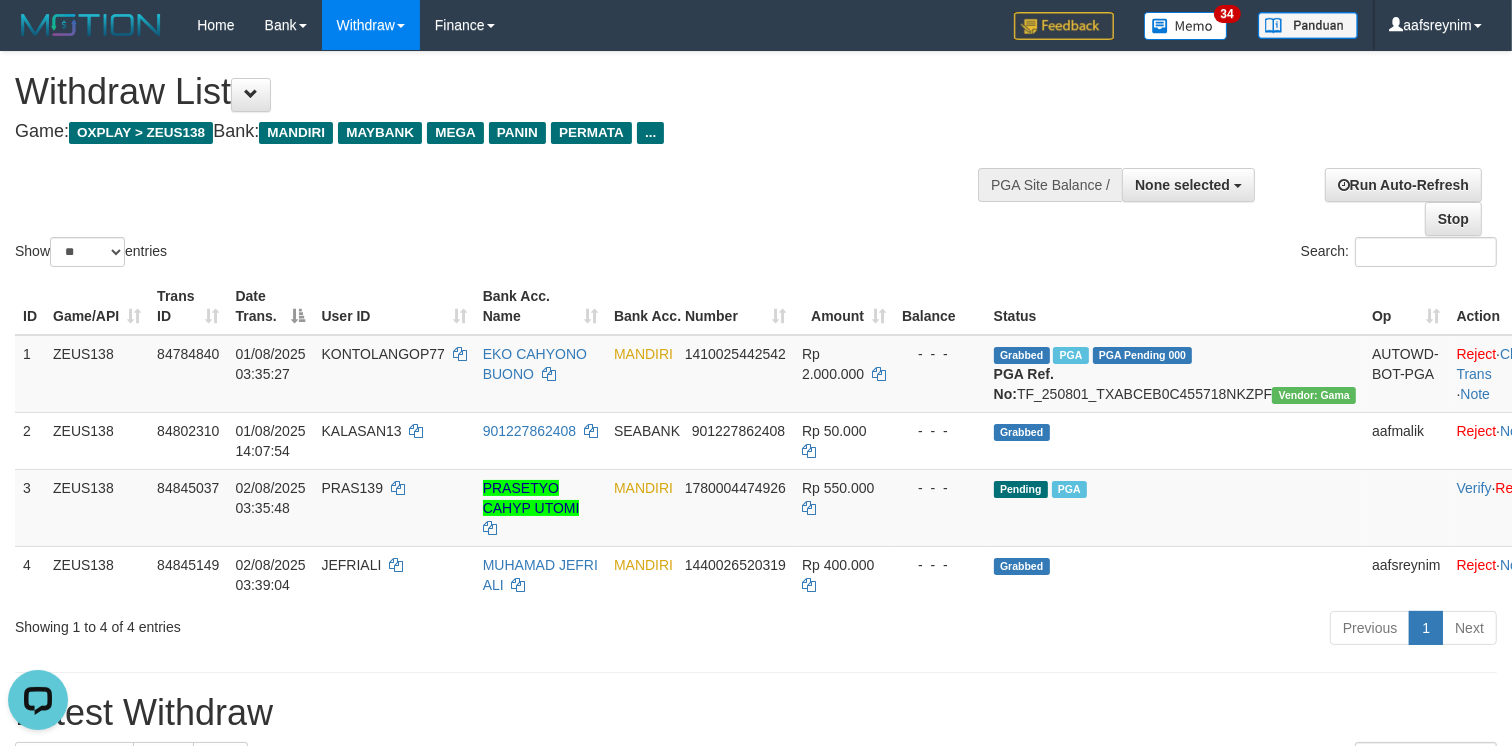 scroll, scrollTop: 0, scrollLeft: 0, axis: both 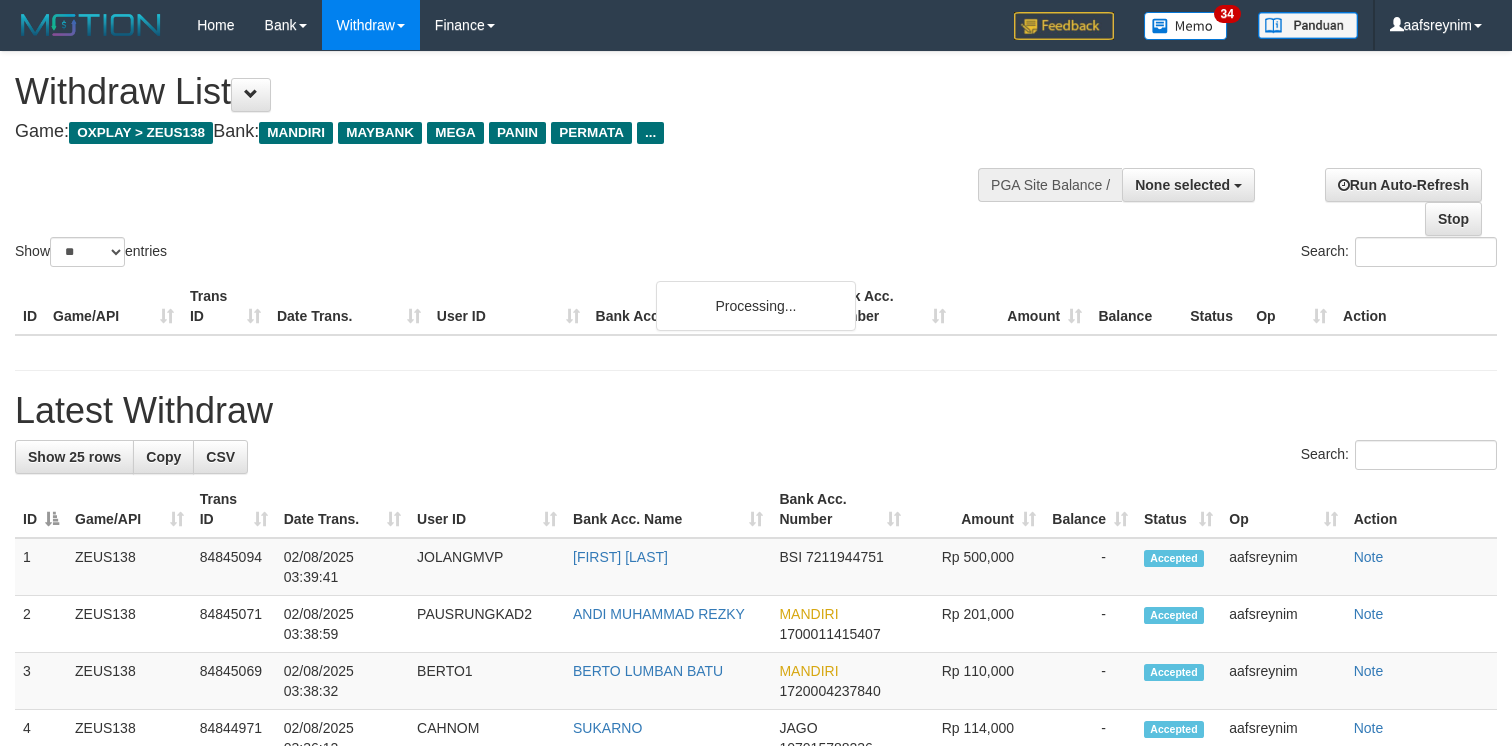 select 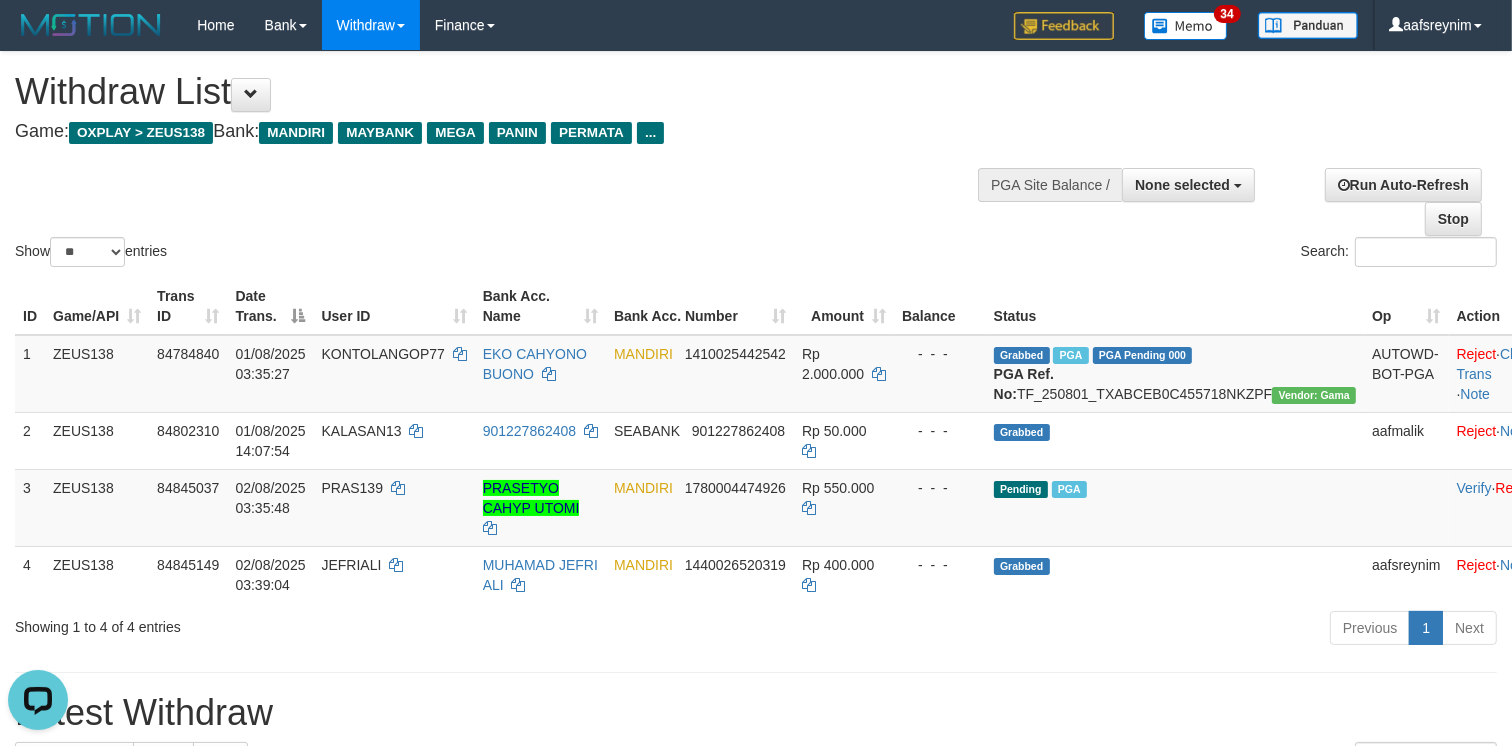 scroll, scrollTop: 0, scrollLeft: 0, axis: both 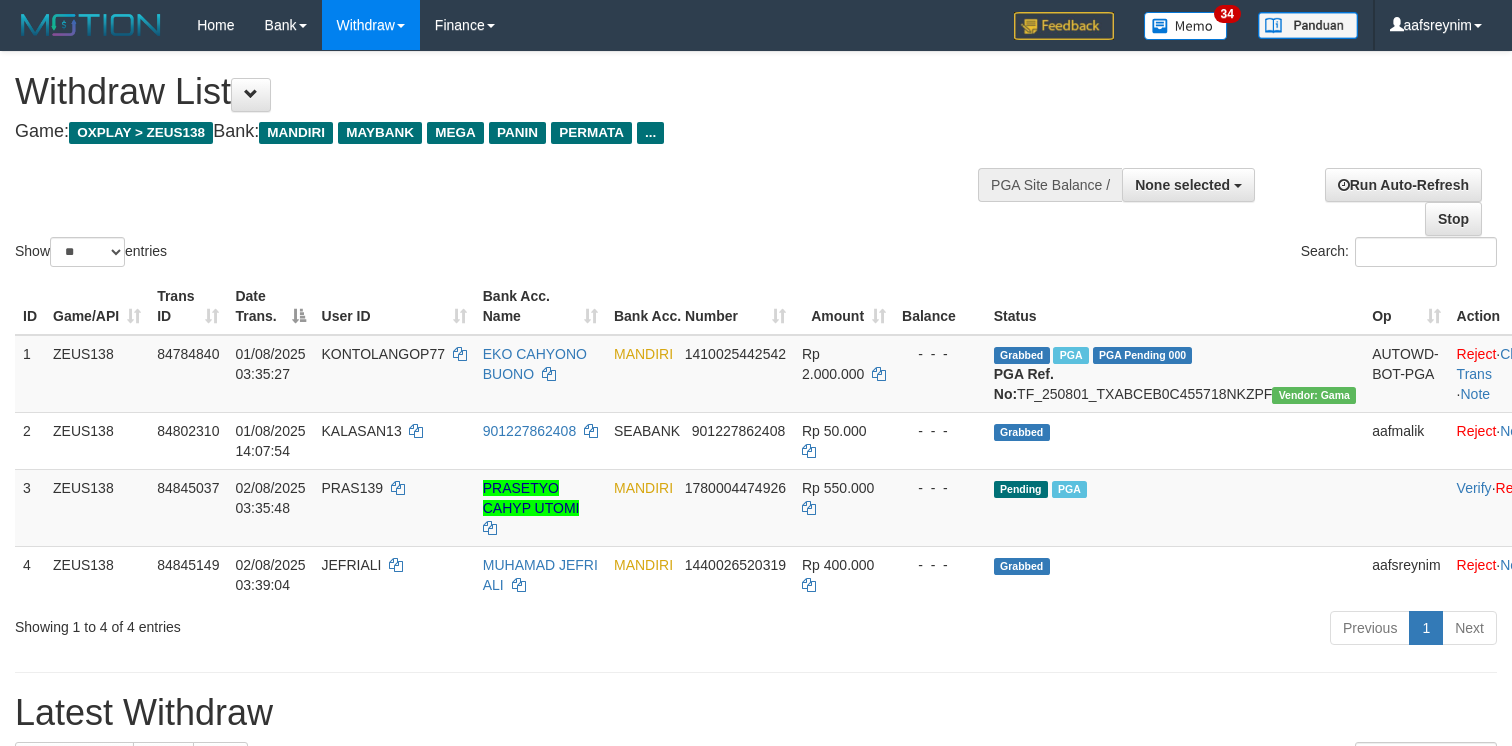 select 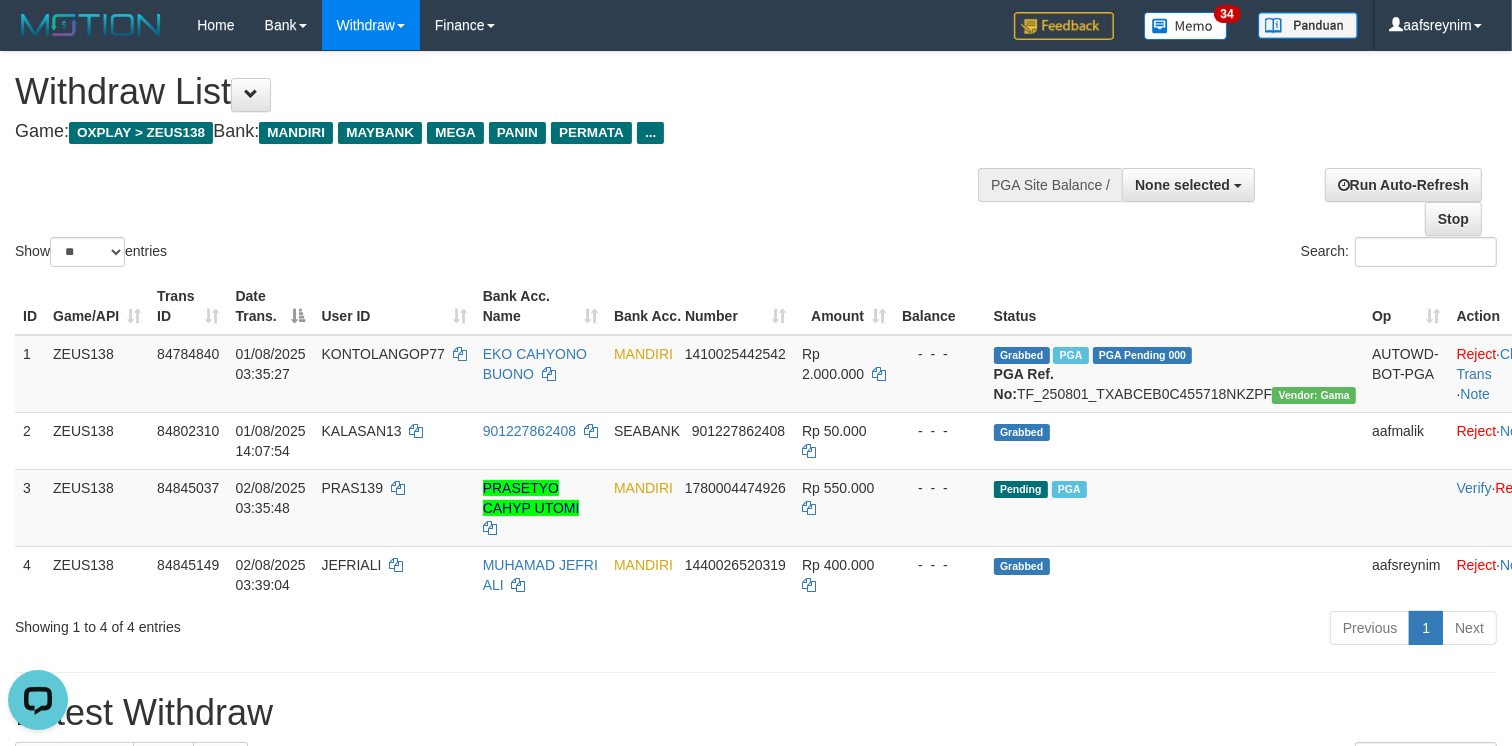 scroll, scrollTop: 0, scrollLeft: 0, axis: both 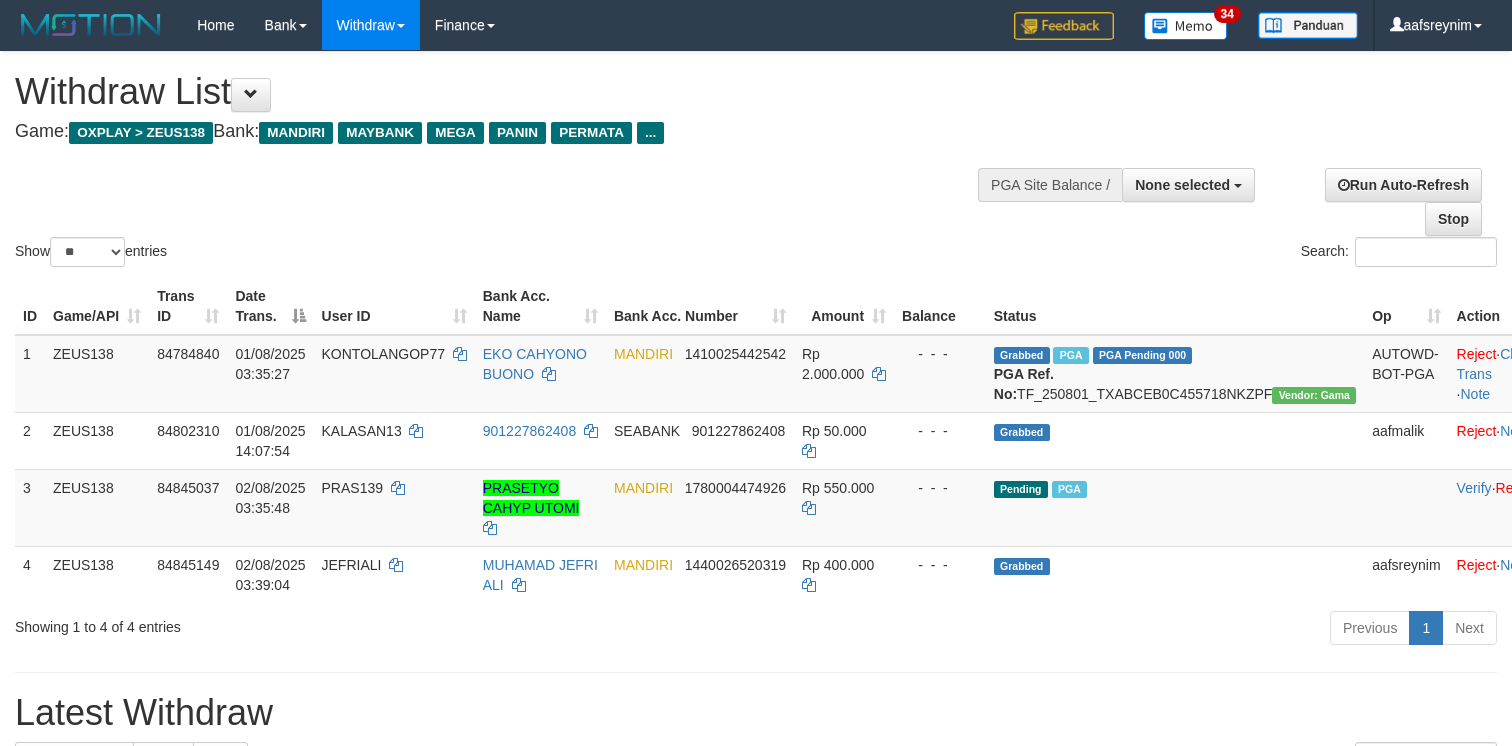 select 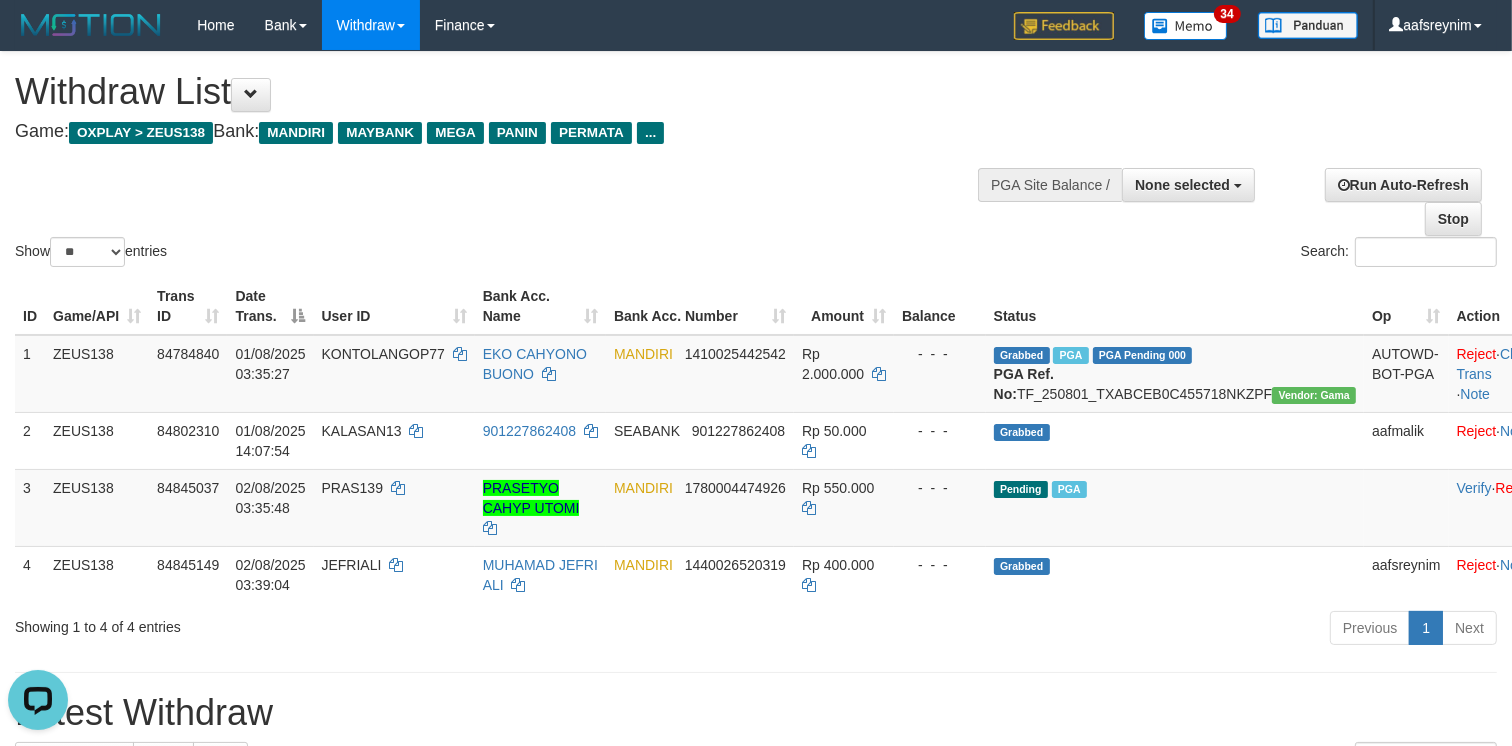scroll, scrollTop: 0, scrollLeft: 0, axis: both 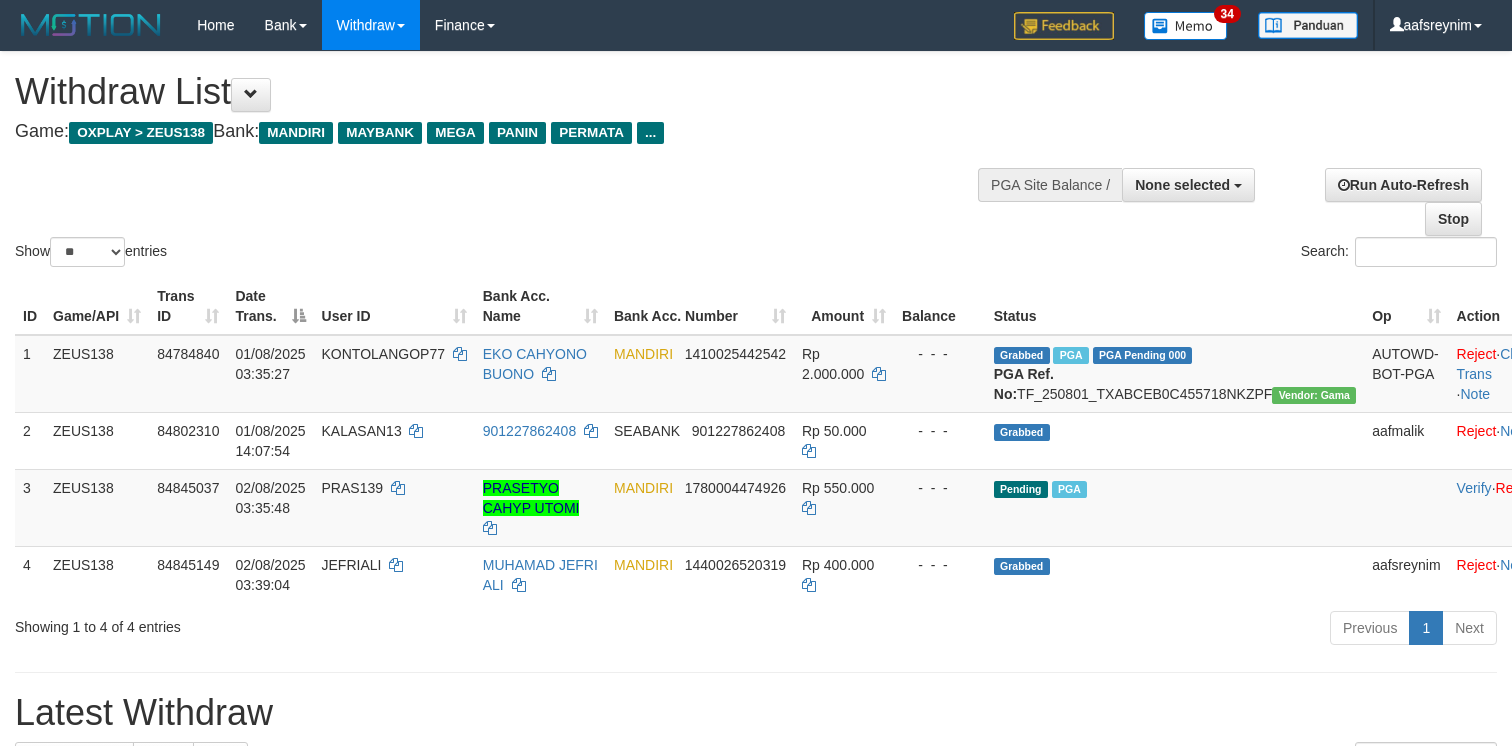 select 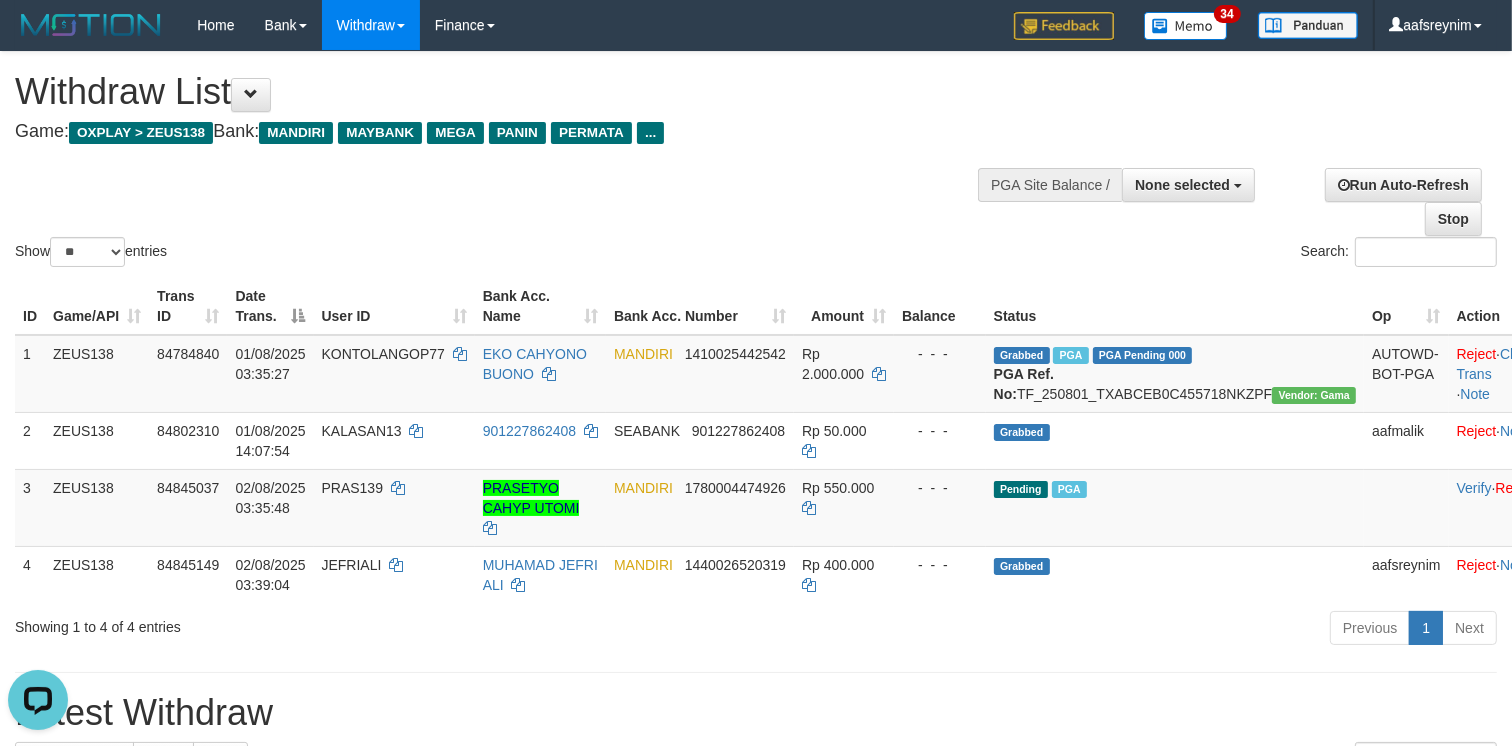 scroll, scrollTop: 0, scrollLeft: 0, axis: both 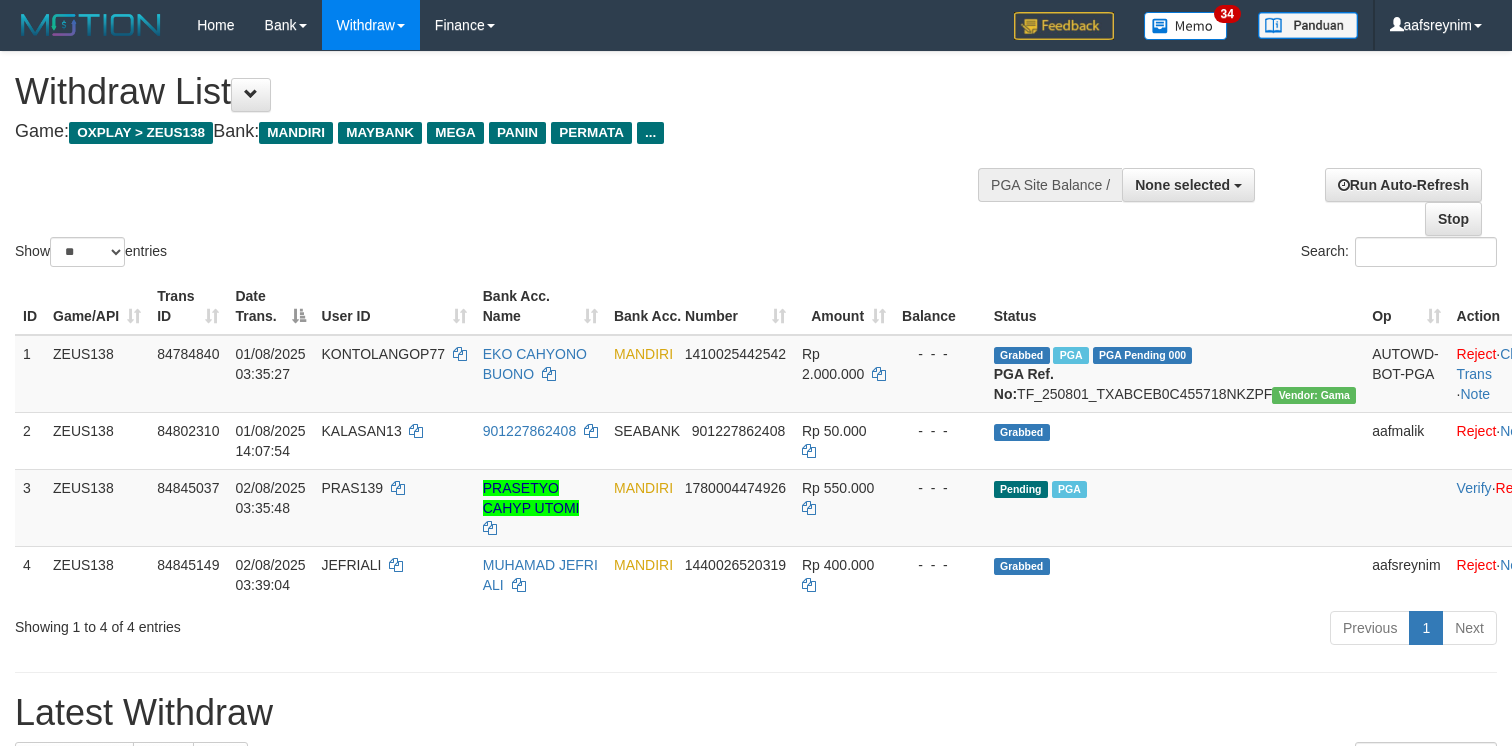 select 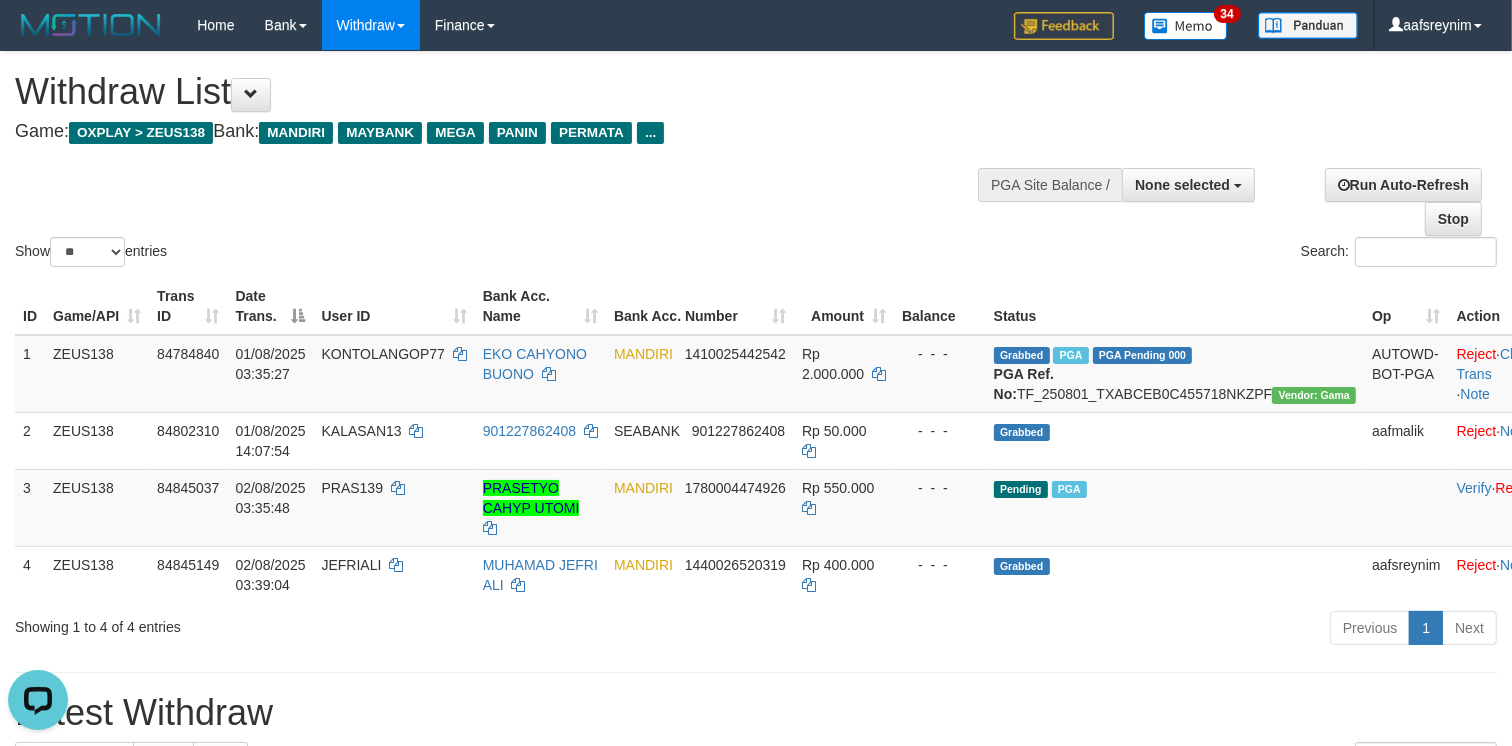 scroll, scrollTop: 0, scrollLeft: 0, axis: both 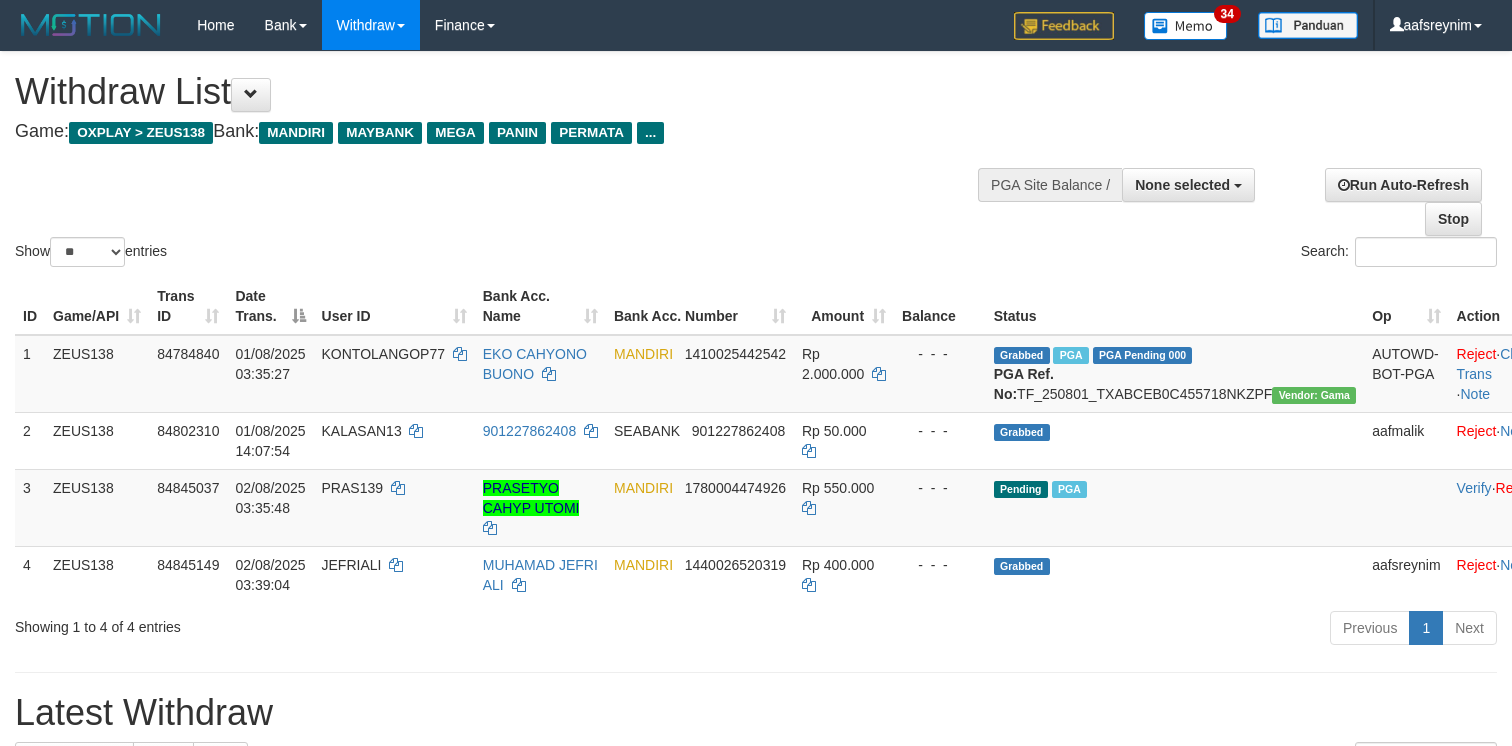 select 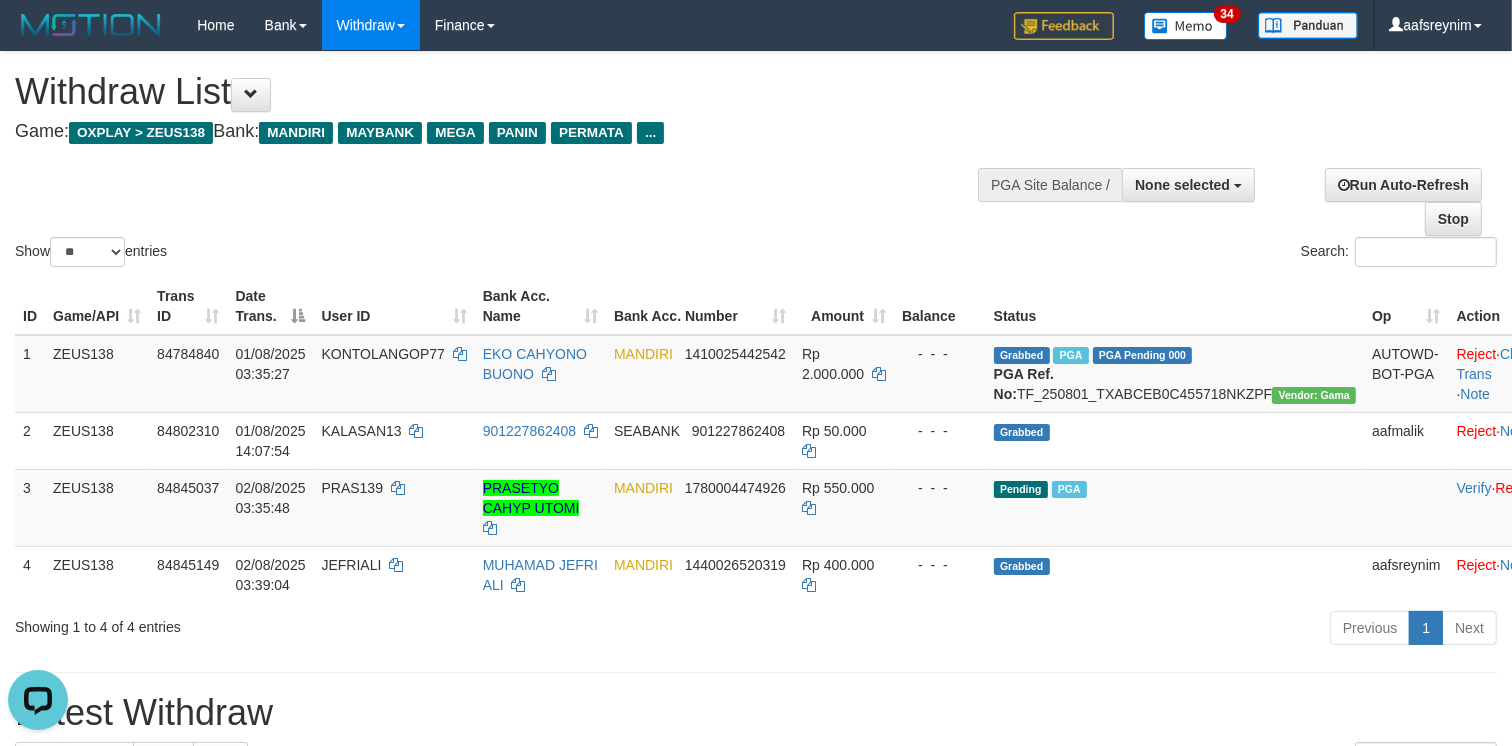 scroll, scrollTop: 0, scrollLeft: 0, axis: both 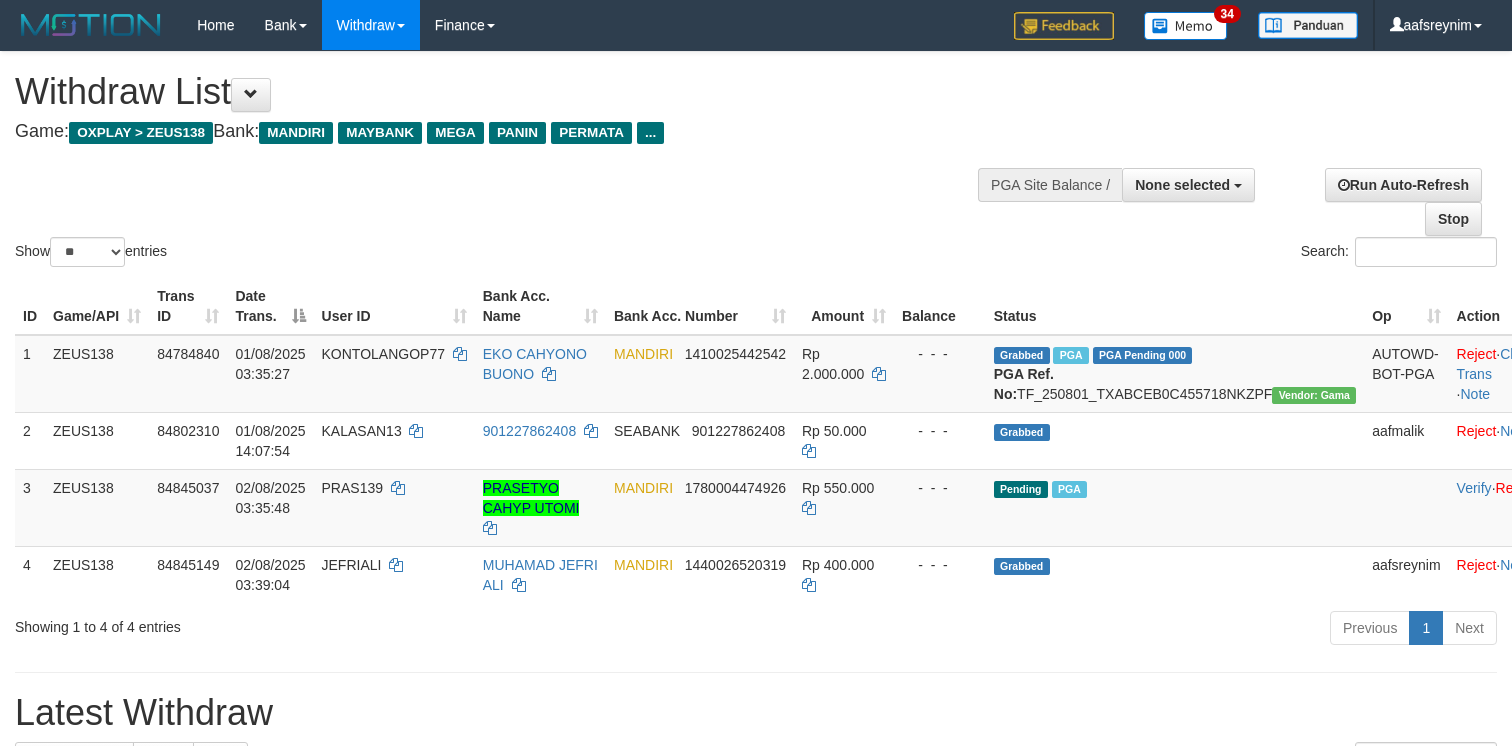 select 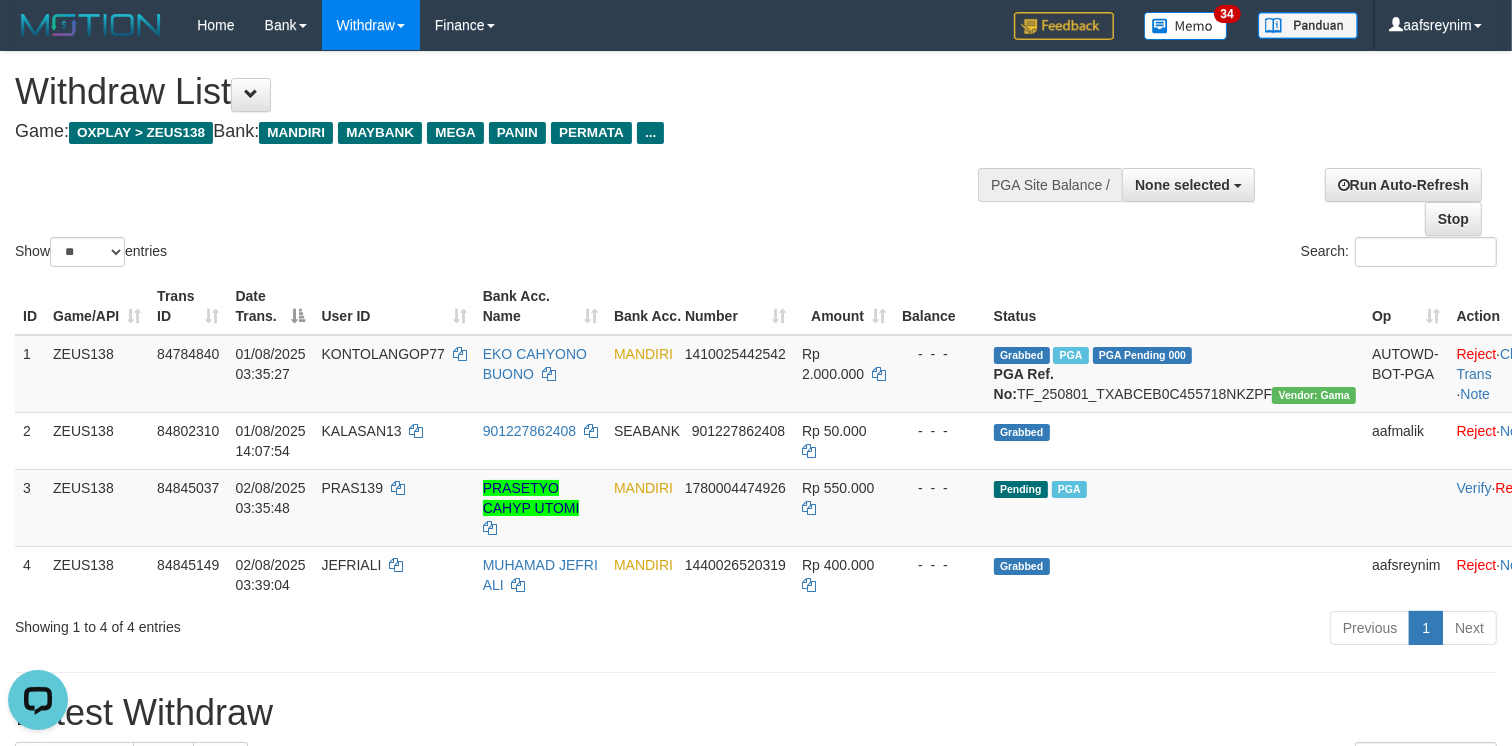 scroll, scrollTop: 0, scrollLeft: 0, axis: both 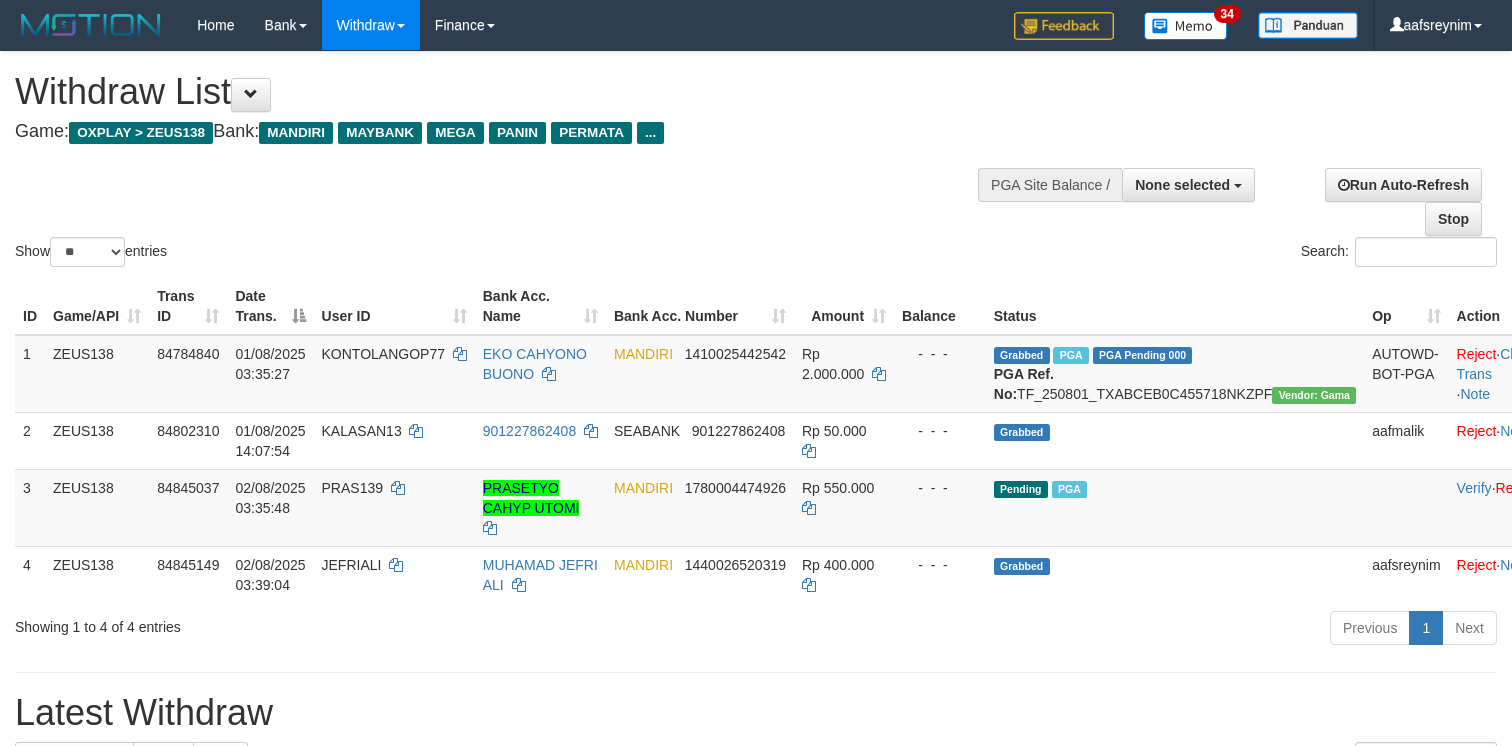 select 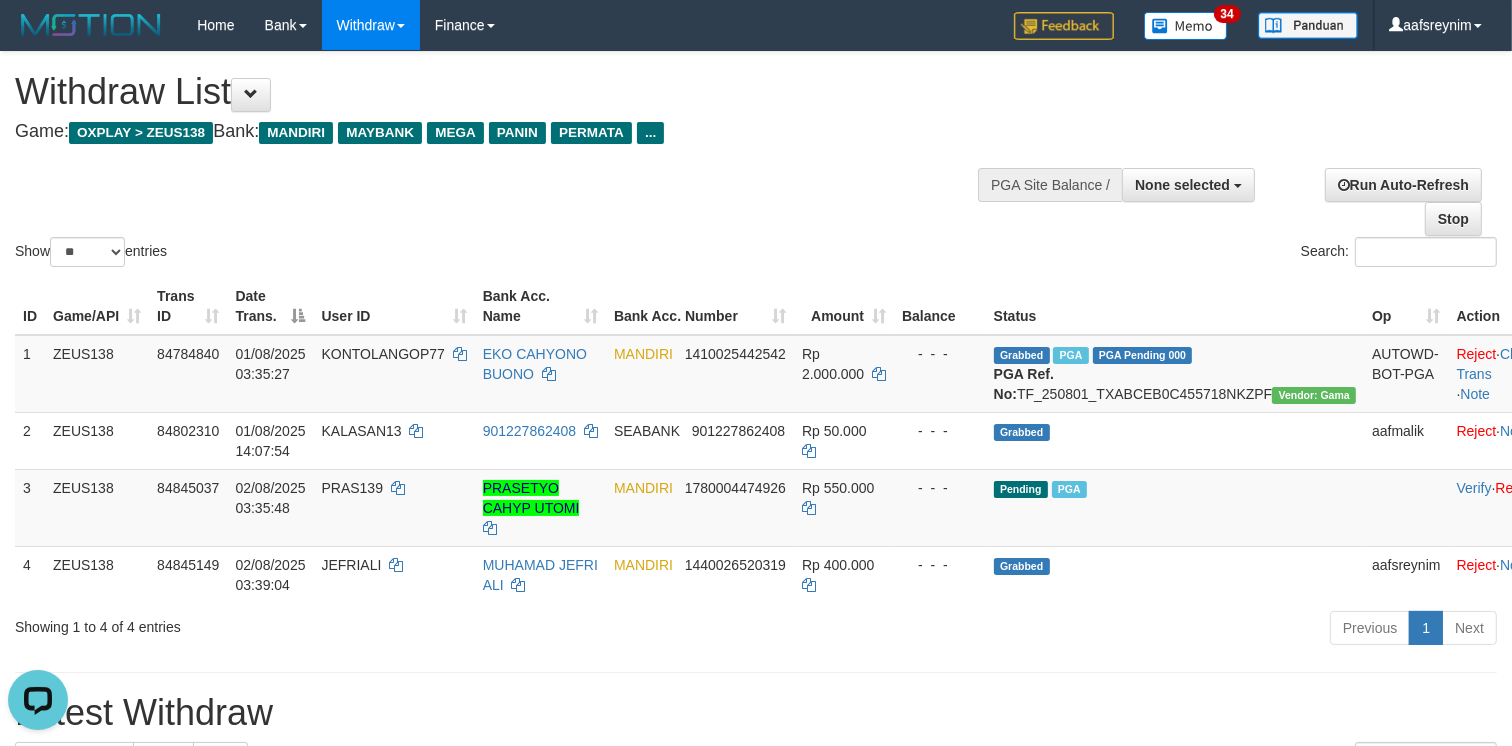 scroll, scrollTop: 0, scrollLeft: 0, axis: both 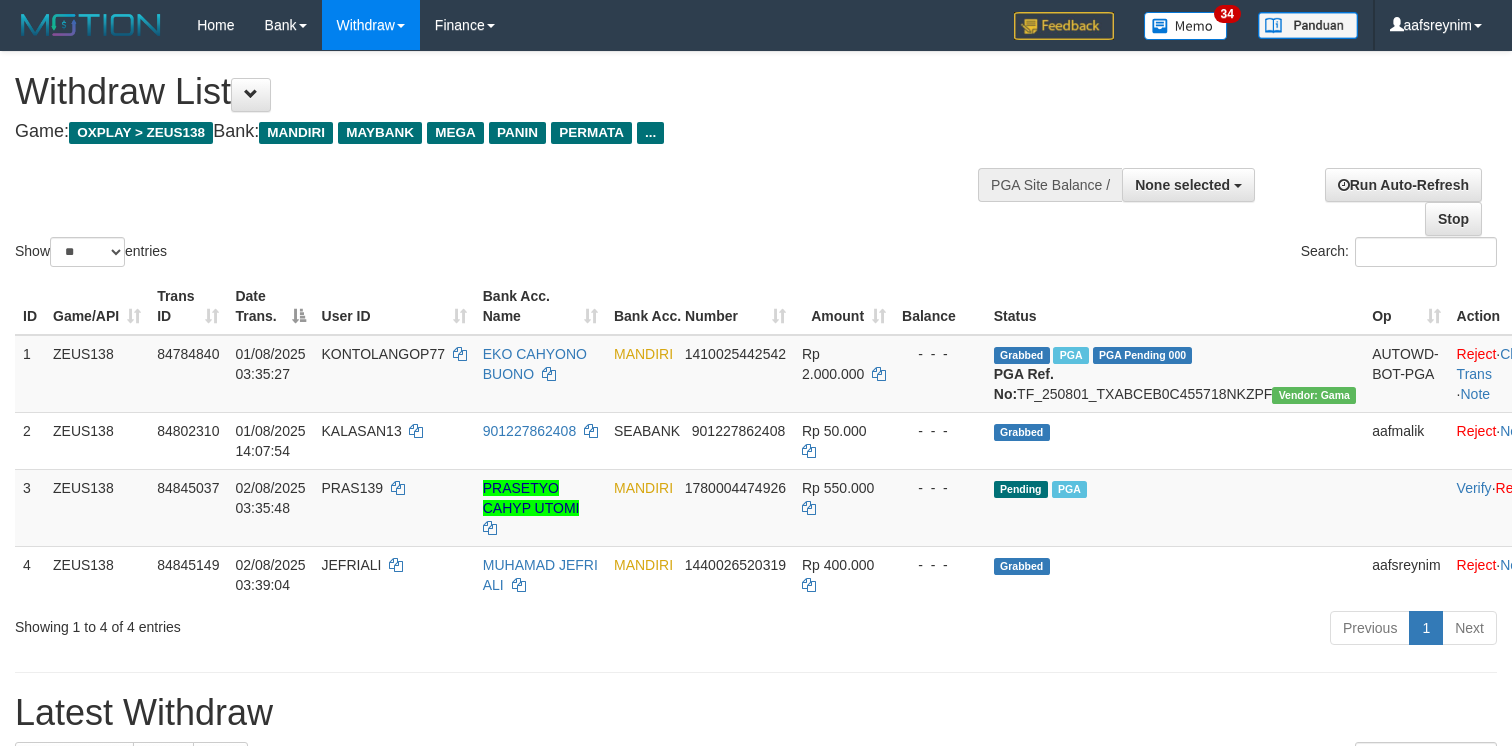 select 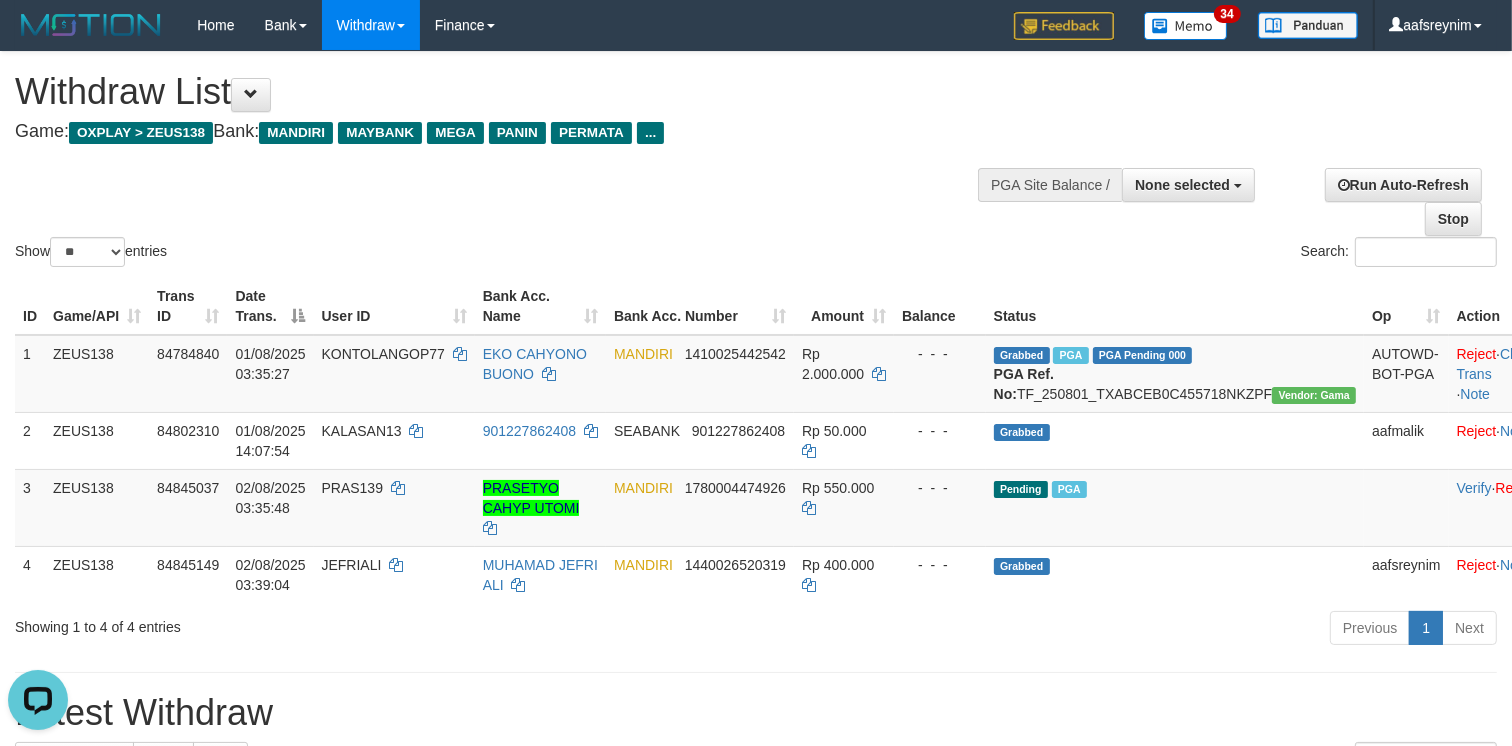 scroll, scrollTop: 0, scrollLeft: 0, axis: both 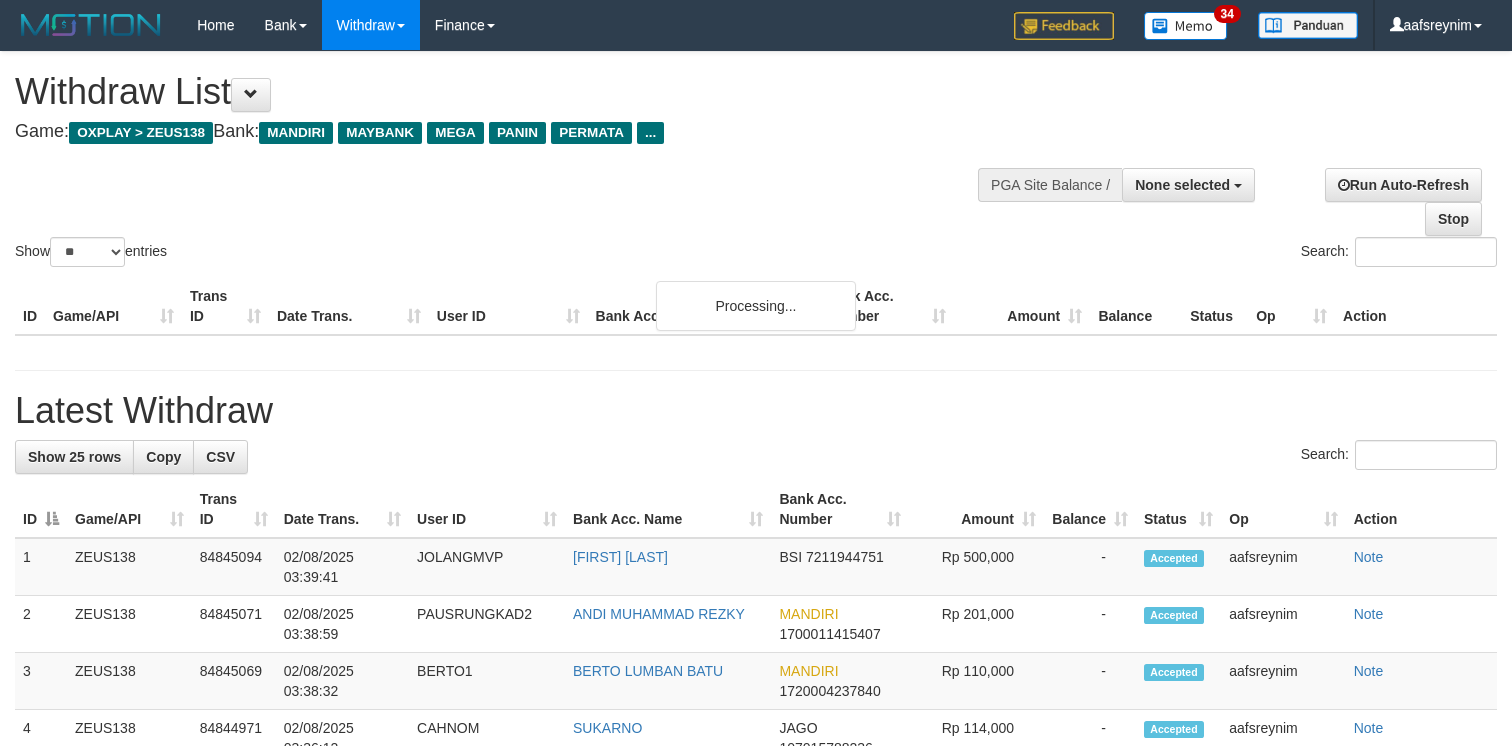 select 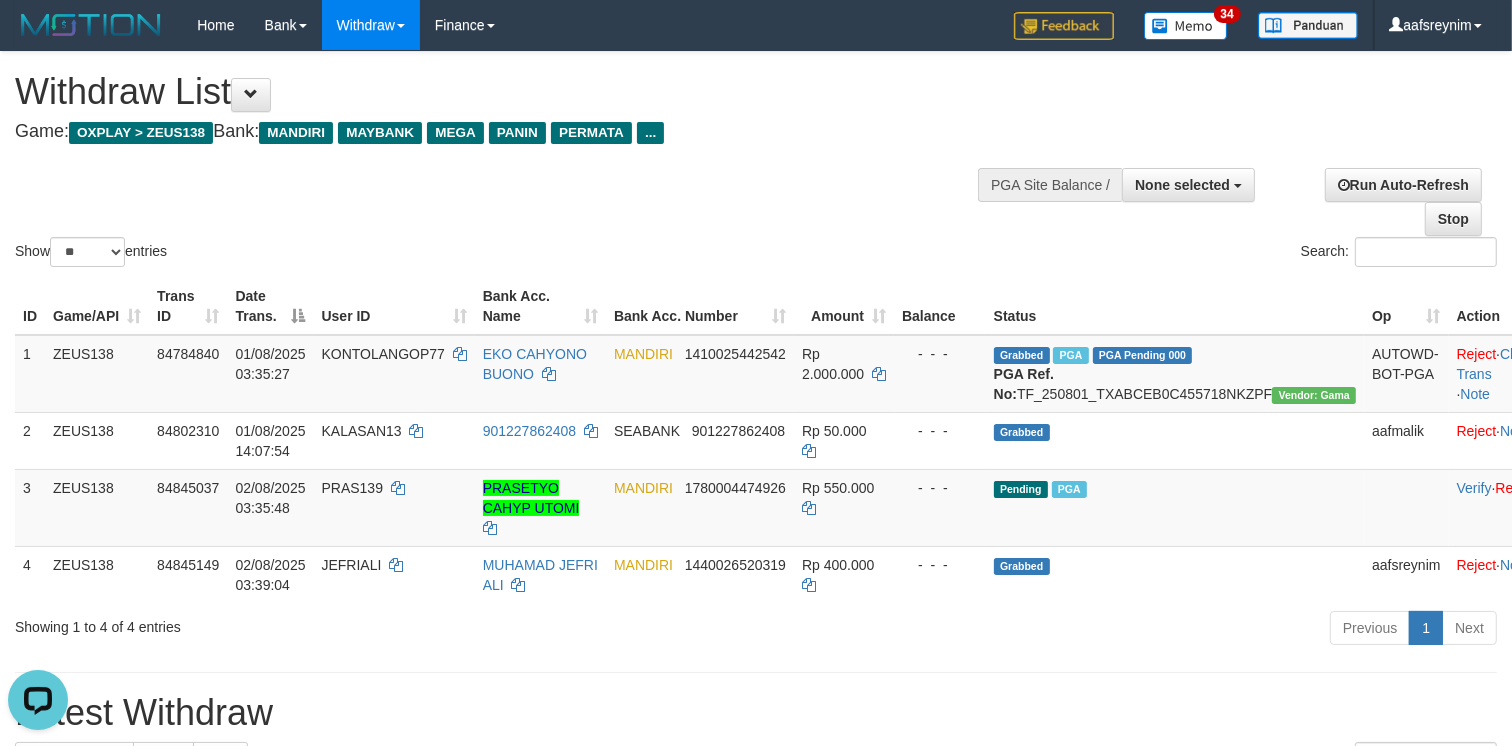 scroll, scrollTop: 0, scrollLeft: 0, axis: both 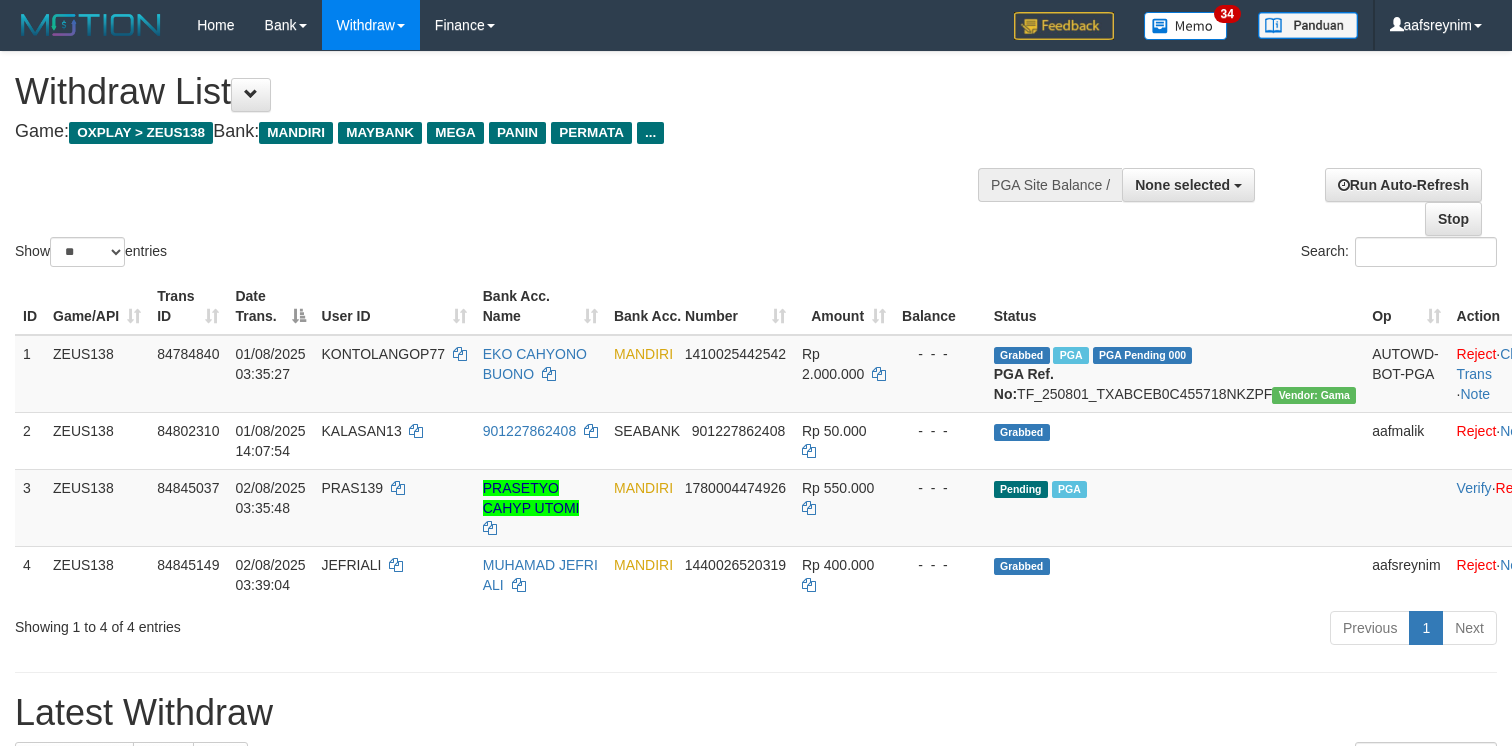 select 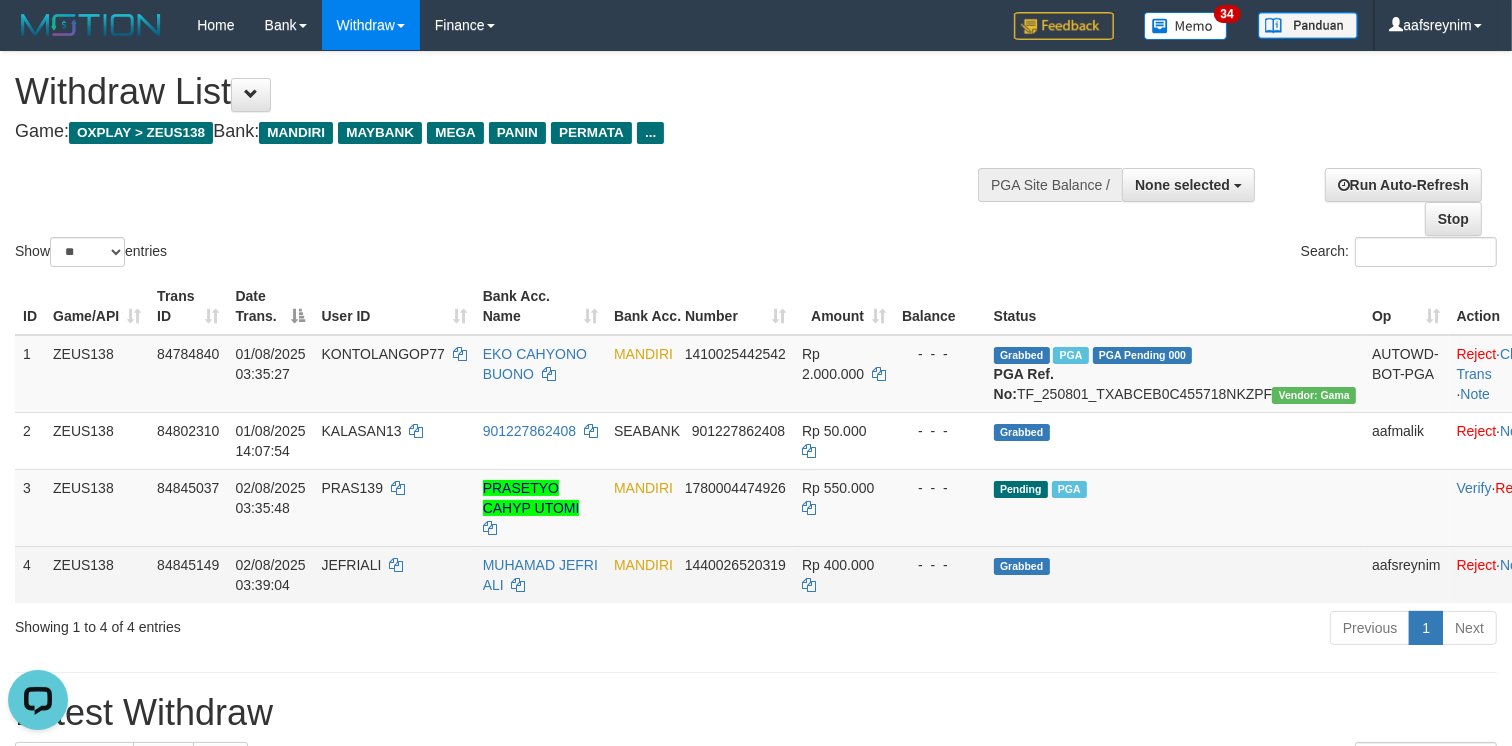 scroll, scrollTop: 0, scrollLeft: 0, axis: both 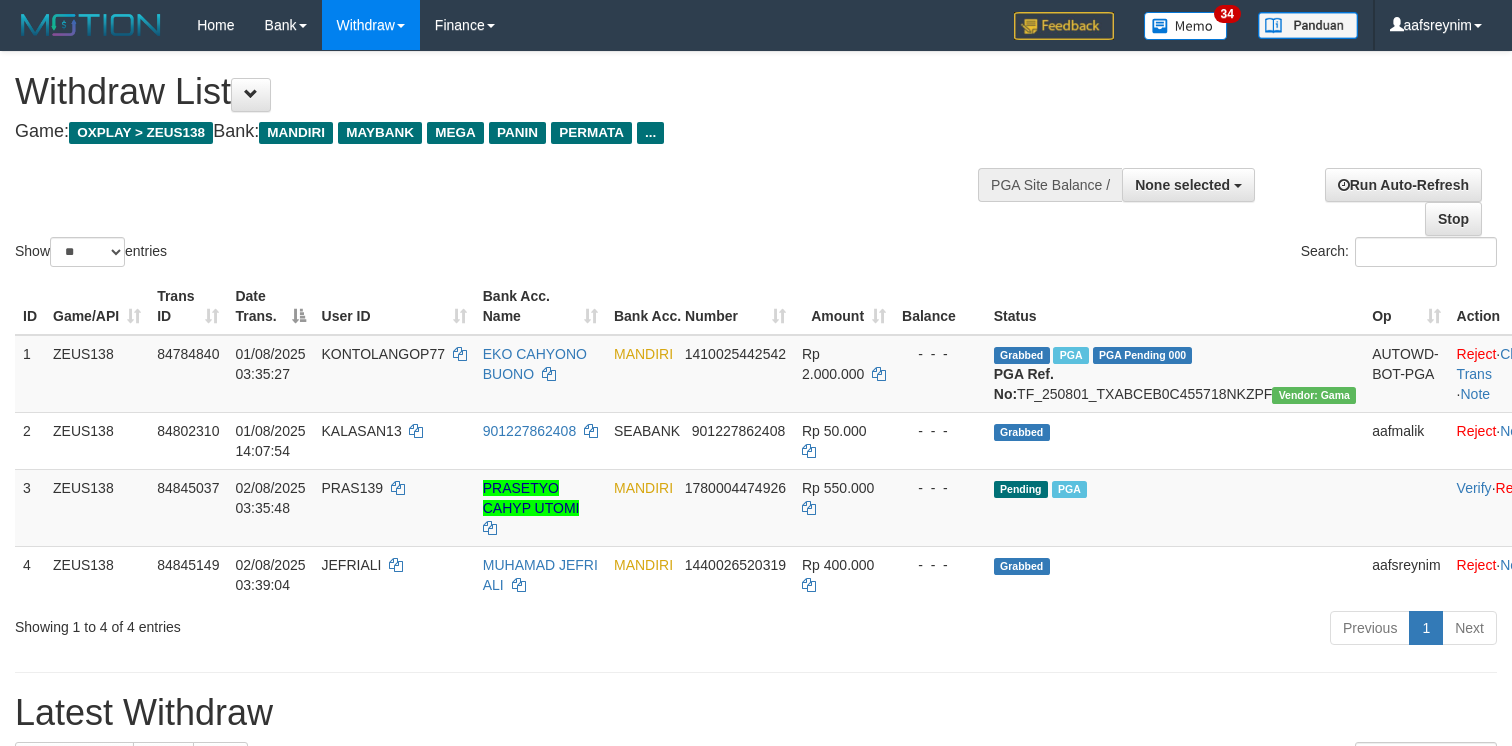 select 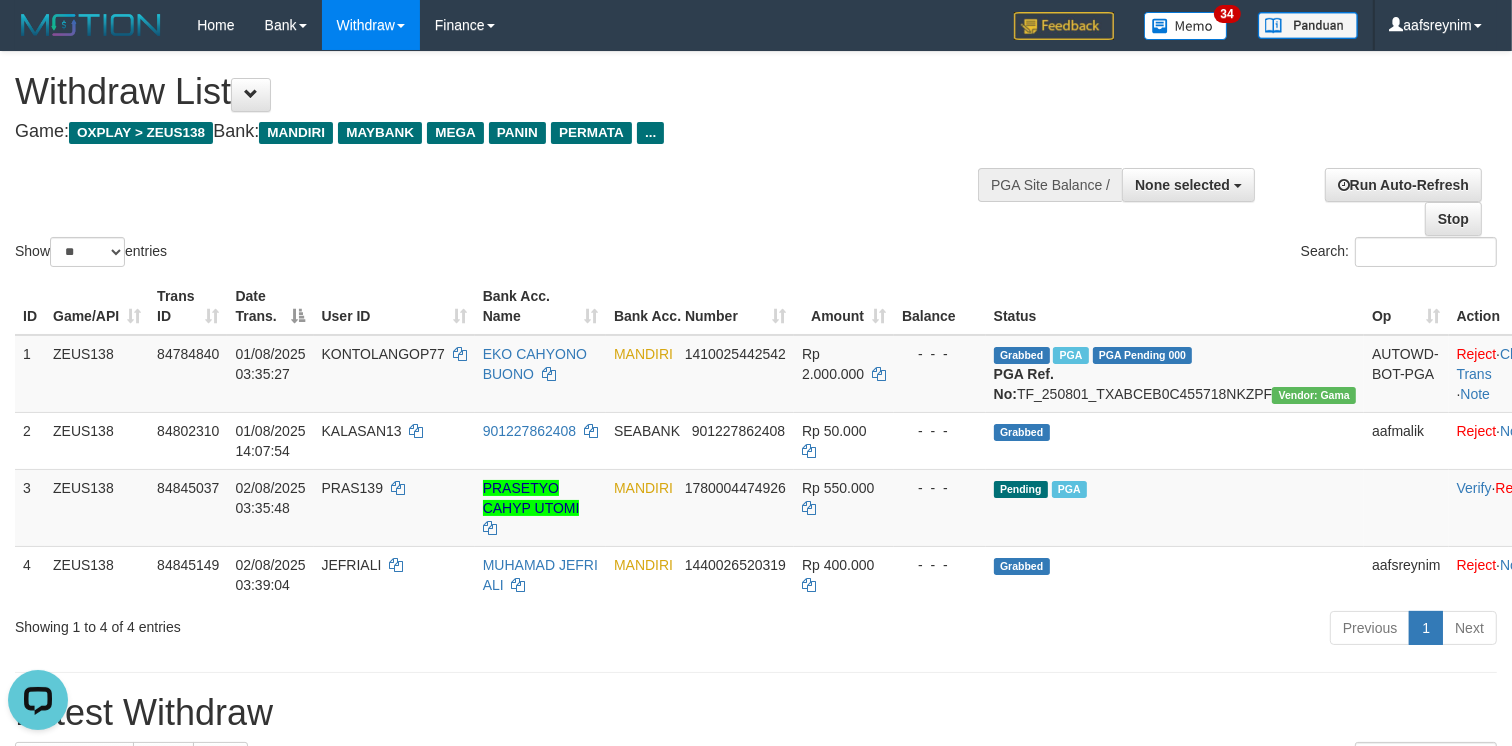 scroll, scrollTop: 0, scrollLeft: 0, axis: both 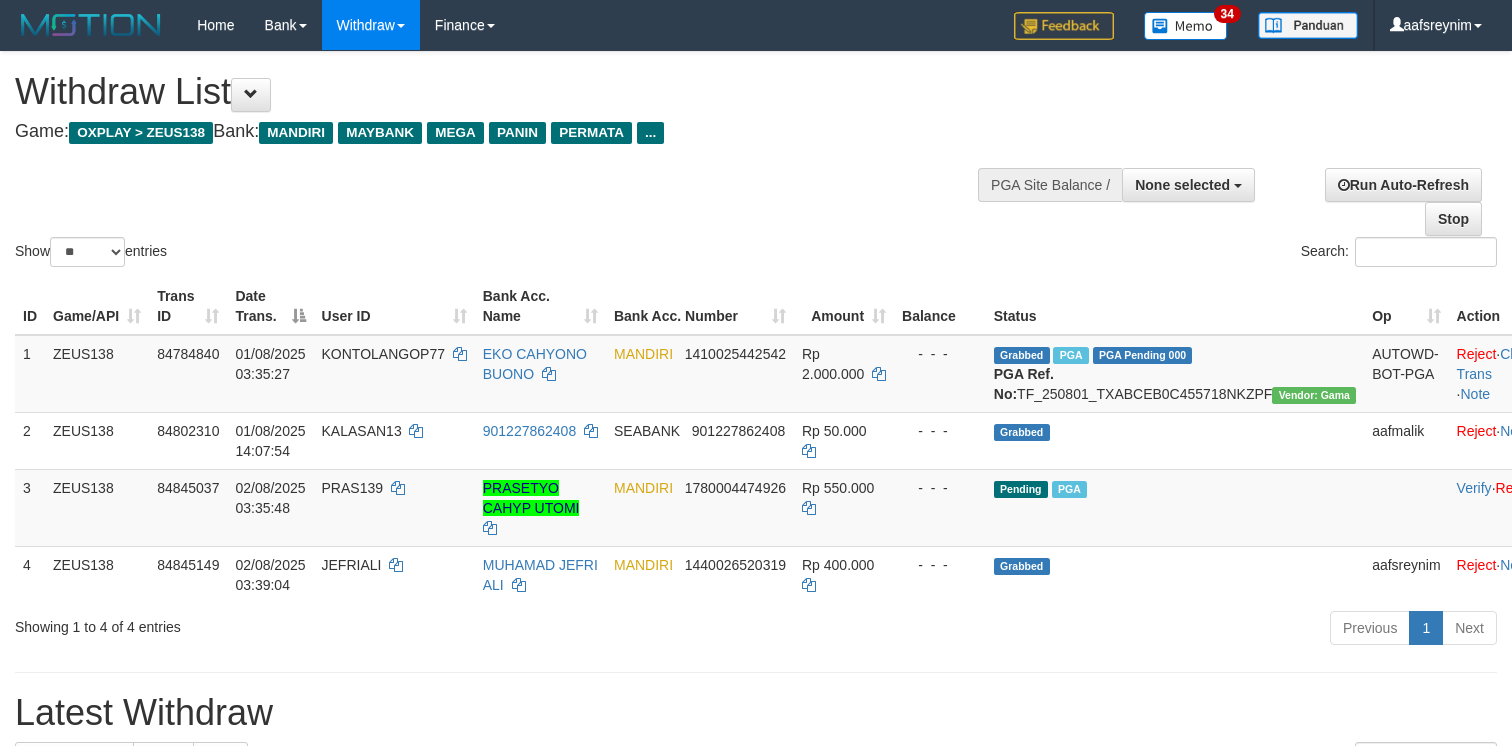select 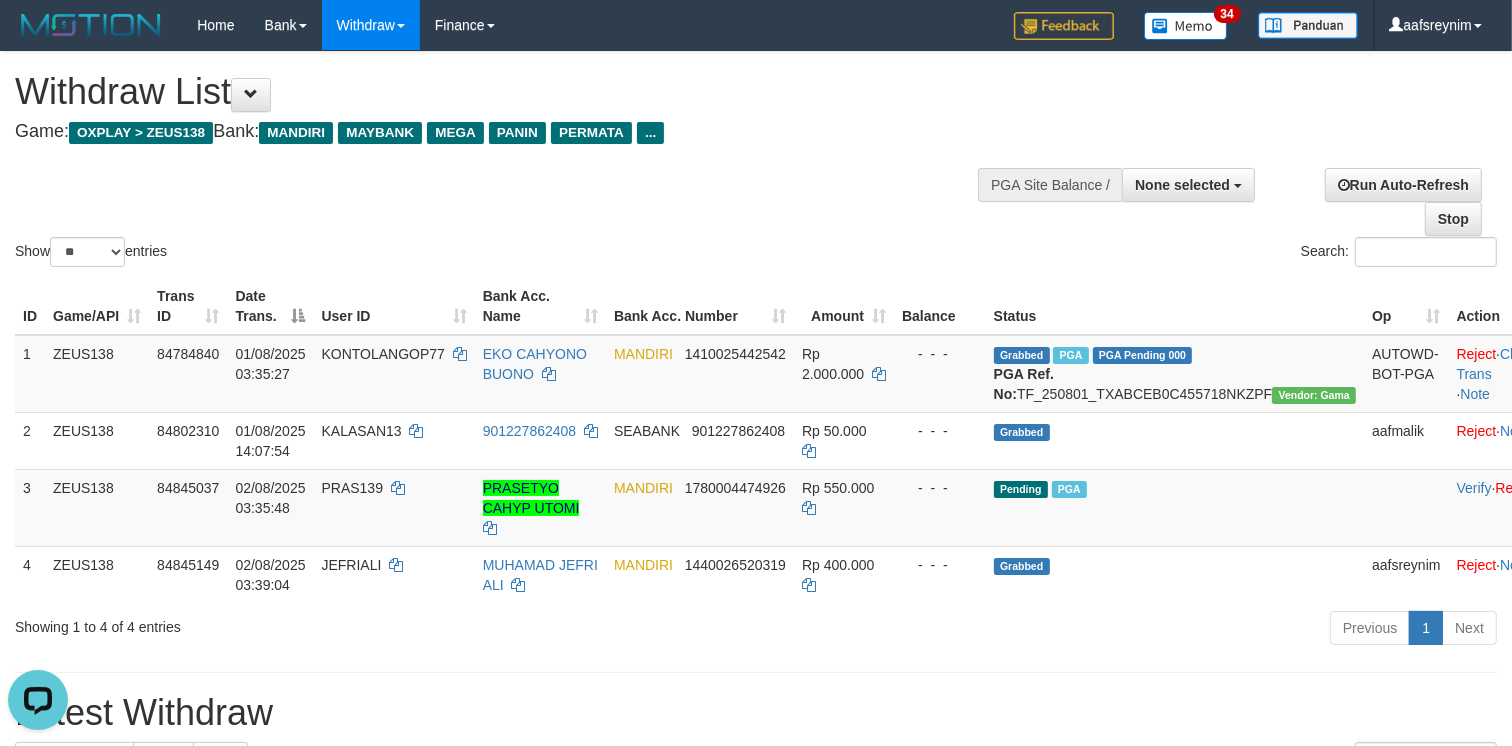 scroll, scrollTop: 0, scrollLeft: 0, axis: both 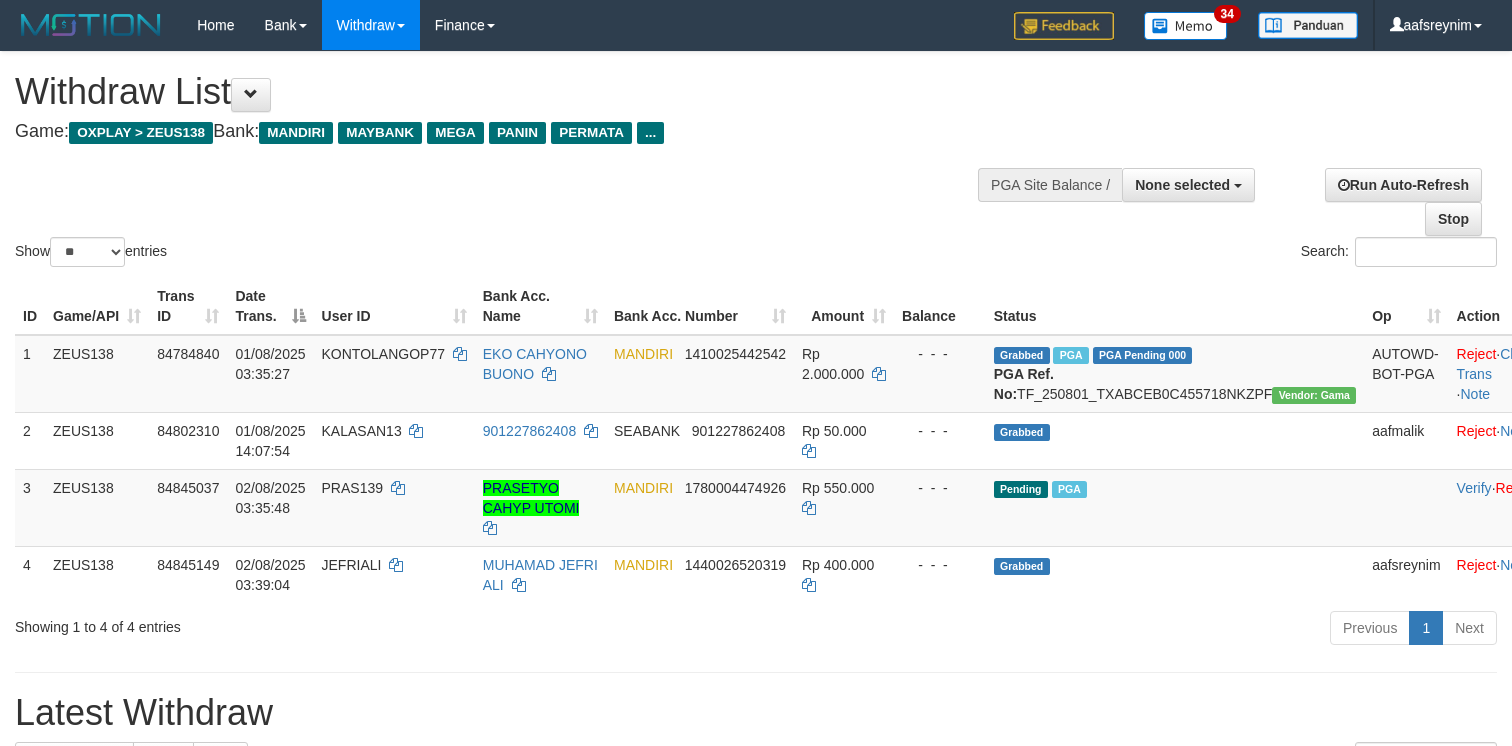 select 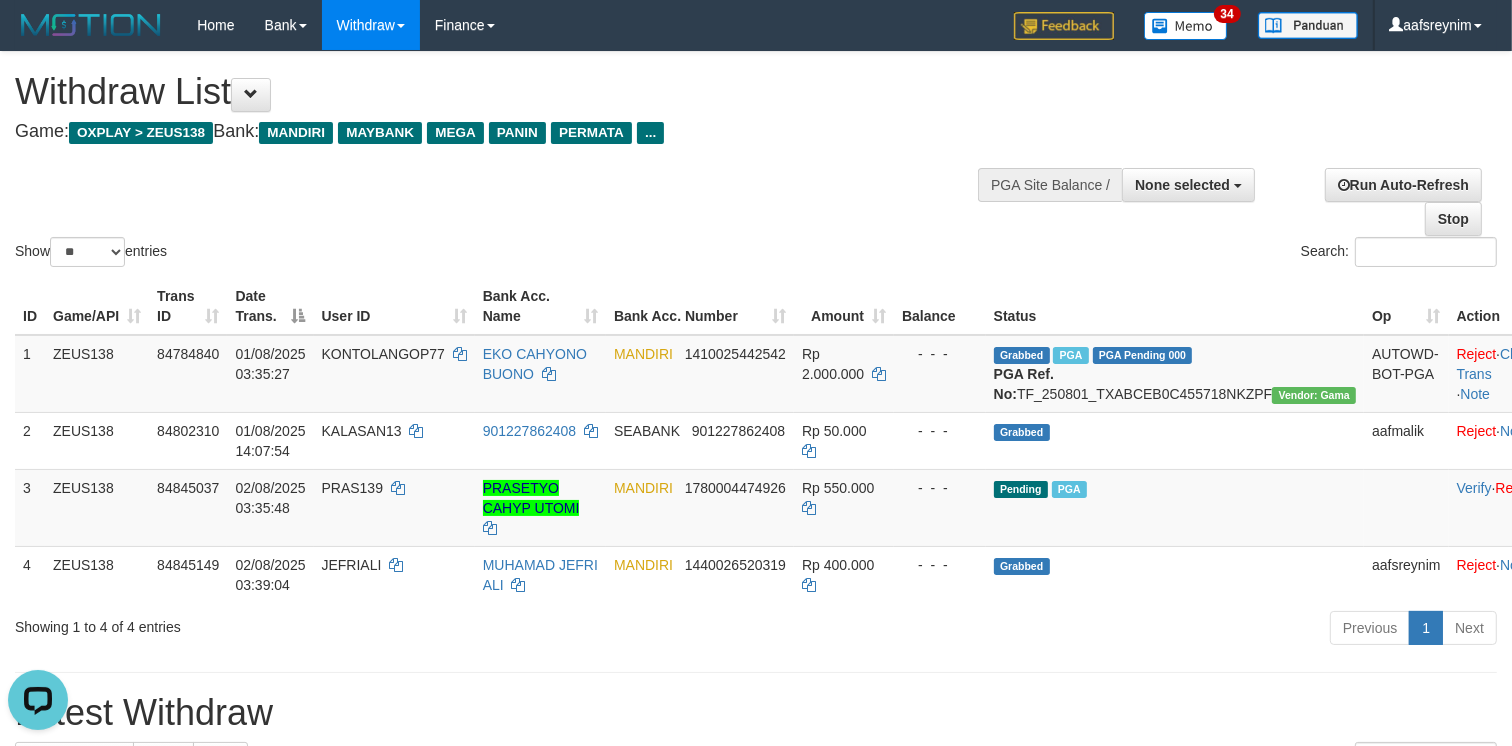 scroll, scrollTop: 0, scrollLeft: 0, axis: both 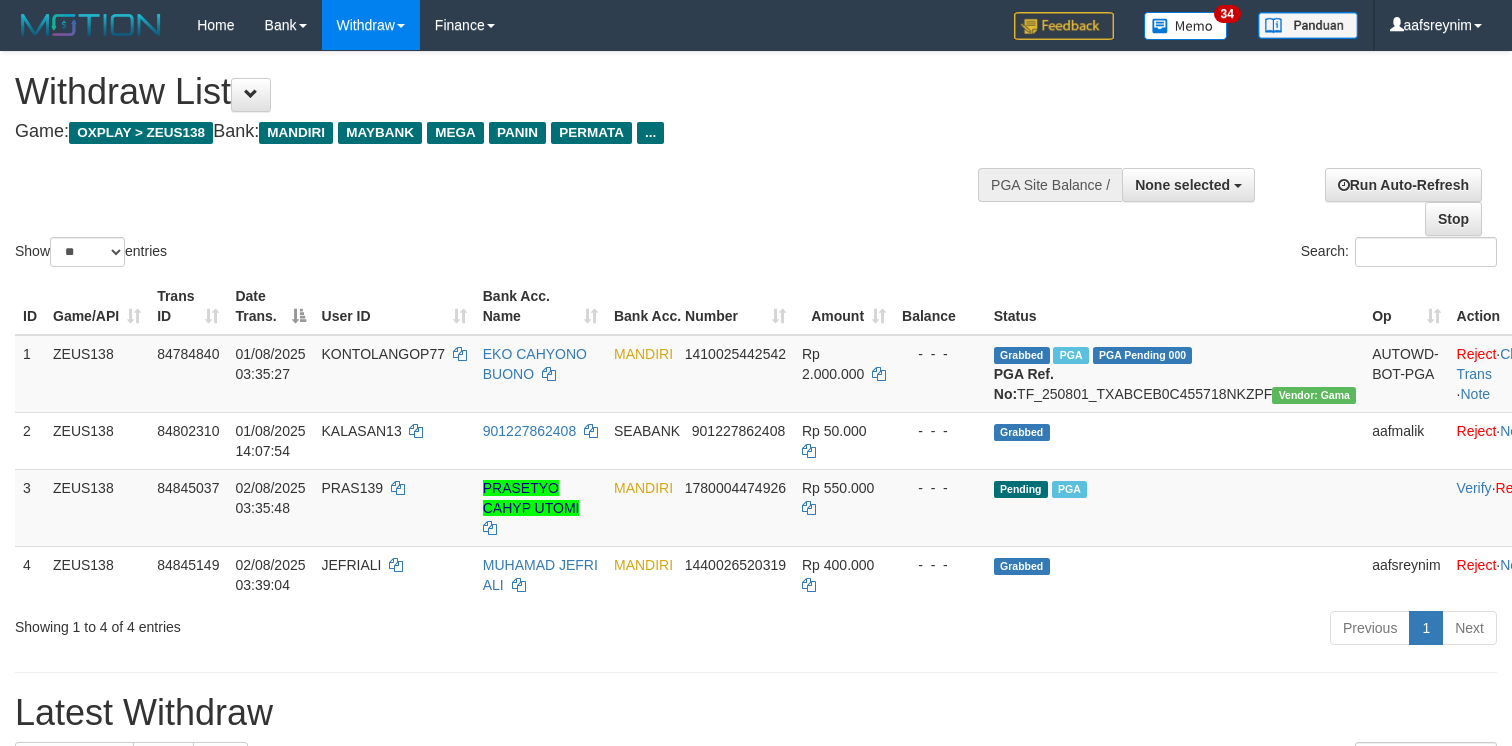 select 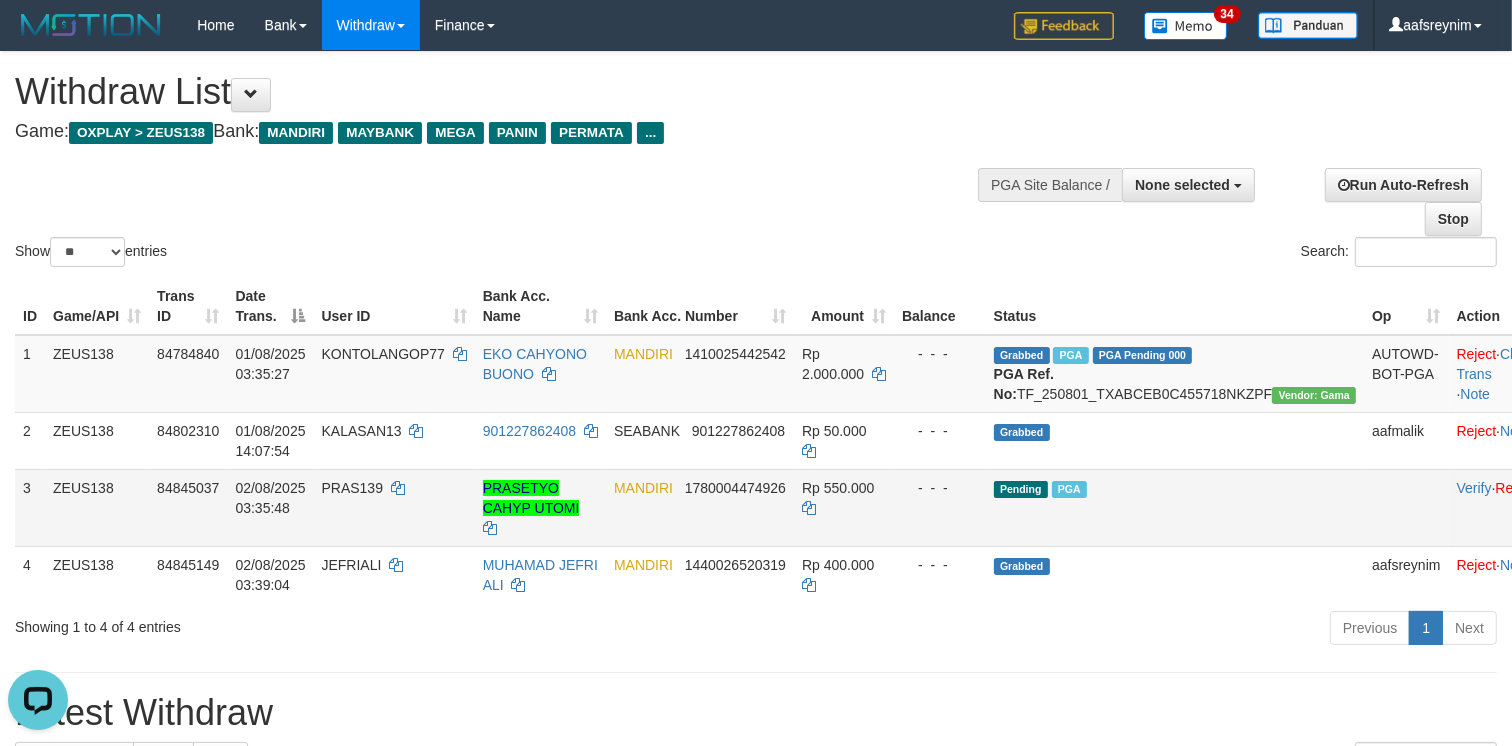 scroll, scrollTop: 0, scrollLeft: 0, axis: both 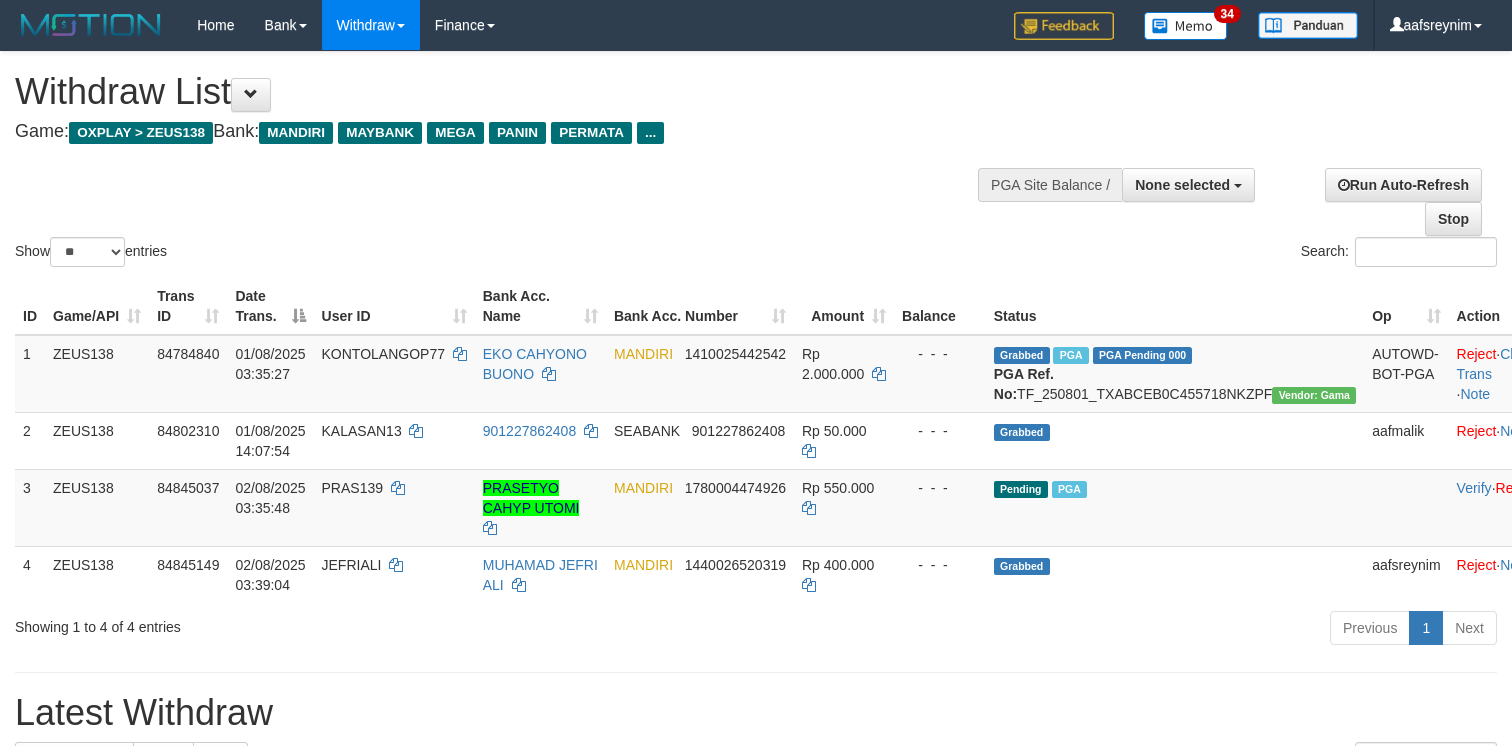 select 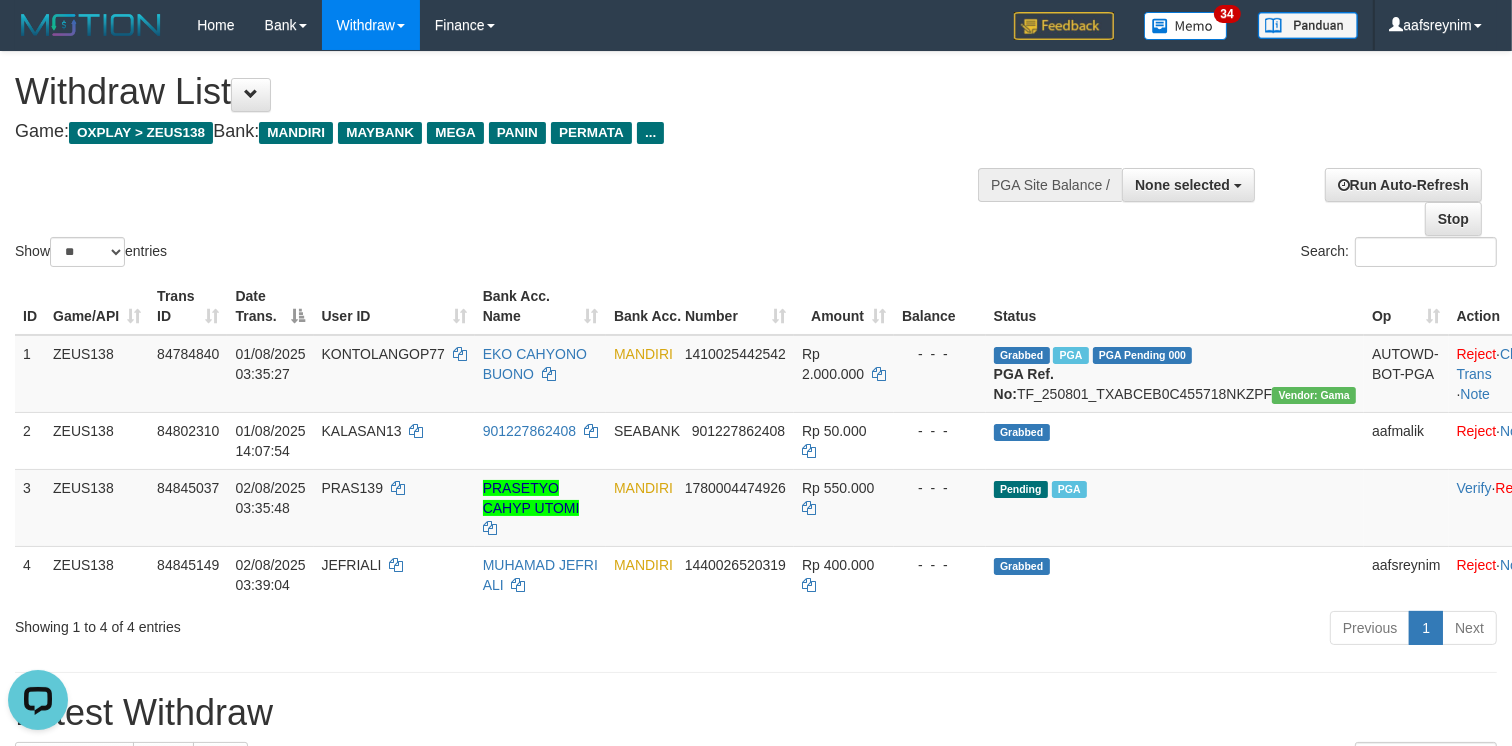 scroll, scrollTop: 0, scrollLeft: 0, axis: both 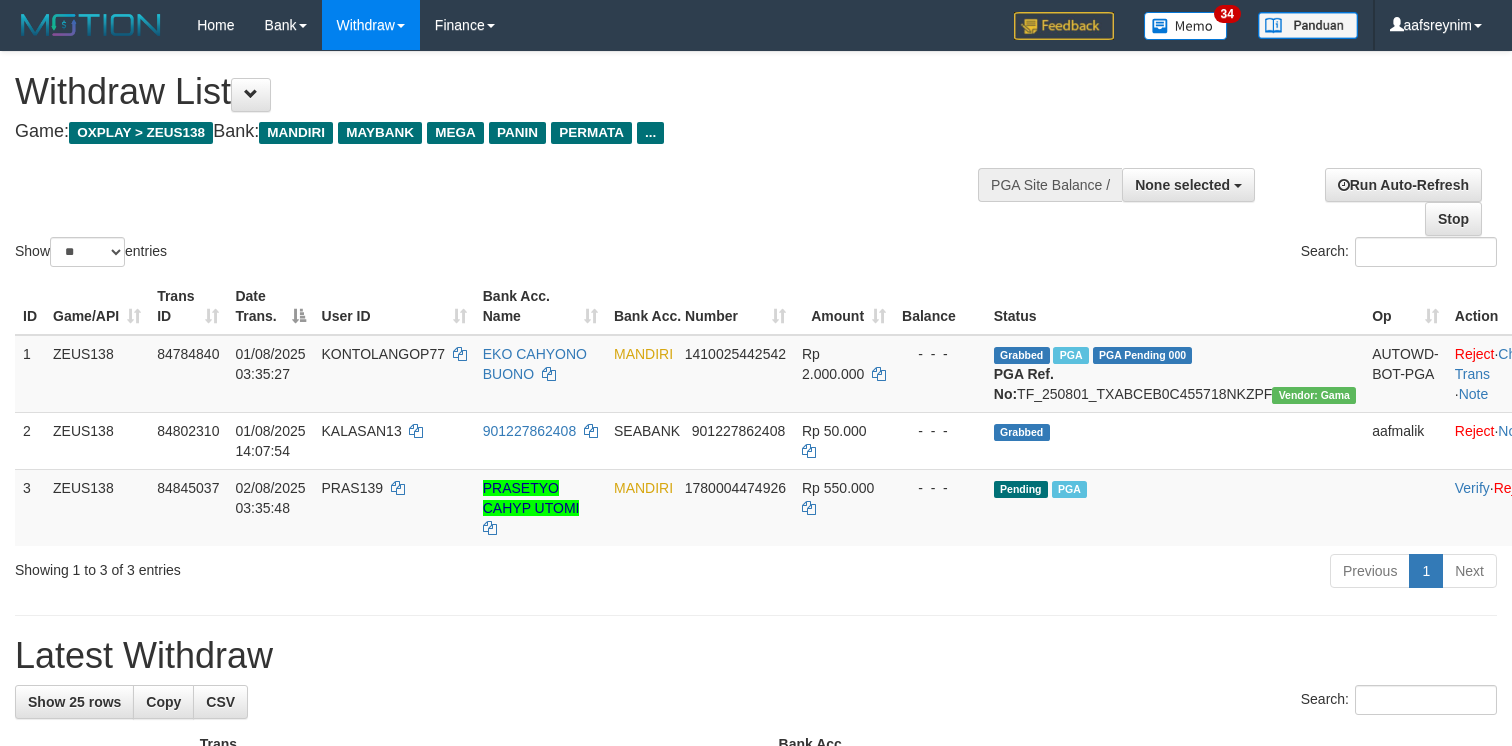 select 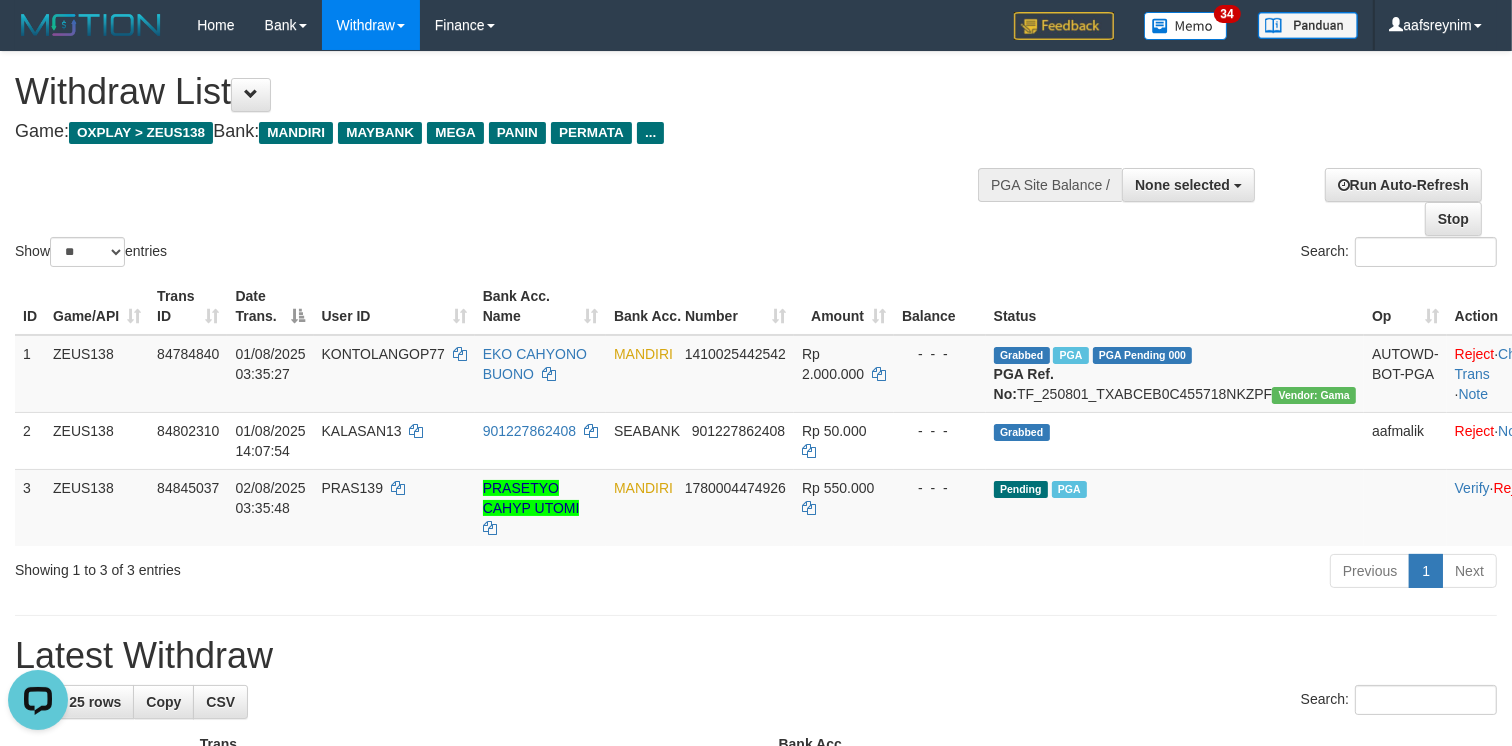 scroll, scrollTop: 0, scrollLeft: 0, axis: both 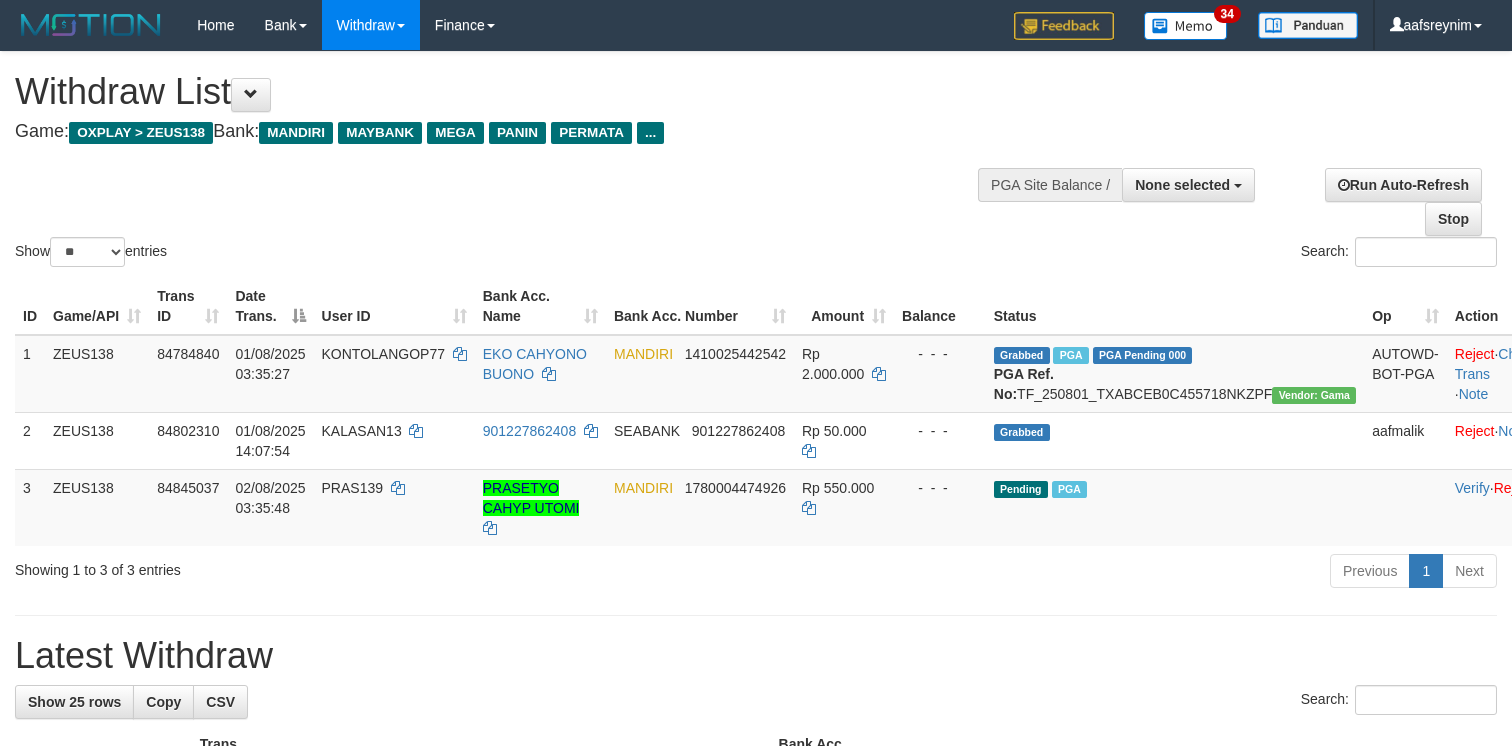 select 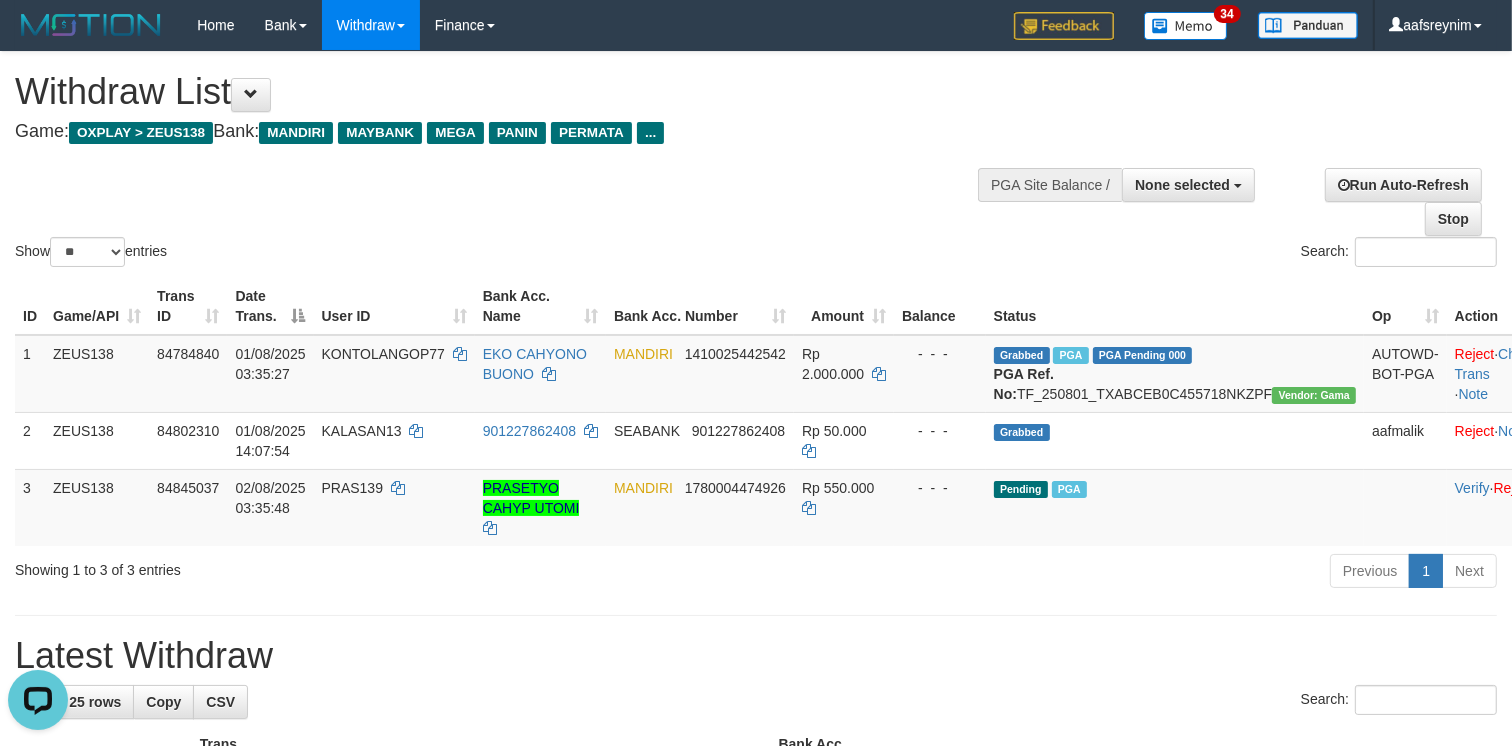 scroll, scrollTop: 0, scrollLeft: 0, axis: both 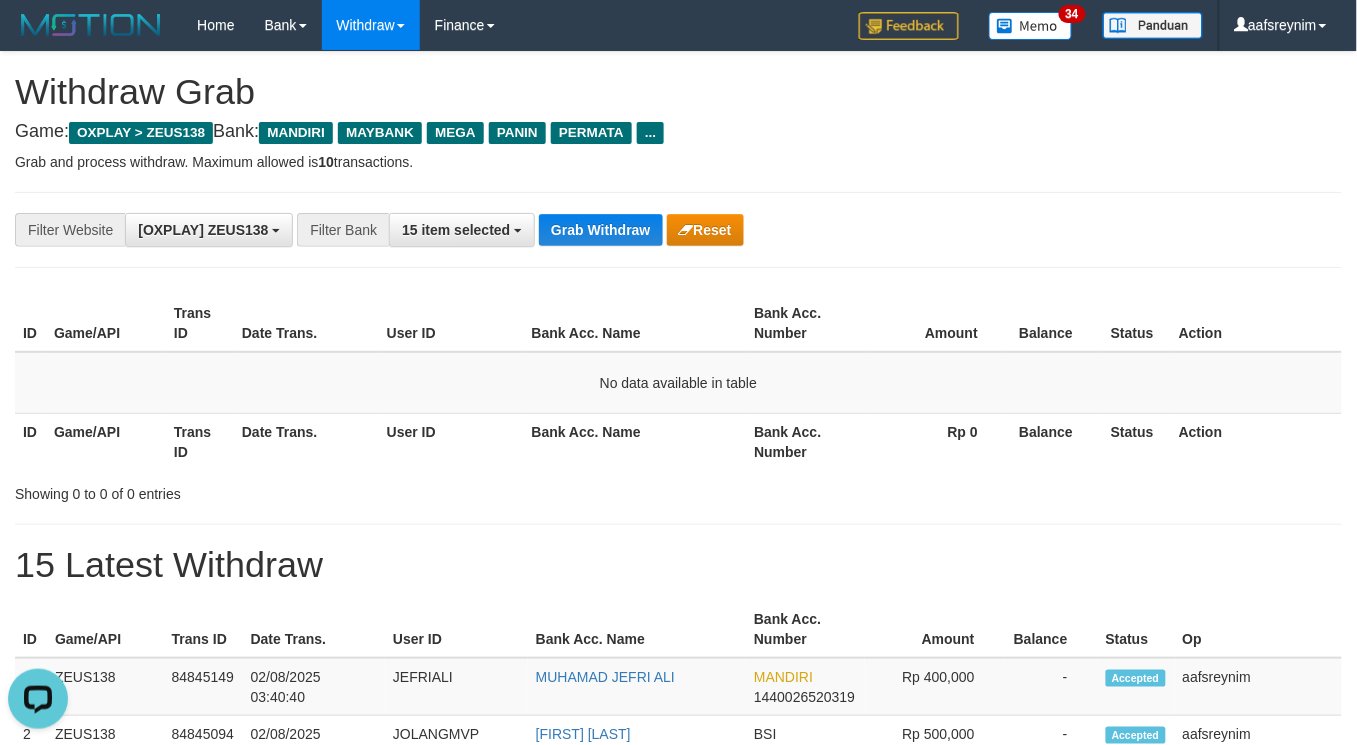 click on "Withdraw Grab" at bounding box center (678, 92) 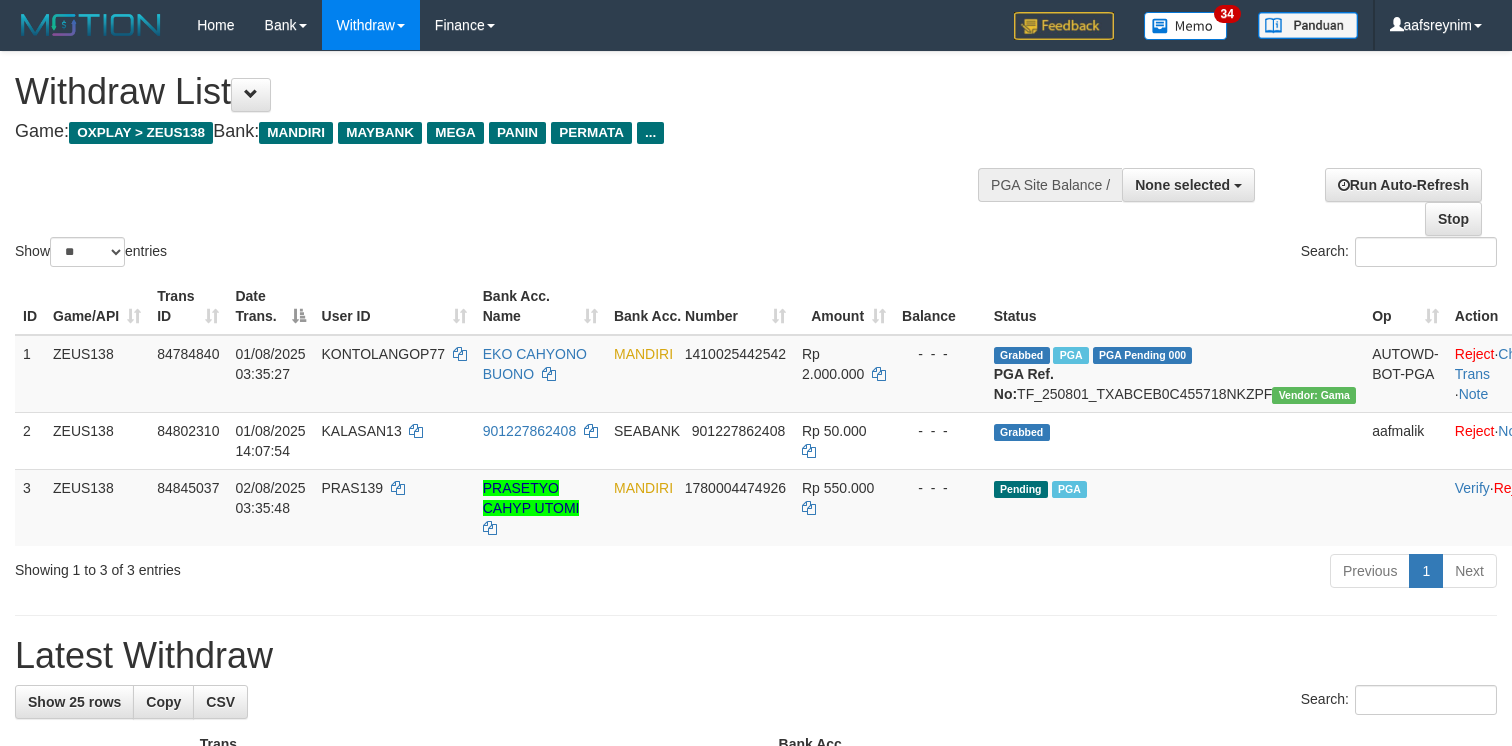 select 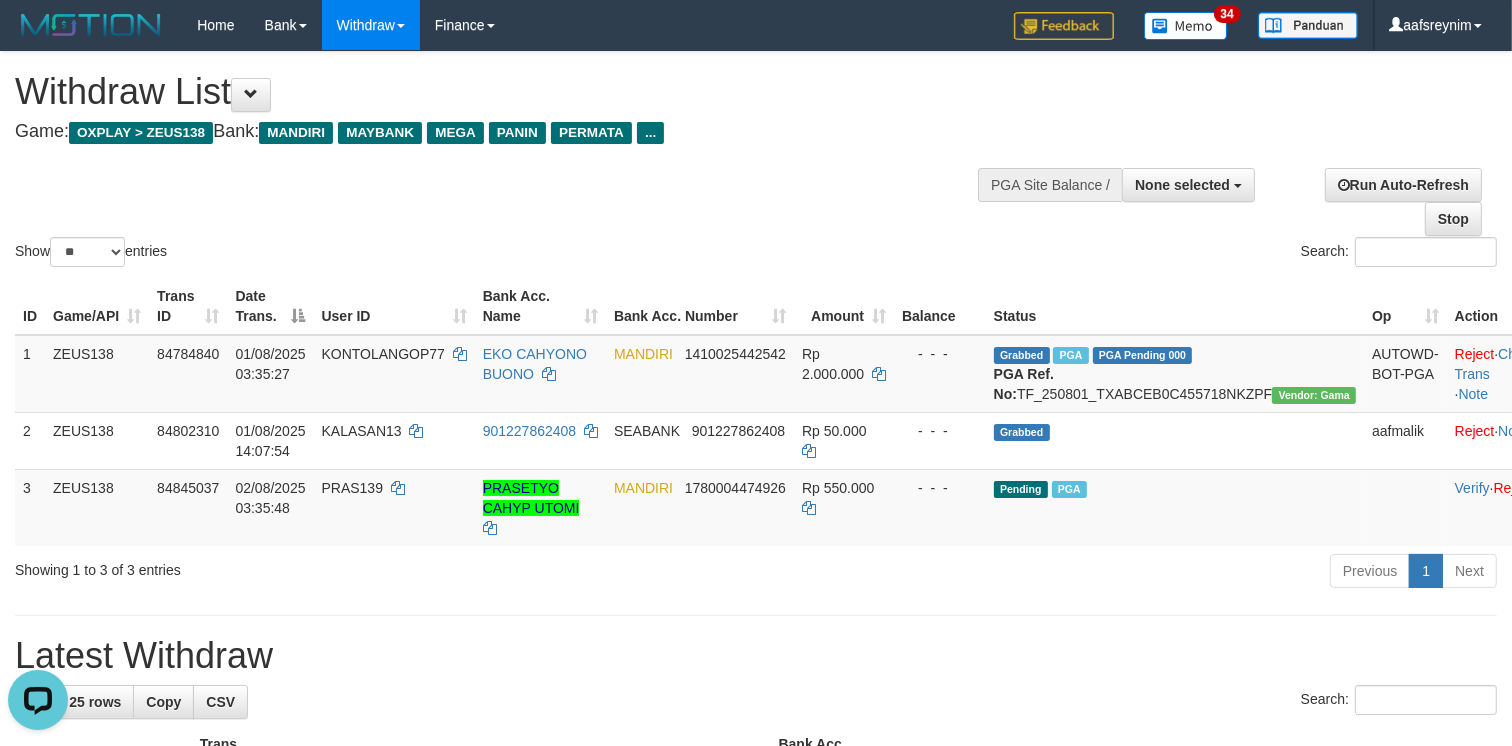 scroll, scrollTop: 0, scrollLeft: 0, axis: both 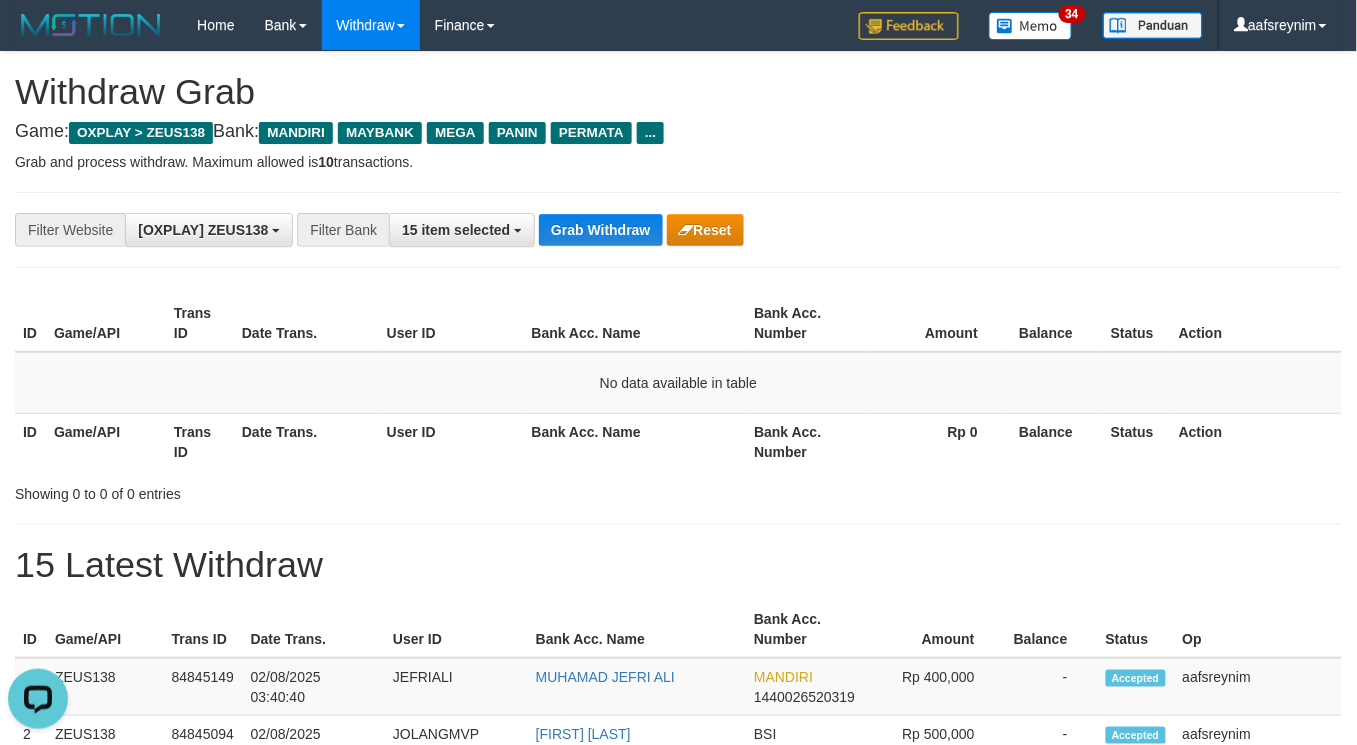 click on "Game:   OXPLAY > ZEUS138    		Bank:   MANDIRI   MAYBANK   MEGA   PANIN   PERMATA   ..." at bounding box center [678, 132] 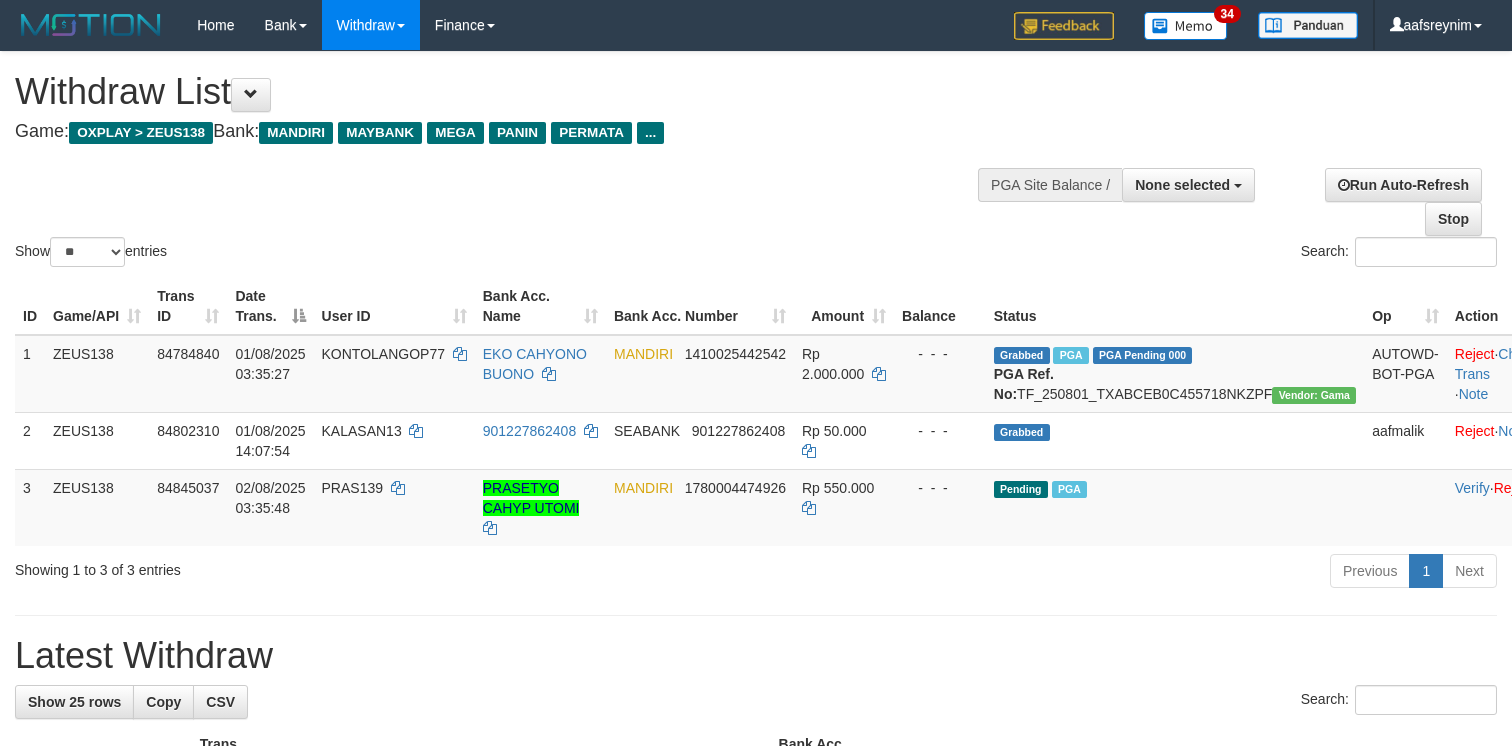 select 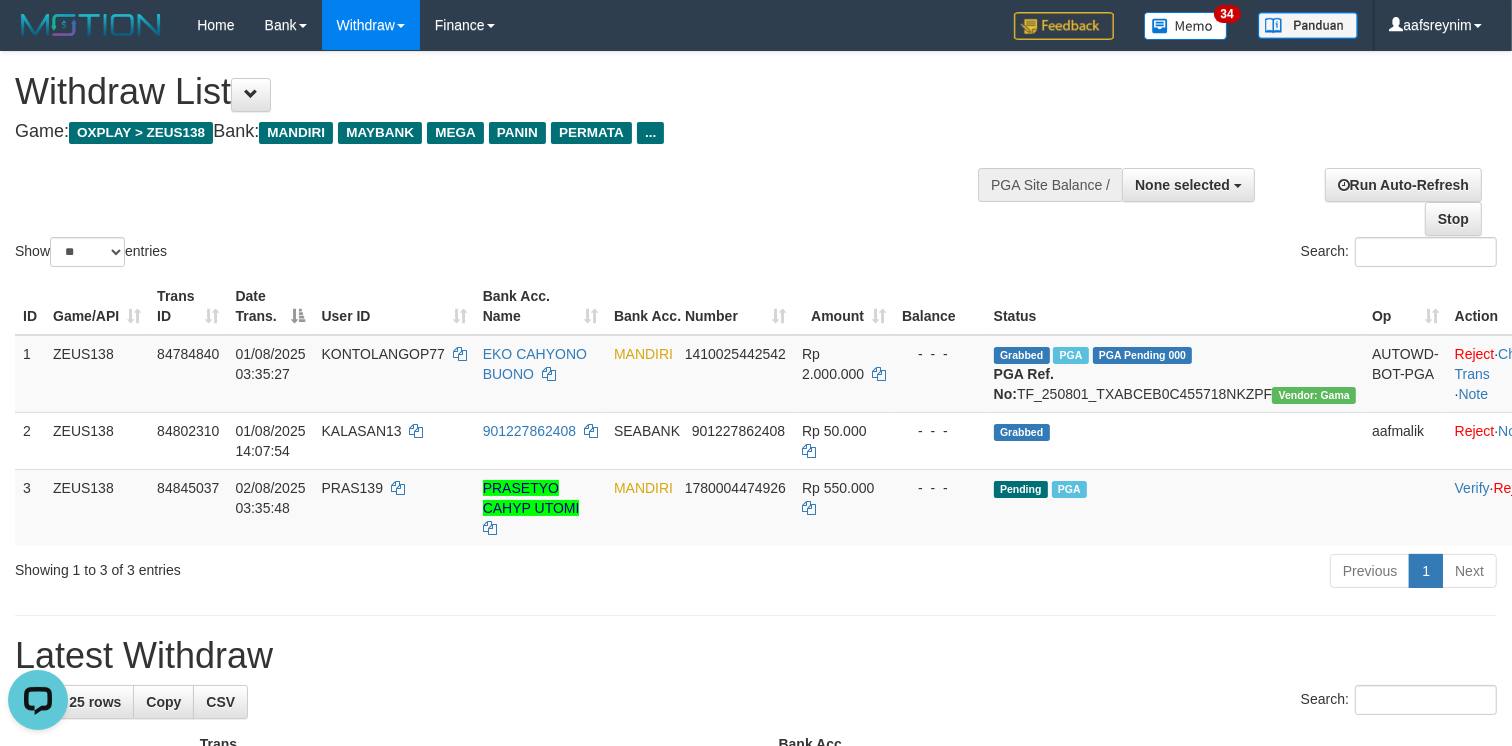 scroll, scrollTop: 0, scrollLeft: 0, axis: both 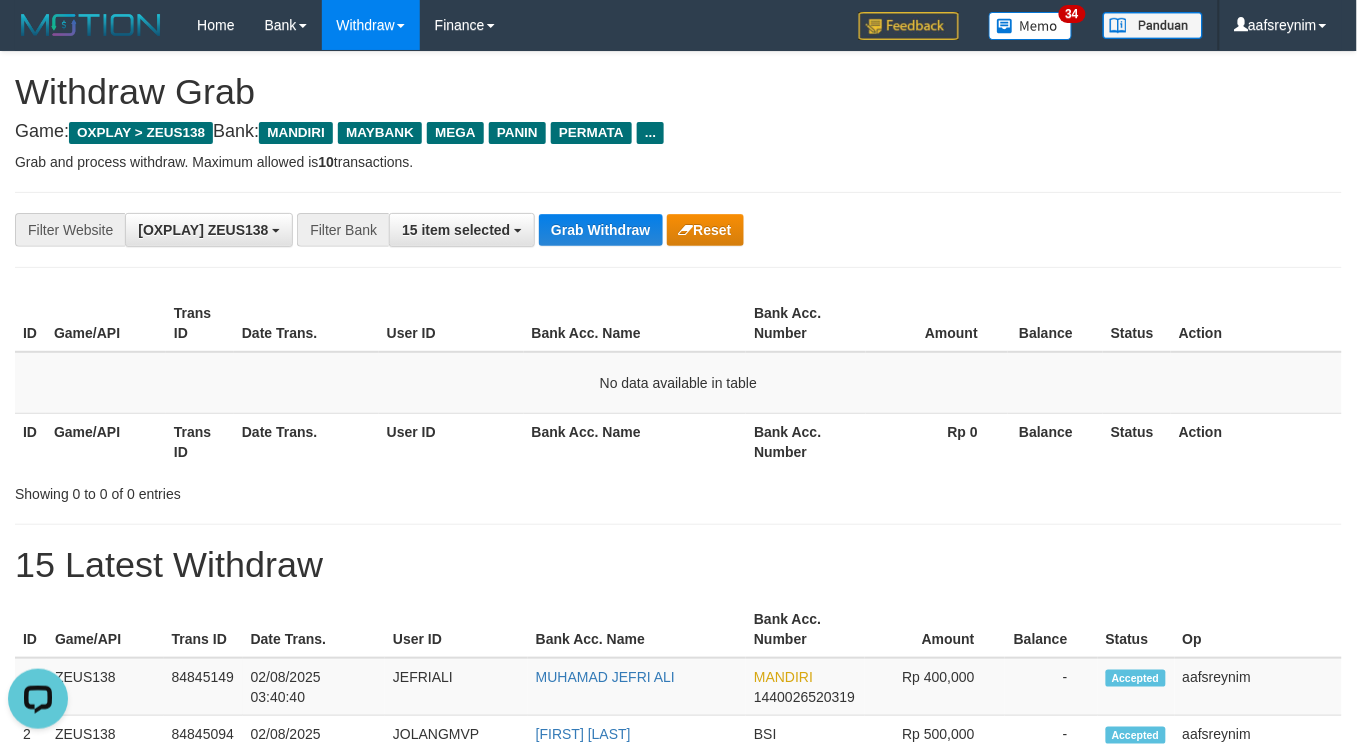 click on "Game/API" at bounding box center (106, 441) 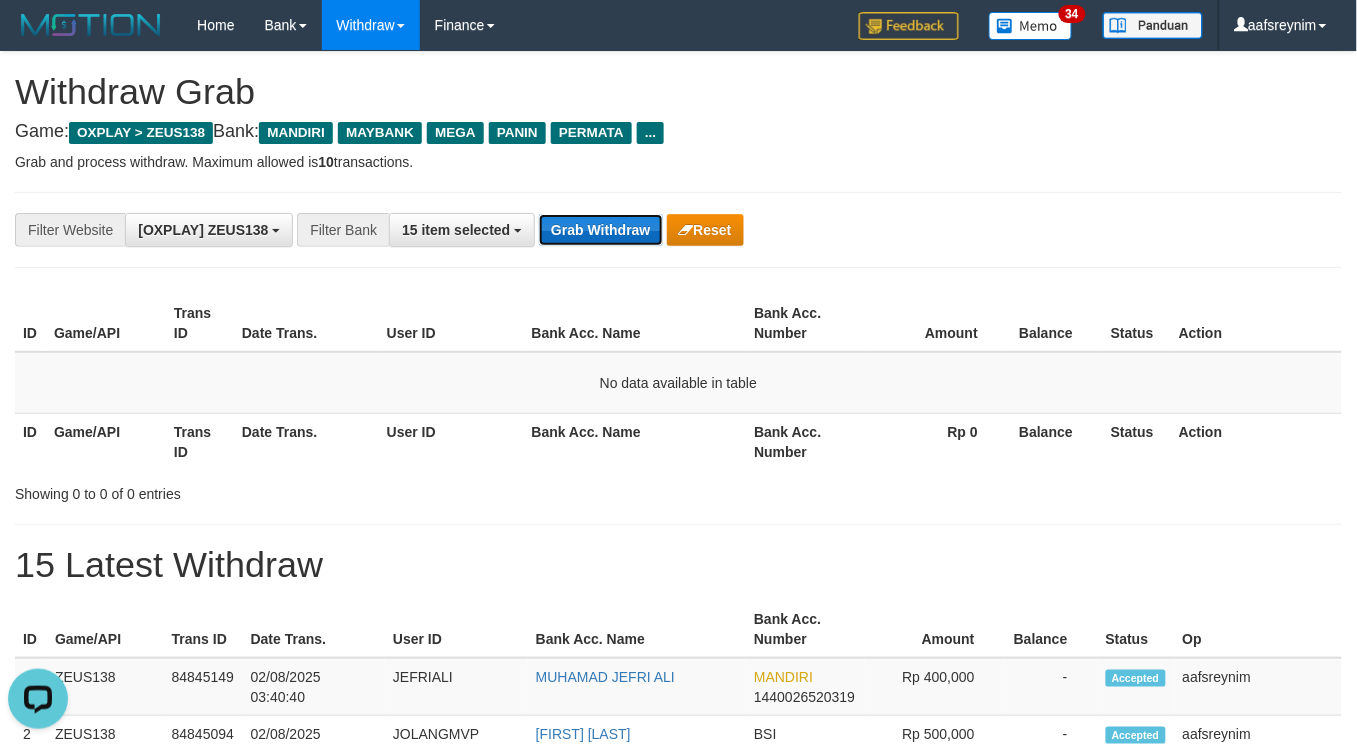 click on "Grab Withdraw" at bounding box center [600, 230] 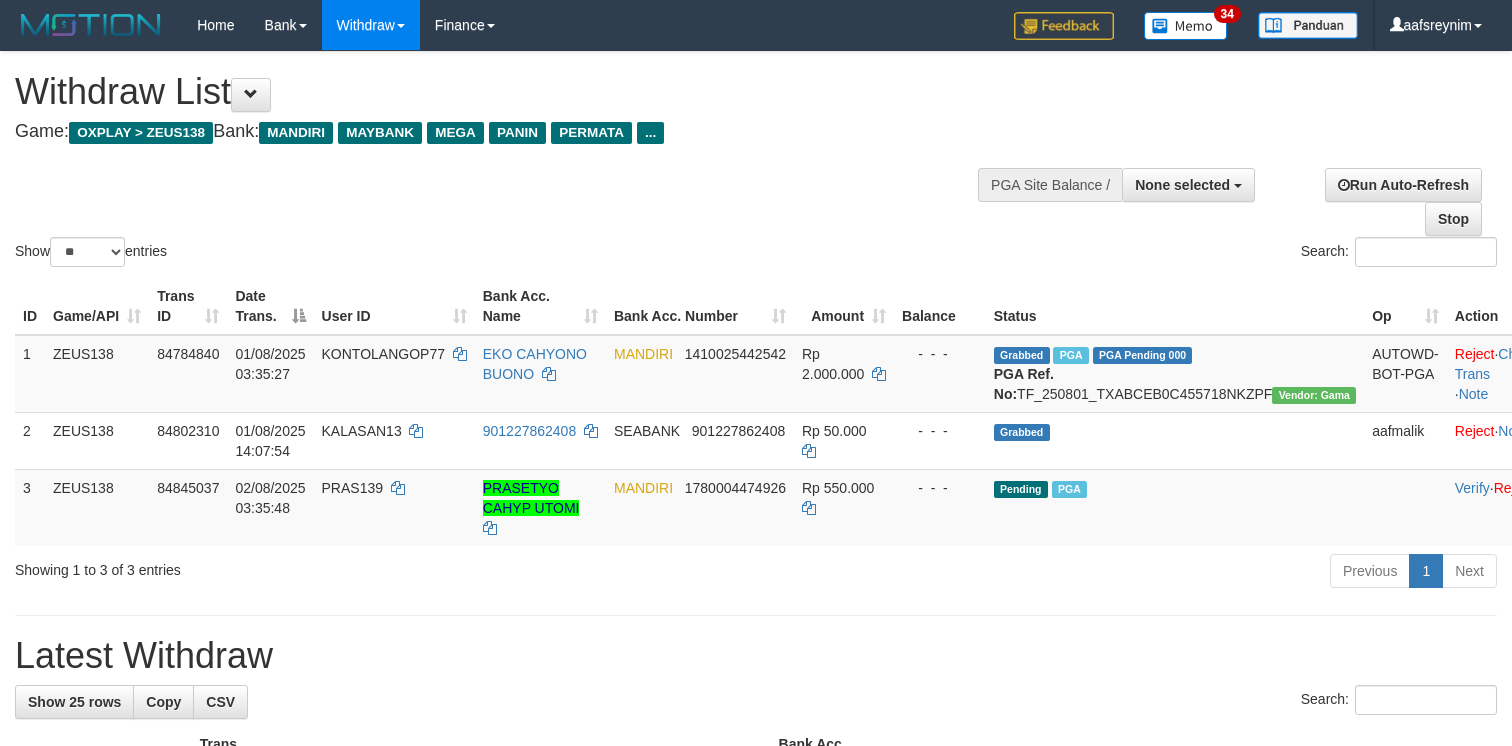 select 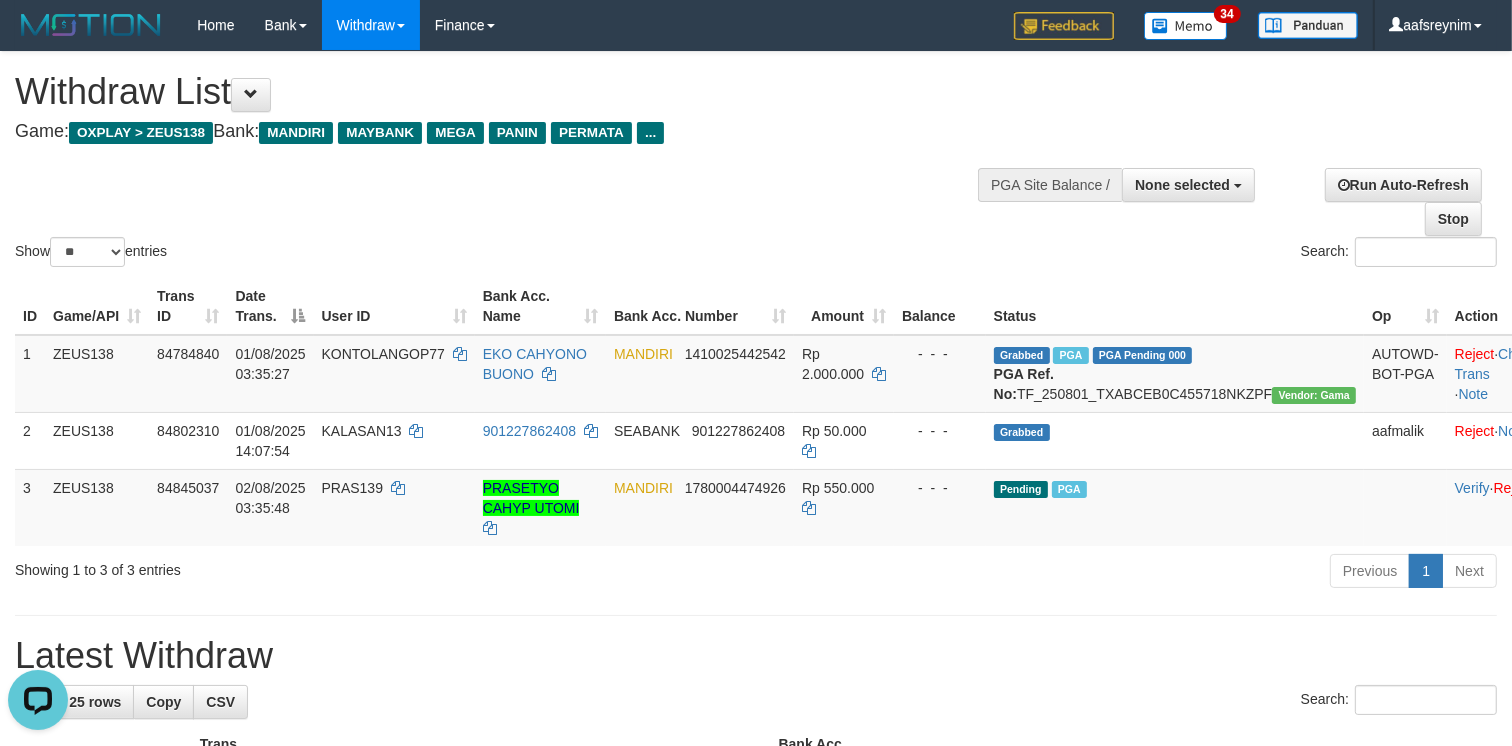 scroll, scrollTop: 0, scrollLeft: 0, axis: both 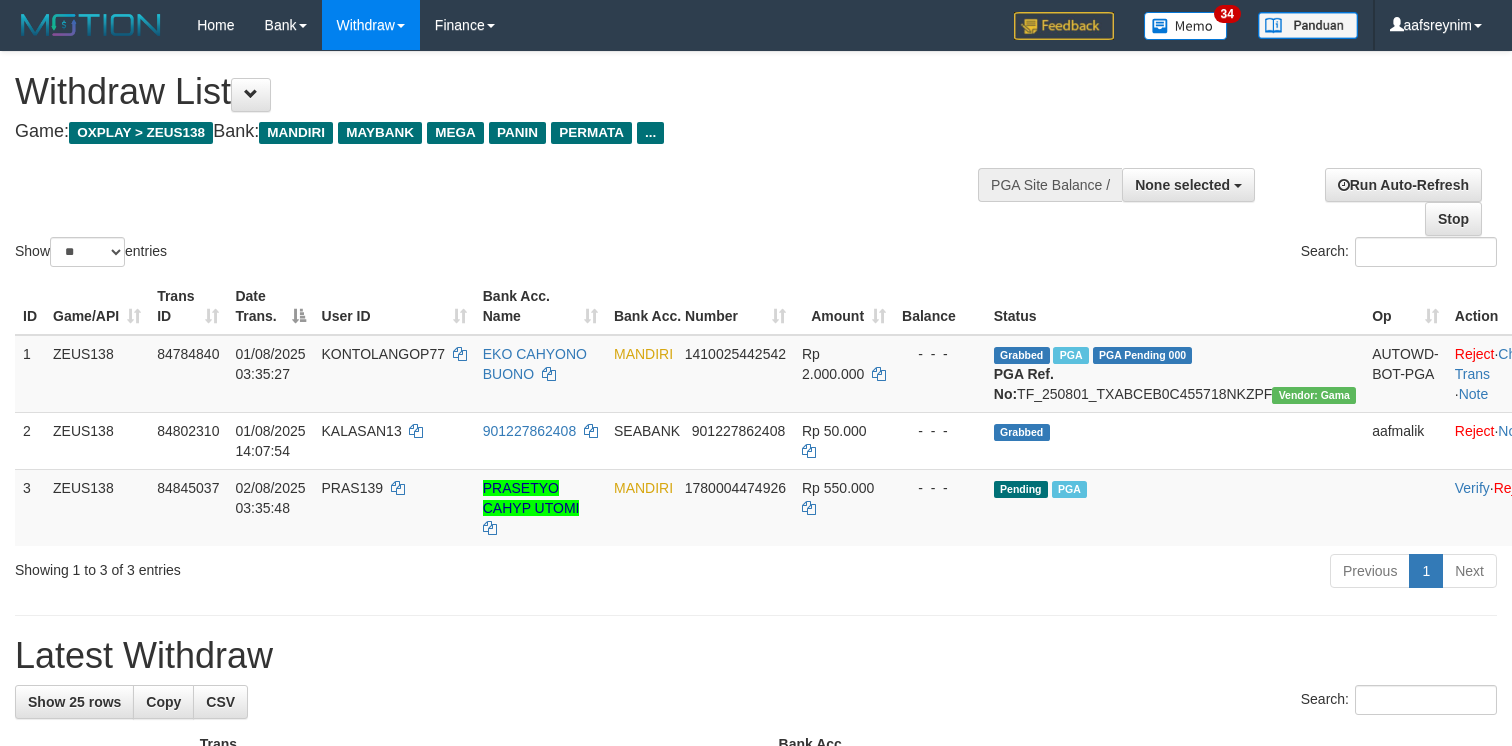 select 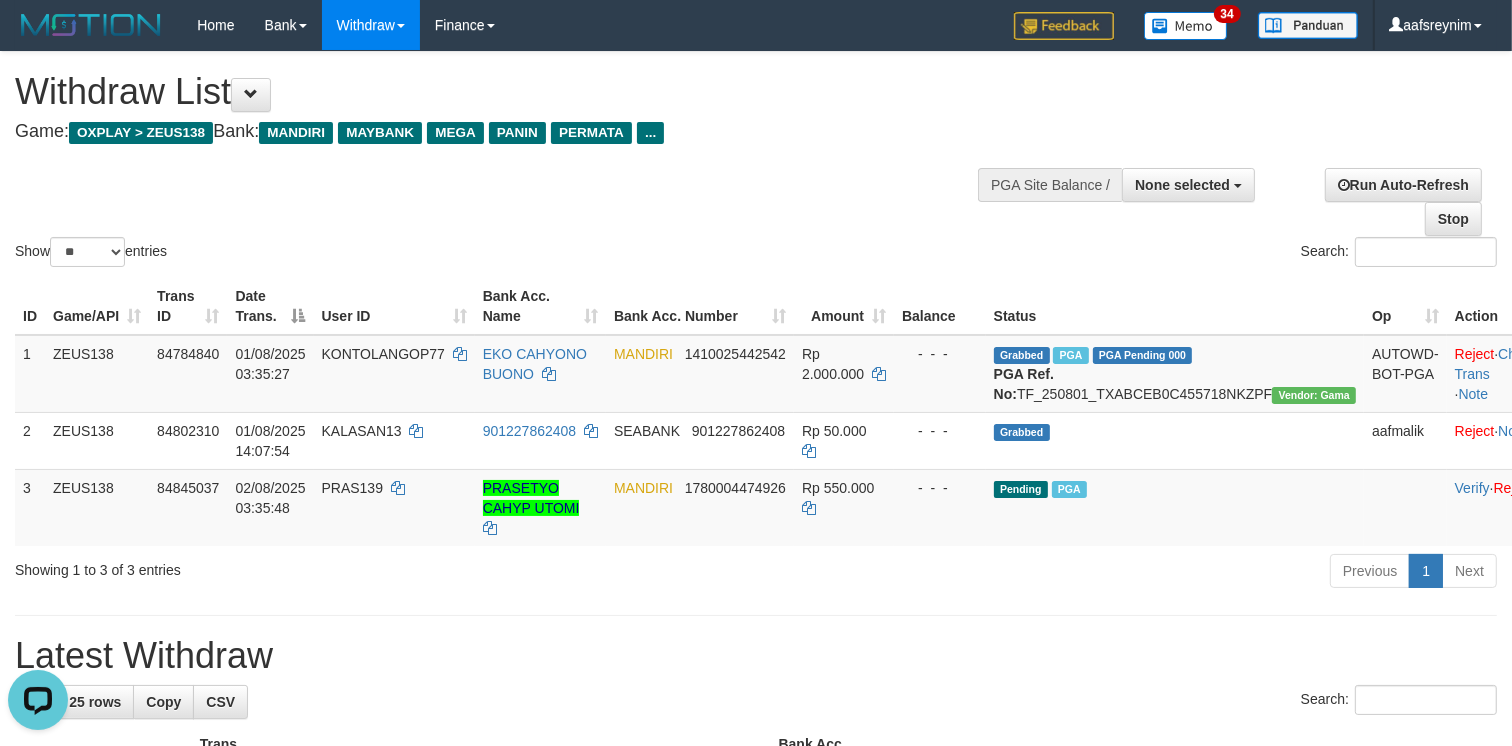 scroll, scrollTop: 0, scrollLeft: 0, axis: both 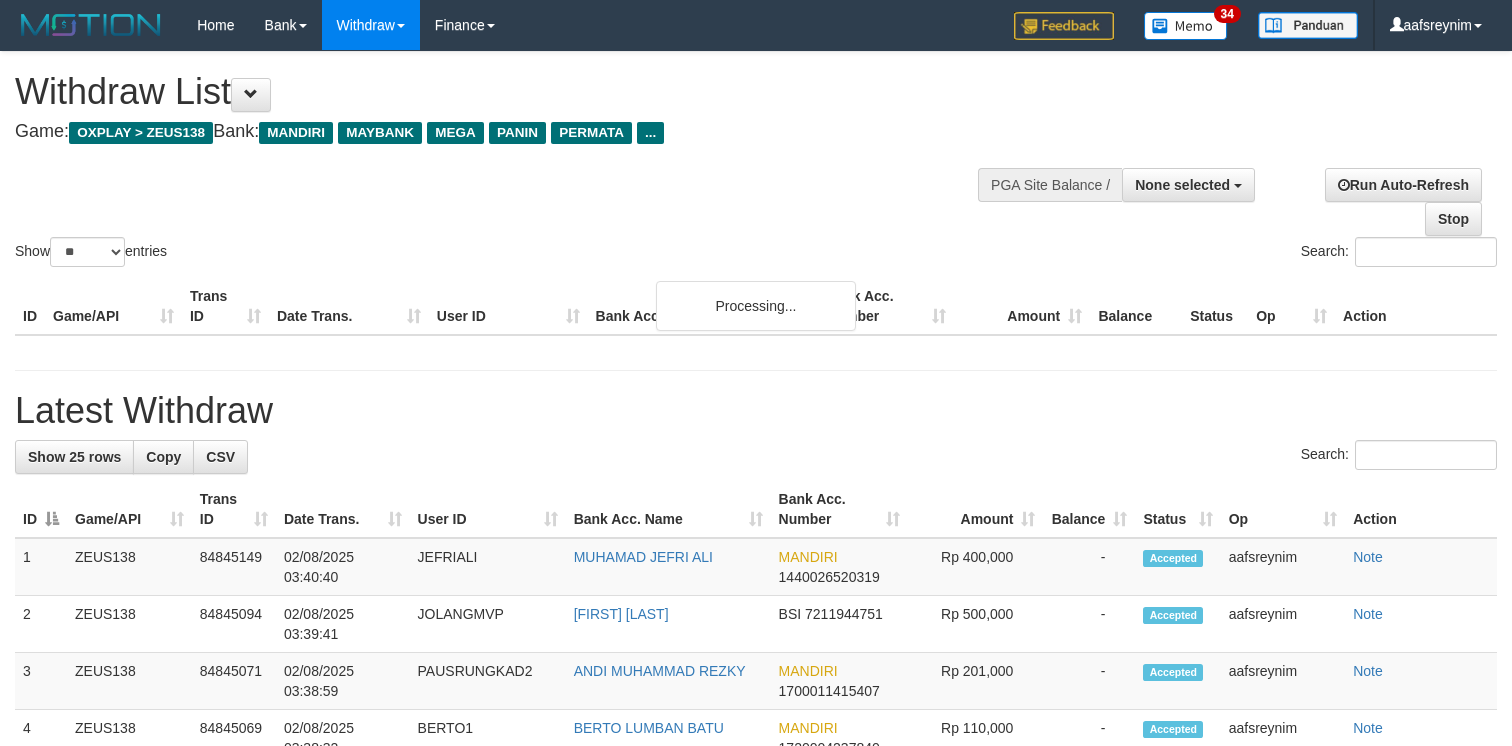 select 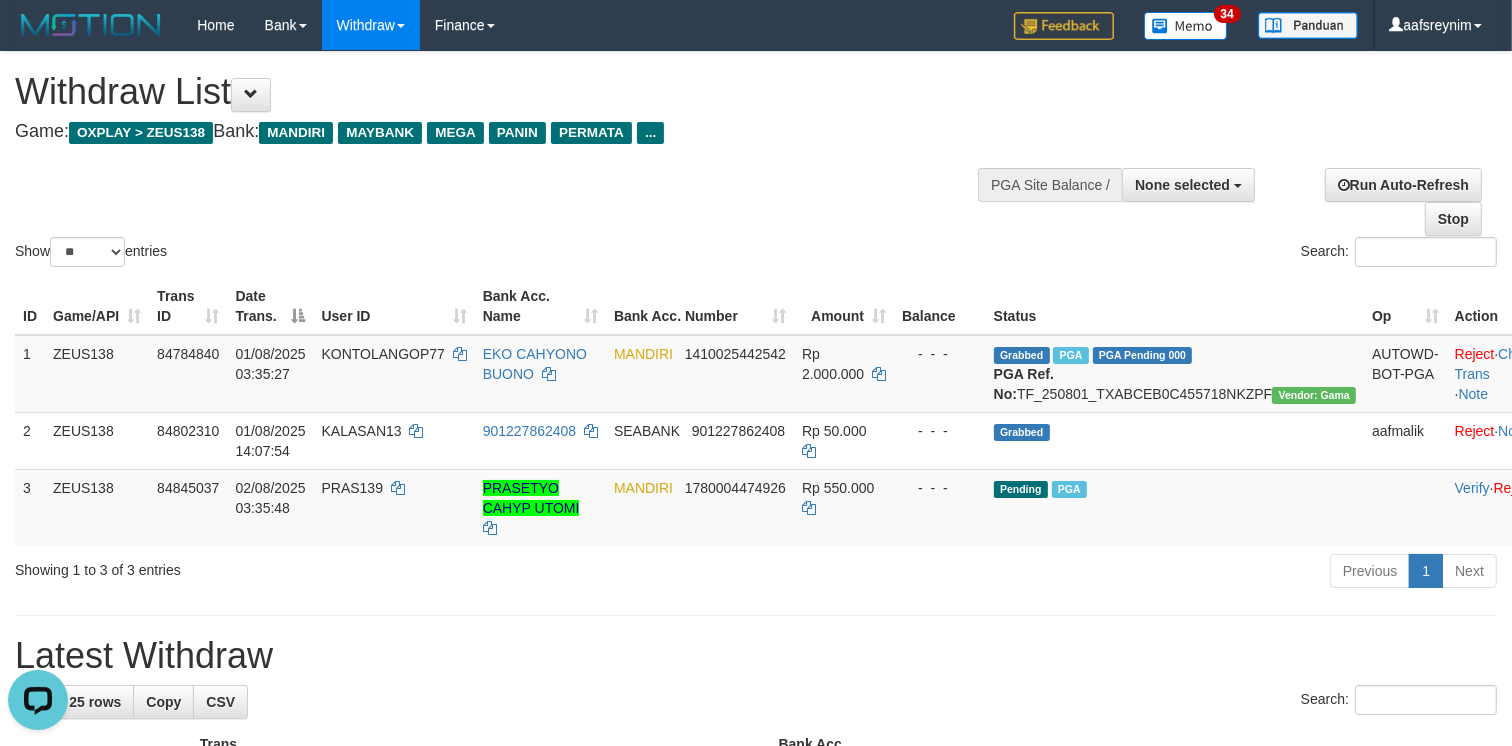 scroll, scrollTop: 0, scrollLeft: 0, axis: both 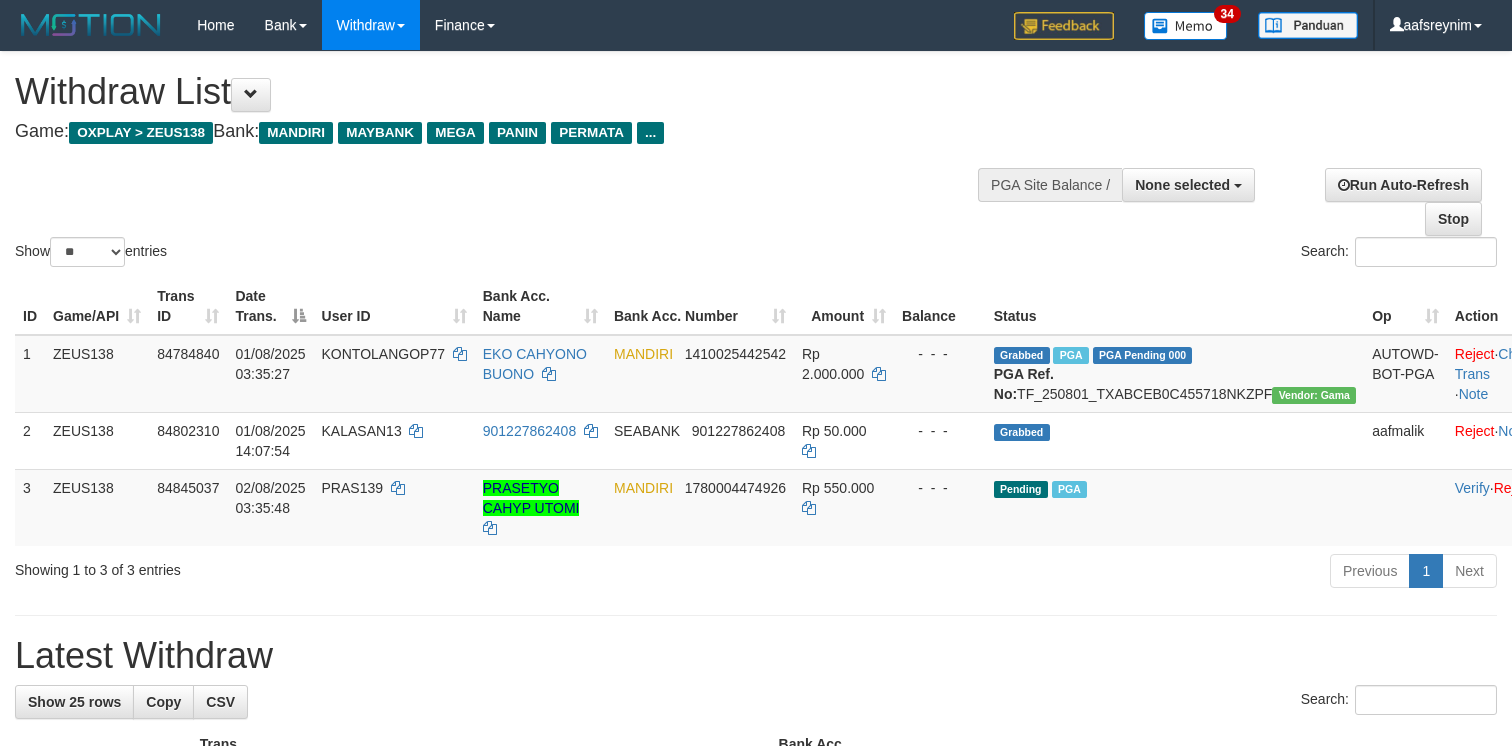 select 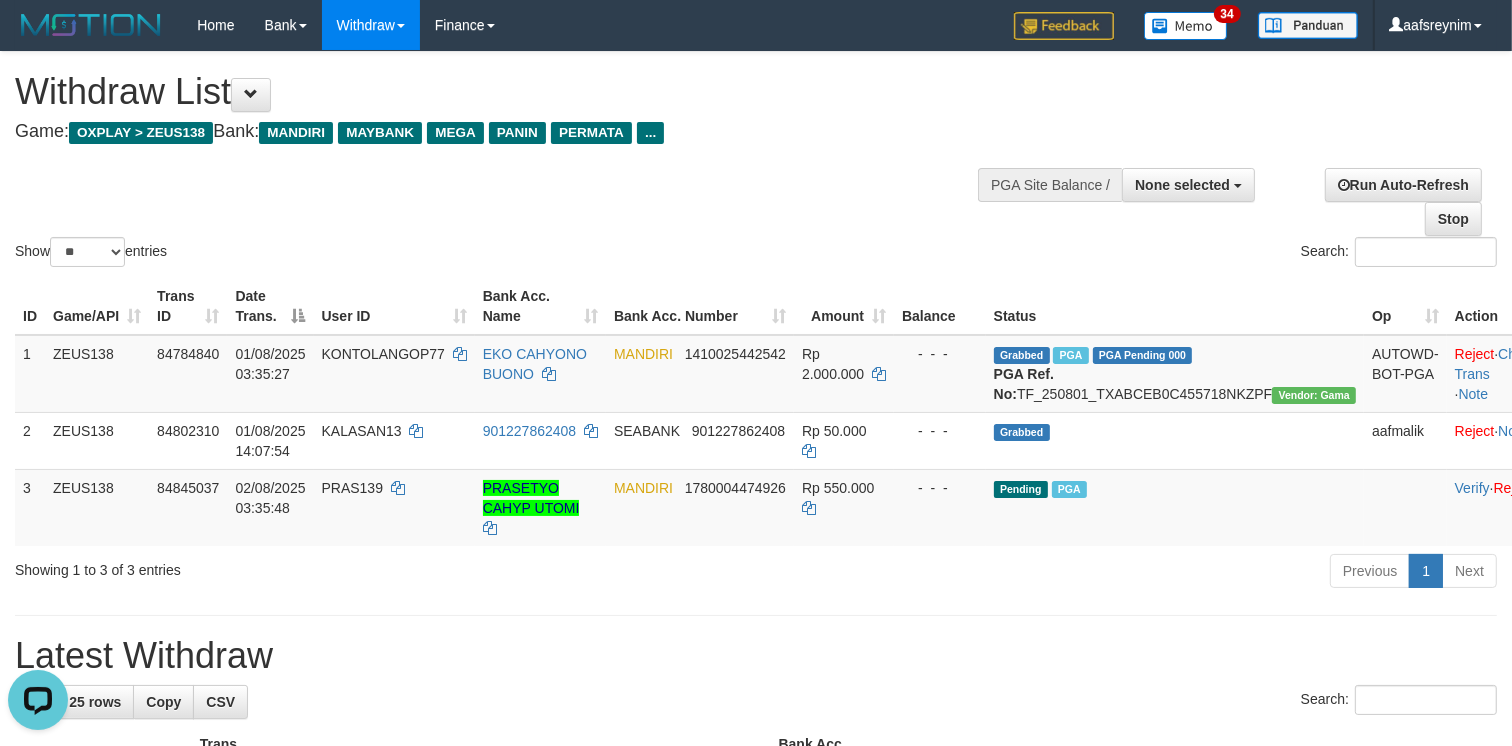 scroll, scrollTop: 0, scrollLeft: 0, axis: both 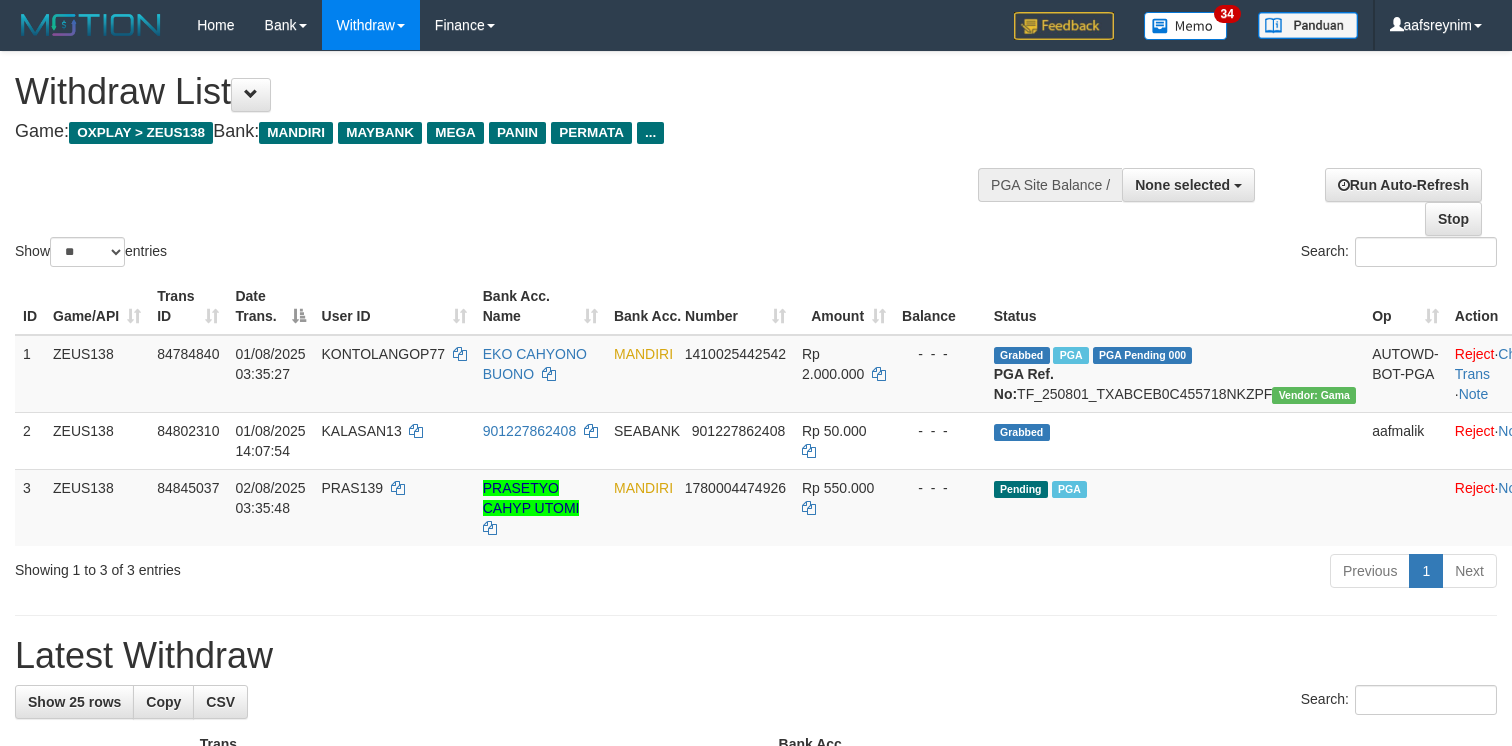 select 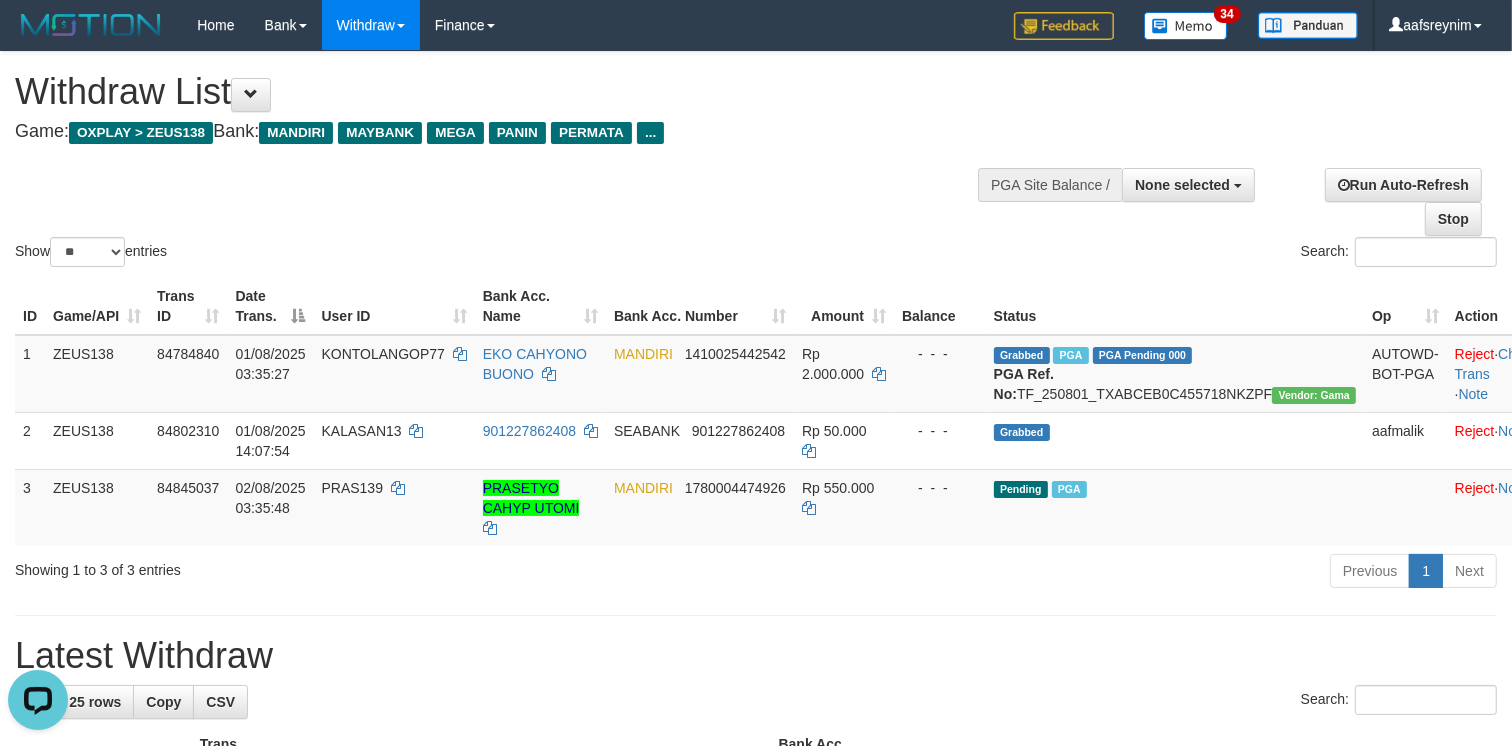 scroll, scrollTop: 0, scrollLeft: 0, axis: both 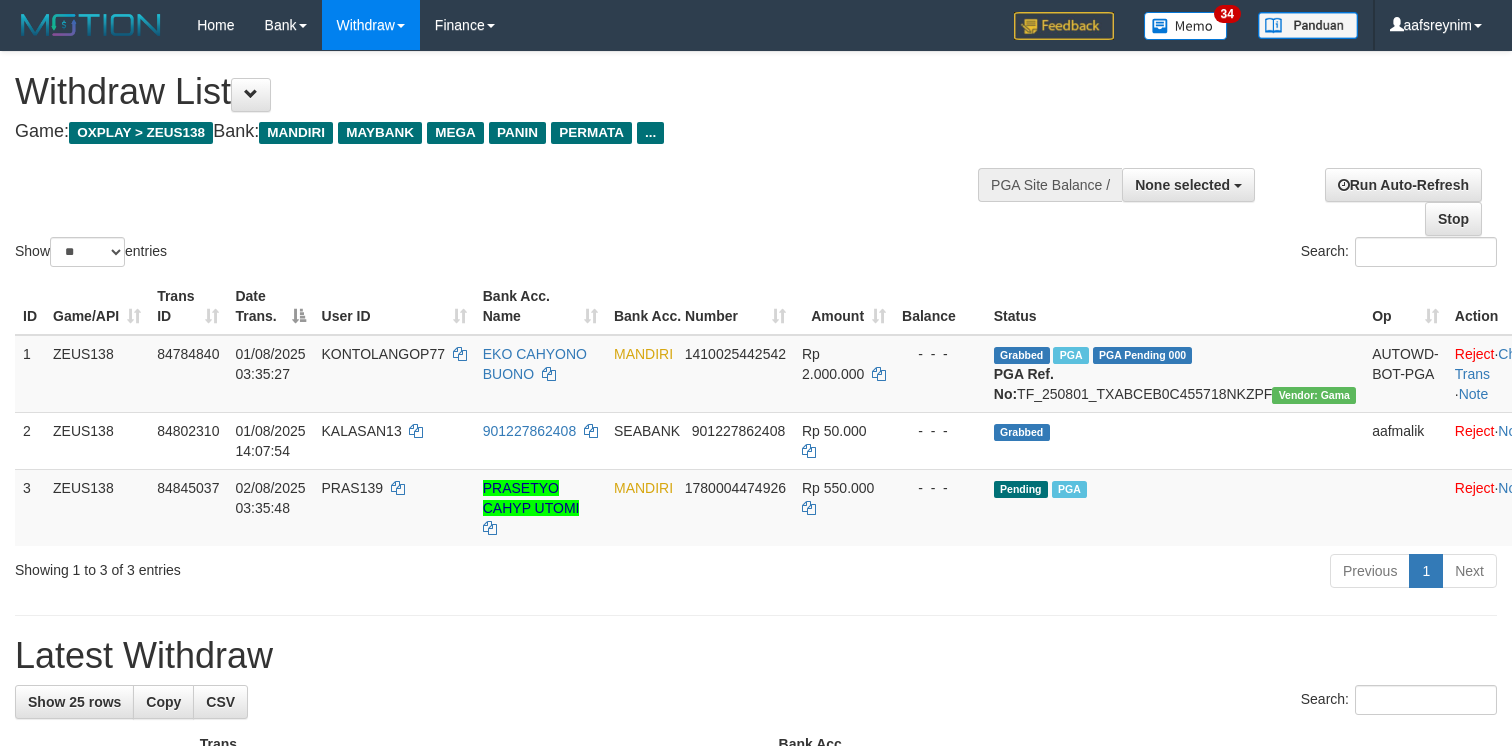 select 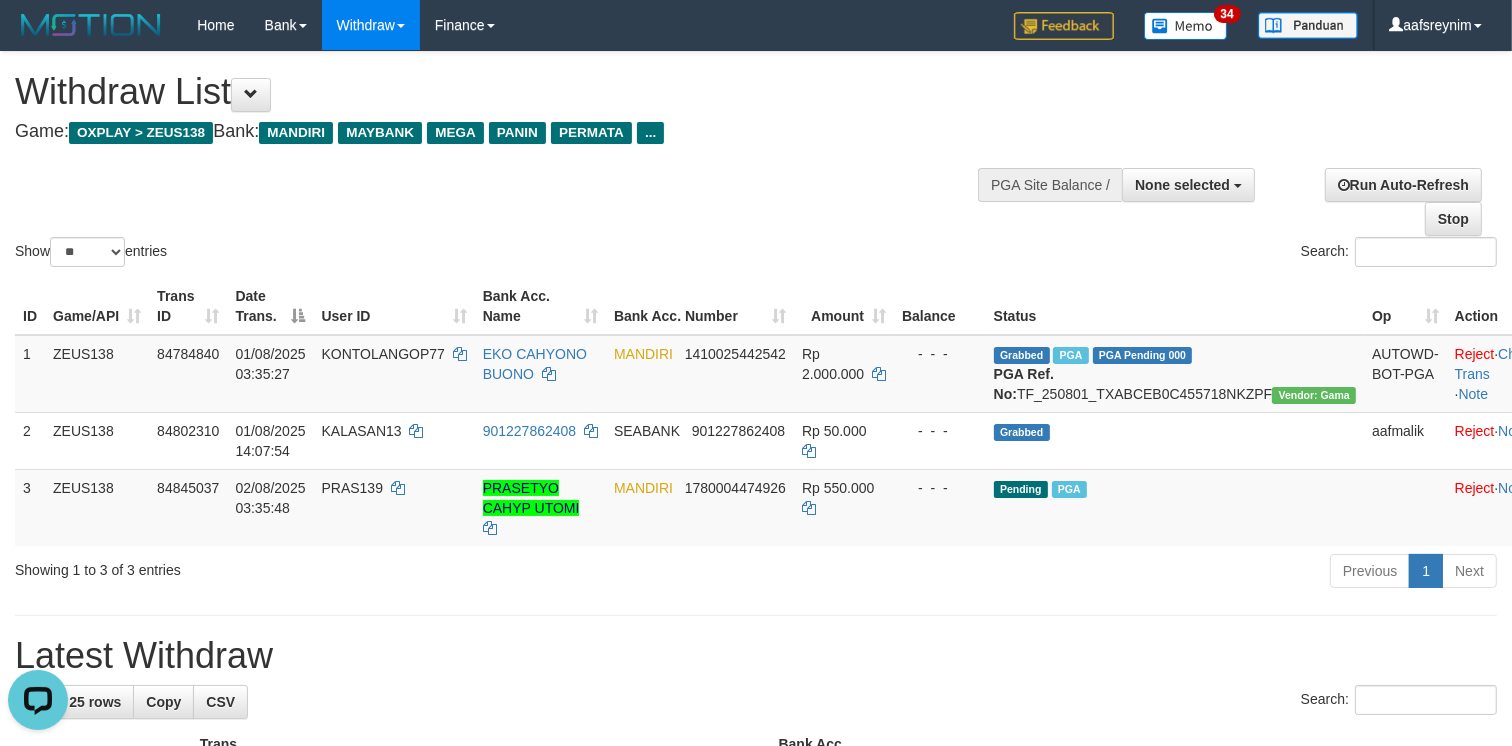 scroll, scrollTop: 0, scrollLeft: 0, axis: both 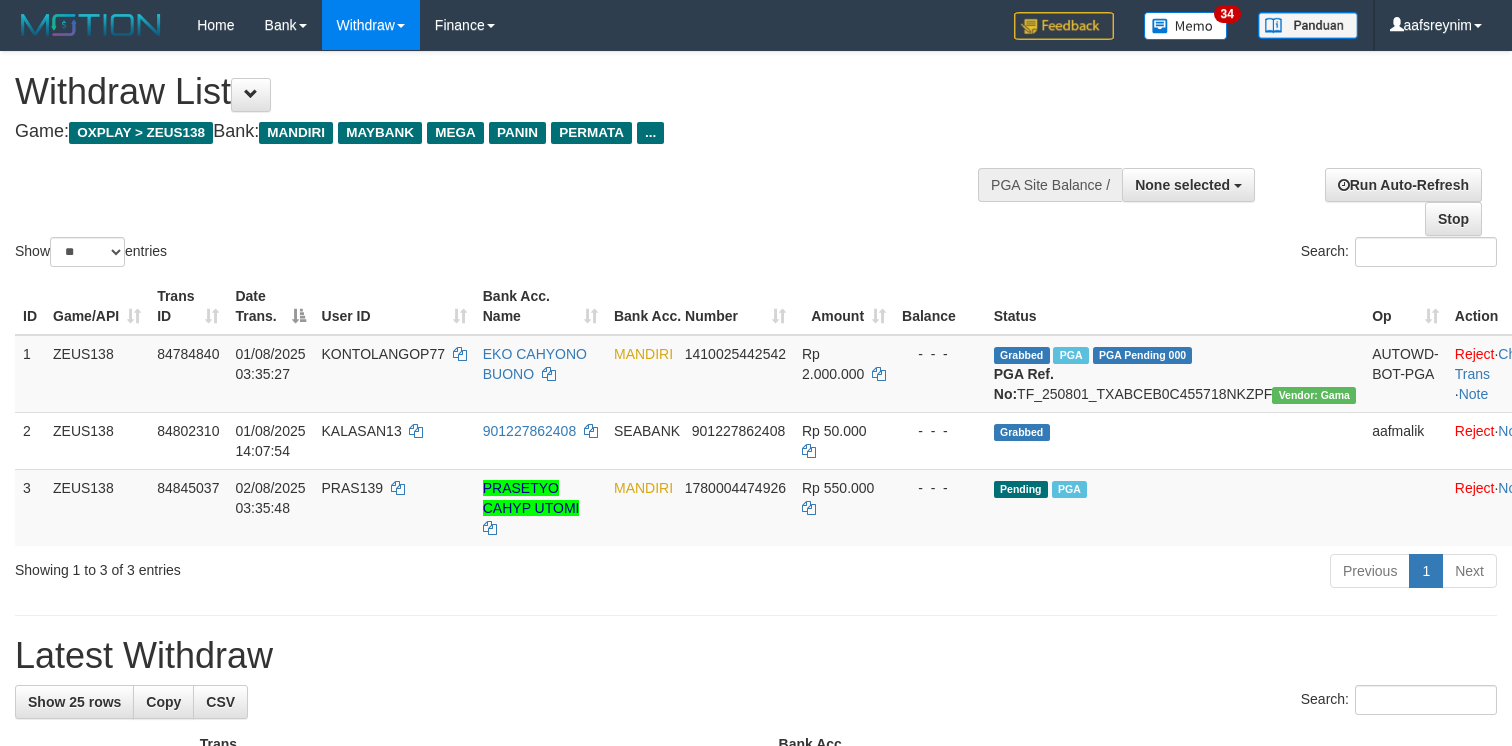 select 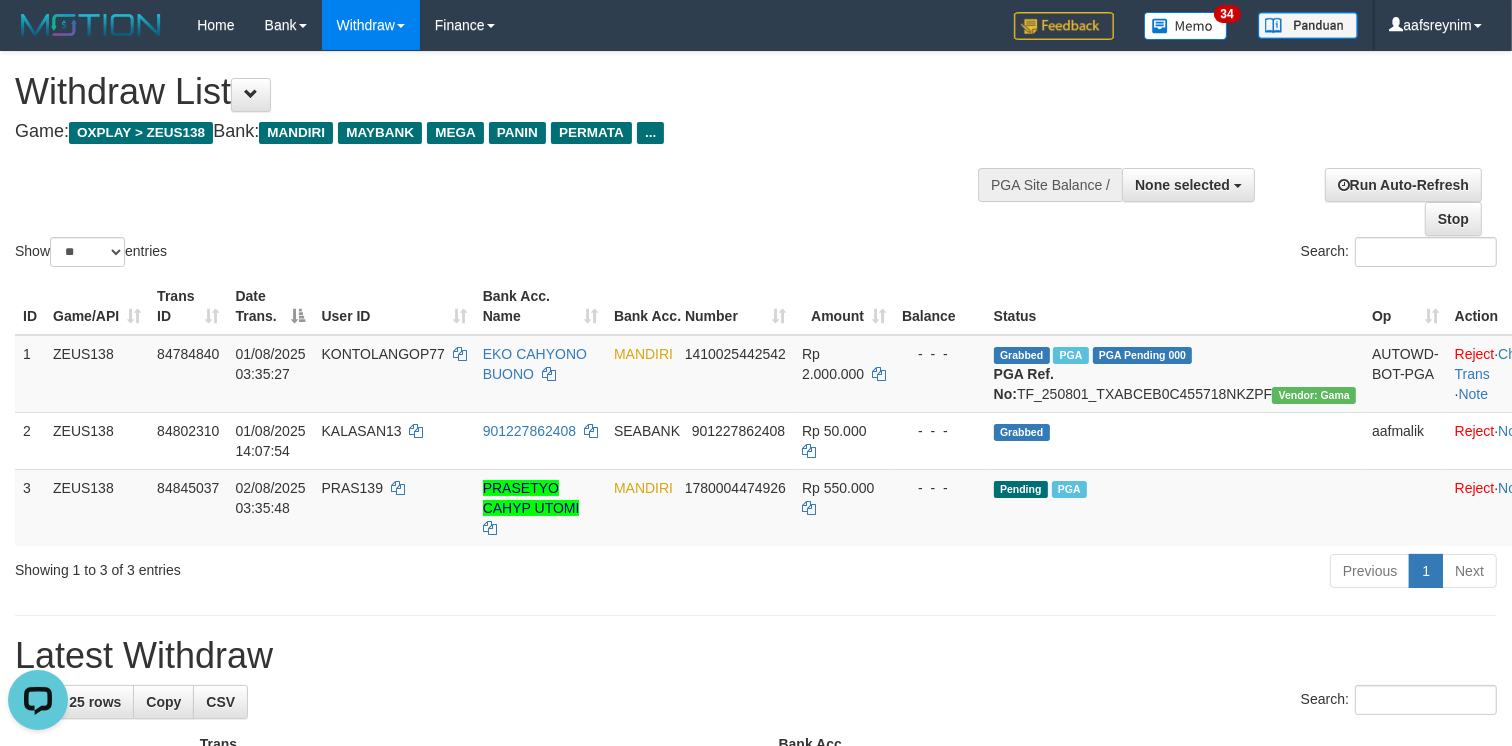 scroll, scrollTop: 0, scrollLeft: 0, axis: both 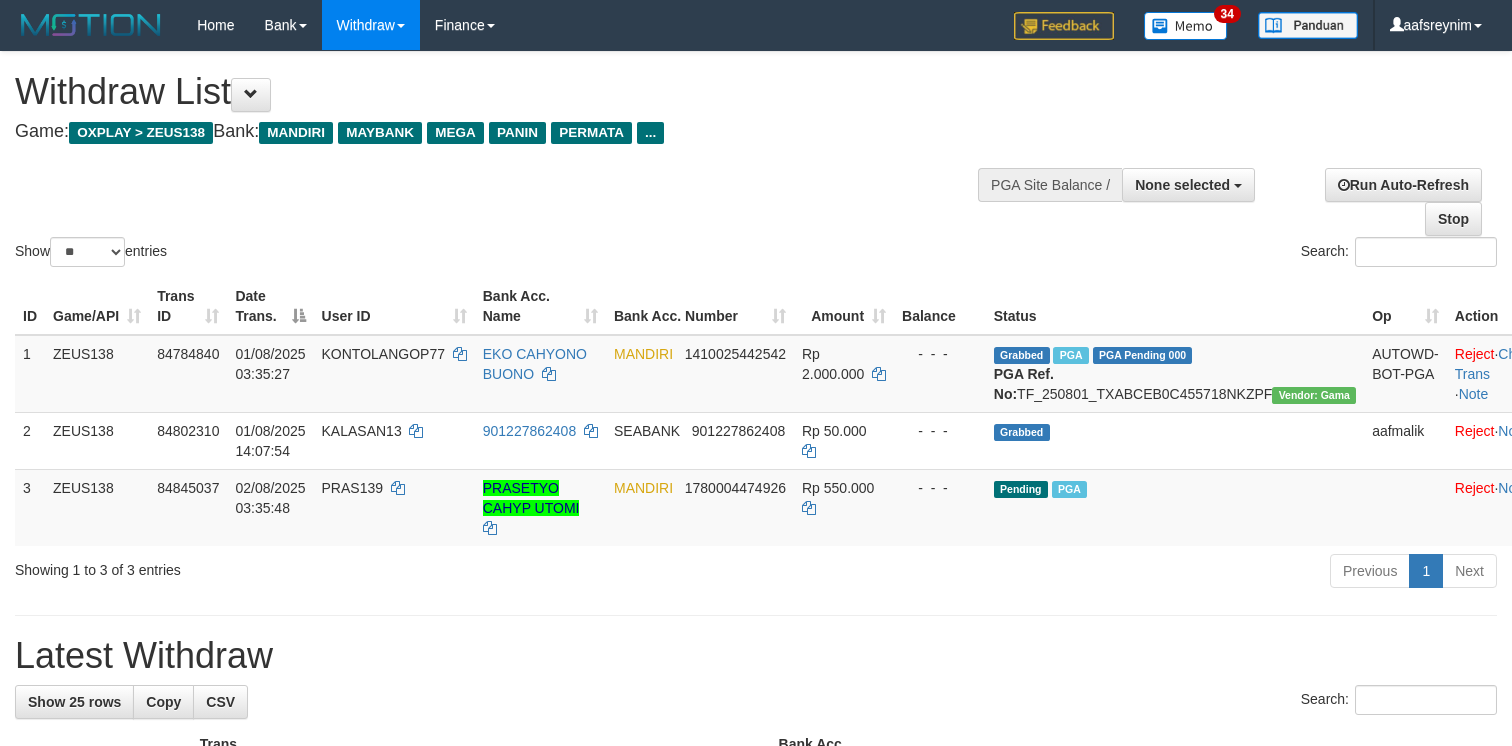 select 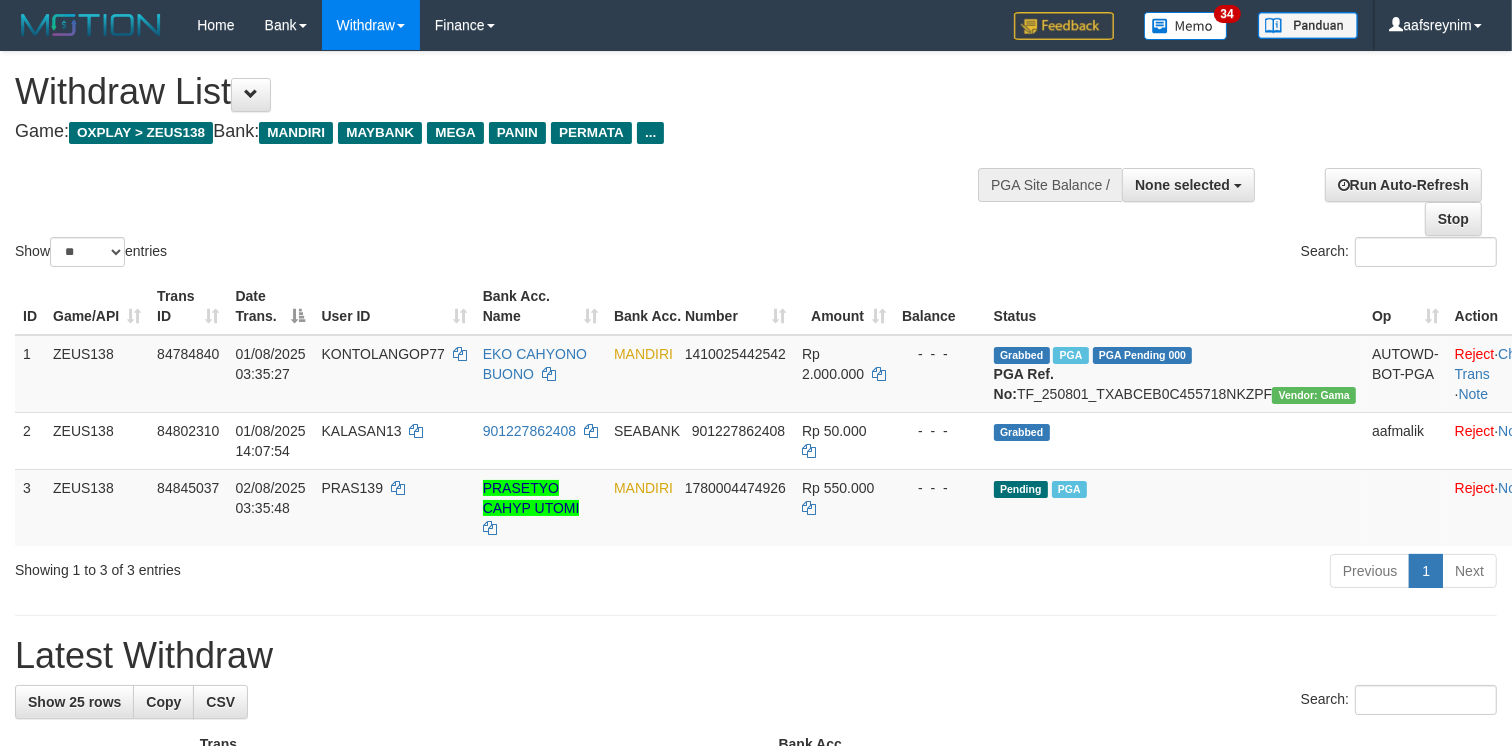 click on "Latest Withdraw" at bounding box center [756, 656] 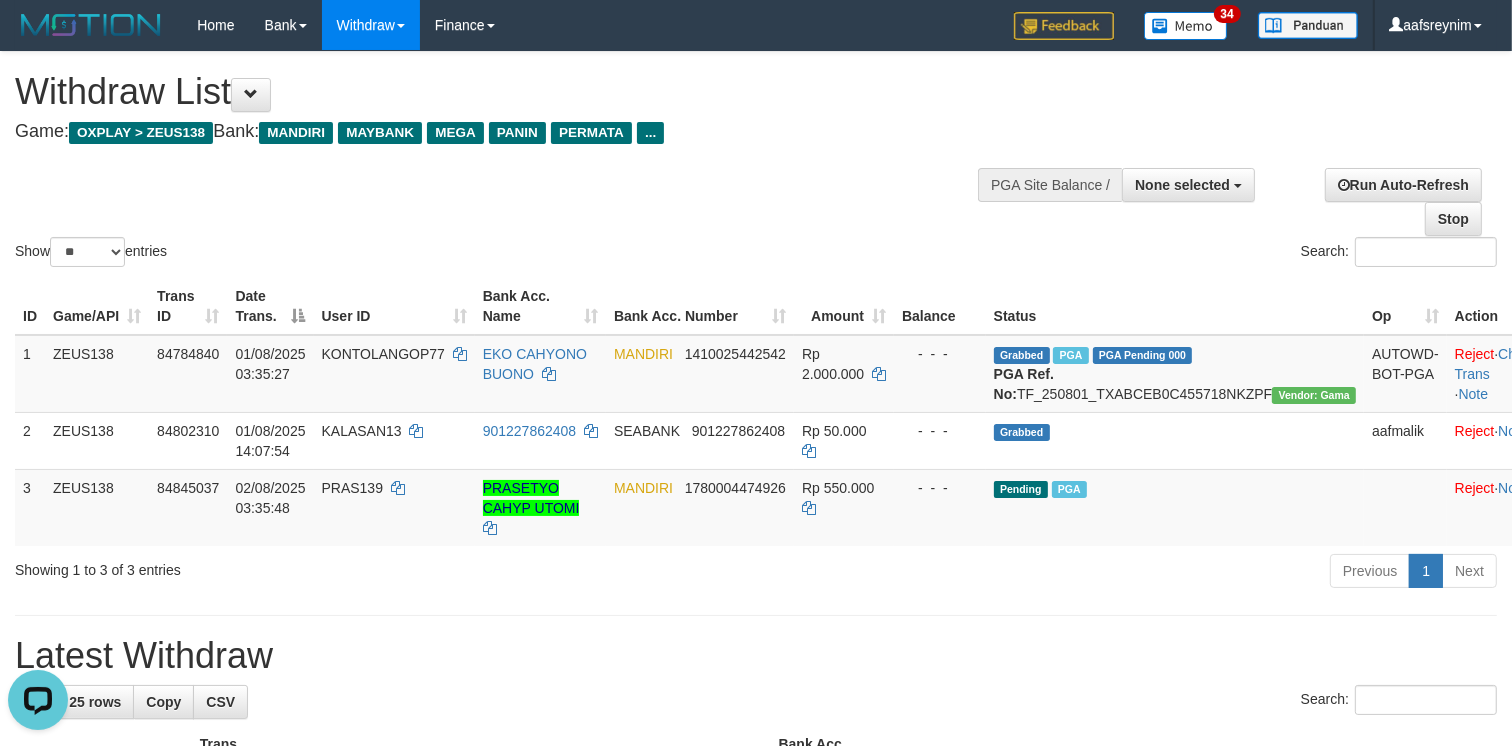 scroll, scrollTop: 0, scrollLeft: 0, axis: both 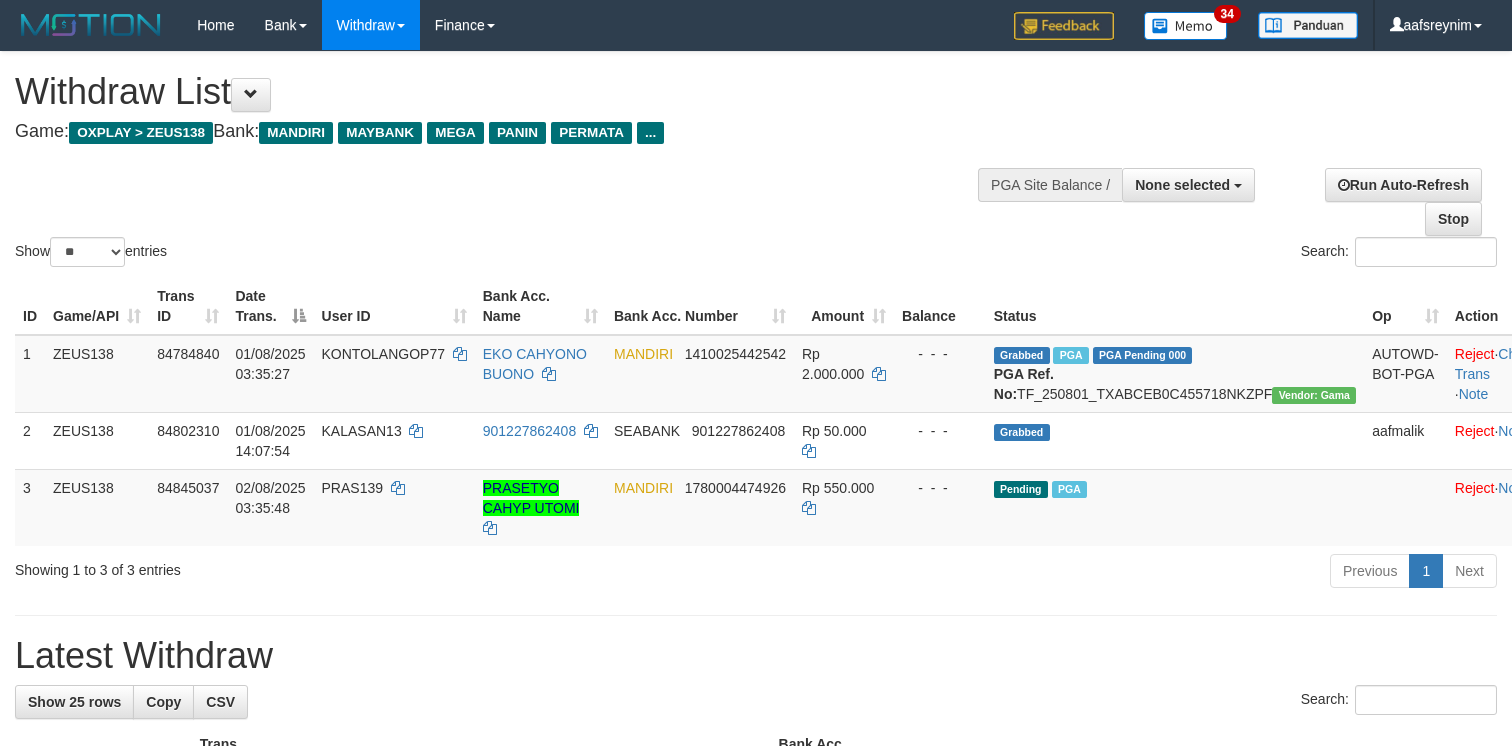 select 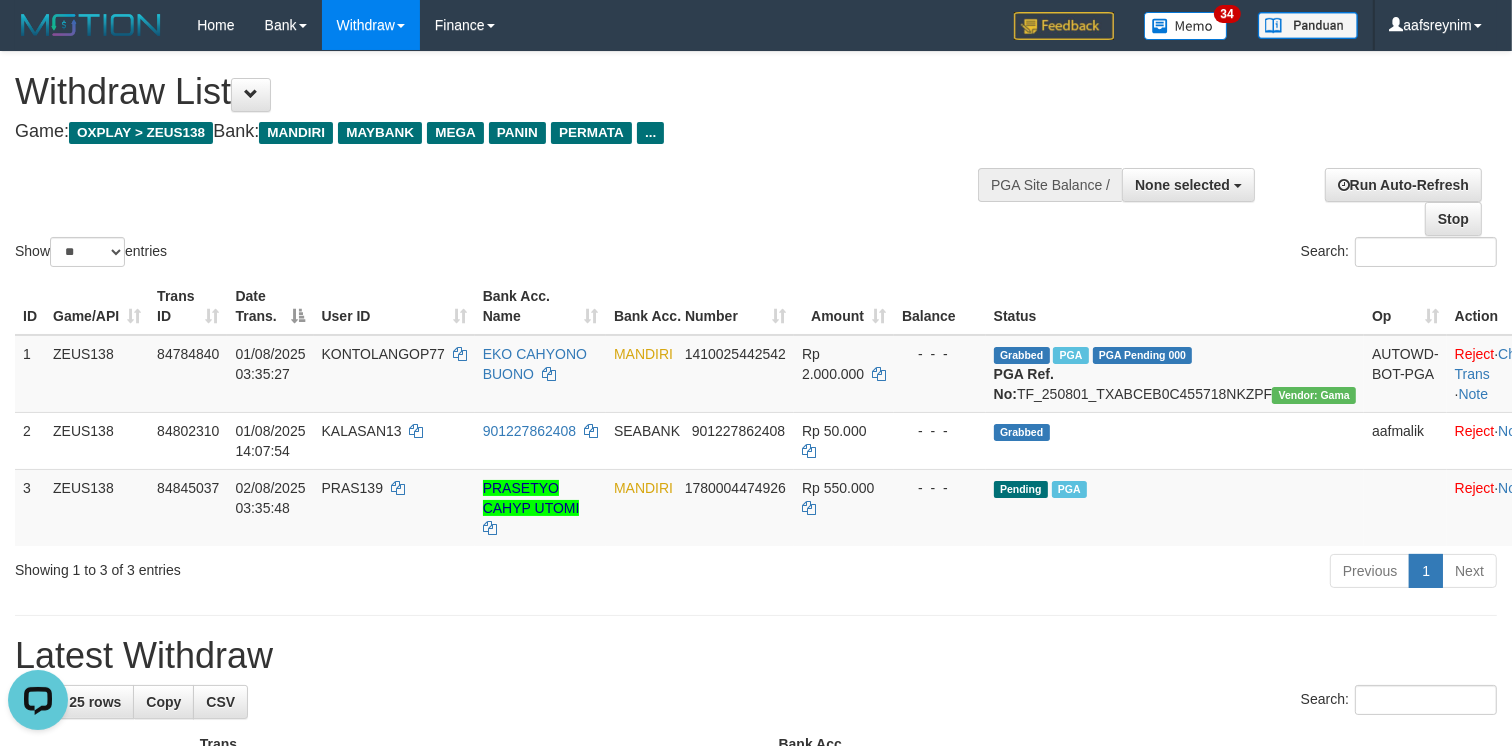 scroll, scrollTop: 0, scrollLeft: 0, axis: both 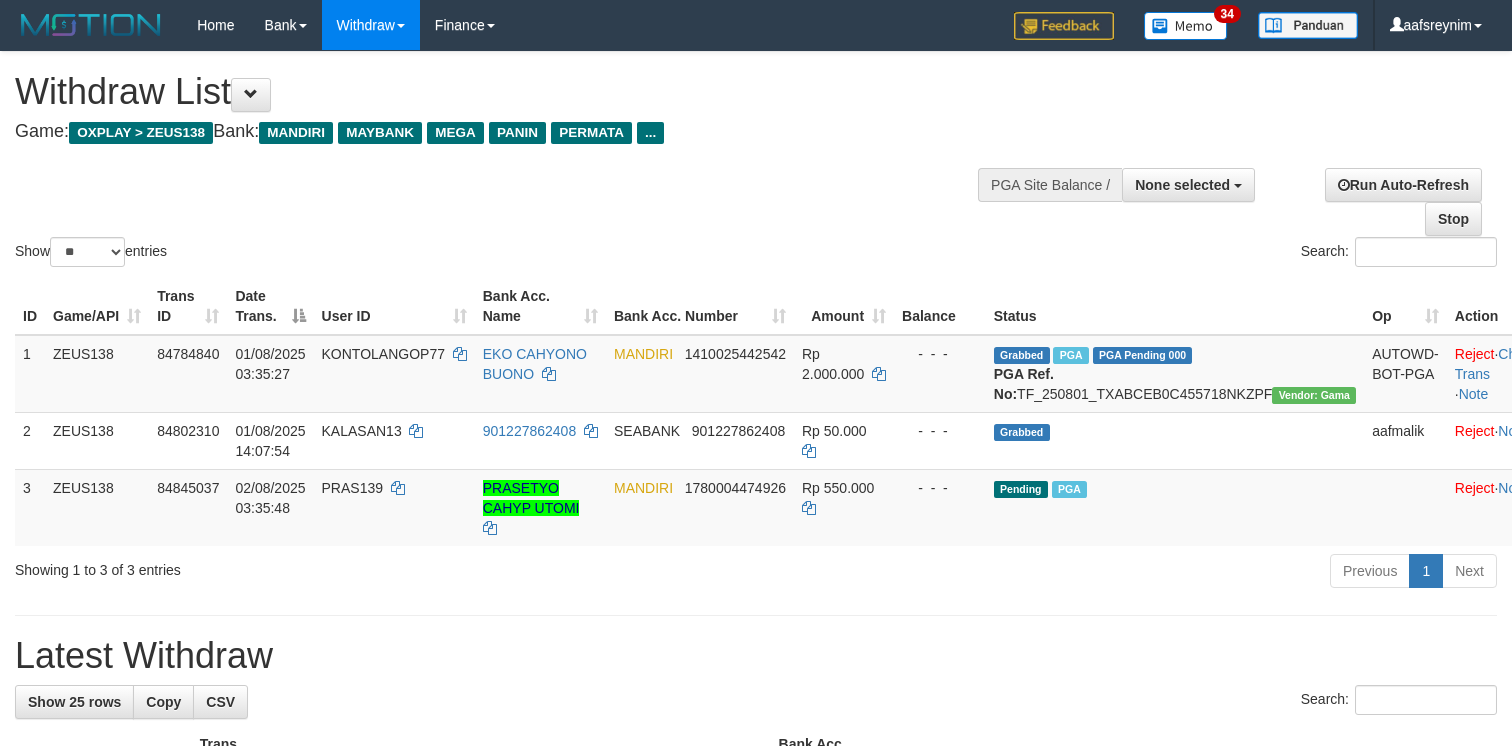 select 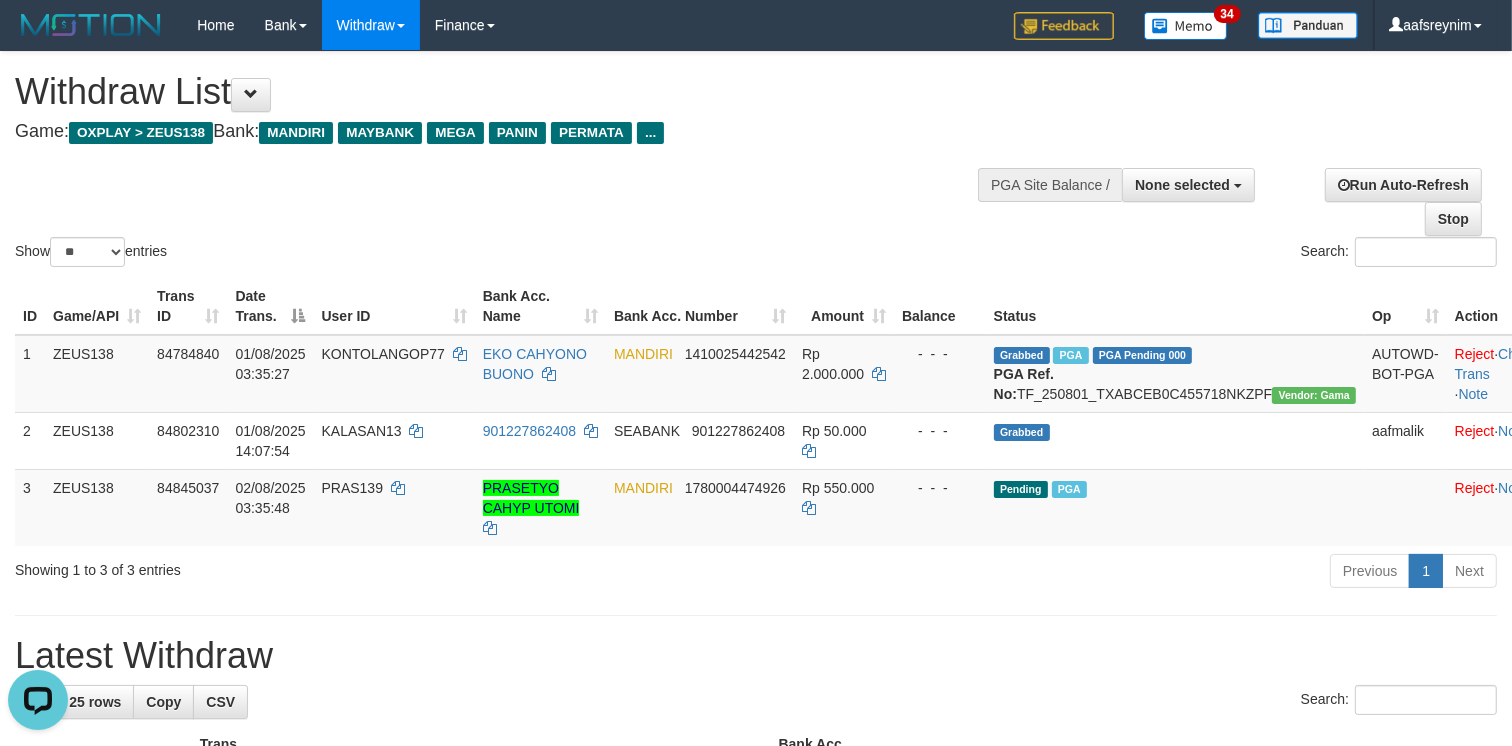 scroll, scrollTop: 0, scrollLeft: 0, axis: both 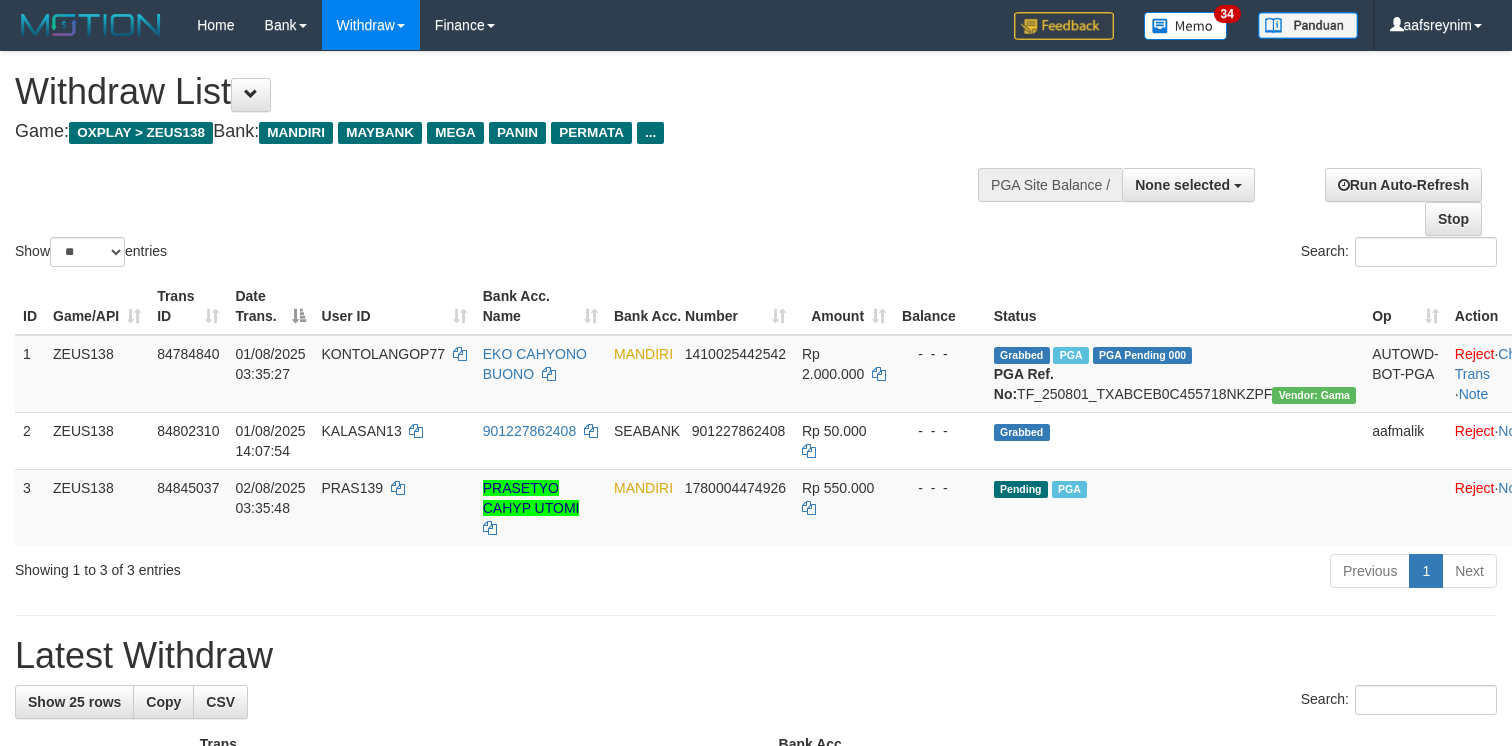 select 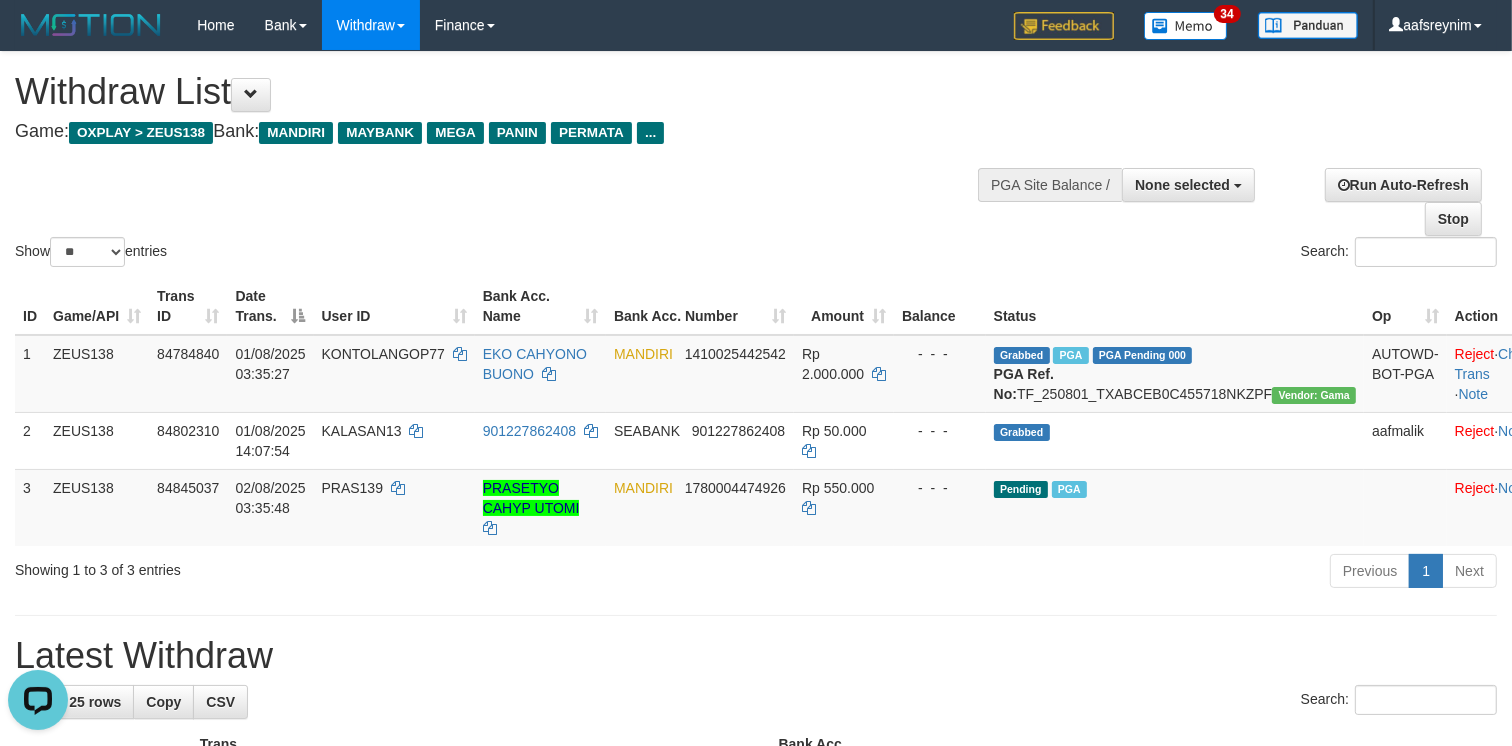 scroll, scrollTop: 0, scrollLeft: 0, axis: both 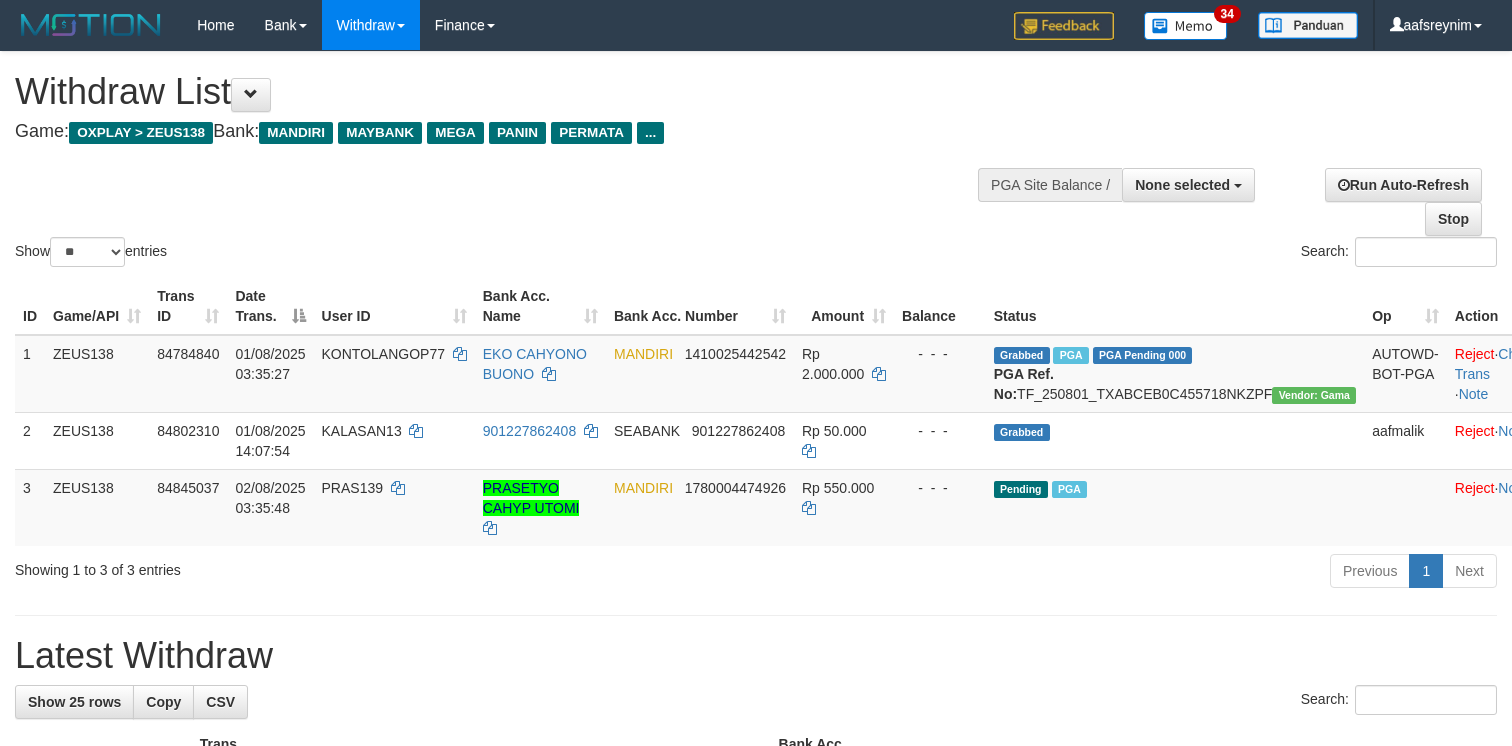 select 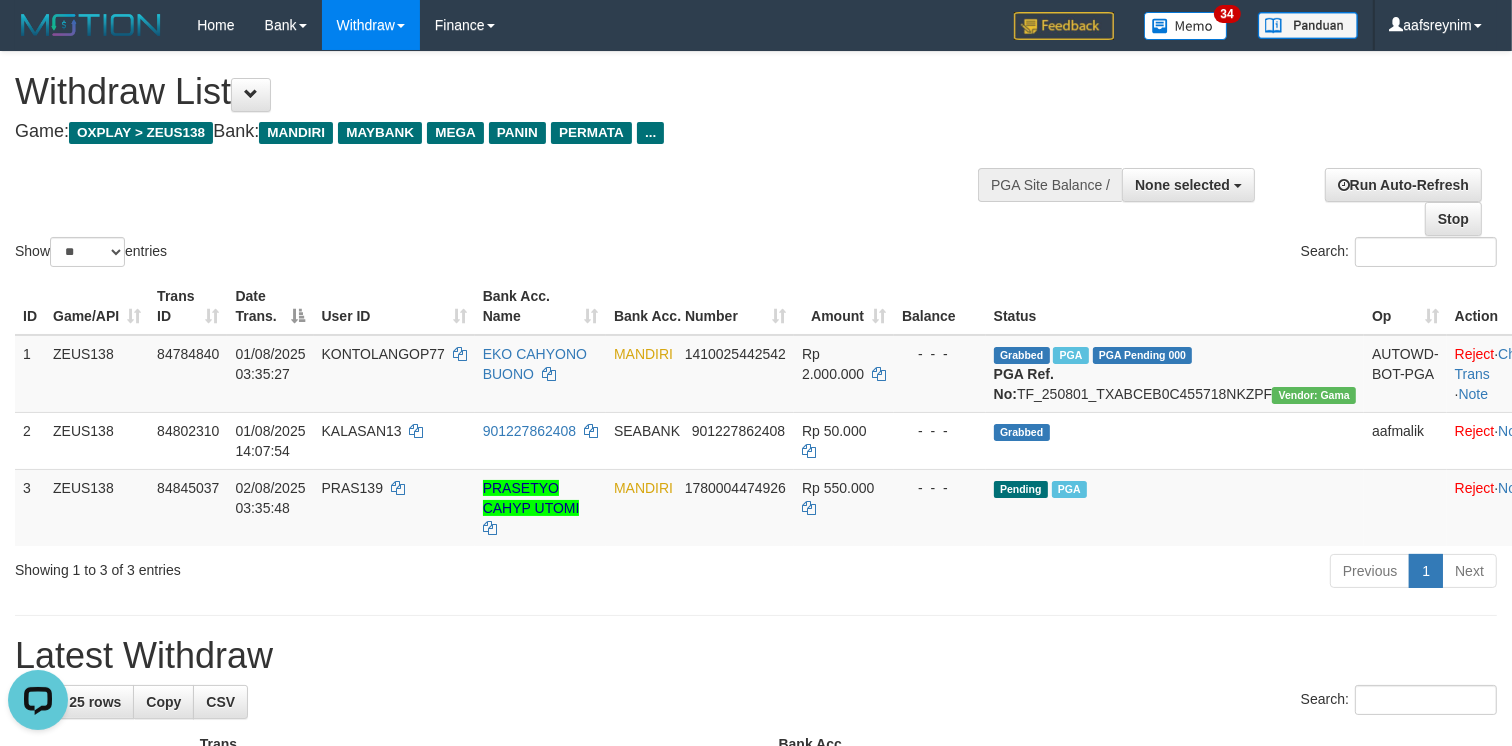 scroll, scrollTop: 0, scrollLeft: 0, axis: both 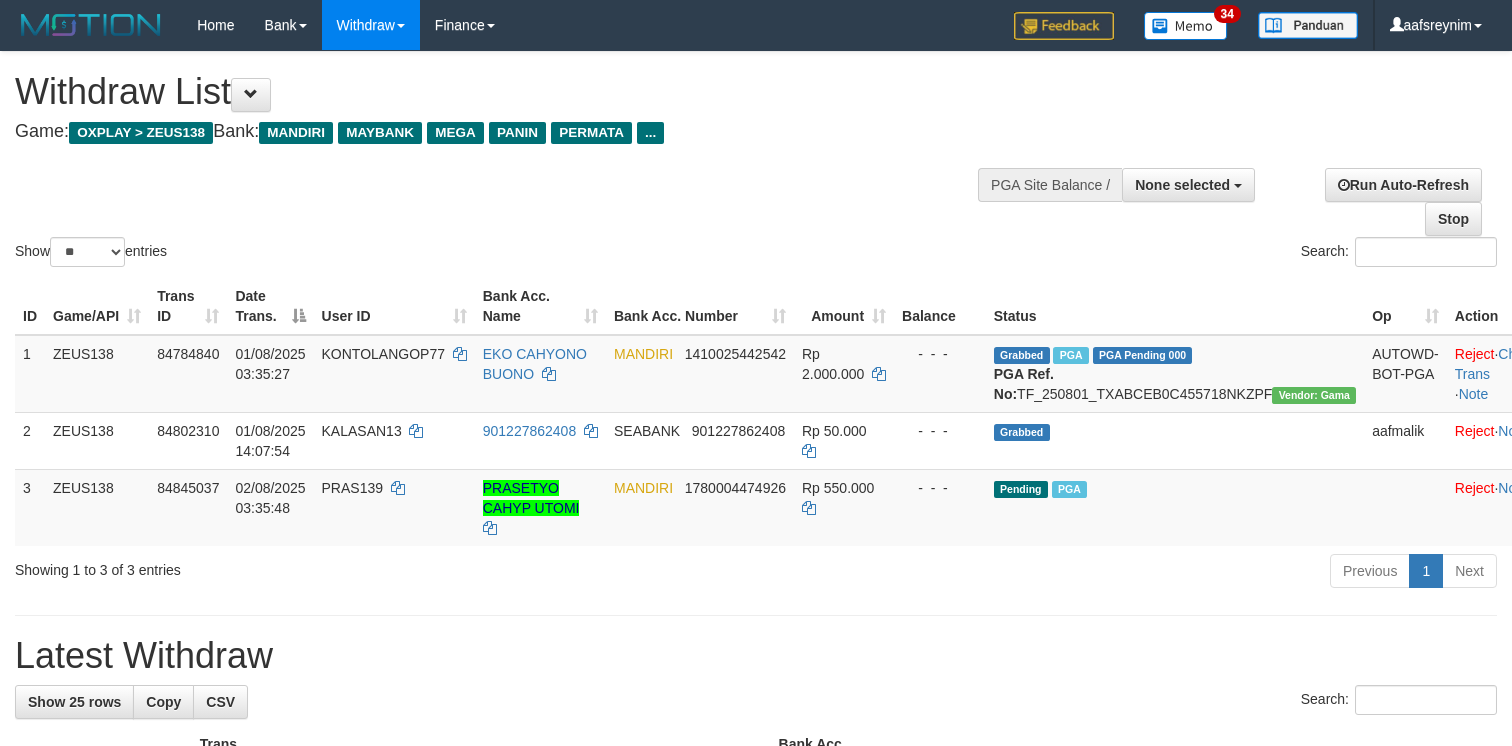 select 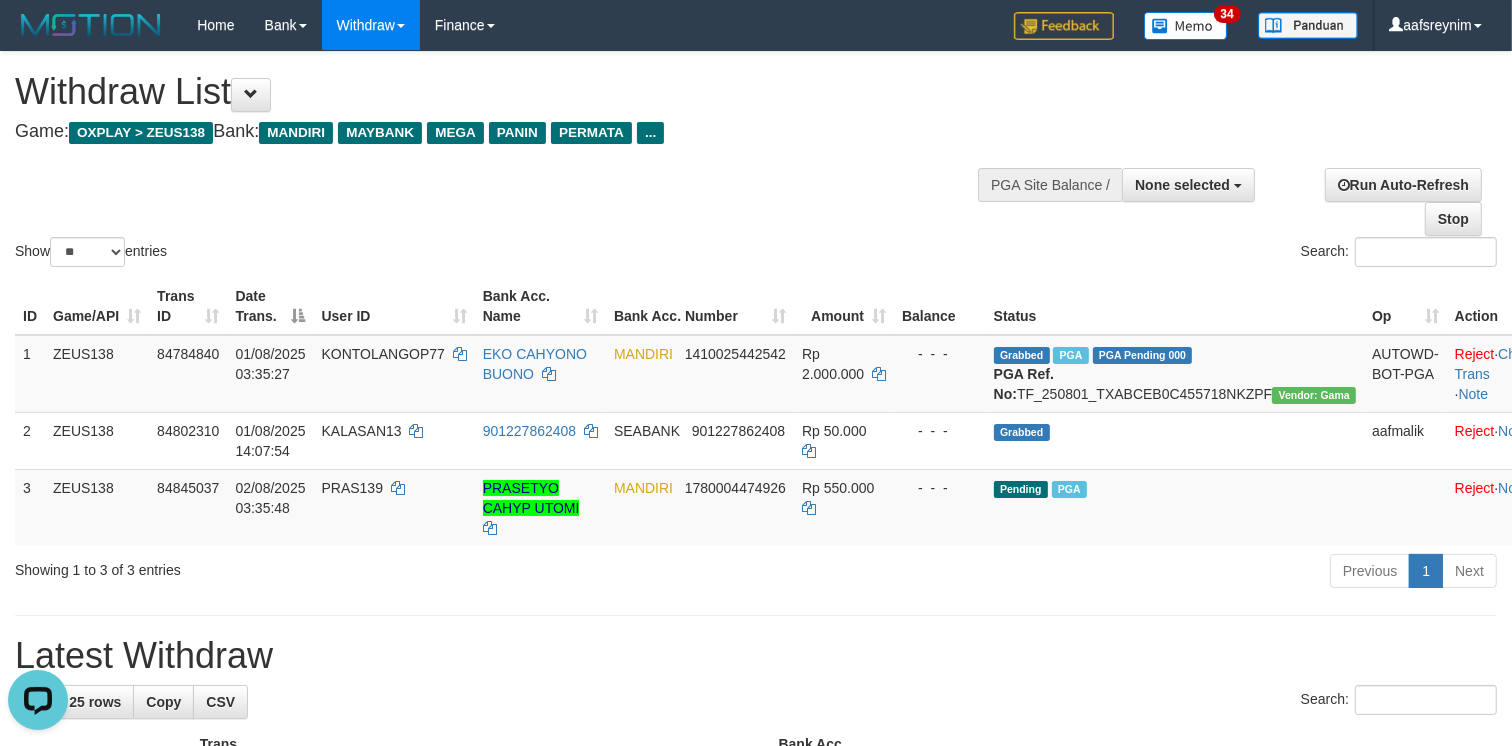 scroll, scrollTop: 0, scrollLeft: 0, axis: both 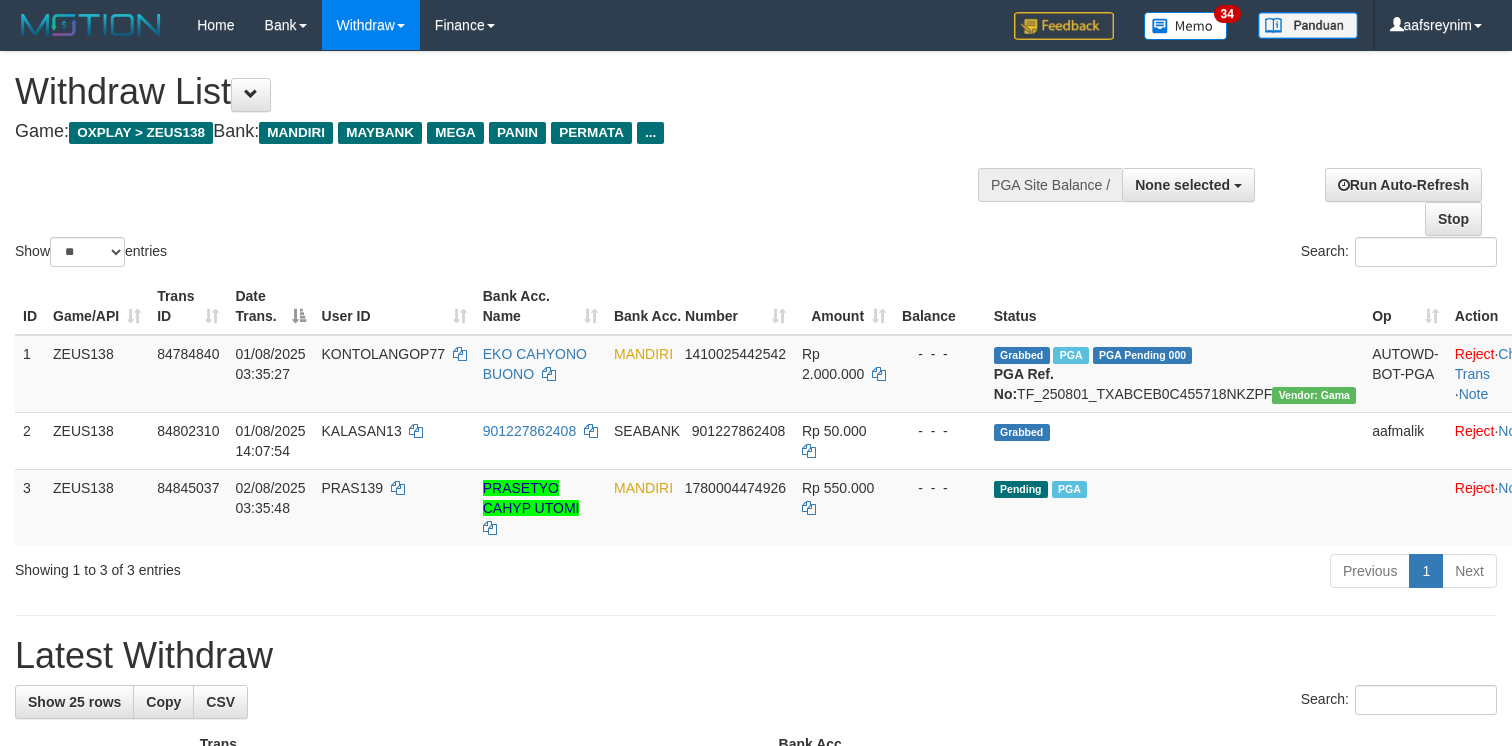 select 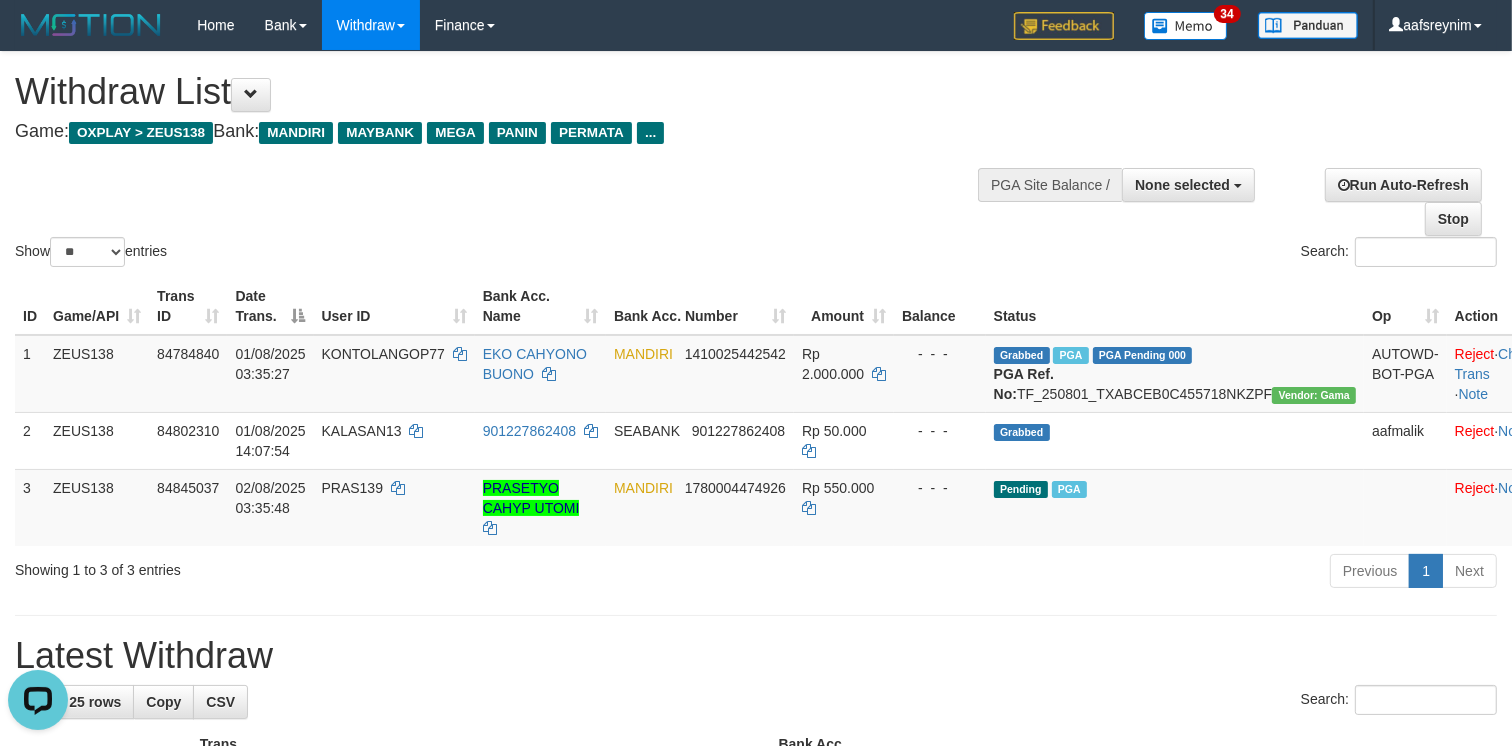 scroll, scrollTop: 0, scrollLeft: 0, axis: both 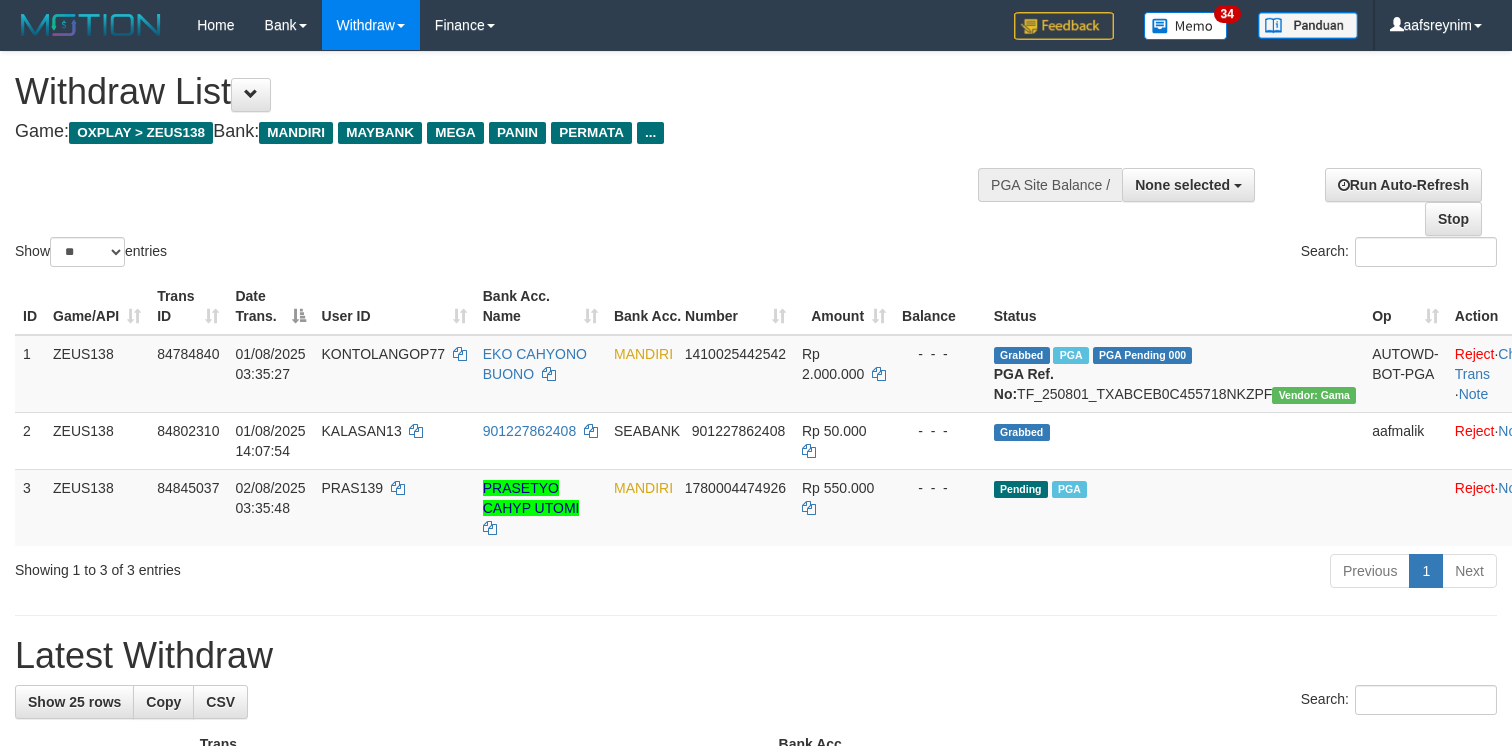 select 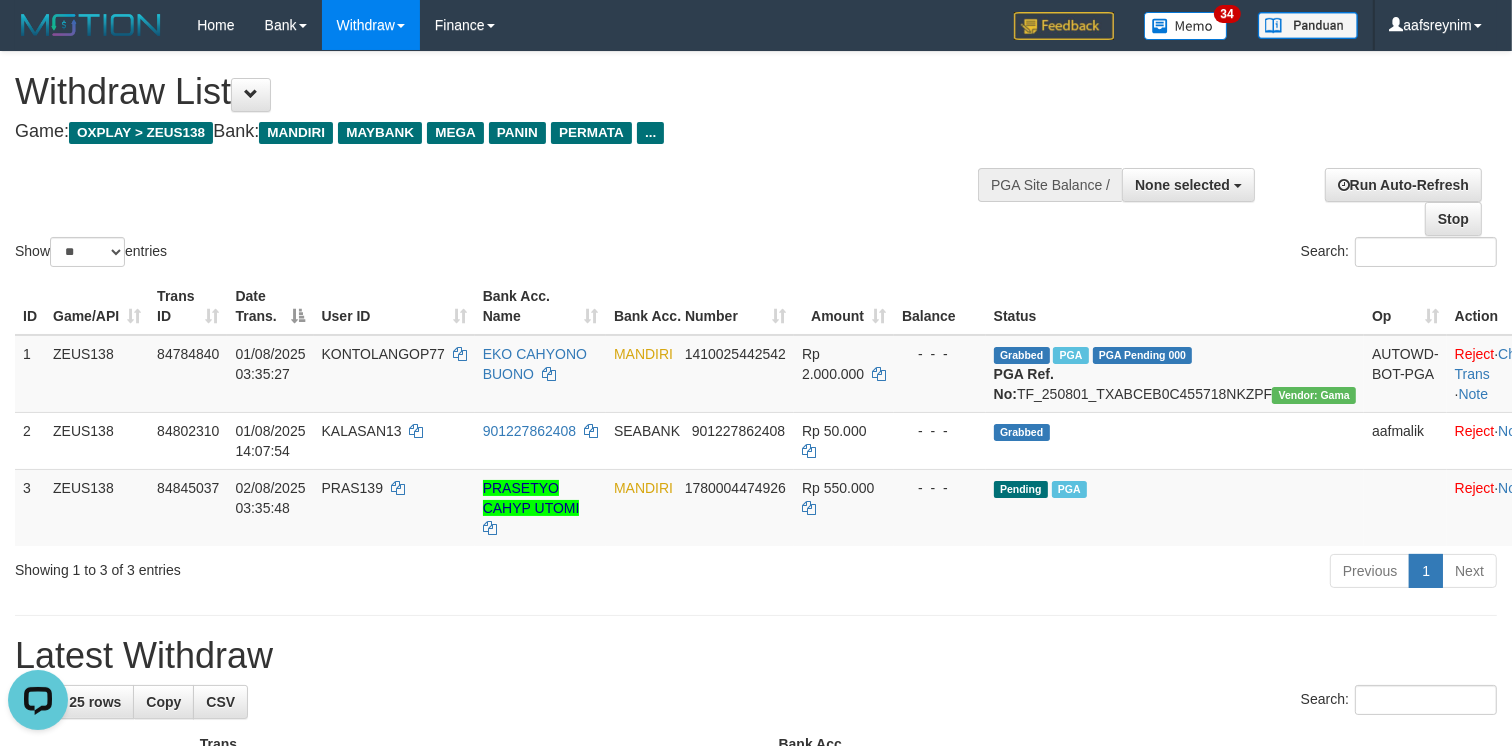 scroll, scrollTop: 0, scrollLeft: 0, axis: both 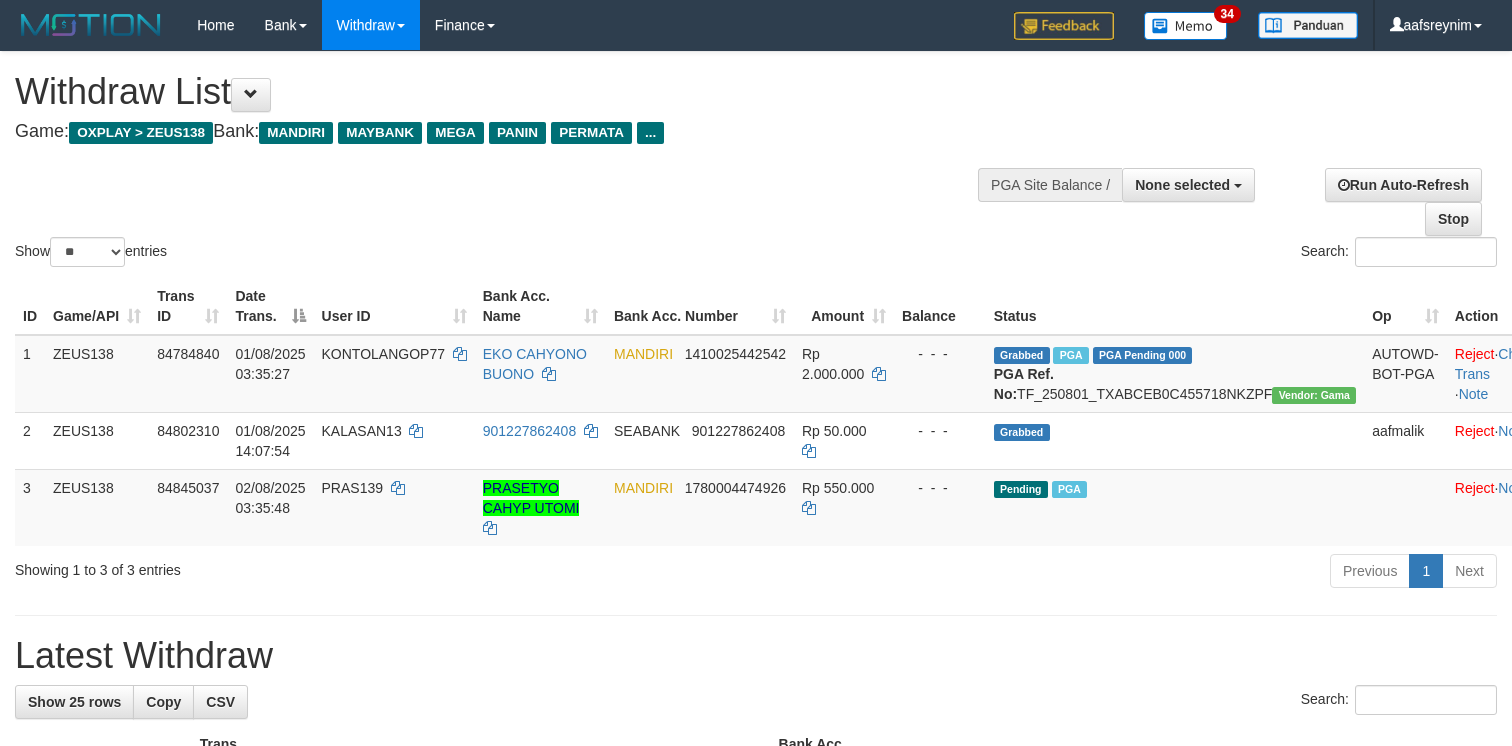 select 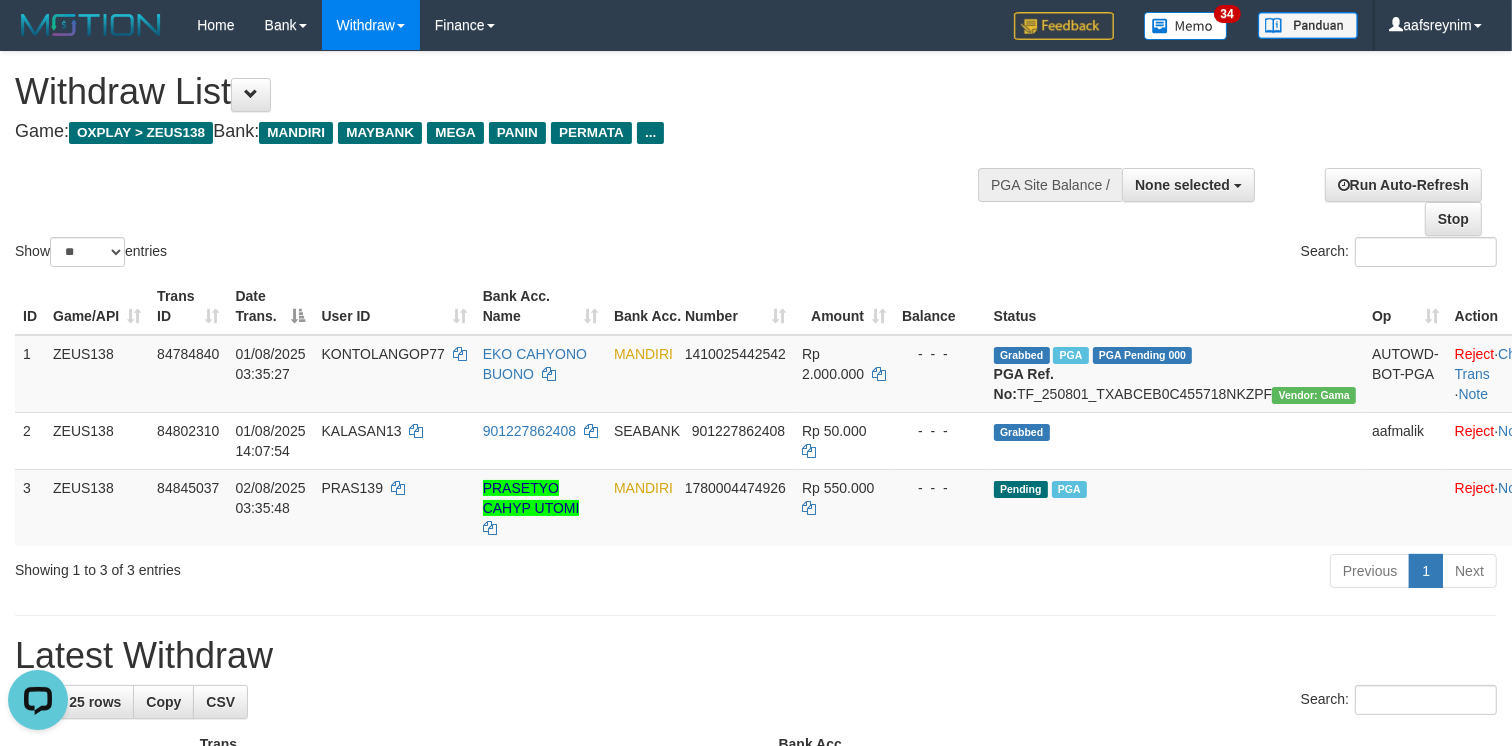 scroll, scrollTop: 0, scrollLeft: 0, axis: both 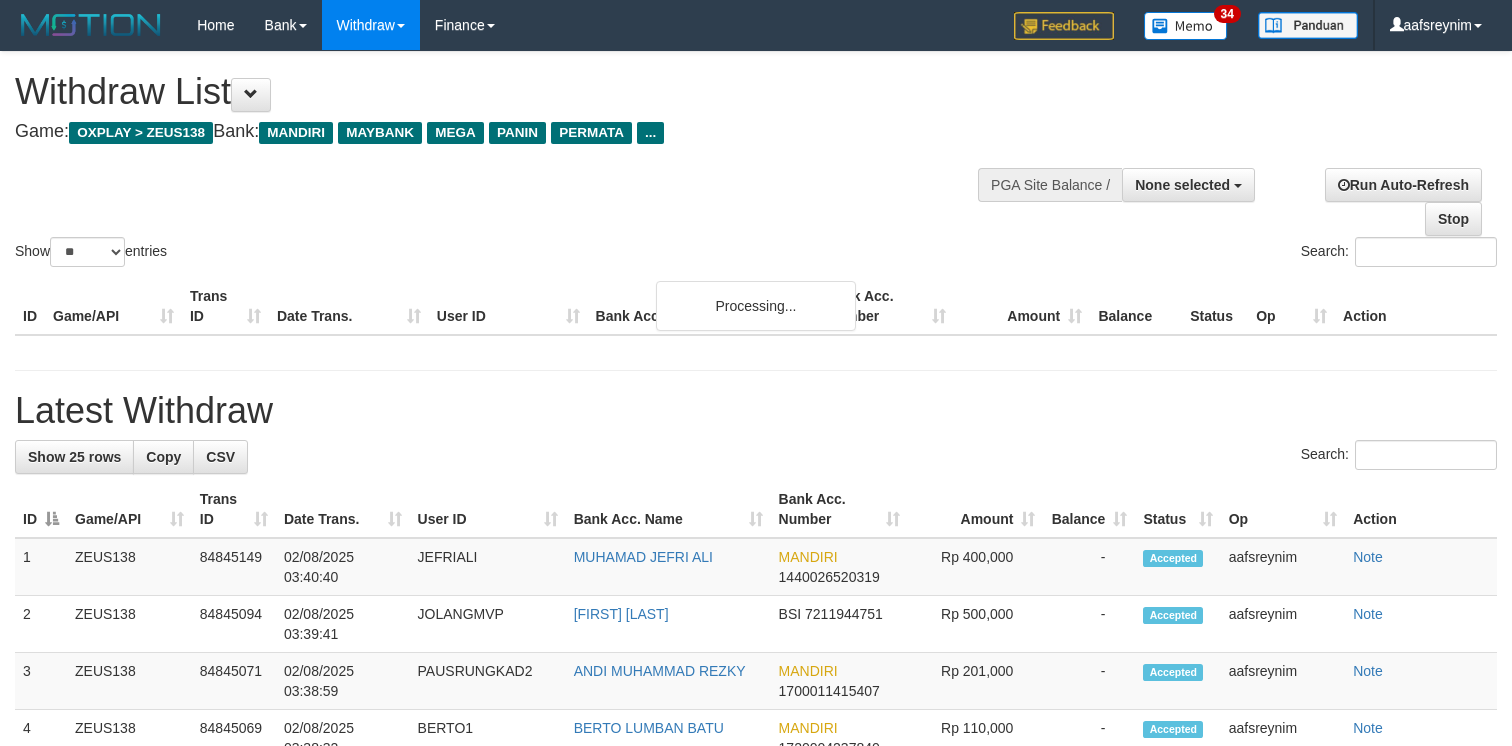 select 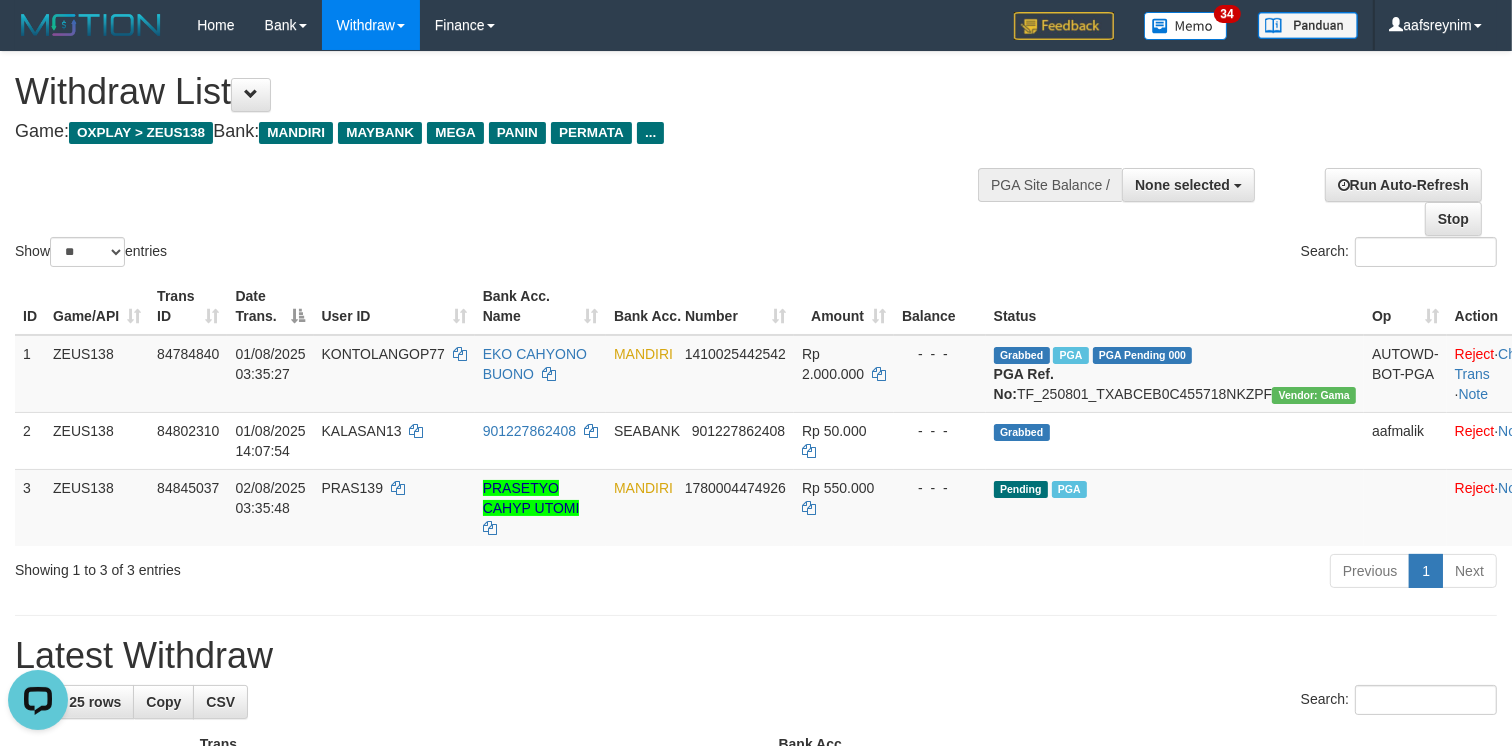 scroll, scrollTop: 0, scrollLeft: 0, axis: both 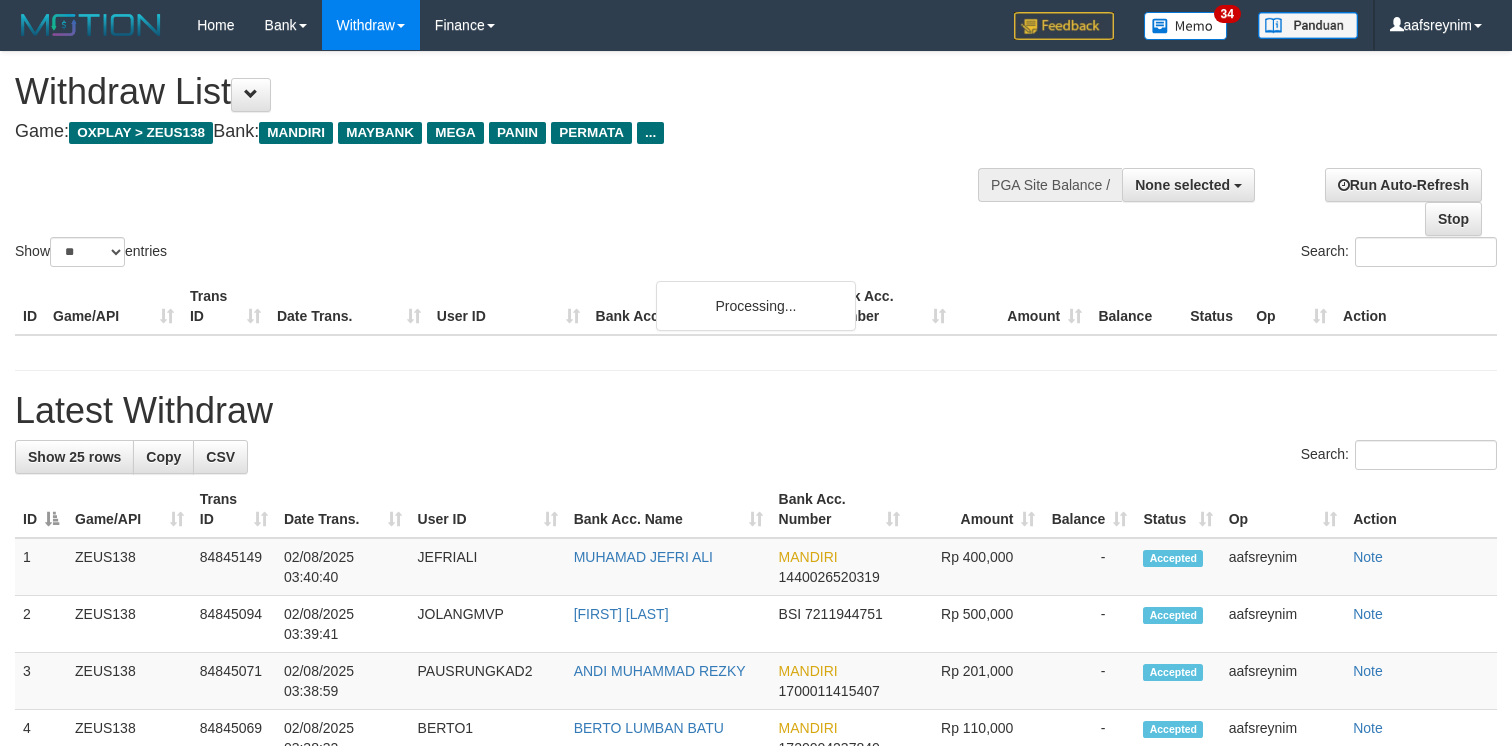 select 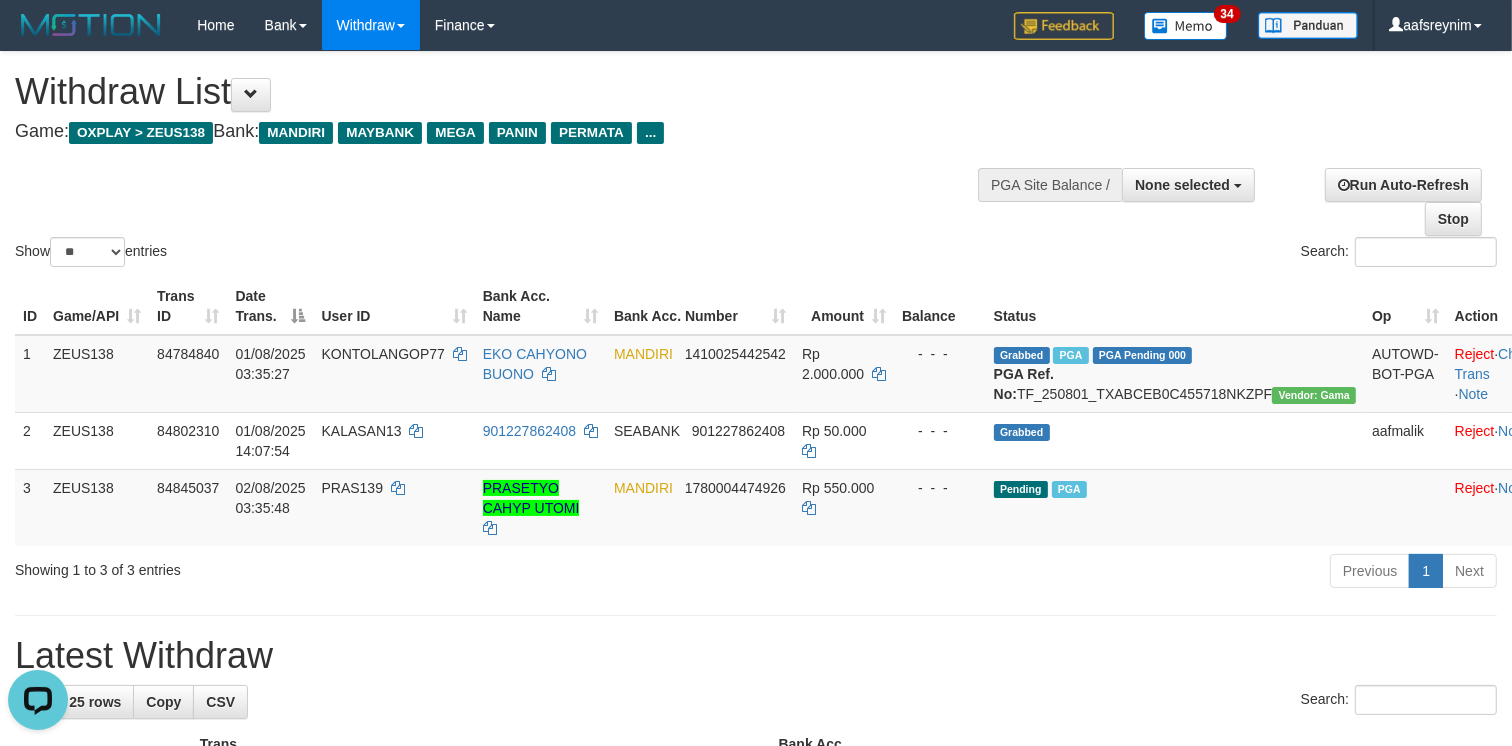 scroll, scrollTop: 0, scrollLeft: 0, axis: both 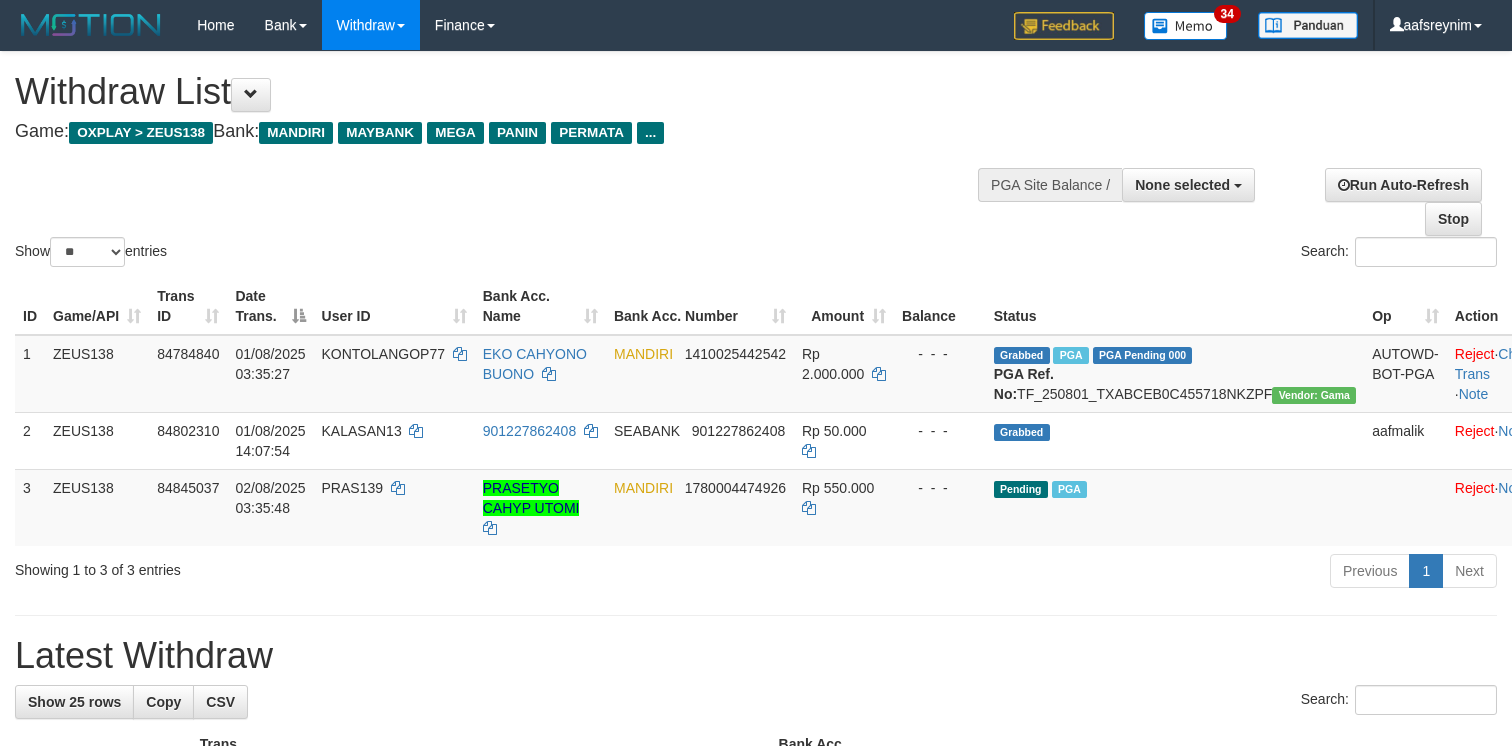 select 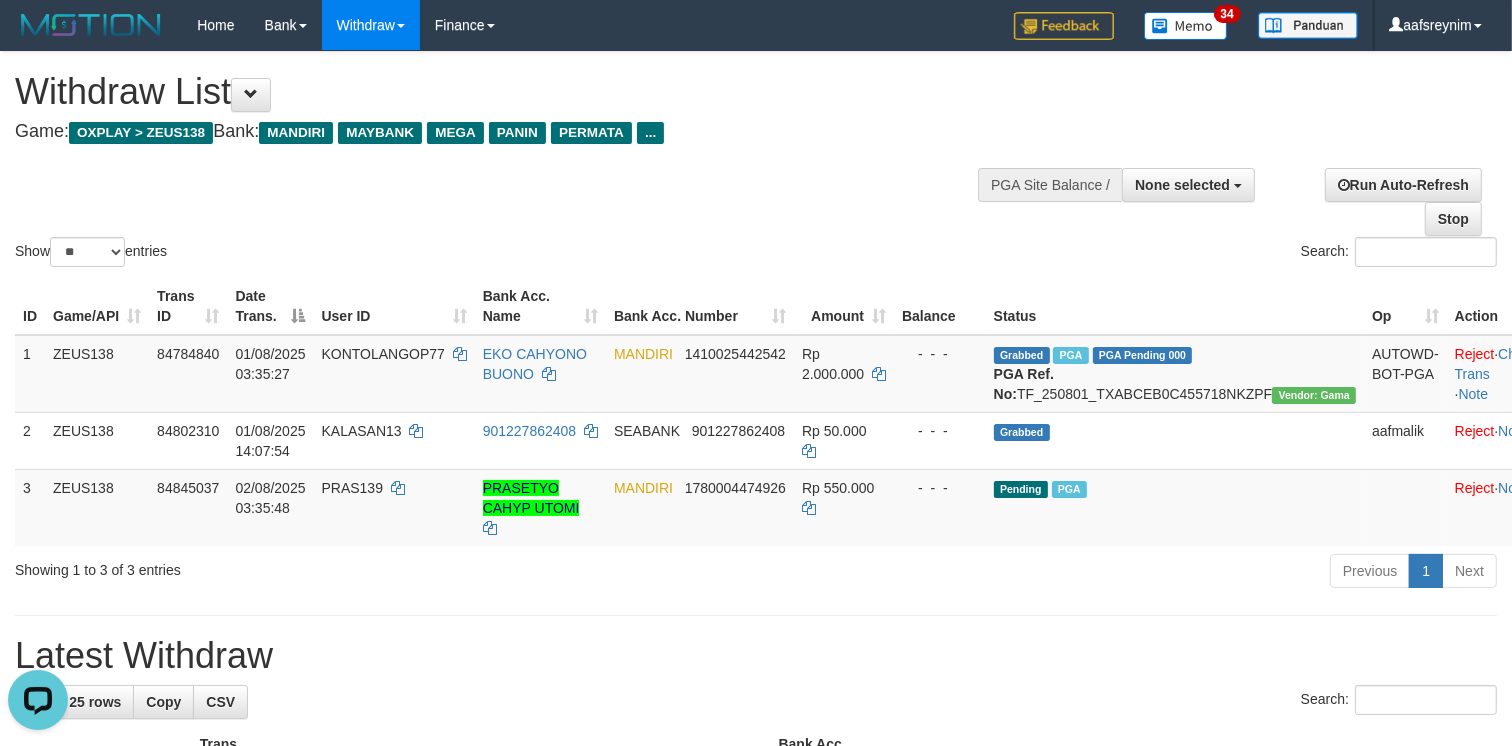 scroll, scrollTop: 0, scrollLeft: 0, axis: both 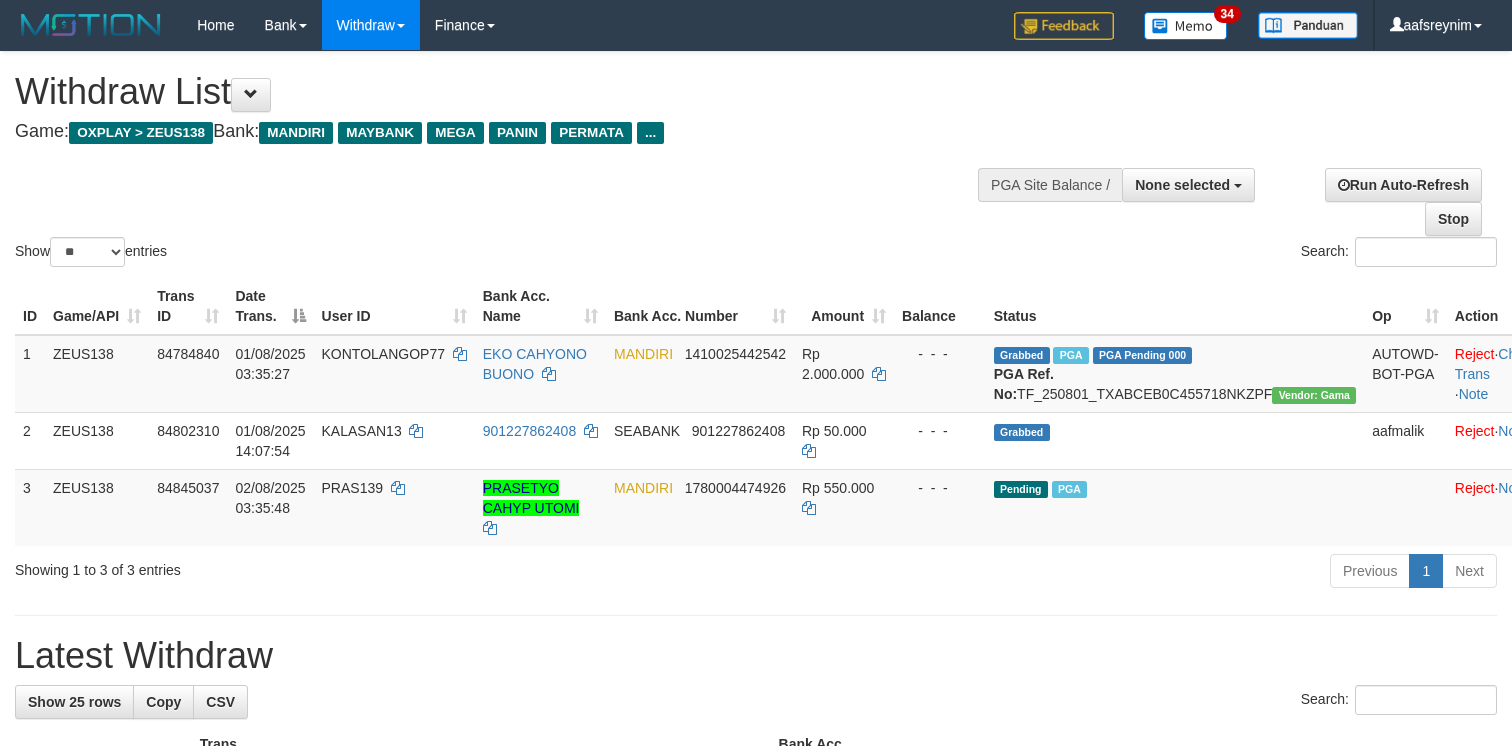 select 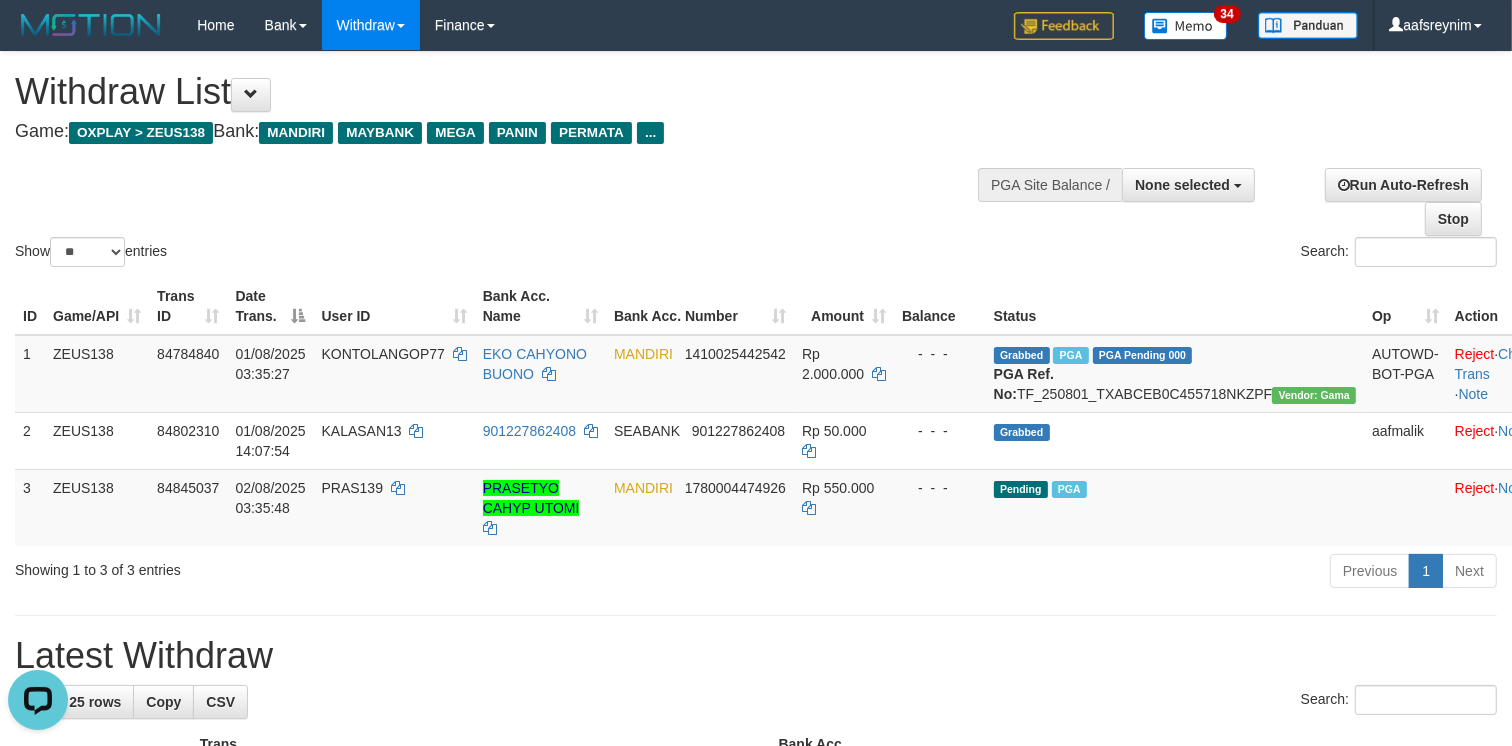 scroll, scrollTop: 0, scrollLeft: 0, axis: both 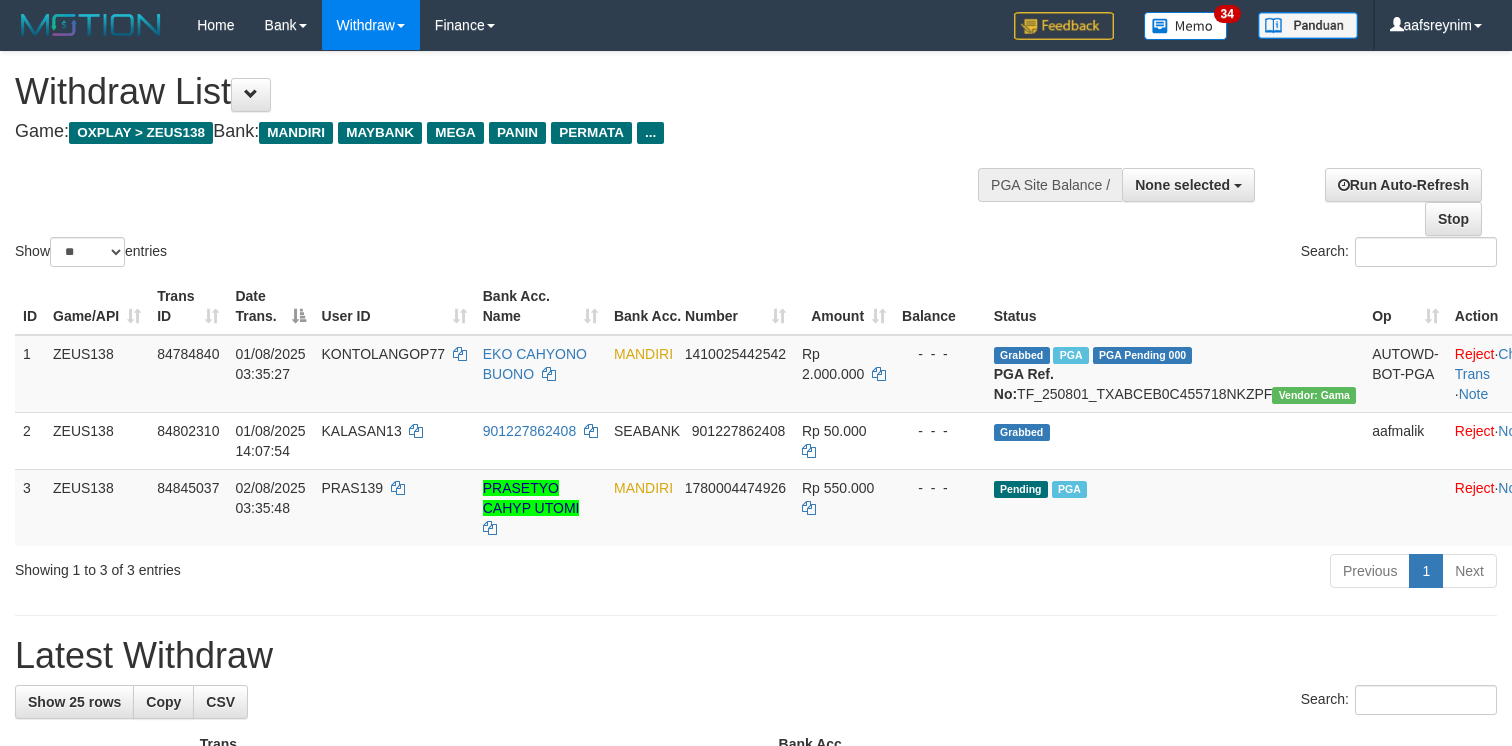 select 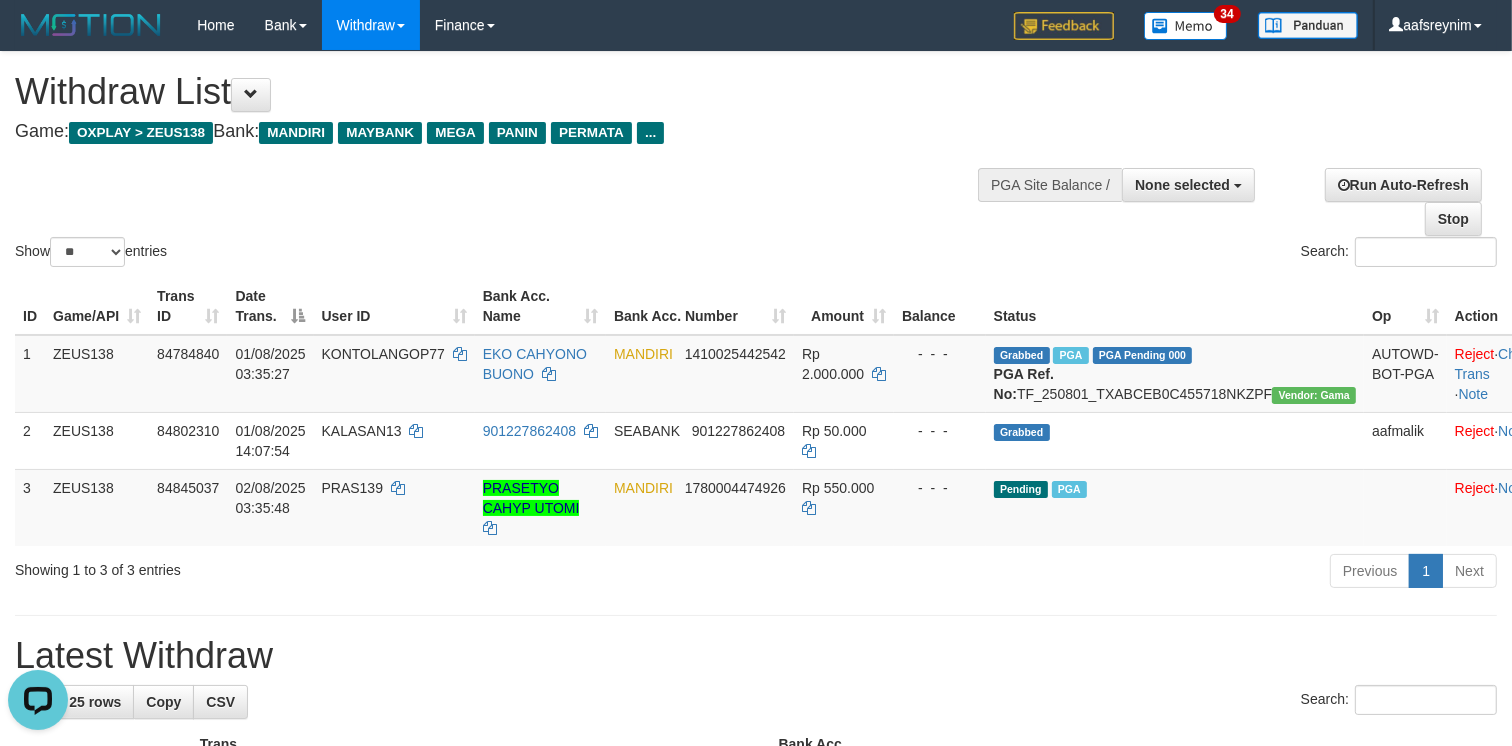 scroll, scrollTop: 0, scrollLeft: 0, axis: both 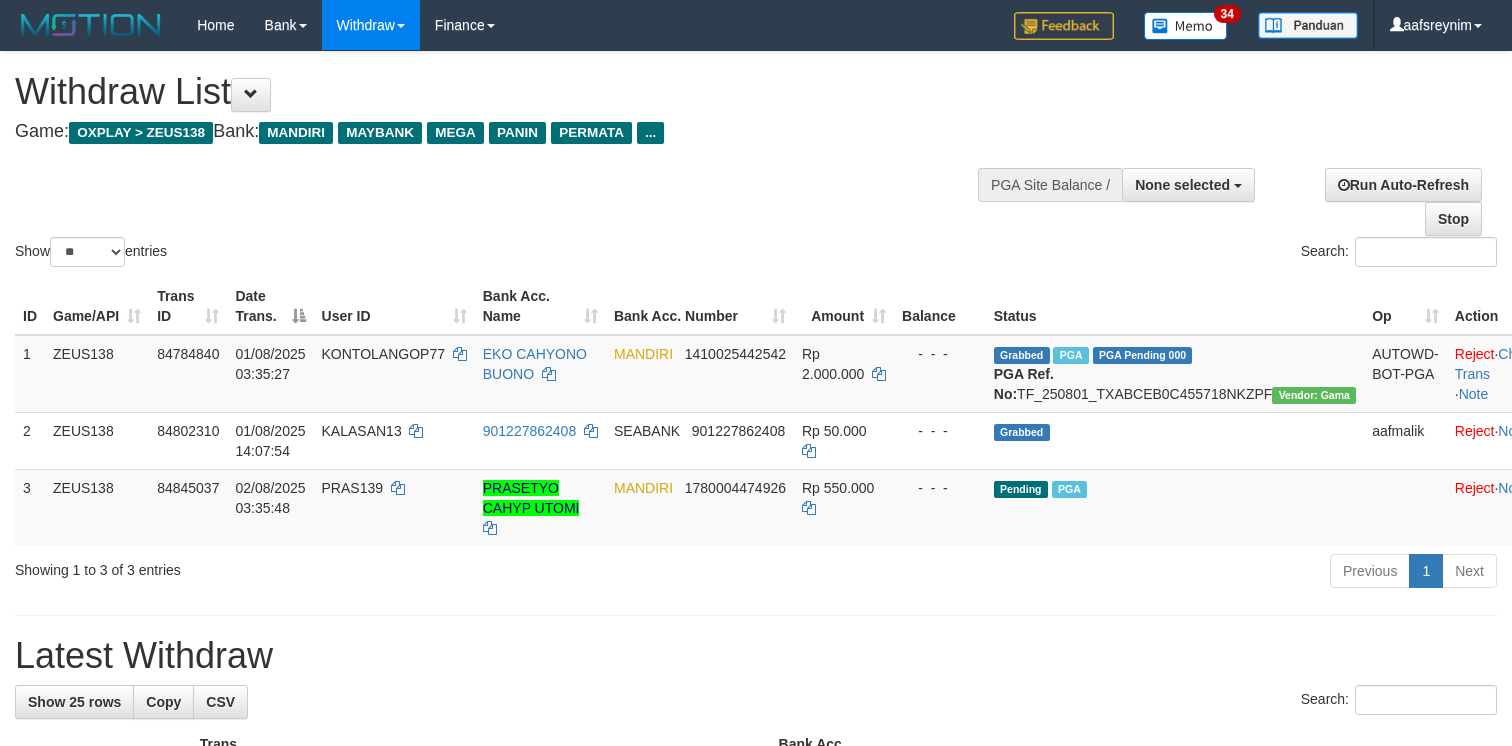 select 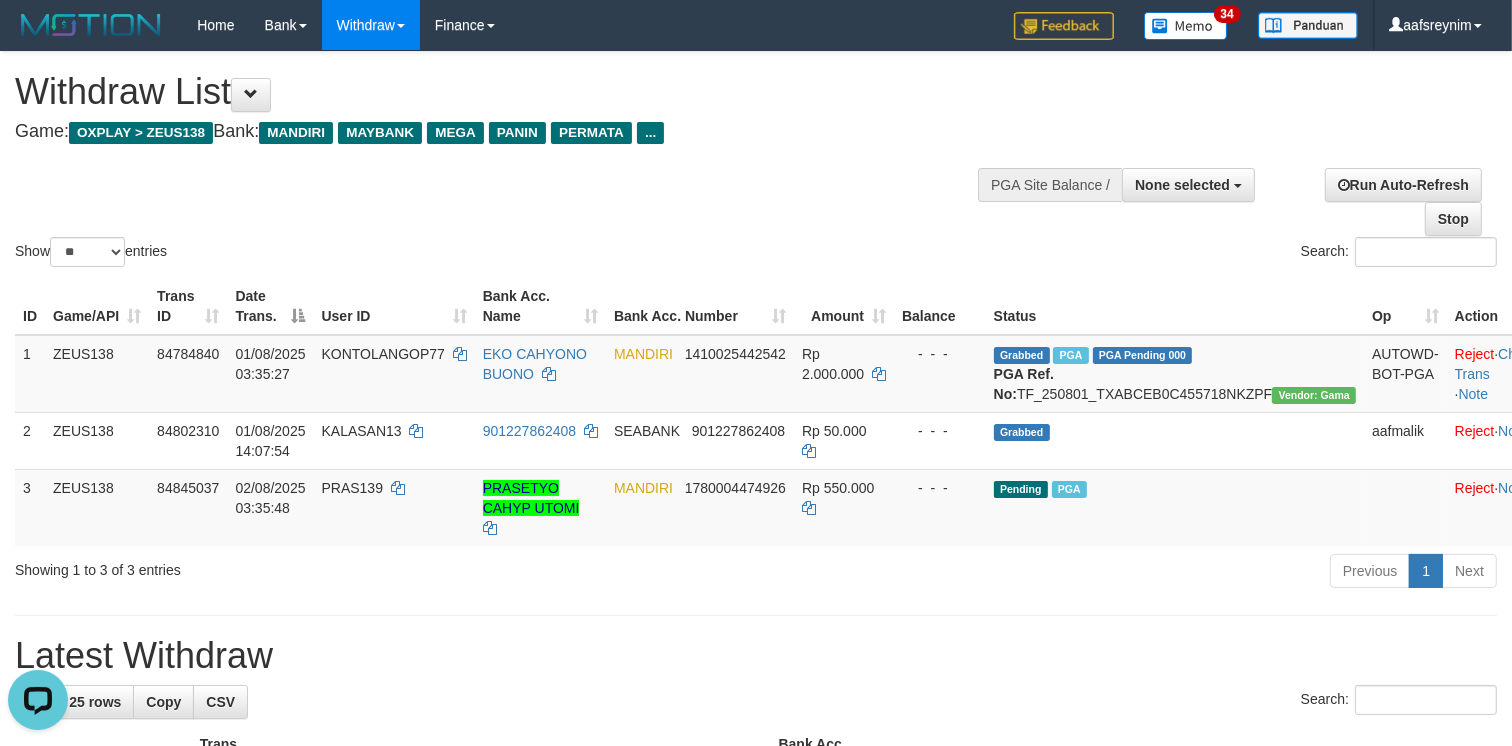 scroll, scrollTop: 0, scrollLeft: 0, axis: both 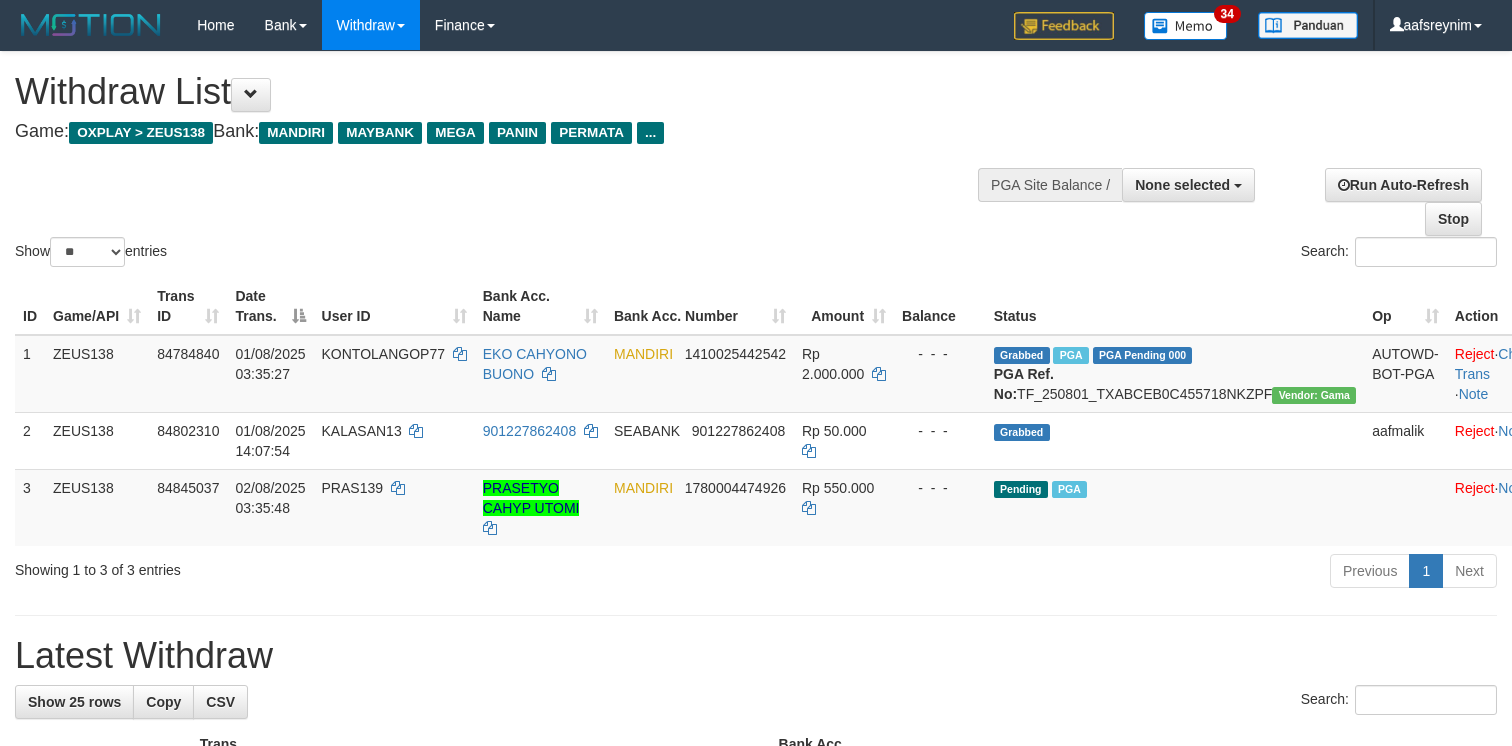 select 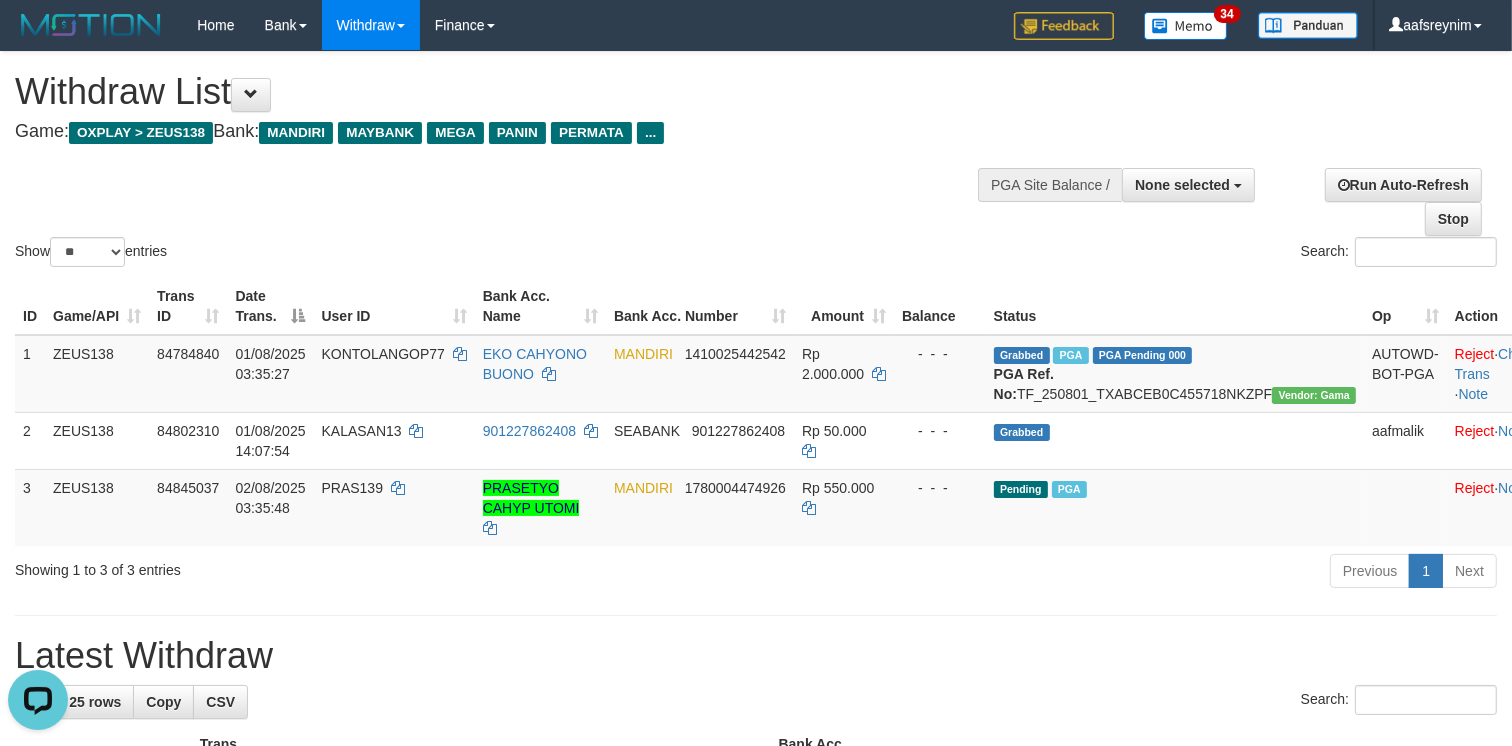 scroll, scrollTop: 0, scrollLeft: 0, axis: both 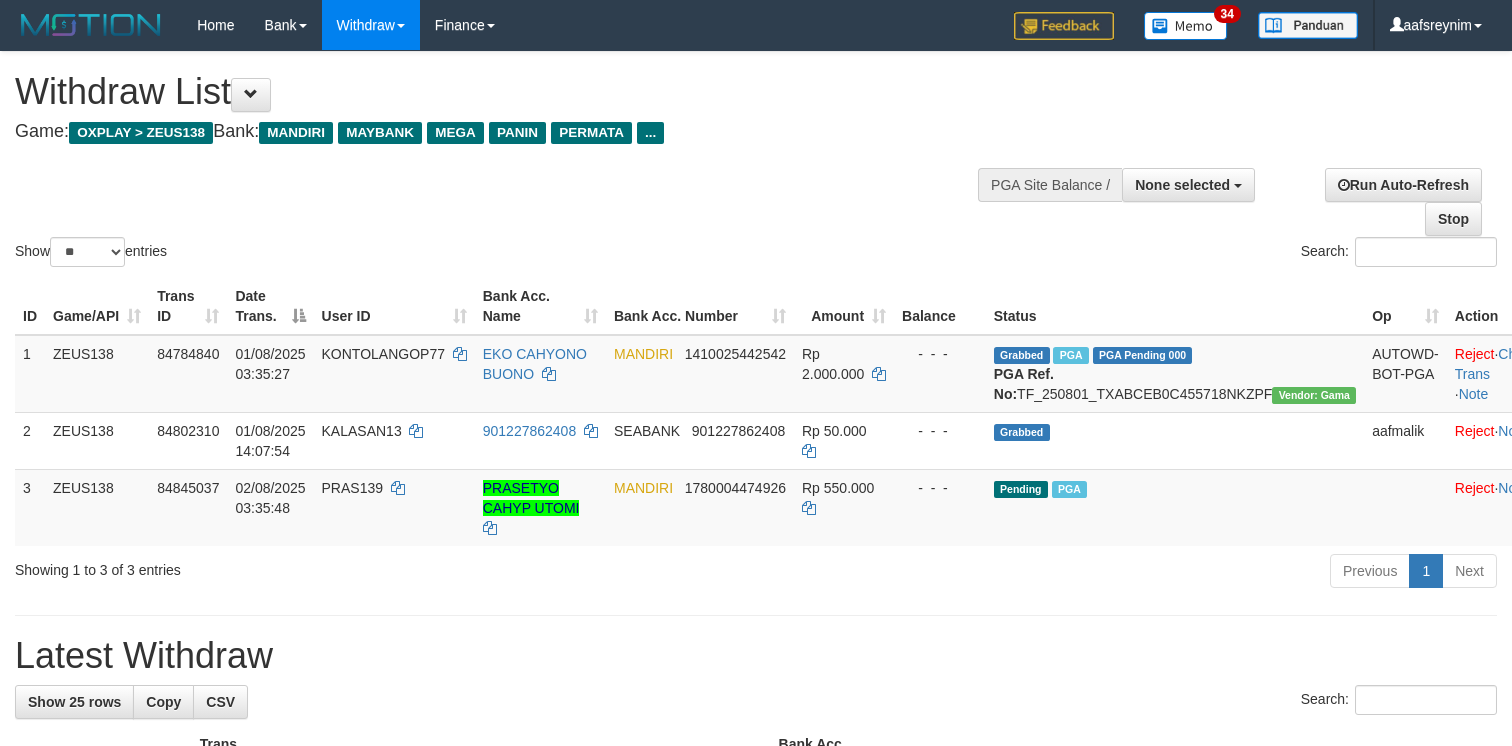 select 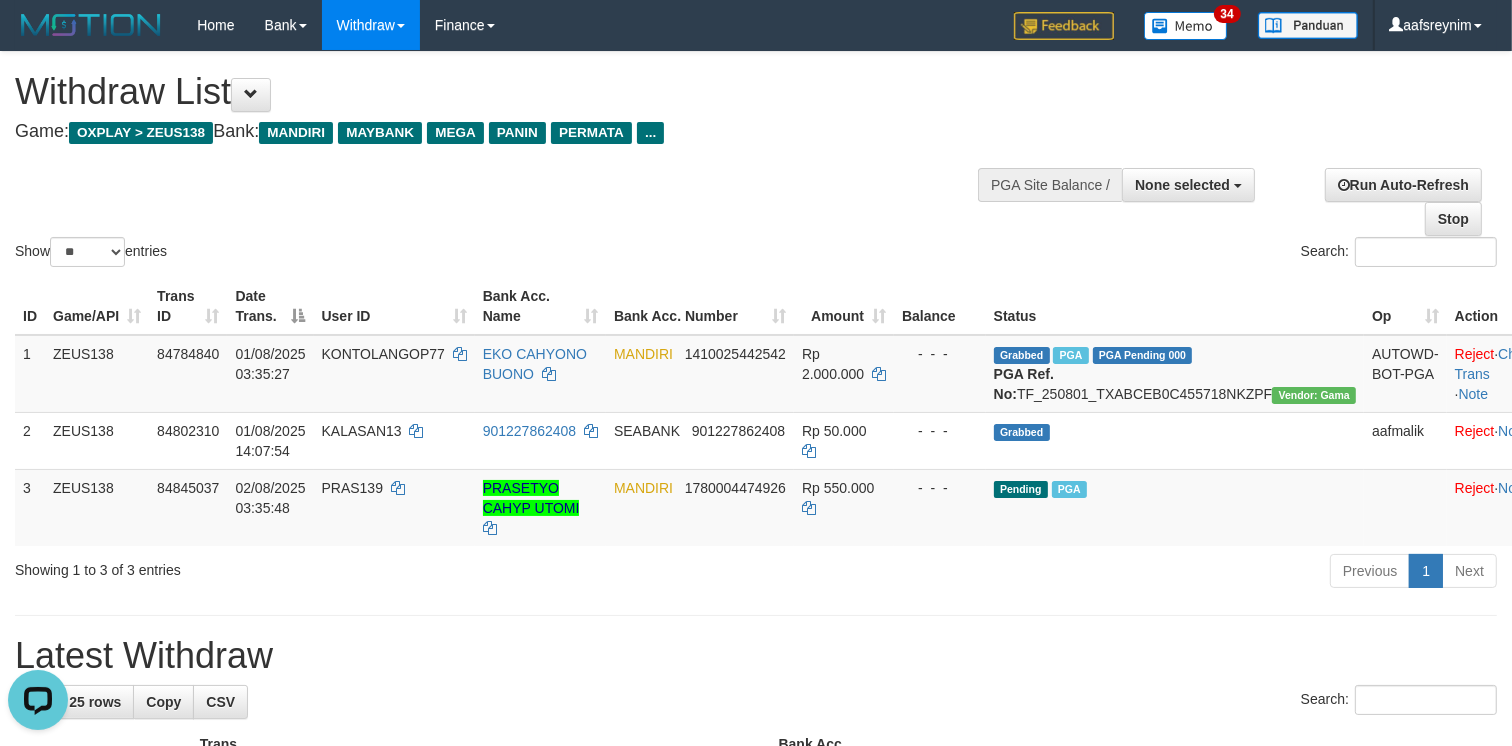 scroll, scrollTop: 0, scrollLeft: 0, axis: both 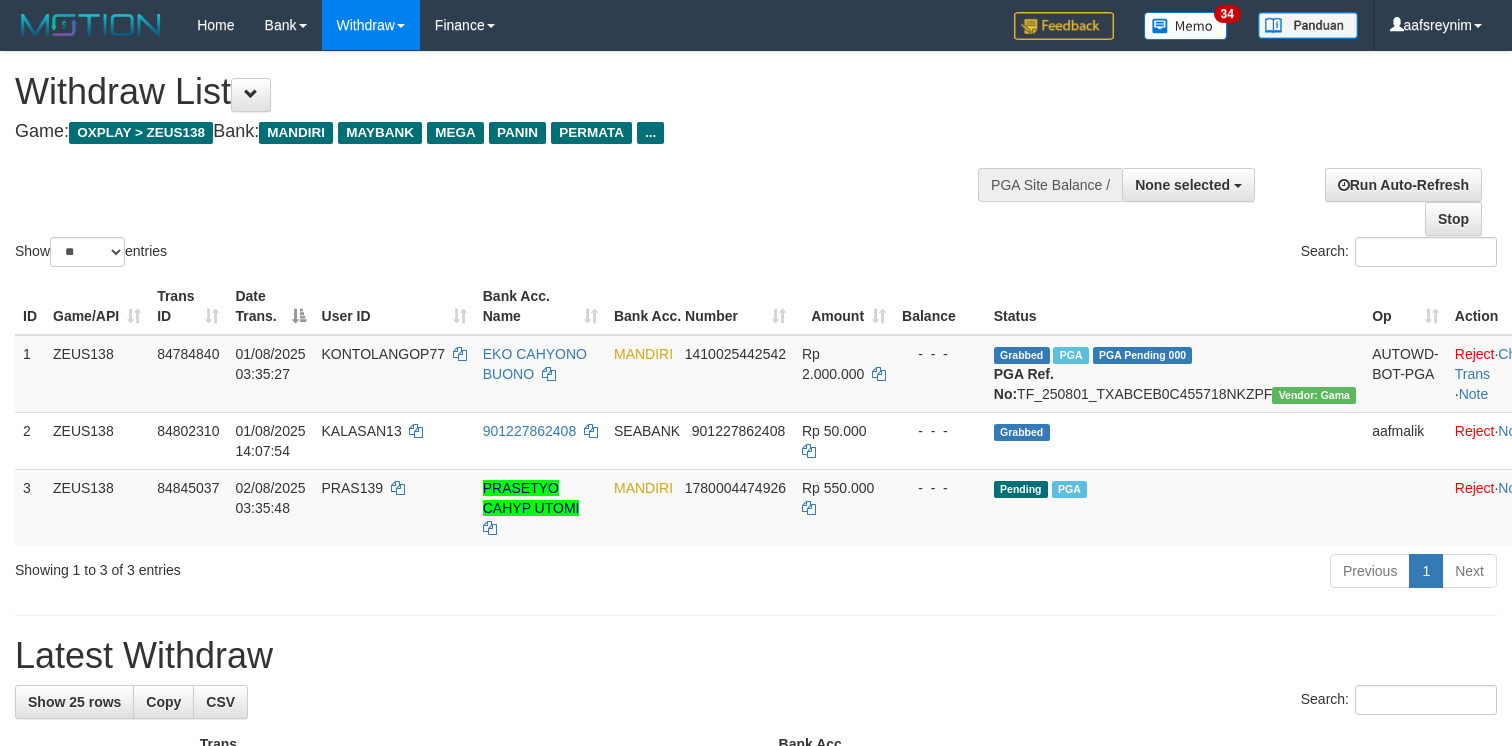 select 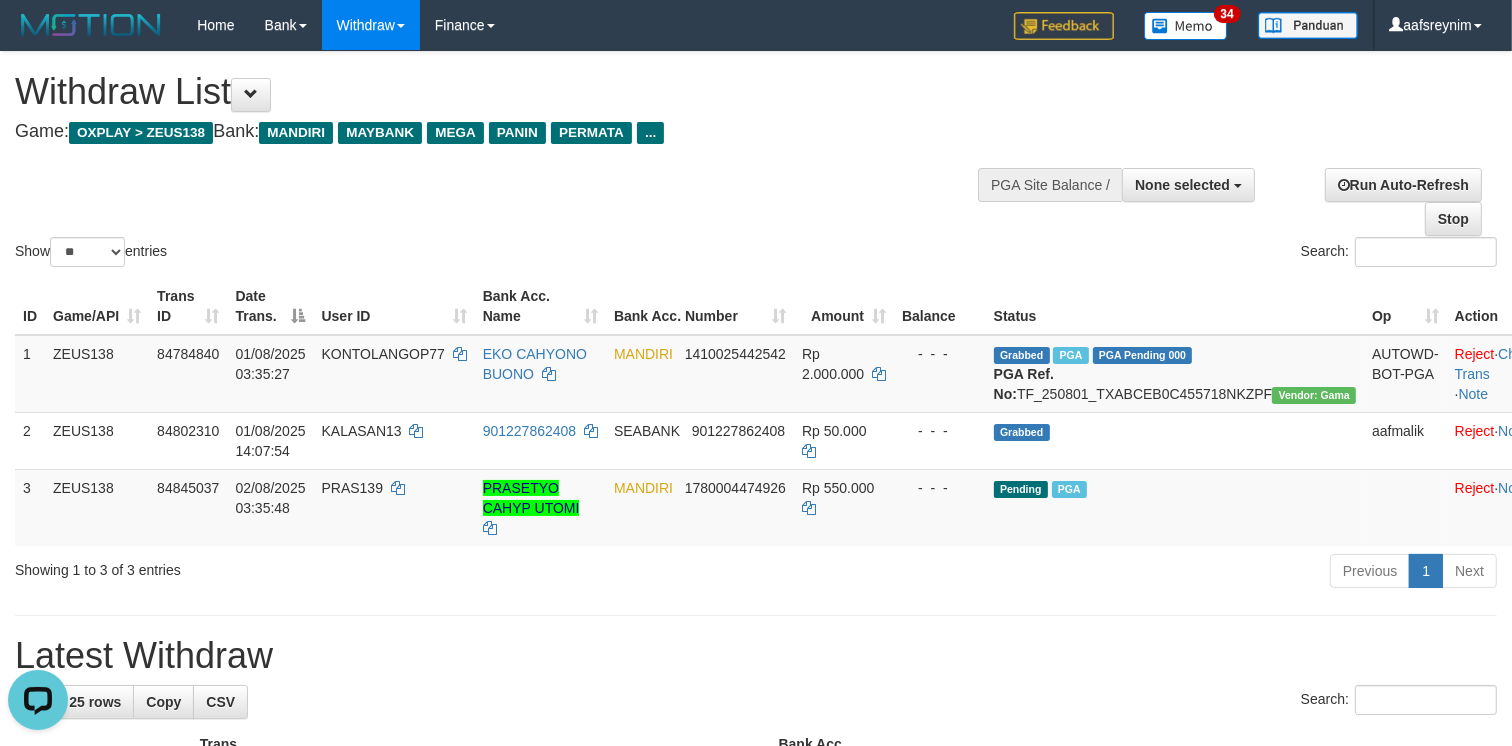 scroll, scrollTop: 0, scrollLeft: 0, axis: both 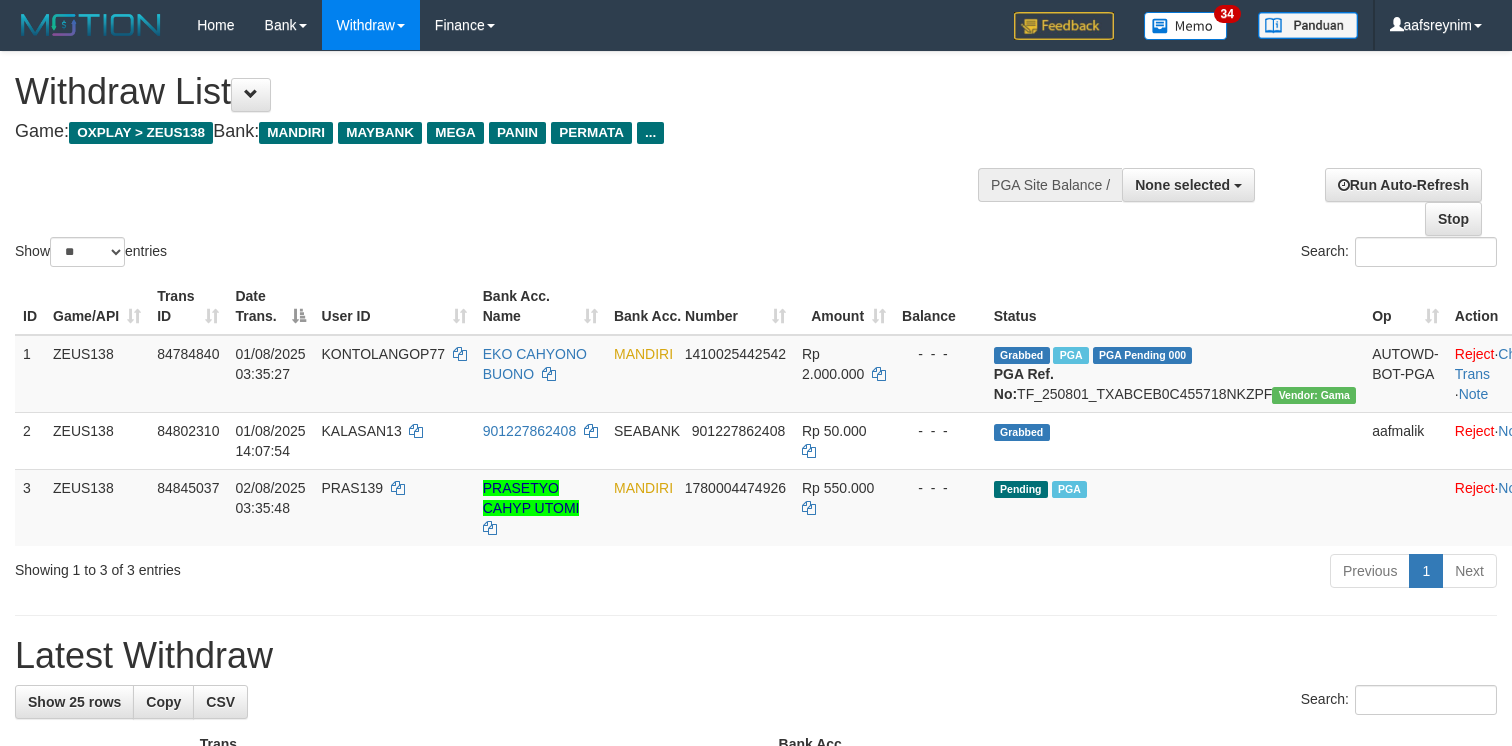 select 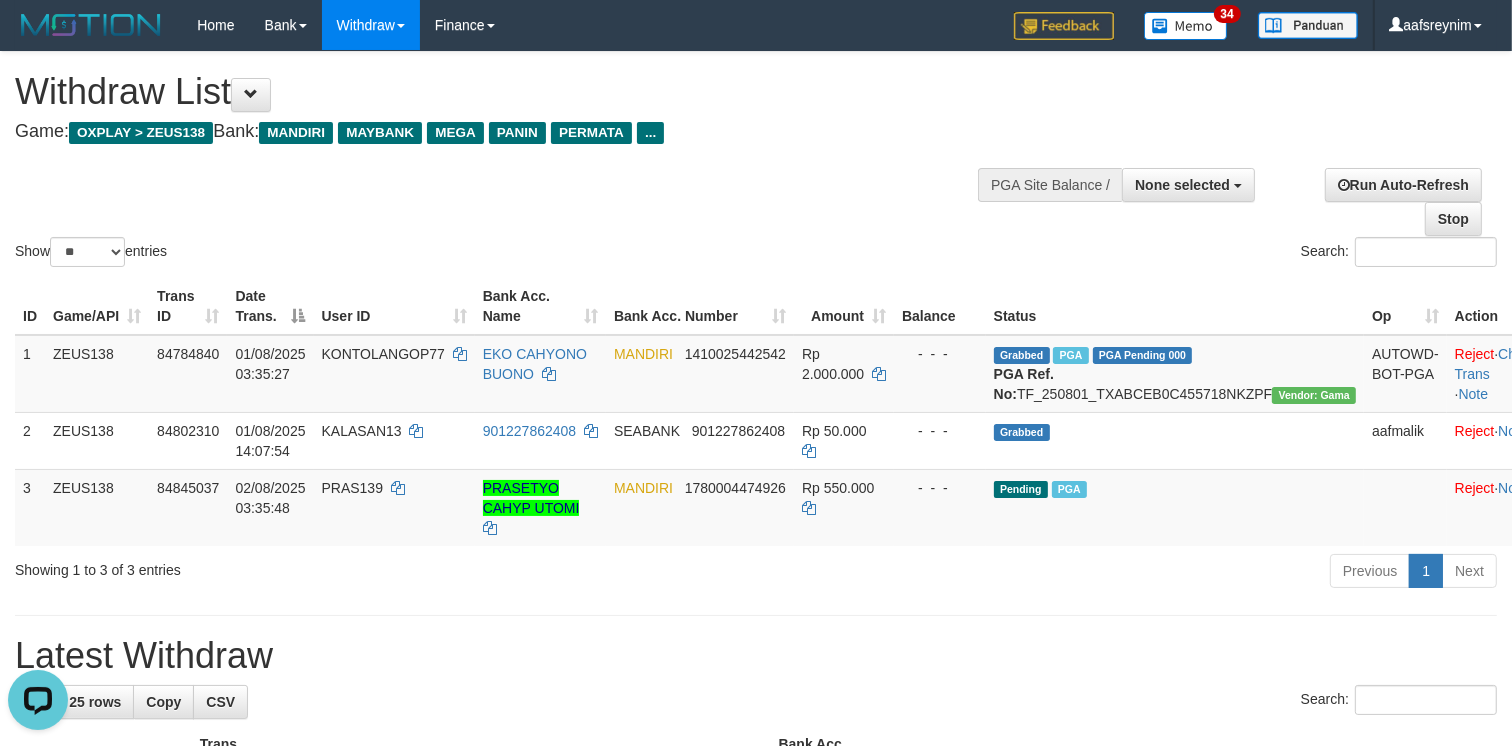 scroll, scrollTop: 0, scrollLeft: 0, axis: both 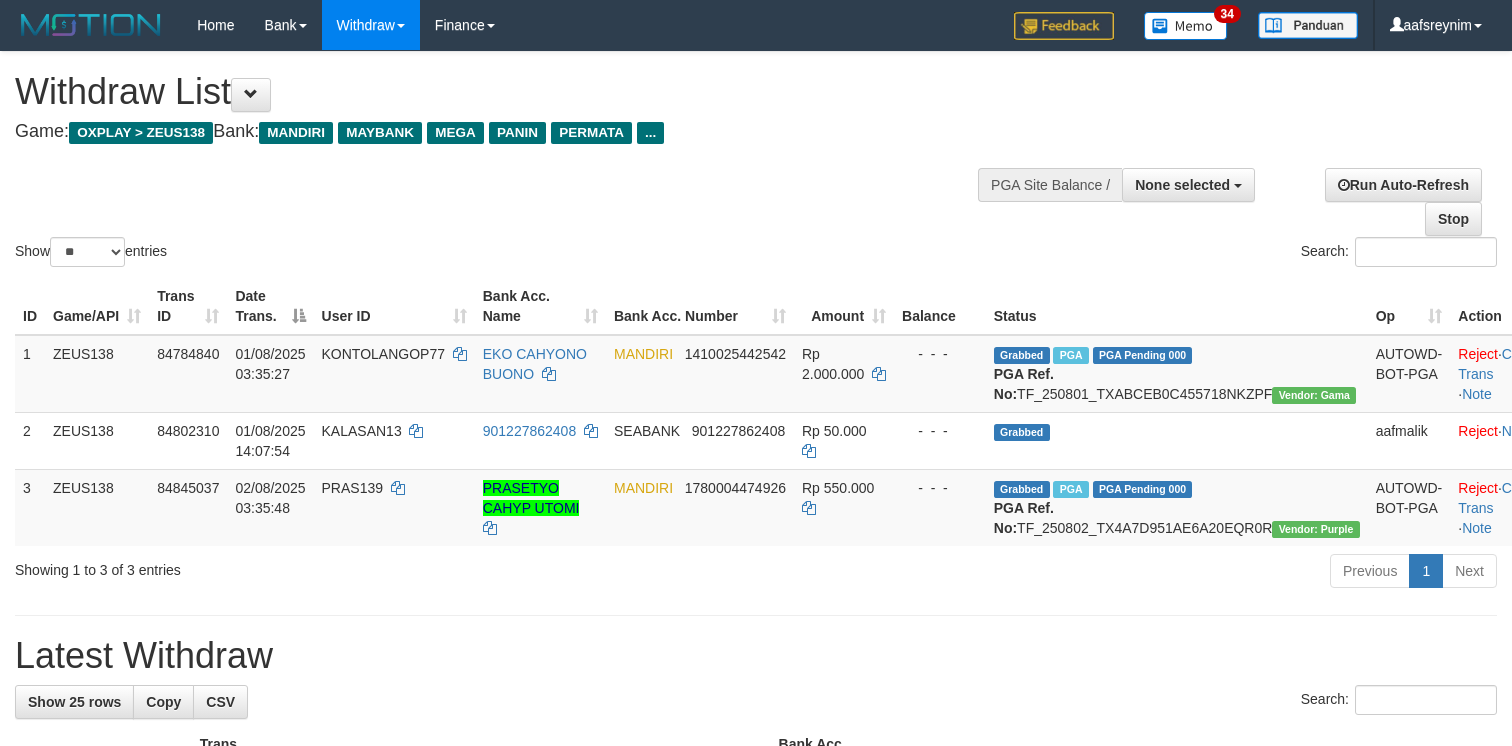 select 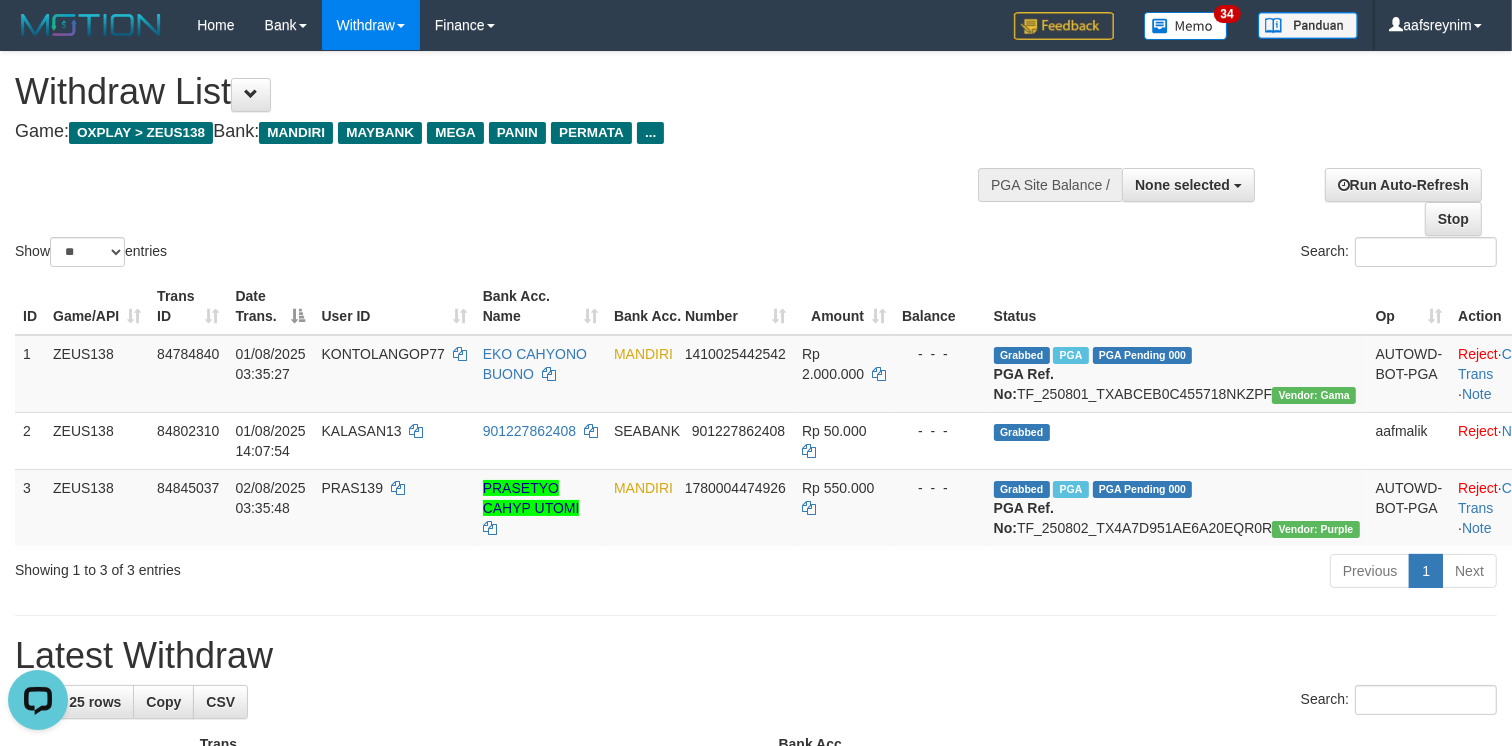 scroll, scrollTop: 0, scrollLeft: 0, axis: both 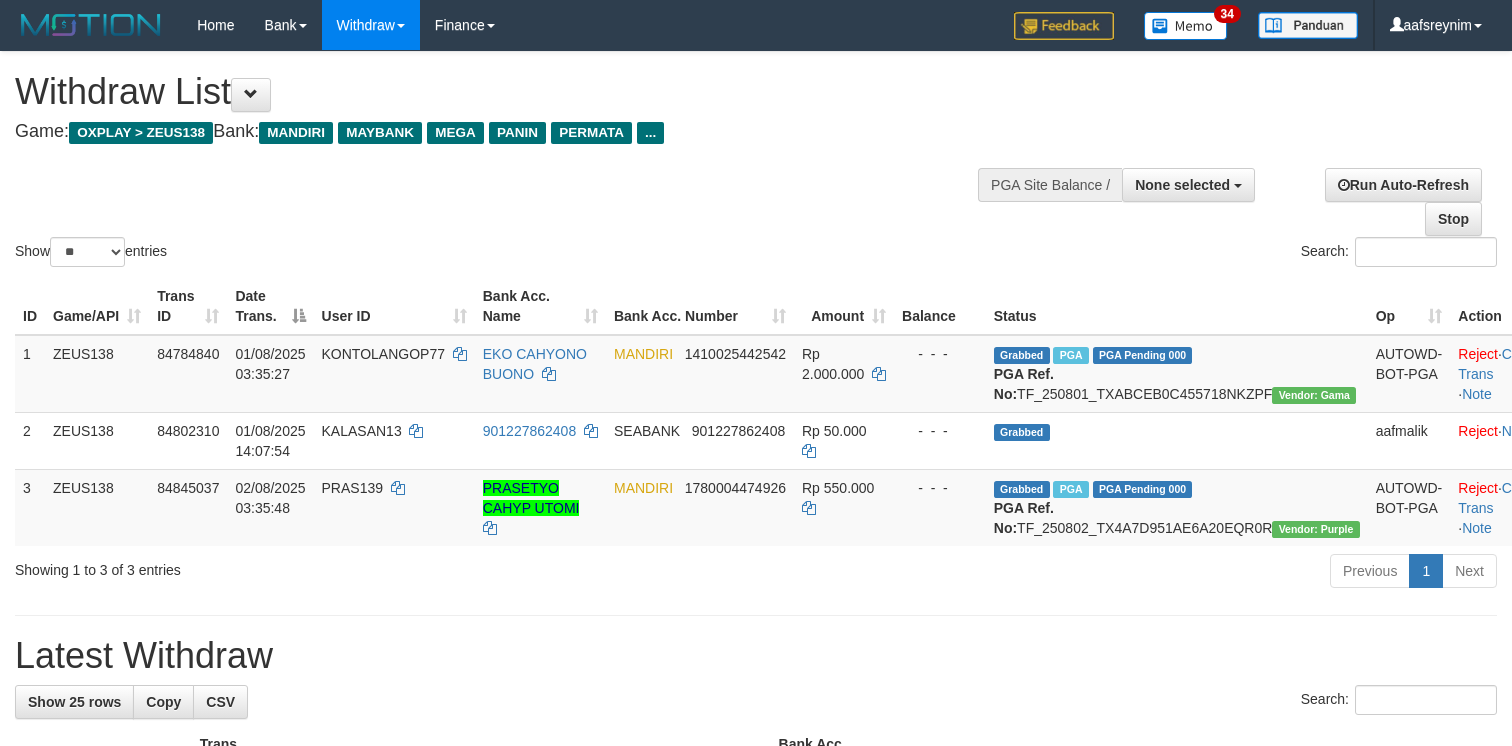 select 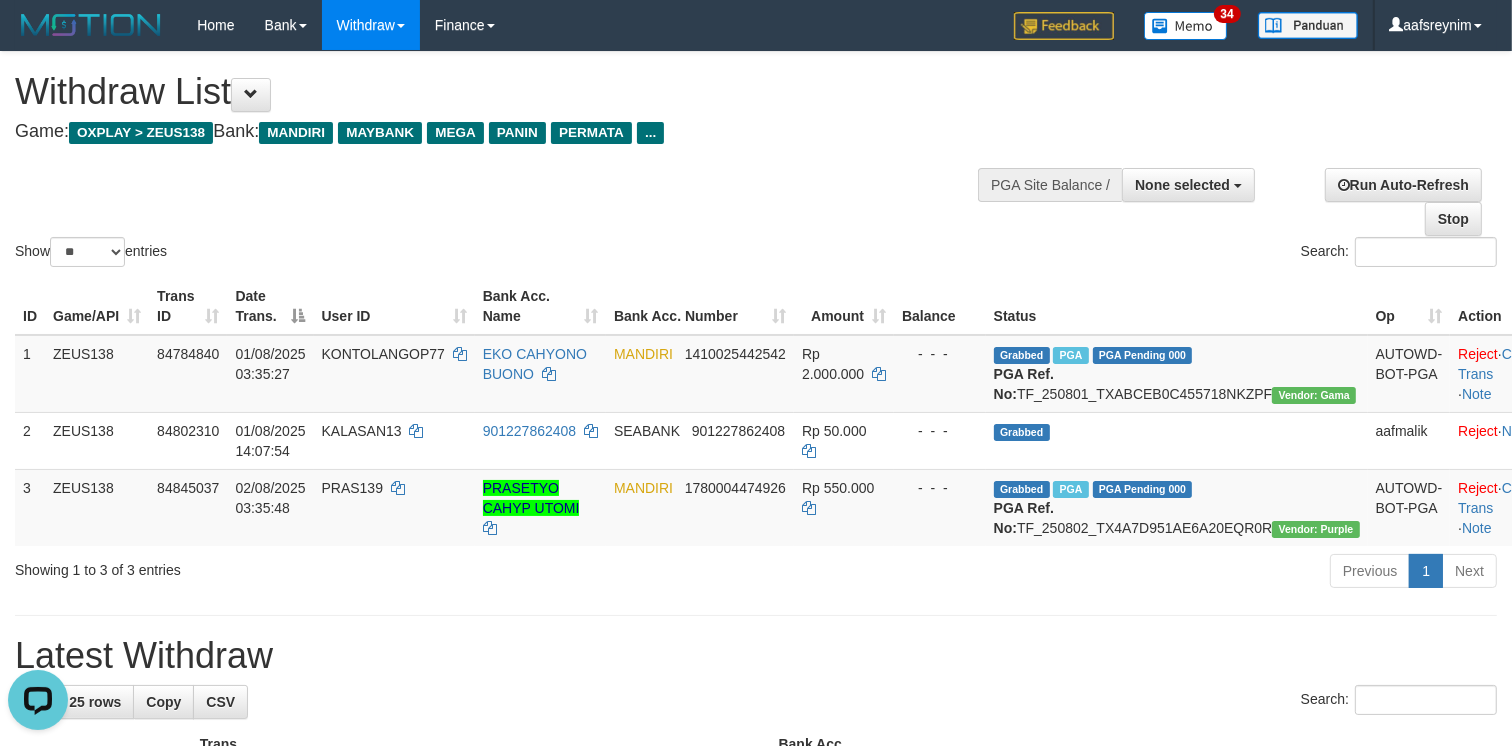 scroll, scrollTop: 0, scrollLeft: 0, axis: both 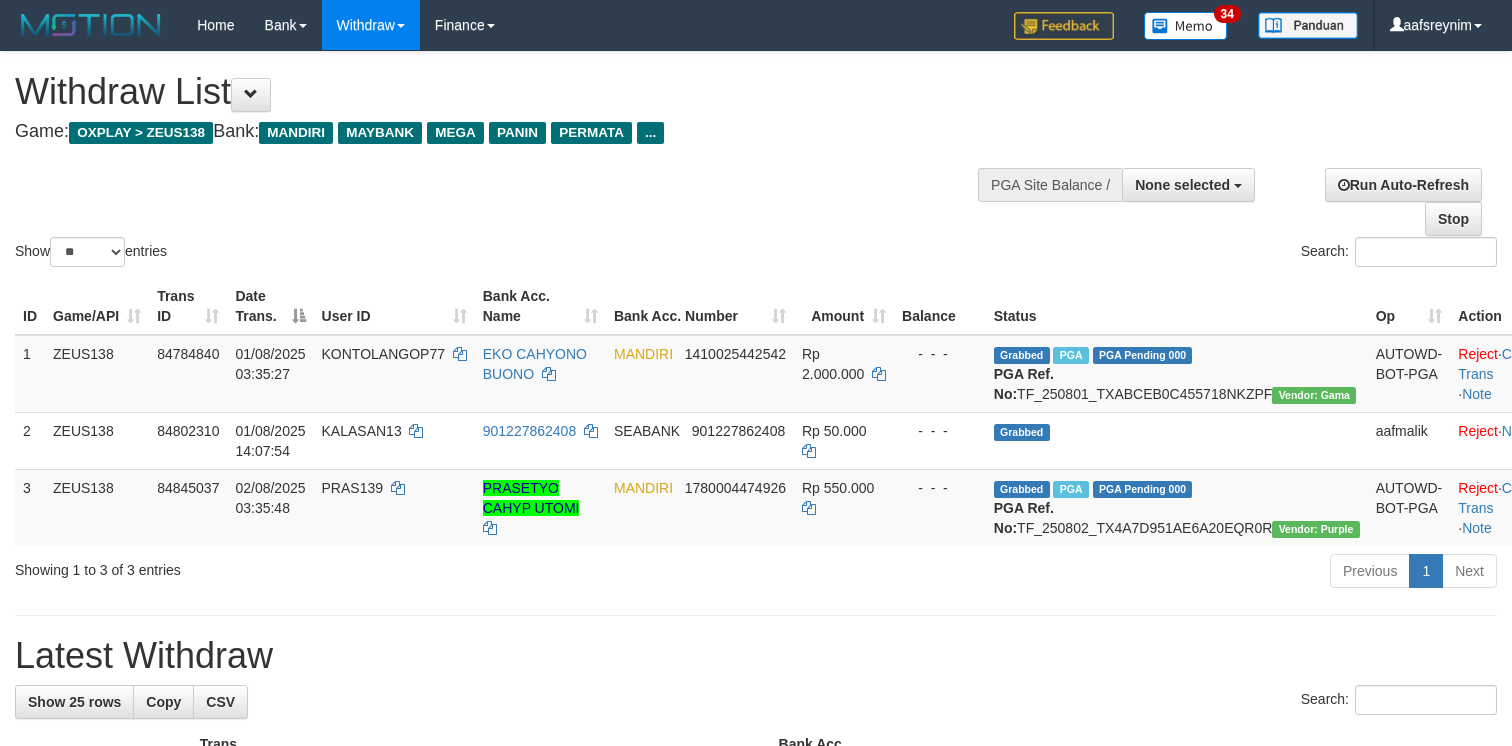 select 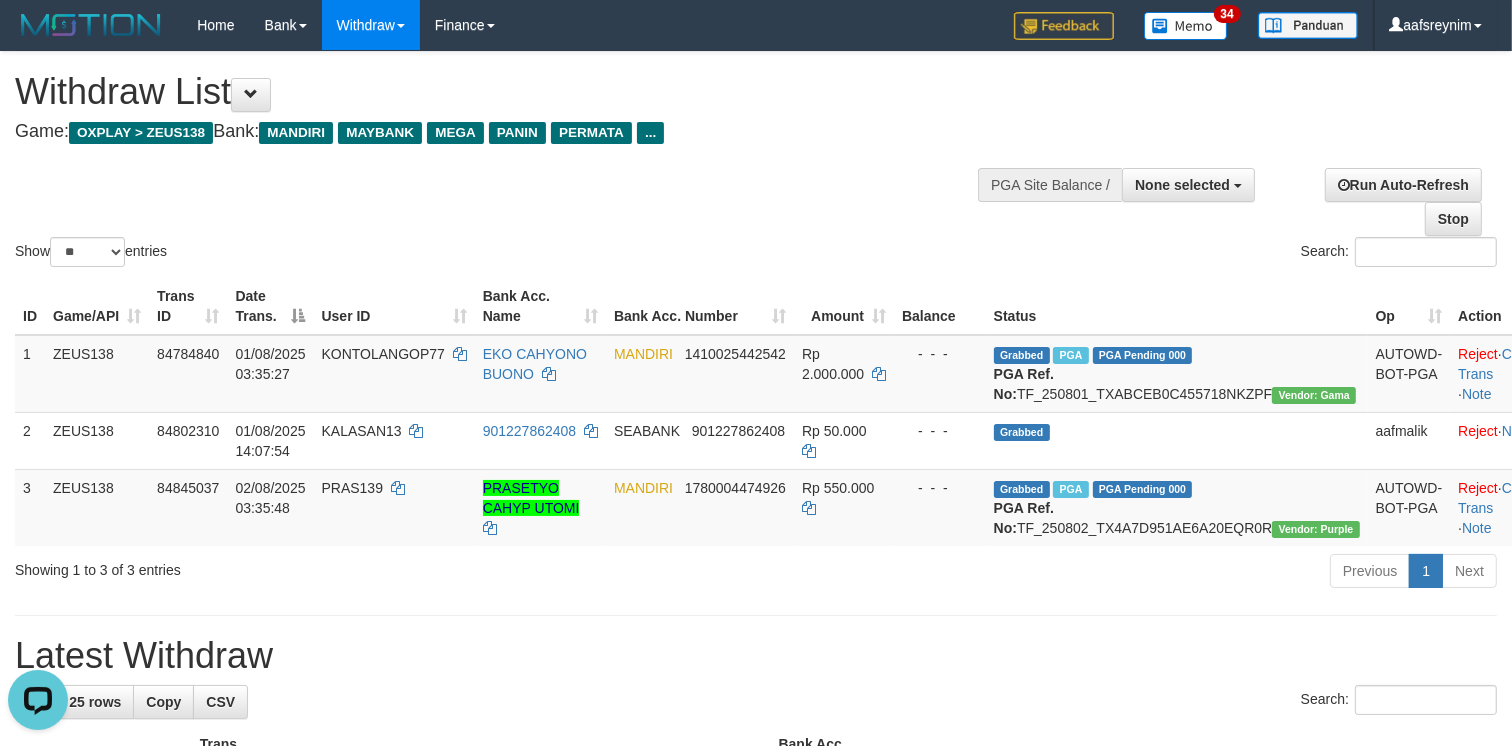 scroll, scrollTop: 0, scrollLeft: 0, axis: both 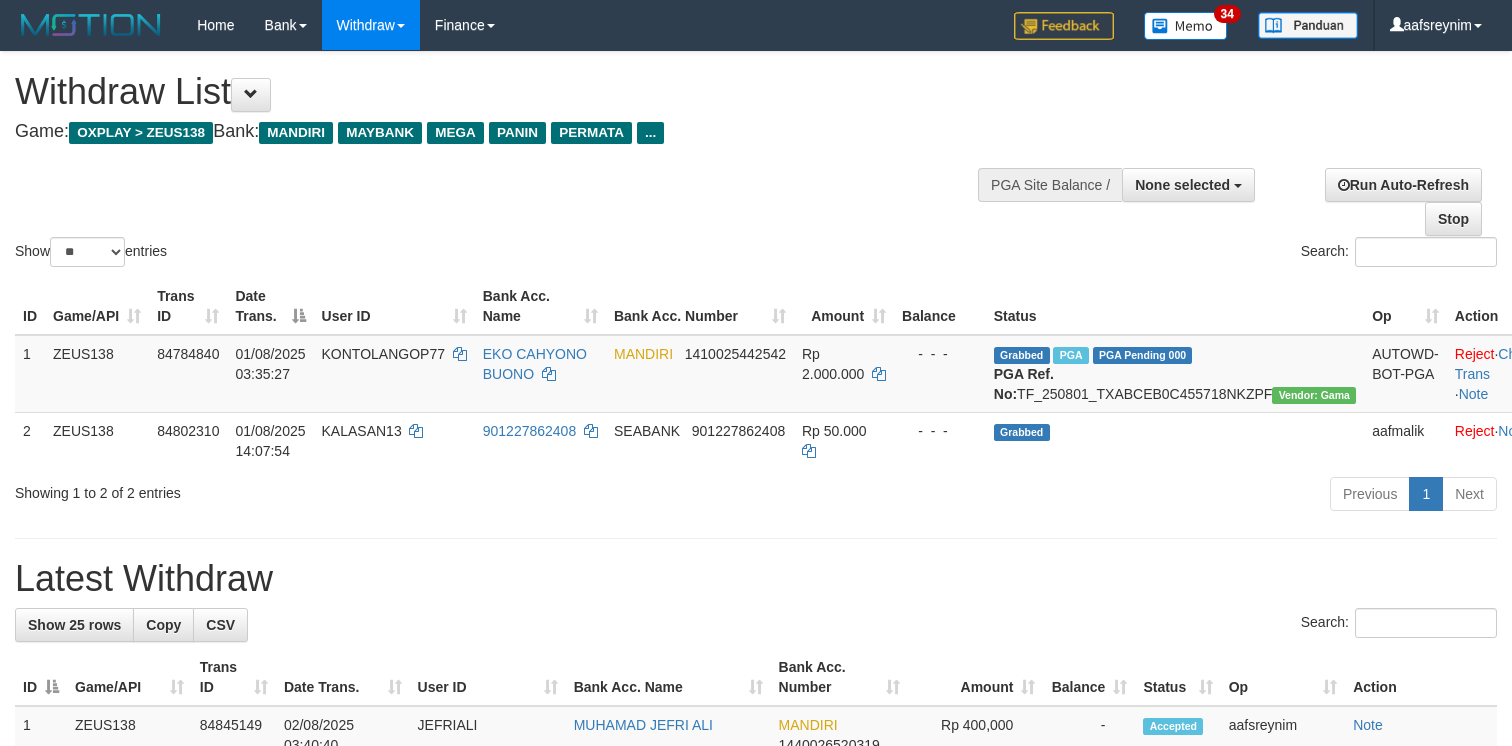 select 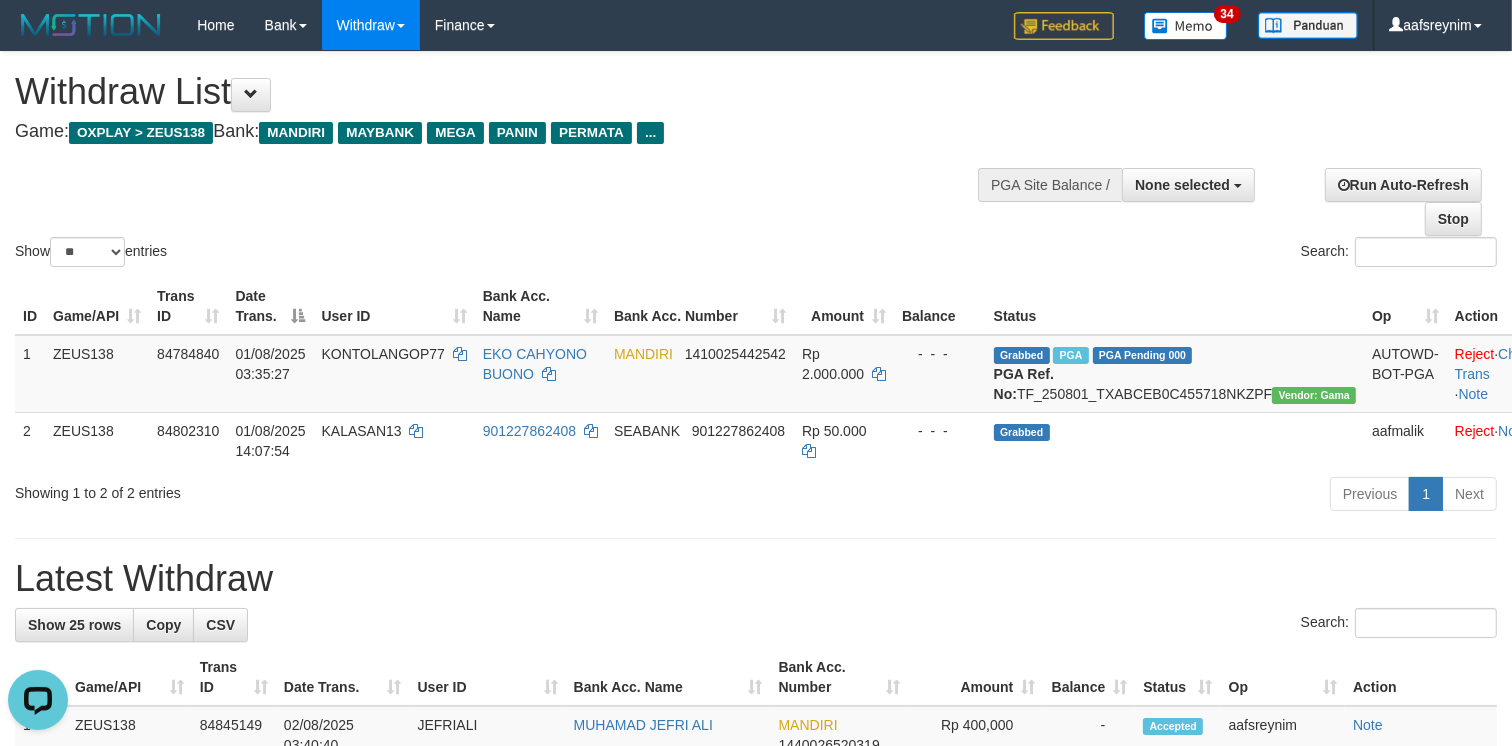 scroll, scrollTop: 0, scrollLeft: 0, axis: both 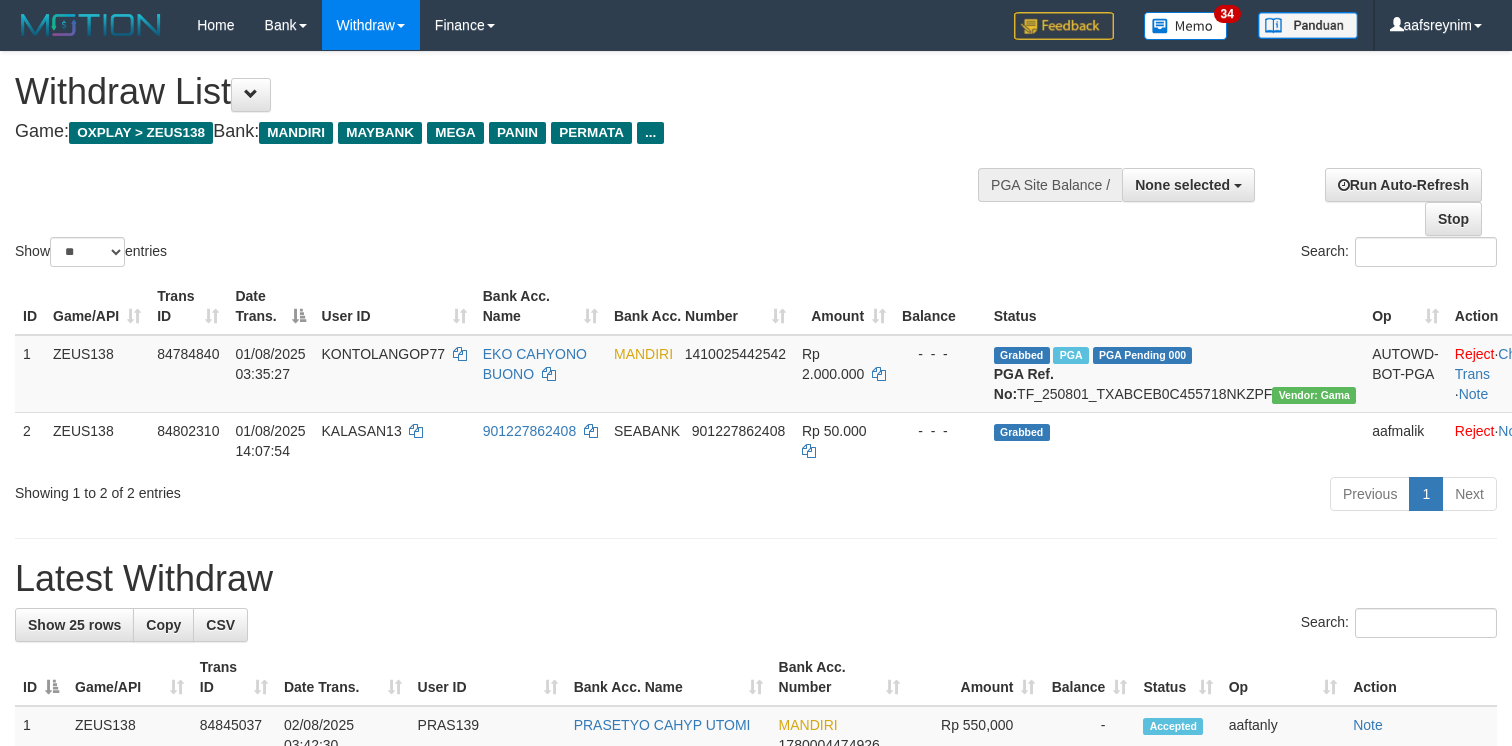 select 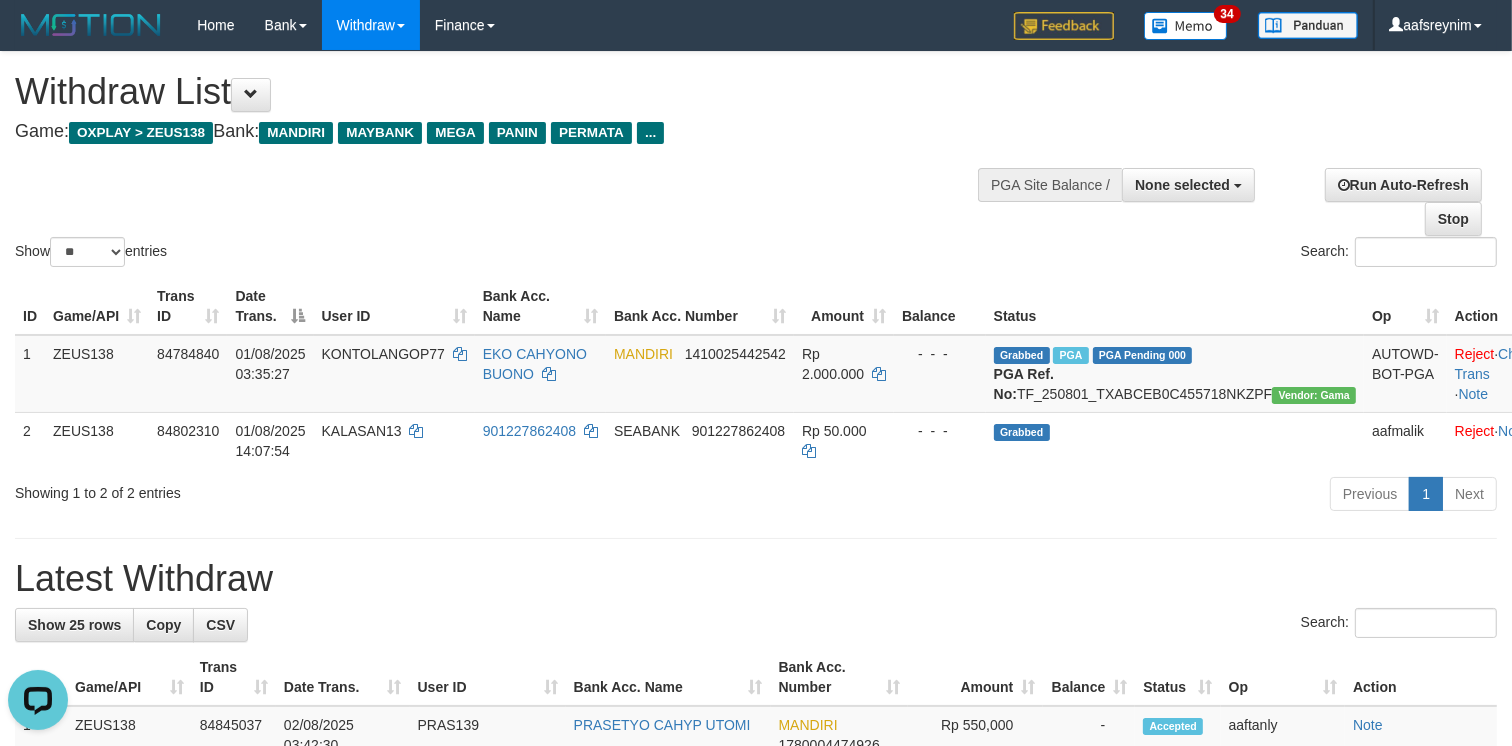 scroll, scrollTop: 0, scrollLeft: 0, axis: both 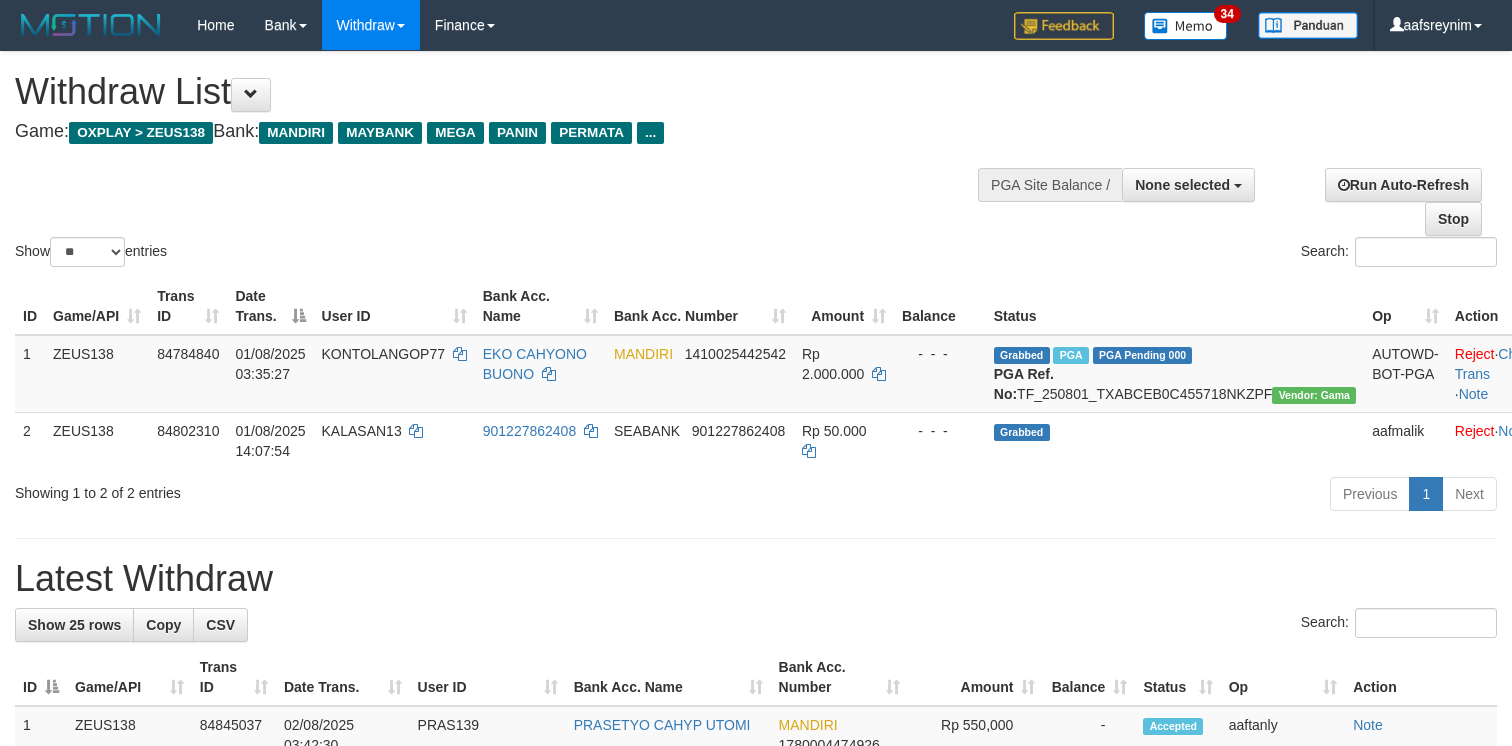 select 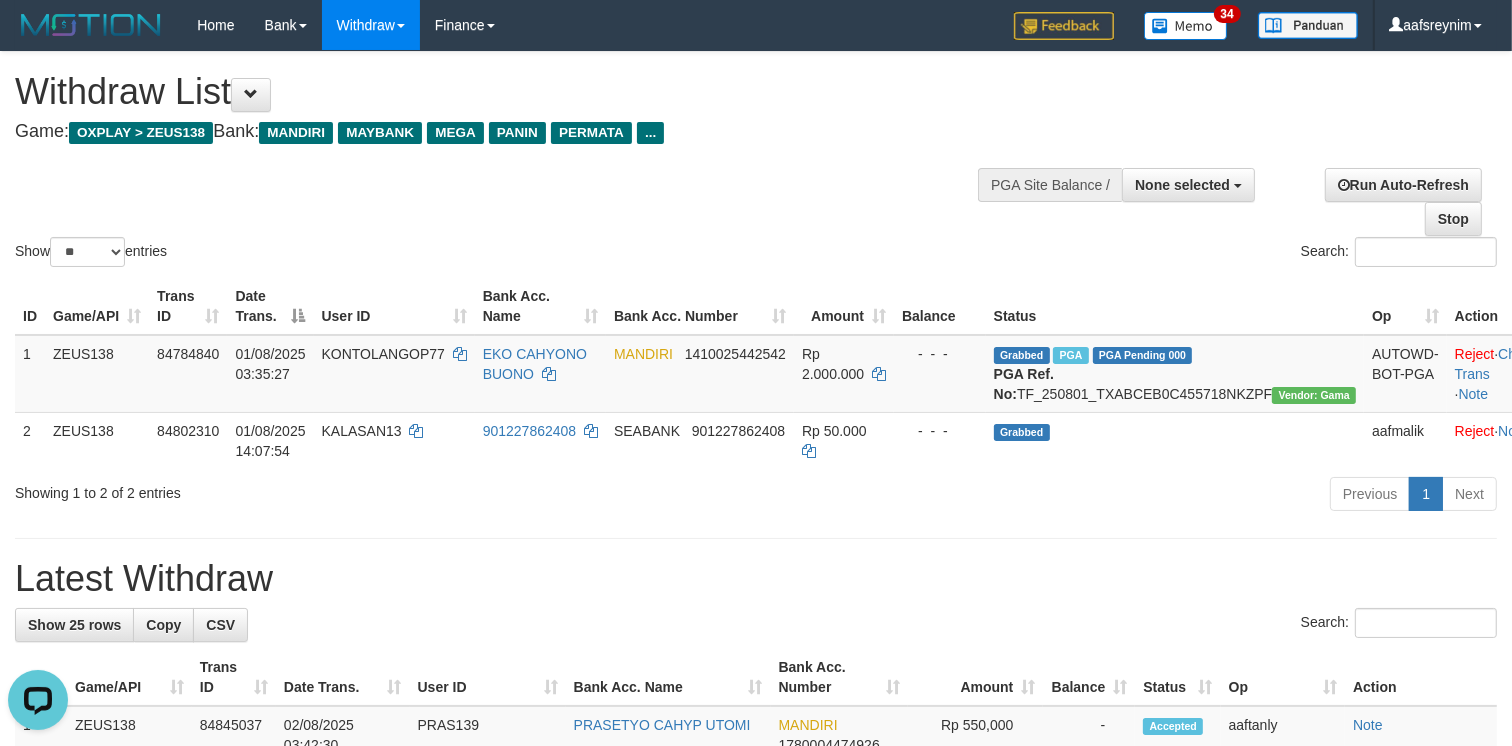 scroll, scrollTop: 0, scrollLeft: 0, axis: both 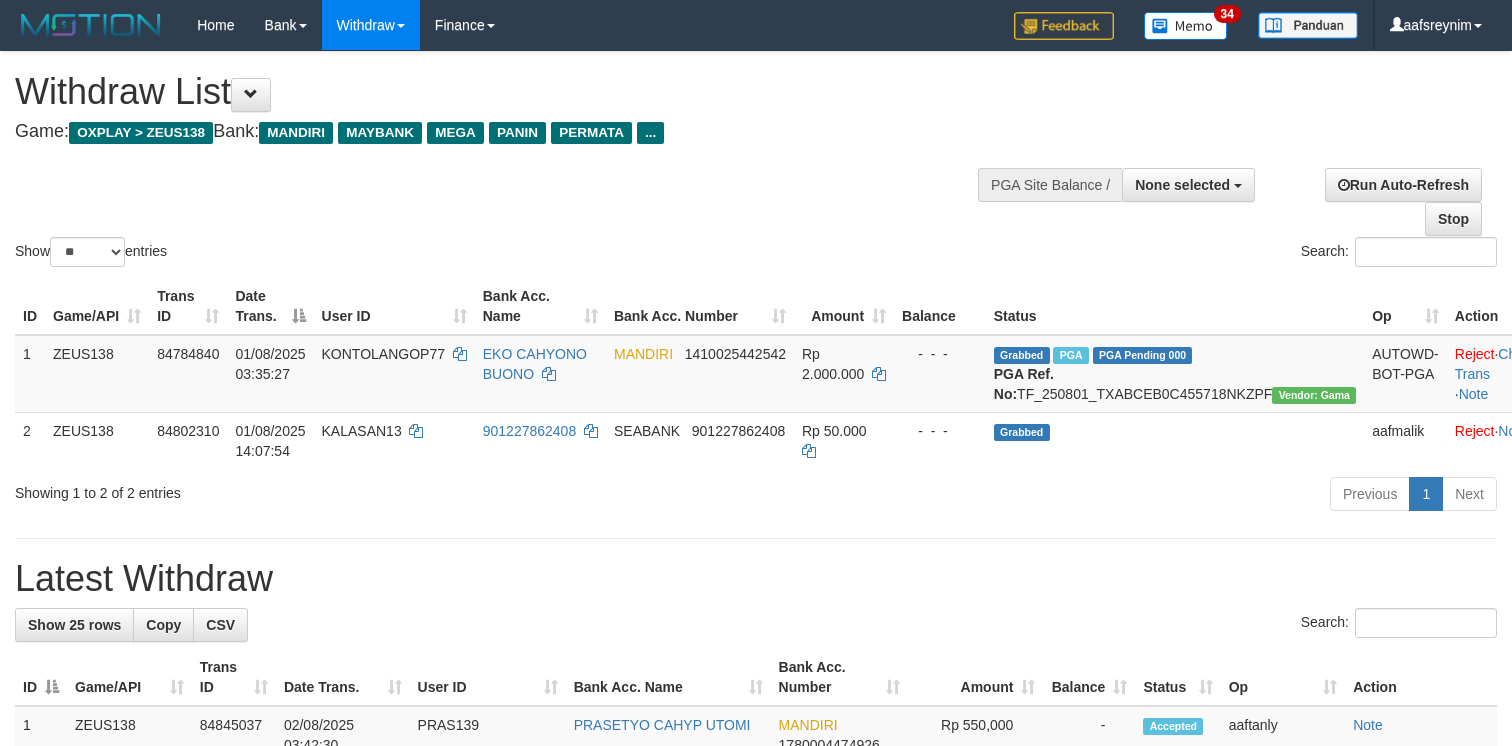 select 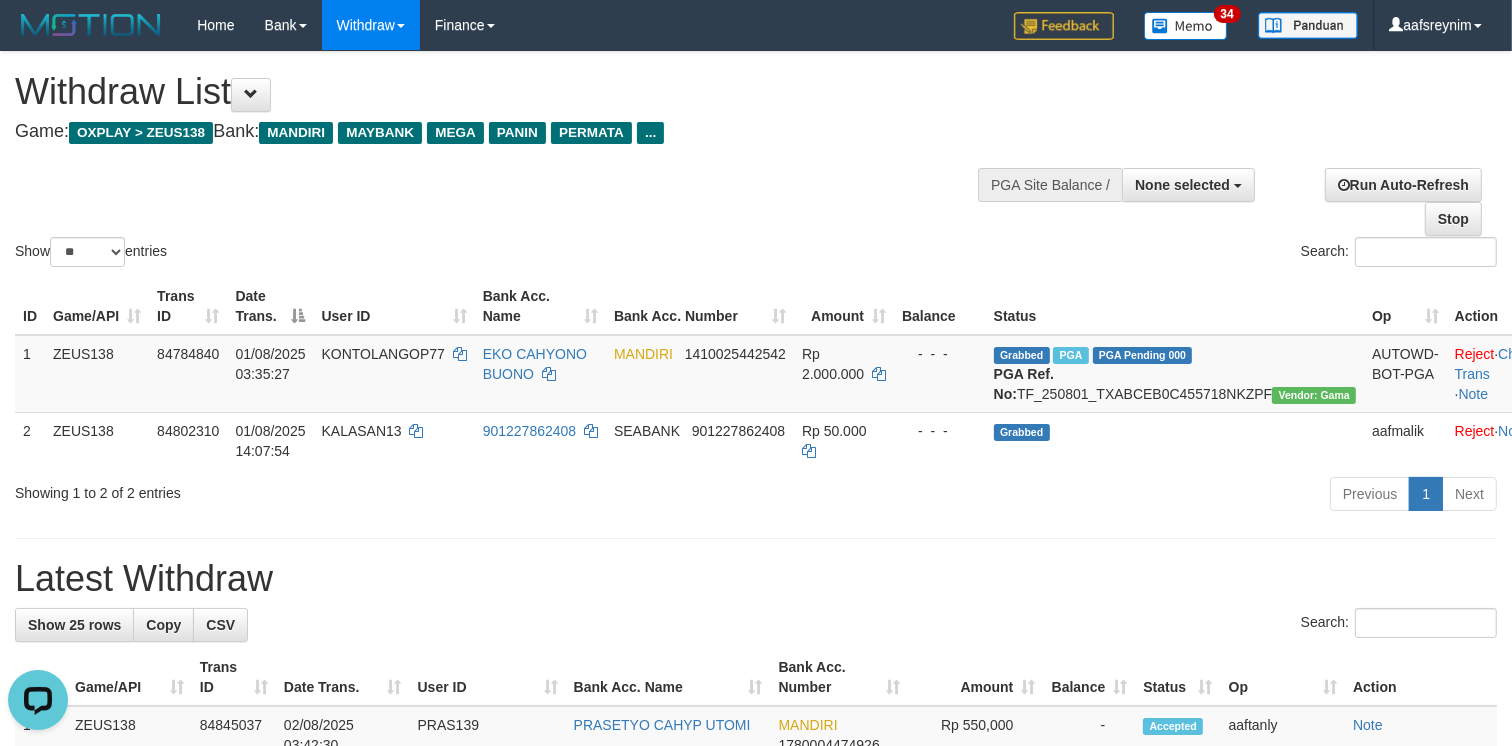 scroll, scrollTop: 0, scrollLeft: 0, axis: both 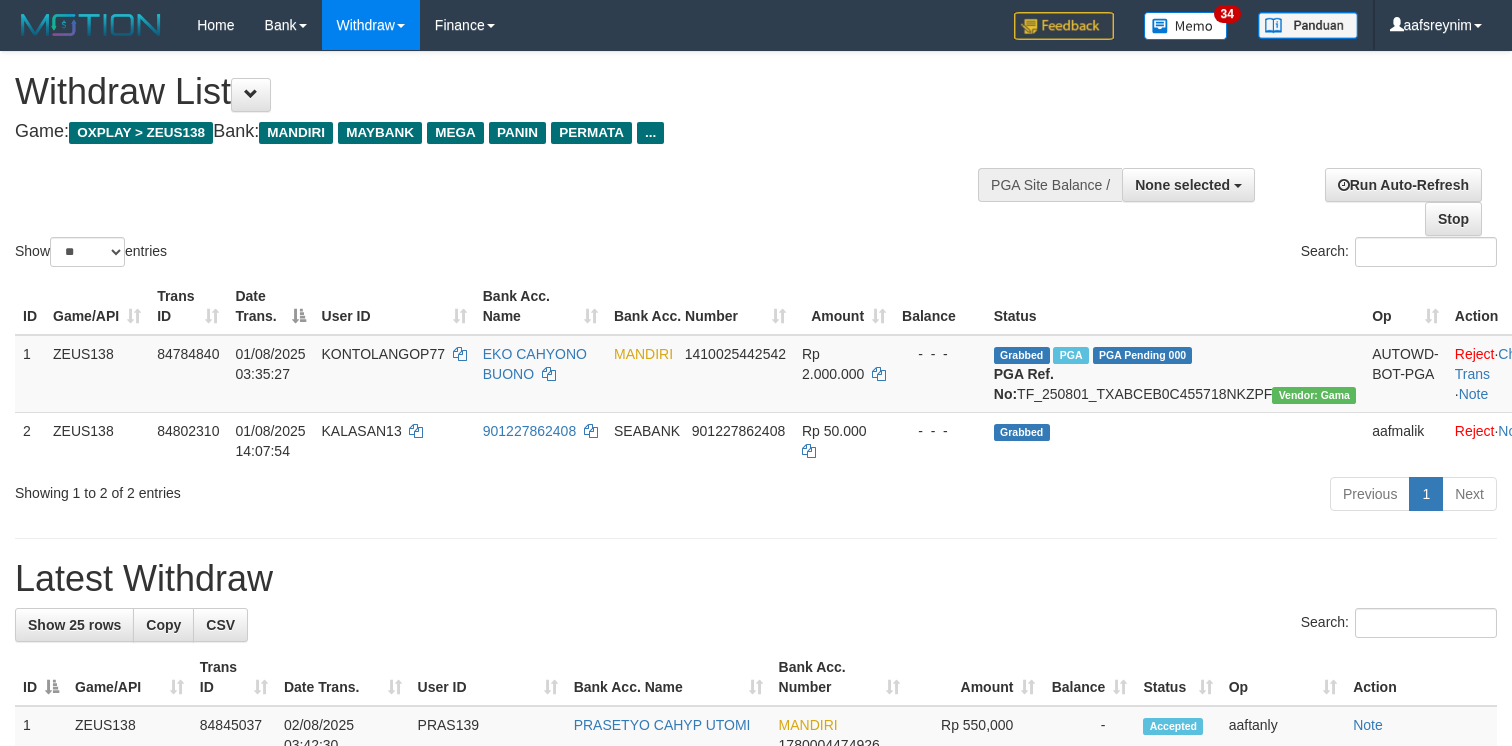 select 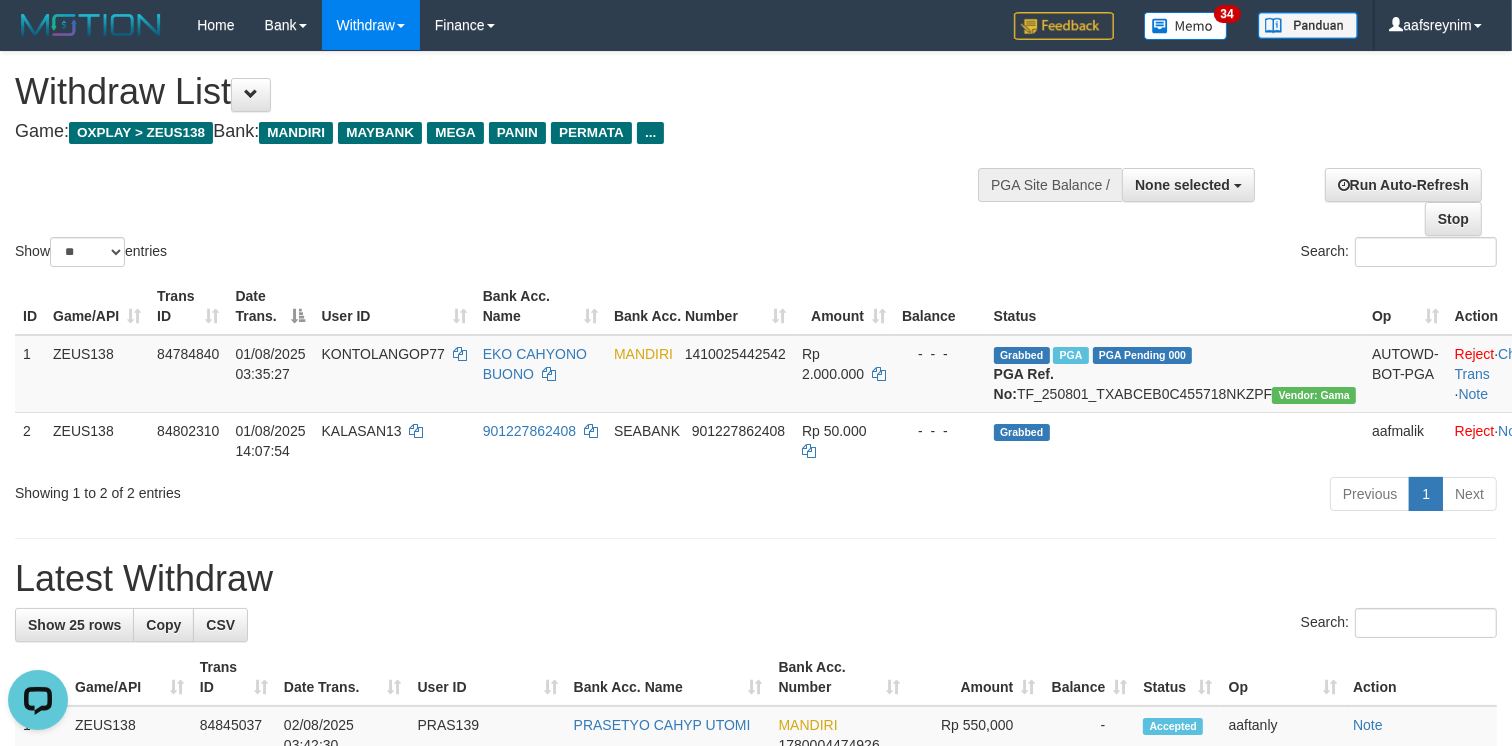 scroll, scrollTop: 0, scrollLeft: 0, axis: both 